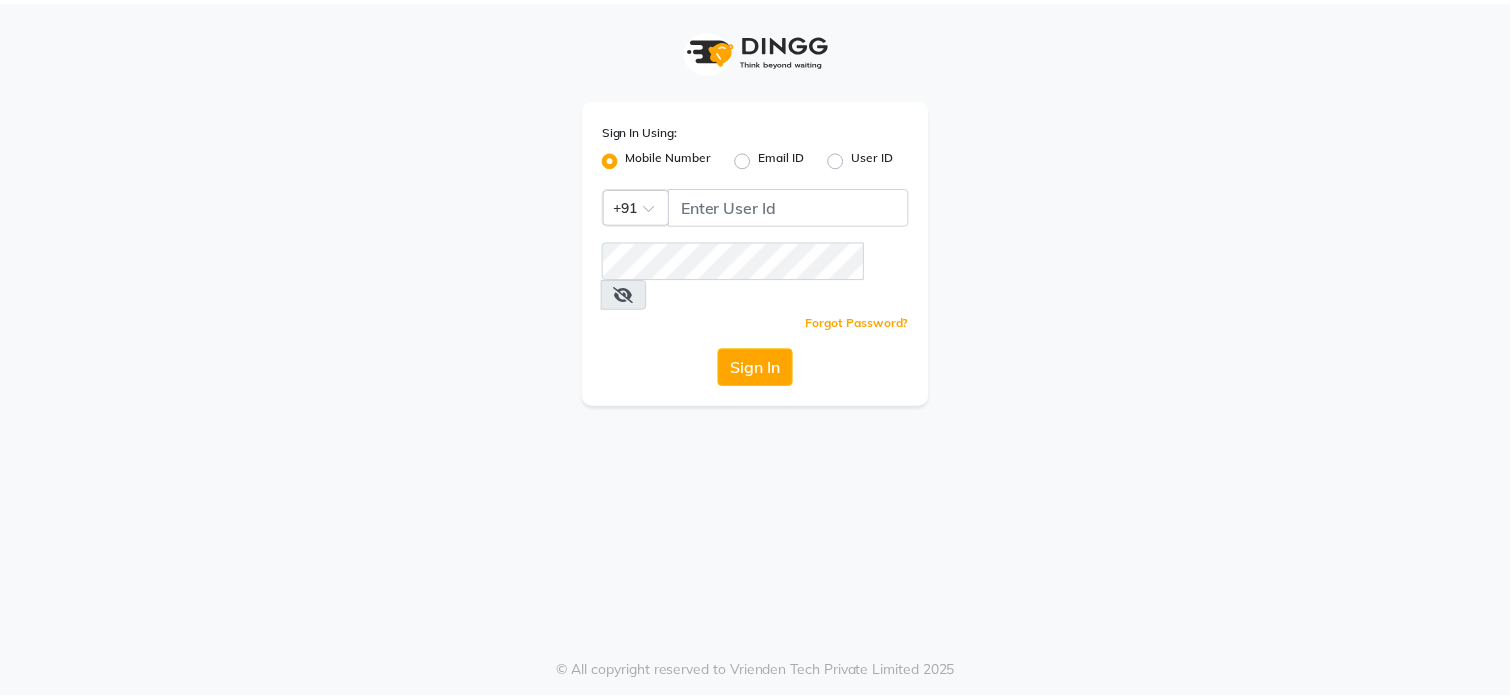 scroll, scrollTop: 0, scrollLeft: 0, axis: both 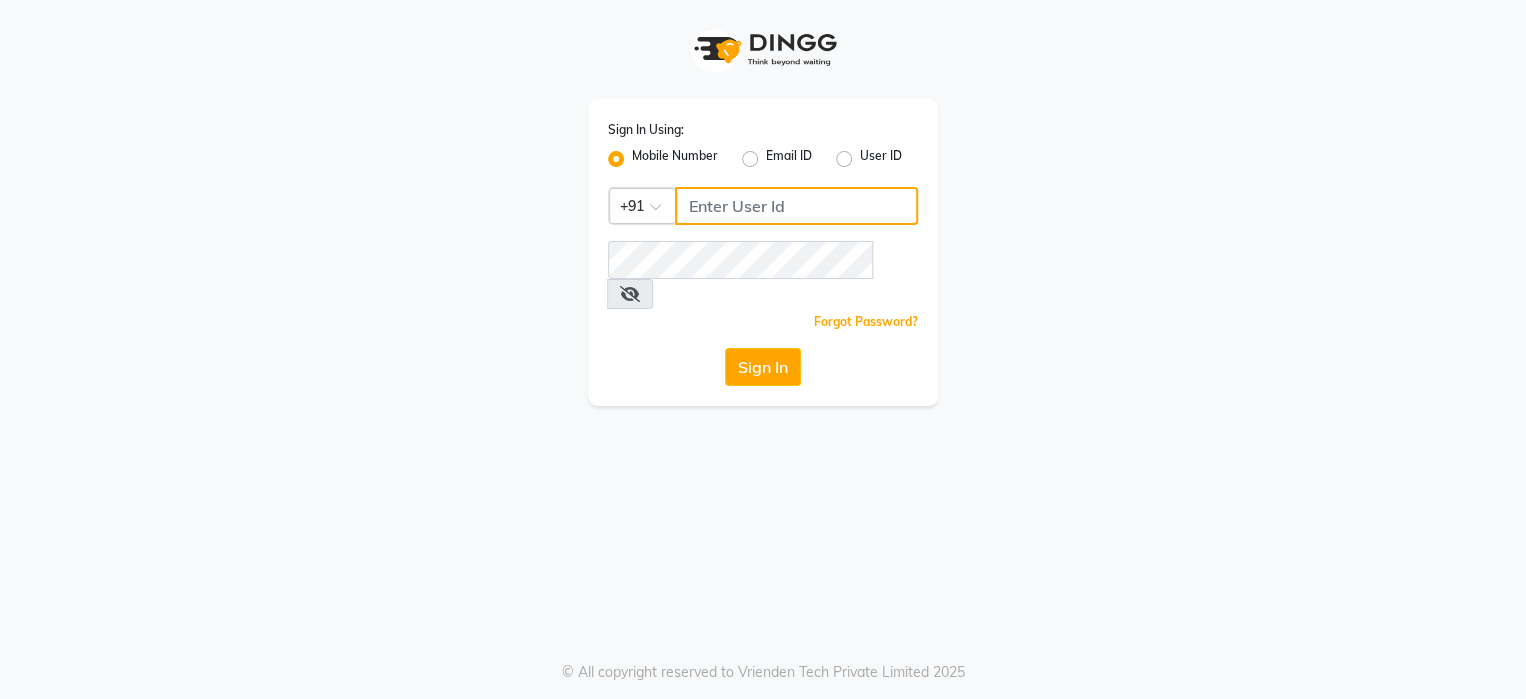 click 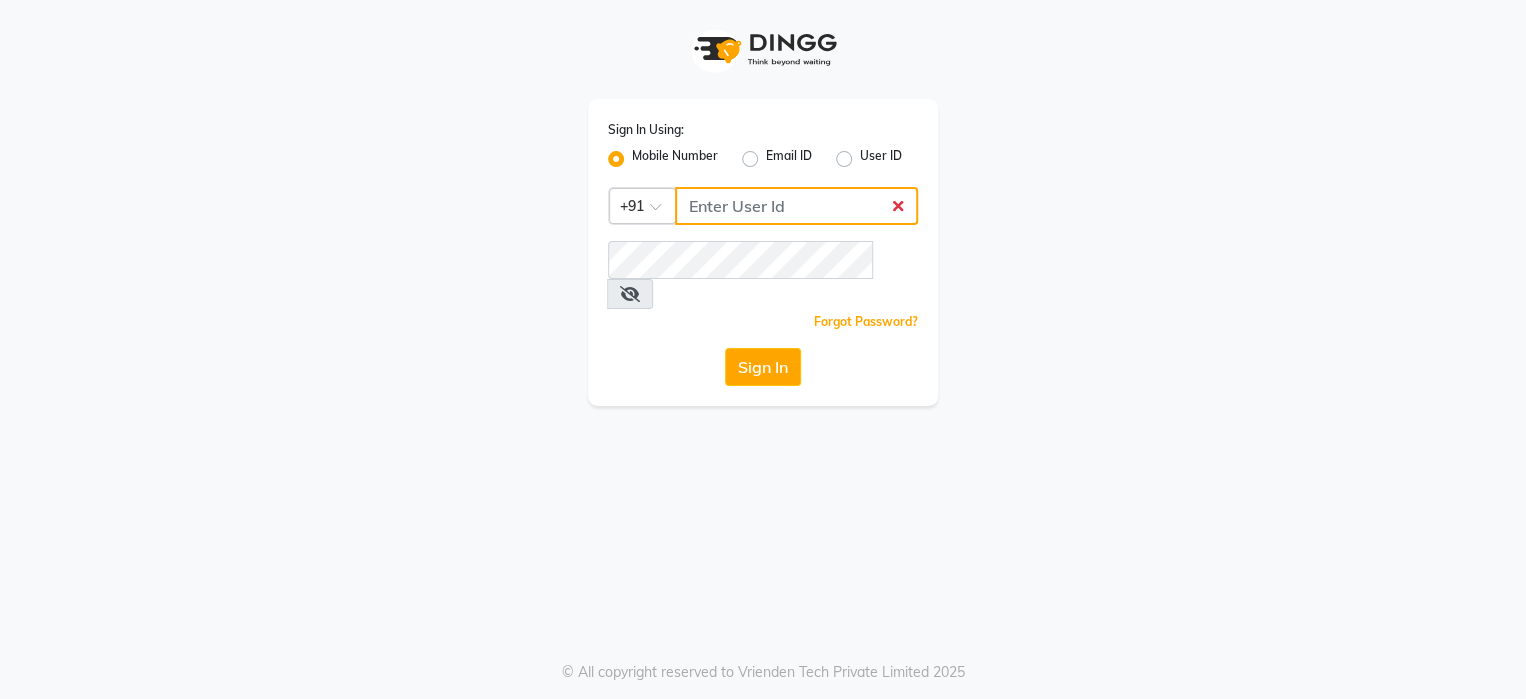 type on "7020202841" 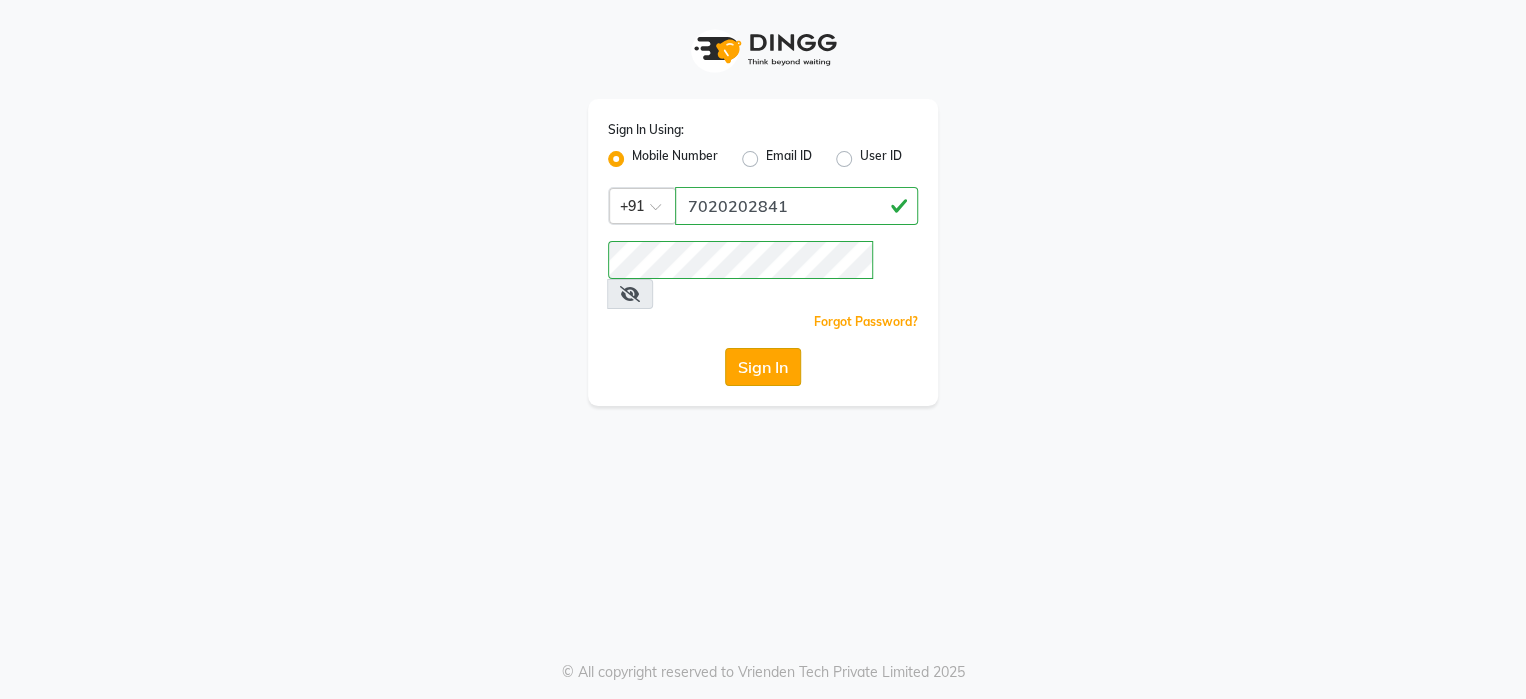 click on "Sign In" 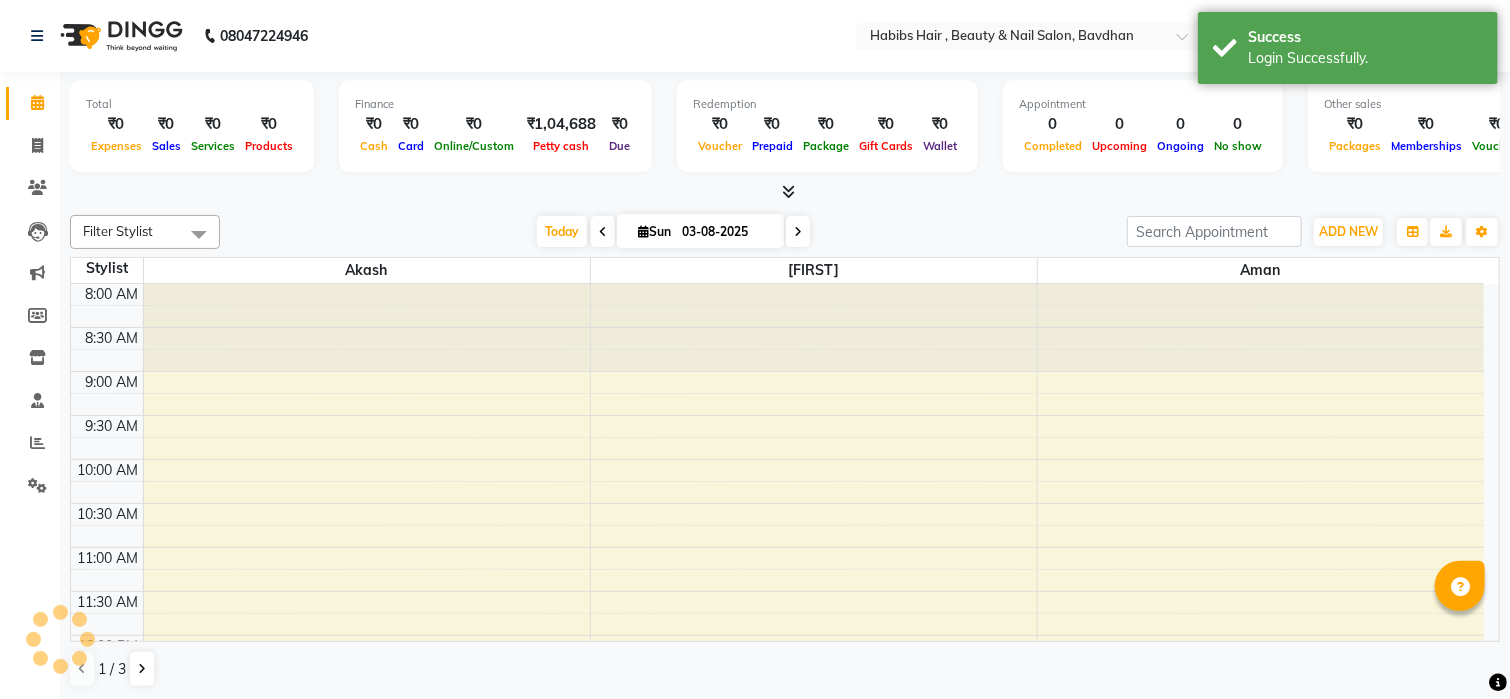 scroll, scrollTop: 0, scrollLeft: 0, axis: both 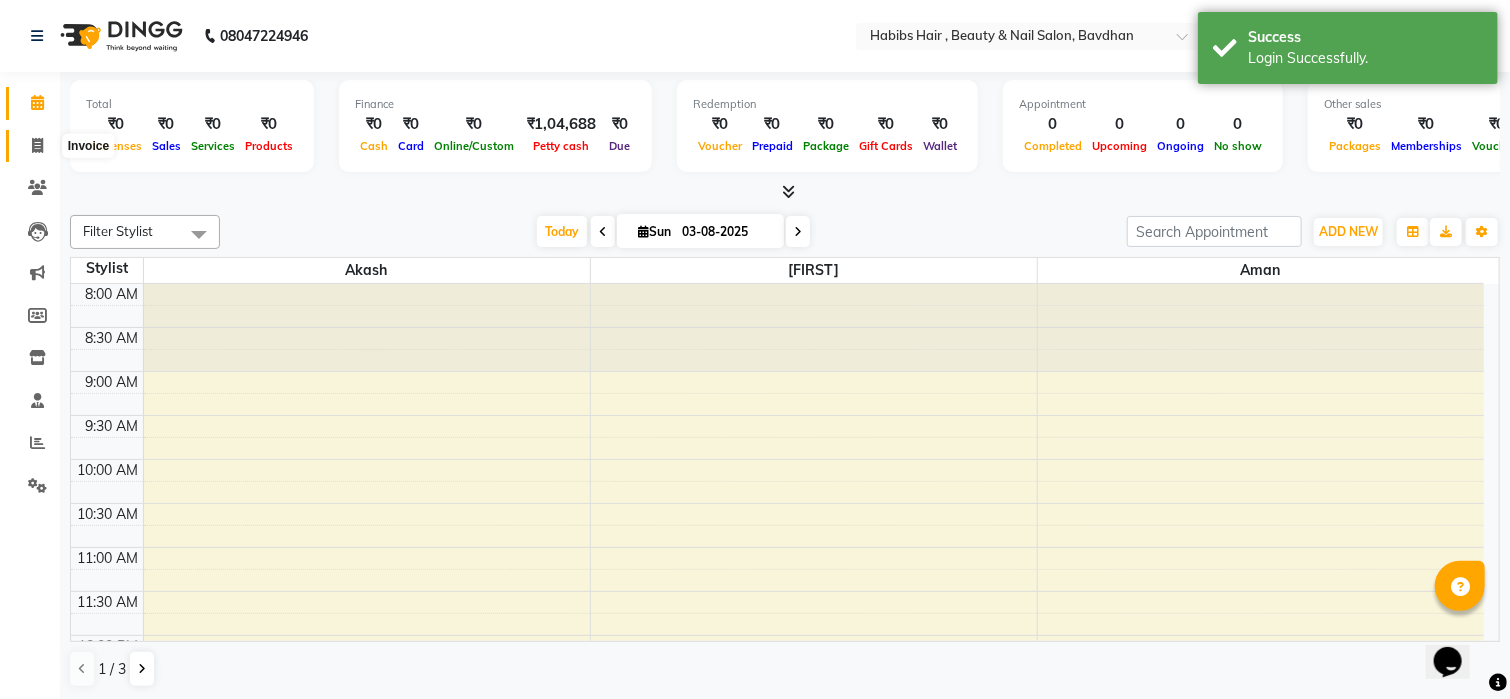 click 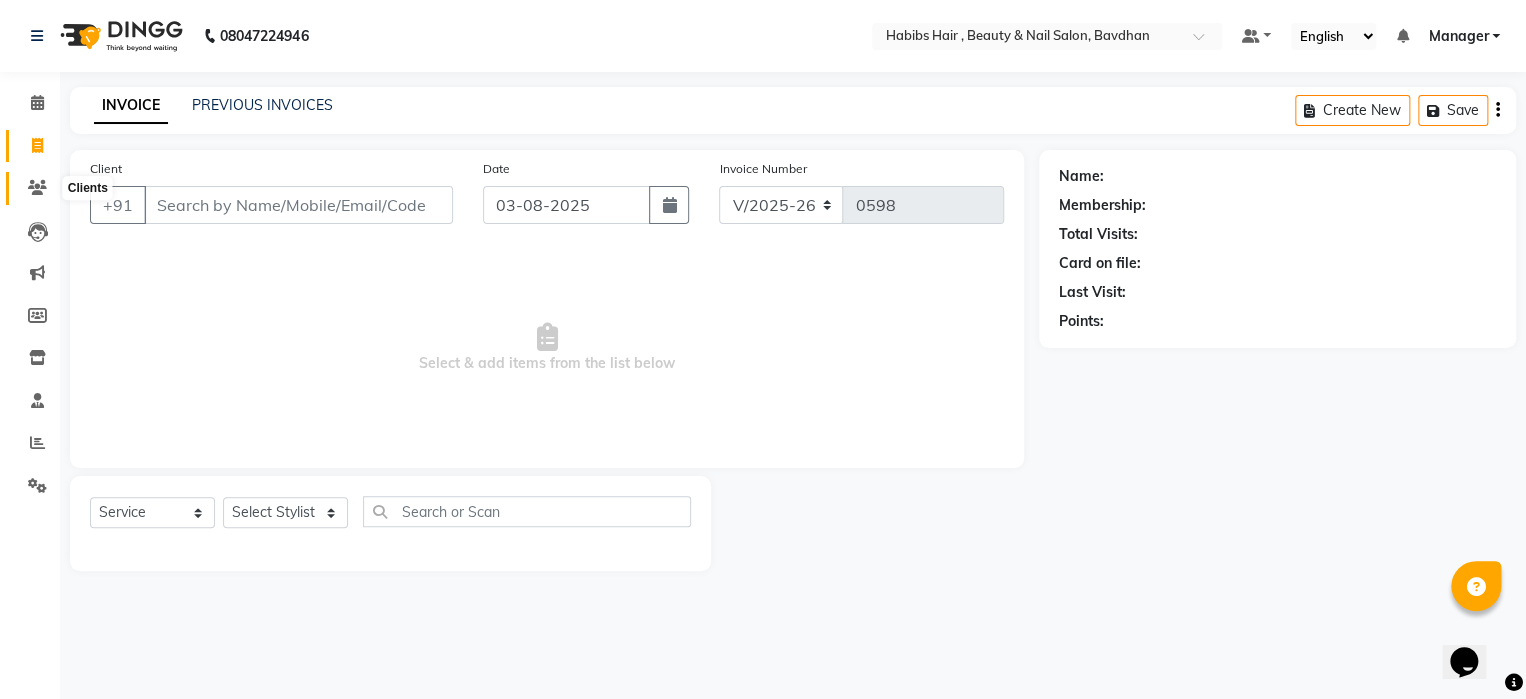 click 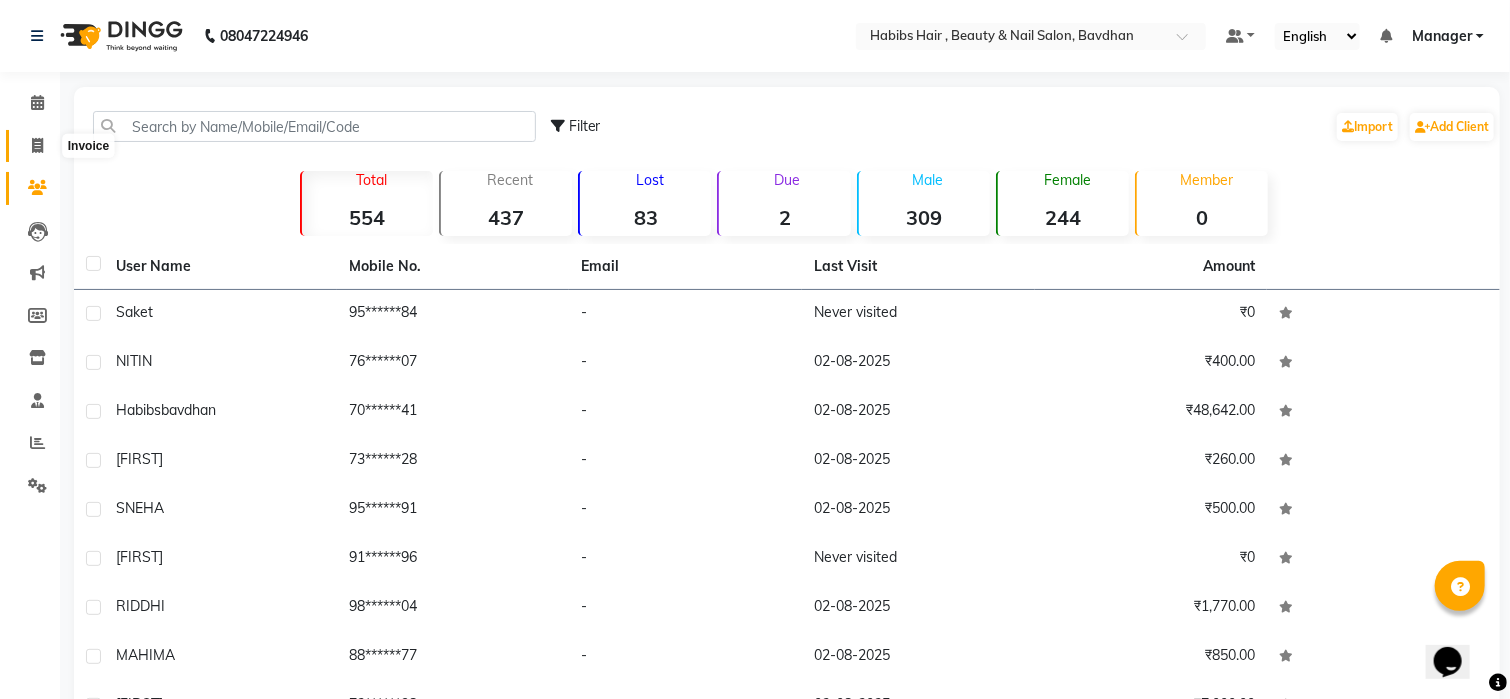 click 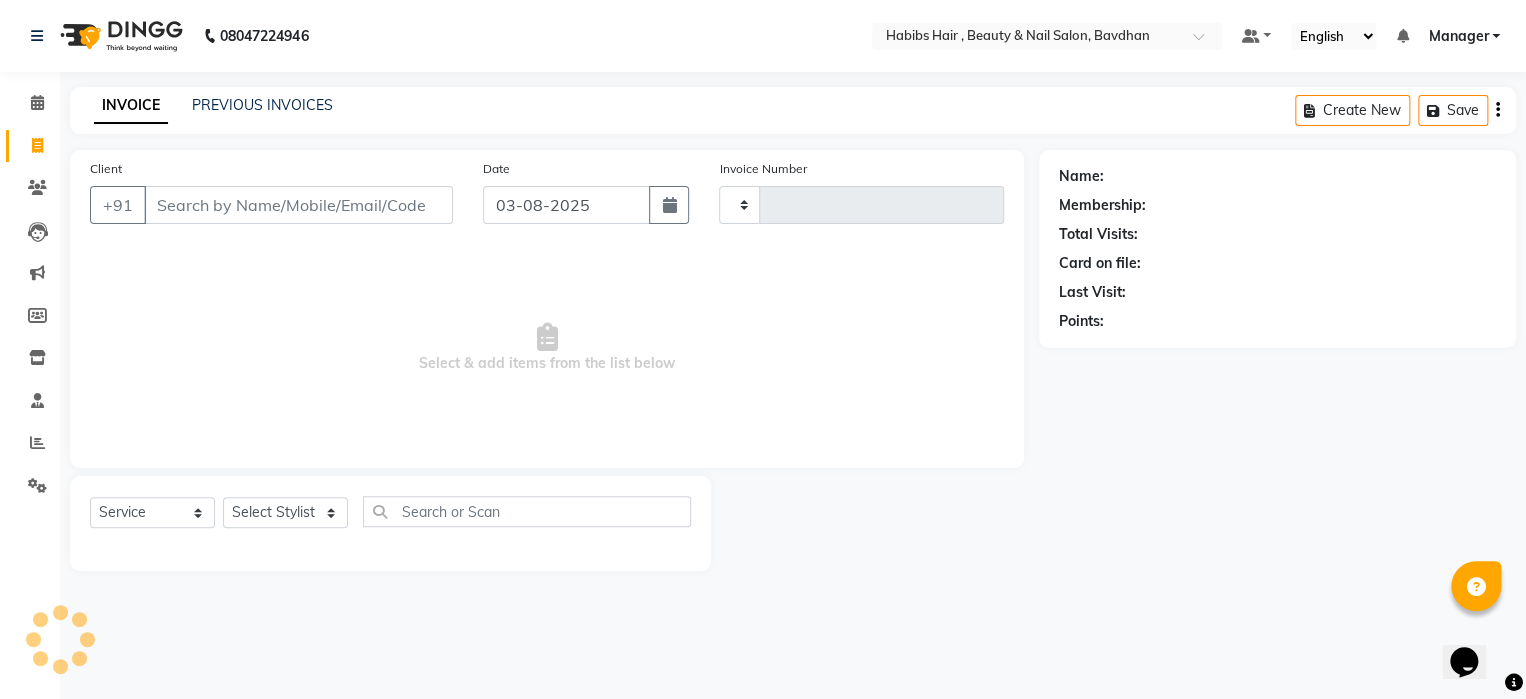 type on "0598" 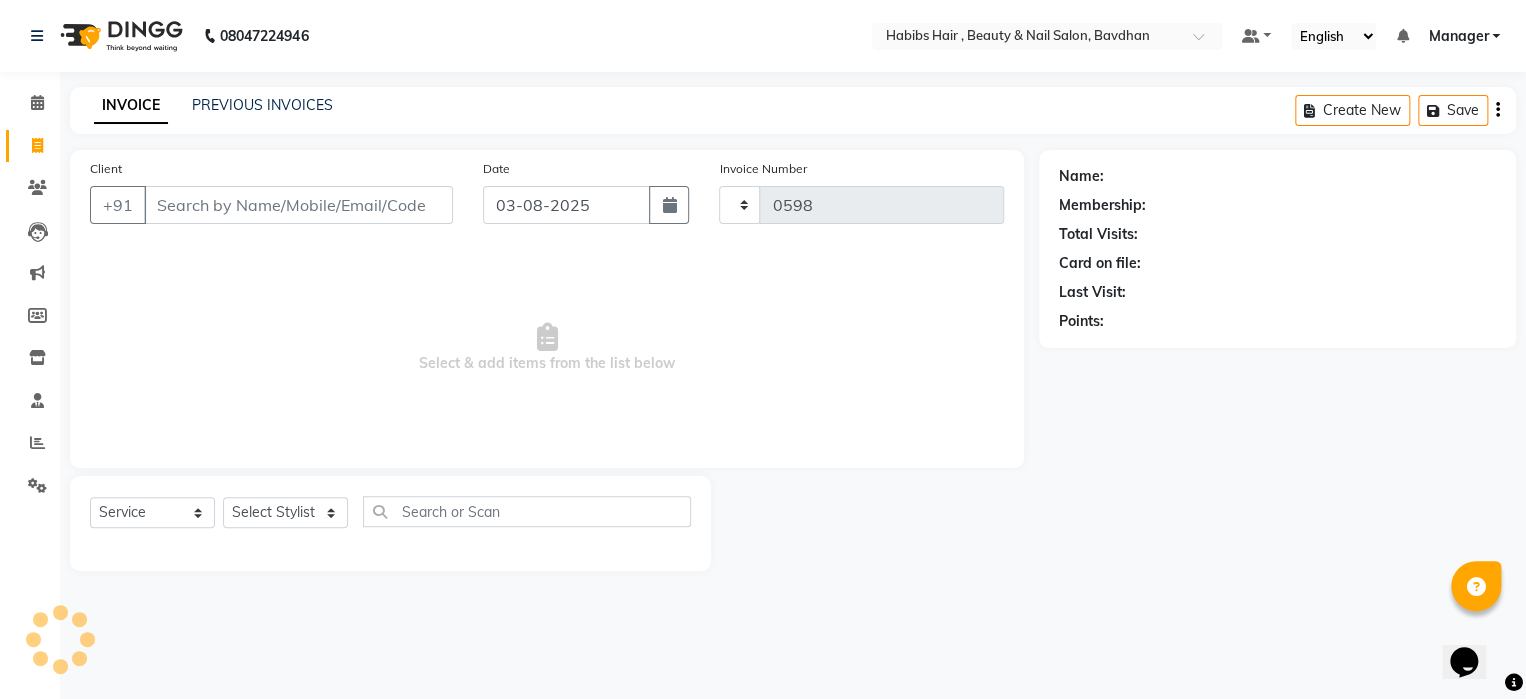 select on "7414" 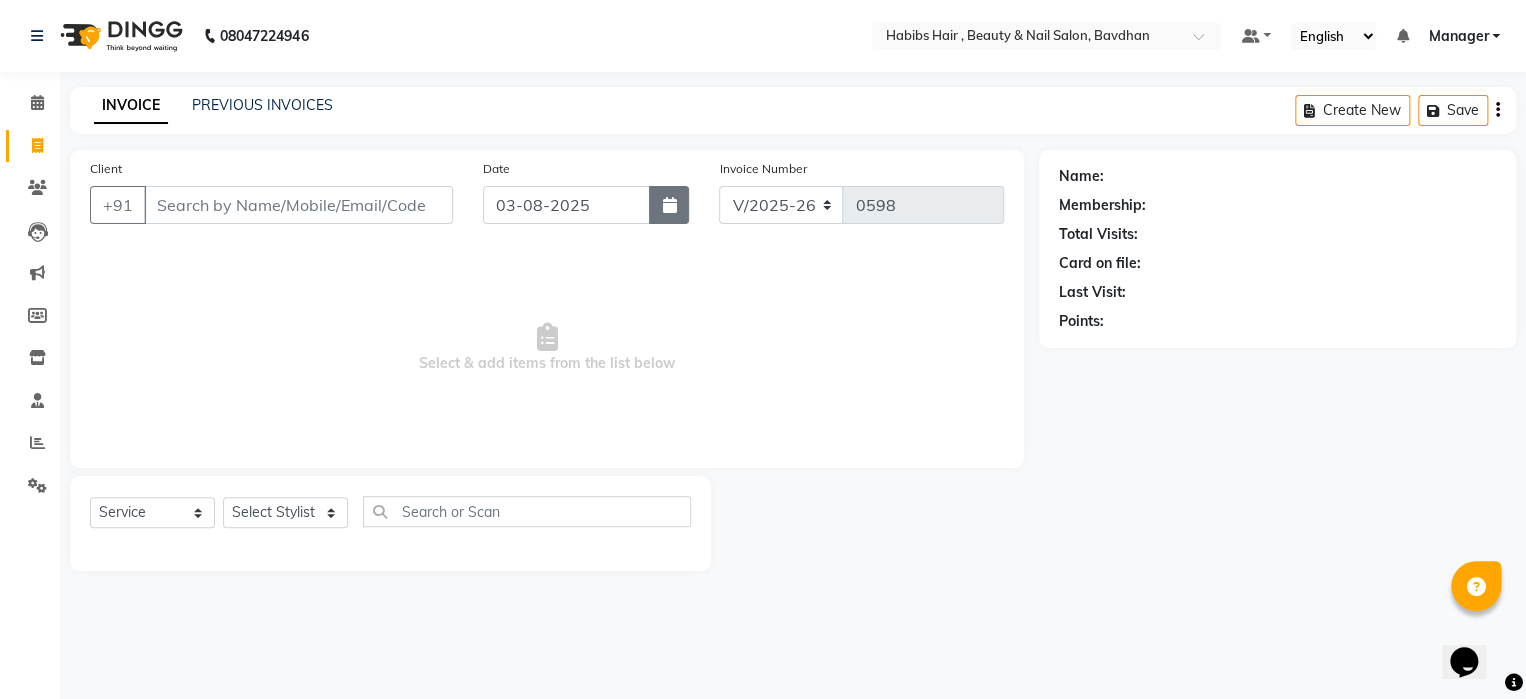 click 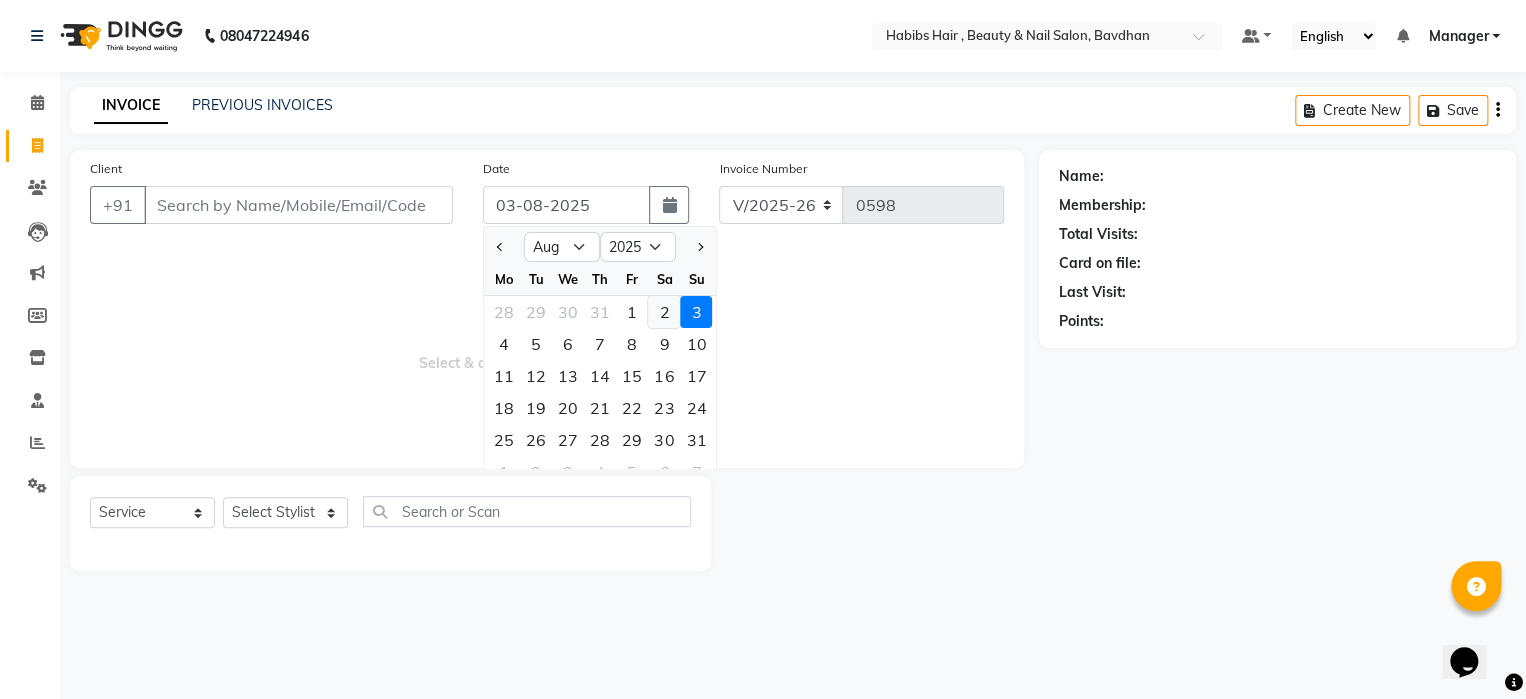 click on "2" 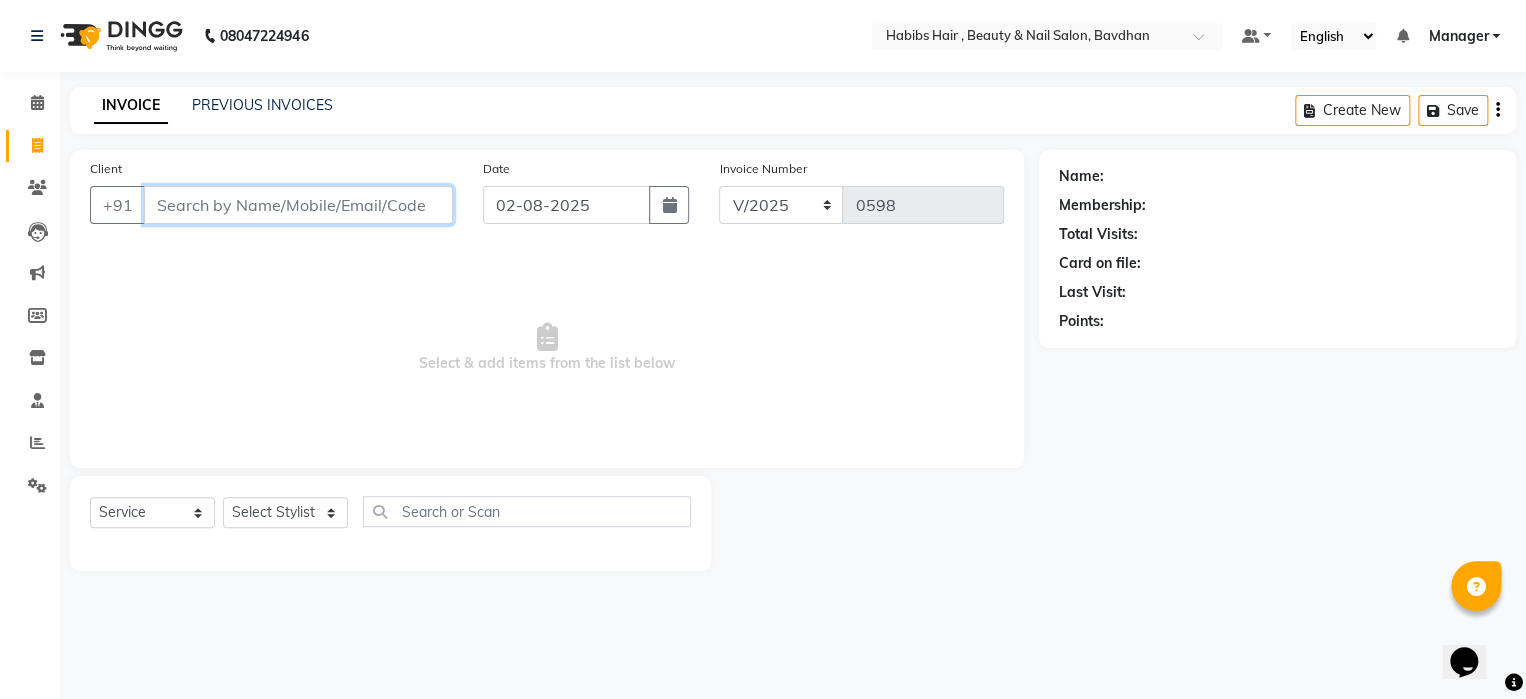 click on "Client" at bounding box center (298, 205) 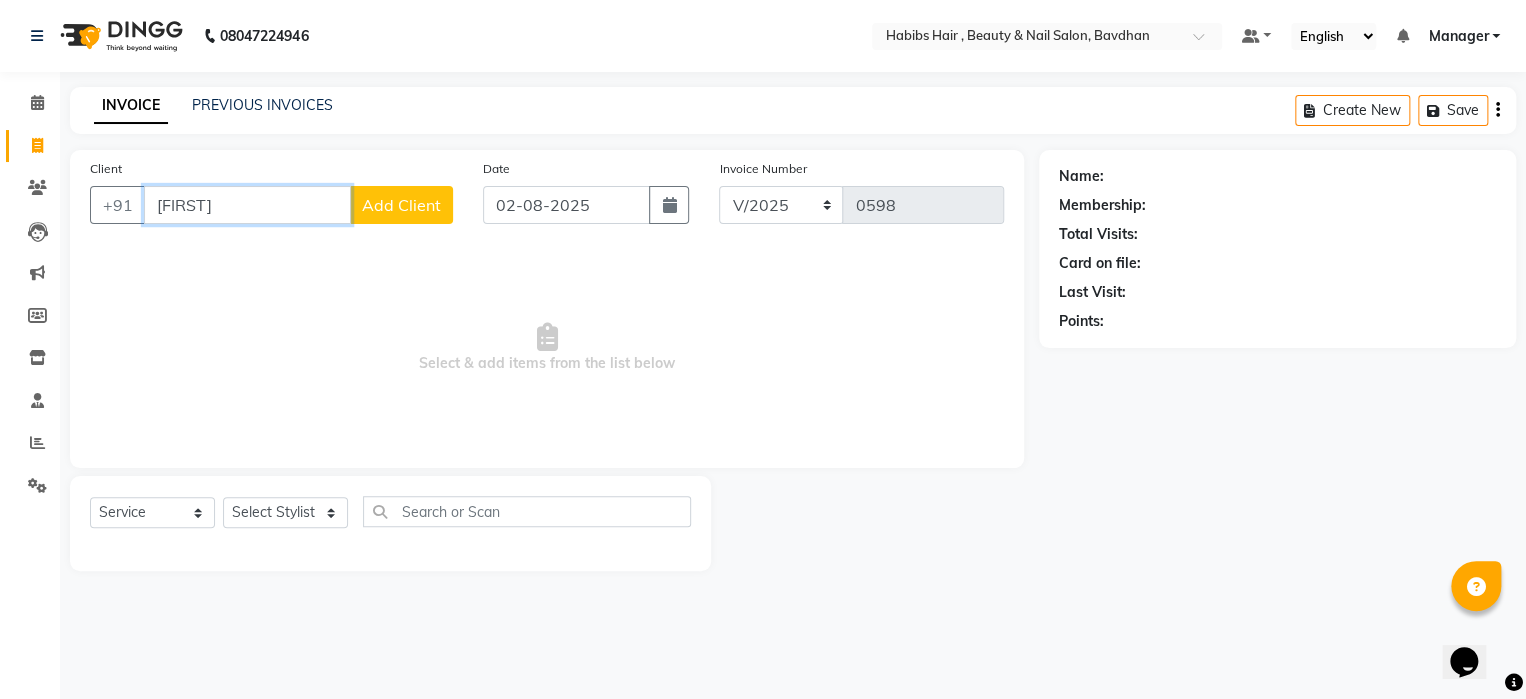 type on "[FIRST]" 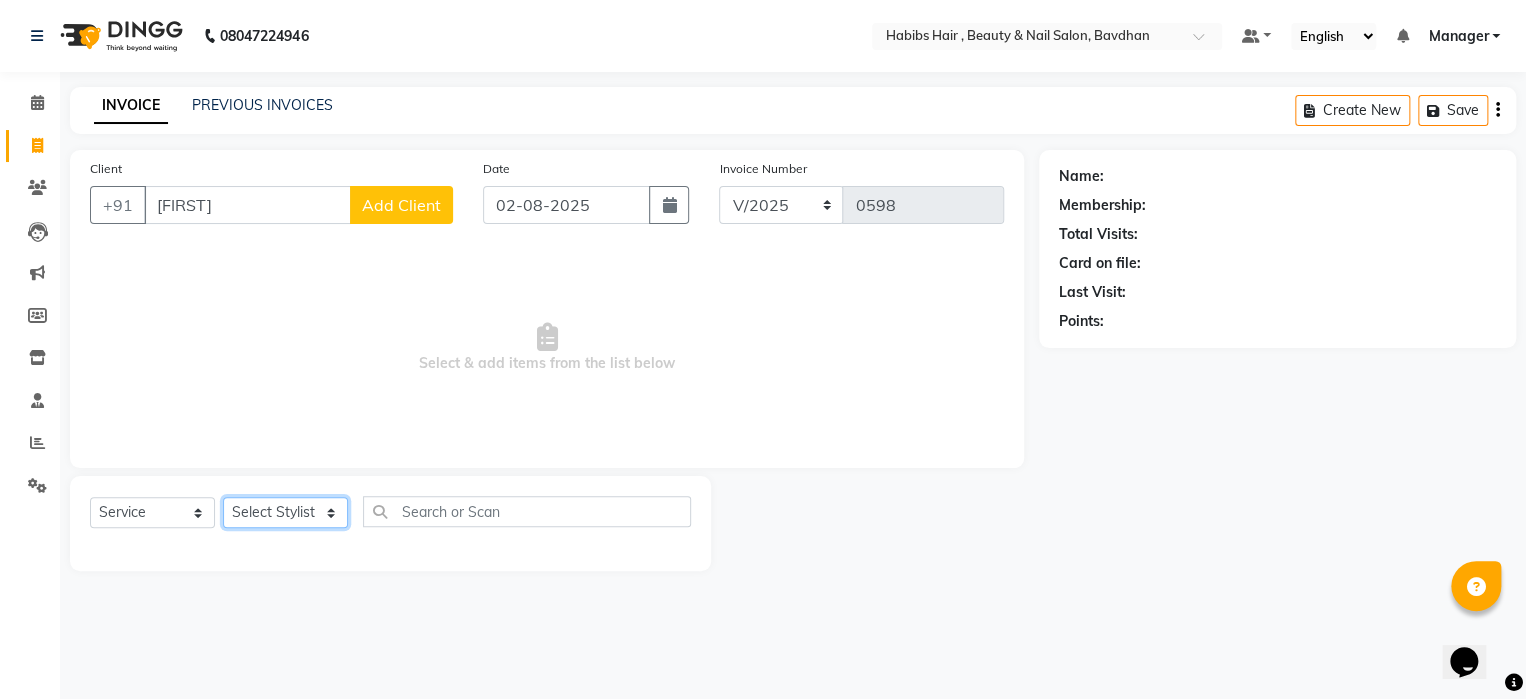 click on "Select Stylist Akash Aman Aniket Ashish Ganesh Manager mayur nikhil sujata" 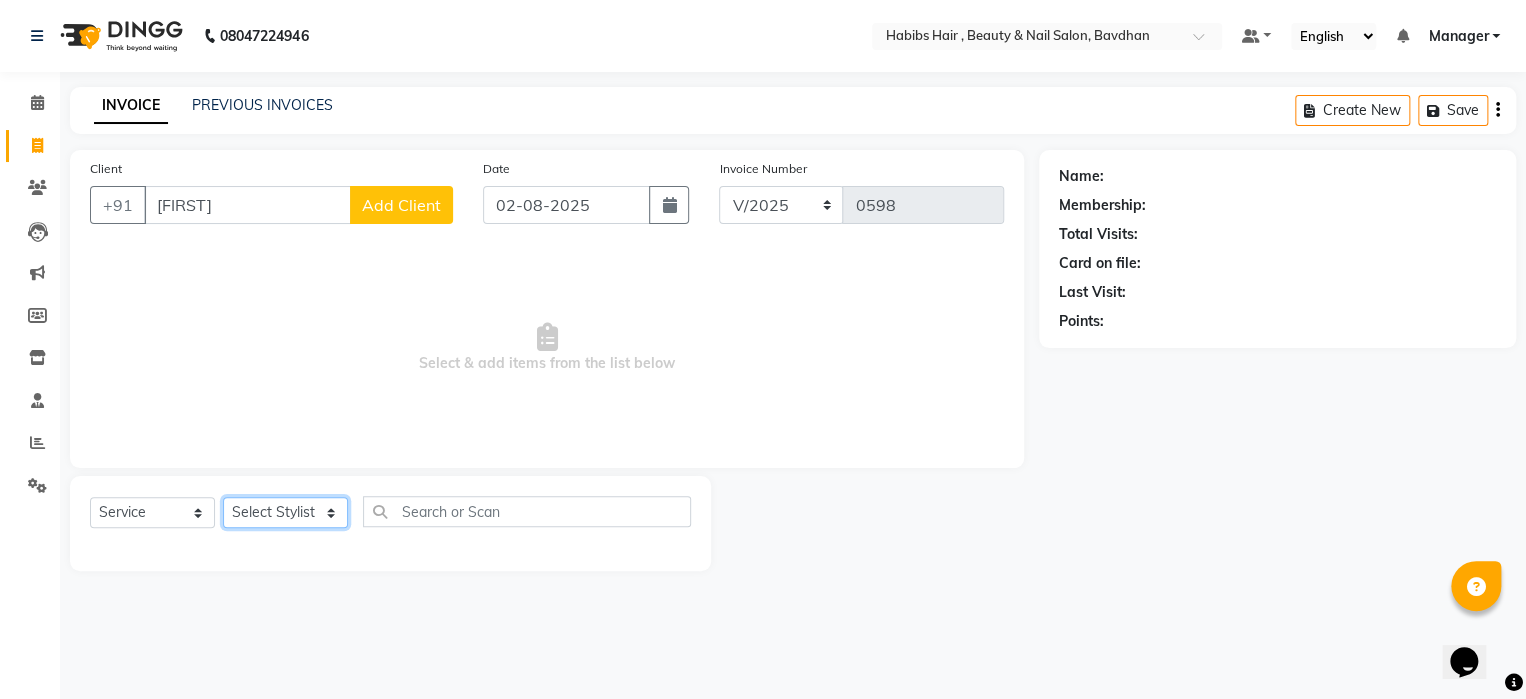 select on "70883" 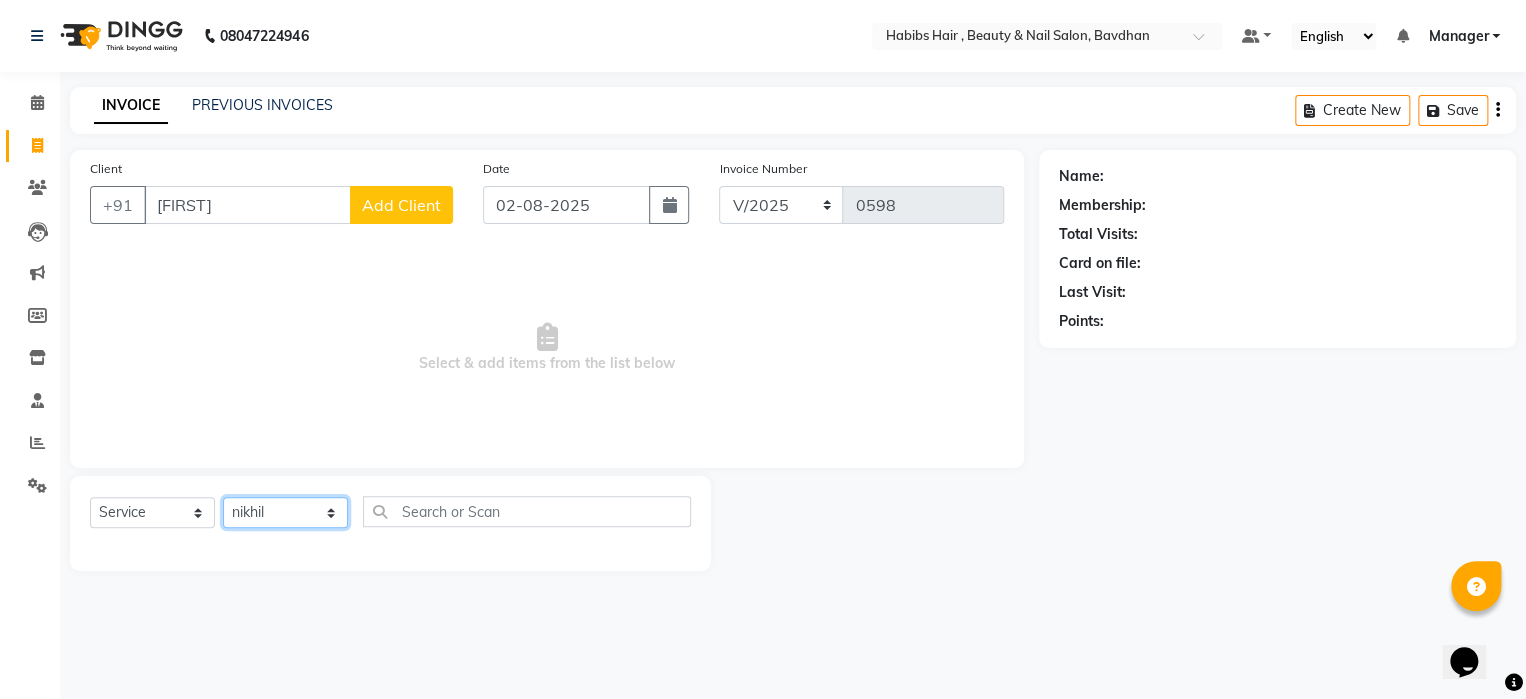 click on "Select Stylist Akash Aman Aniket Ashish Ganesh Manager mayur nikhil sujata" 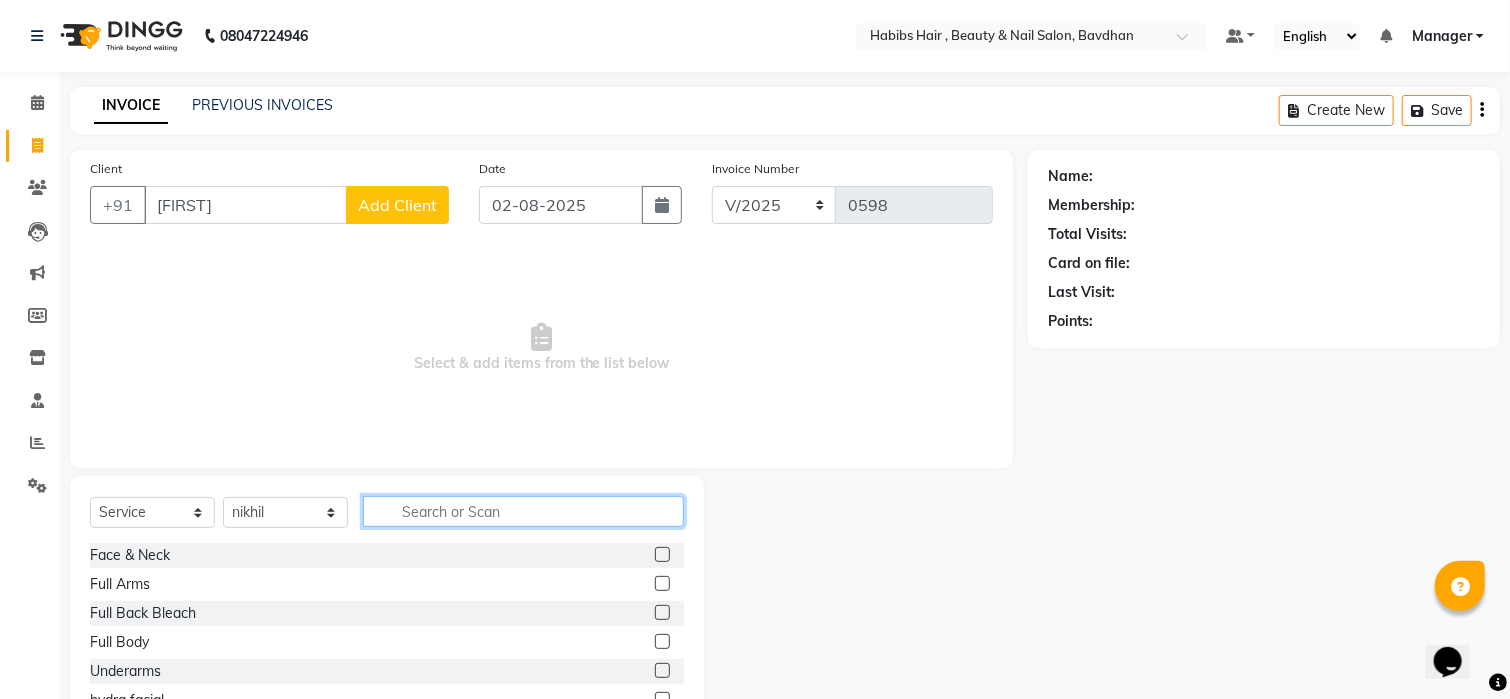 click 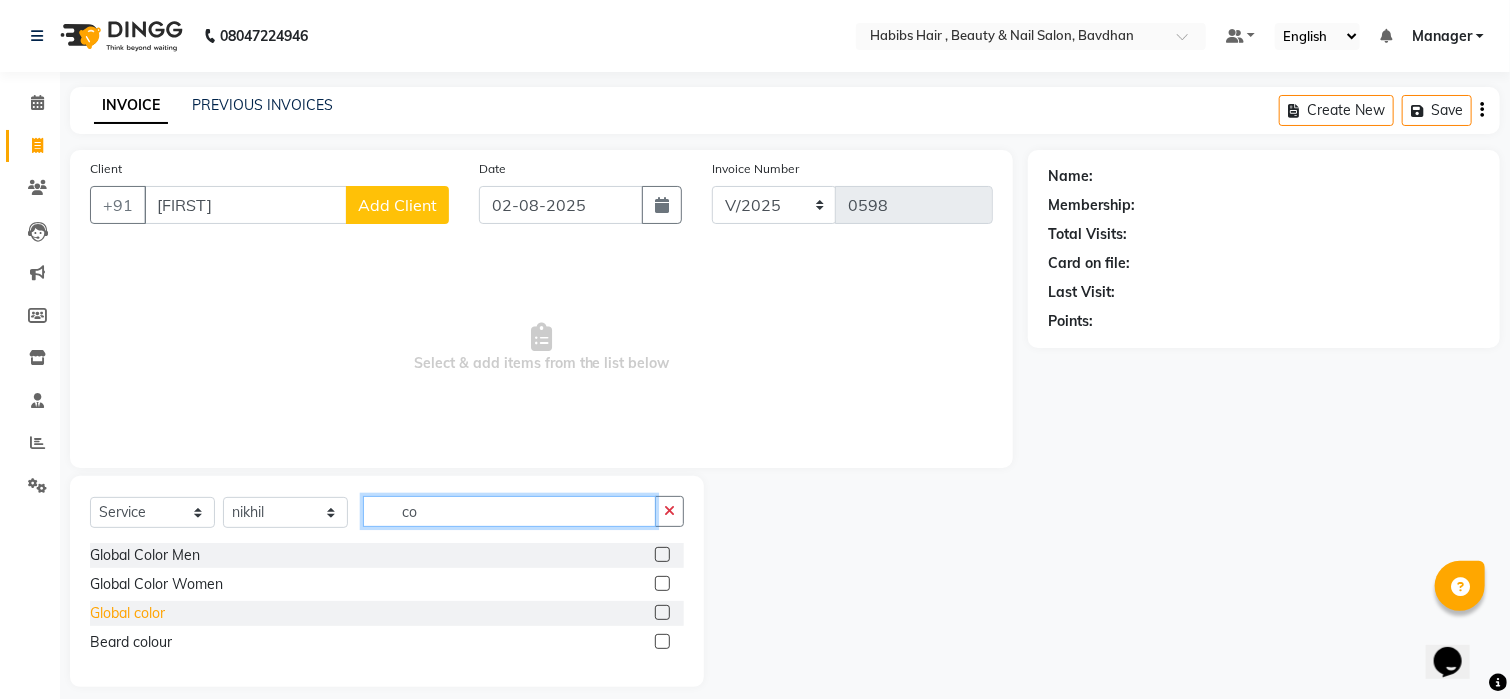 type on "co" 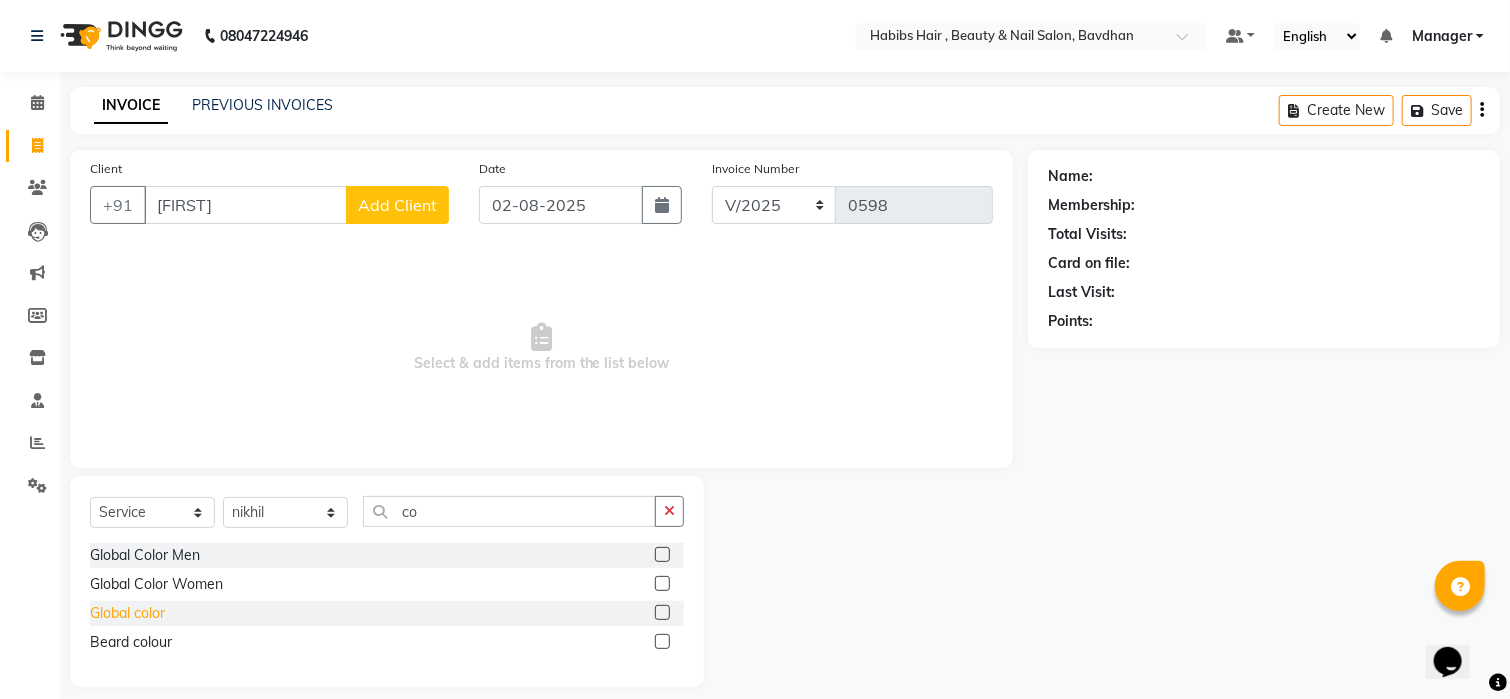 click on "Global color" 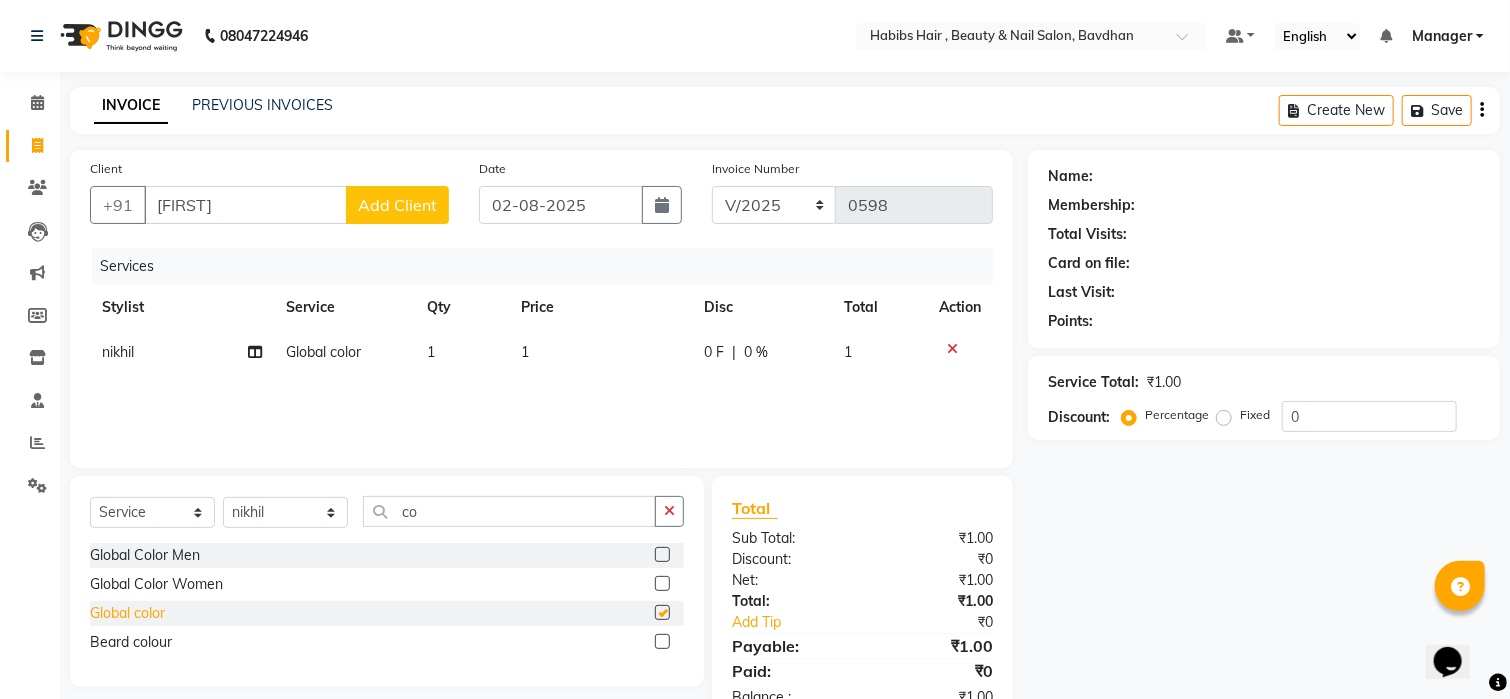 checkbox on "false" 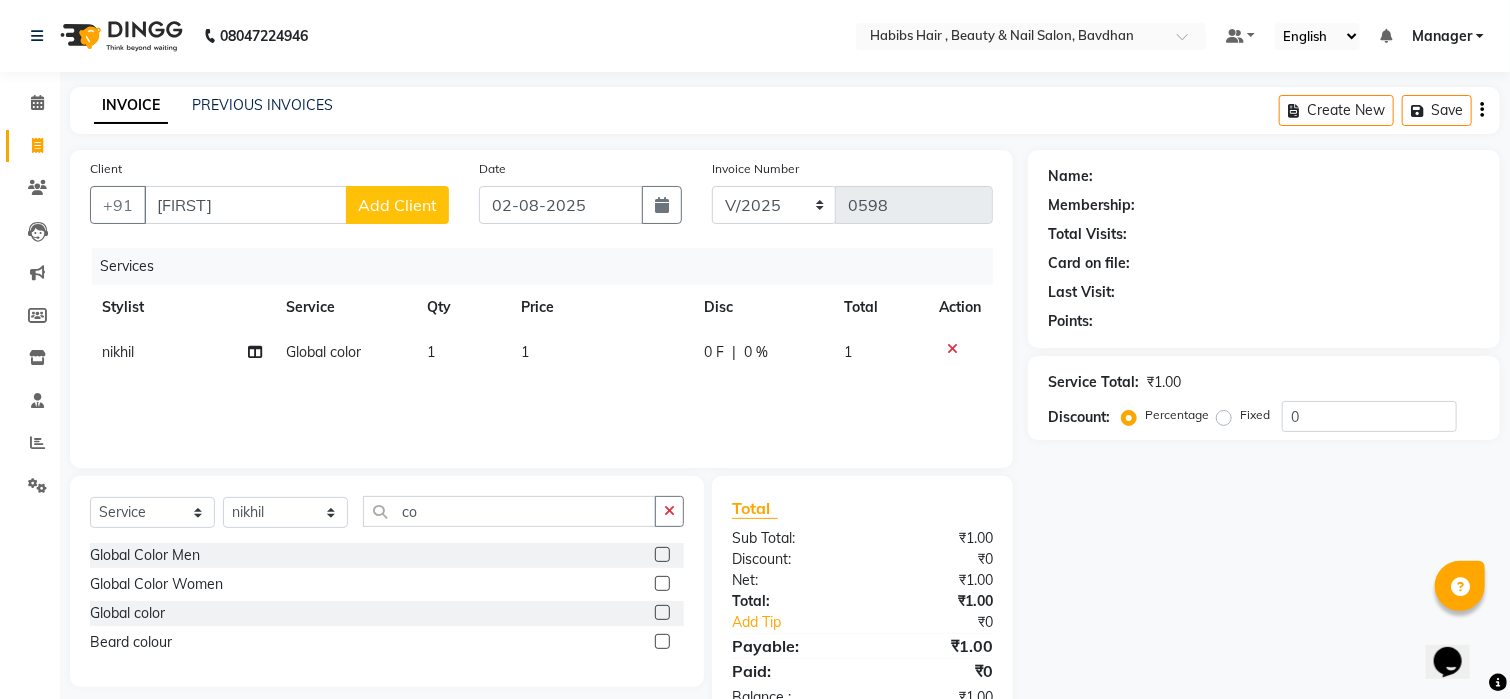 click on "1" 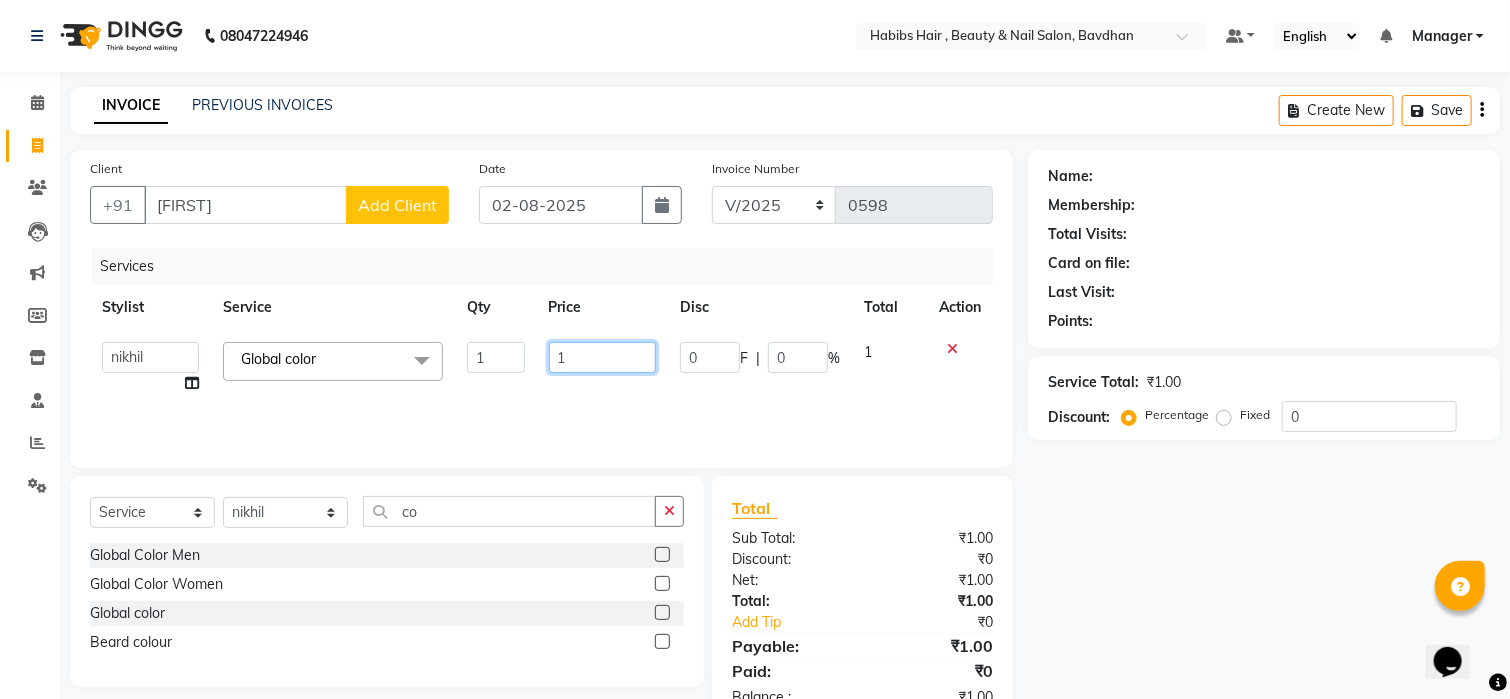 click on "1" 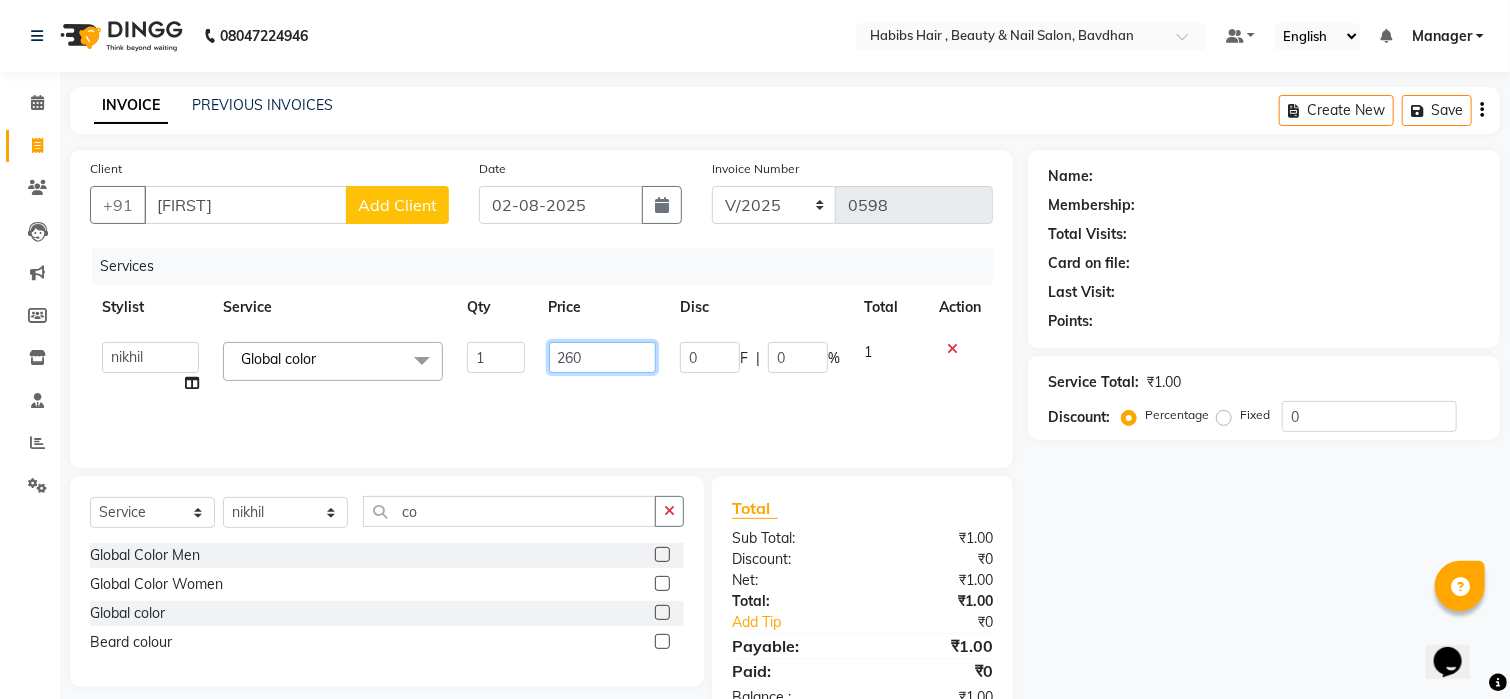 type on "2600" 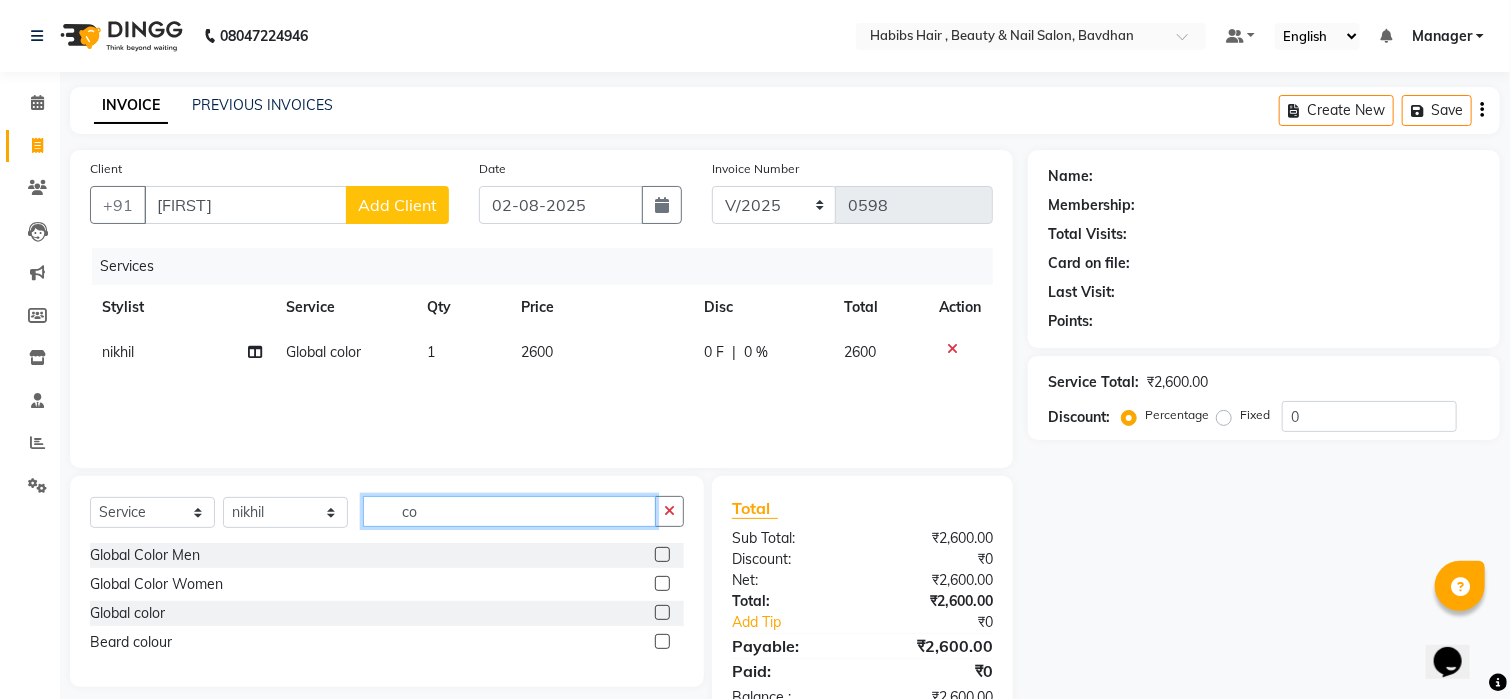 click on "co" 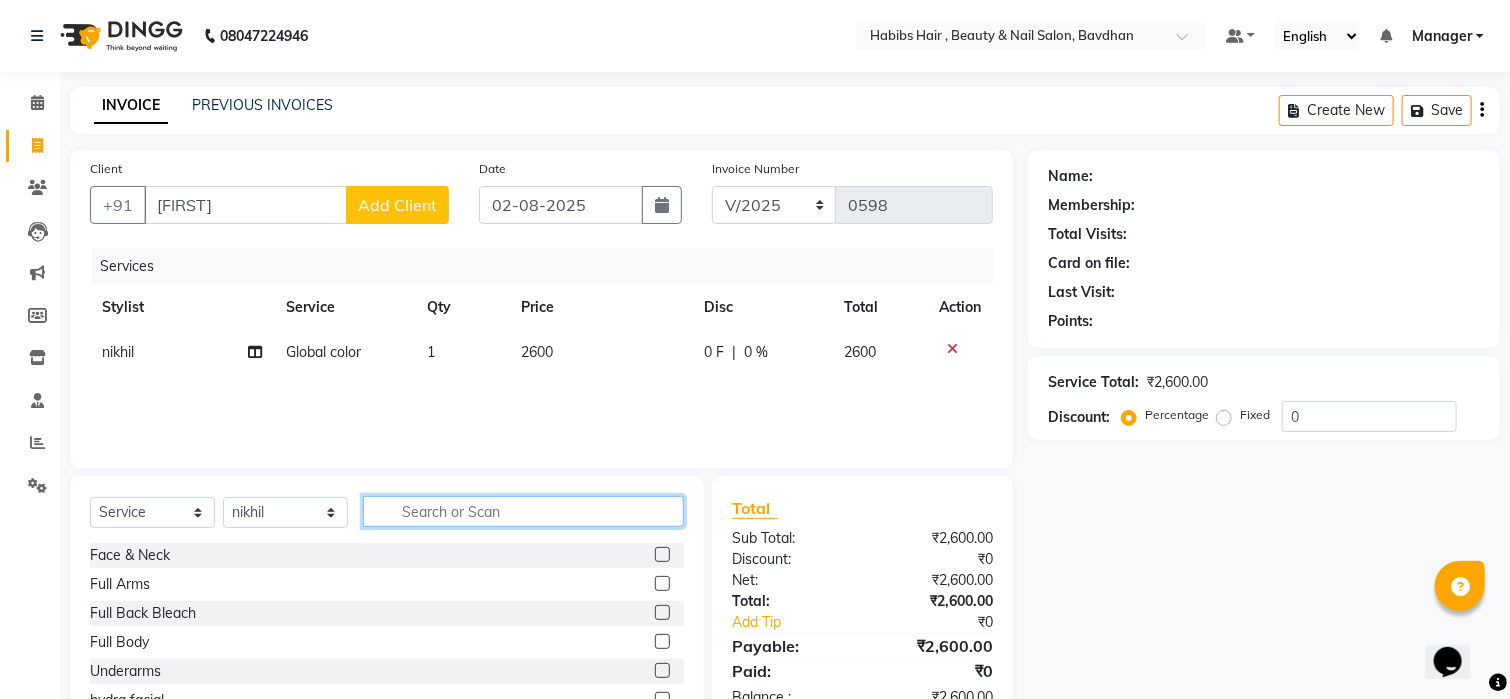type on "j" 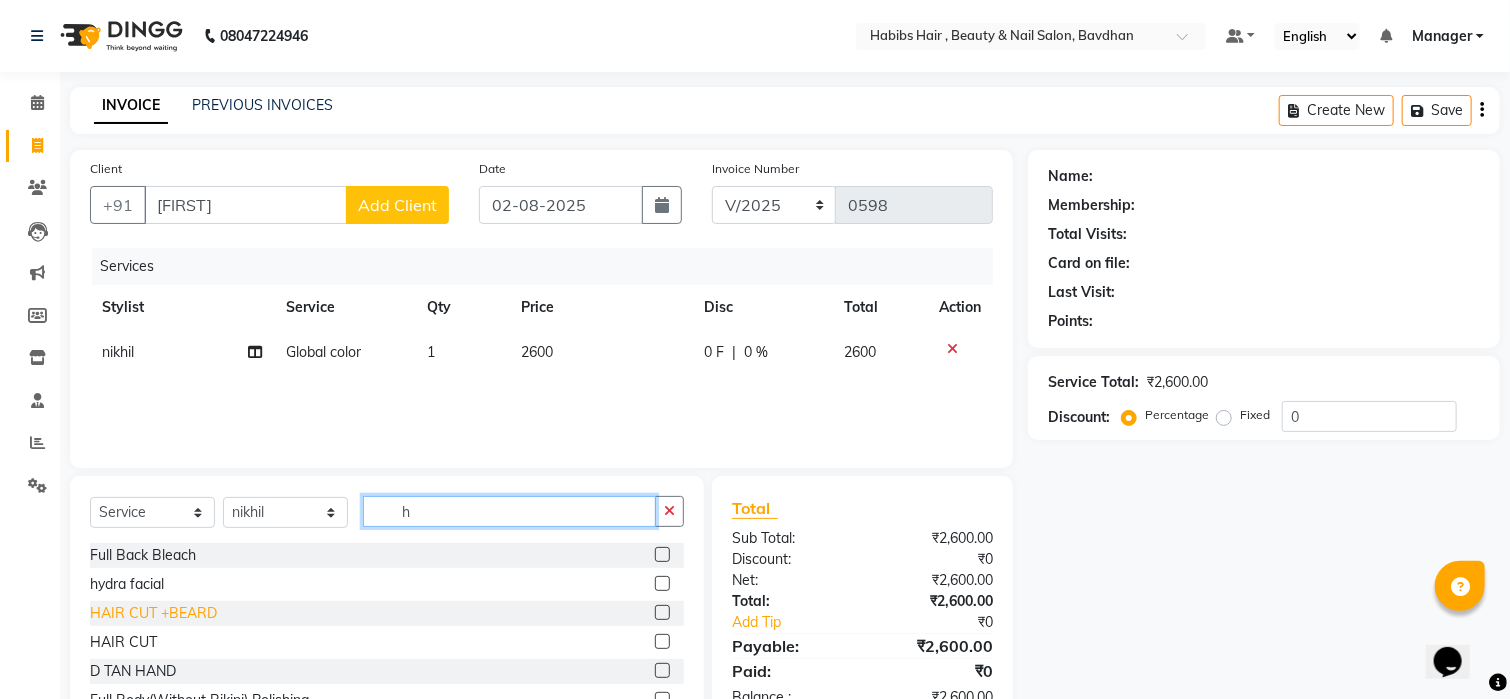 type on "h" 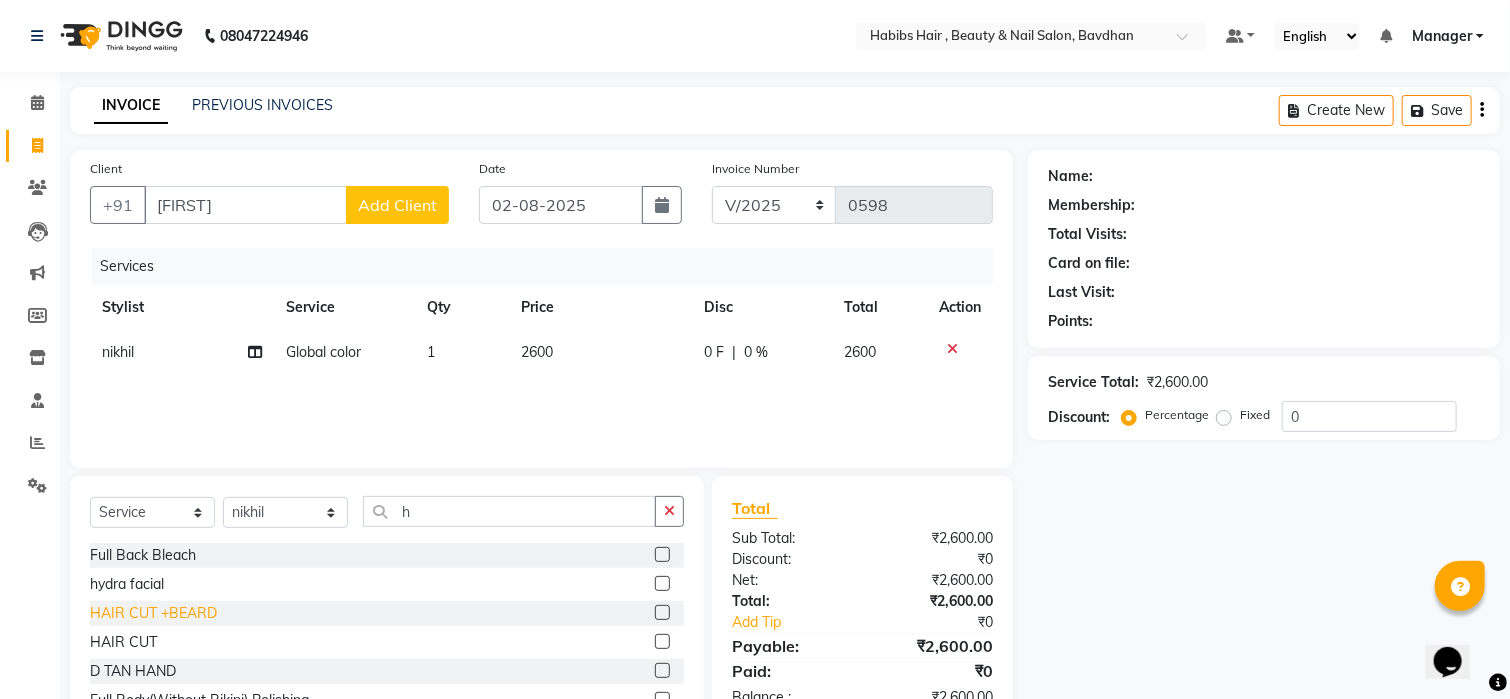 click on "HAIR CUT +BEARD" 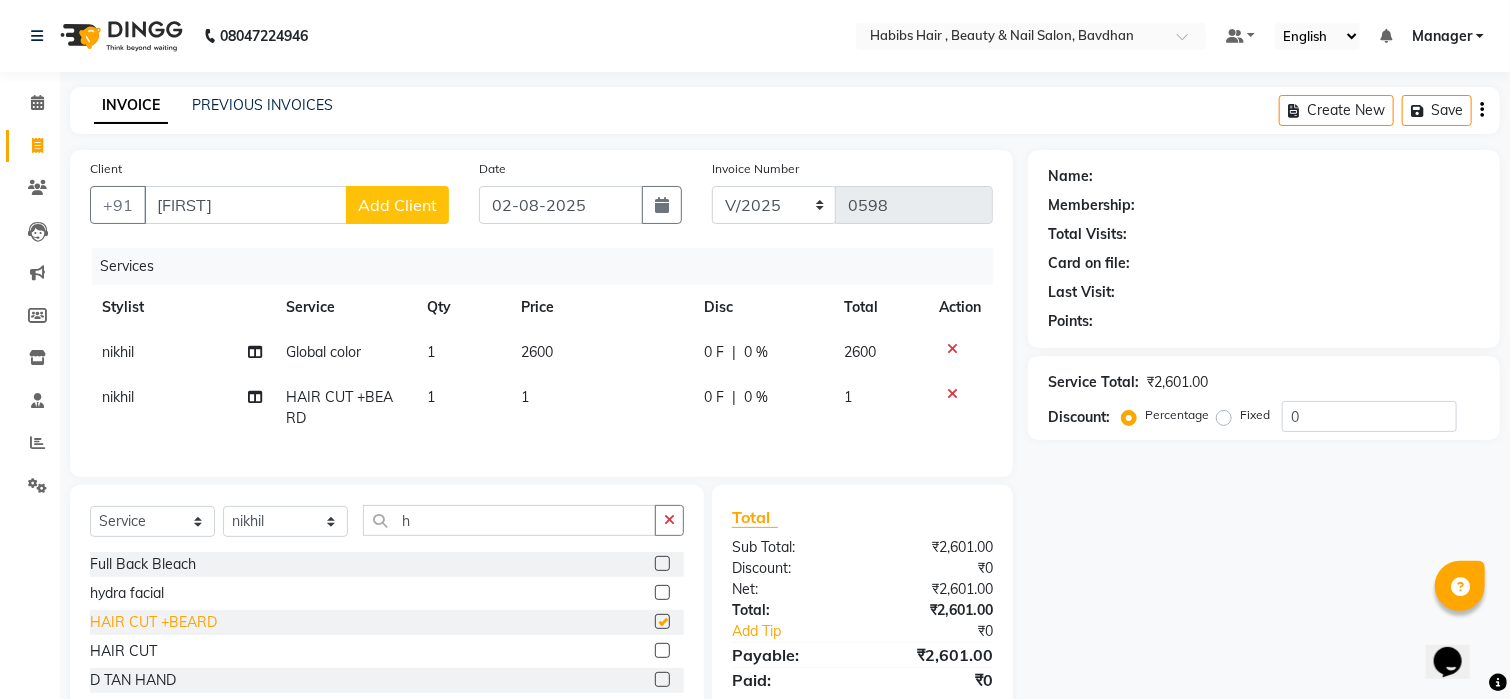 checkbox on "false" 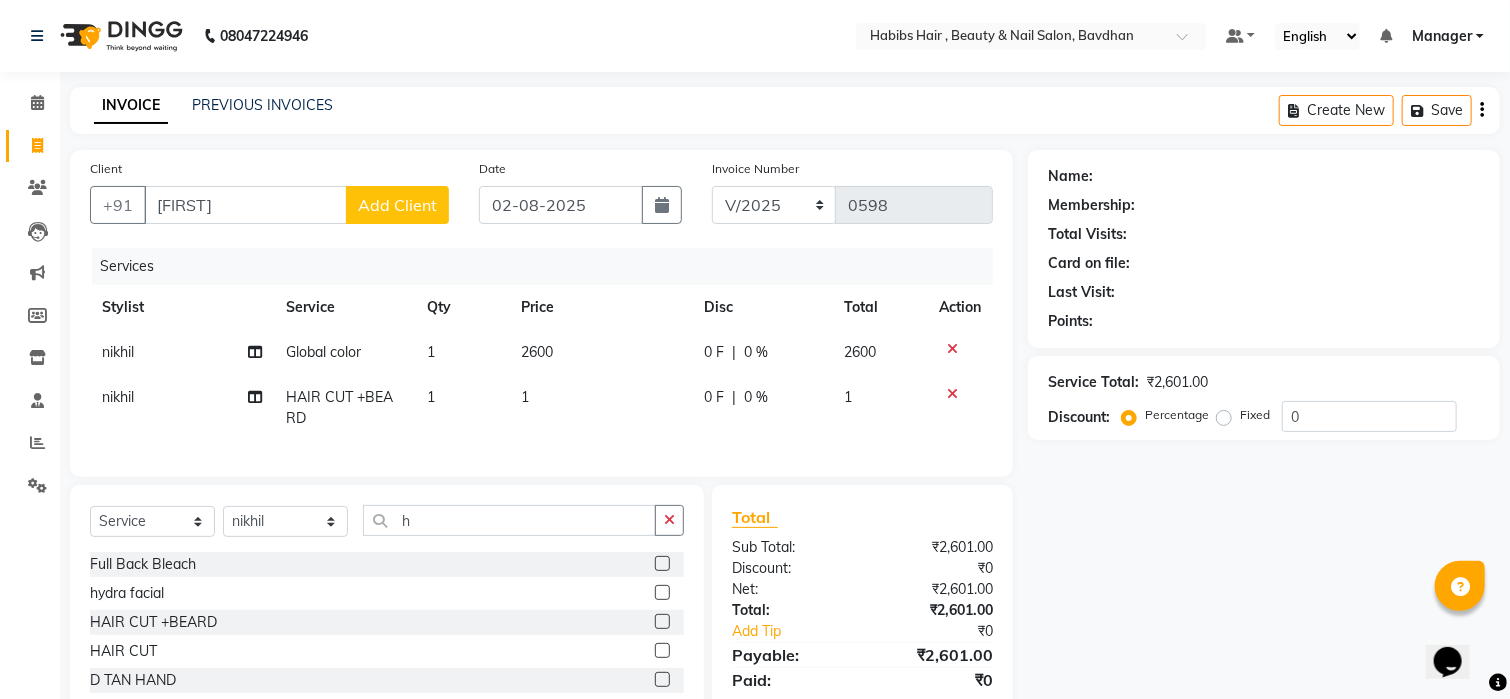 click on "1" 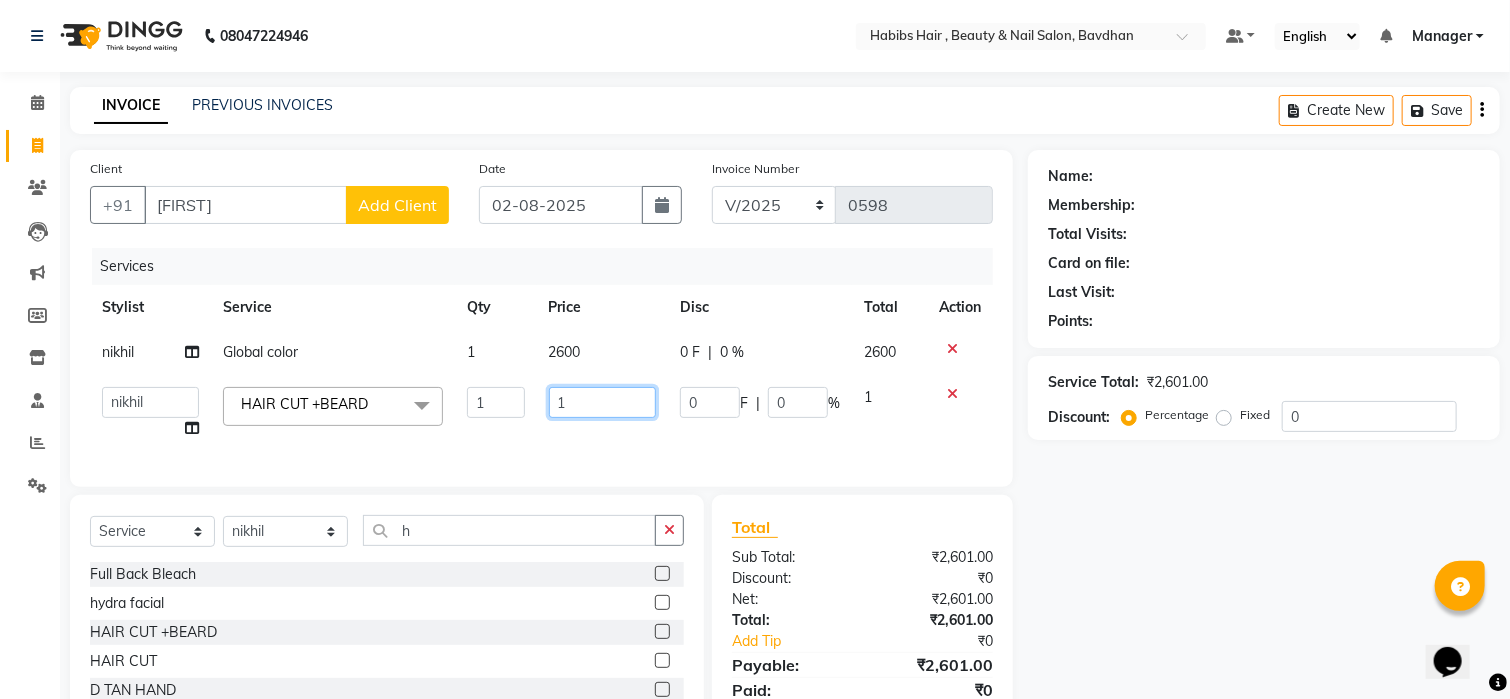click on "1" 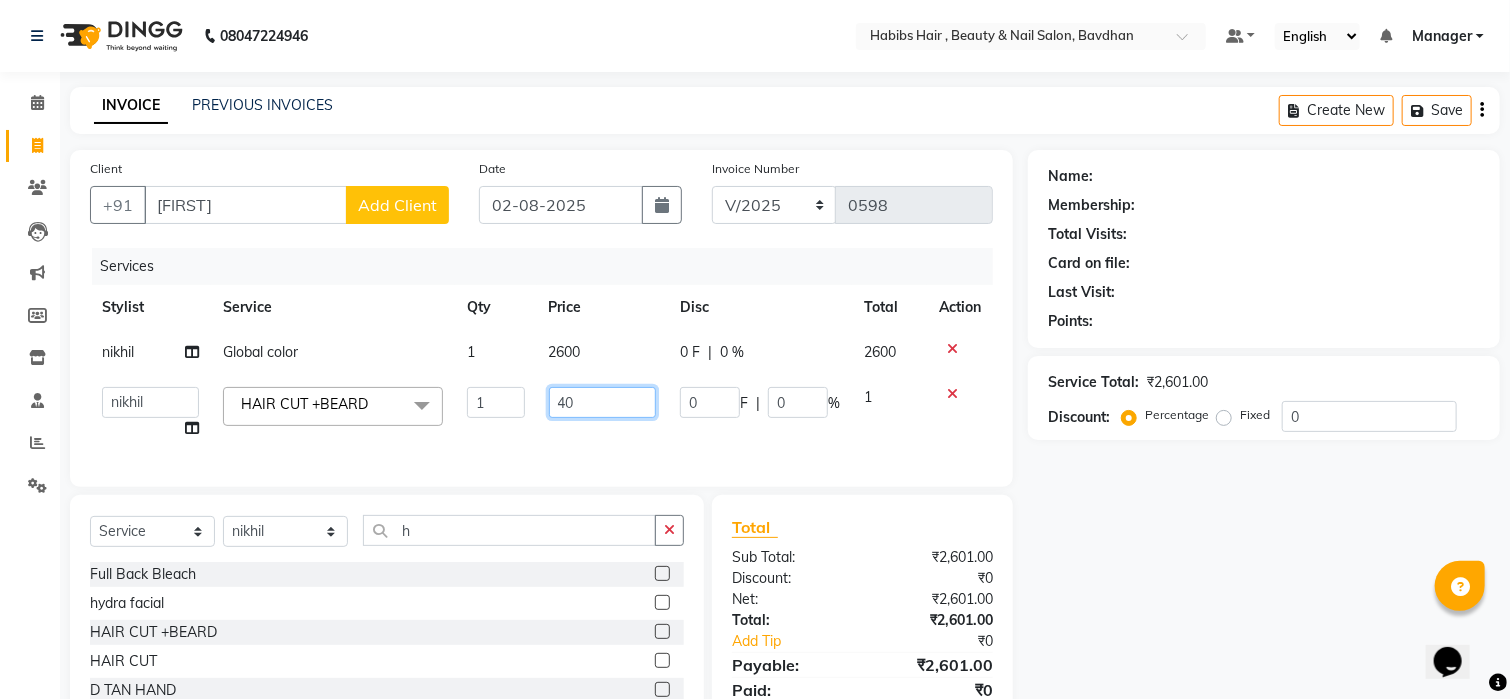 type on "400" 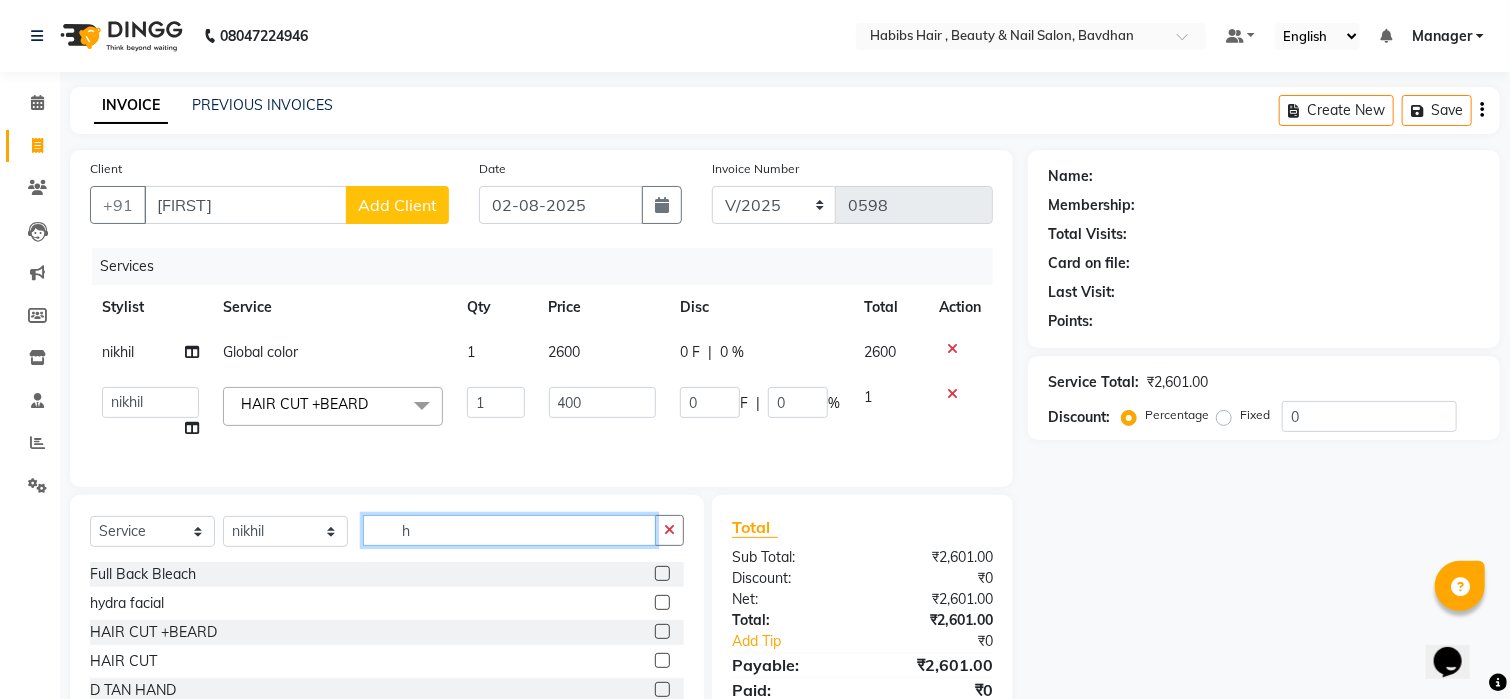 click on "h" 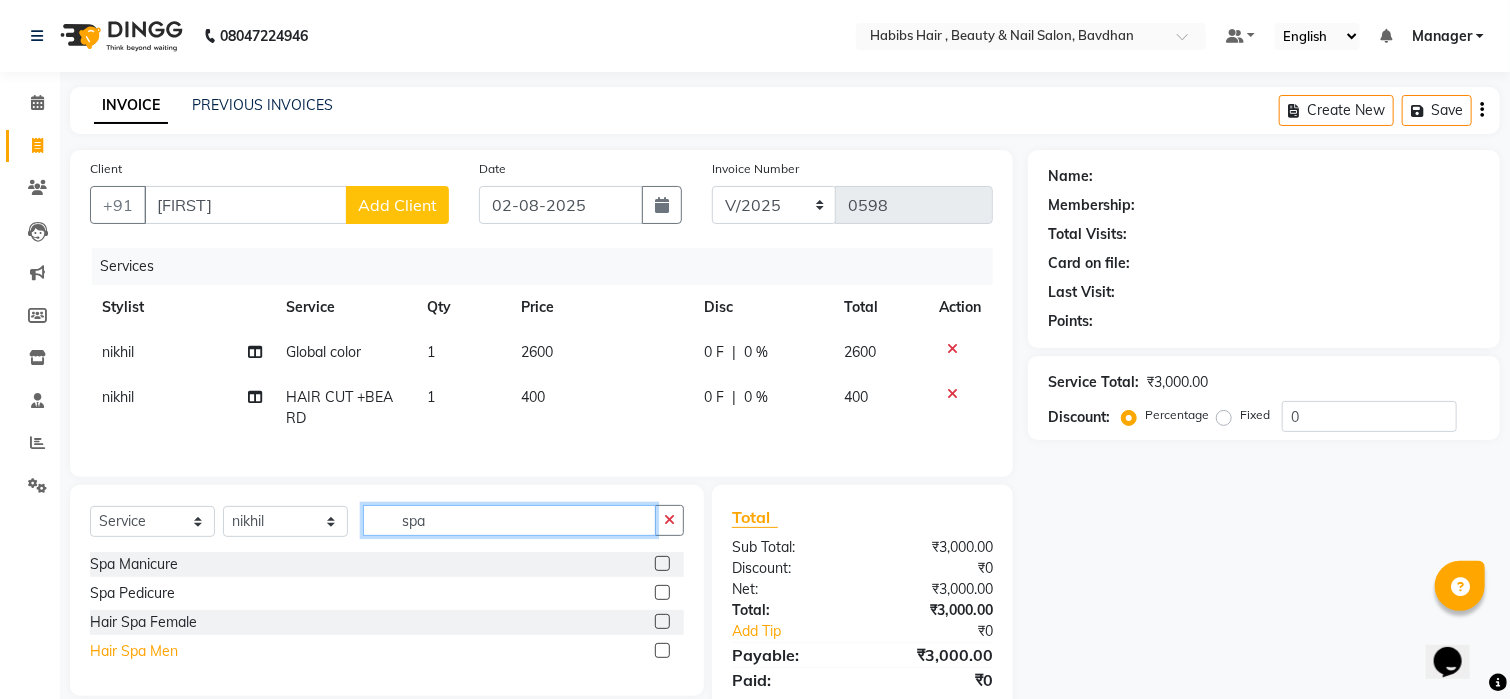 type on "spa" 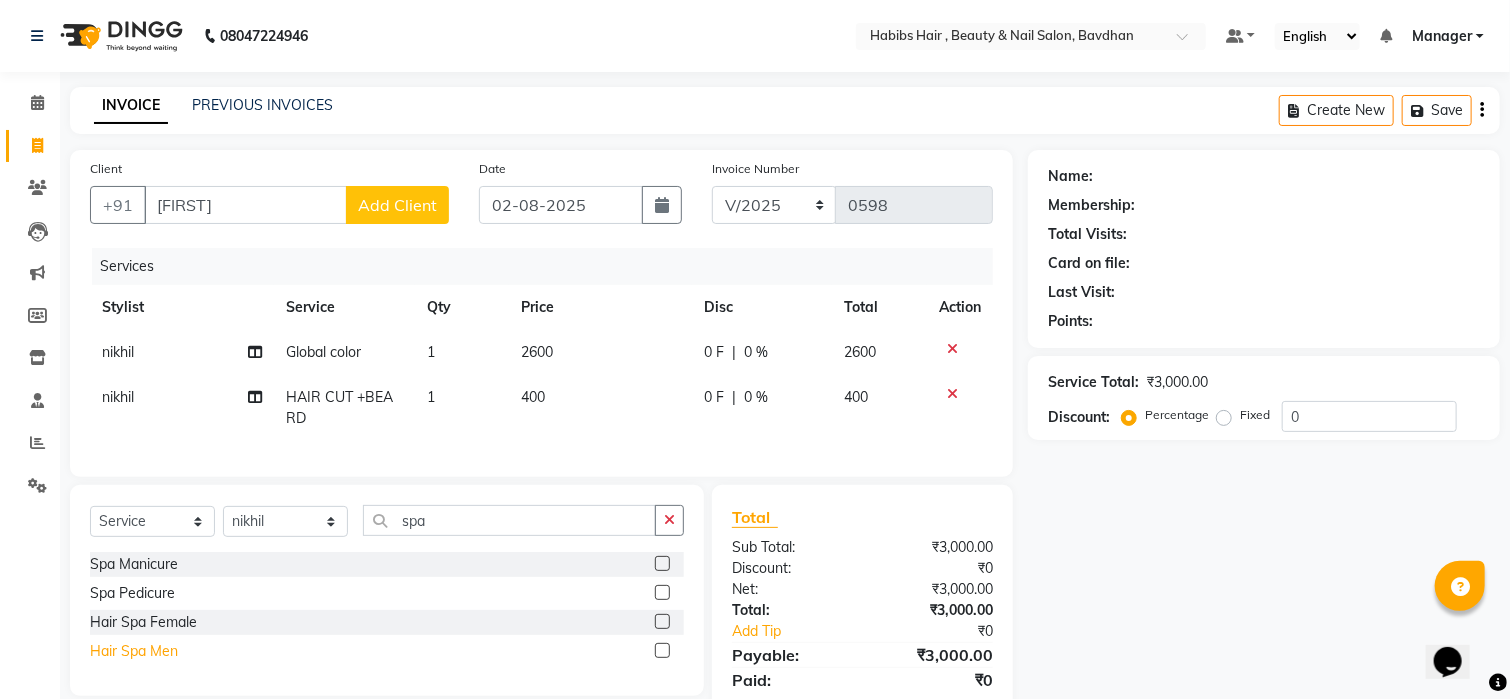 click on "Hair Spa Men" 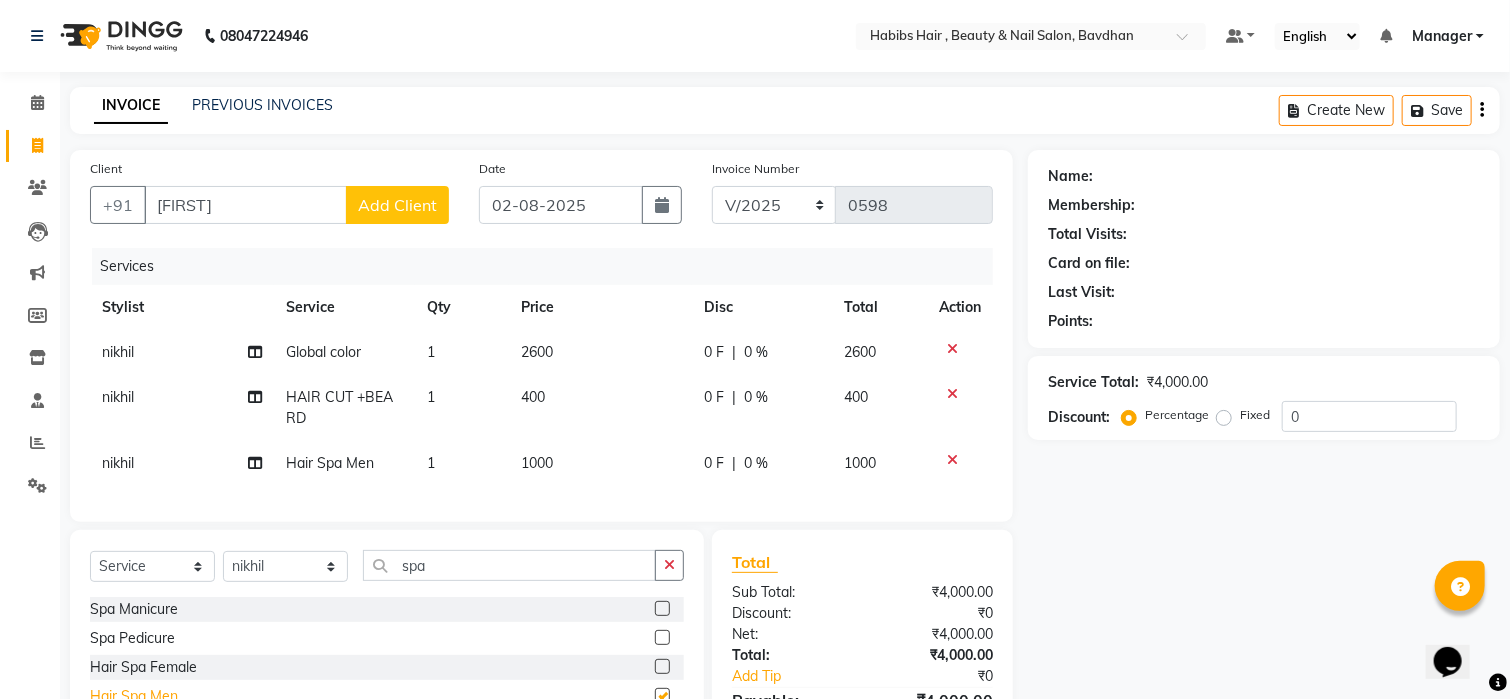 checkbox on "false" 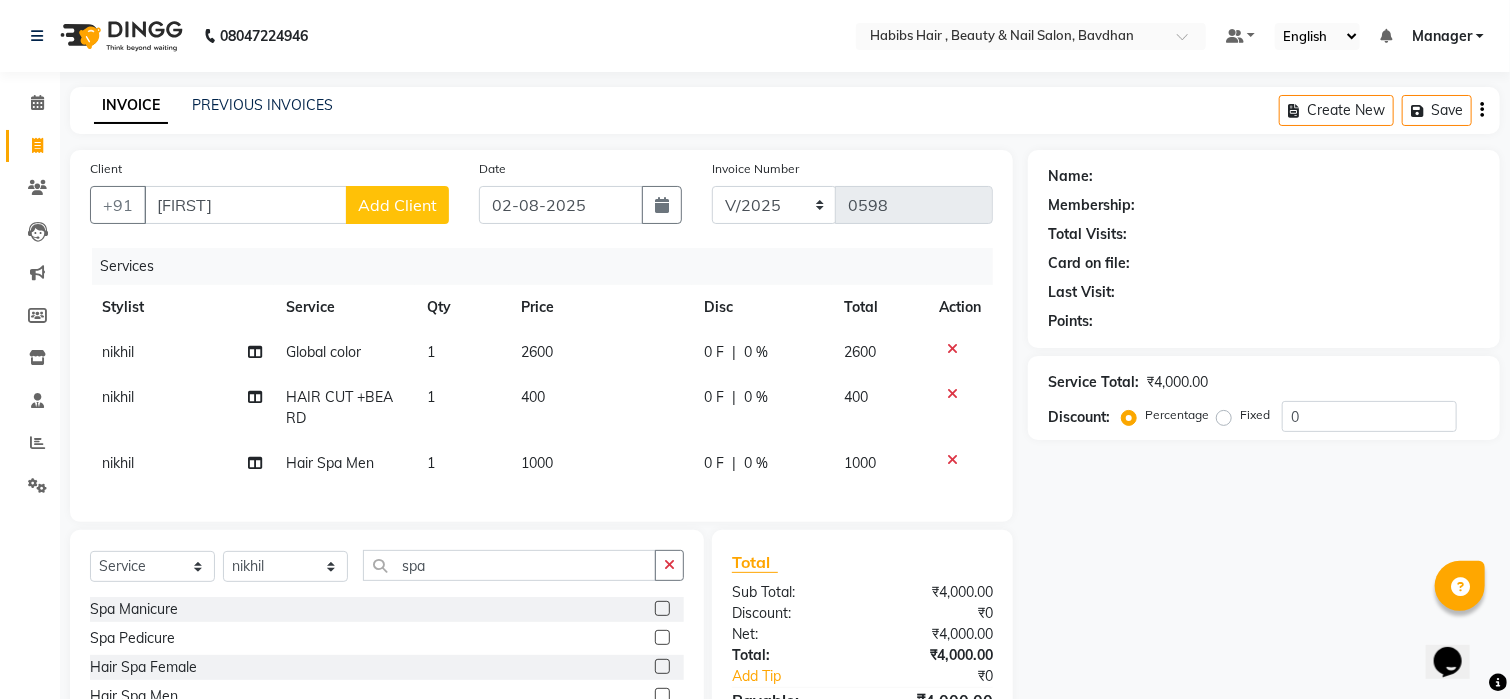 click on "1000" 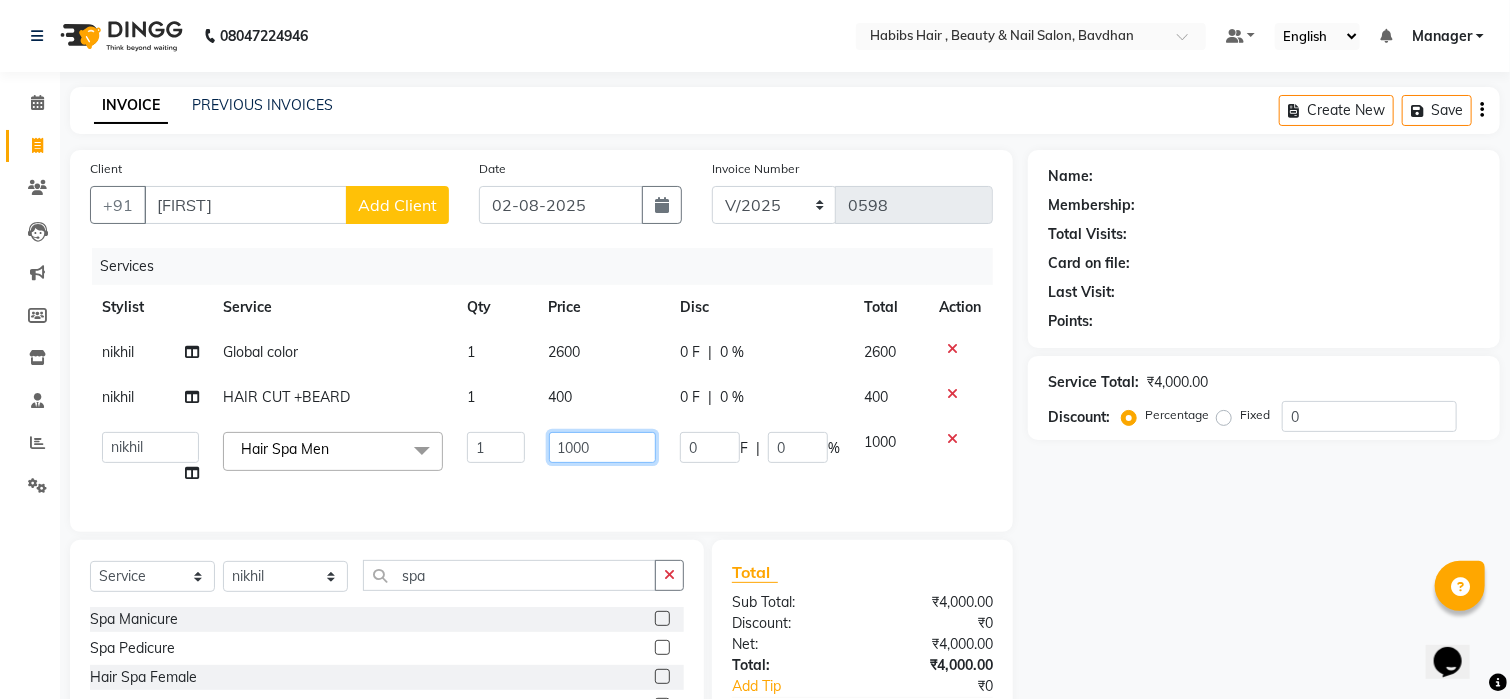 click on "1000" 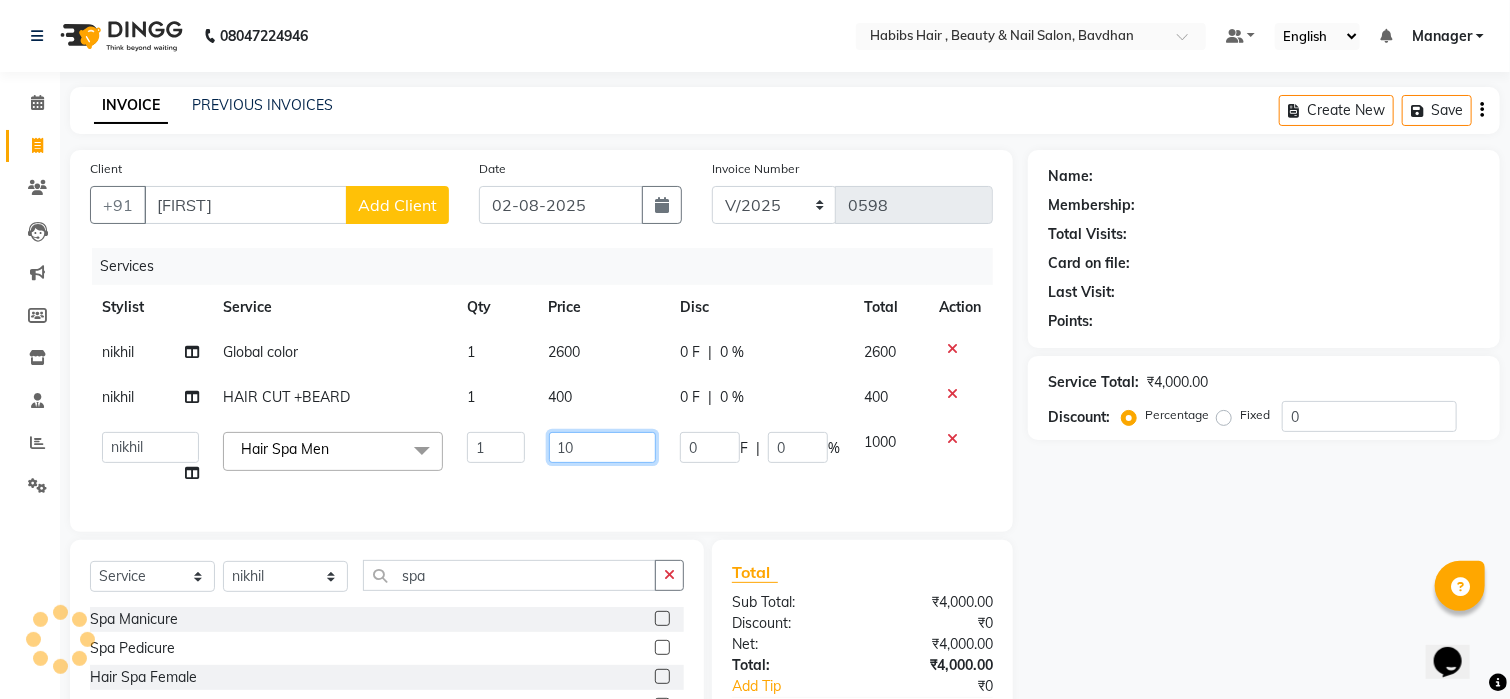 type on "1" 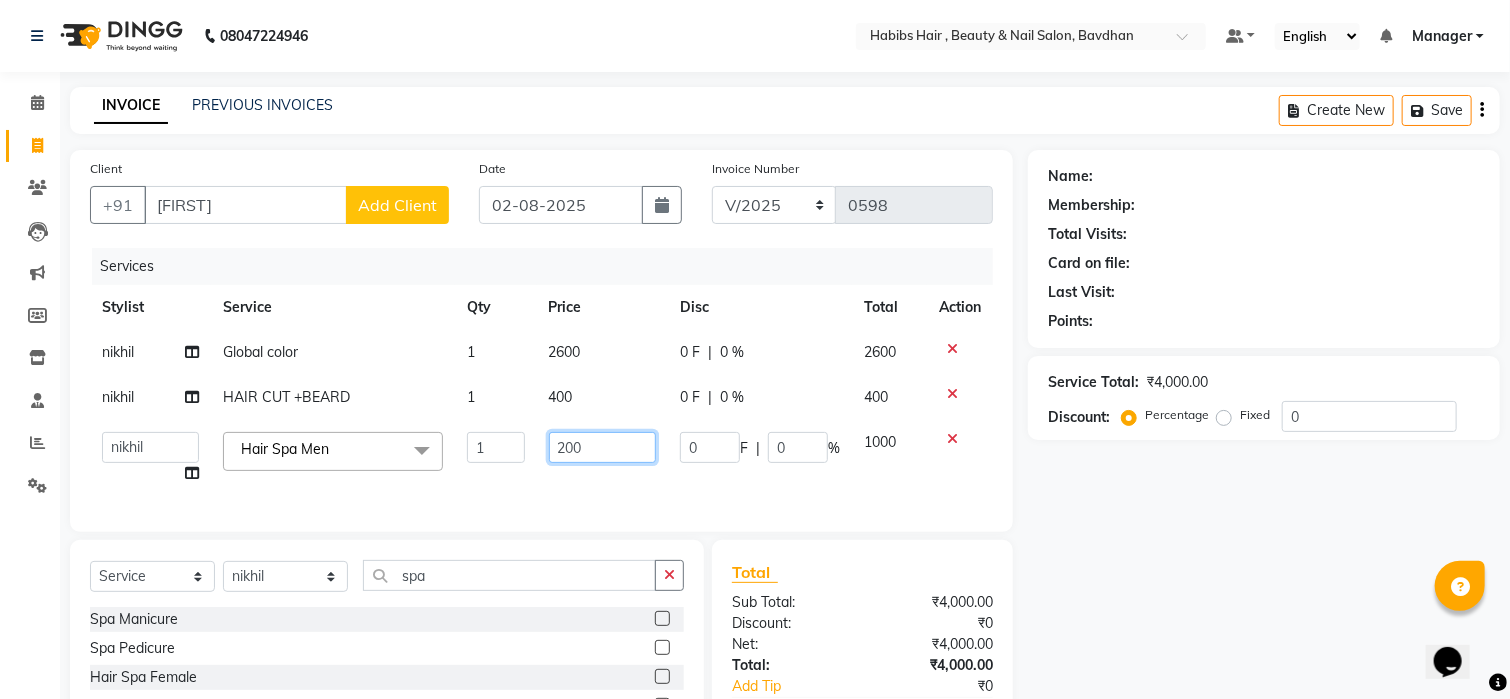 type on "2000" 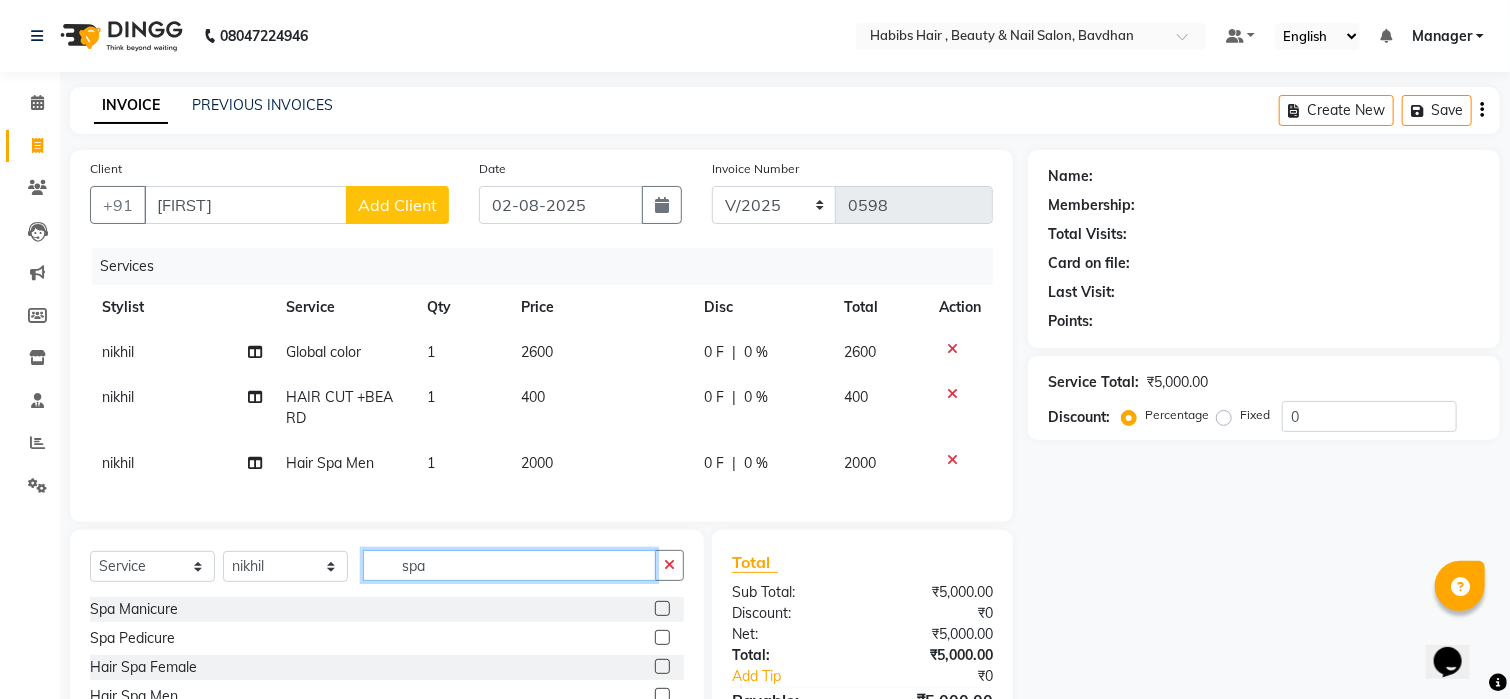 click on "spa" 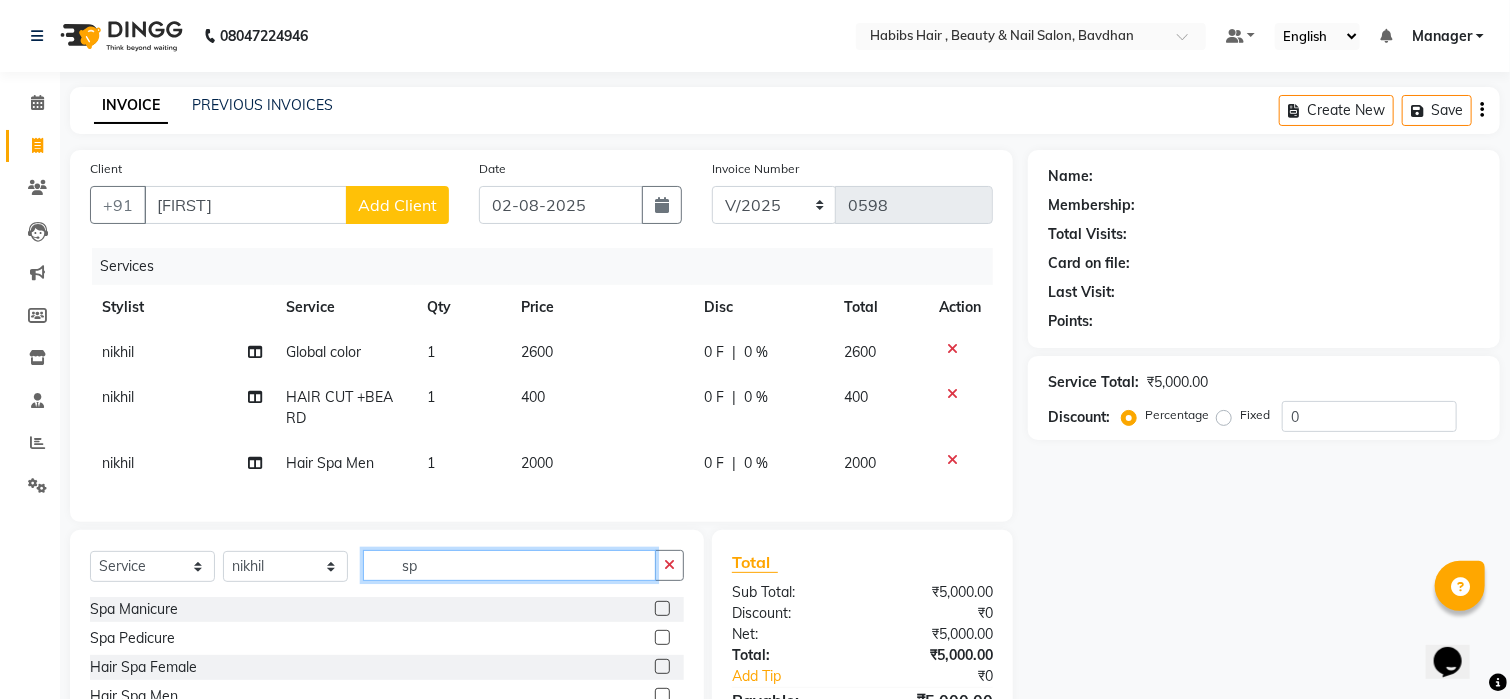 type on "s" 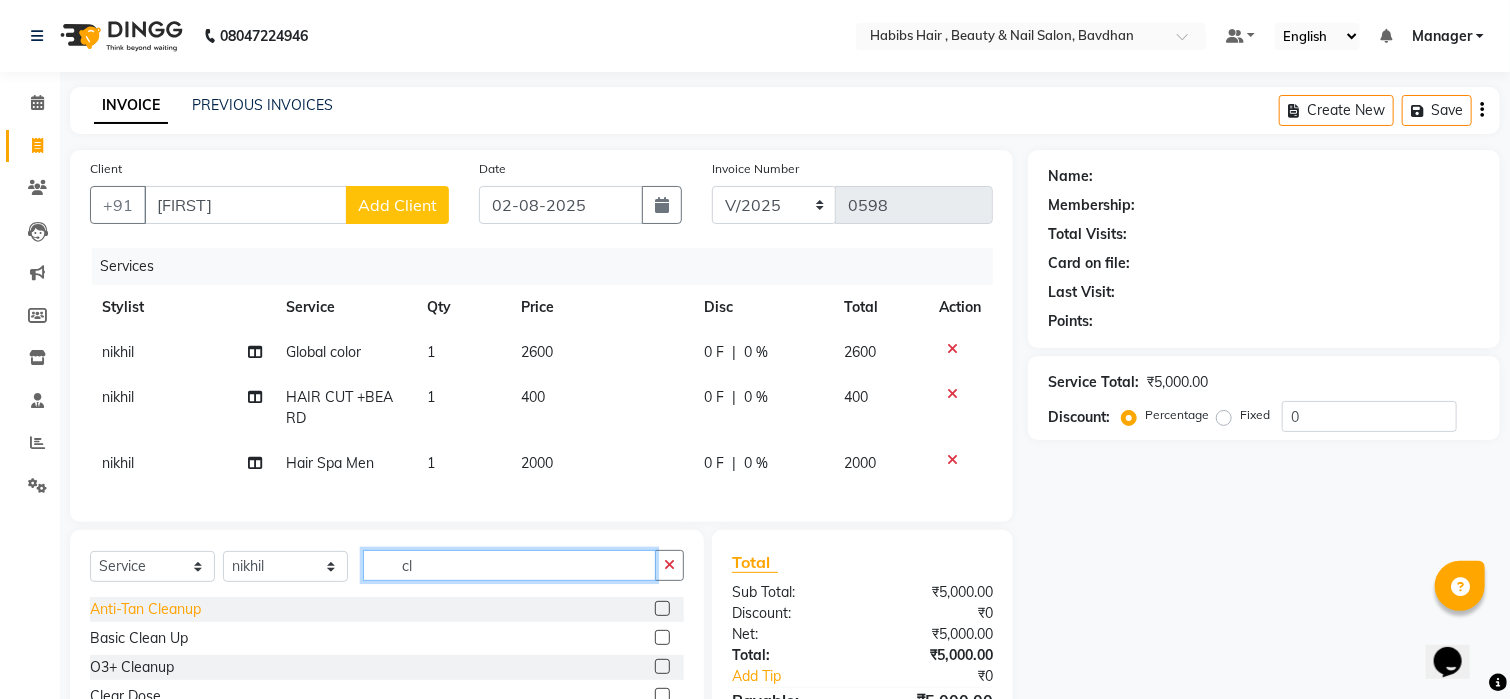 type on "cl" 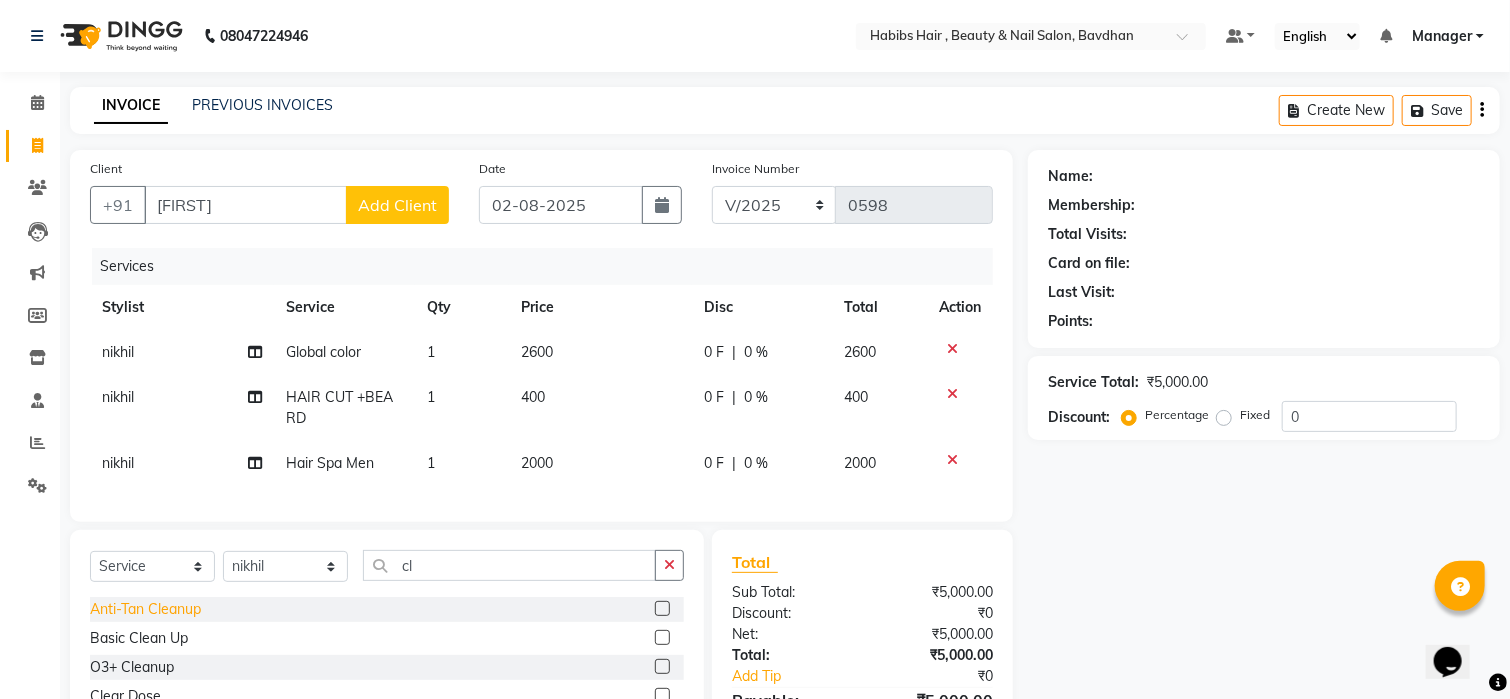 click on "Anti-Tan Cleanup" 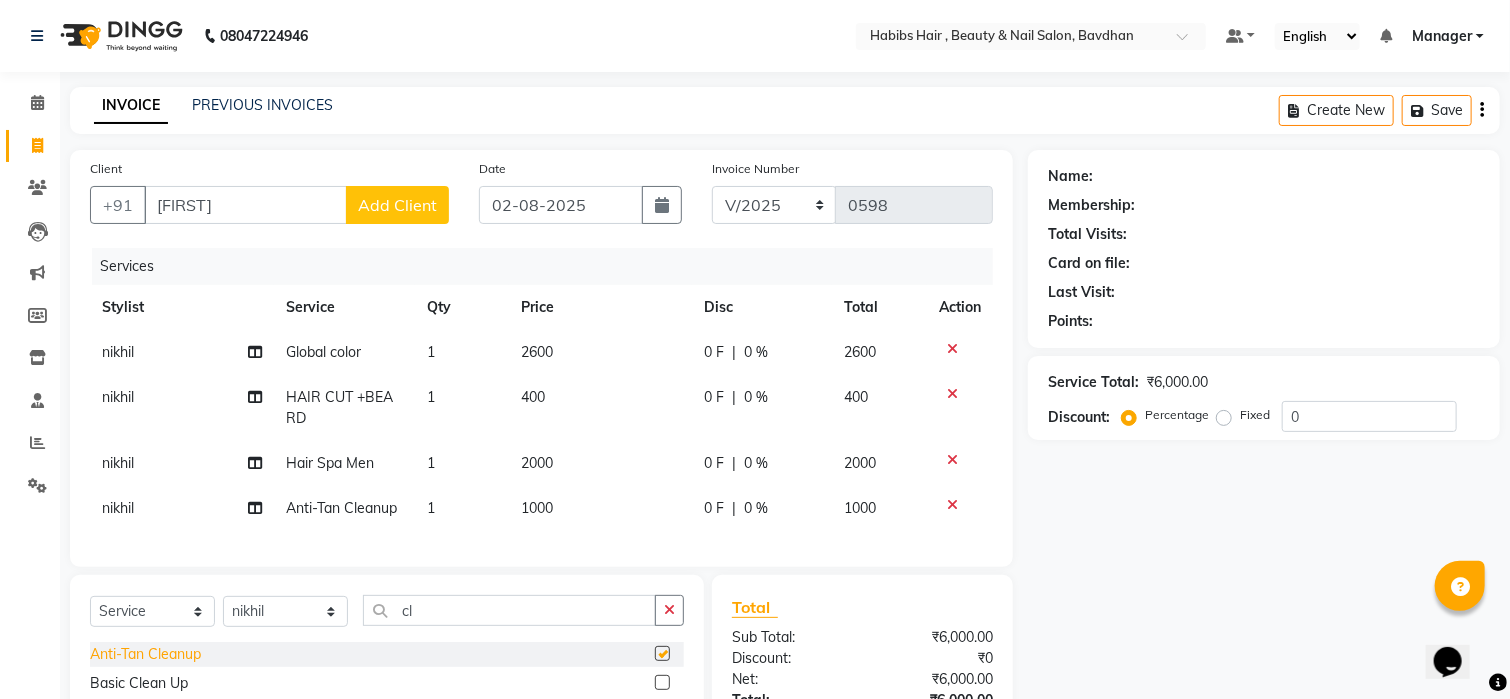 checkbox on "false" 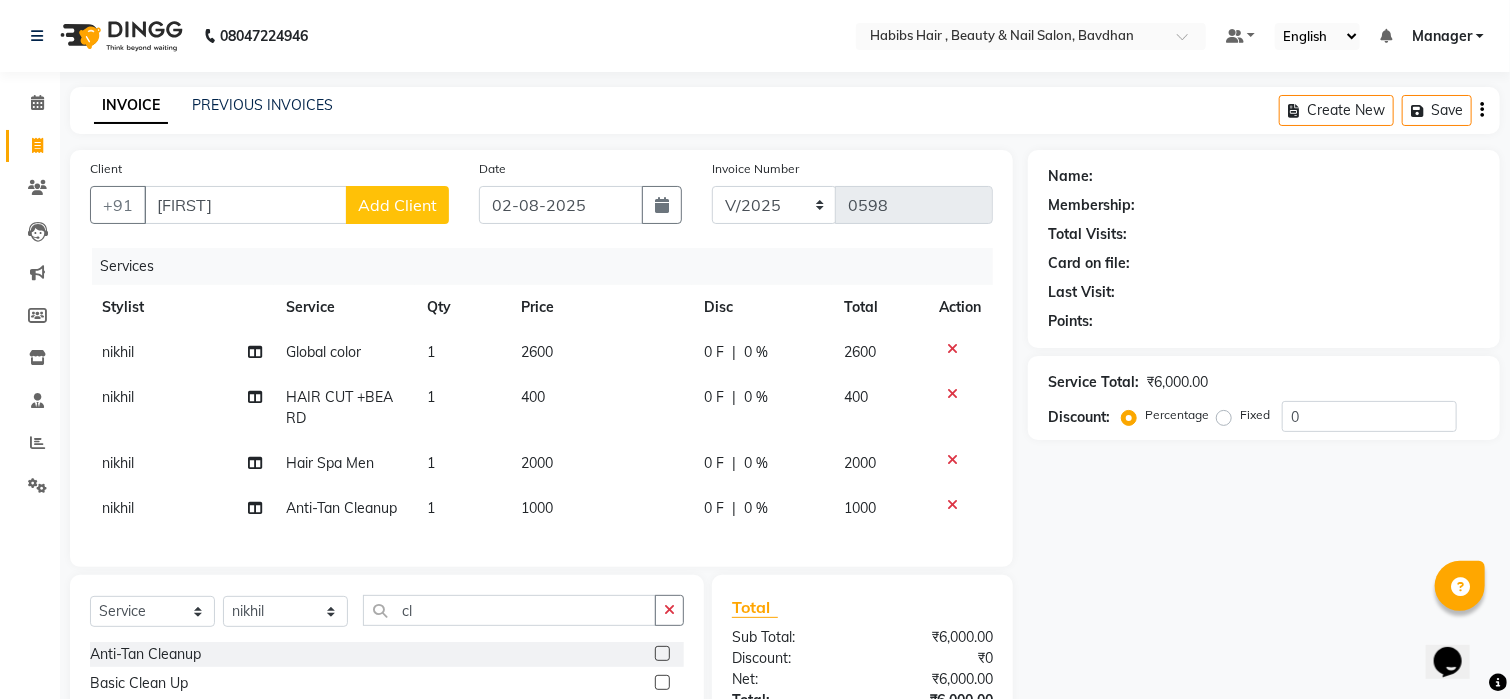 click 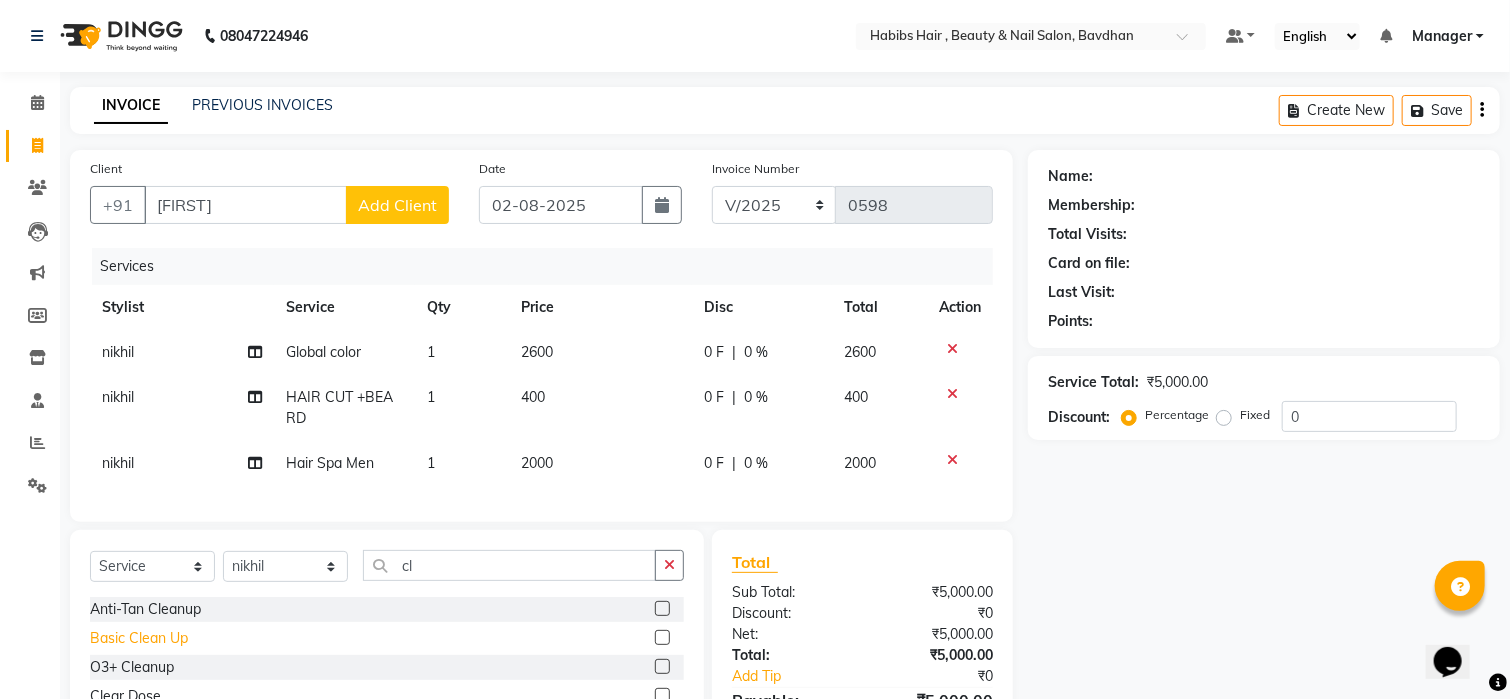 click on "Basic Clean Up" 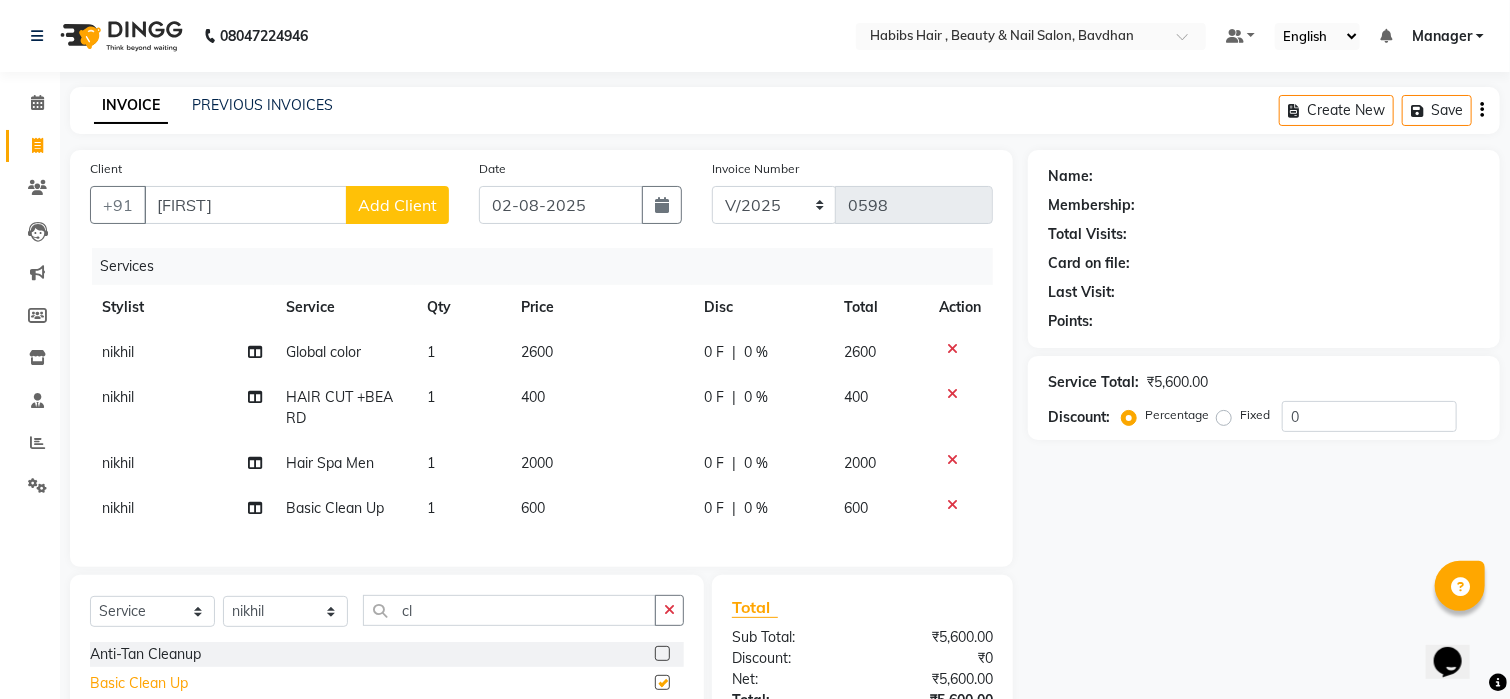 checkbox on "false" 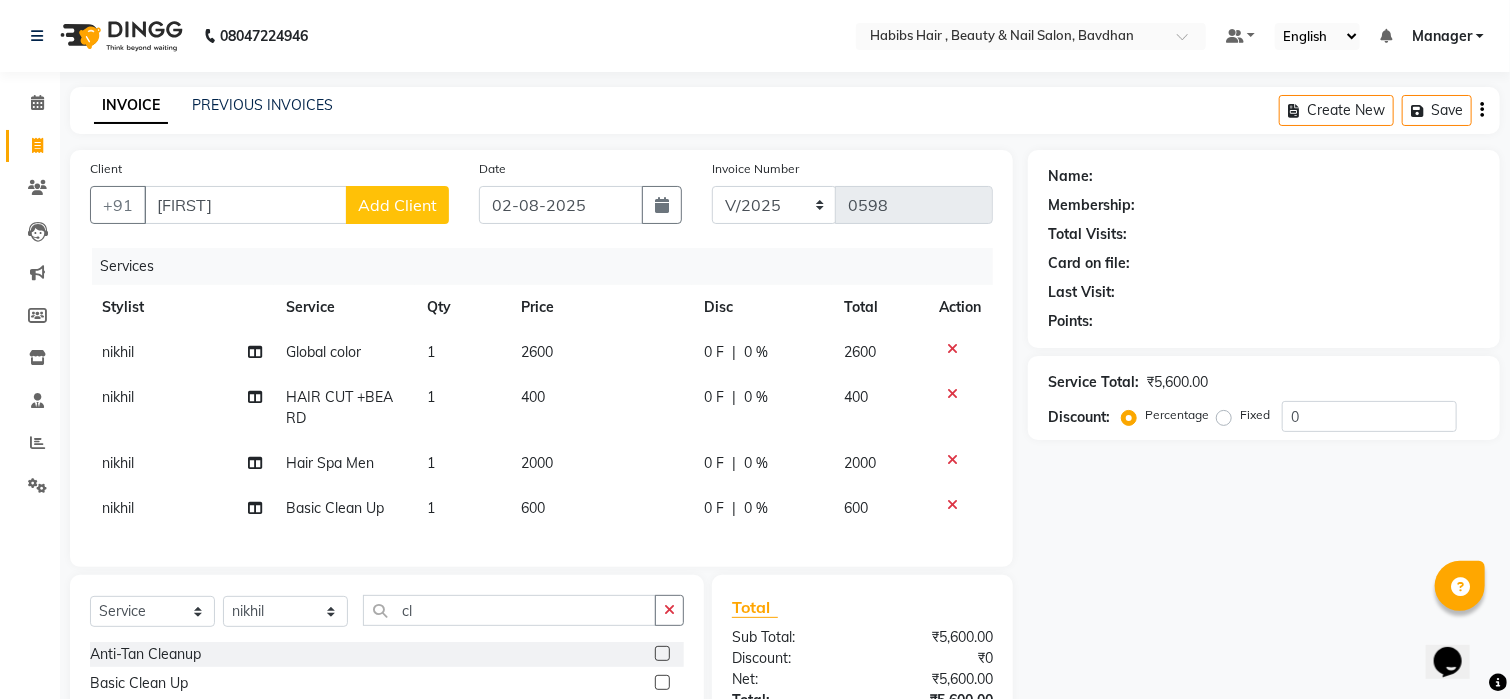 click on "600" 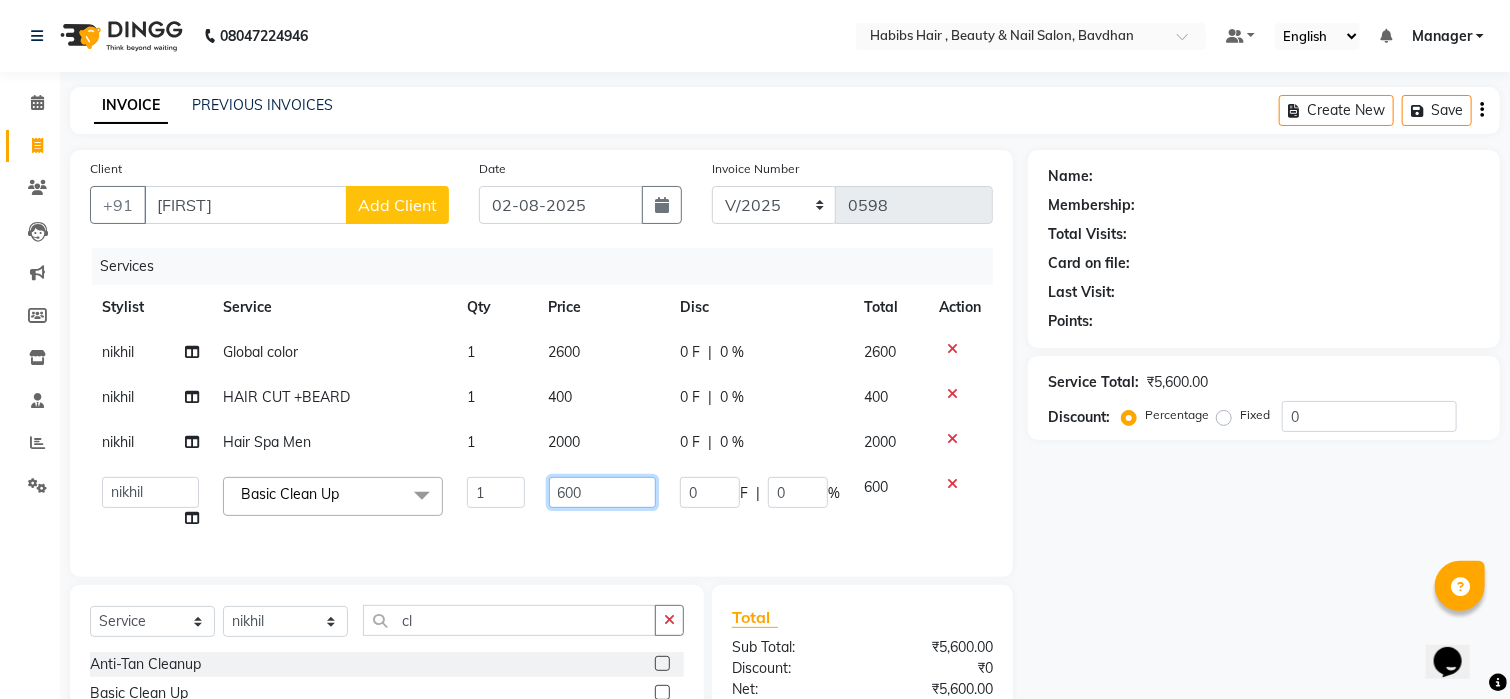 click on "600" 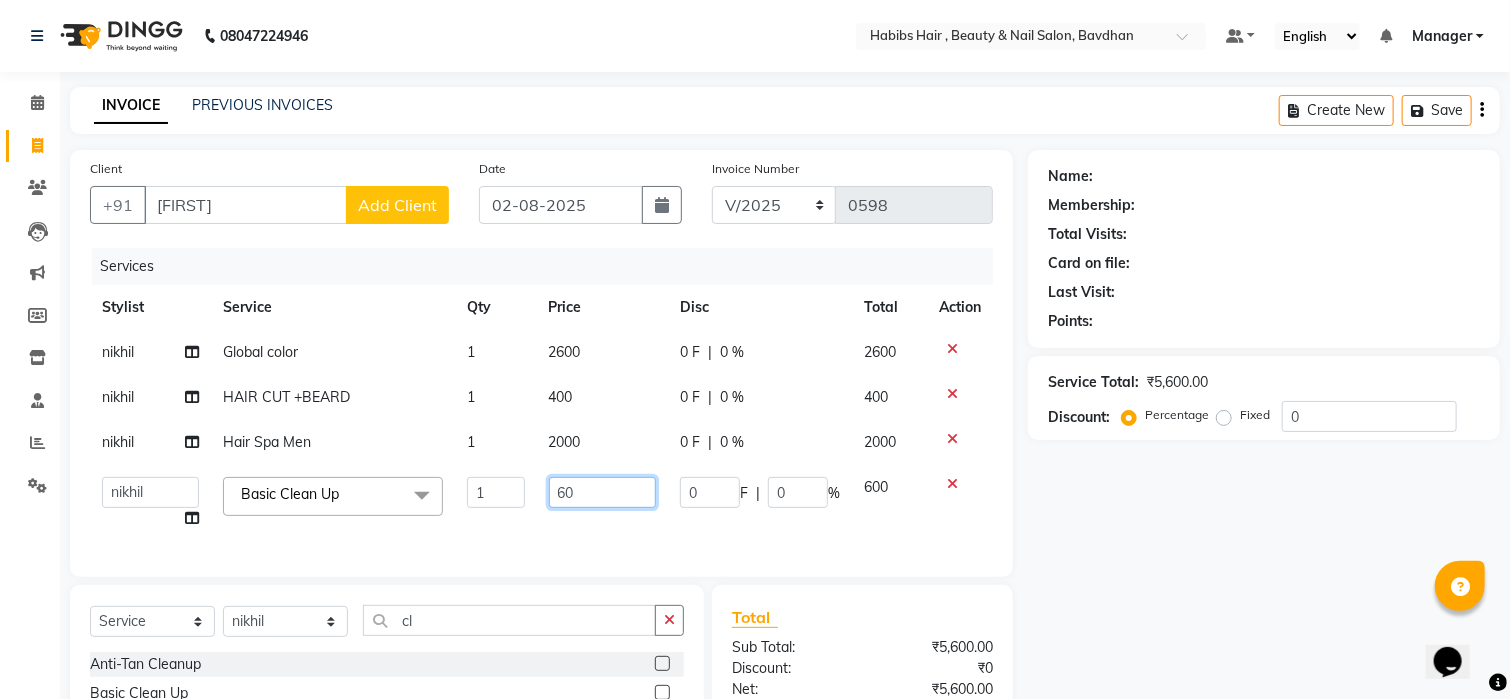 type on "6" 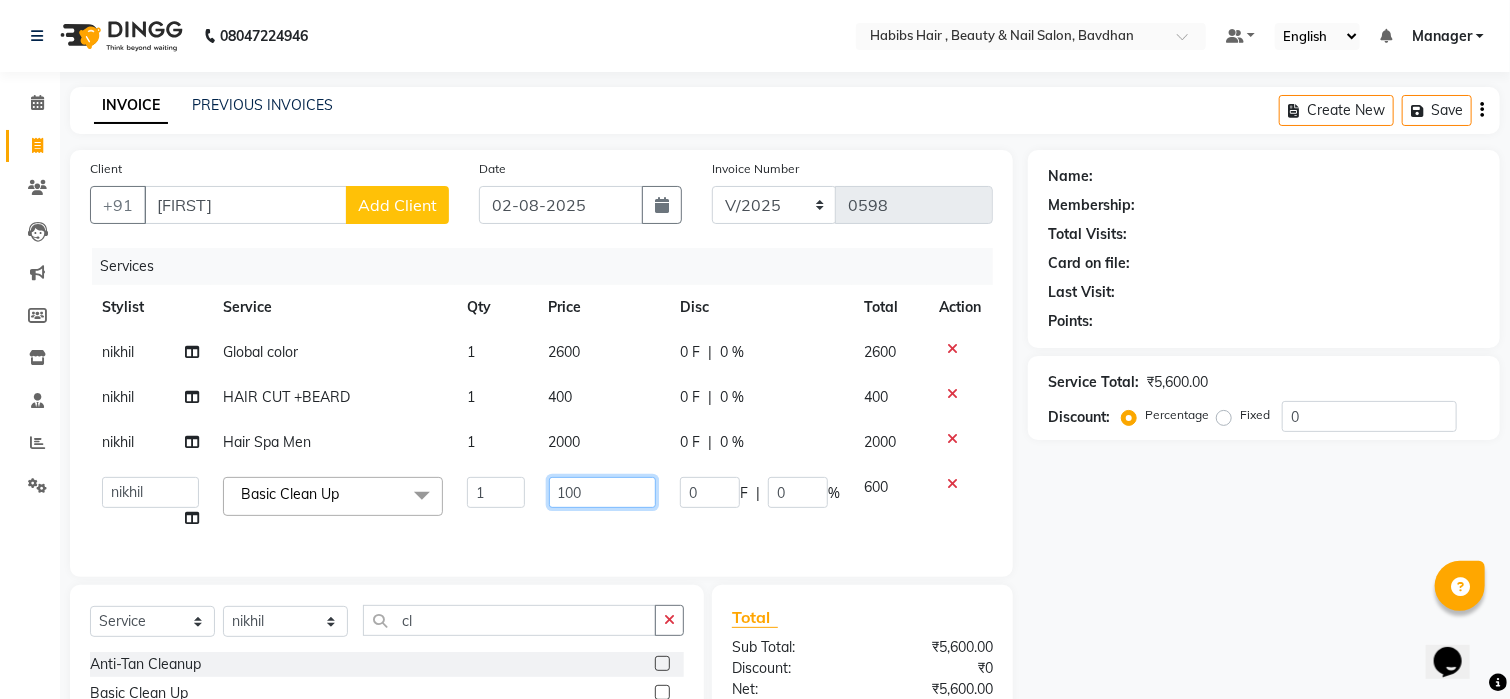 type on "1000" 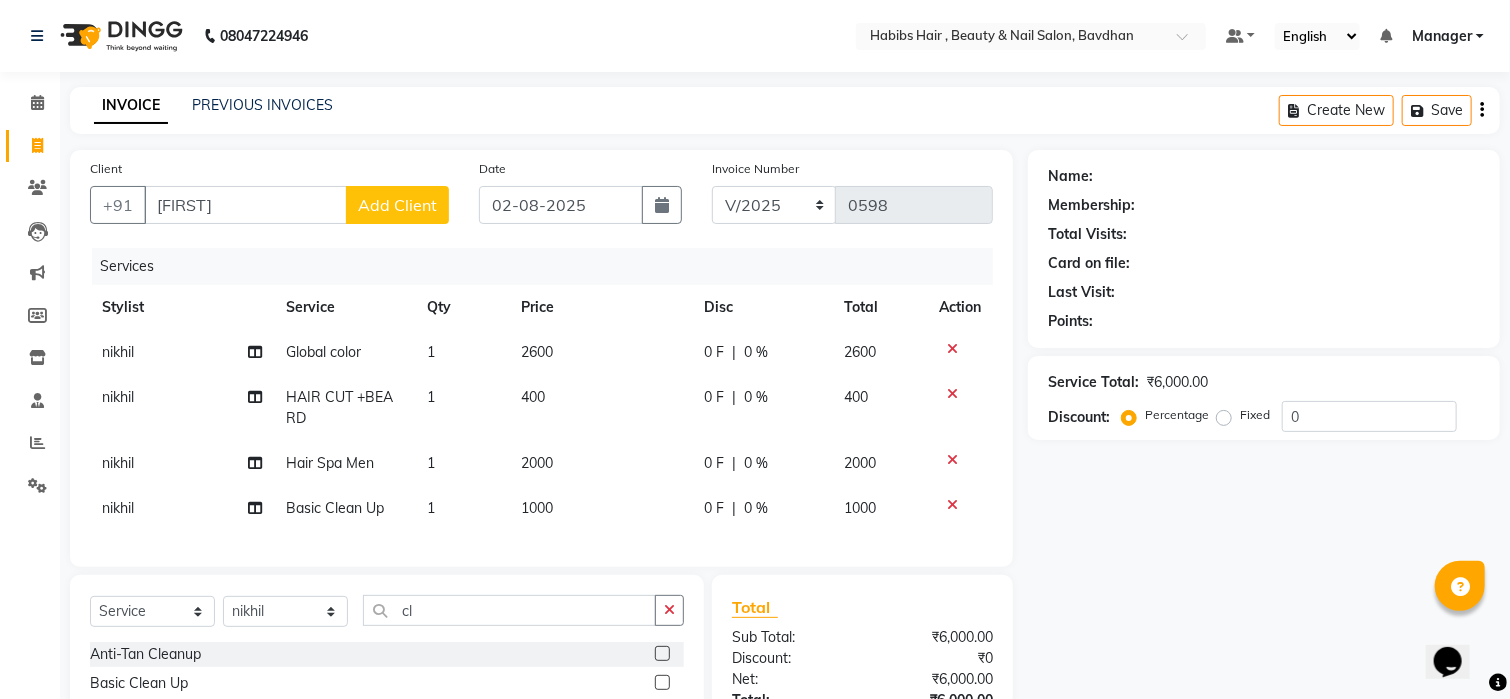 click on "1000" 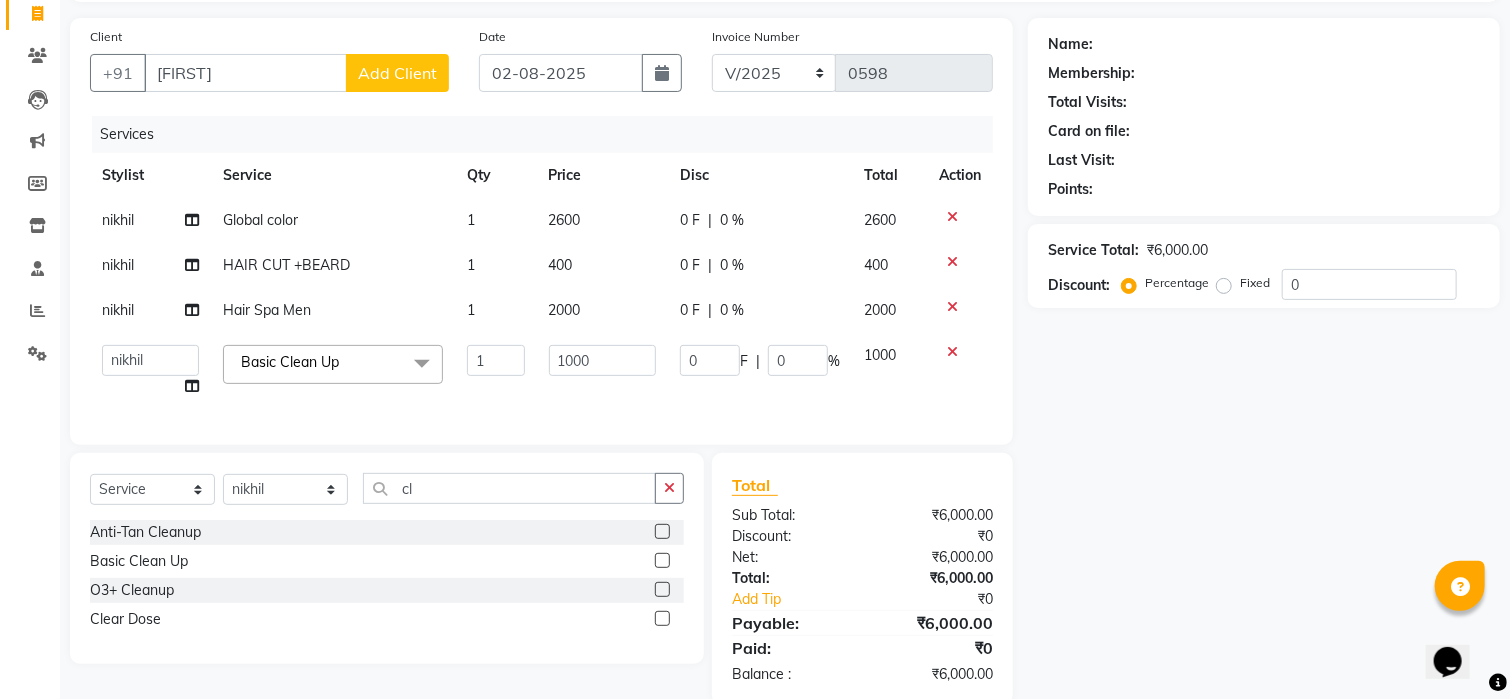 scroll, scrollTop: 183, scrollLeft: 0, axis: vertical 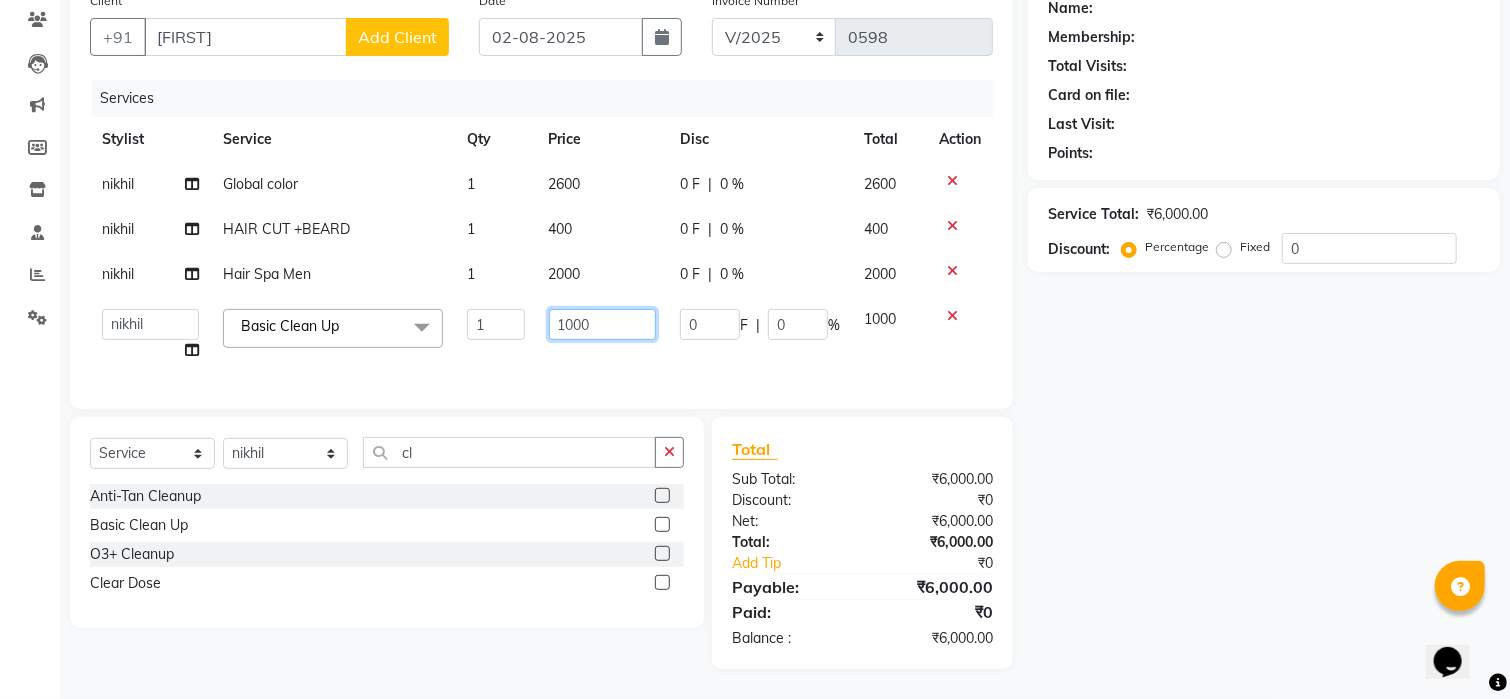 click on "1000" 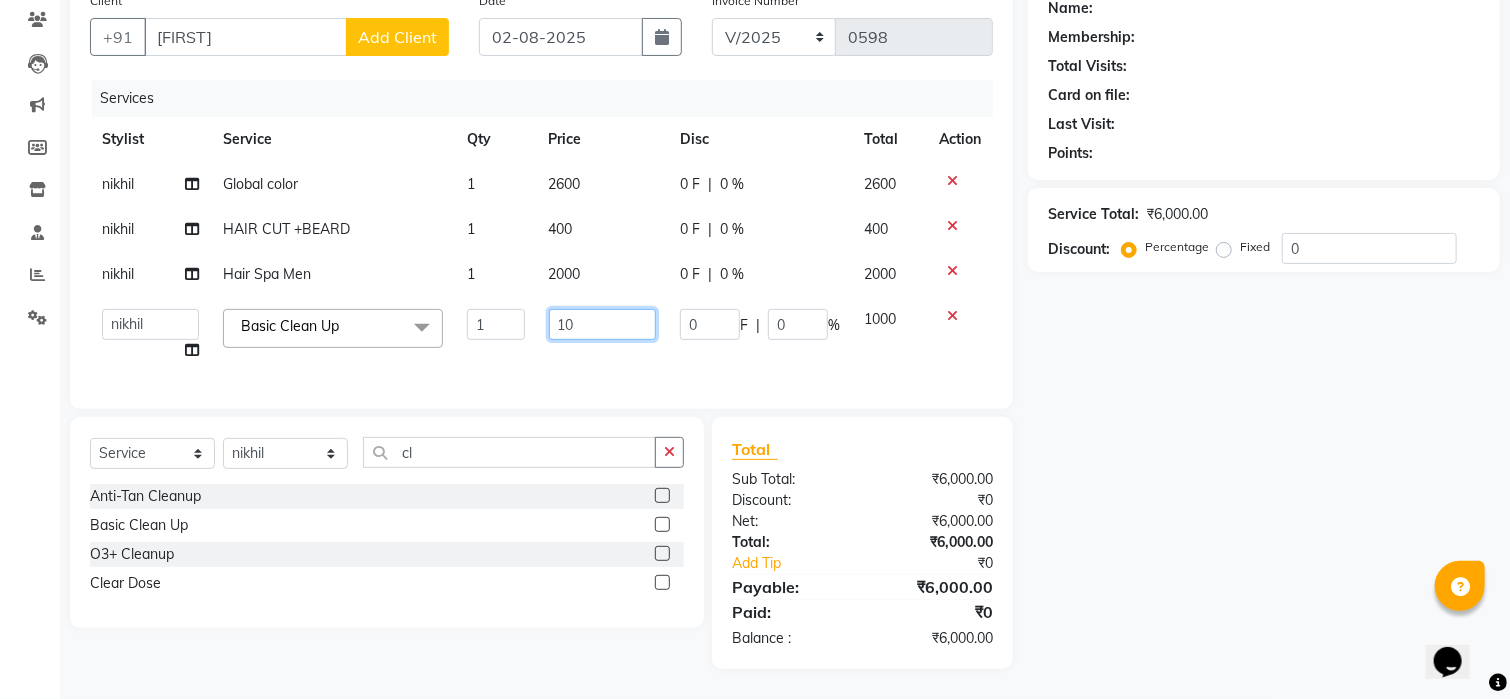 type on "1" 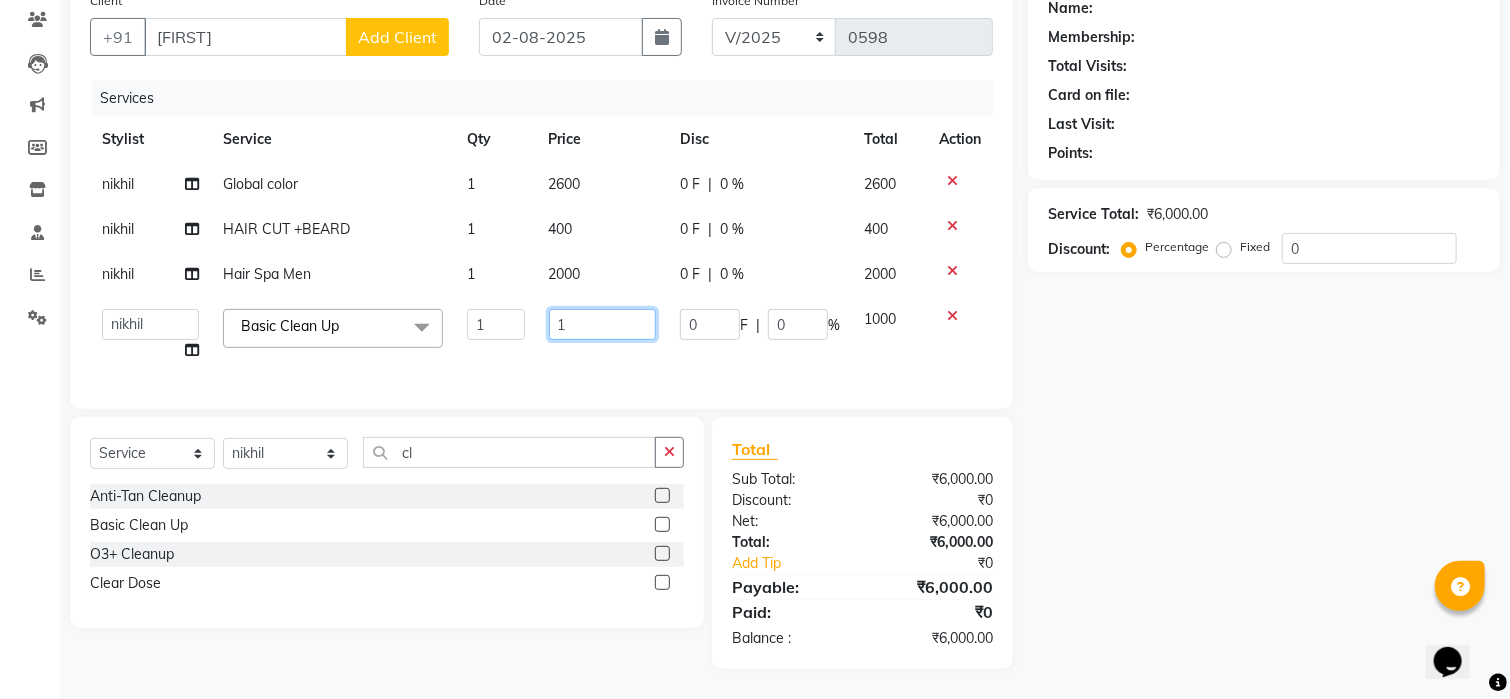 type 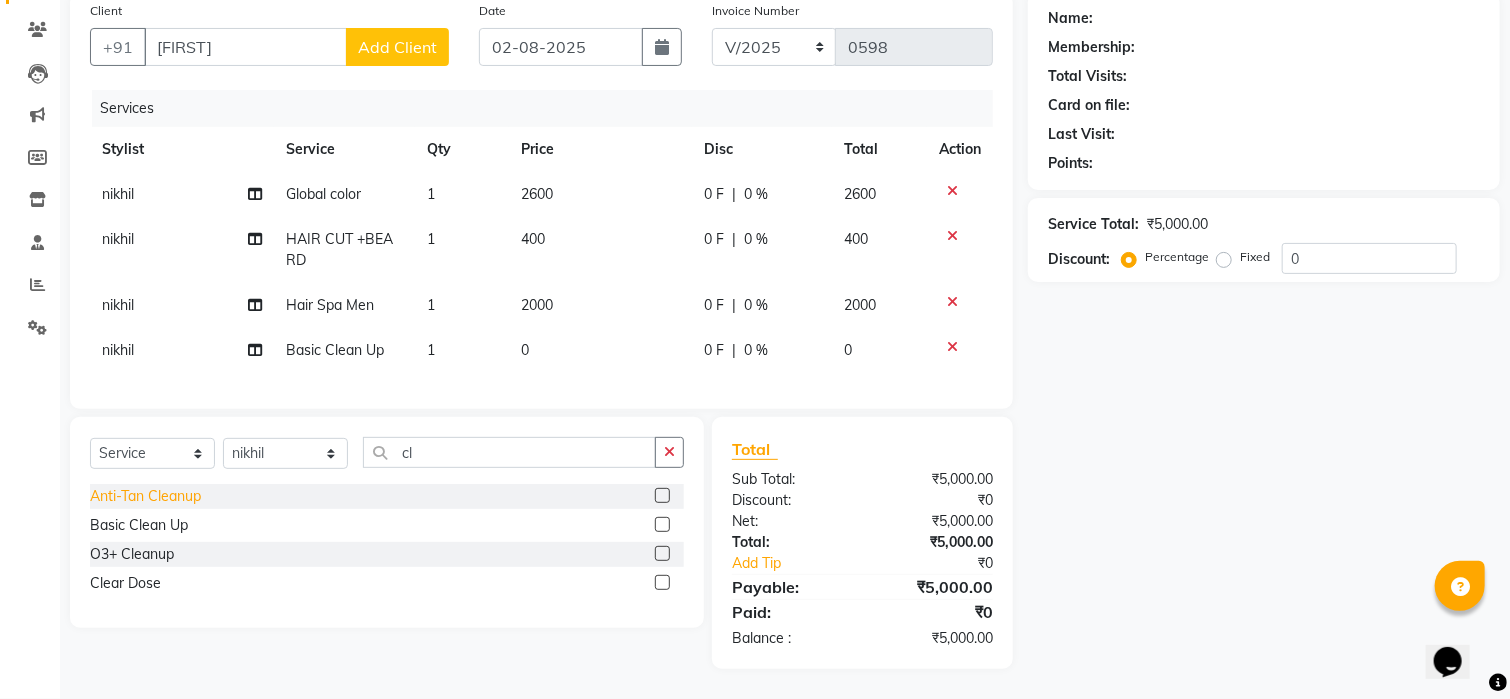 click on "Anti-Tan Cleanup" 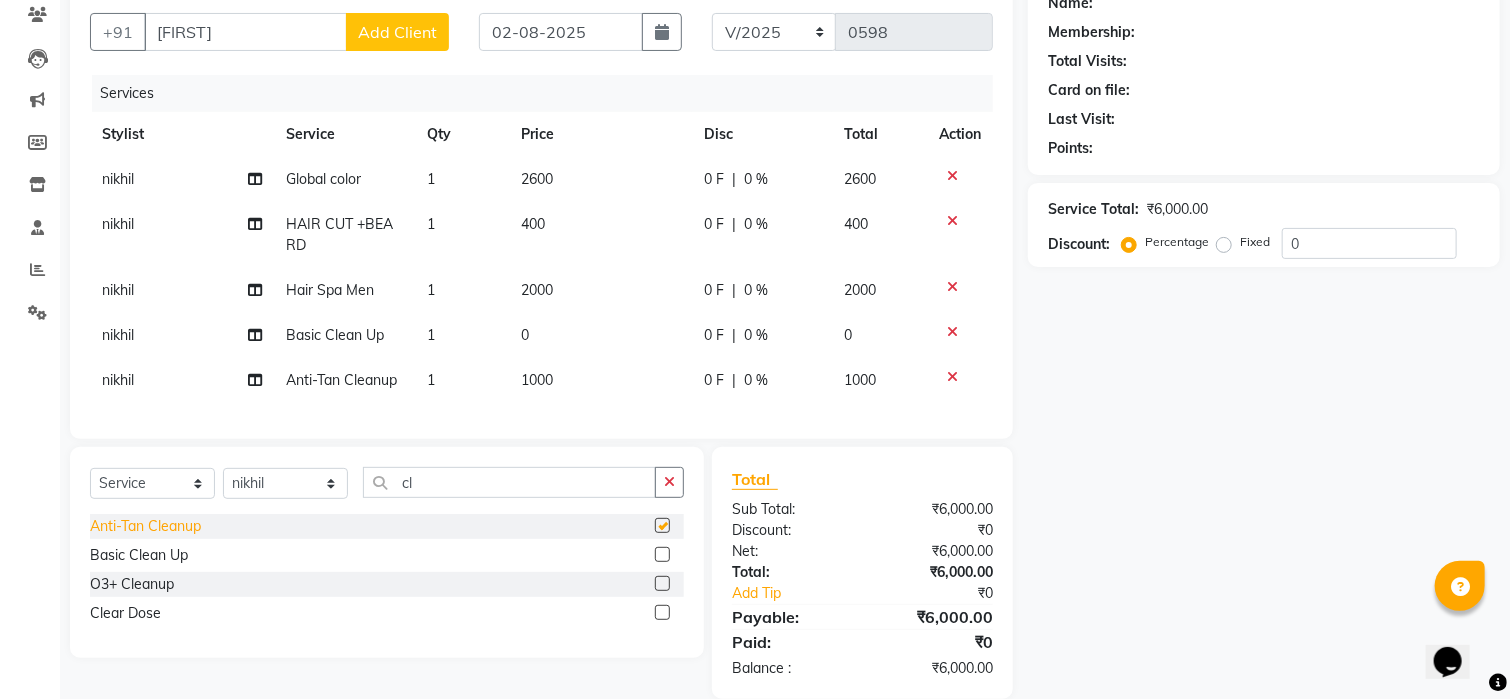 scroll, scrollTop: 183, scrollLeft: 0, axis: vertical 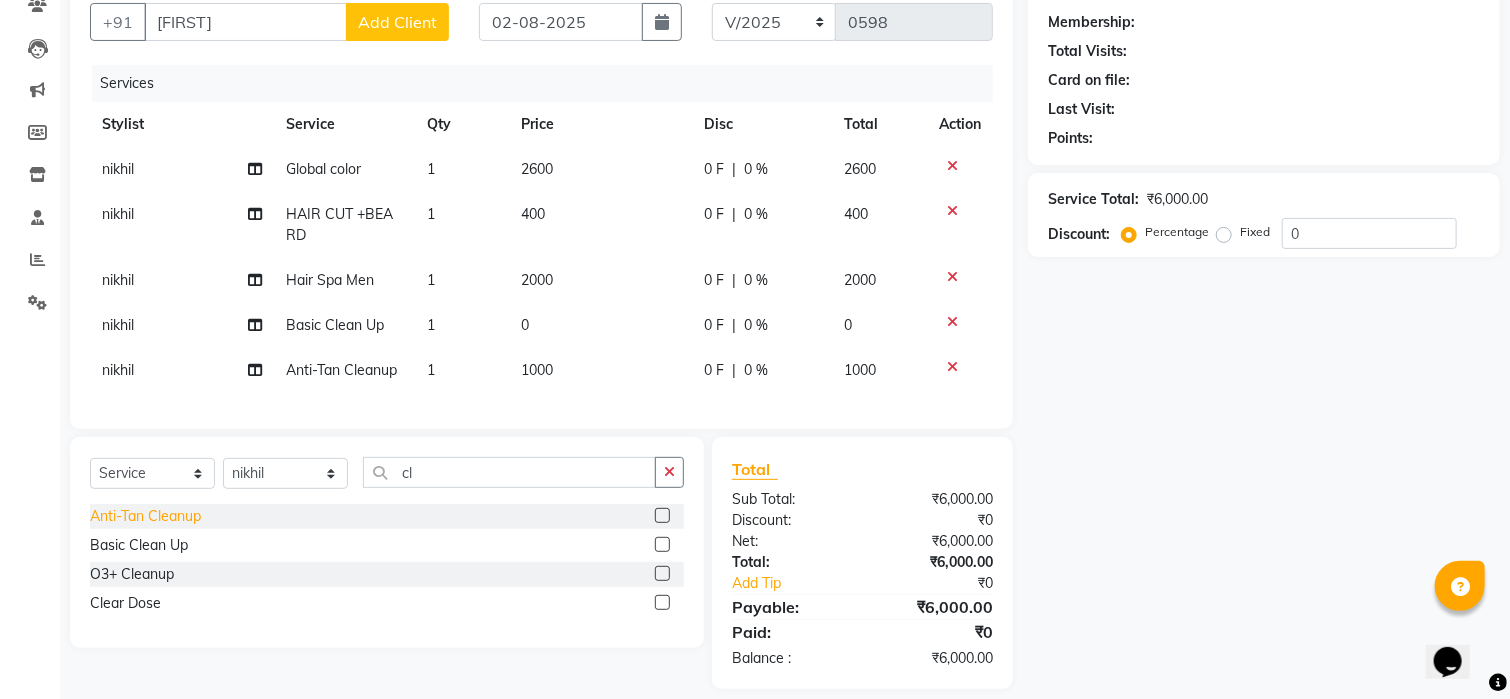 checkbox on "false" 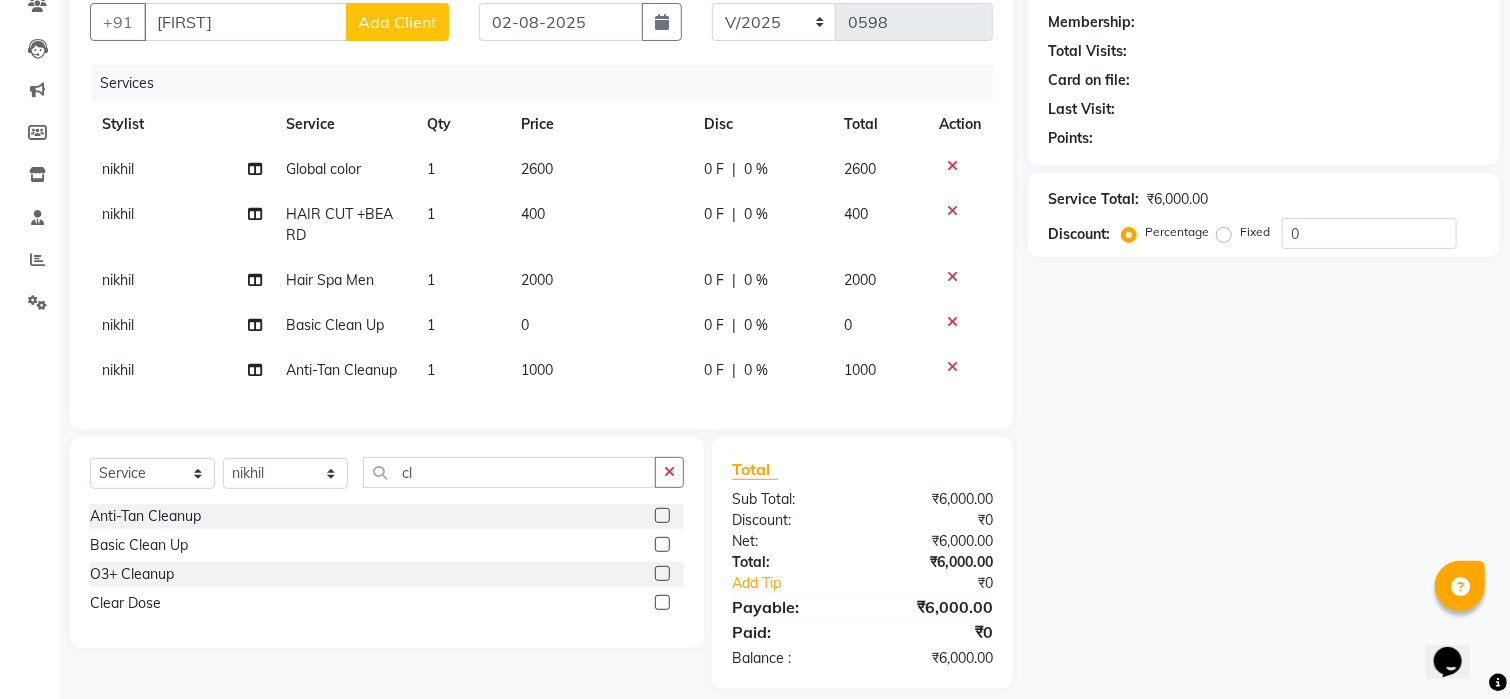 click 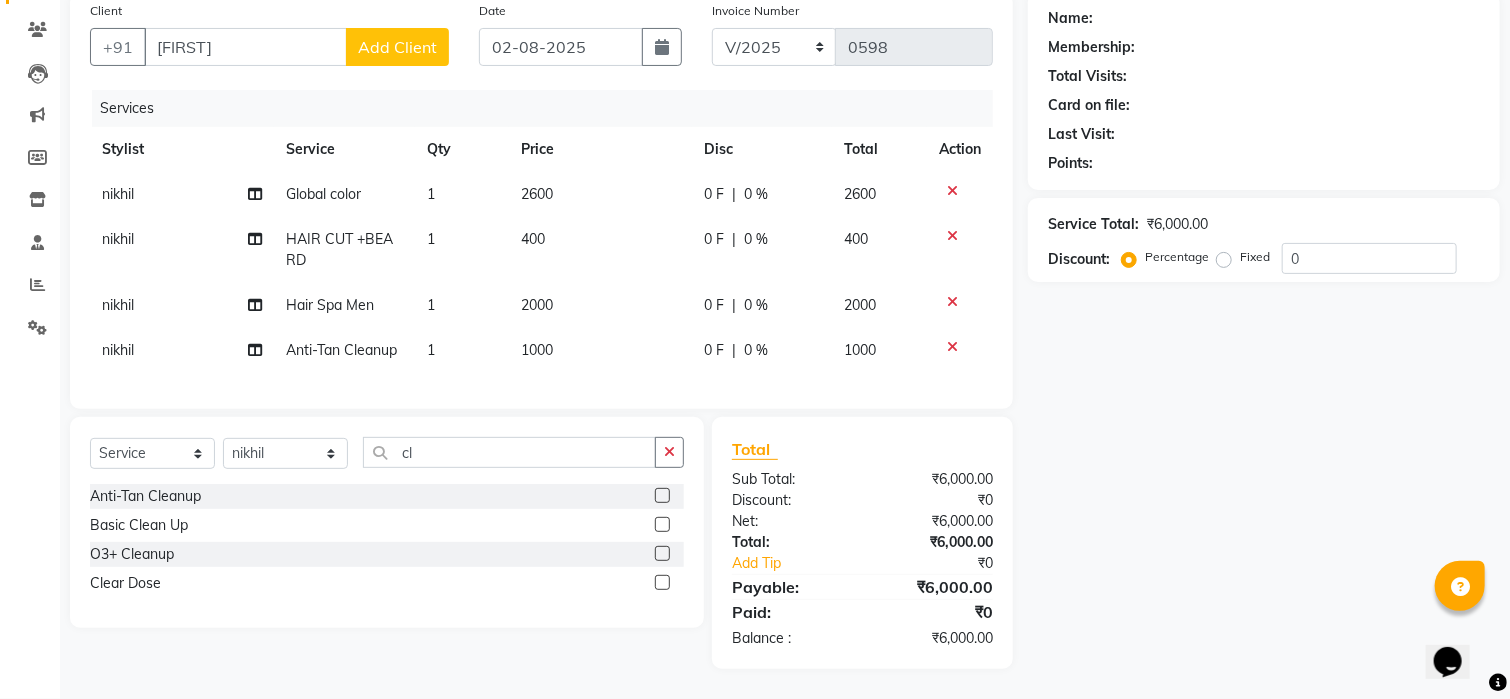 click on "1000" 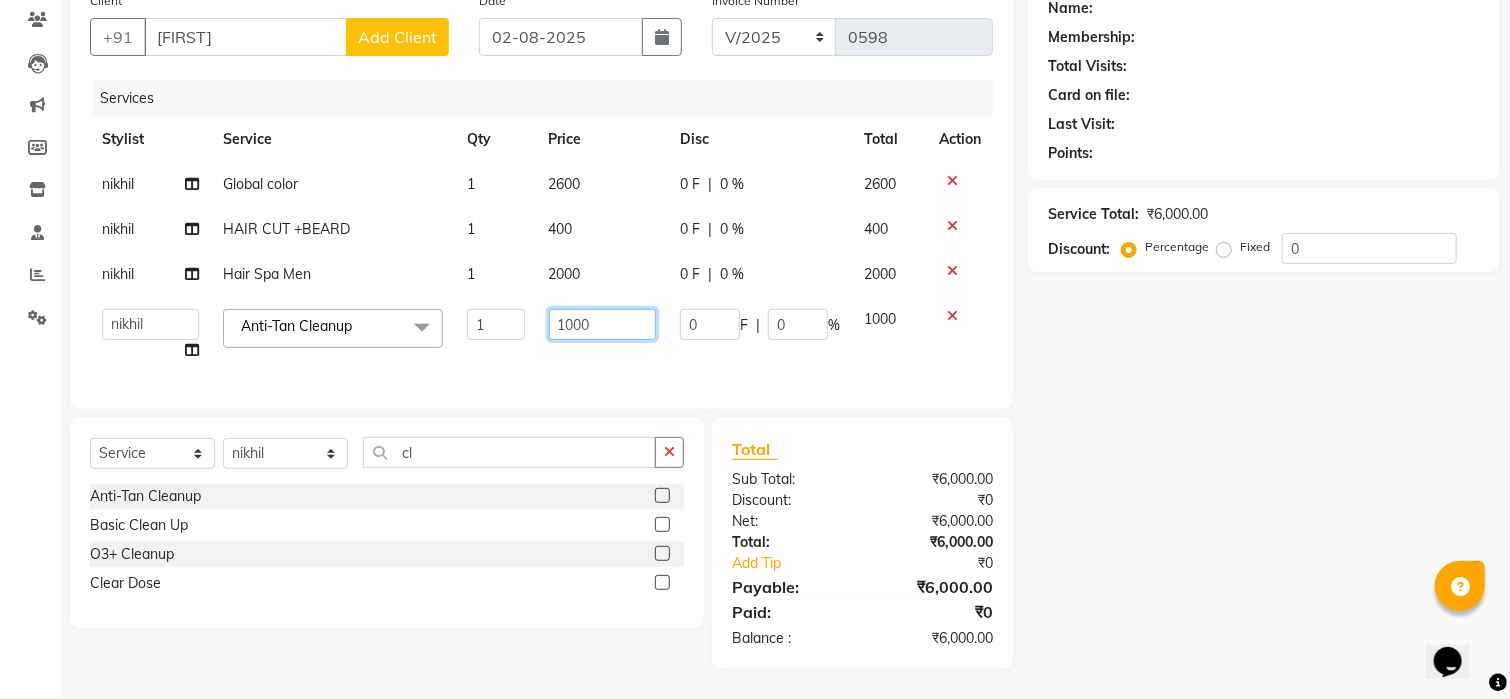 click on "1000" 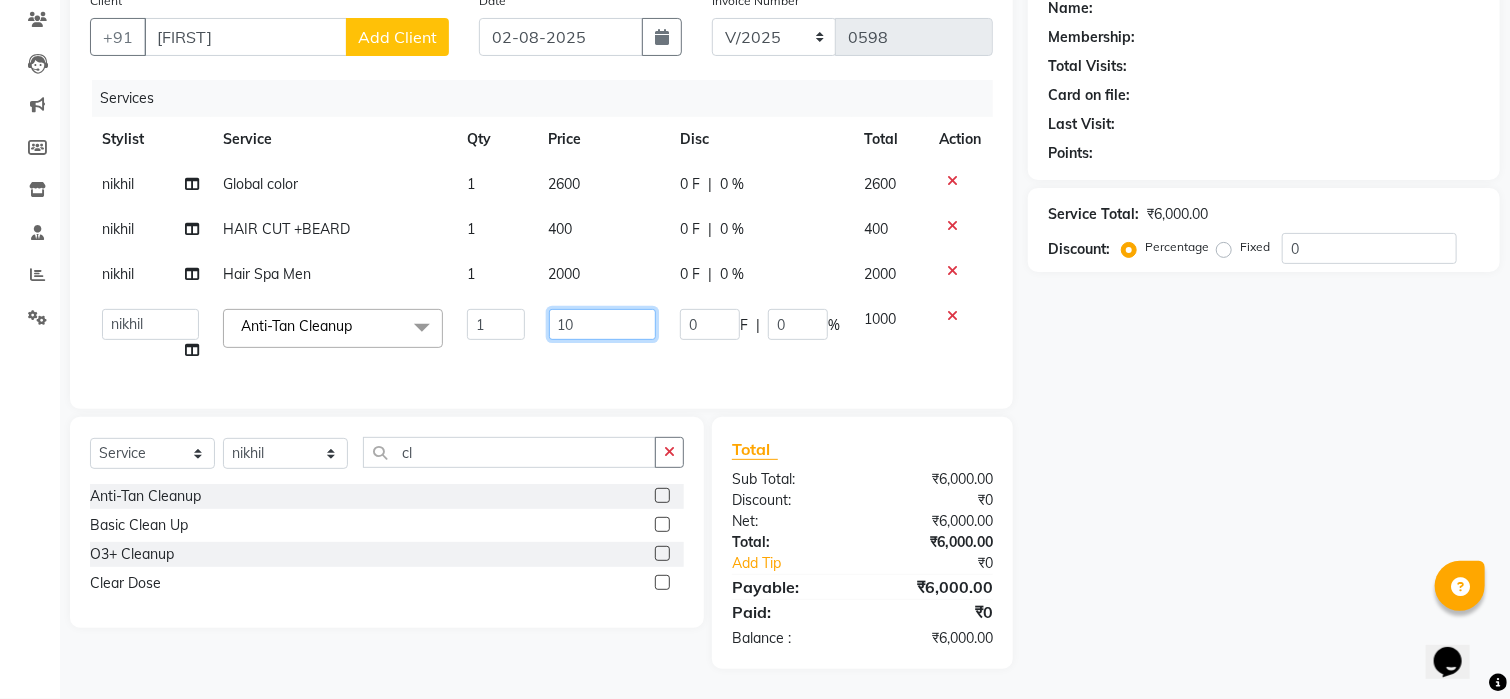 type on "1" 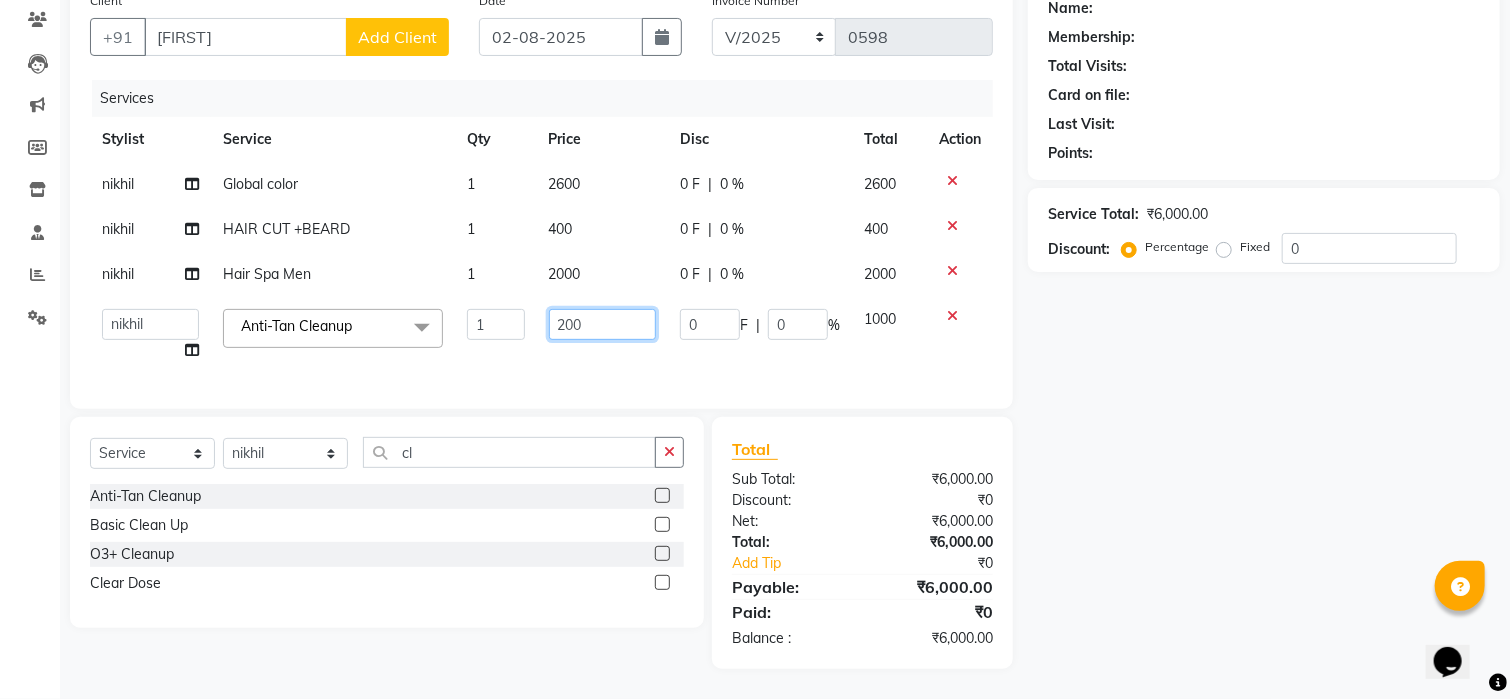 type on "2000" 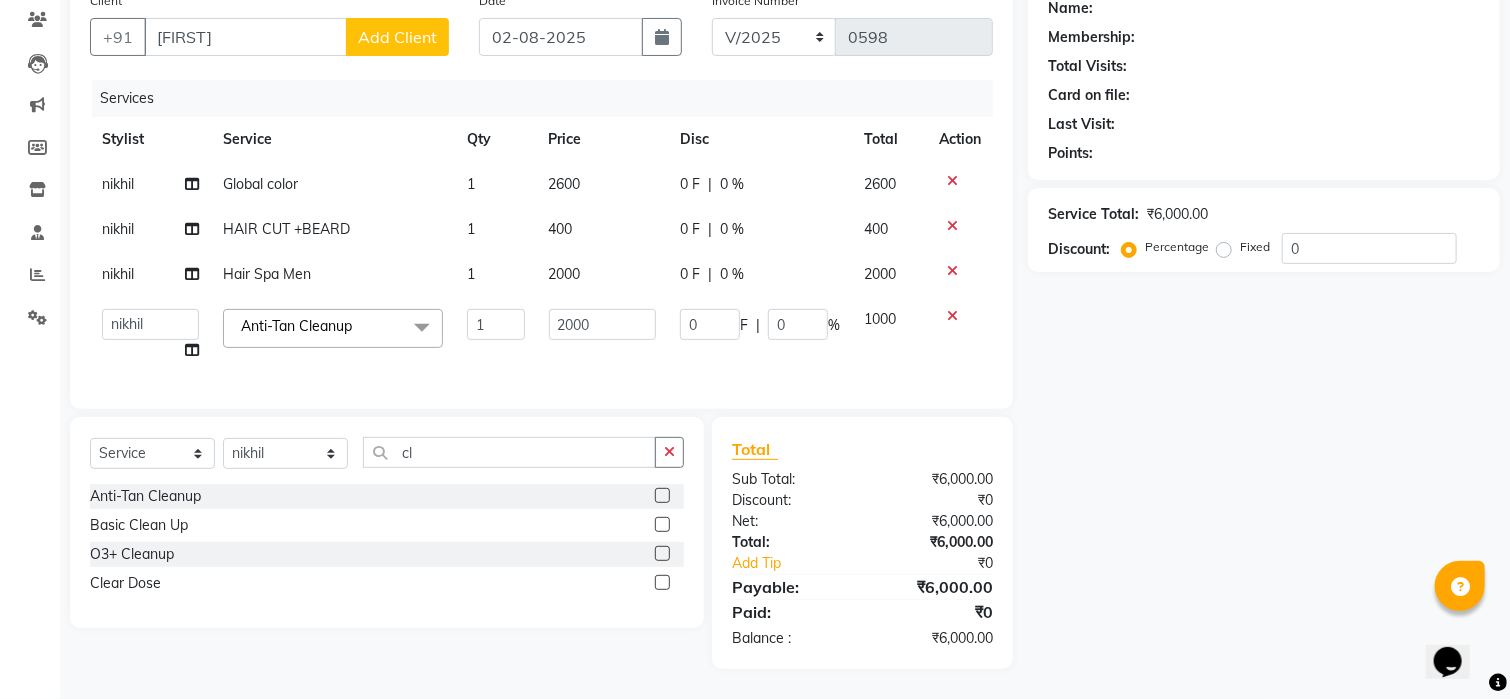 click on "2000" 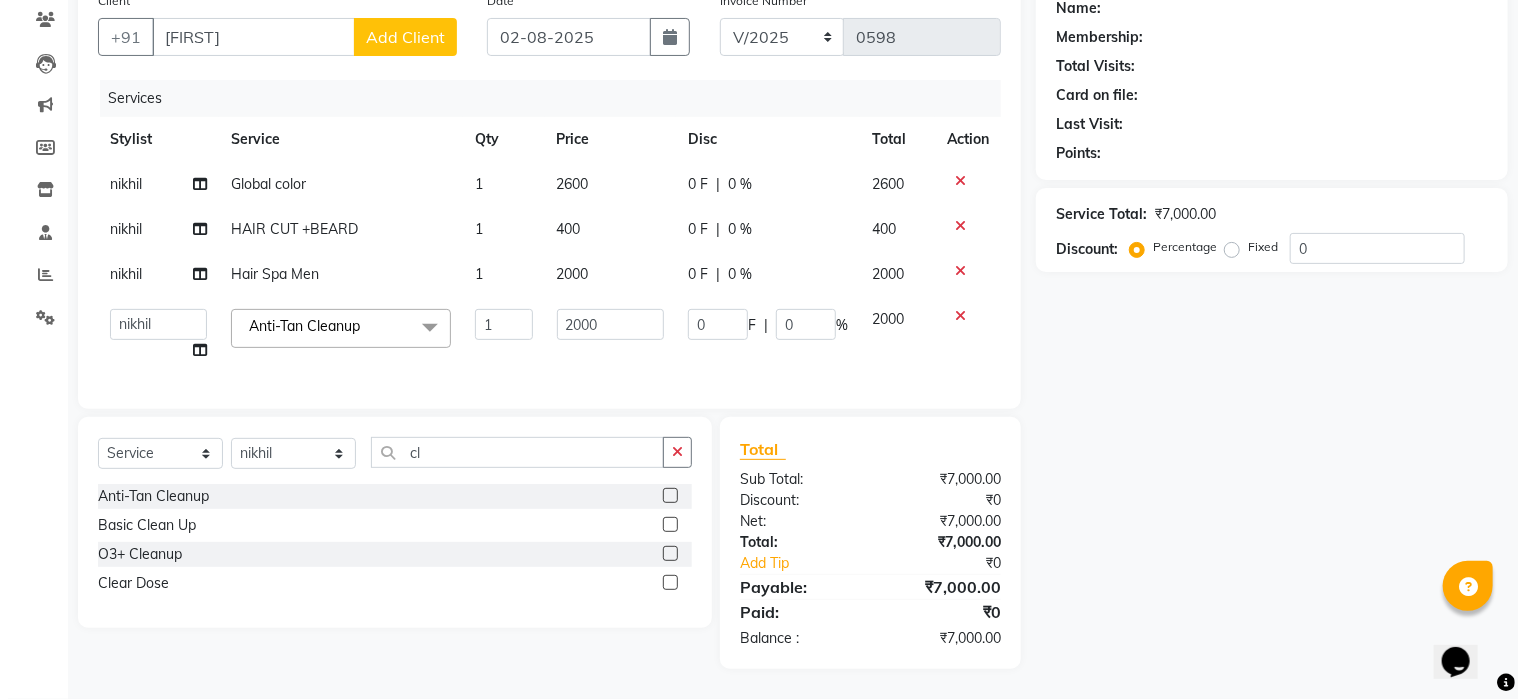 scroll, scrollTop: 183, scrollLeft: 0, axis: vertical 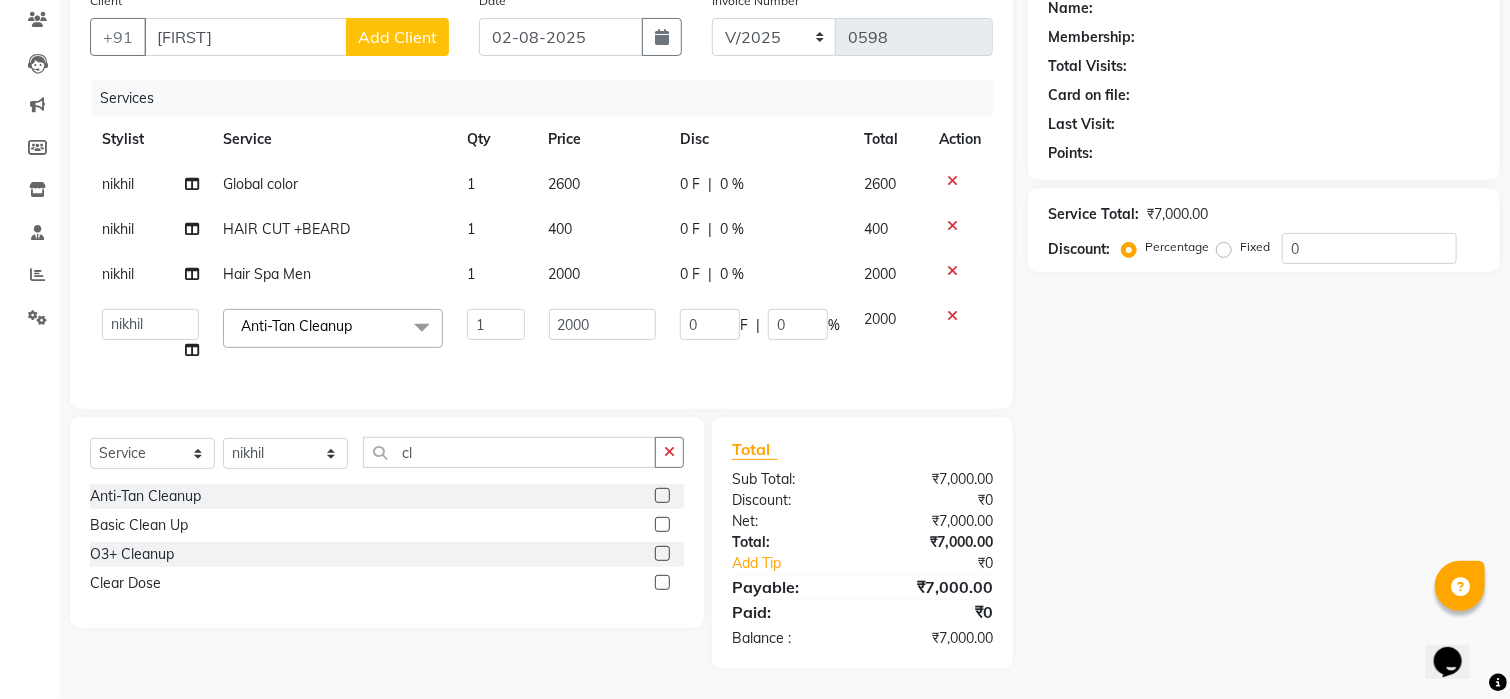 click on "Add Client" 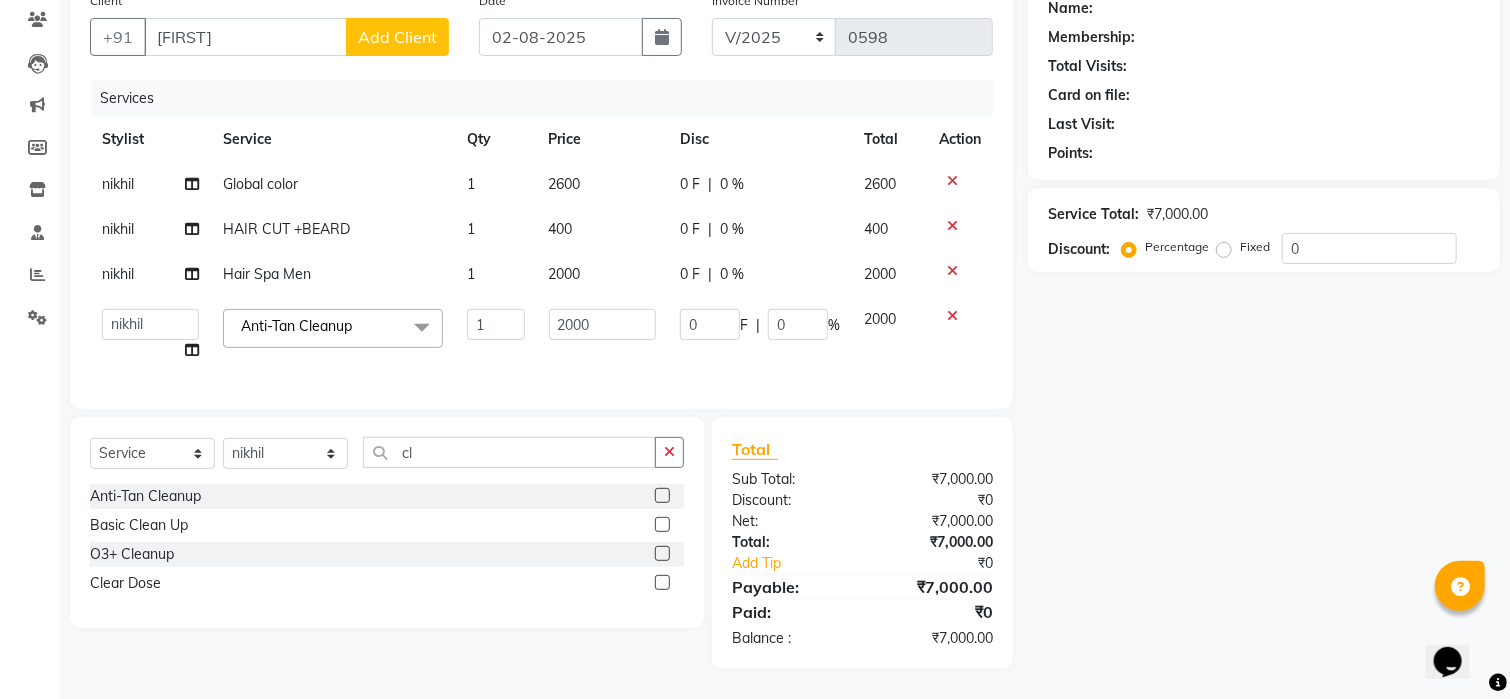 select on "22" 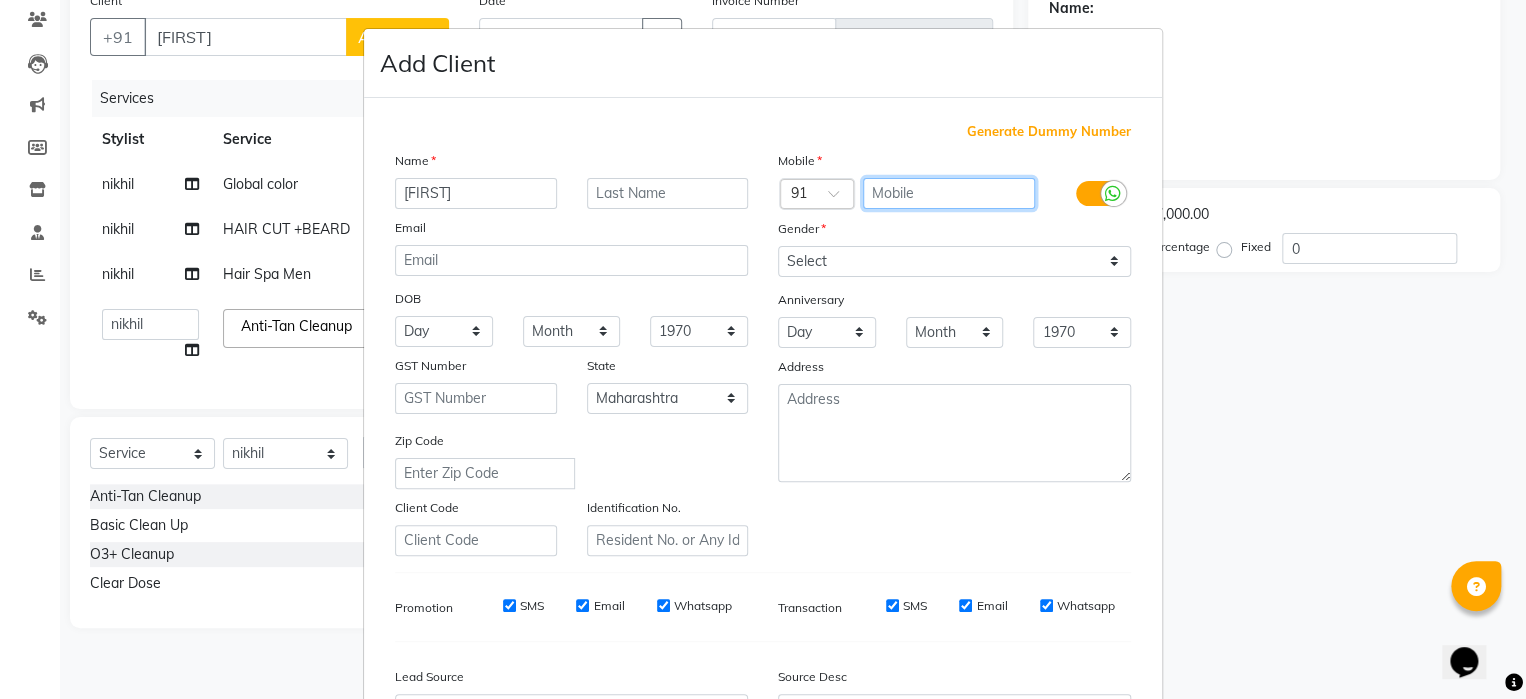 click at bounding box center [949, 193] 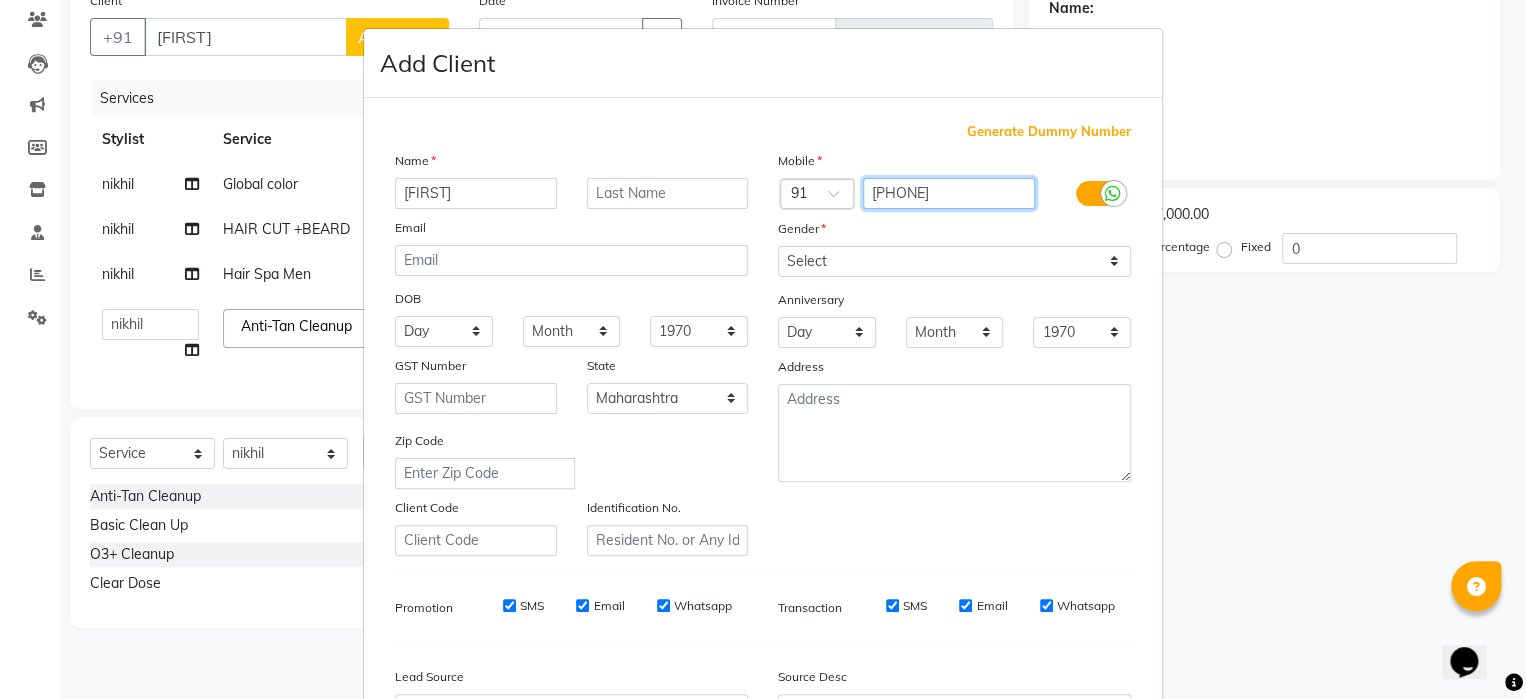 type on "[PHONE]" 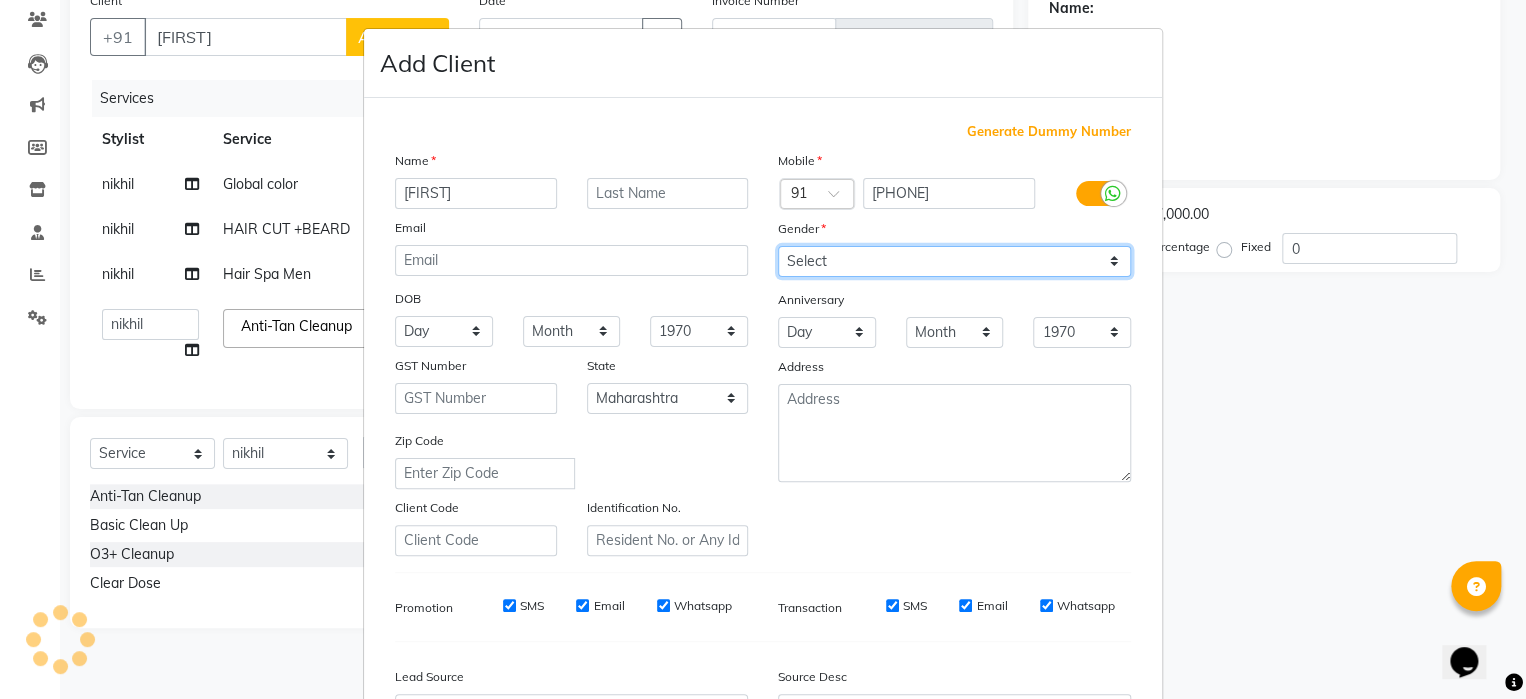 click on "Select Male Female Other Prefer Not To Say" at bounding box center [954, 261] 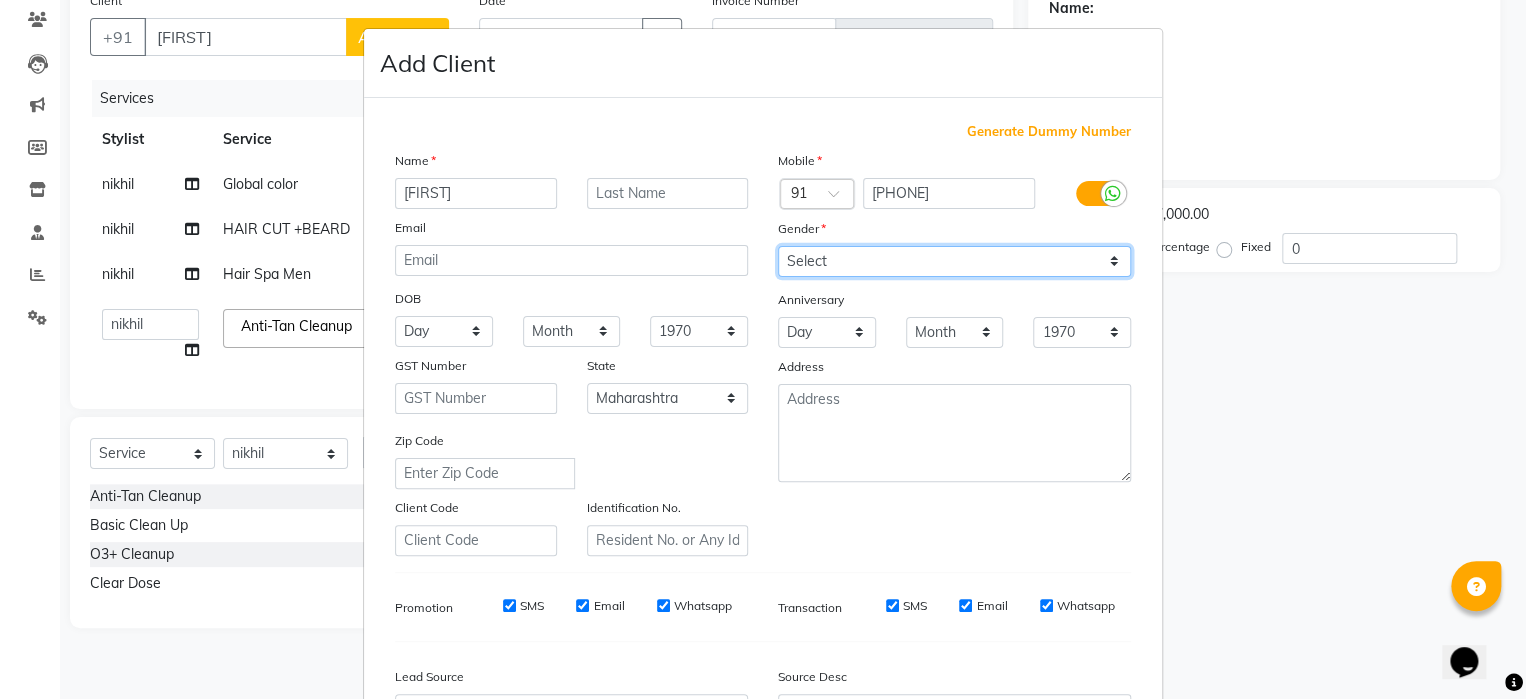 select on "male" 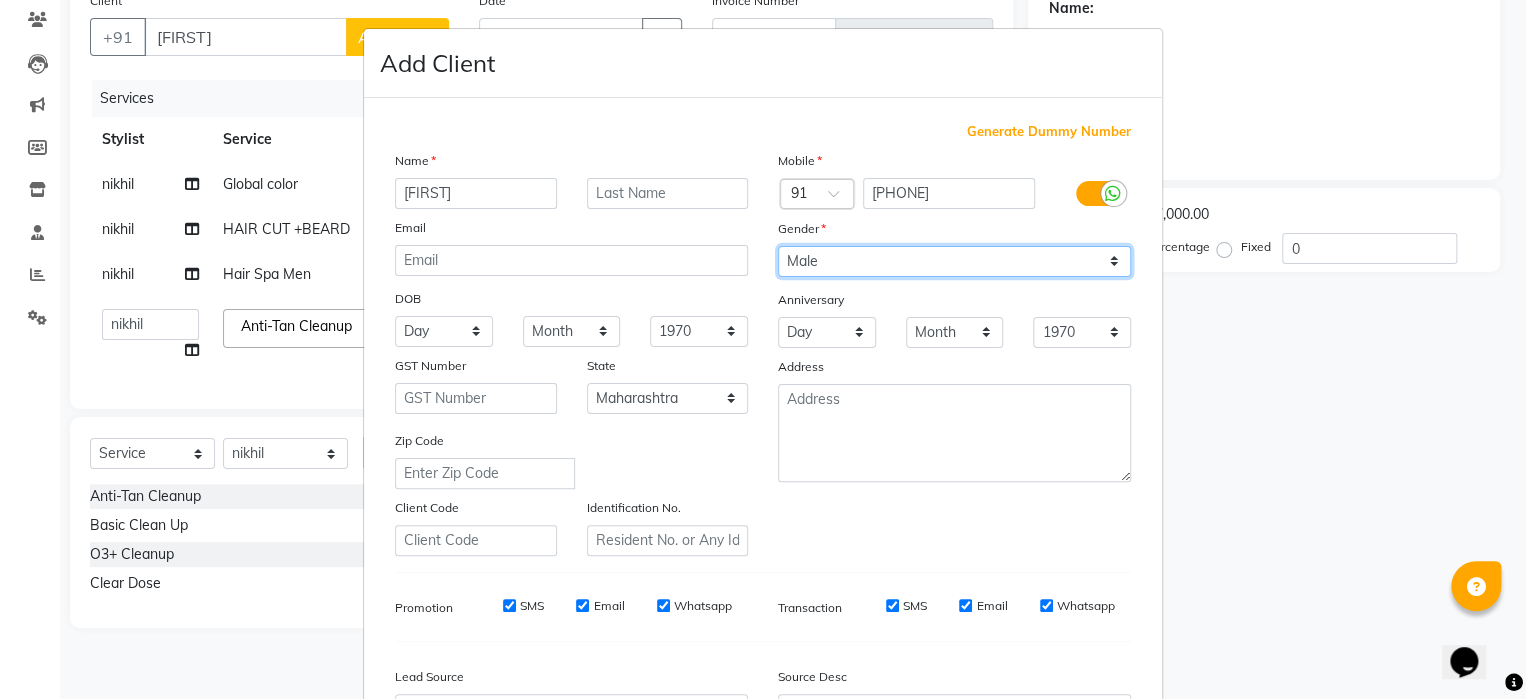 click on "Select Male Female Other Prefer Not To Say" at bounding box center (954, 261) 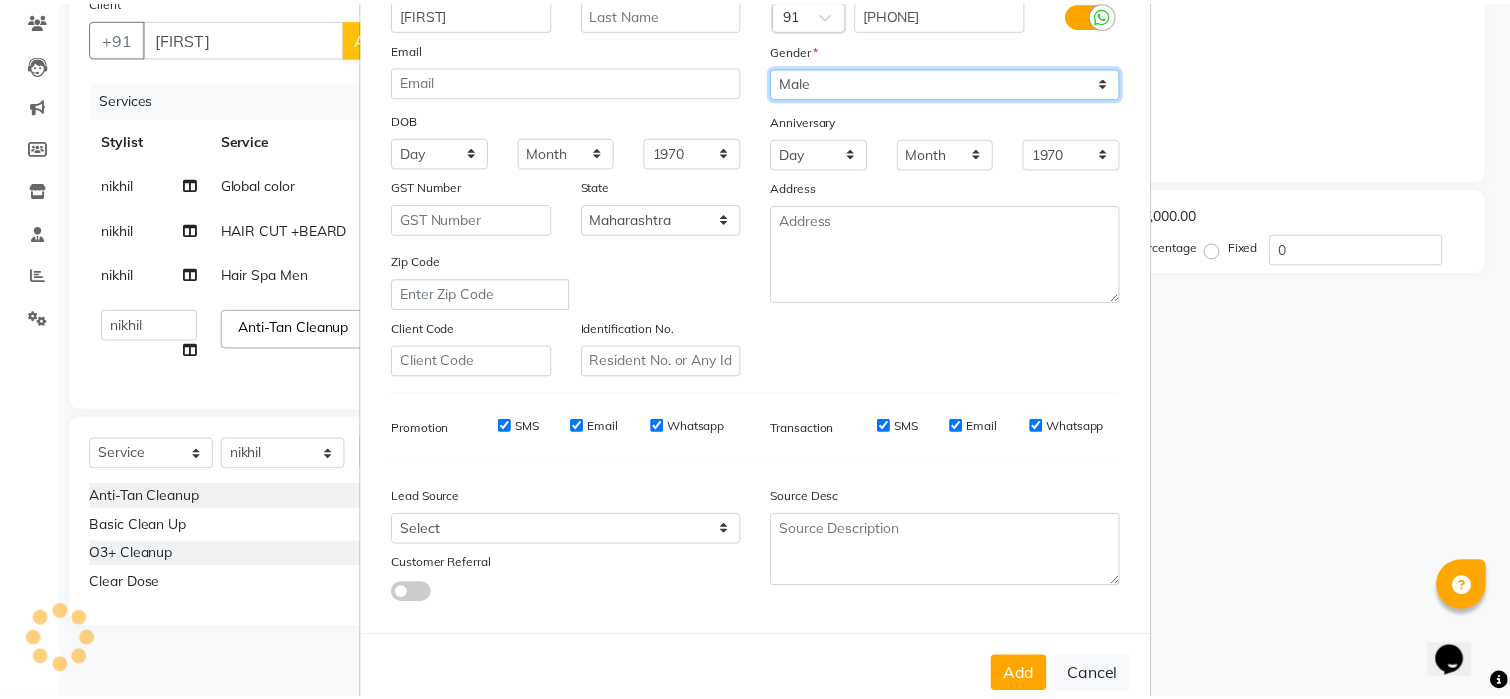scroll, scrollTop: 233, scrollLeft: 0, axis: vertical 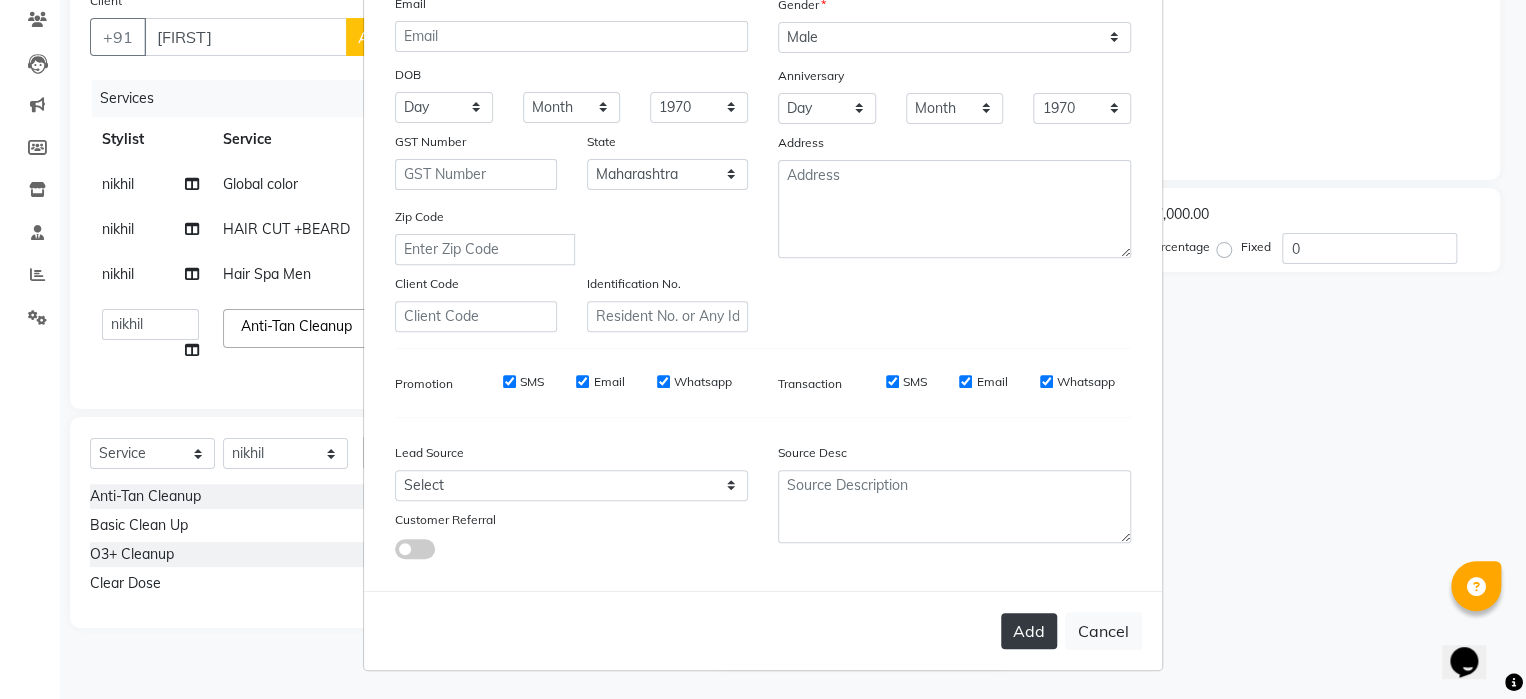 click on "Add" at bounding box center (1029, 631) 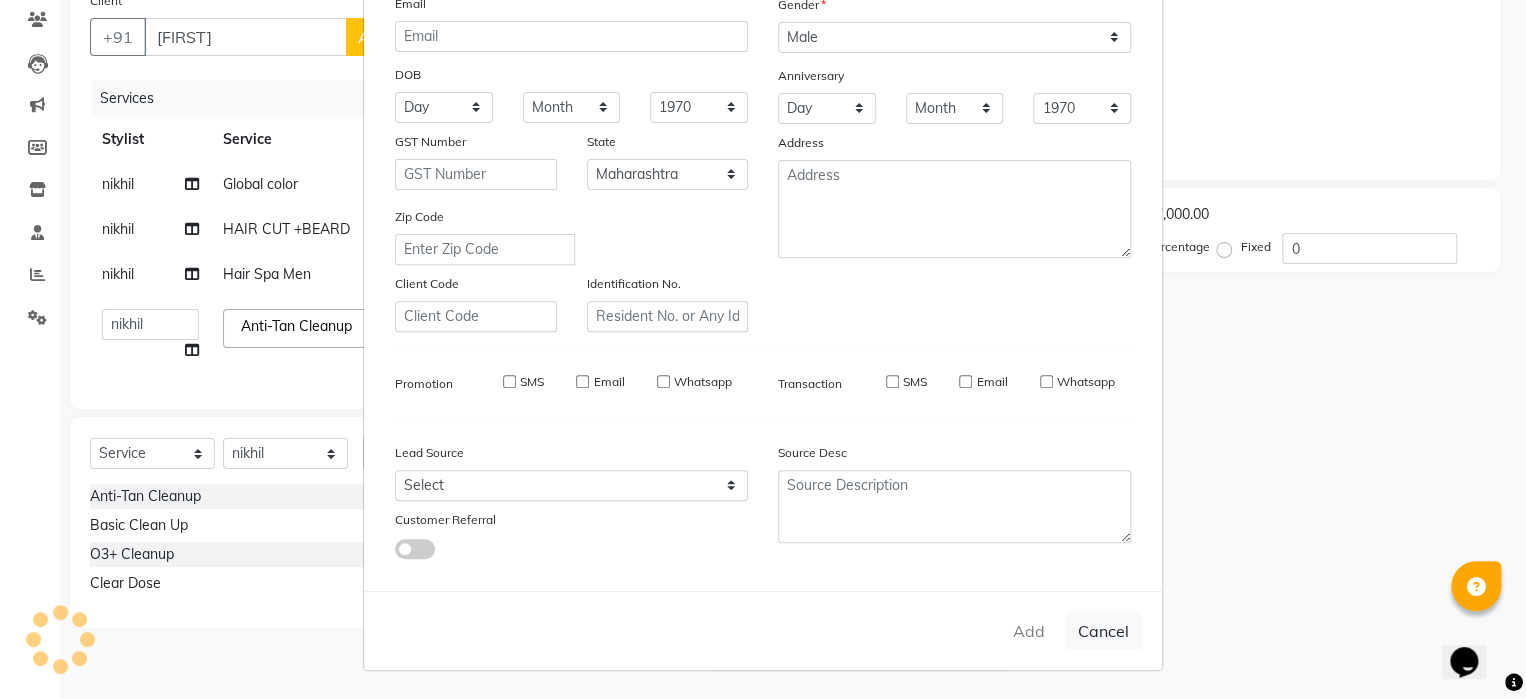 type on "99******00" 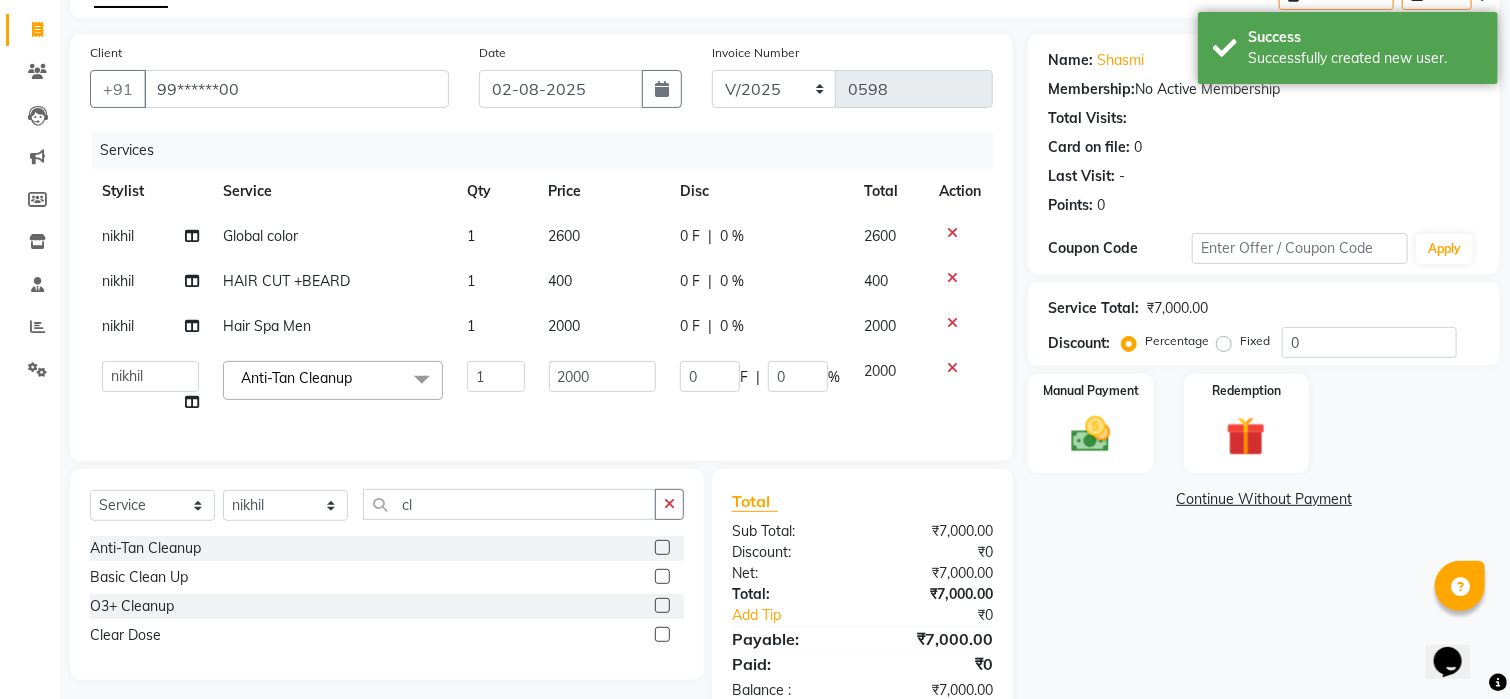 scroll, scrollTop: 120, scrollLeft: 0, axis: vertical 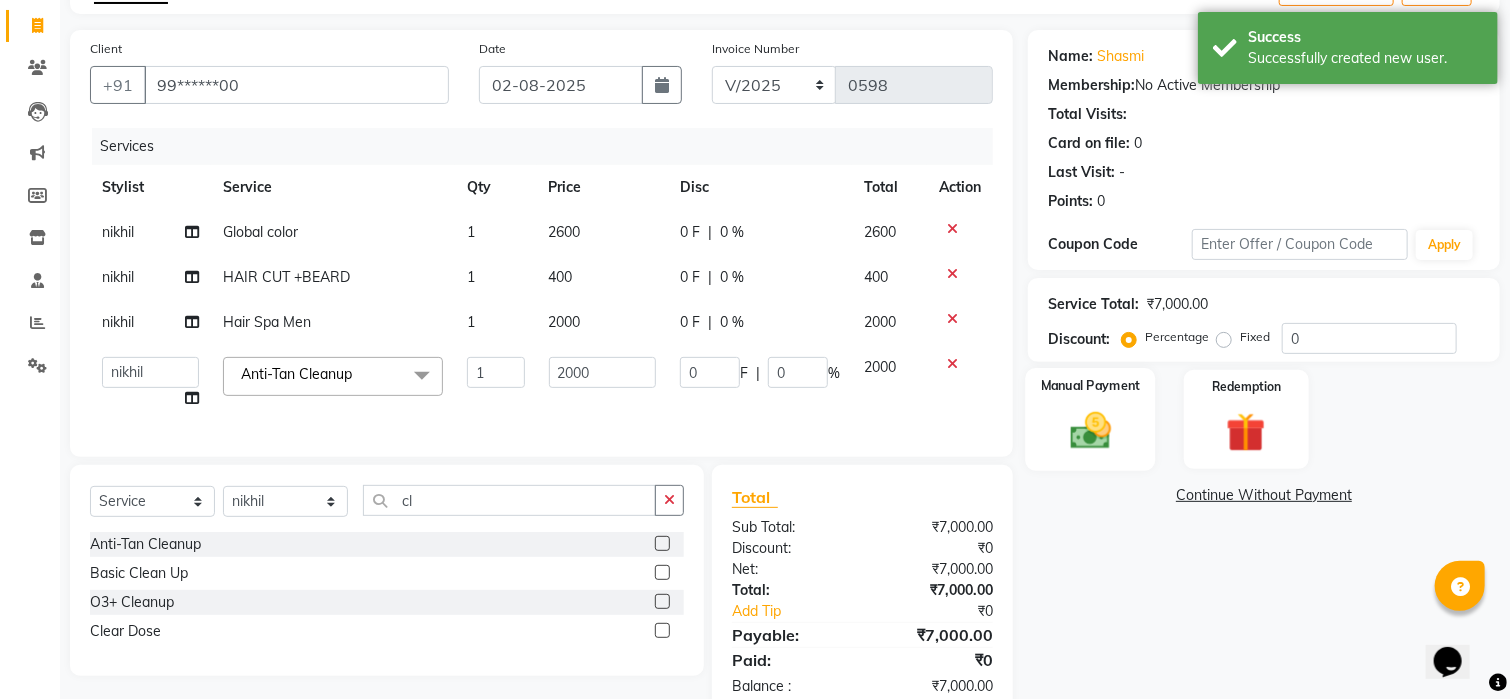 click 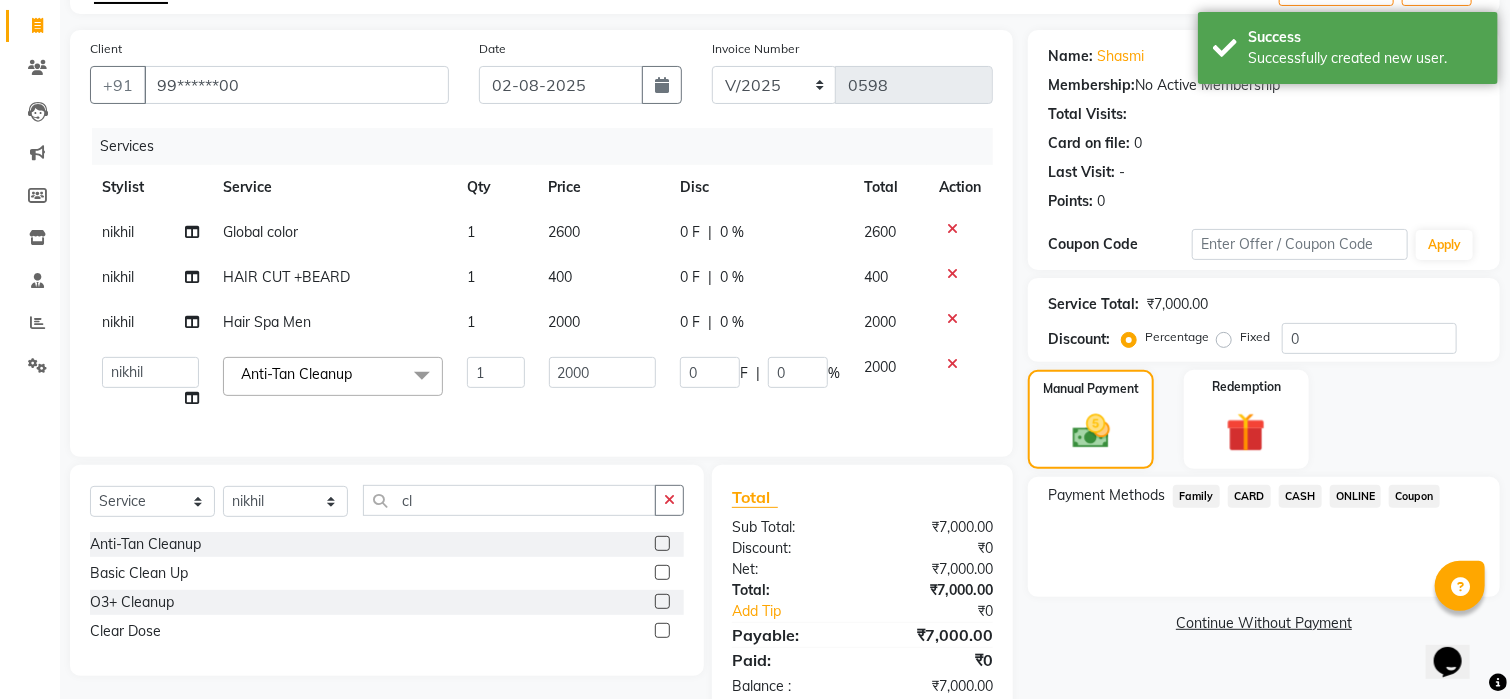 click on "CARD" 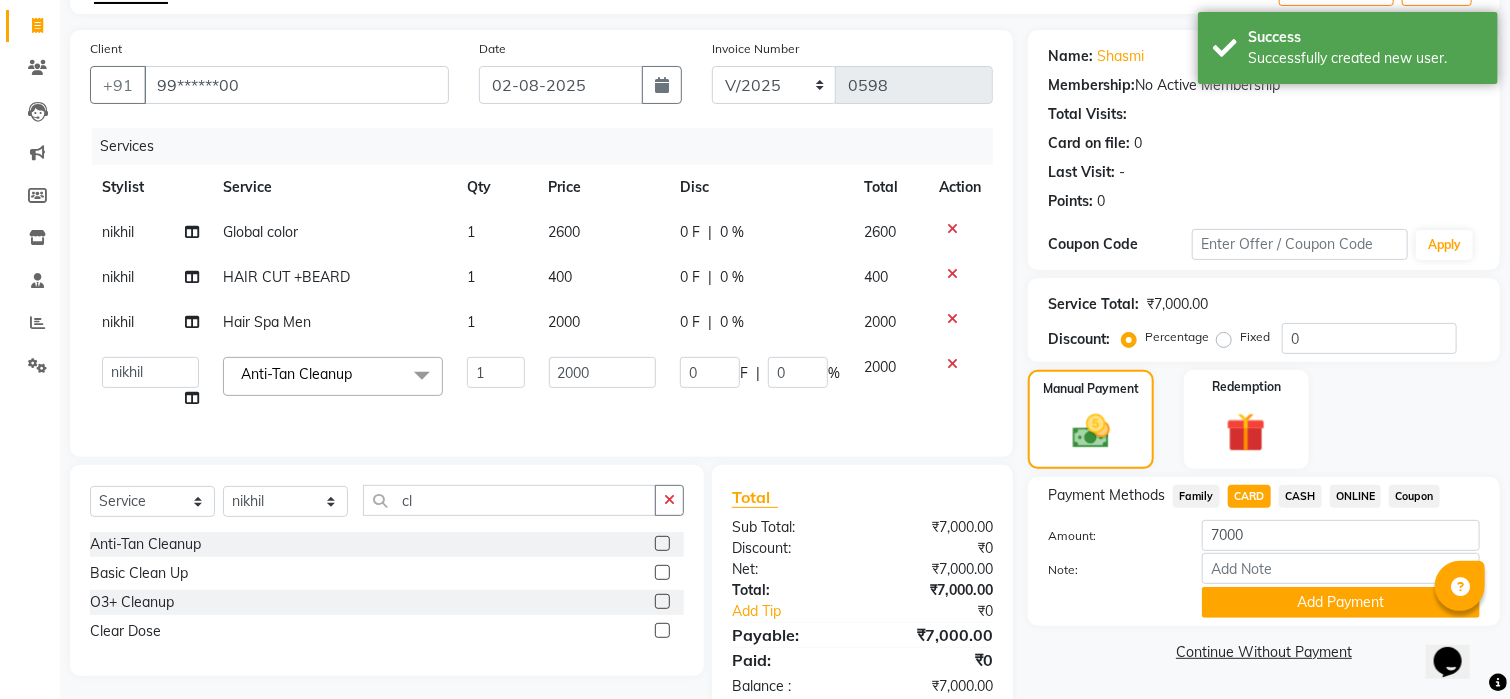 scroll, scrollTop: 183, scrollLeft: 0, axis: vertical 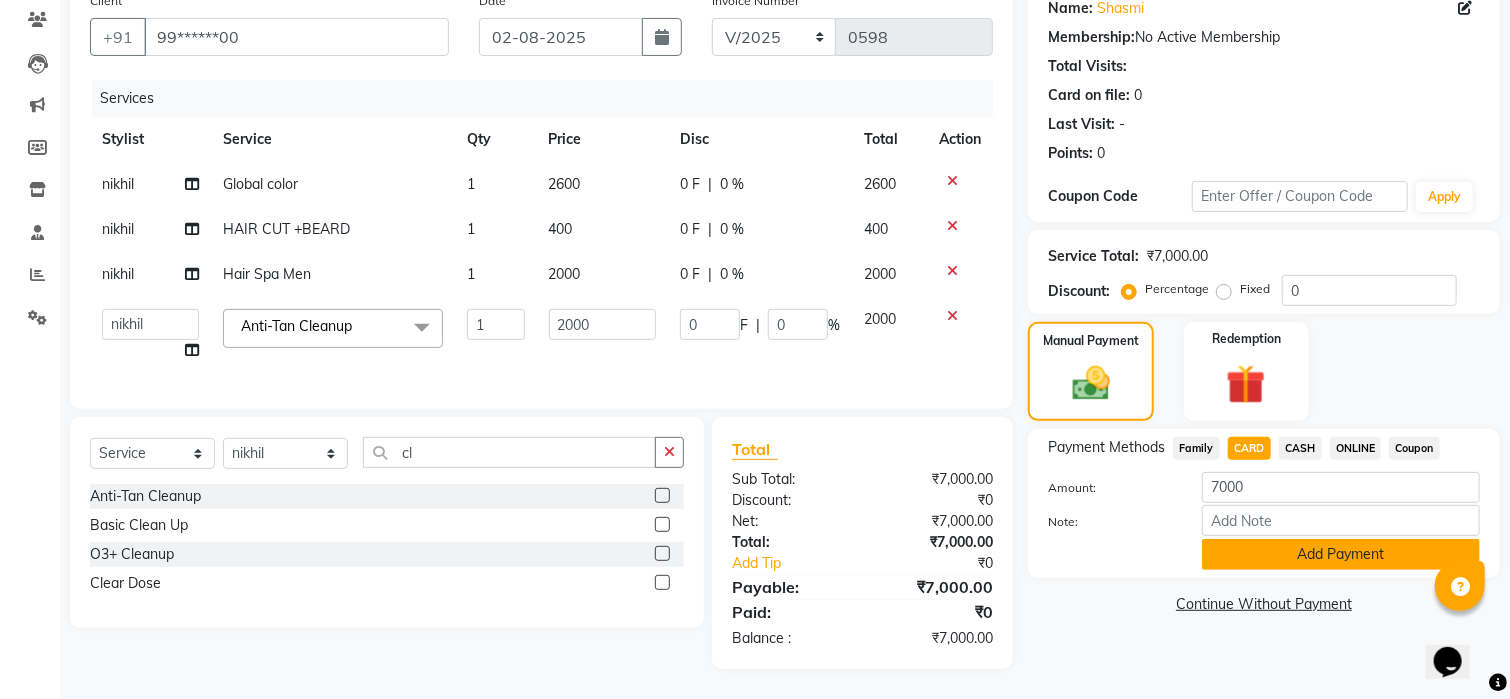 click on "Add Payment" 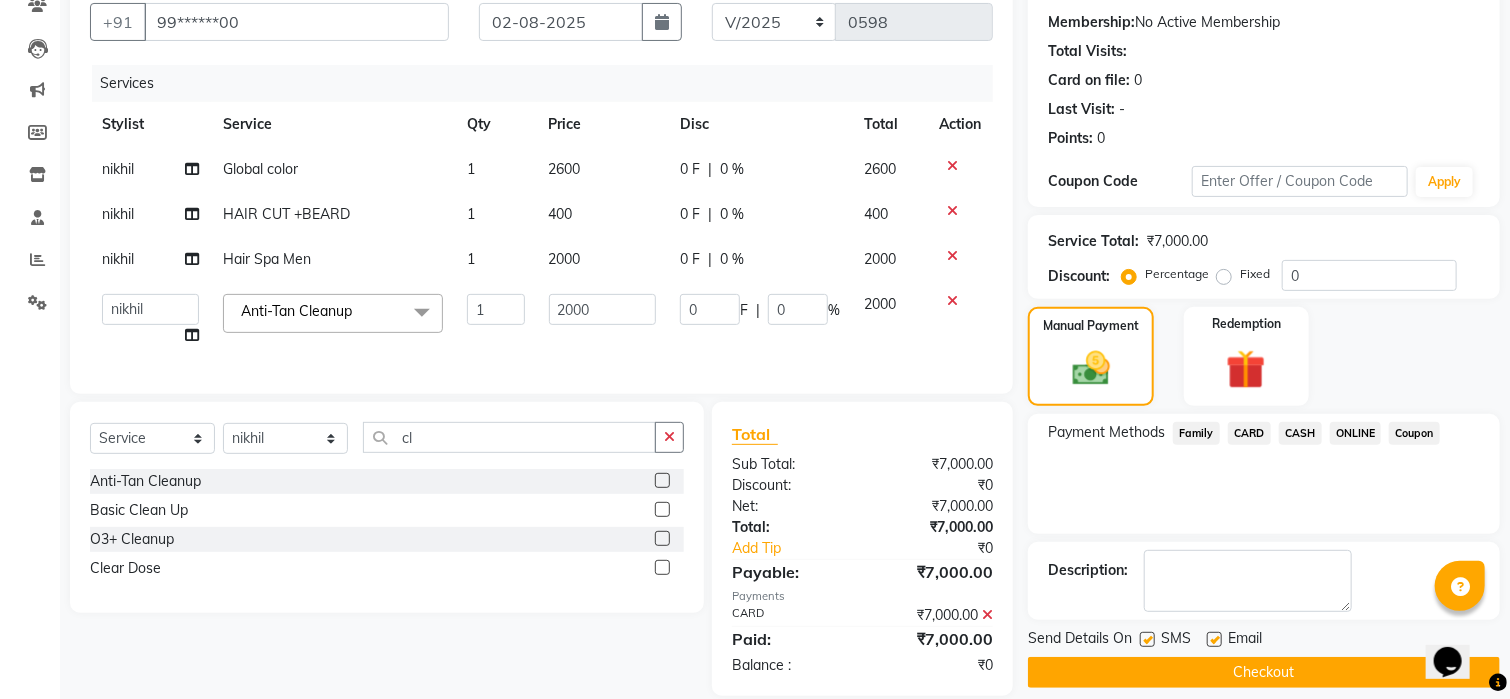scroll, scrollTop: 225, scrollLeft: 0, axis: vertical 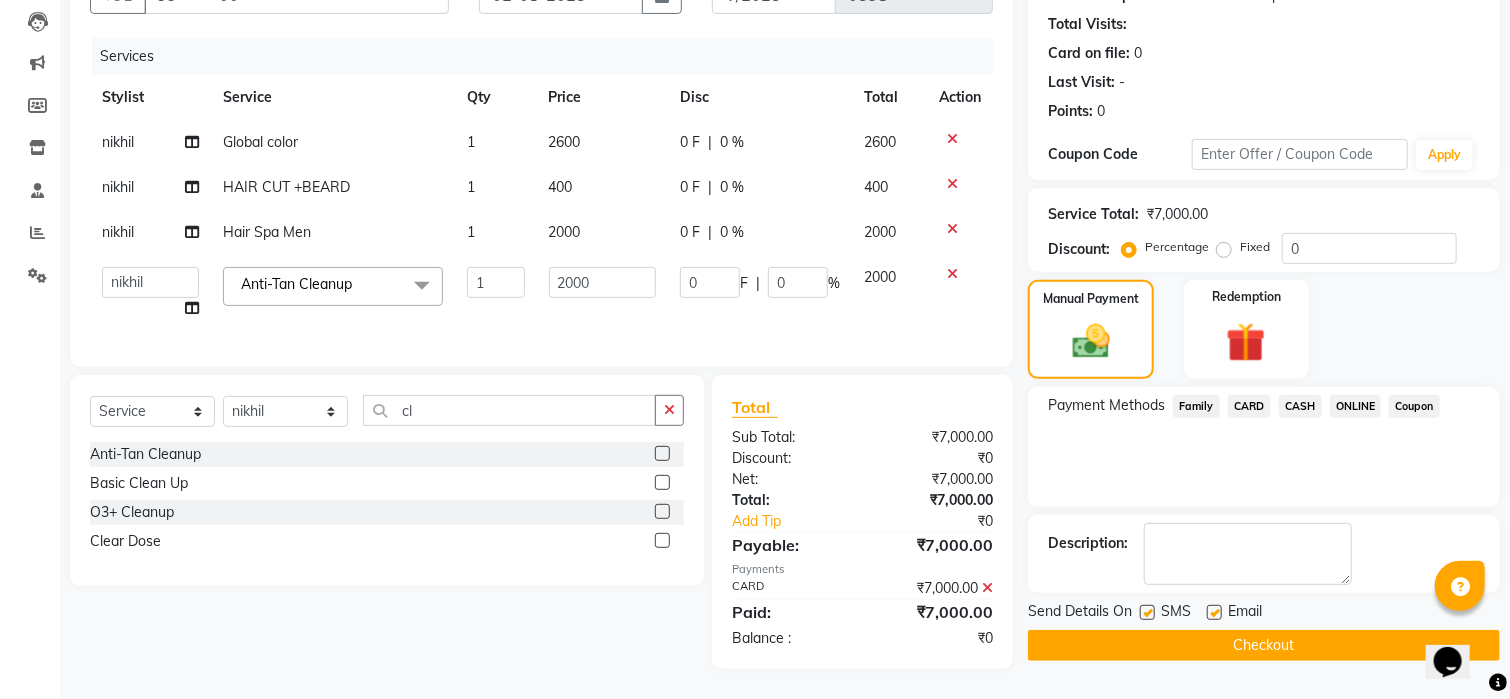 click on "Checkout" 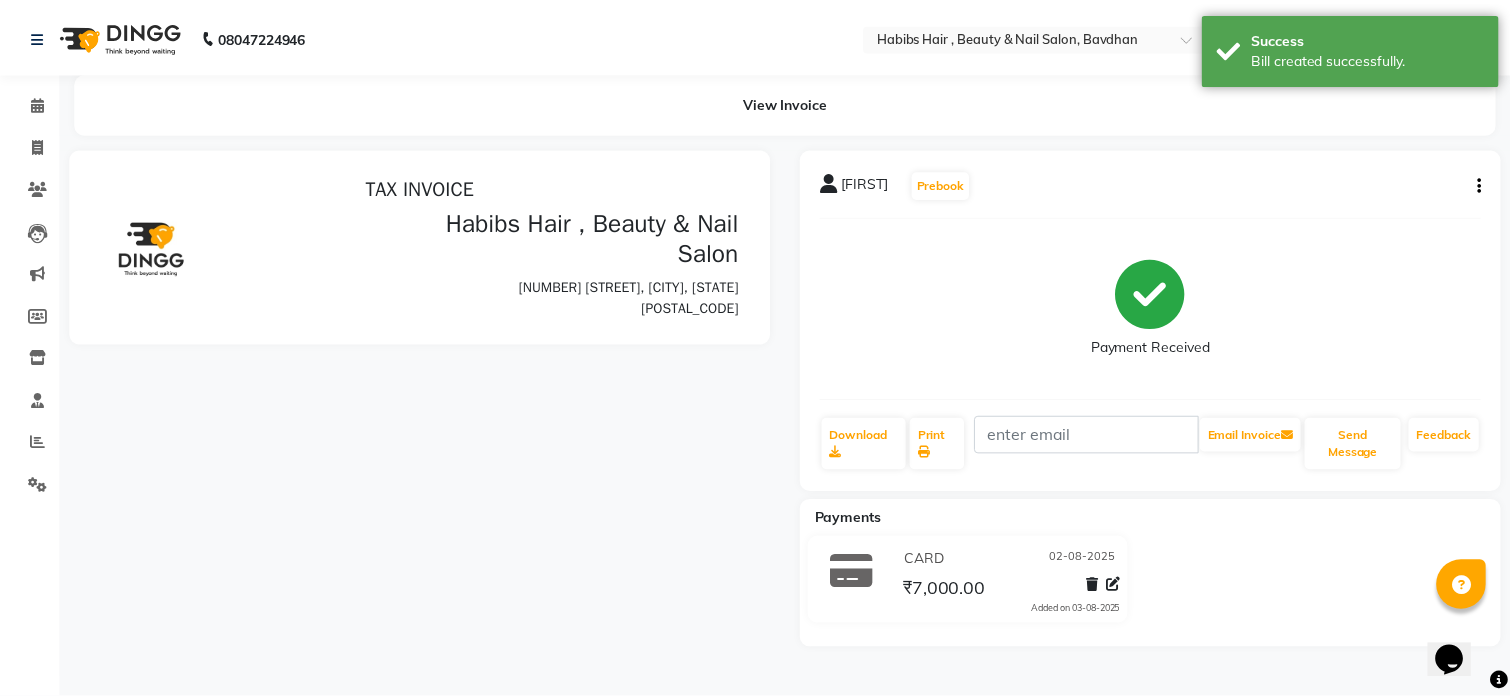scroll, scrollTop: 0, scrollLeft: 0, axis: both 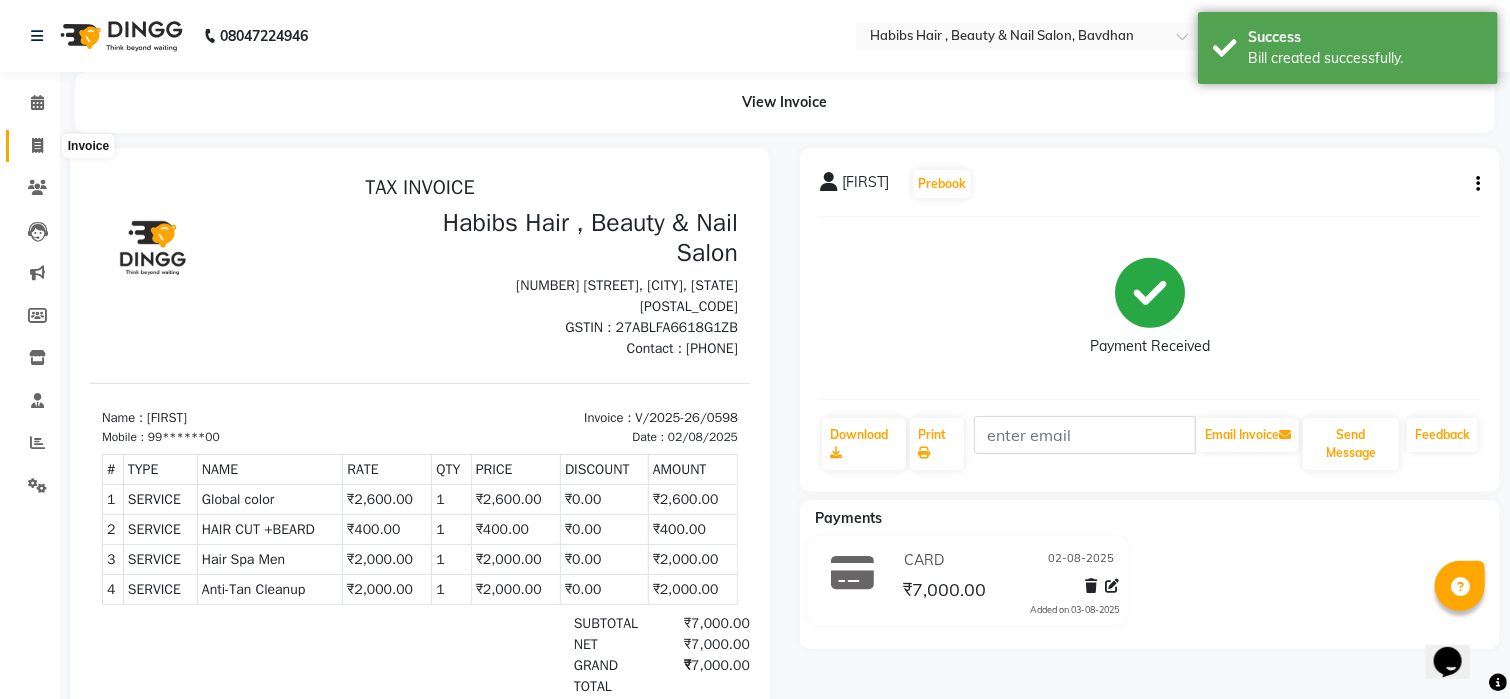 click 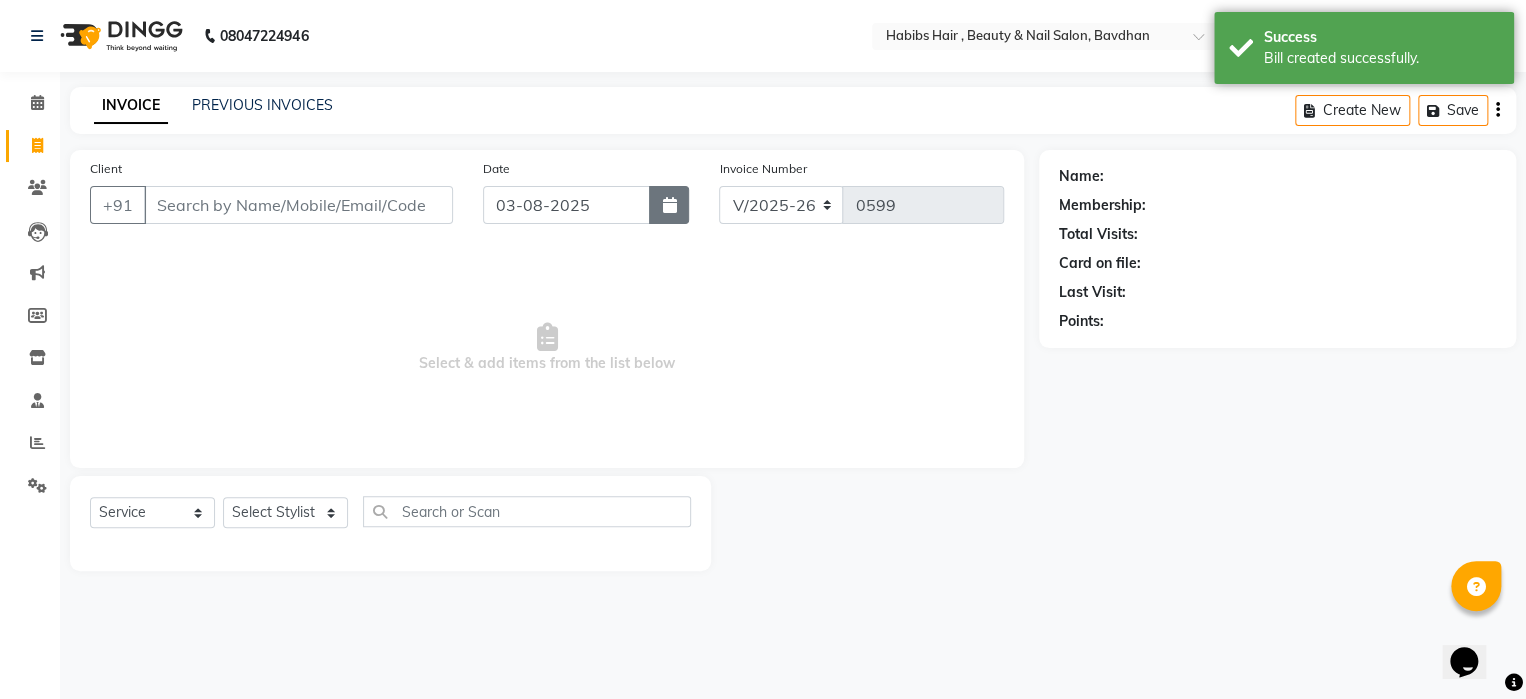 click 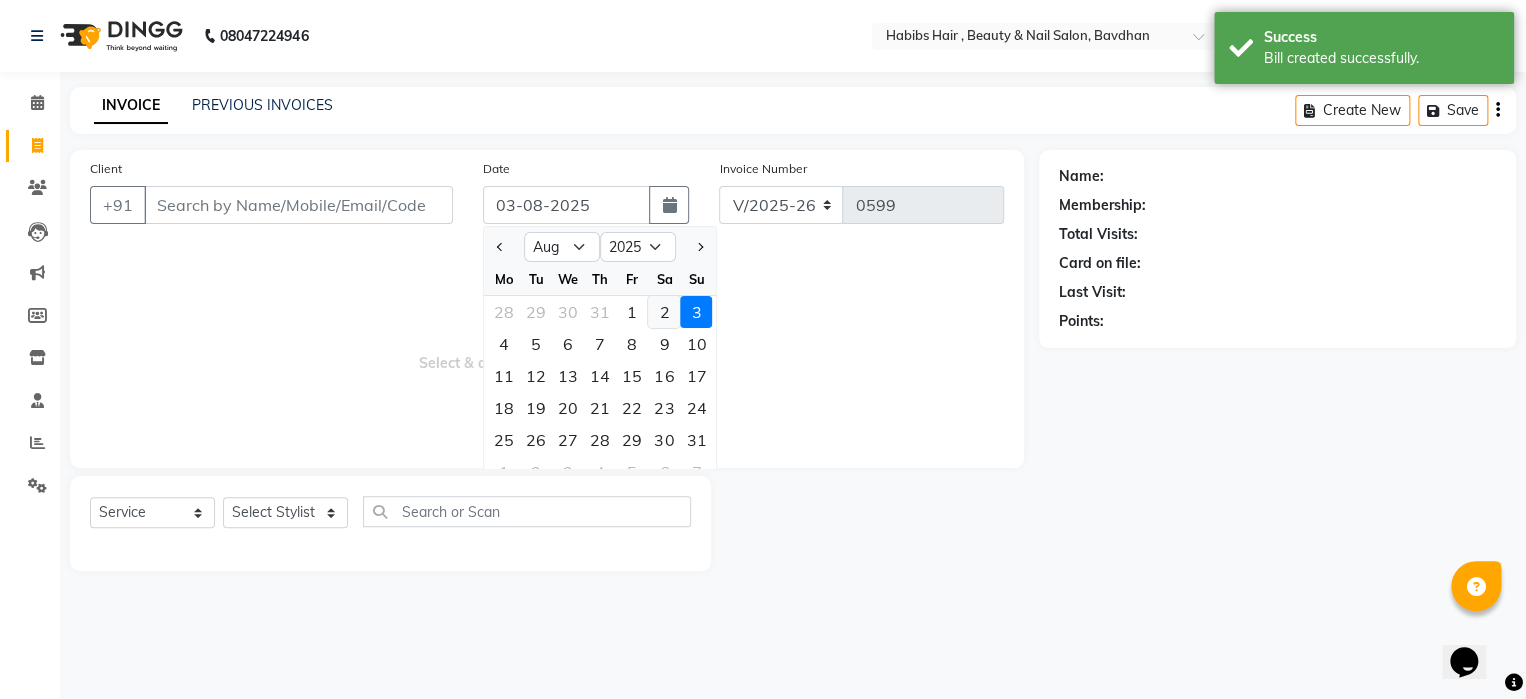 click on "2" 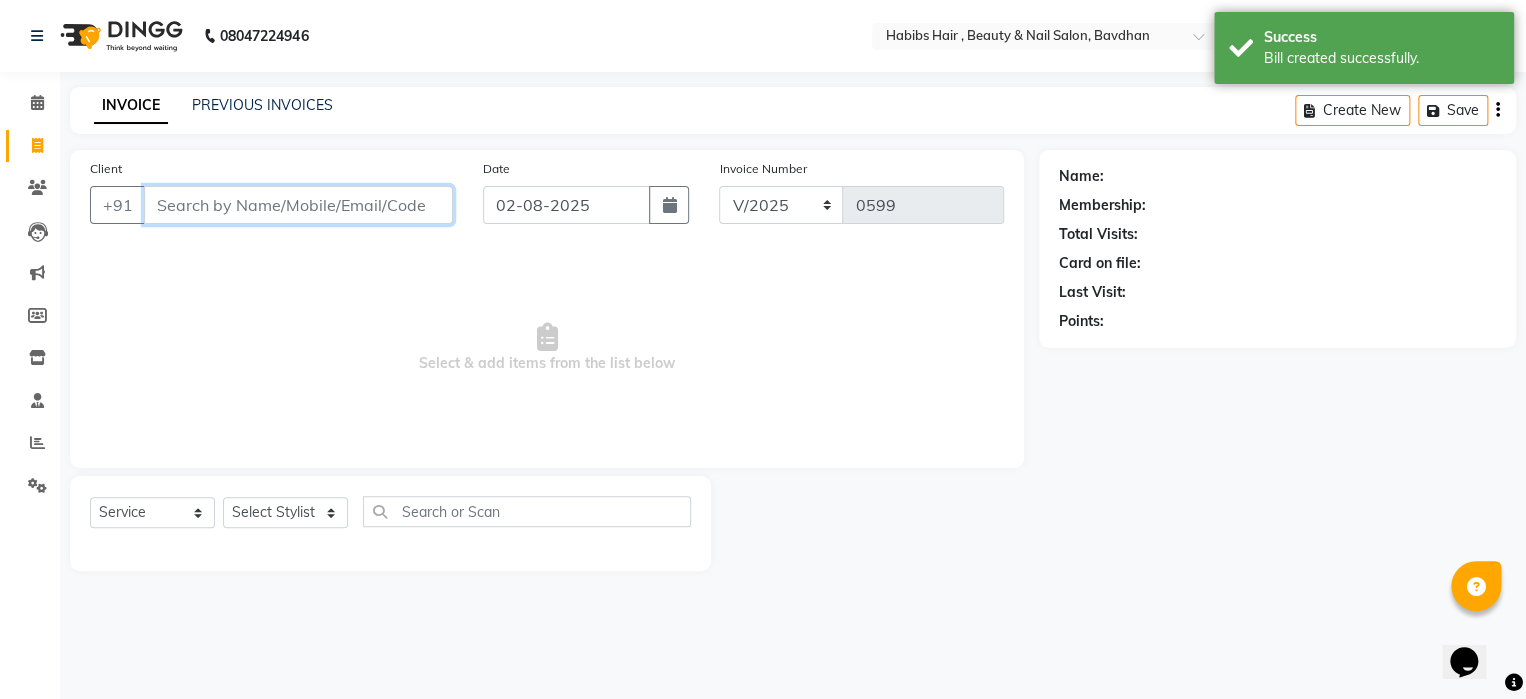 click on "Client" at bounding box center (298, 205) 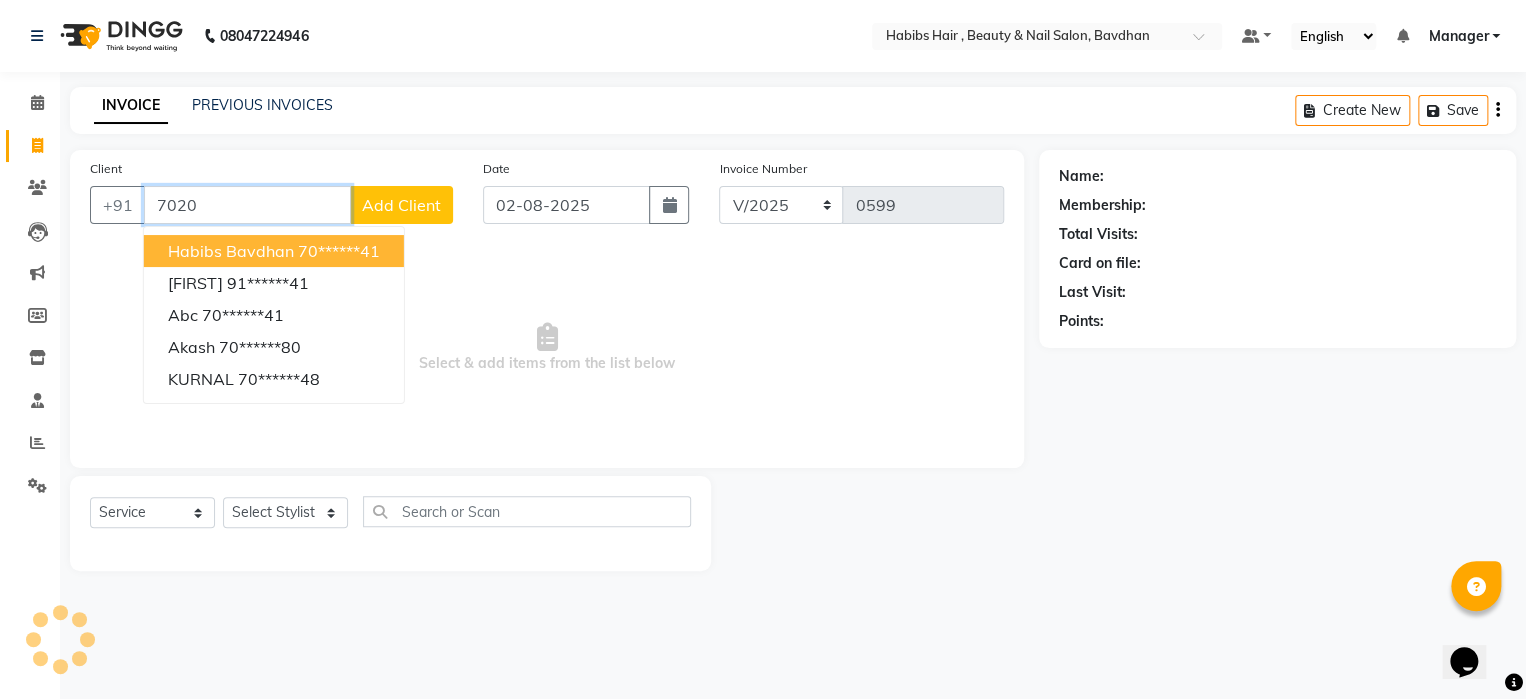 click on "70******41" at bounding box center (339, 251) 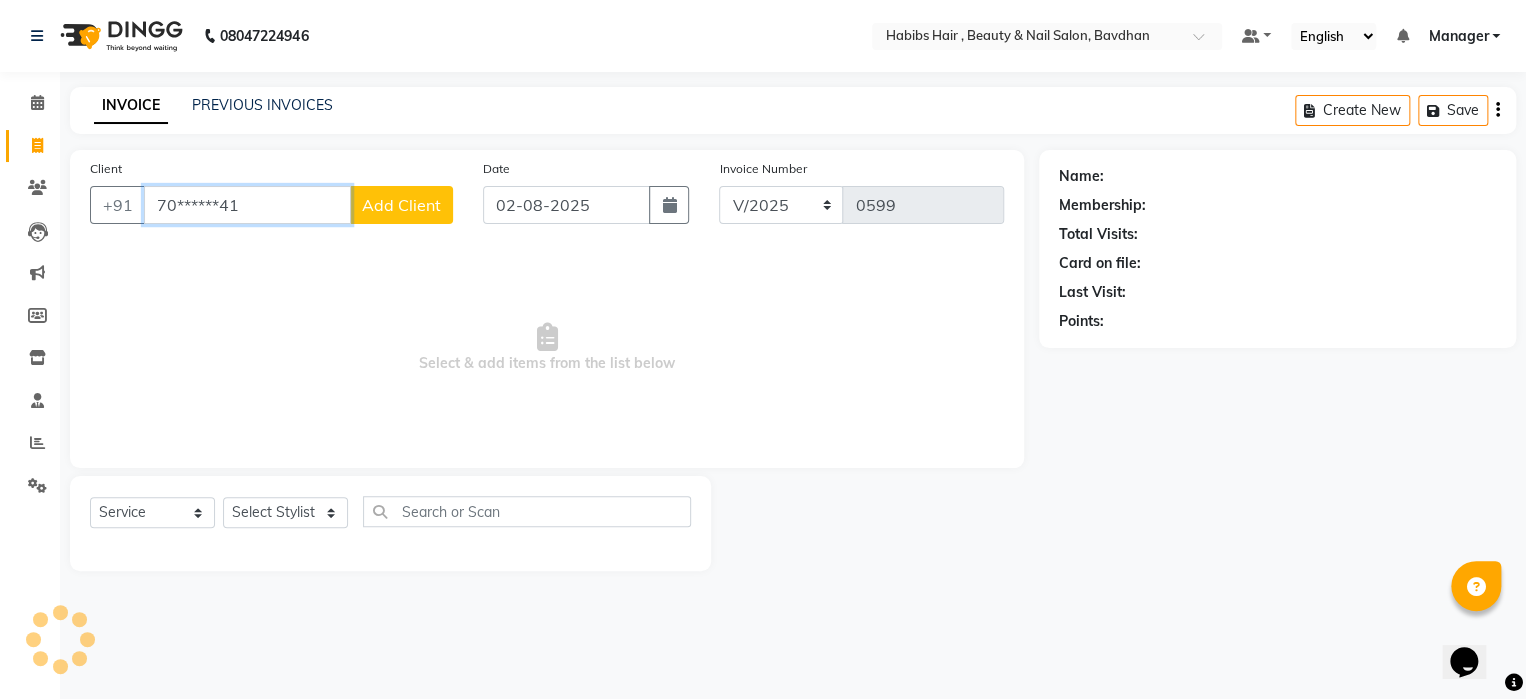 type on "70******41" 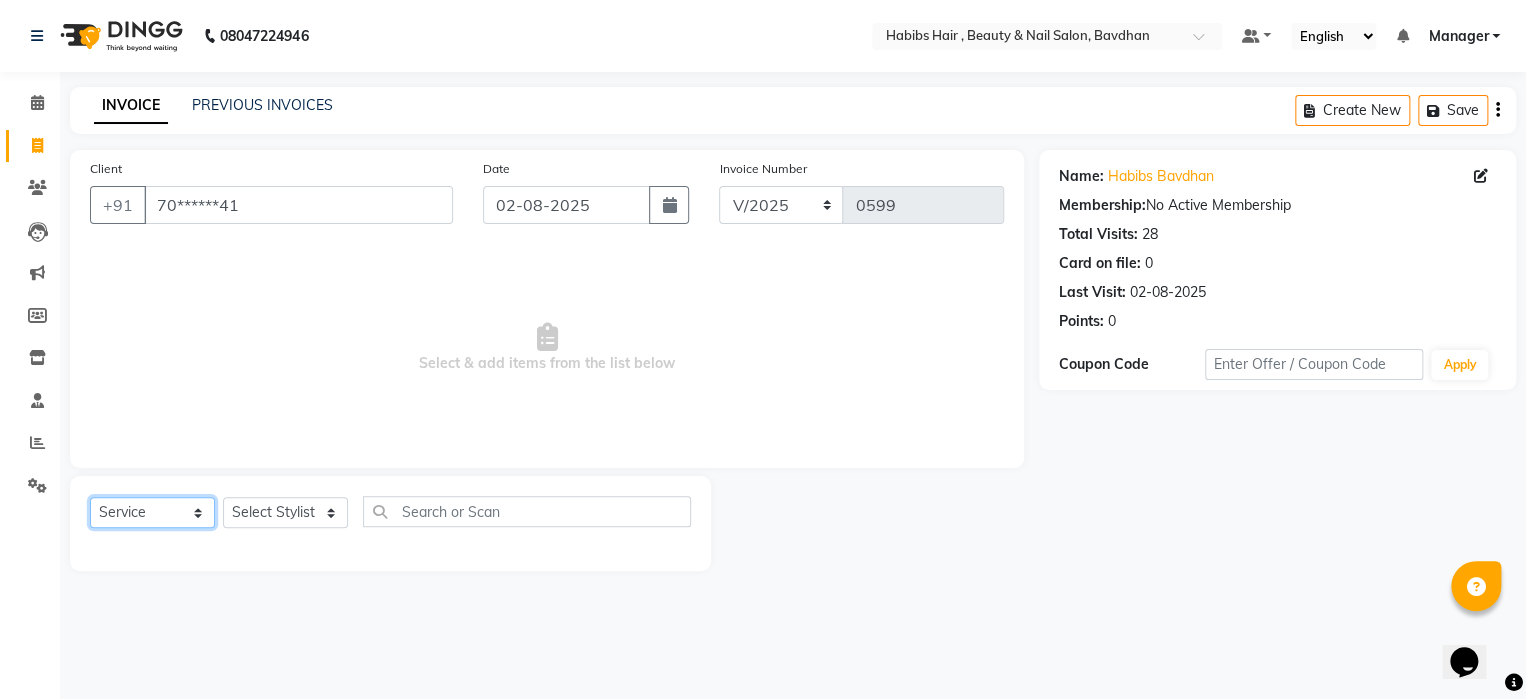 click on "Select  Service  Product  Membership  Package Voucher Prepaid Gift Card" 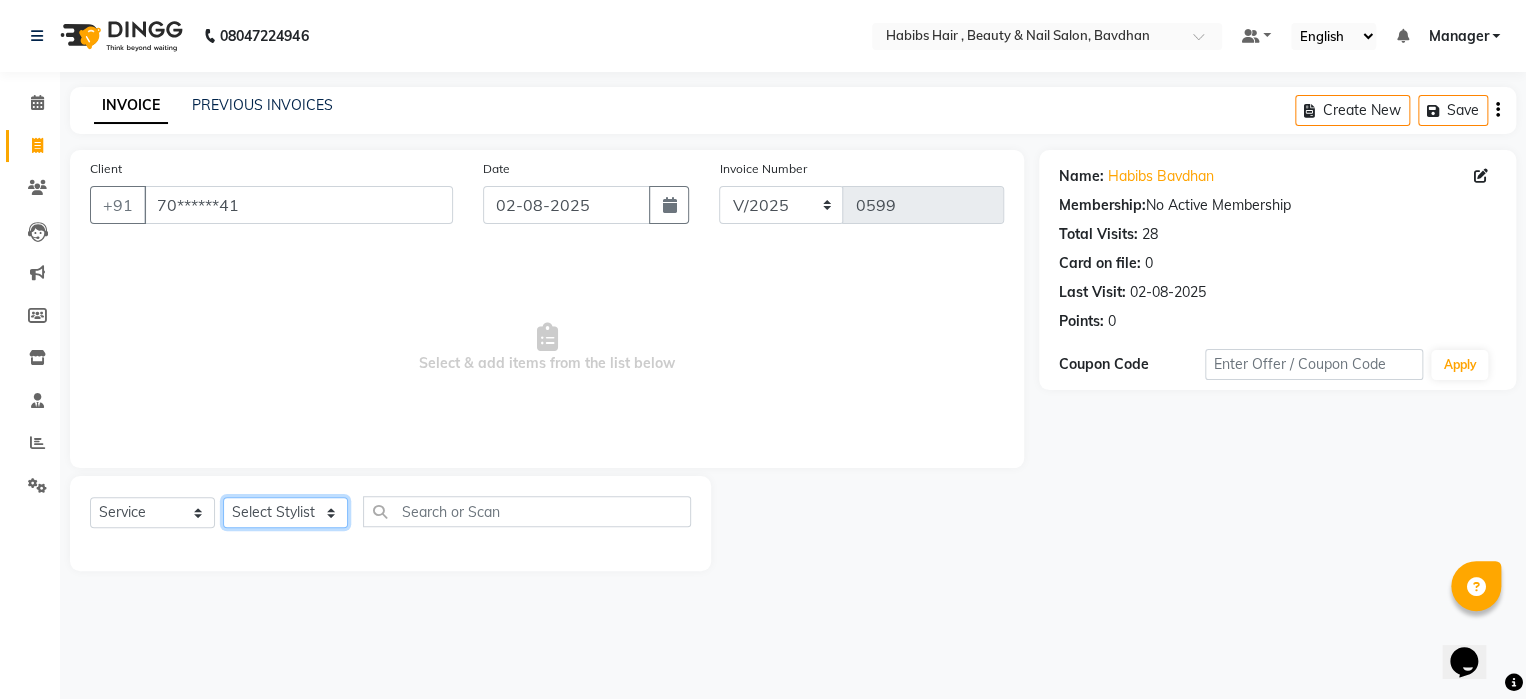 click on "Select Stylist Akash Aman Aniket Ashish Ganesh Manager mayur nikhil sujata" 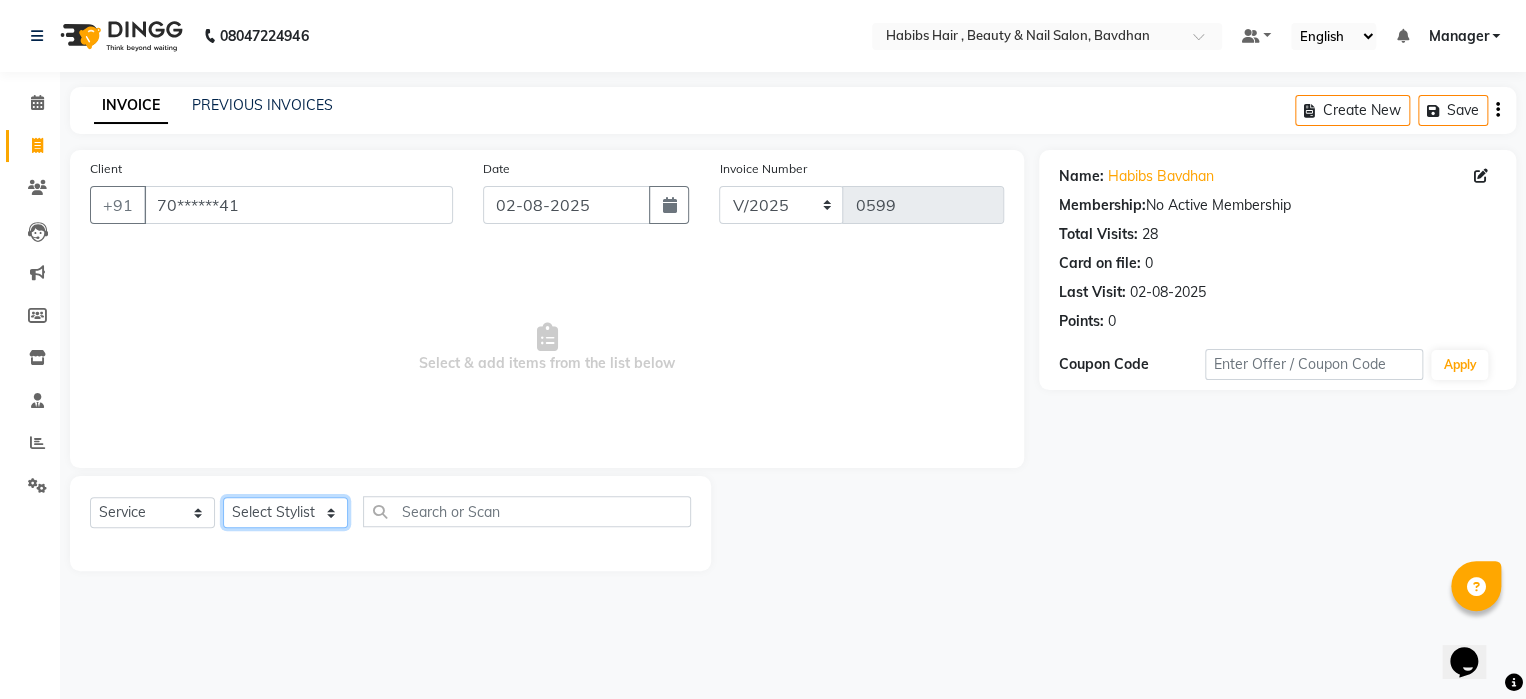 select on "86088" 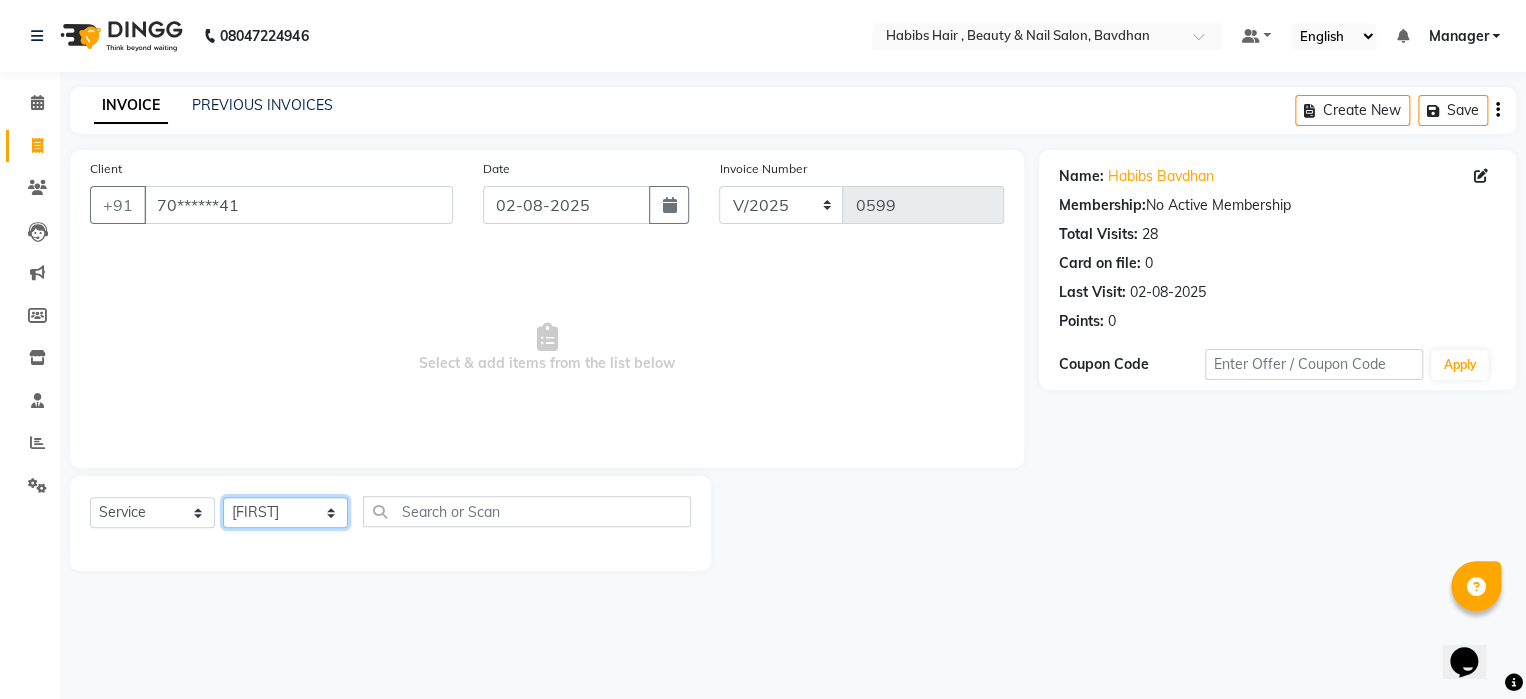 click on "Select Stylist Akash Aman Aniket Ashish Ganesh Manager mayur nikhil sujata" 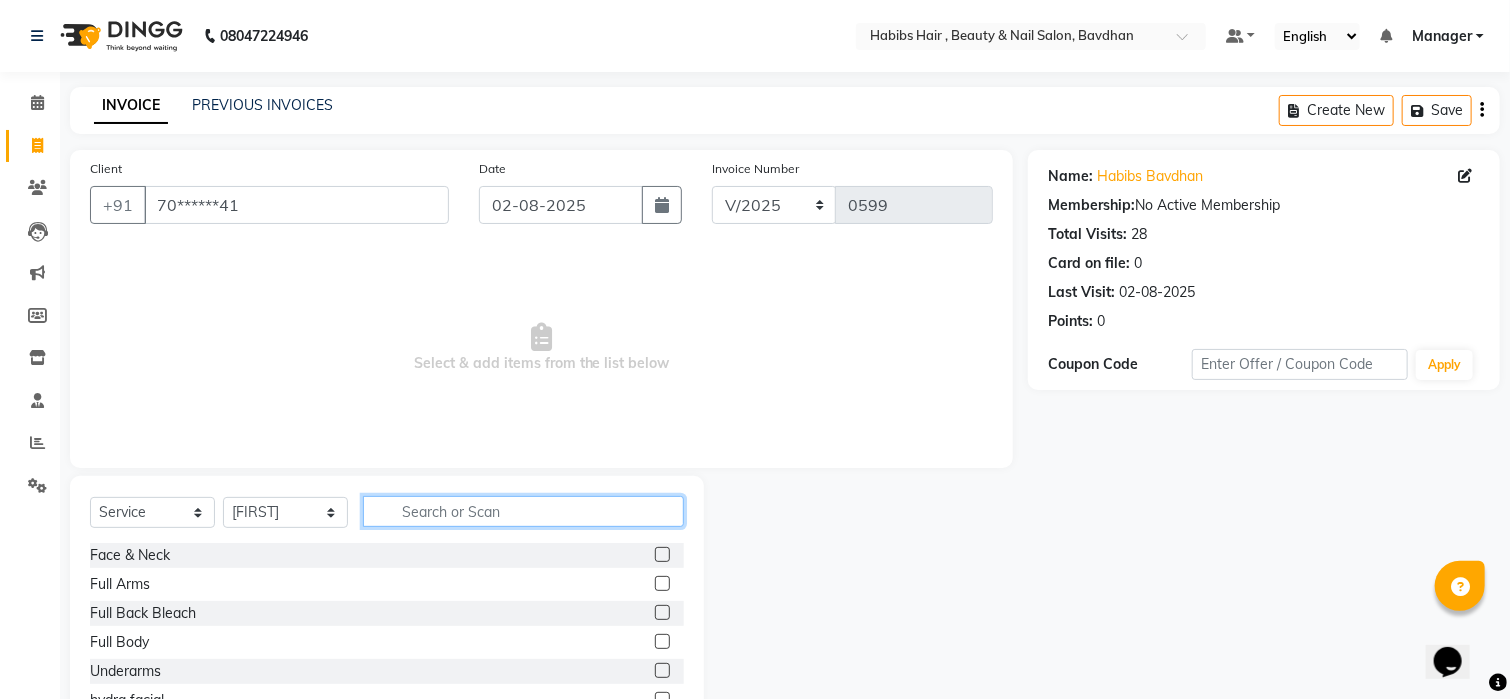 click 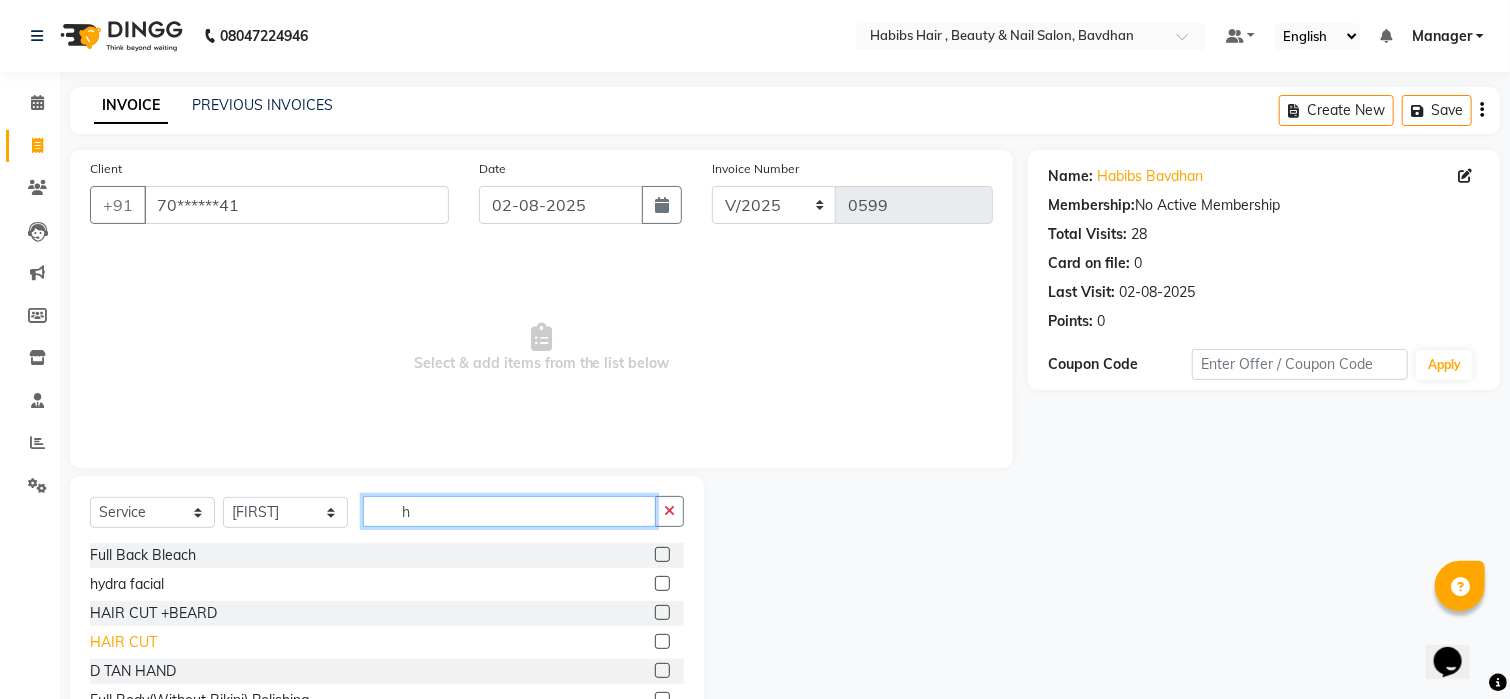type on "h" 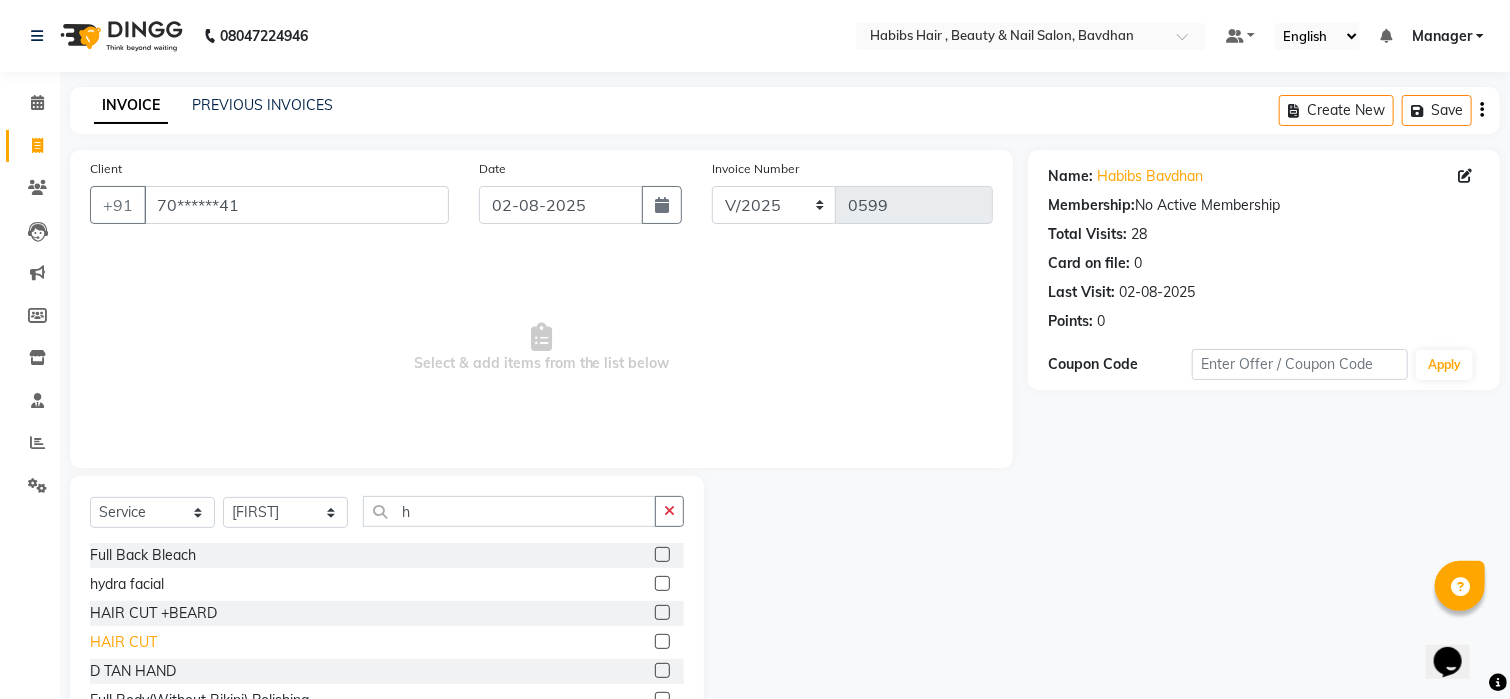 click on "HAIR CUT" 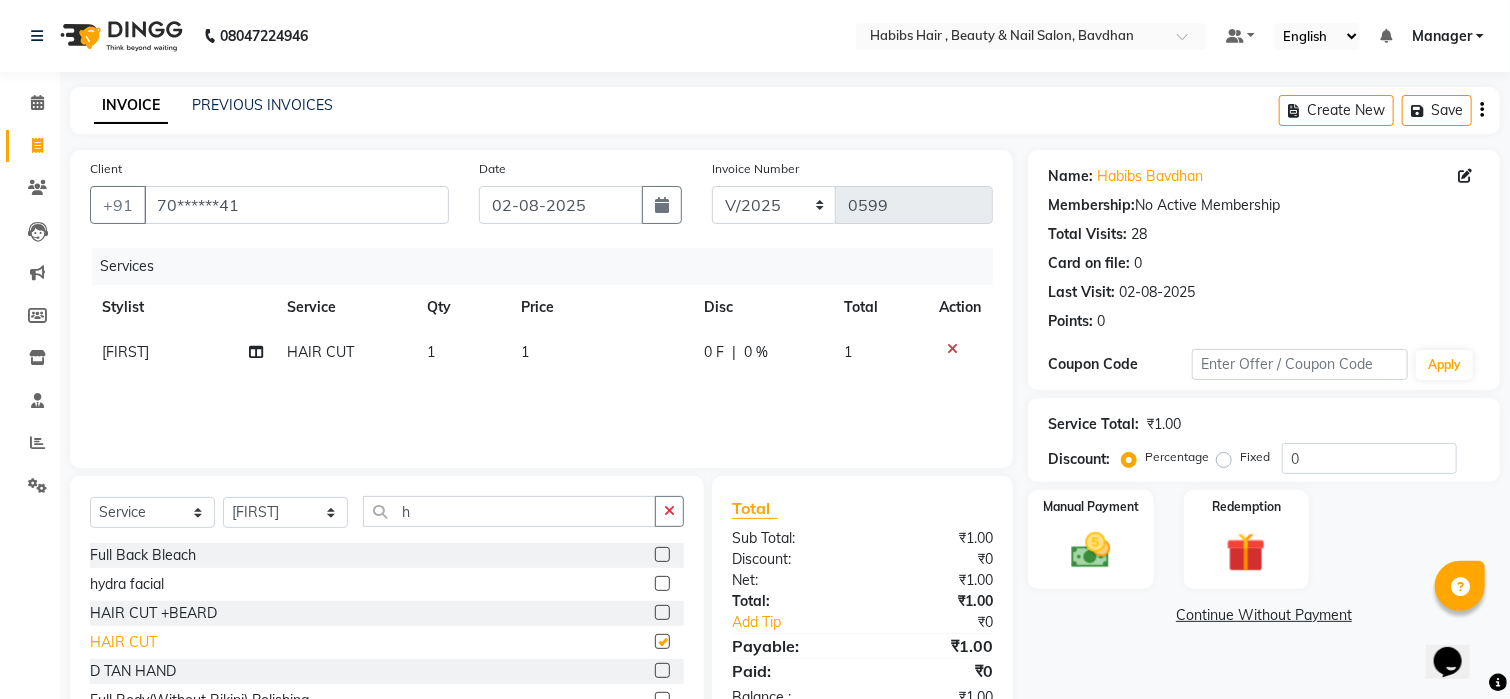 checkbox on "false" 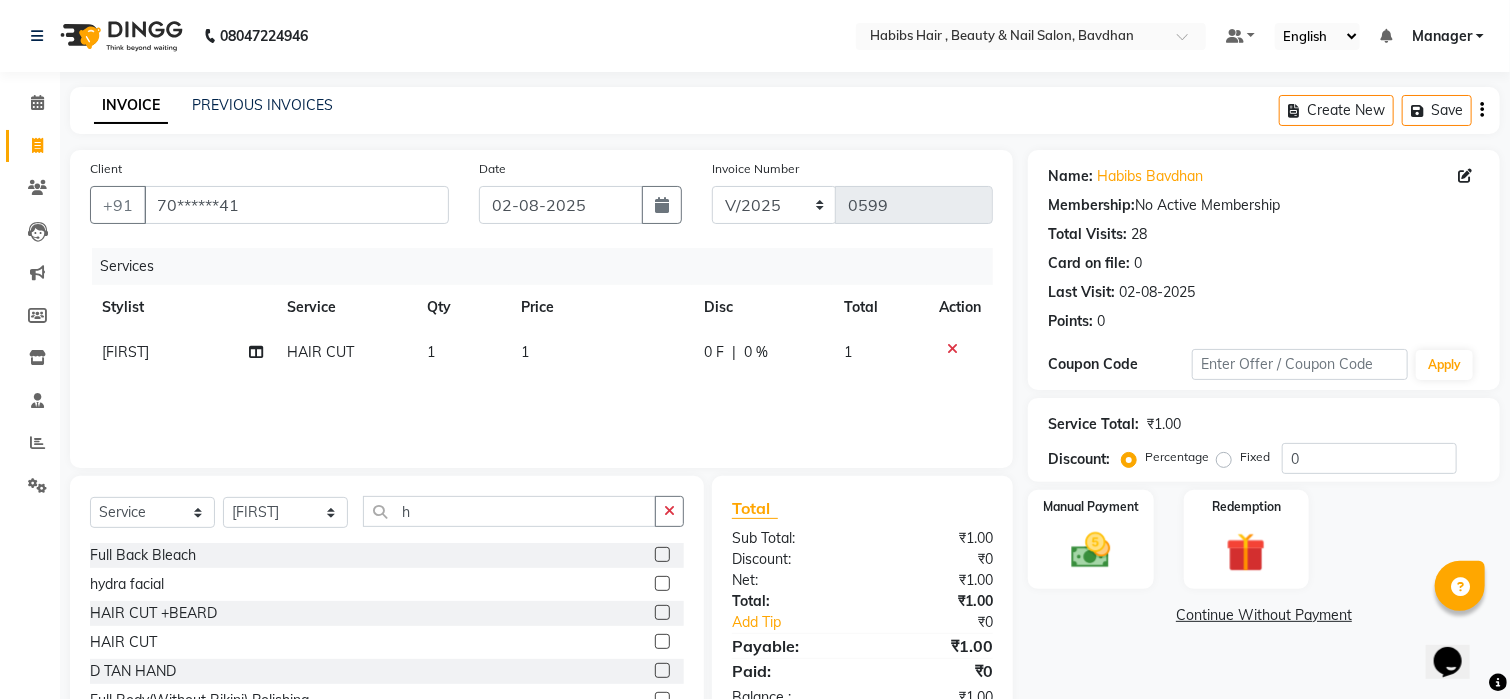 click on "1" 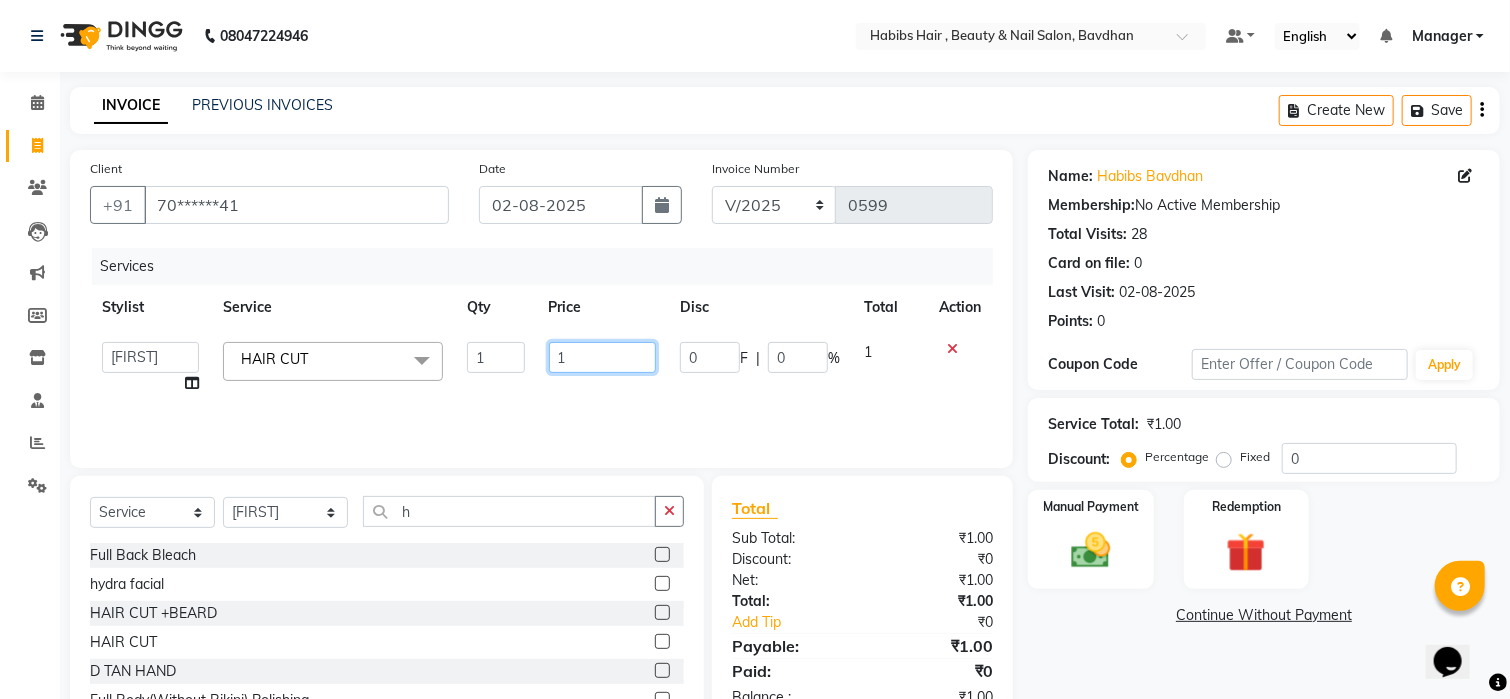 click on "1" 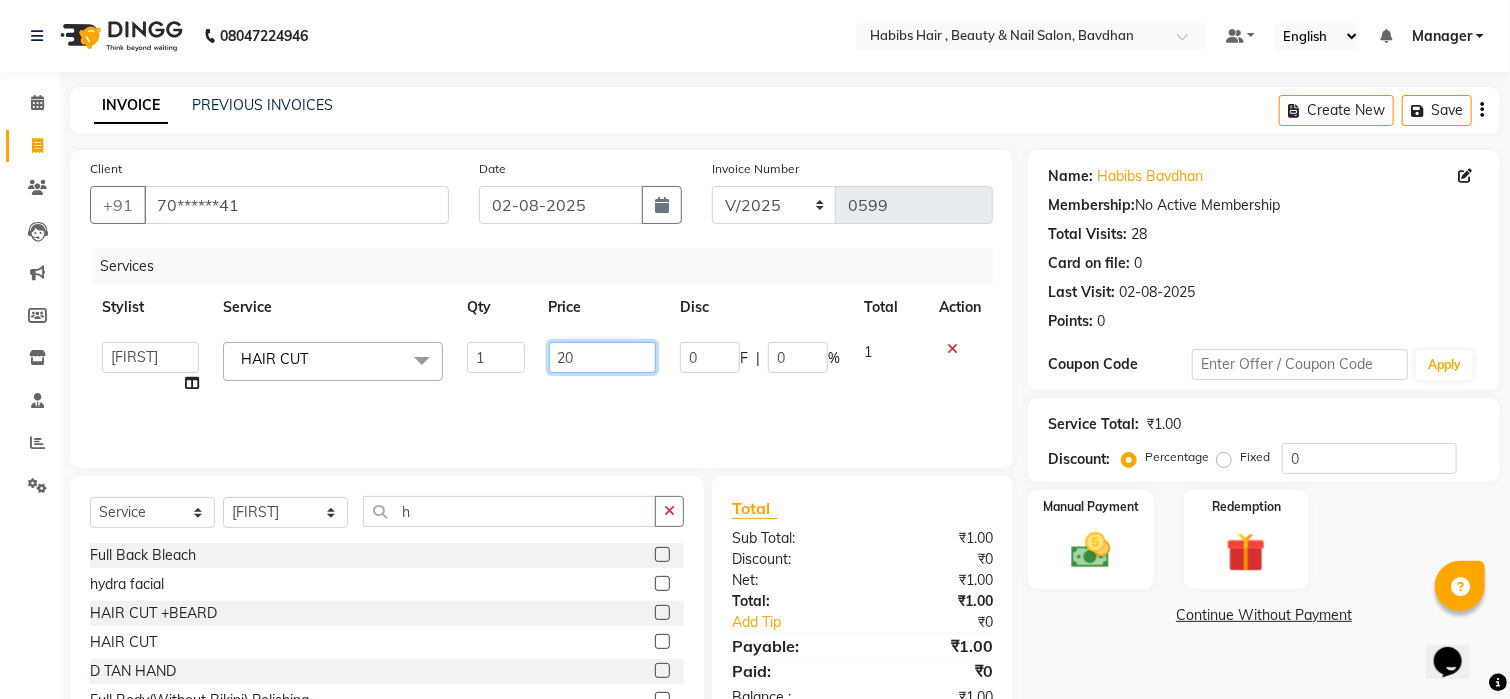 type on "200" 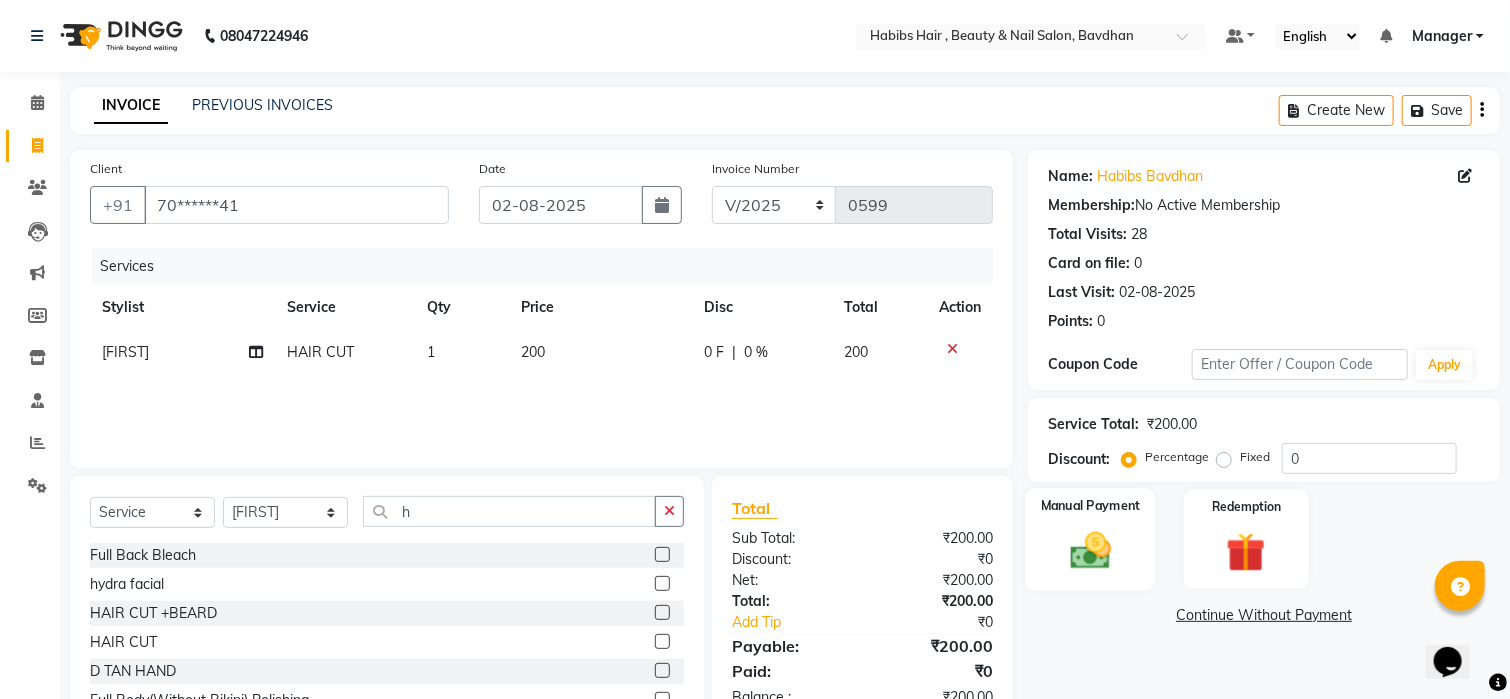 click 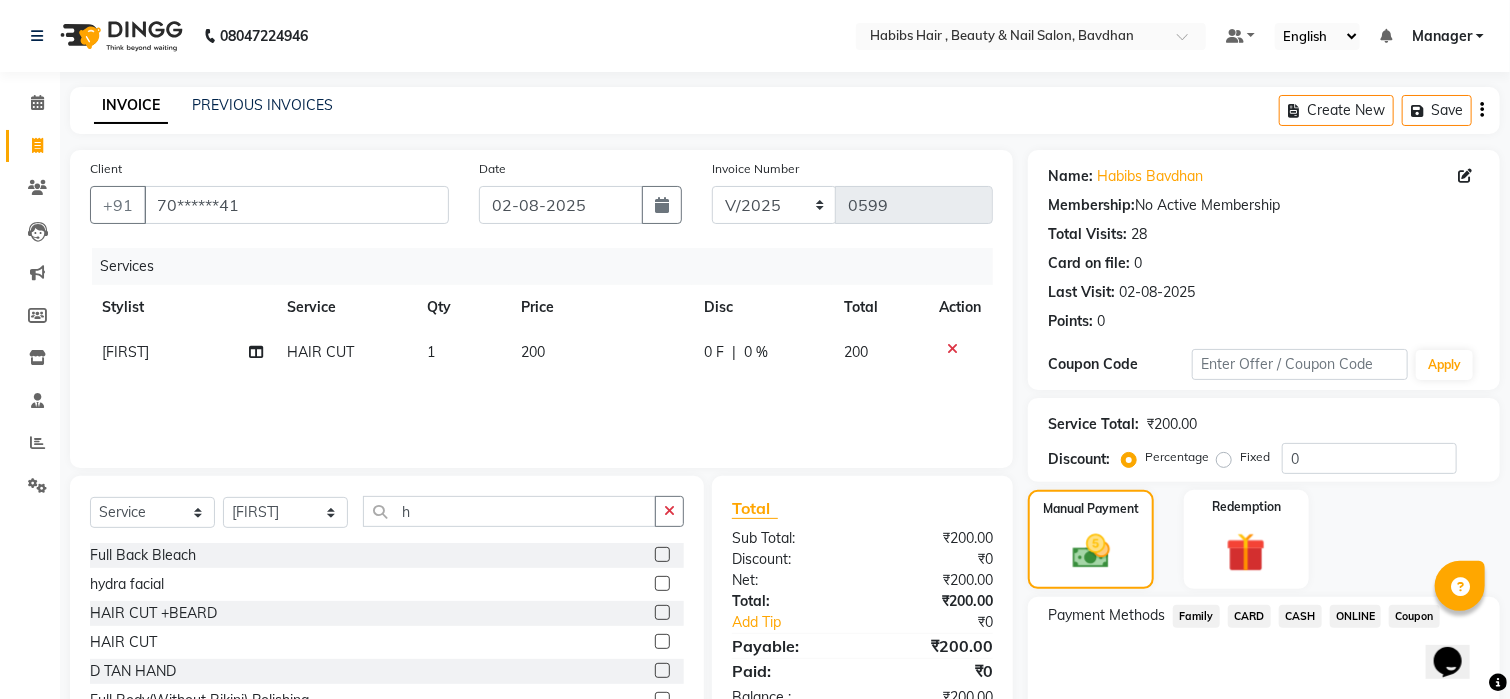 click on "ONLINE" 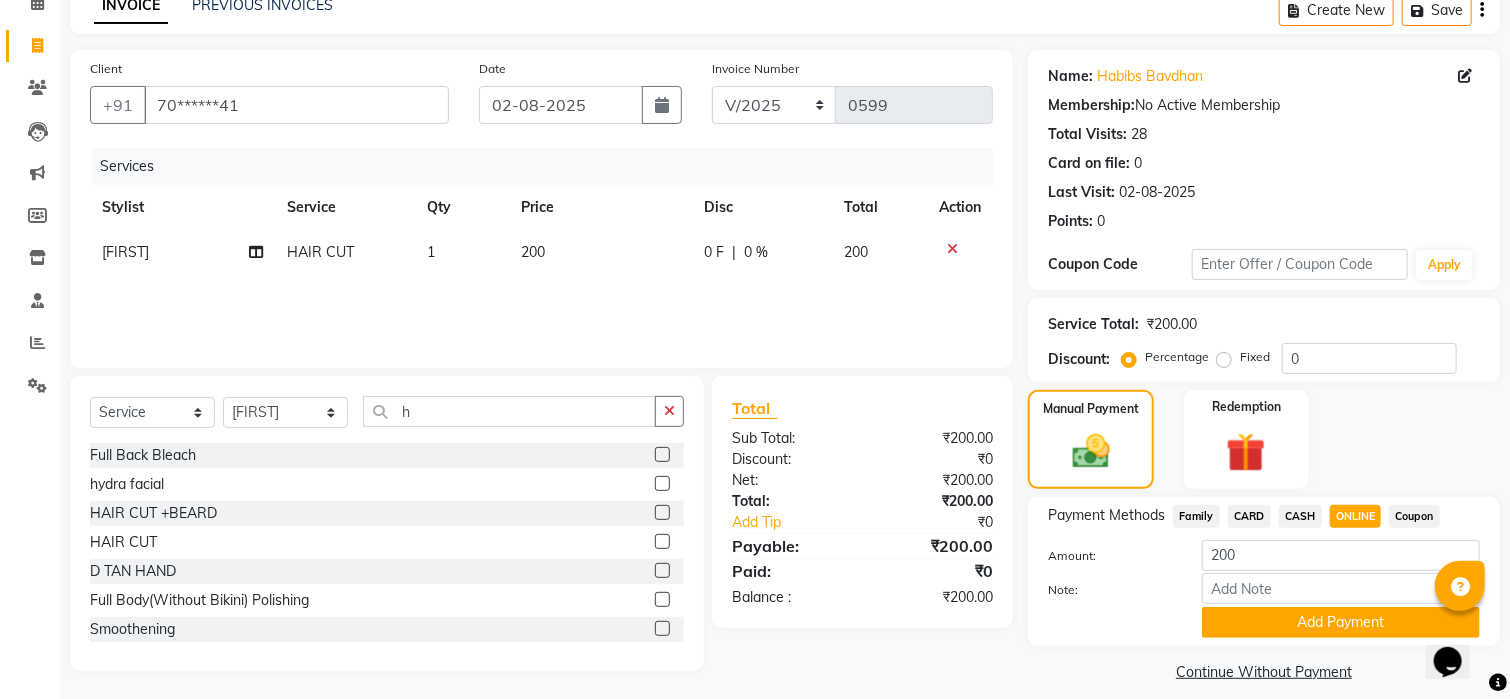 scroll, scrollTop: 120, scrollLeft: 0, axis: vertical 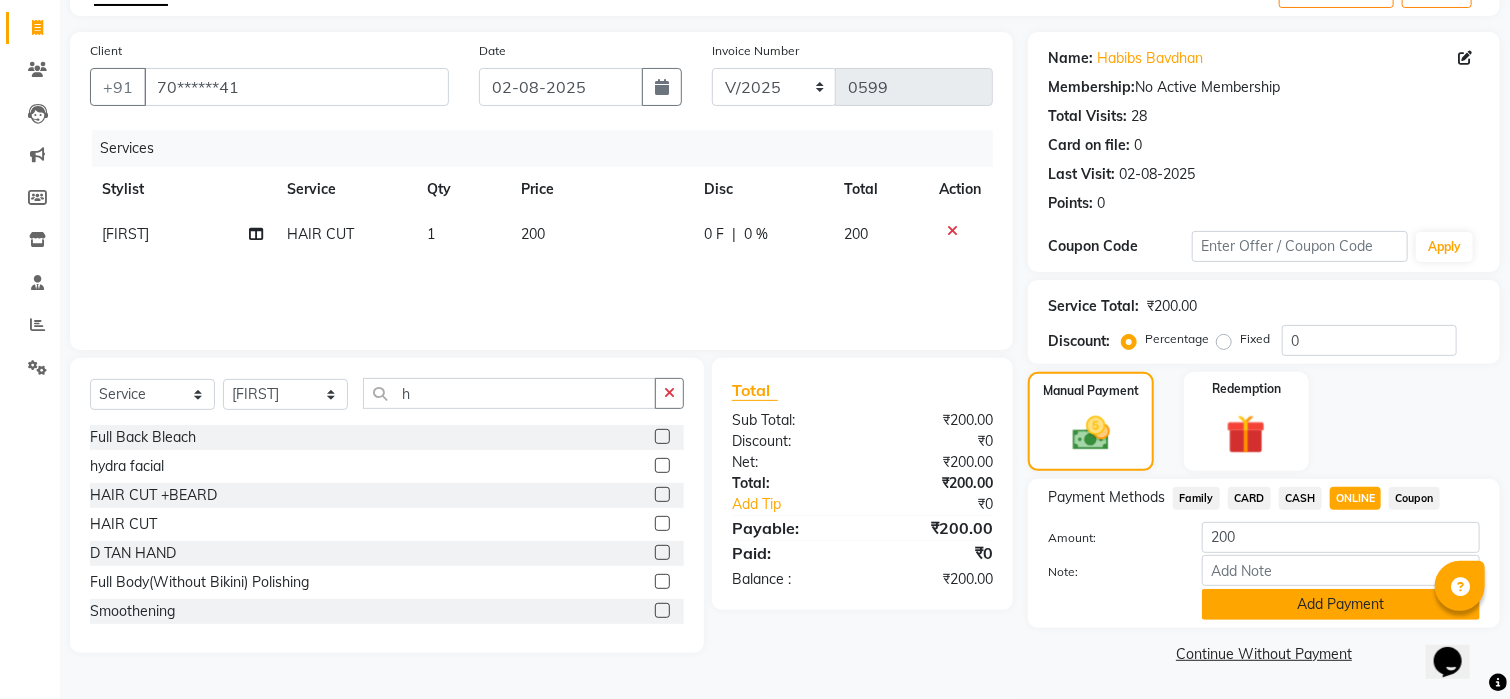 click on "Add Payment" 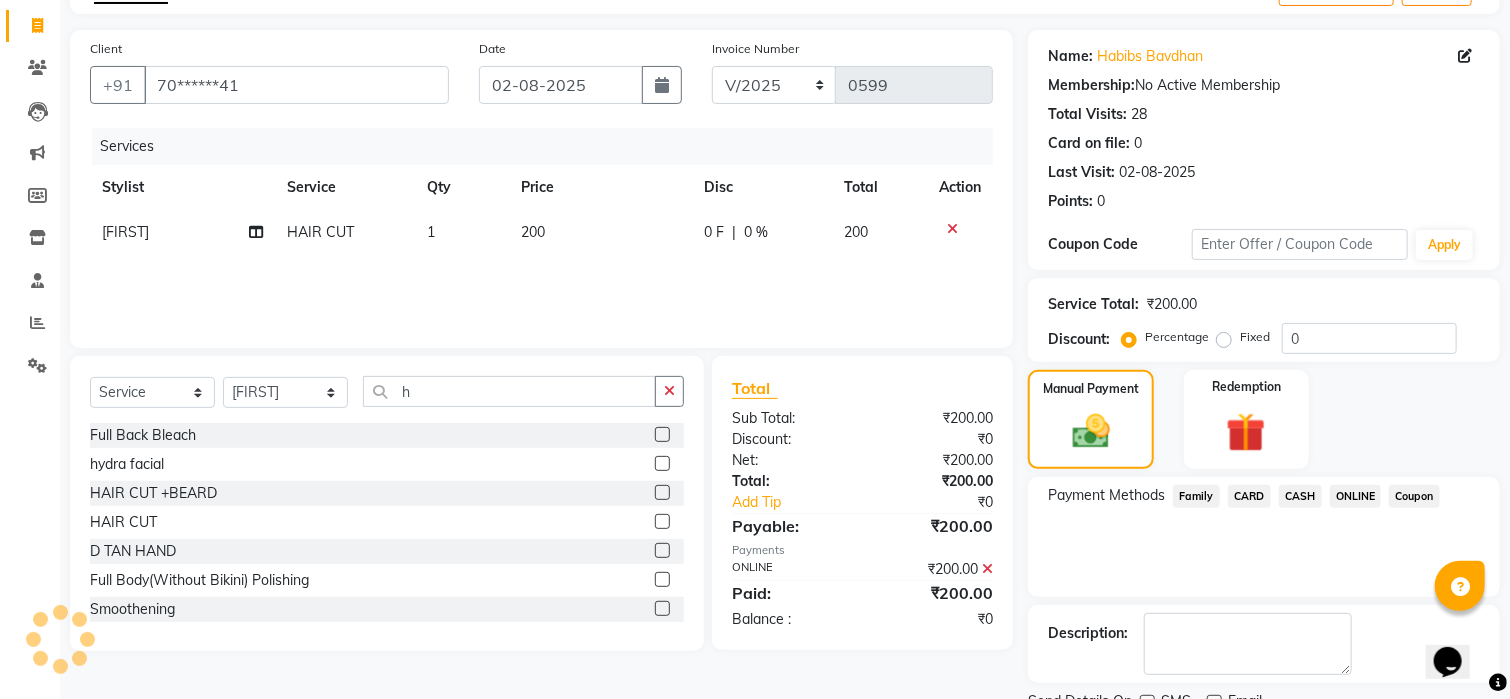 scroll, scrollTop: 200, scrollLeft: 0, axis: vertical 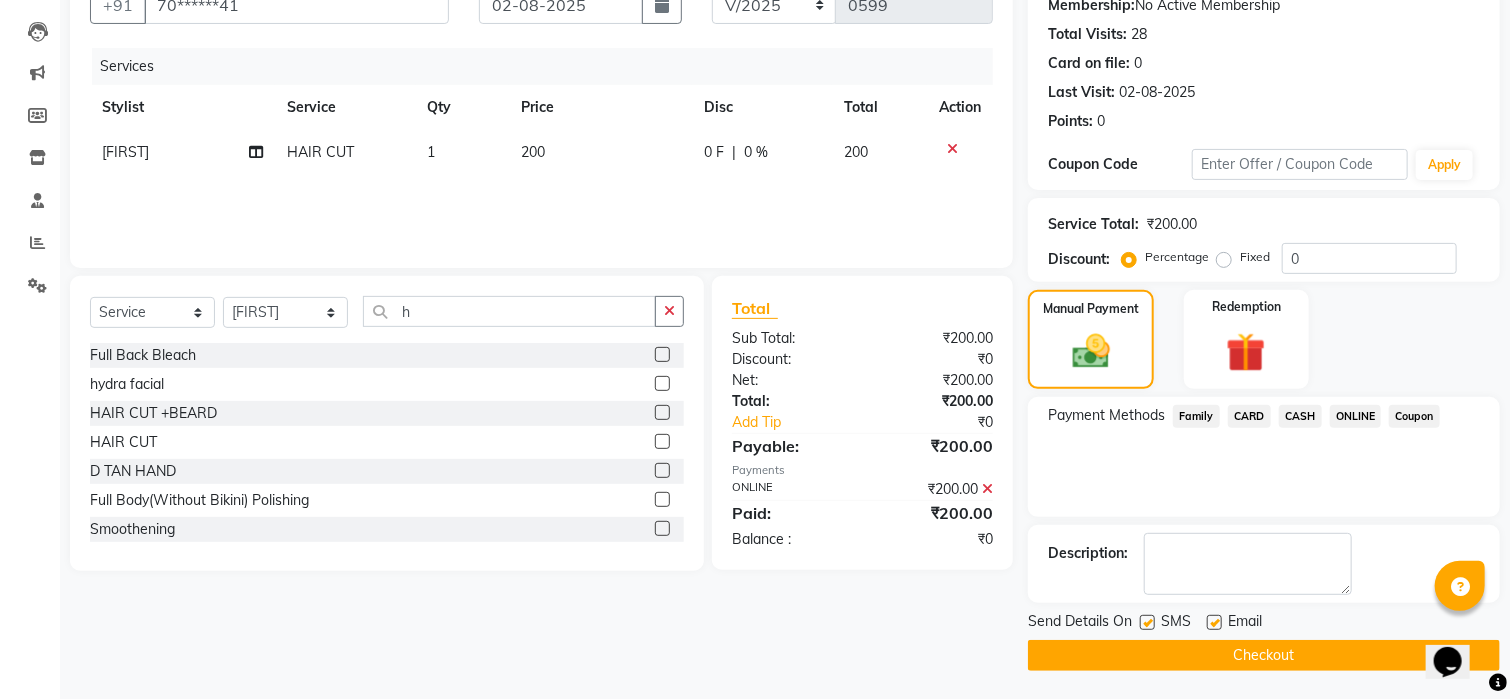 click on "Checkout" 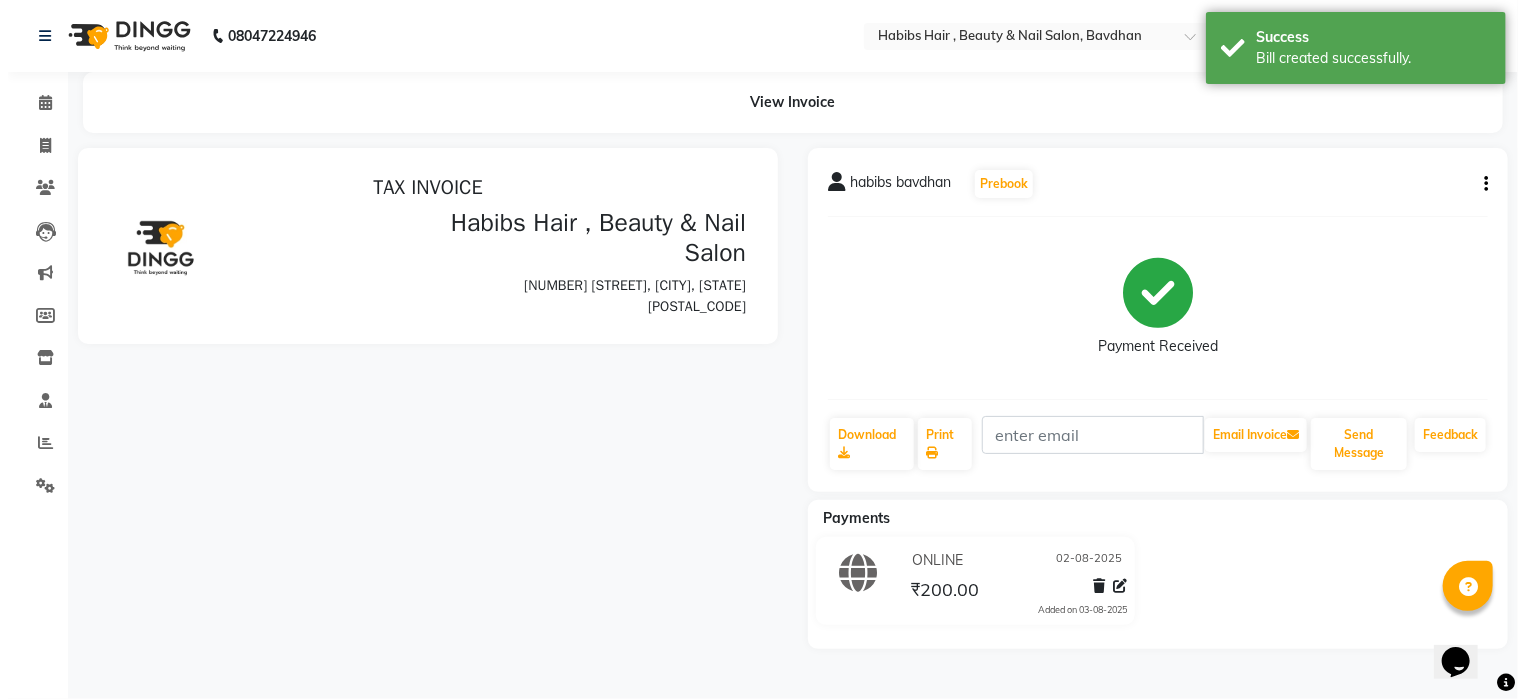 scroll, scrollTop: 0, scrollLeft: 0, axis: both 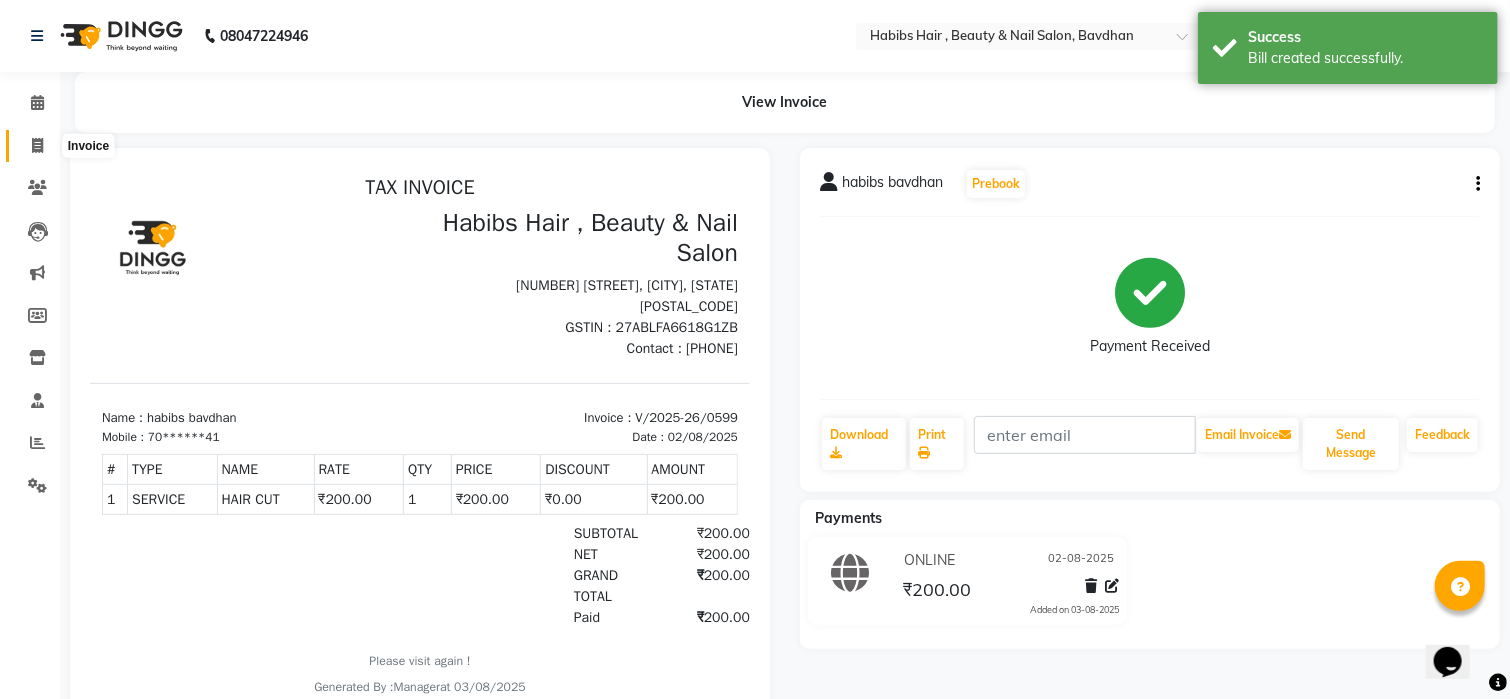 click 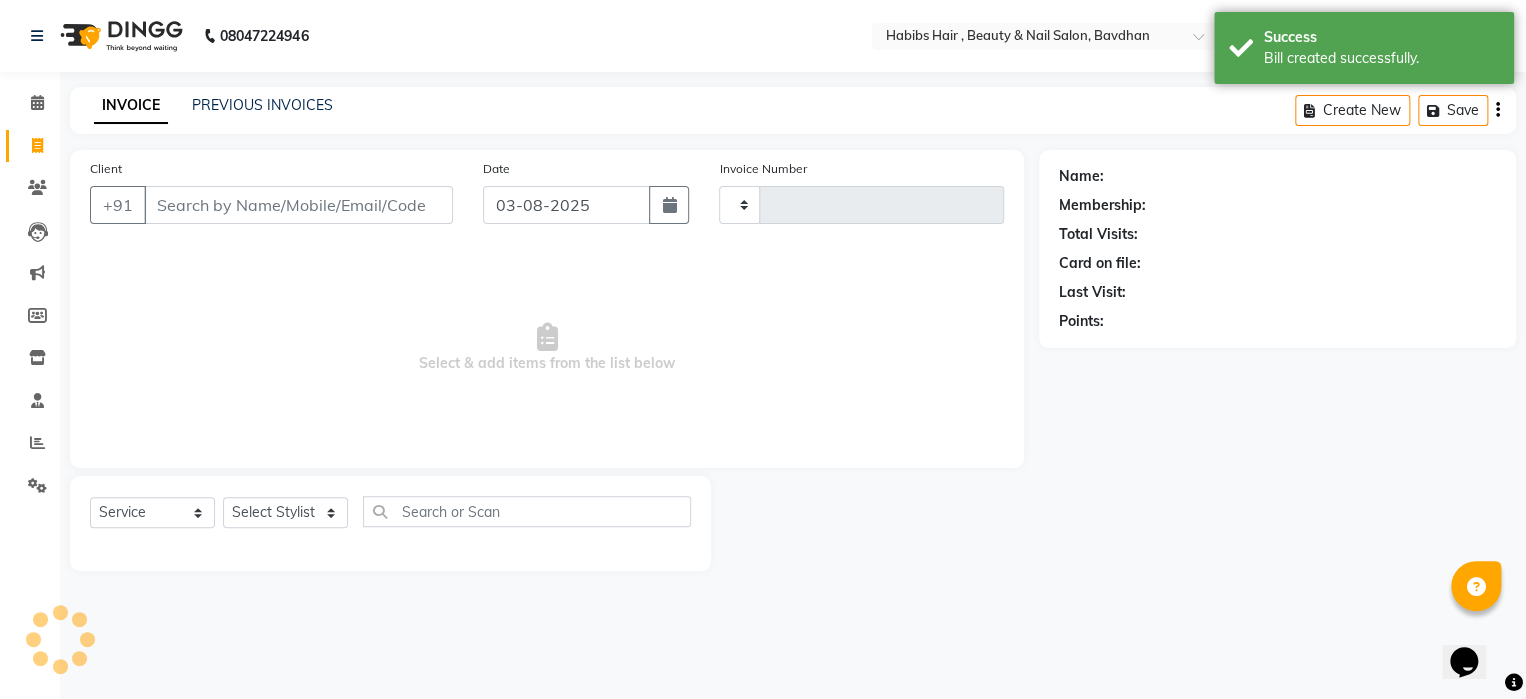 type on "0600" 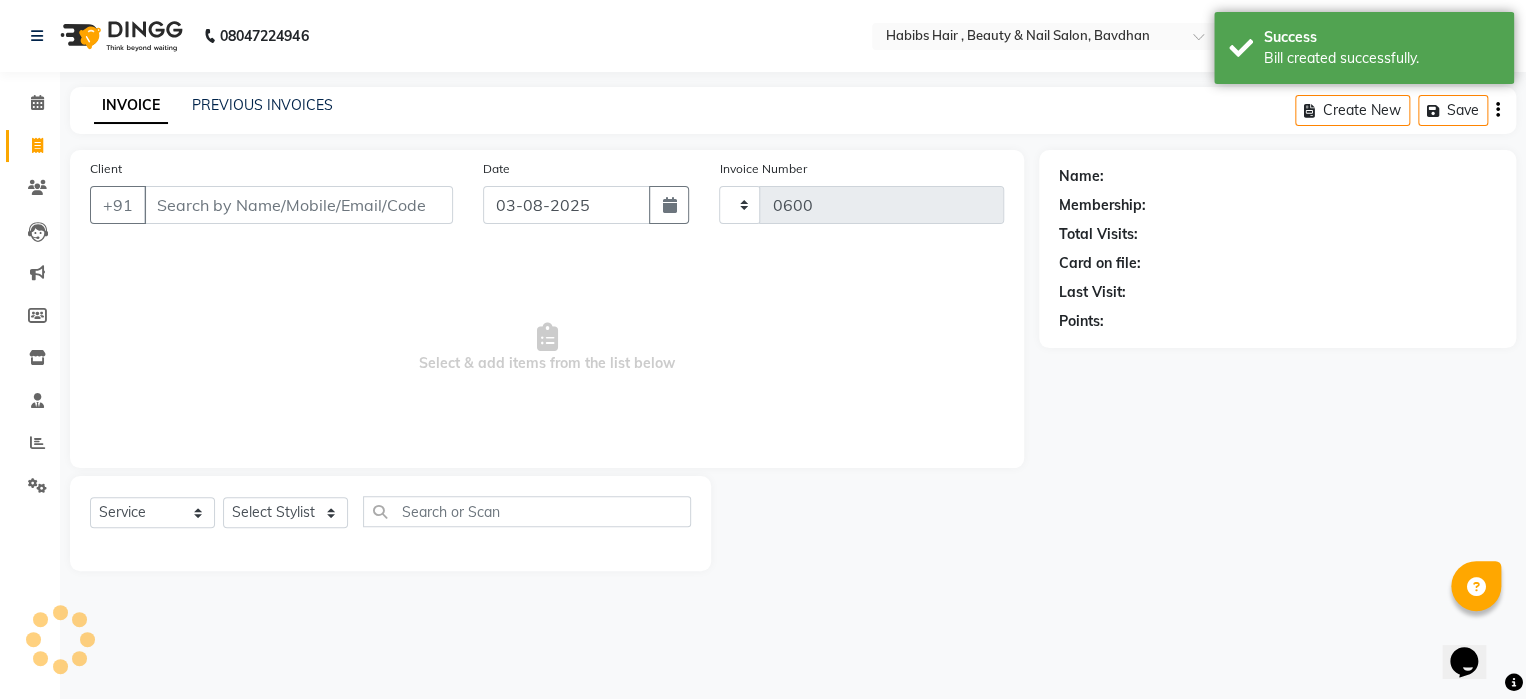 select on "7414" 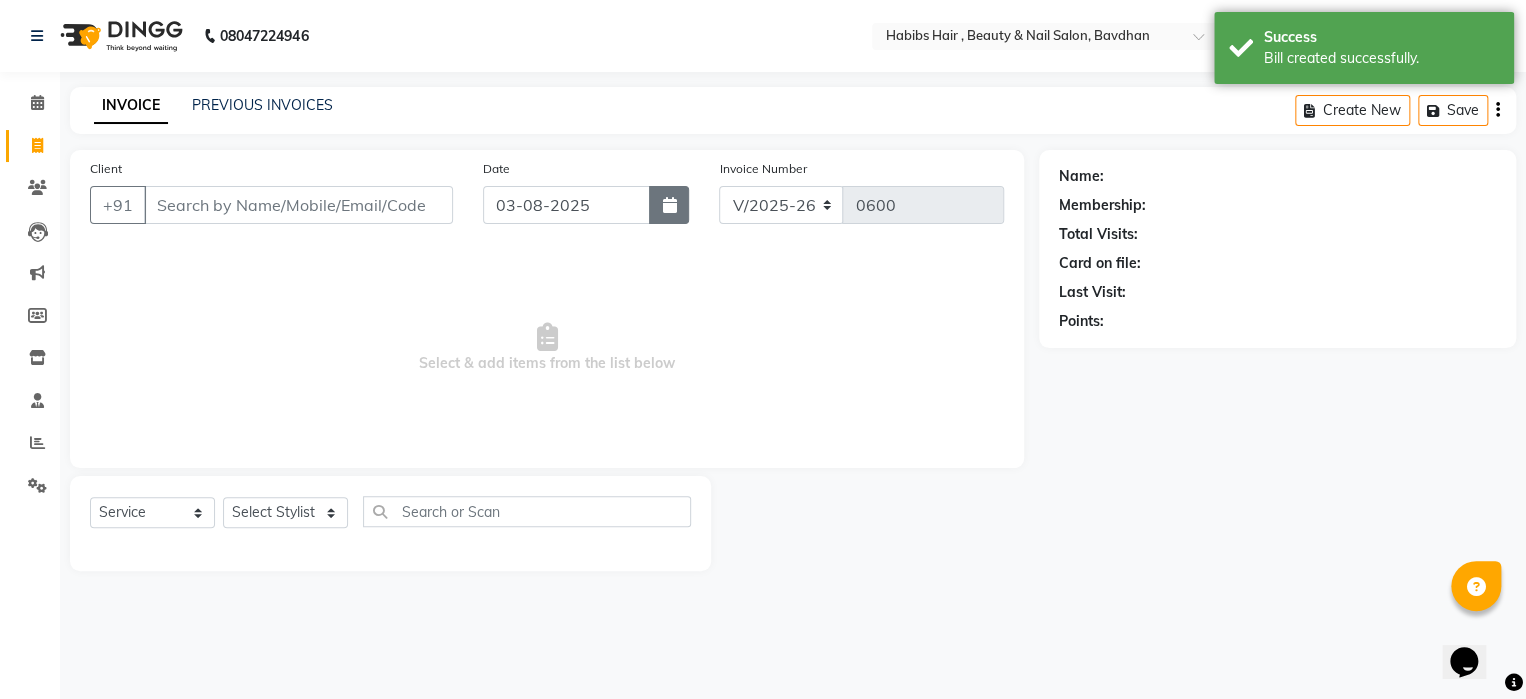 click 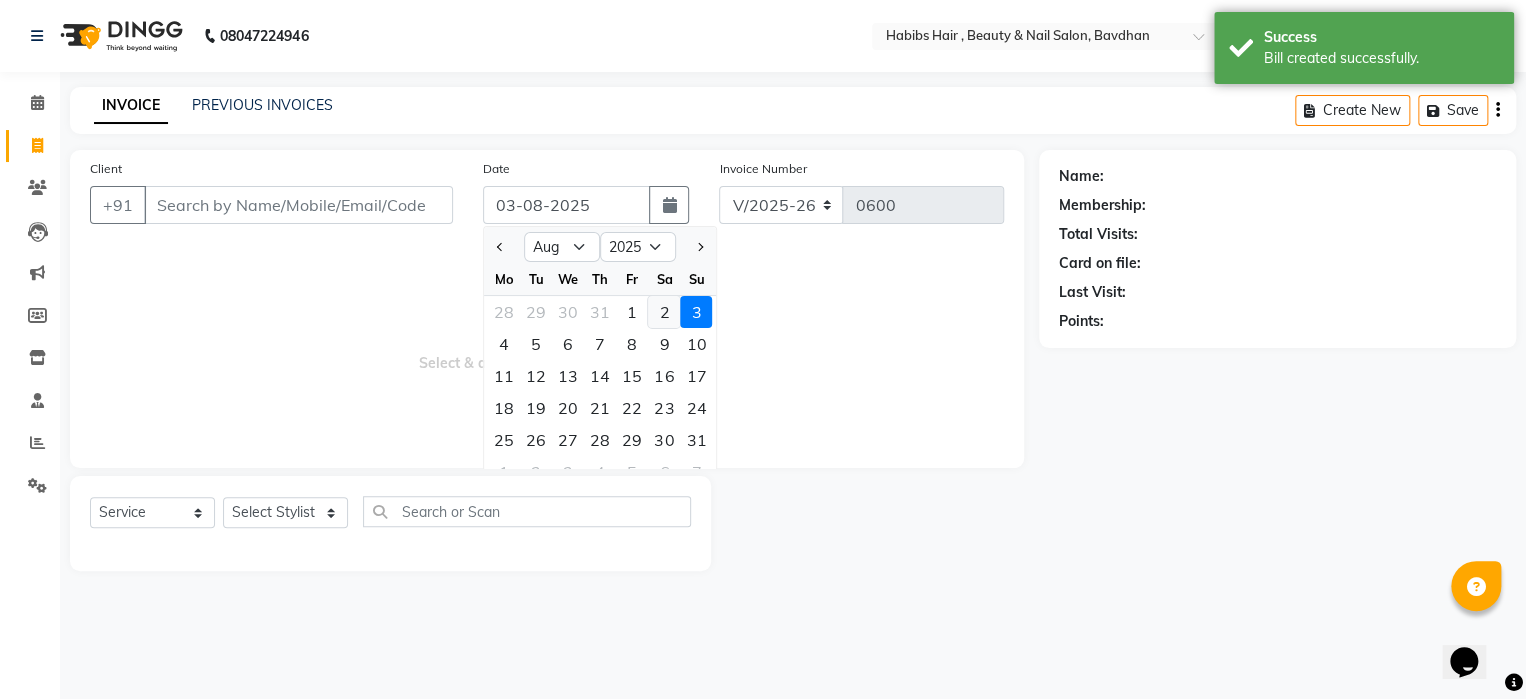 click on "2" 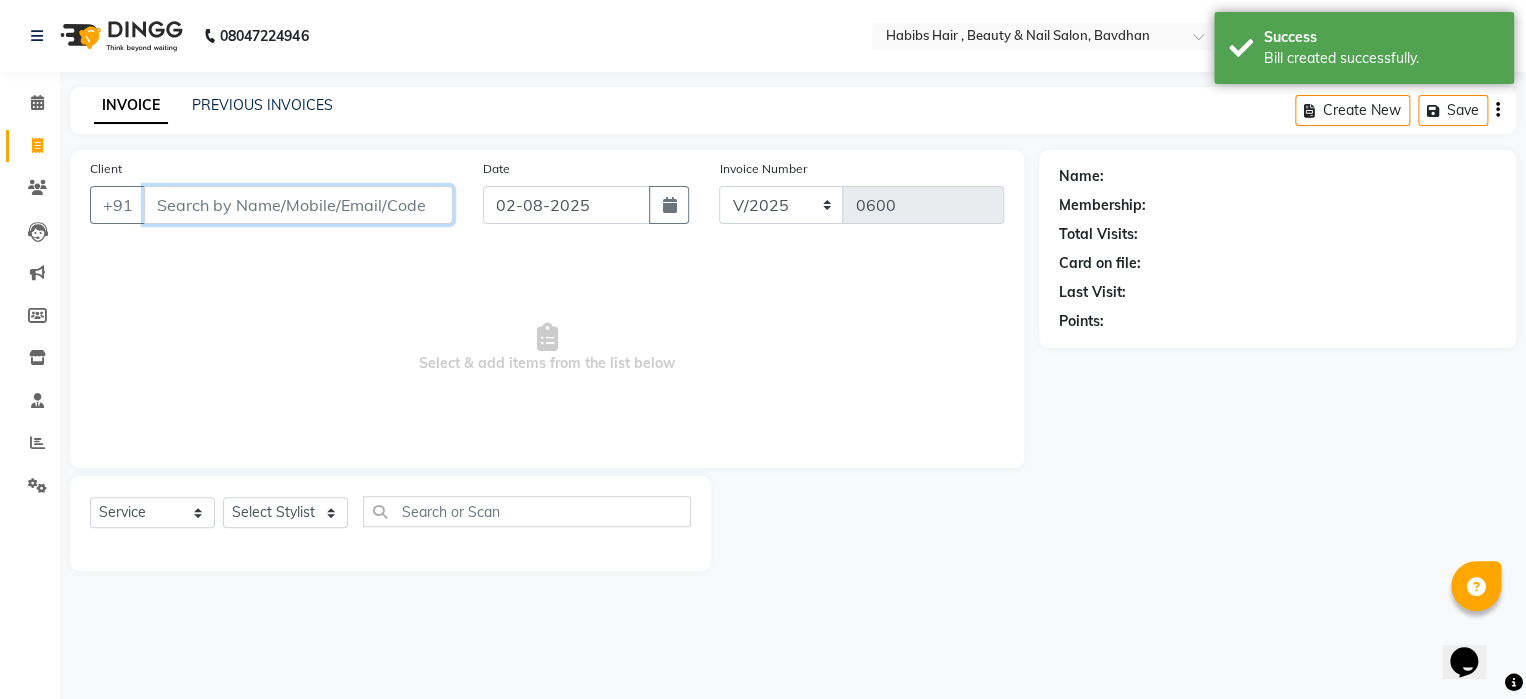 click on "Client" at bounding box center [298, 205] 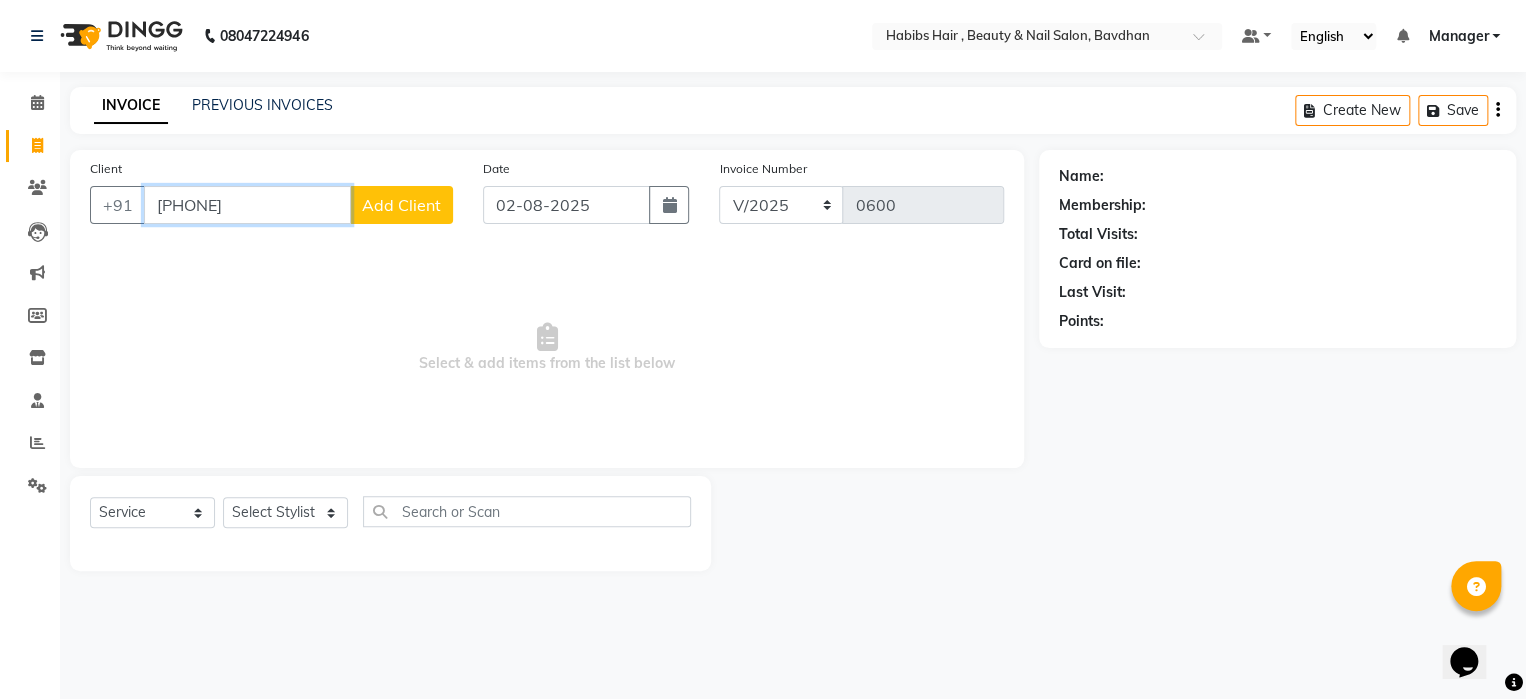 type on "[PHONE]" 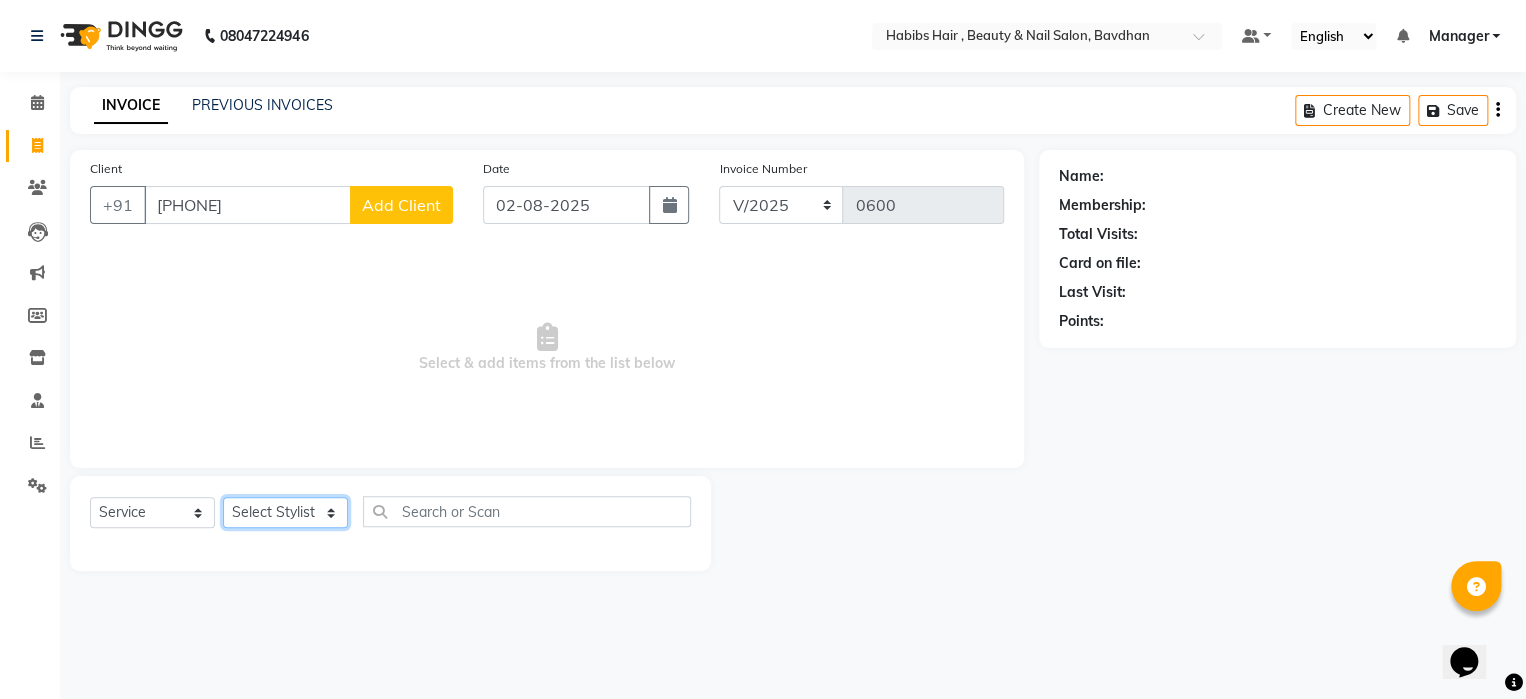 click on "Select Stylist Akash Aman Aniket Ashish Ganesh Manager mayur nikhil sujata" 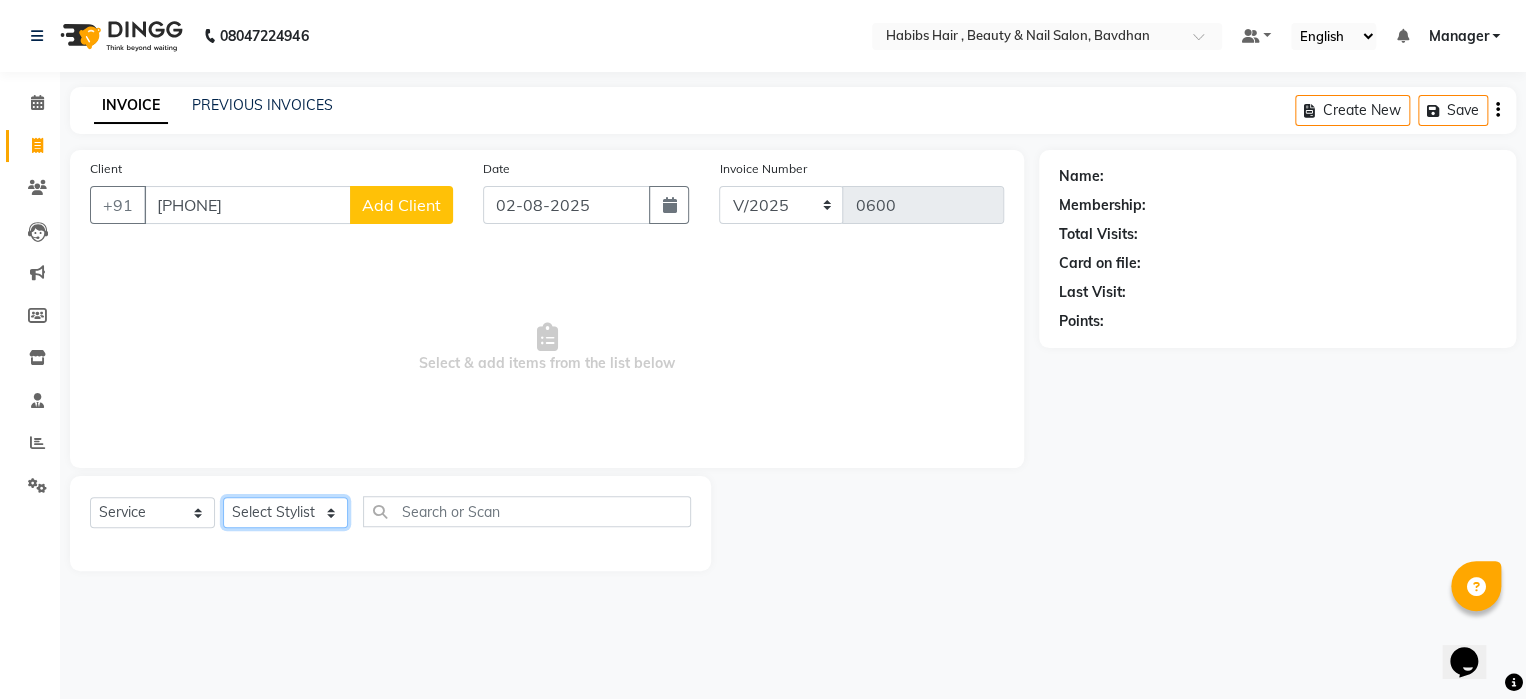 select on "64991" 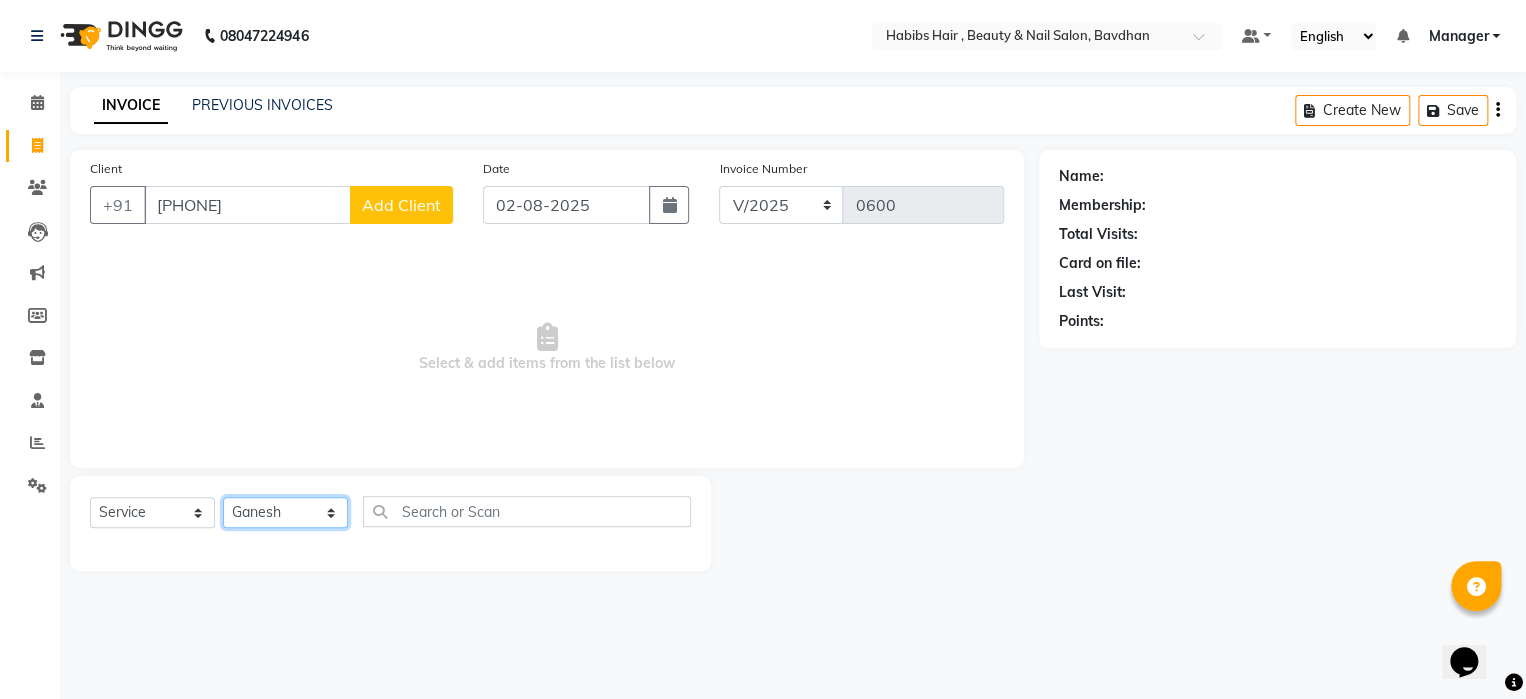 click on "Select Stylist Akash Aman Aniket Ashish Ganesh Manager mayur nikhil sujata" 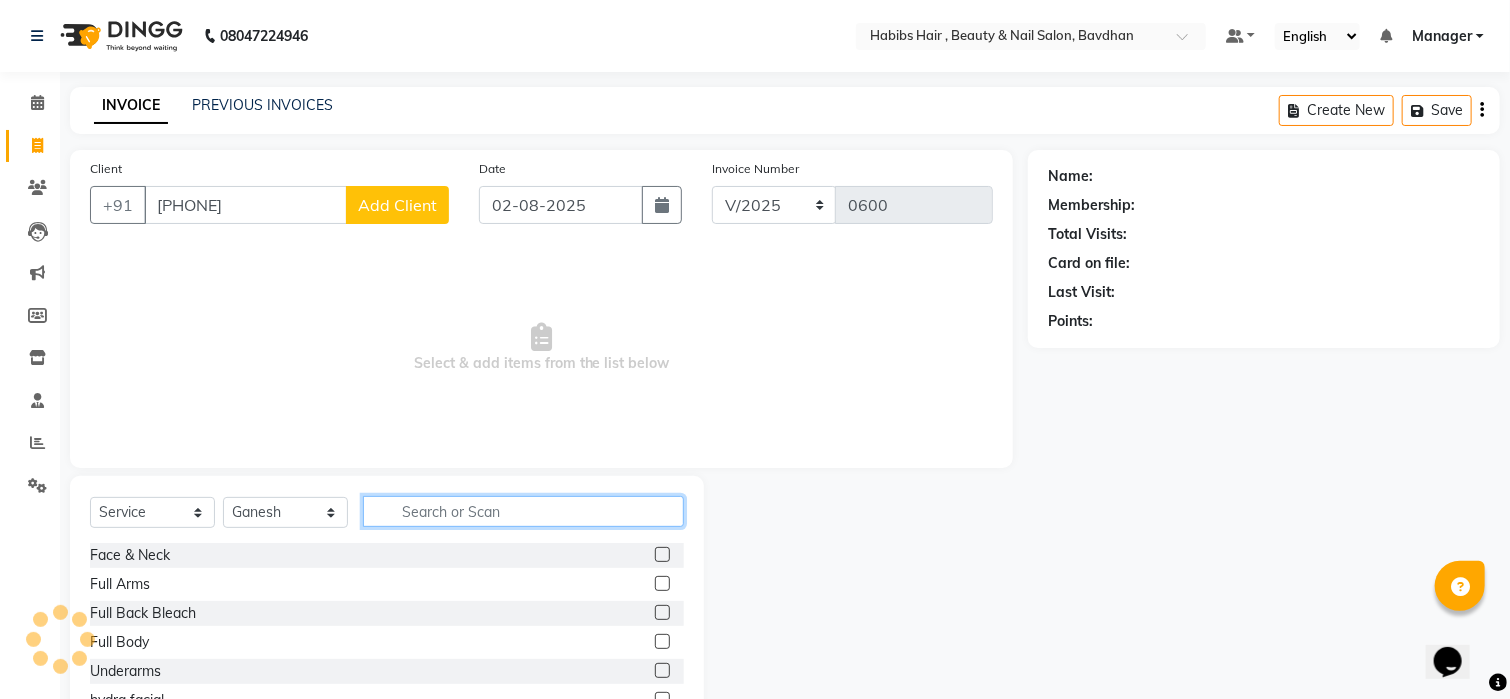 click 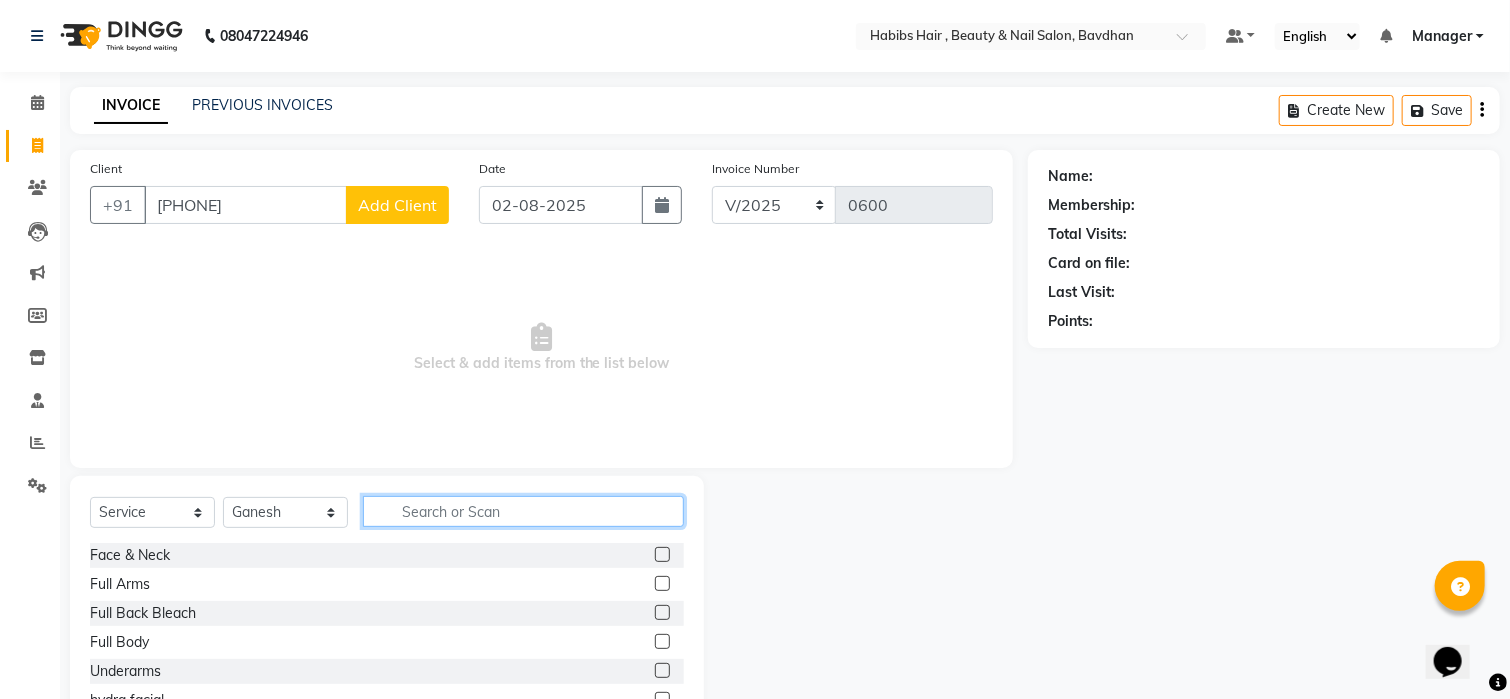 click 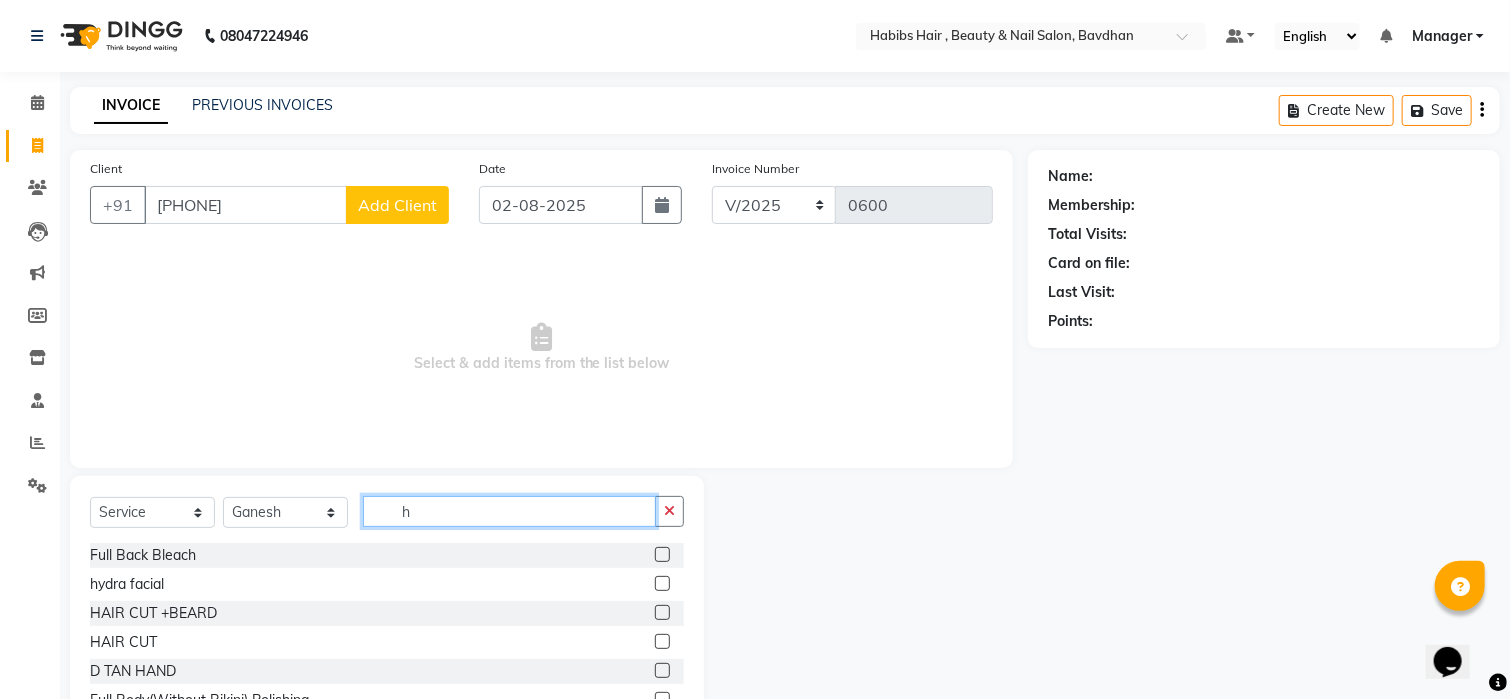 click on "h" 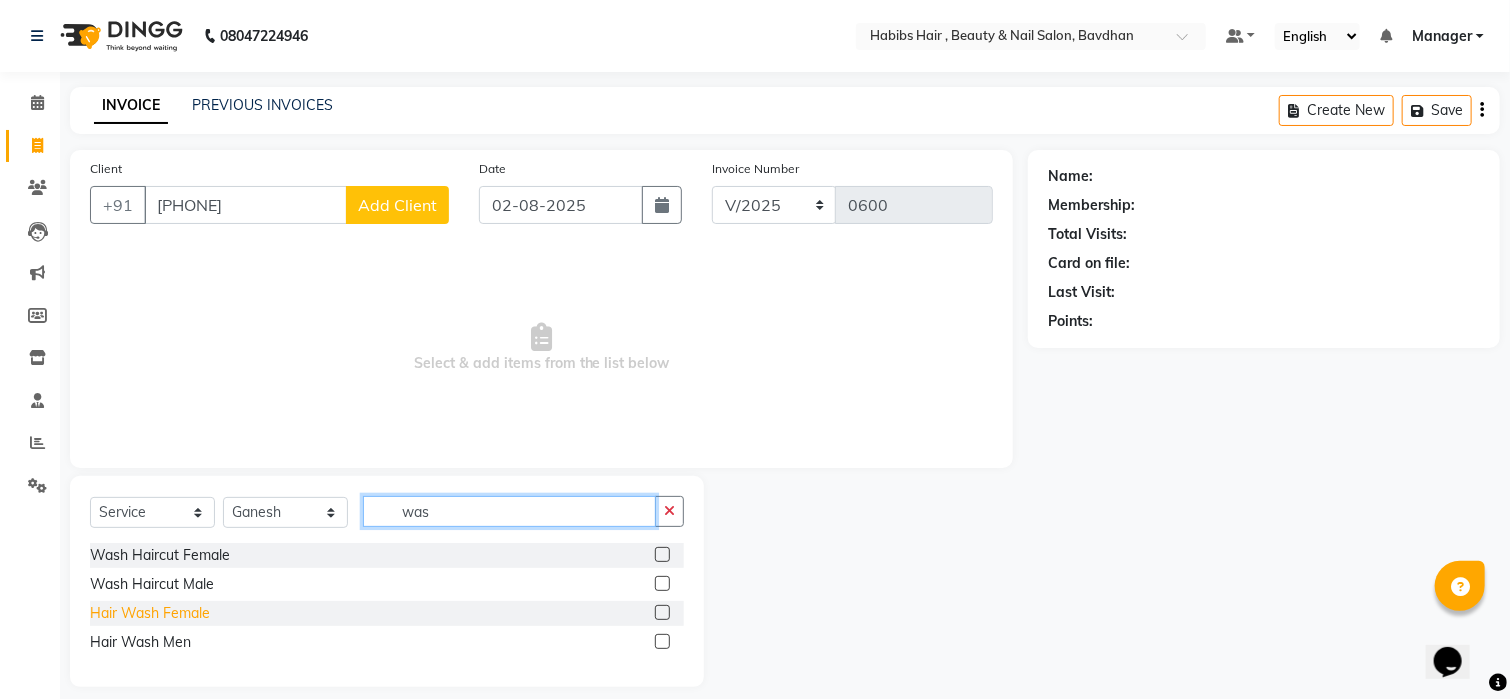 type on "was" 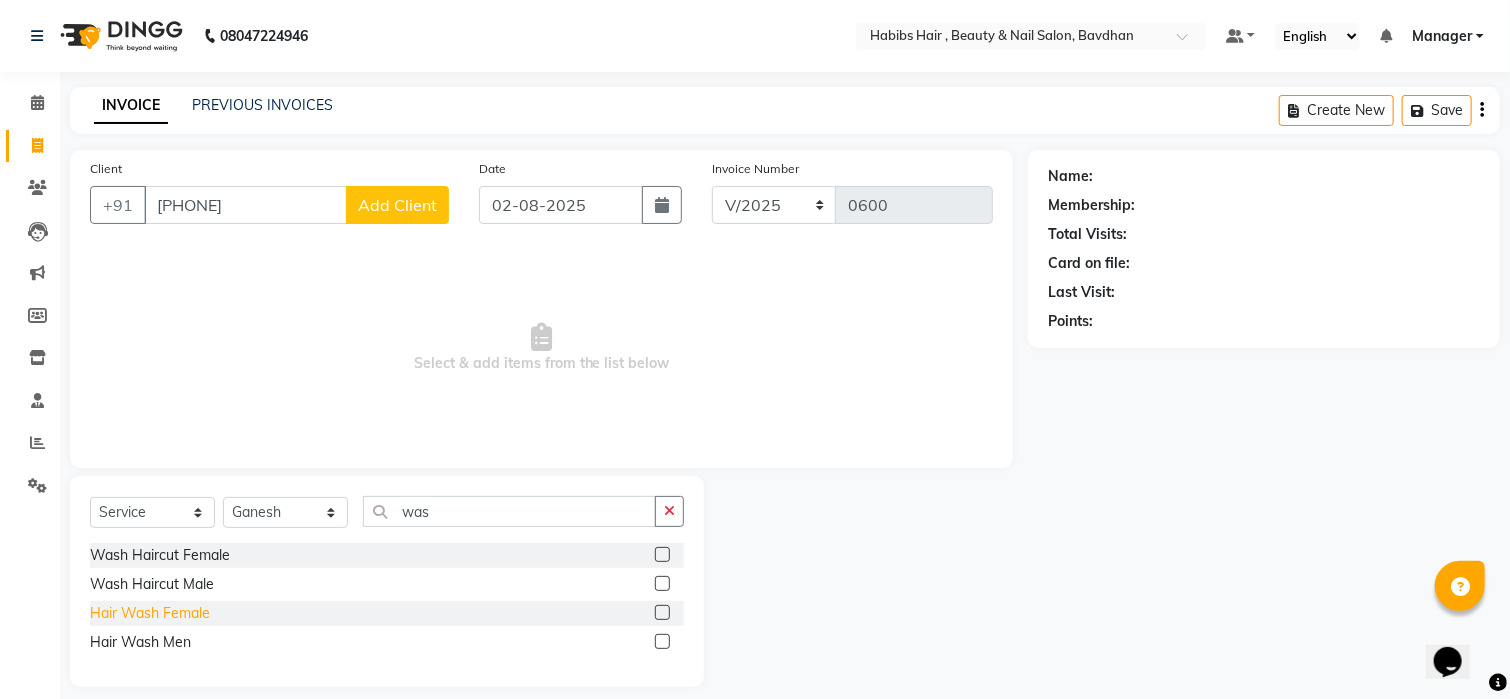 click on "Hair Wash Female" 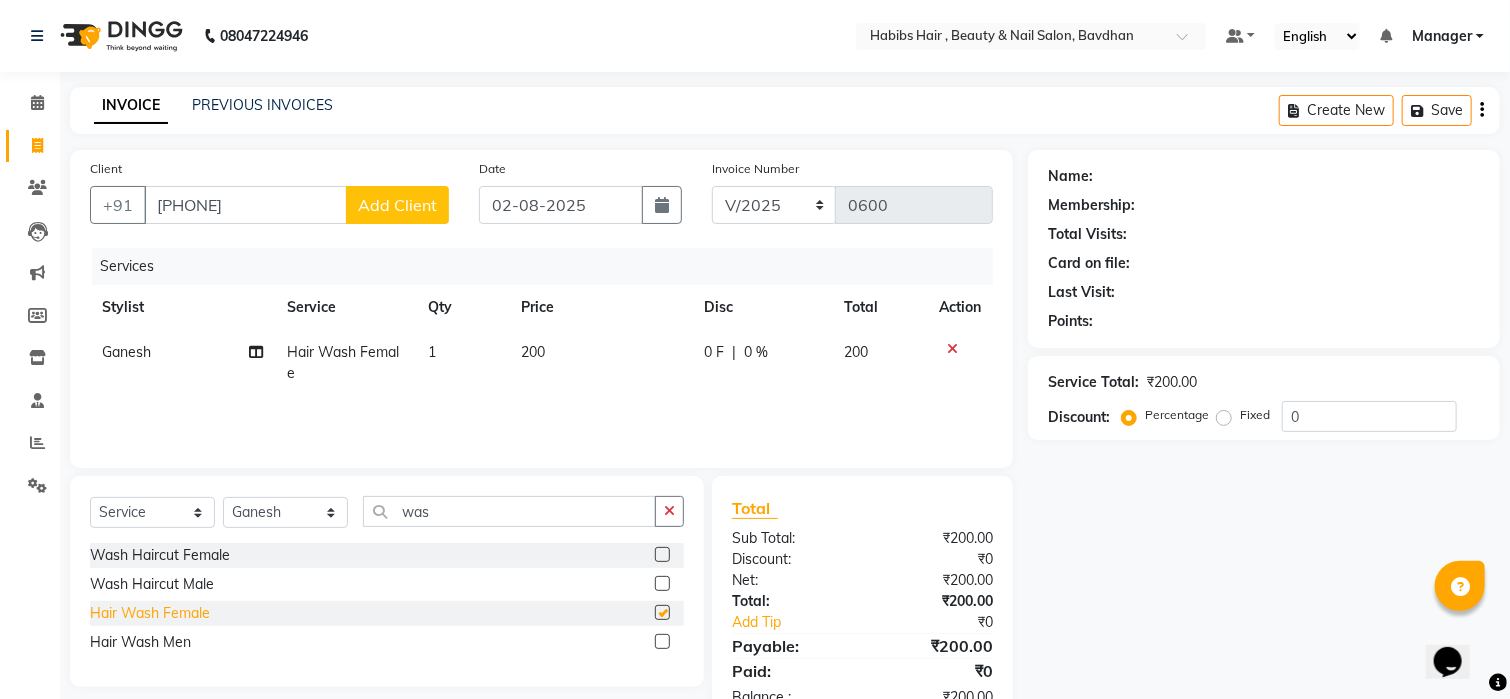 checkbox on "false" 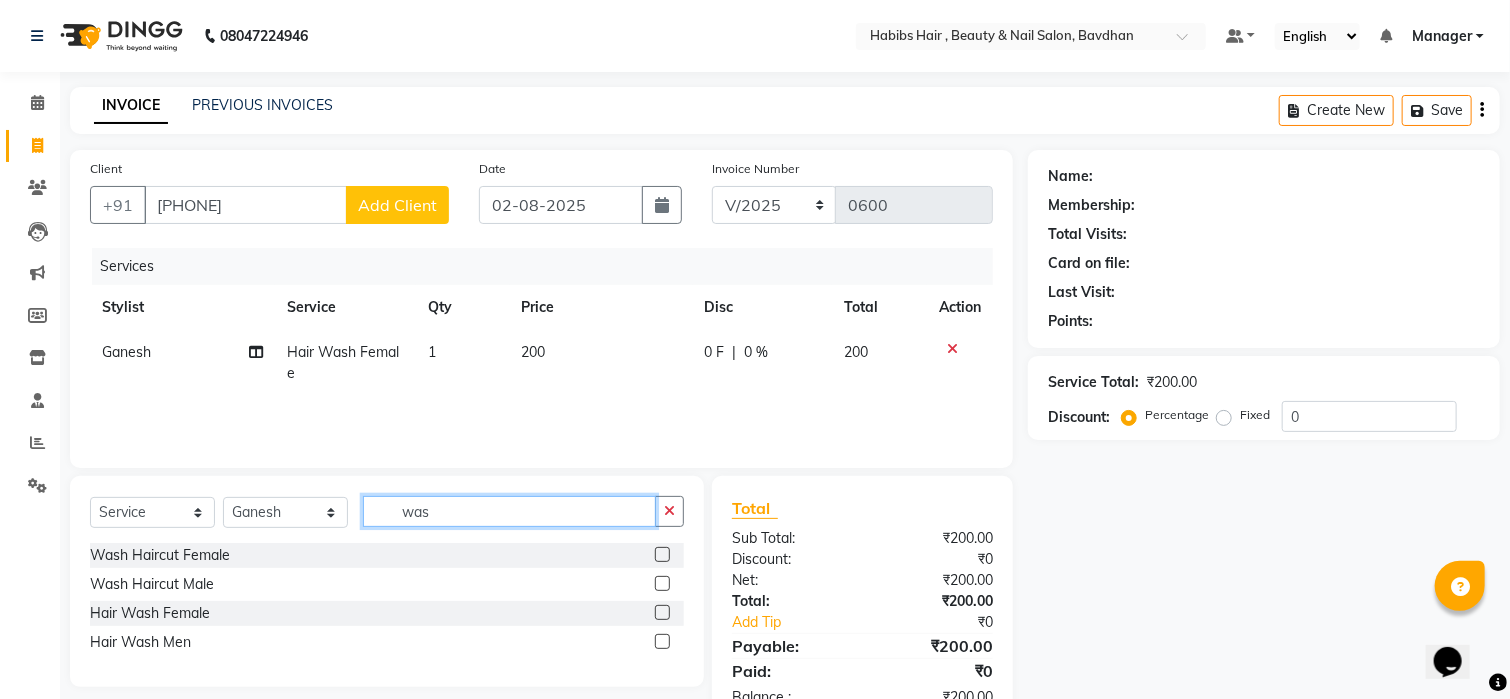 click on "was" 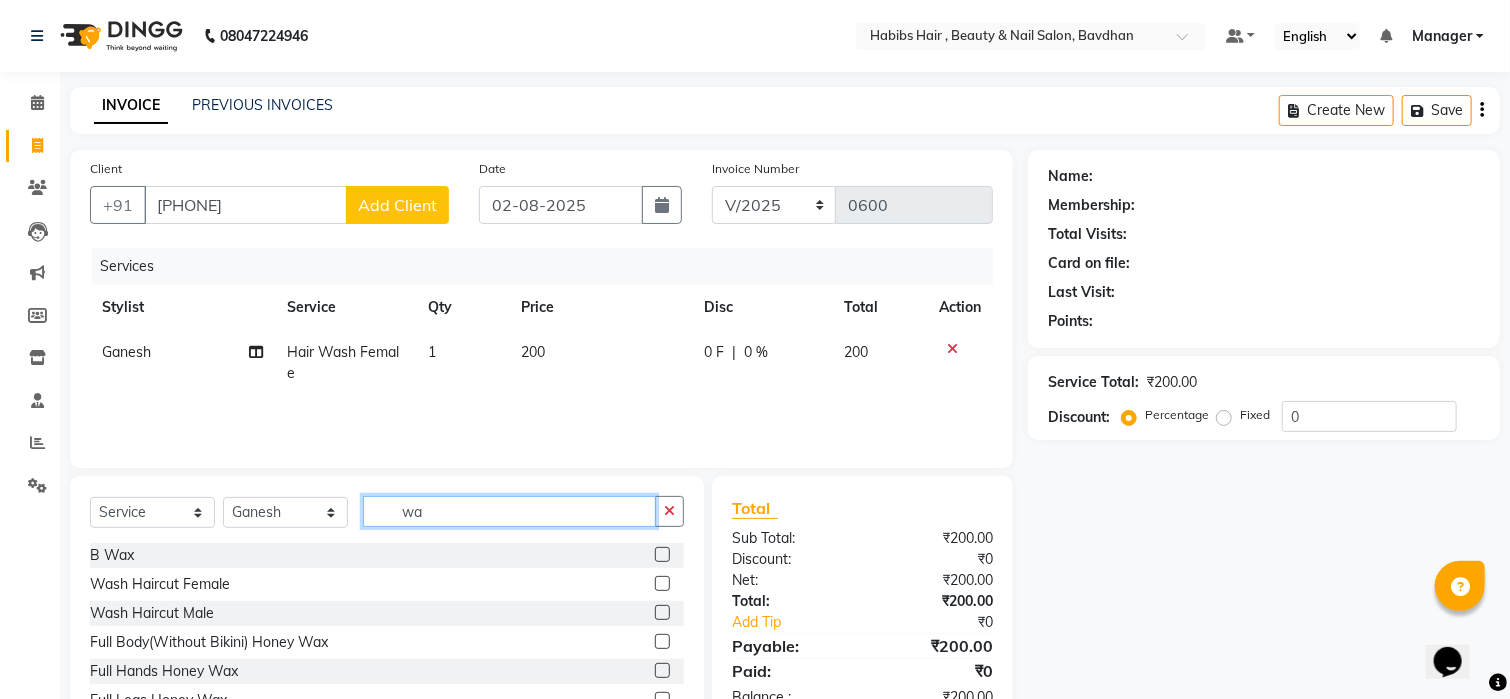type on "w" 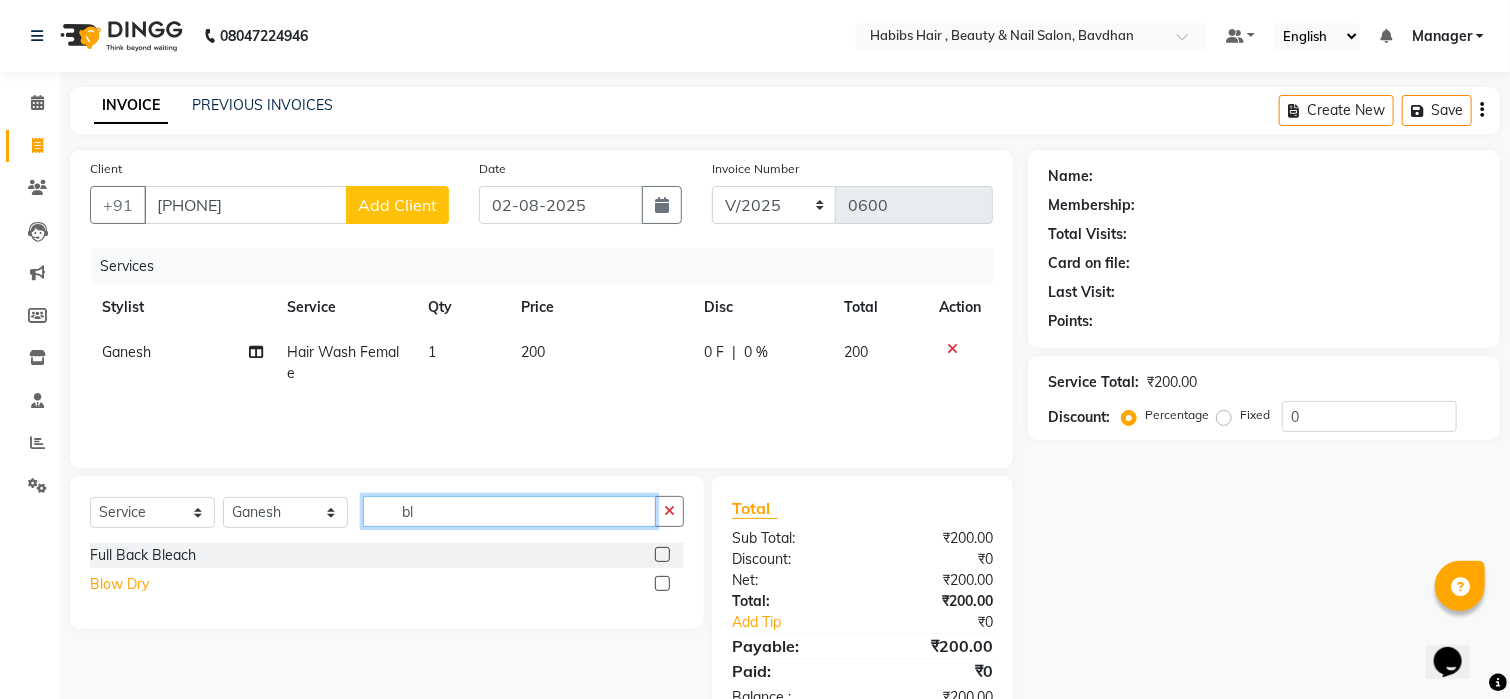 type on "bl" 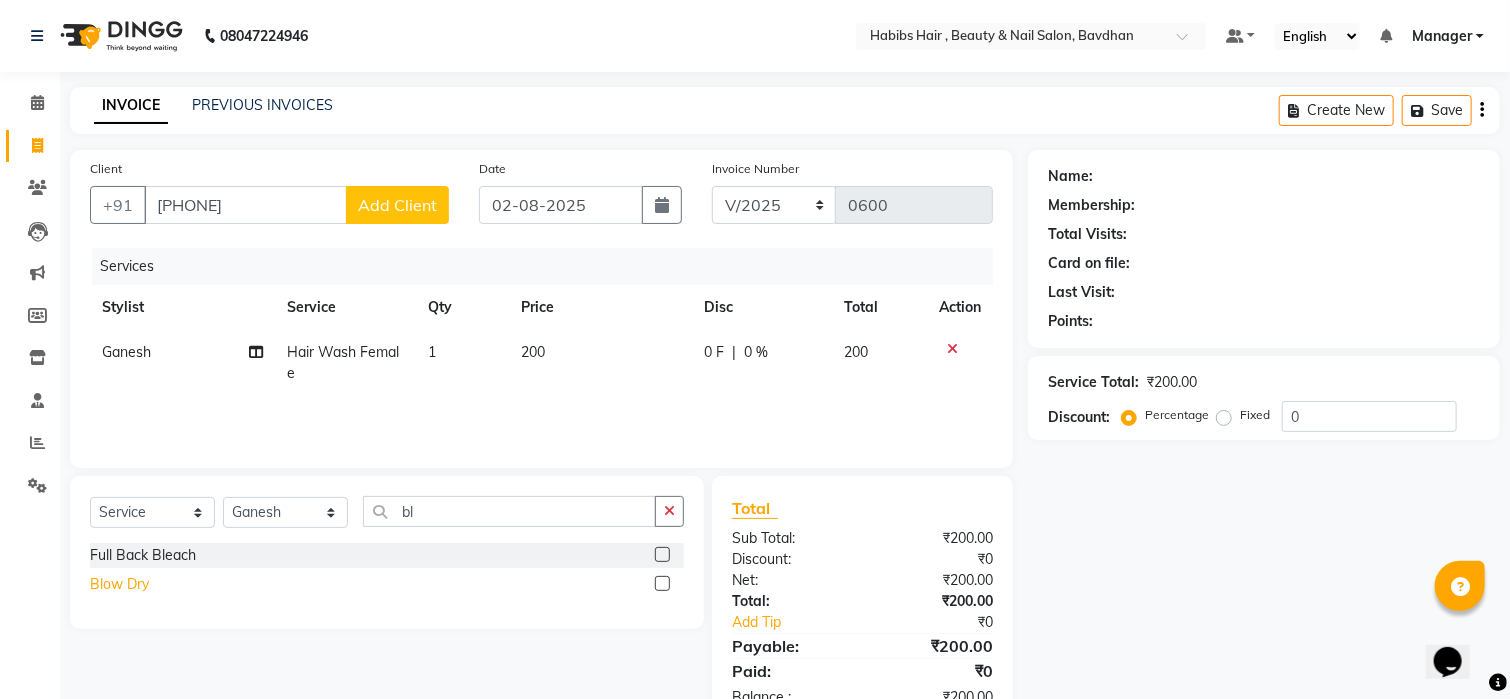 click on "Blow Dry" 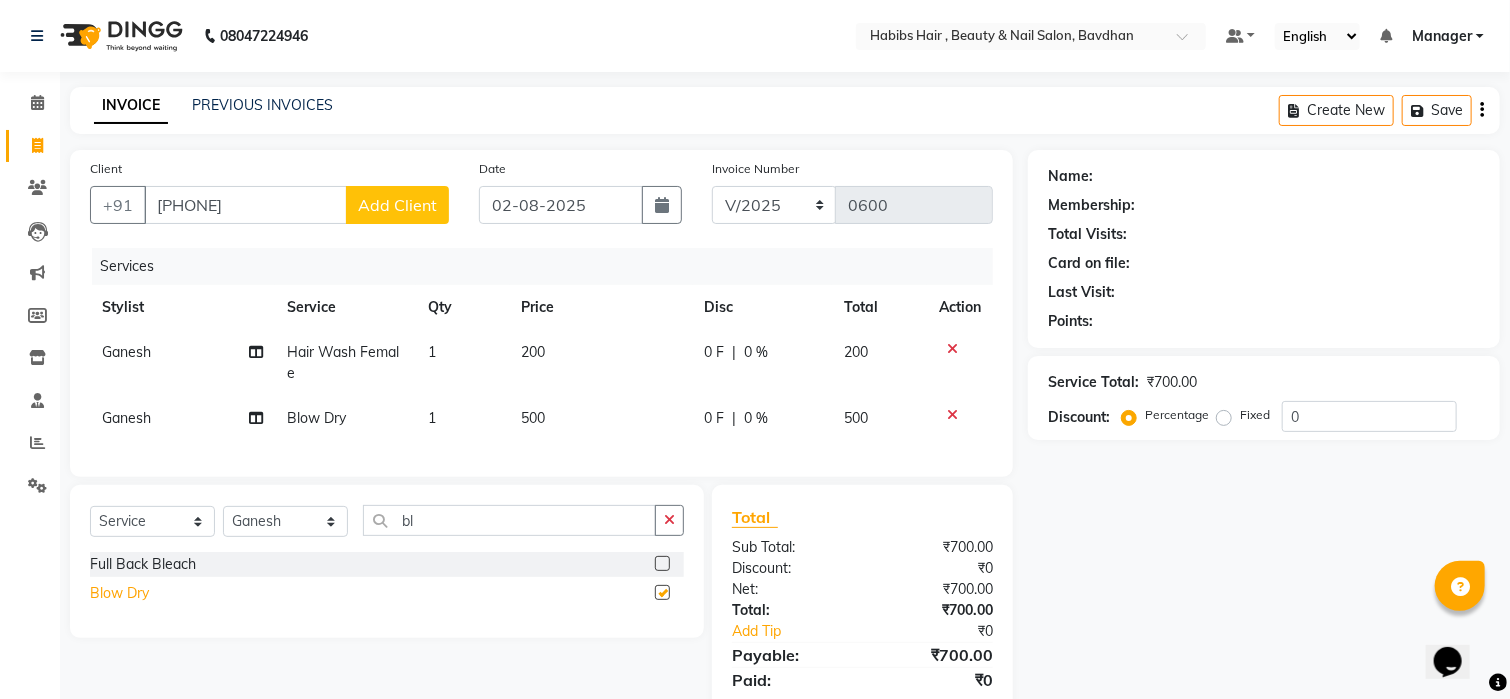 checkbox on "false" 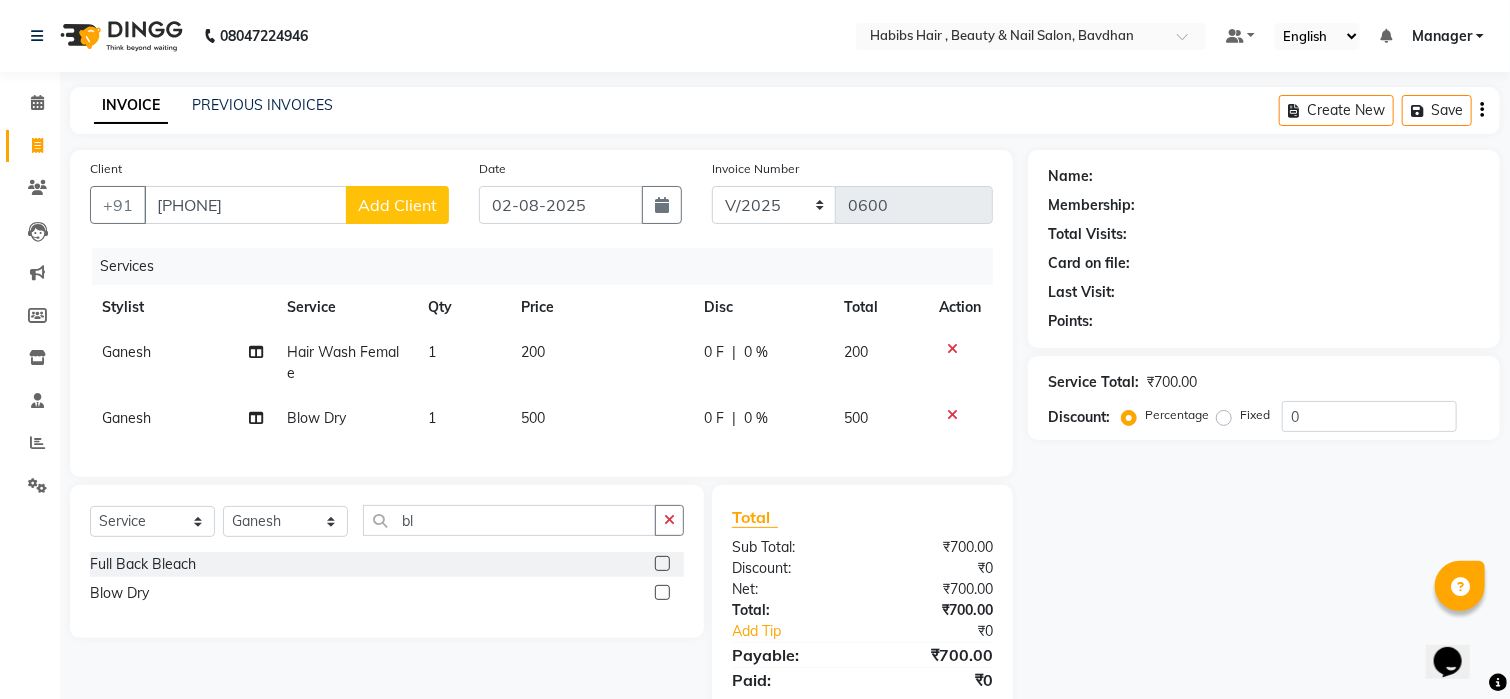 click on "500" 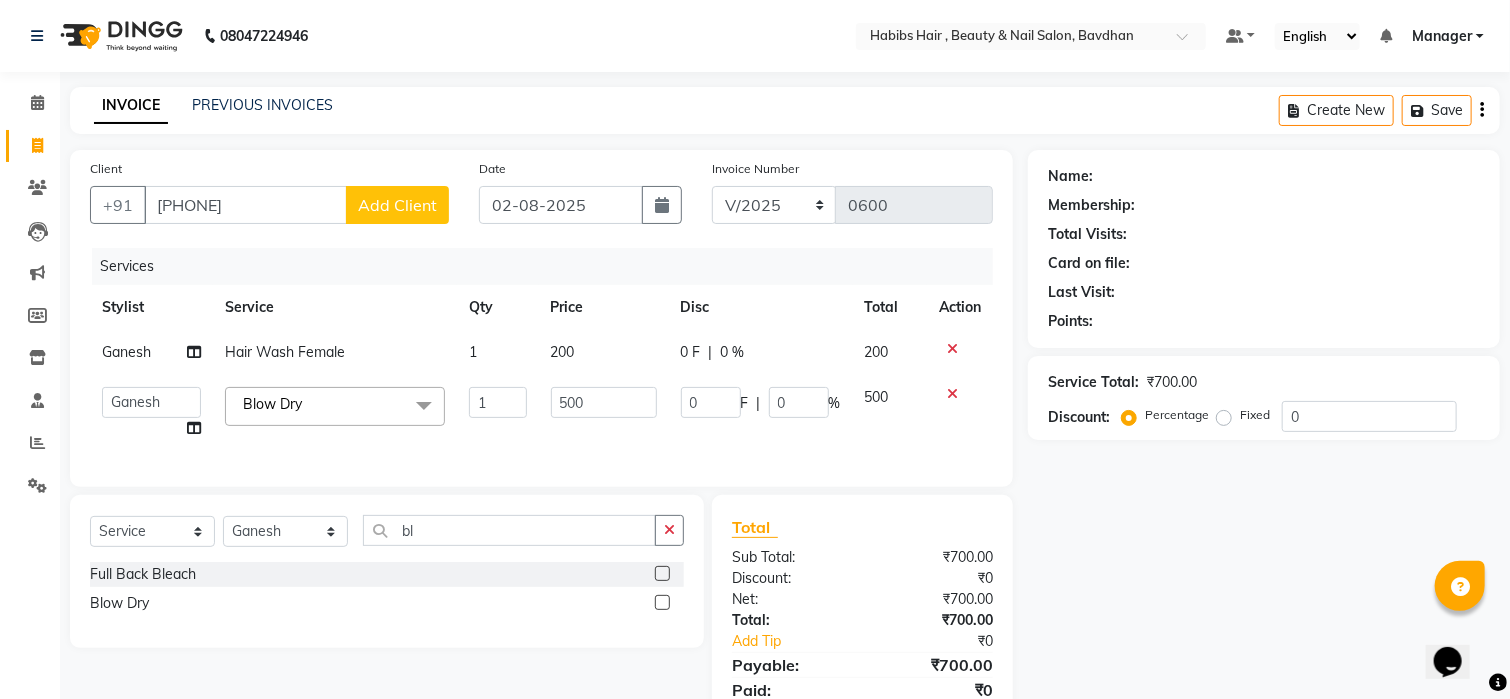 click on "200" 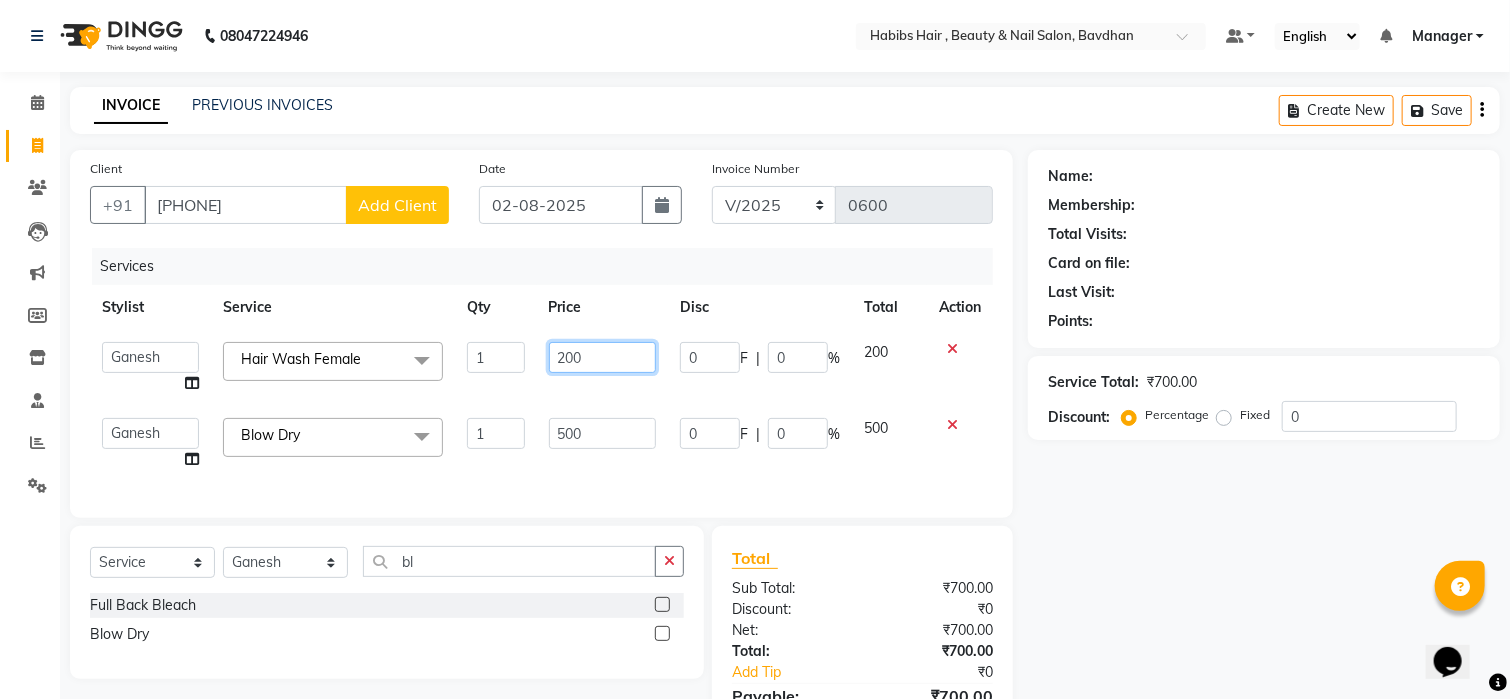 click on "200" 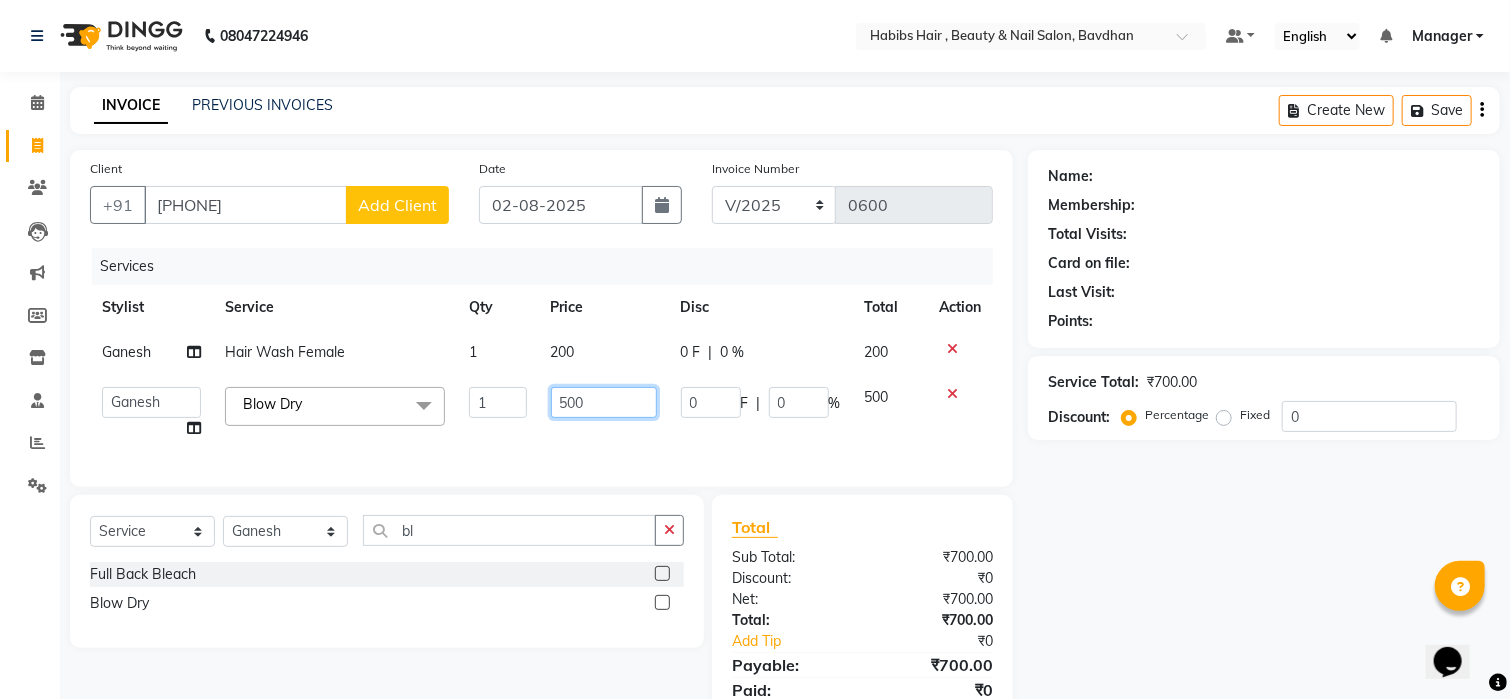 click on "500" 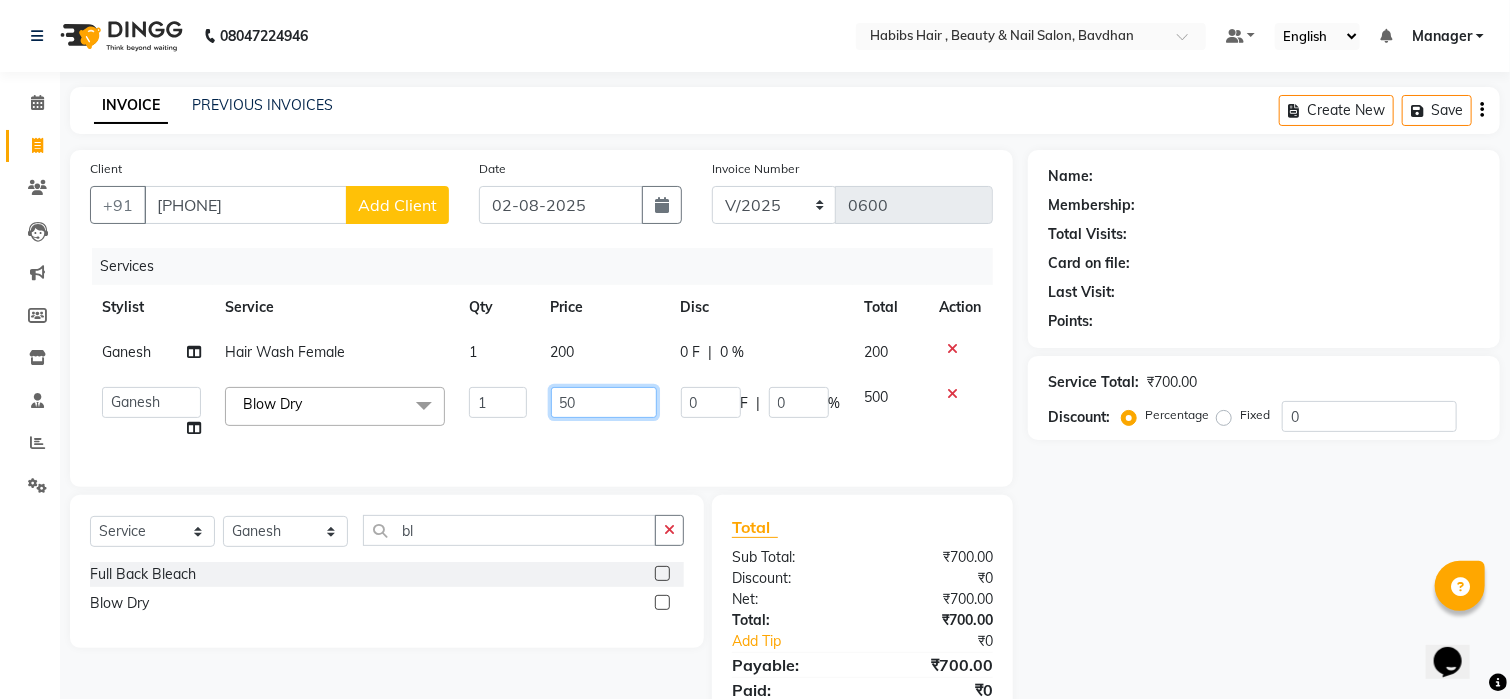 type on "5" 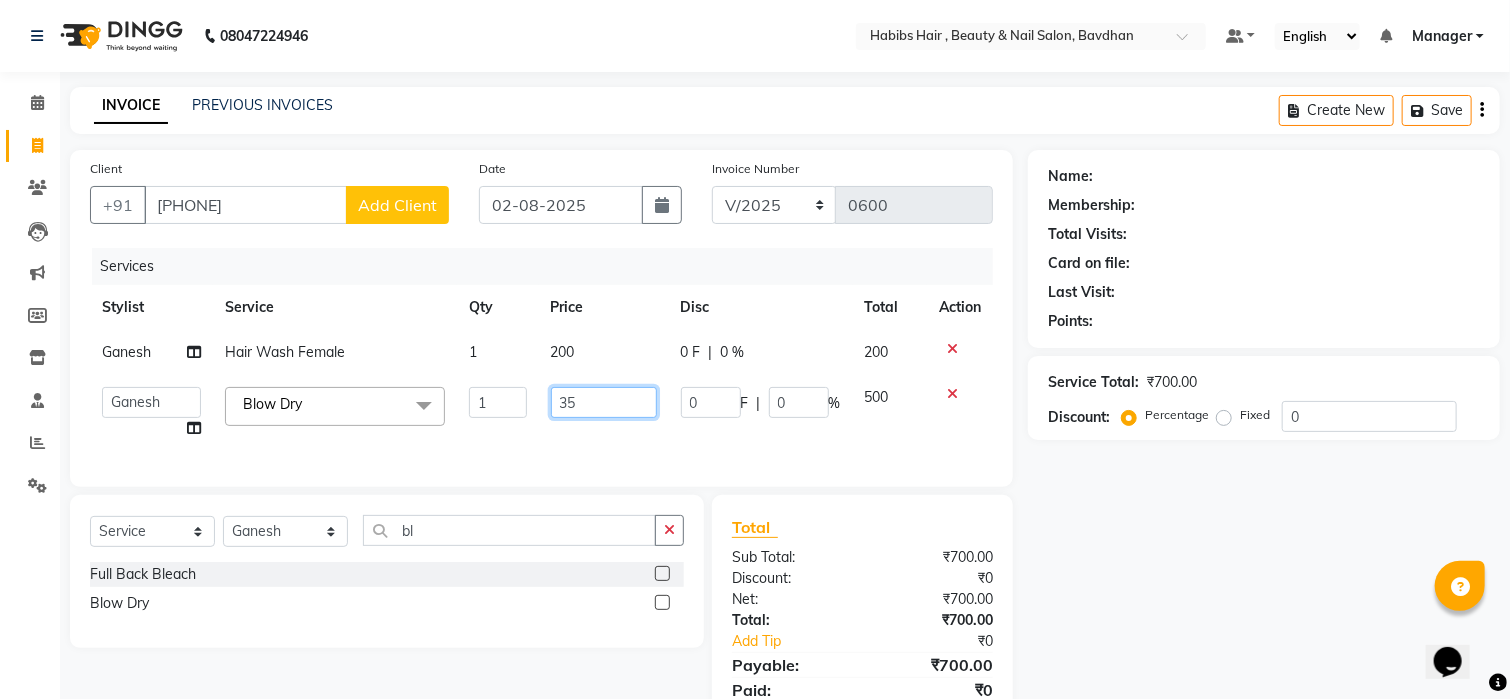 type on "350" 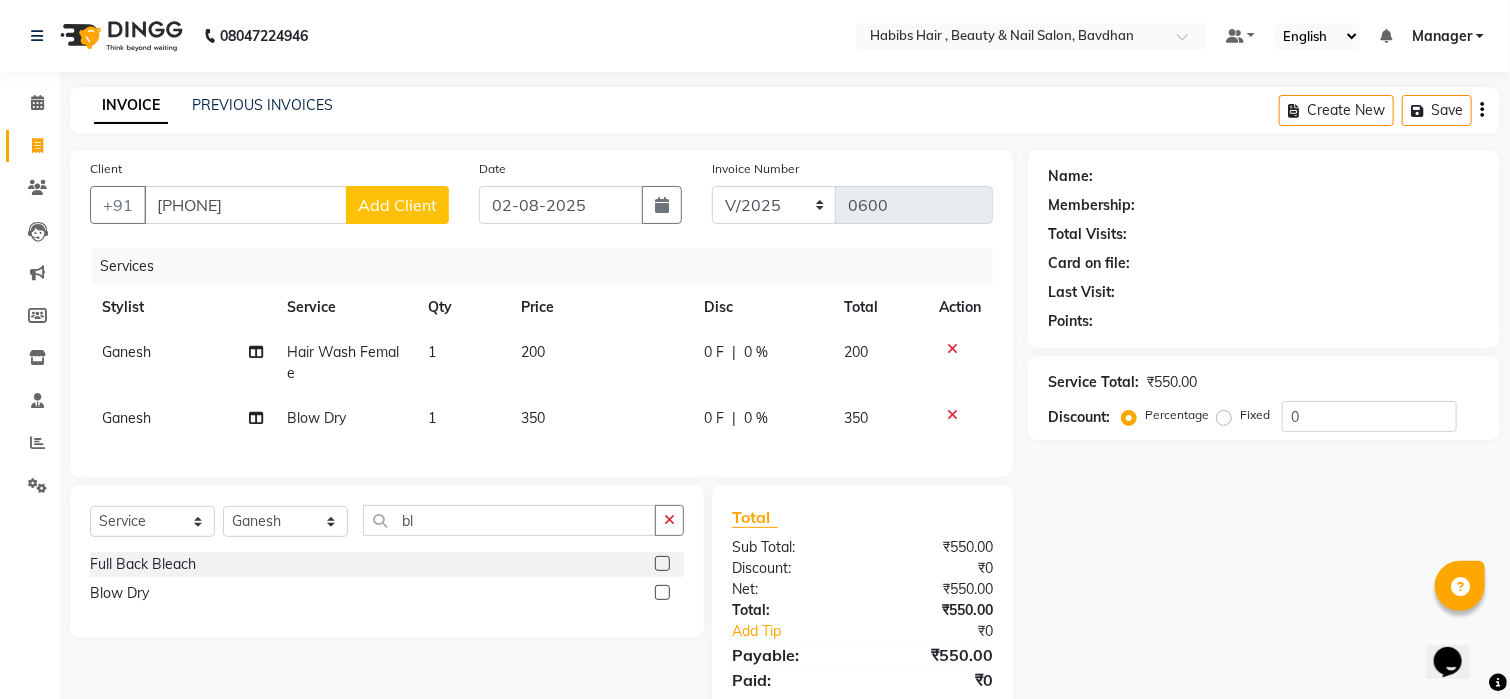 click on "200" 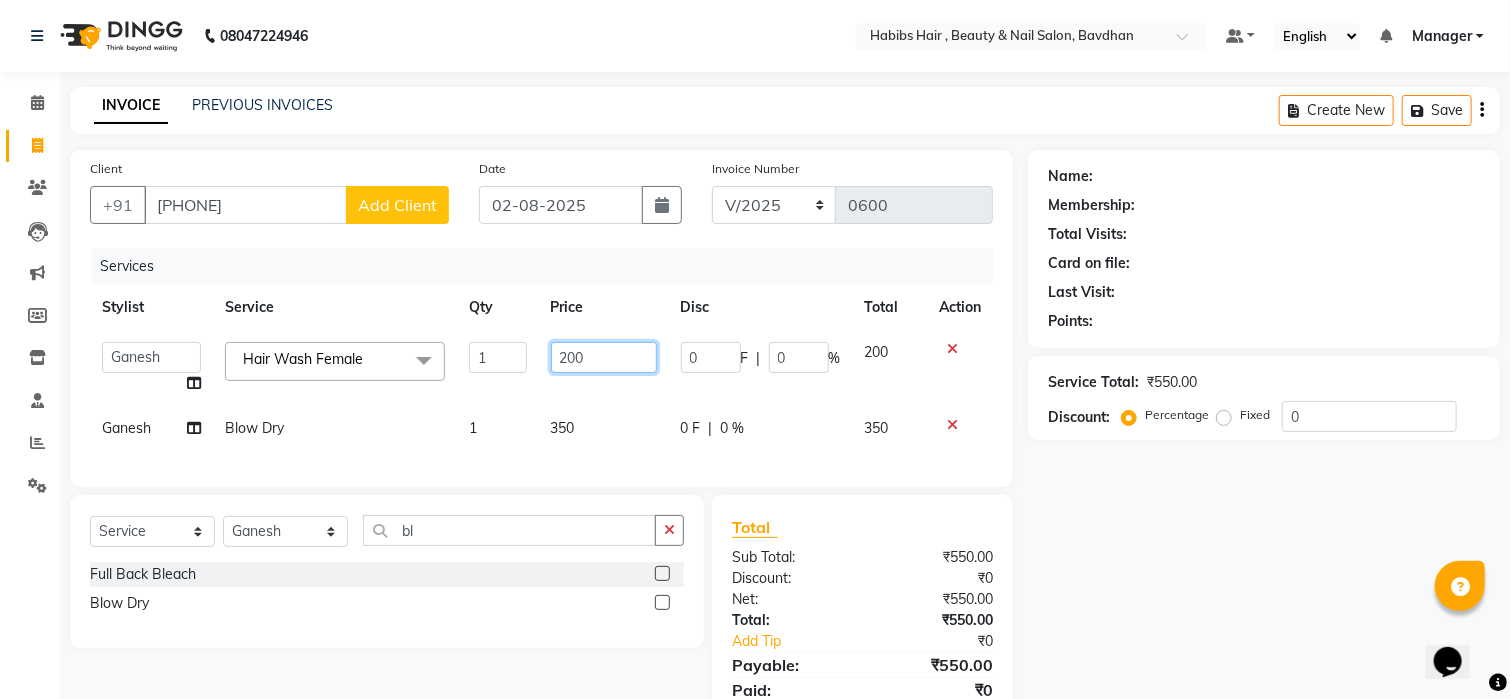 click on "200" 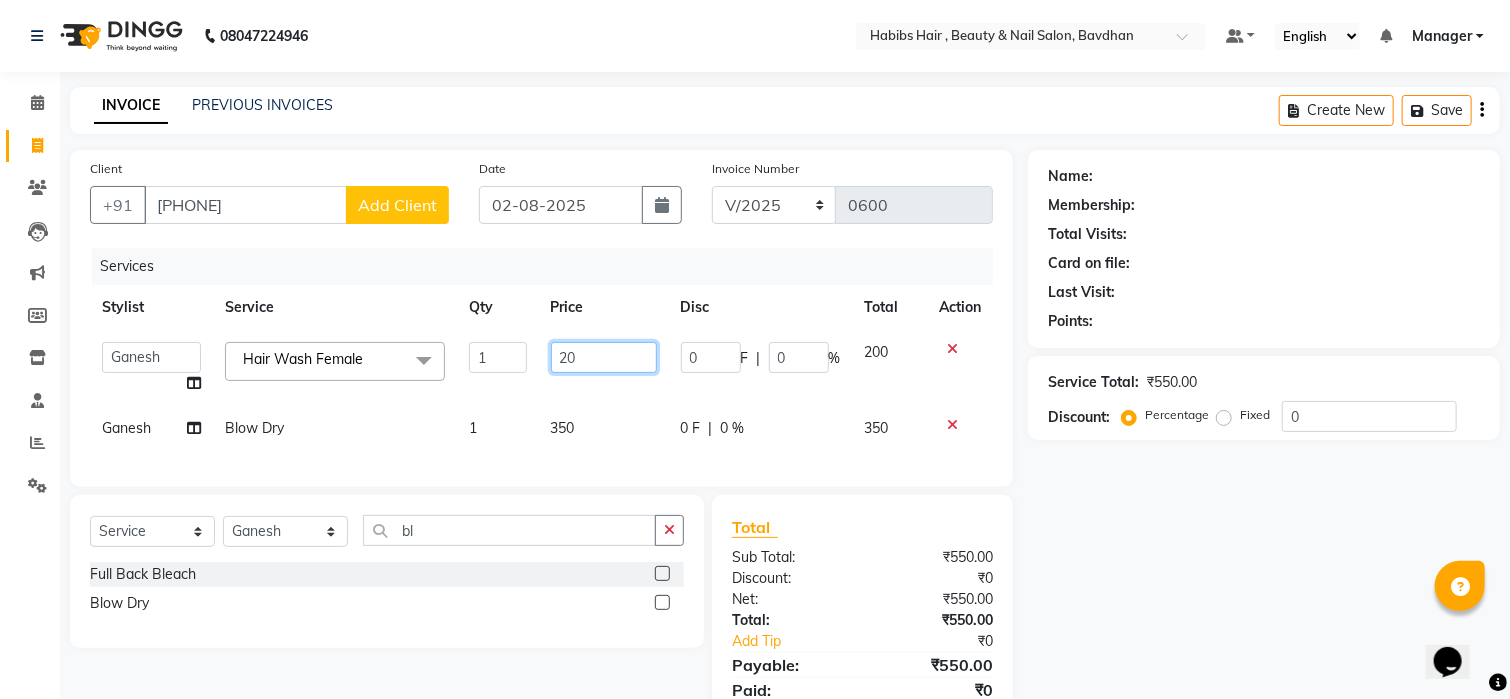 type on "2" 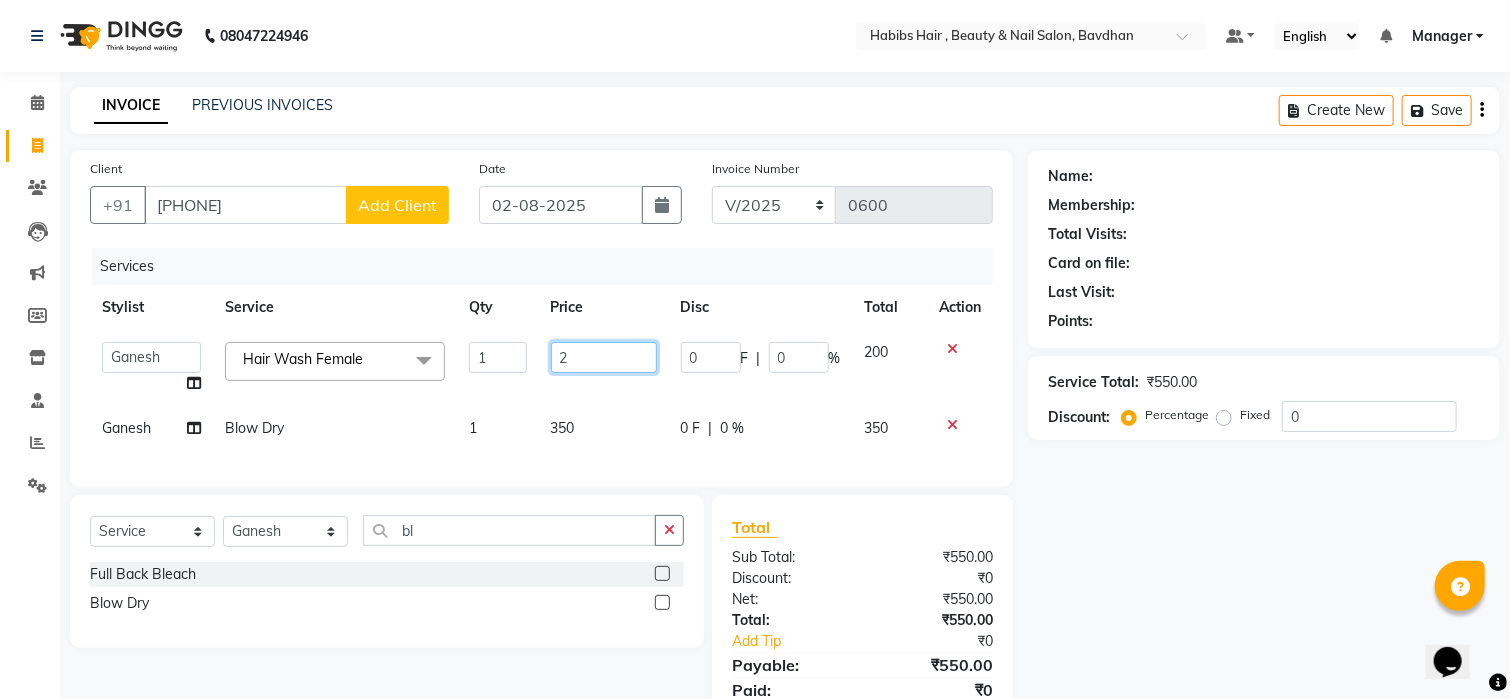 type 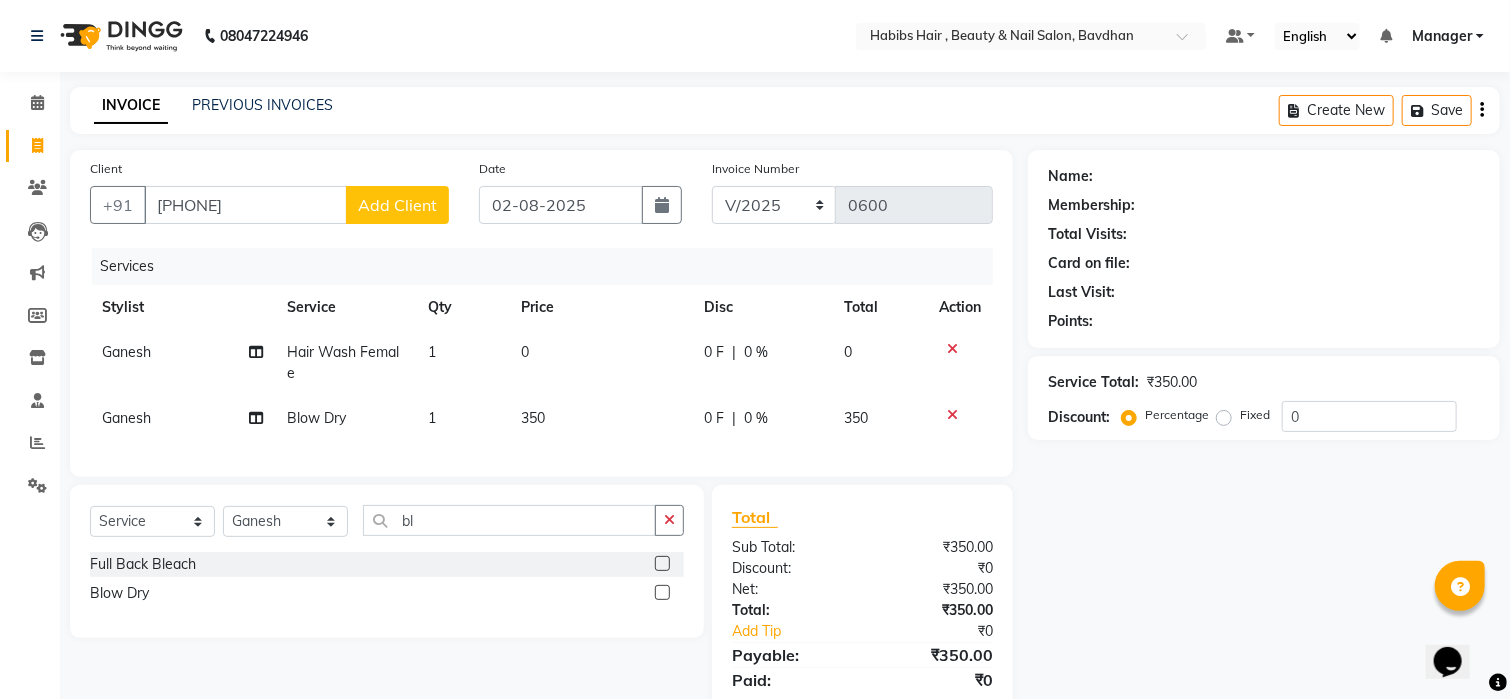click on "350" 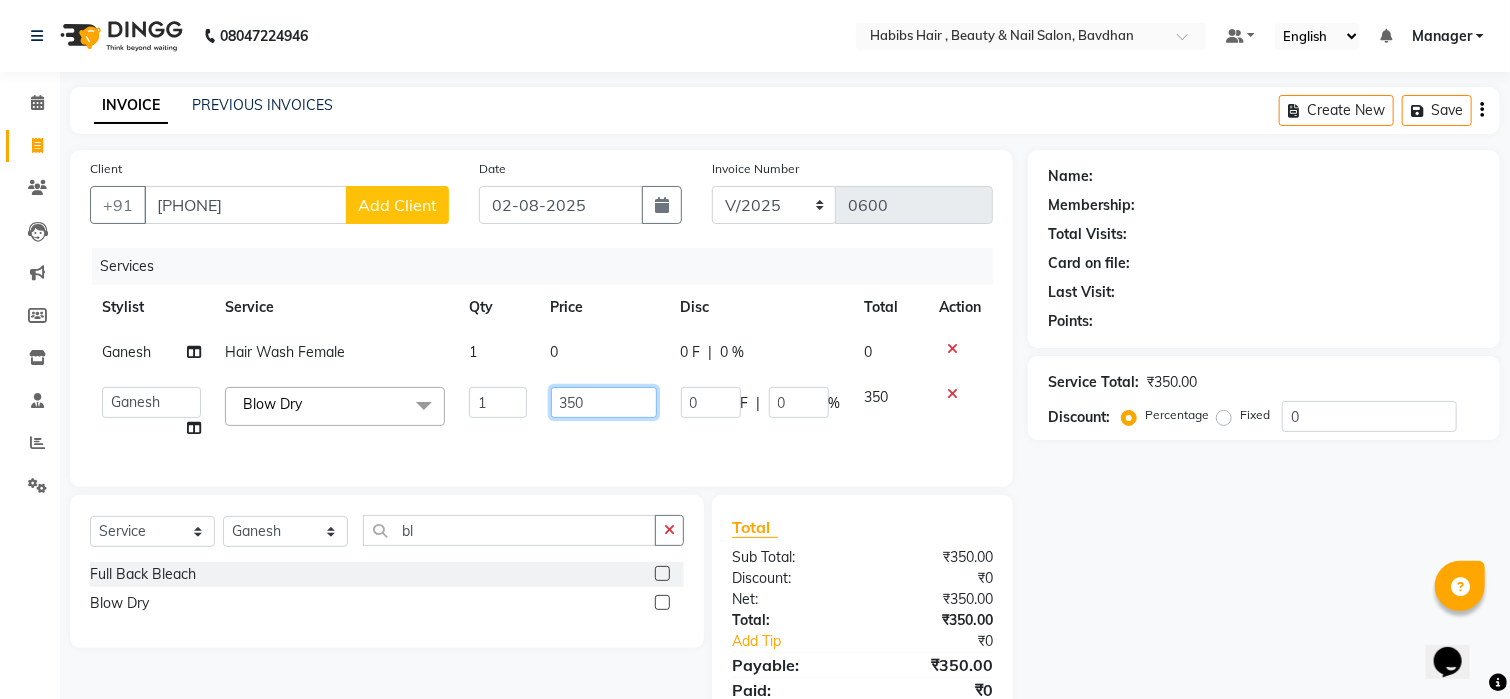 click on "350" 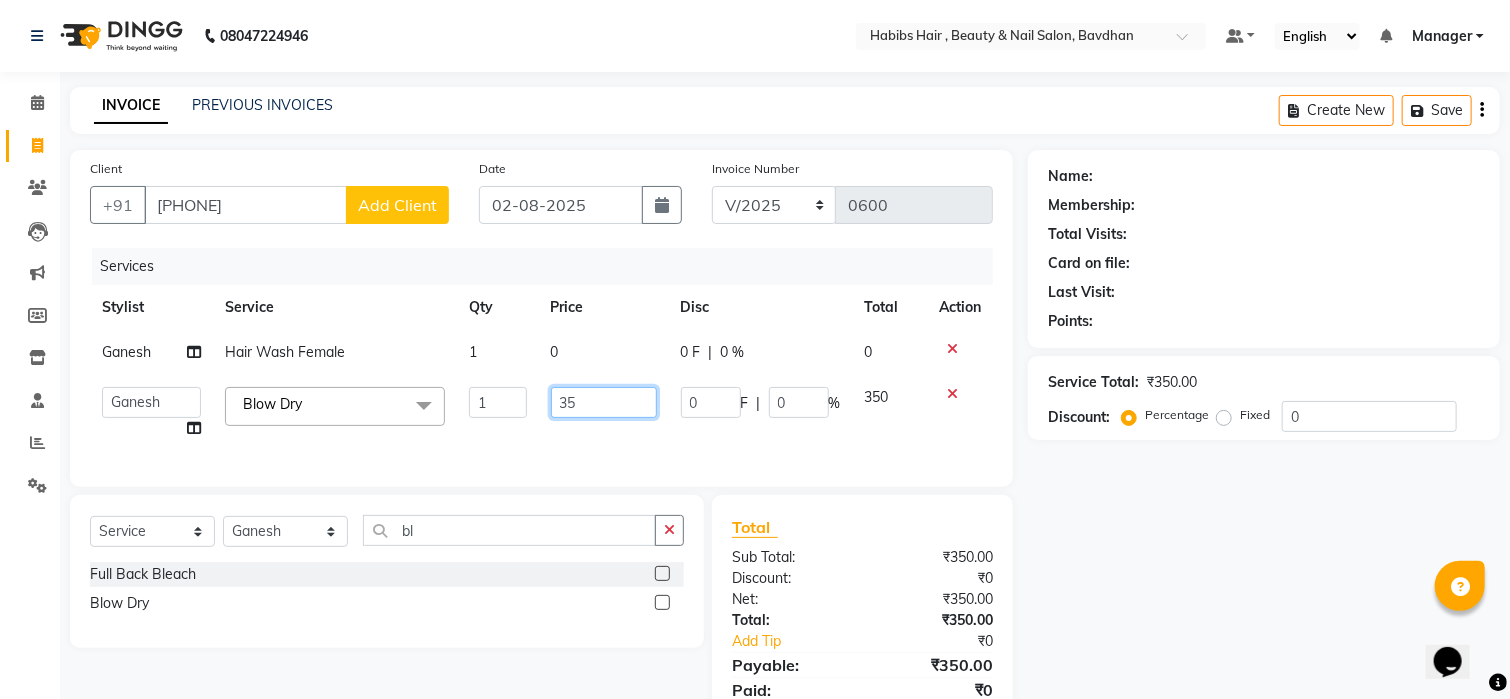 type on "3" 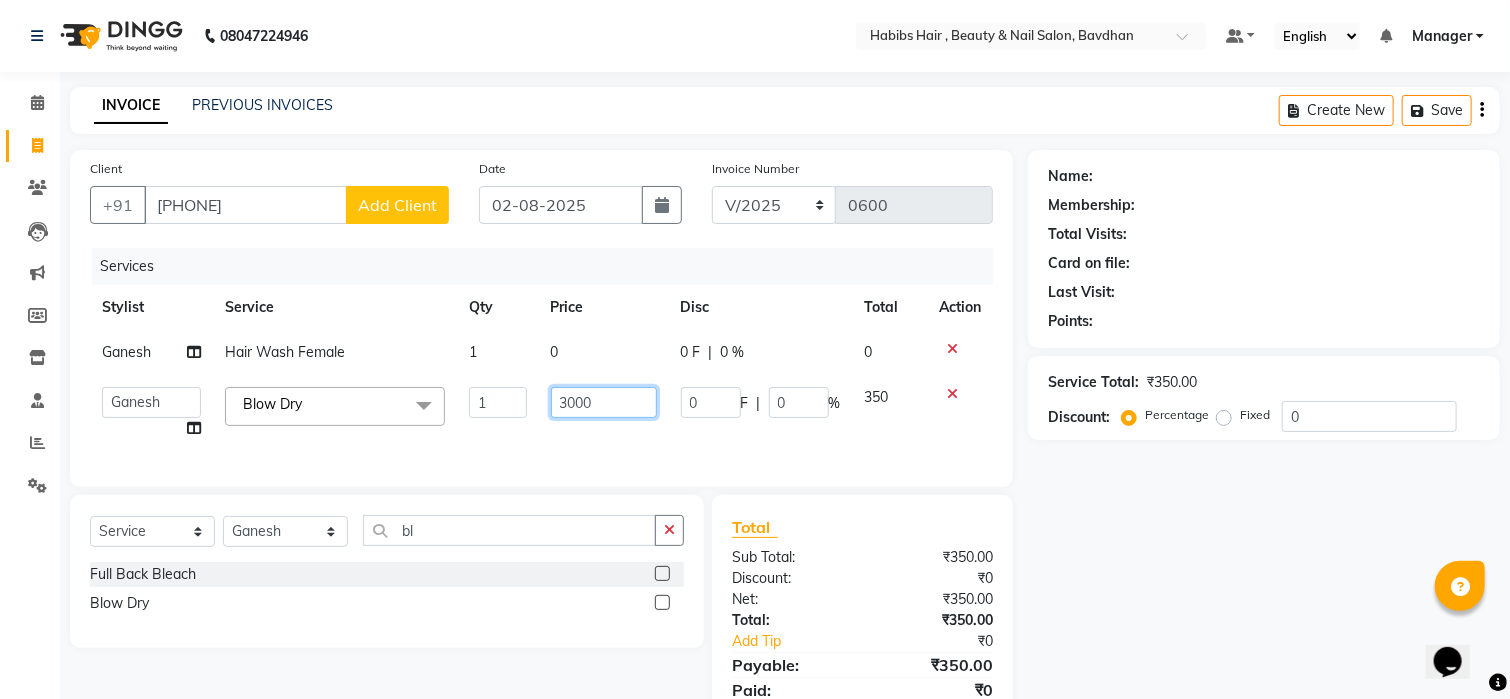 type on "300" 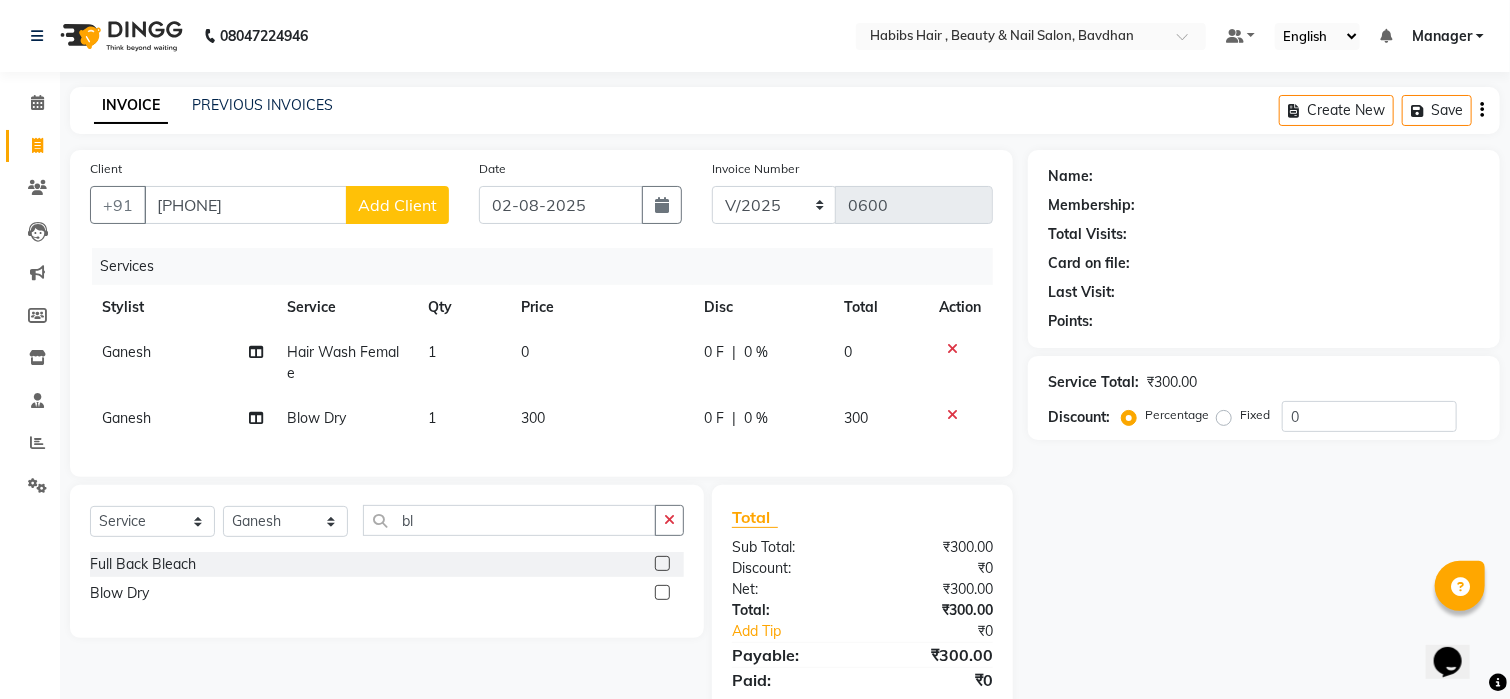click on "0" 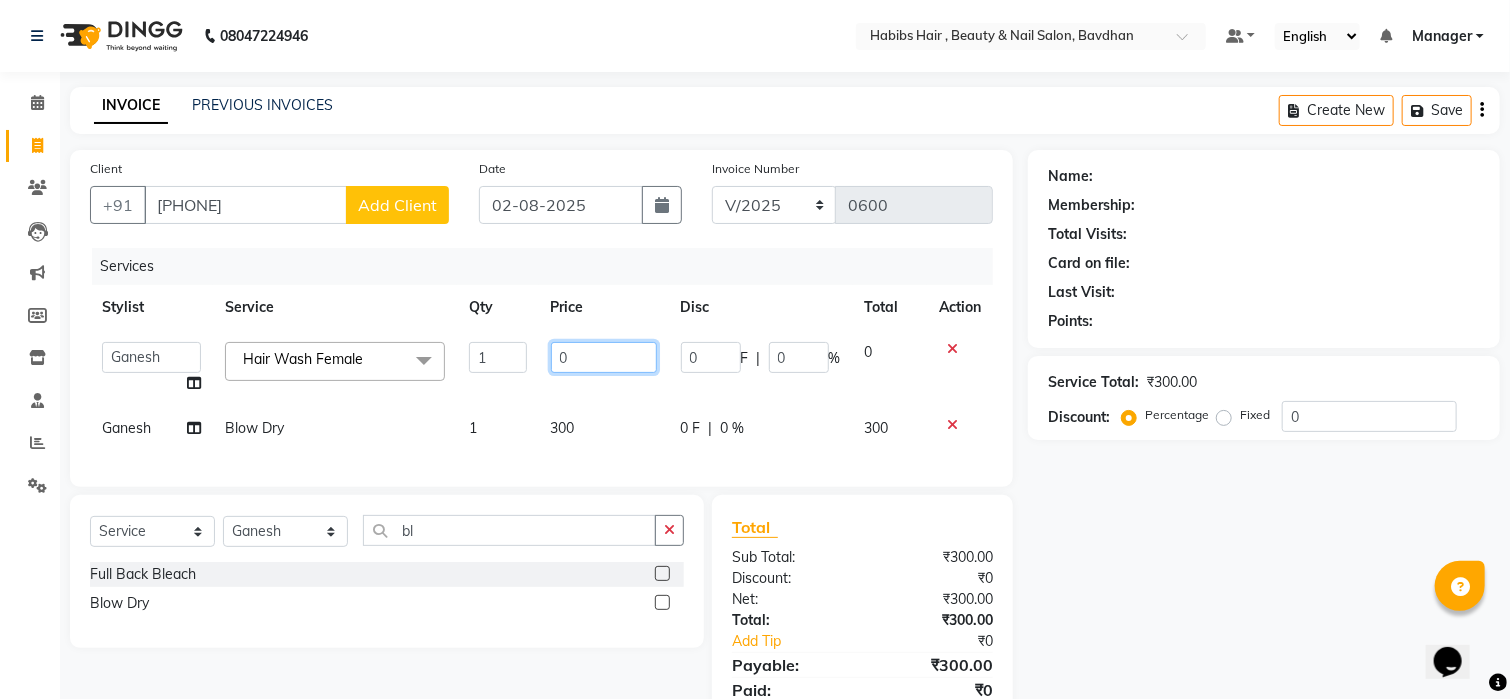 click on "0" 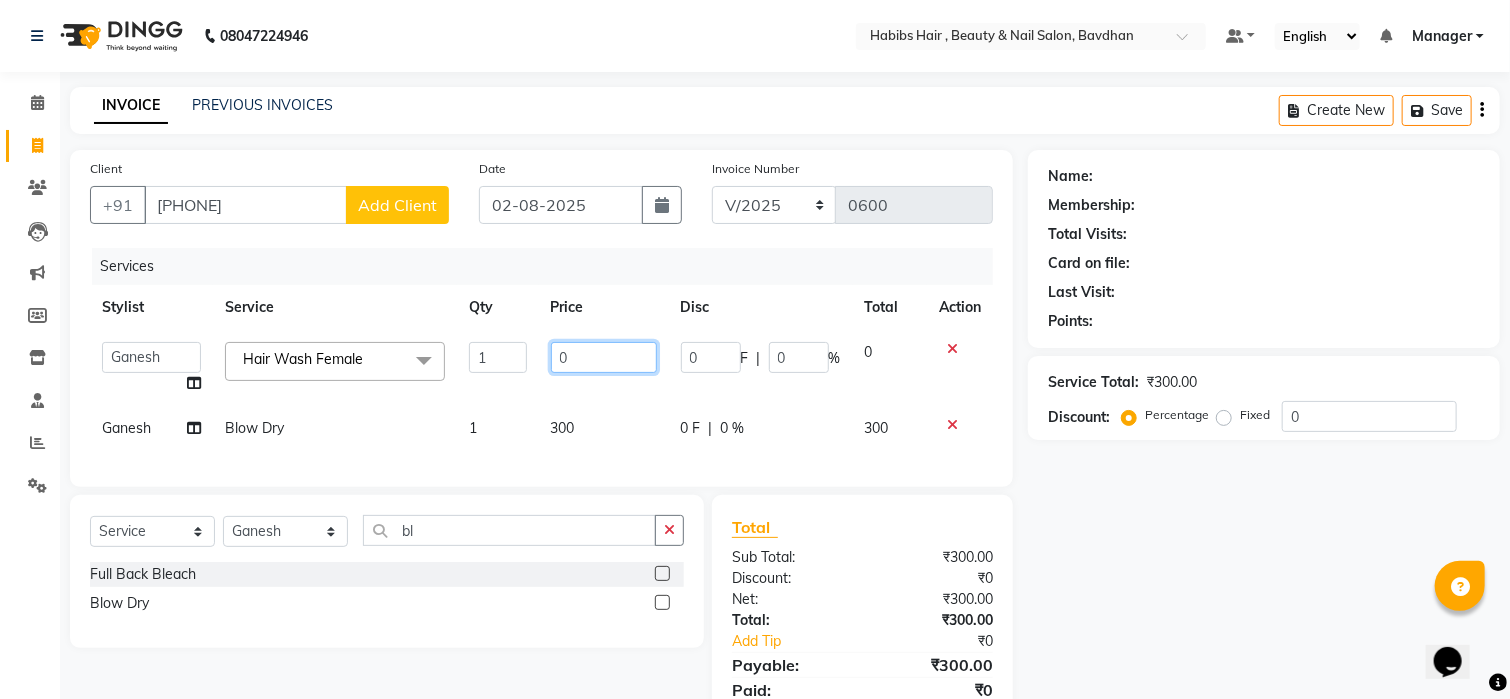 click on "0" 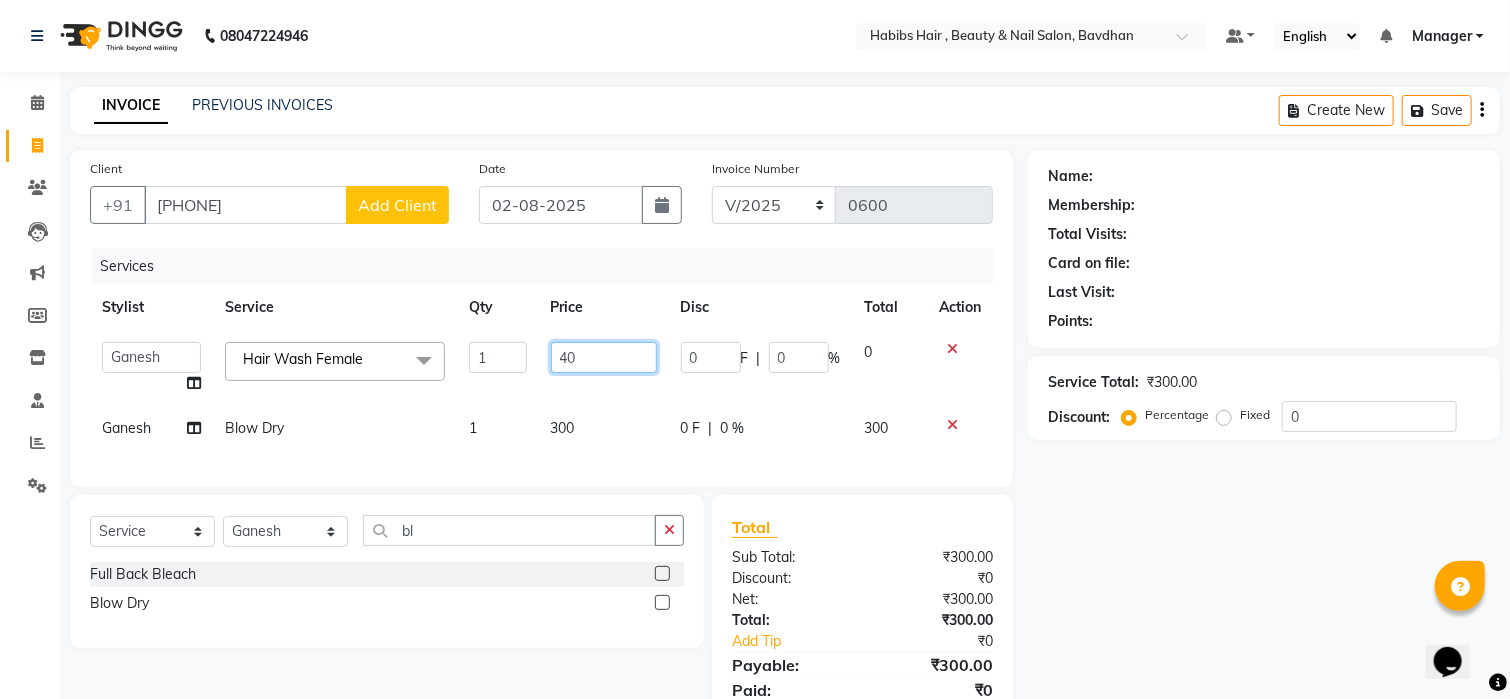 type on "400" 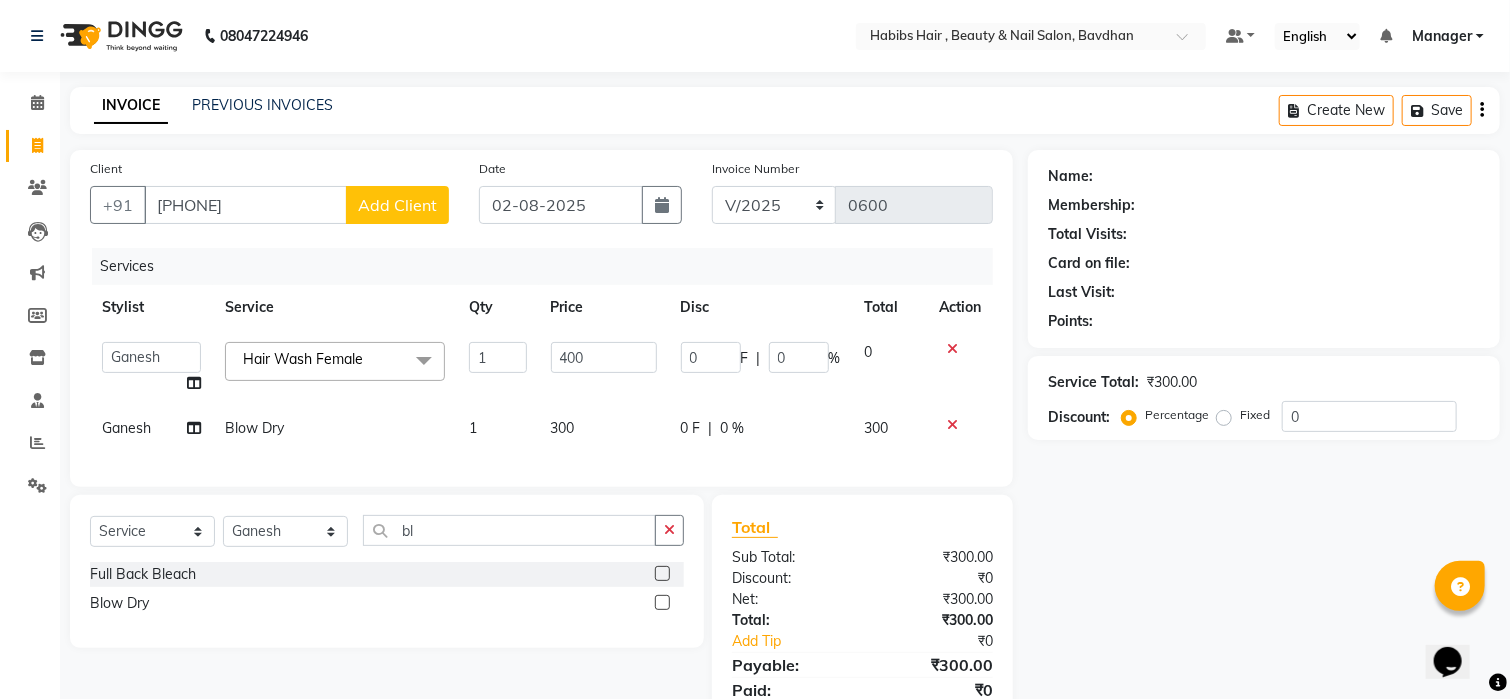 click on "Total Sub Total: ₹300.00 Discount: ₹0 Net: ₹300.00 Total: ₹300.00 Add Tip ₹0 Payable: ₹300.00 Paid: ₹0 Balance   : ₹300.00" 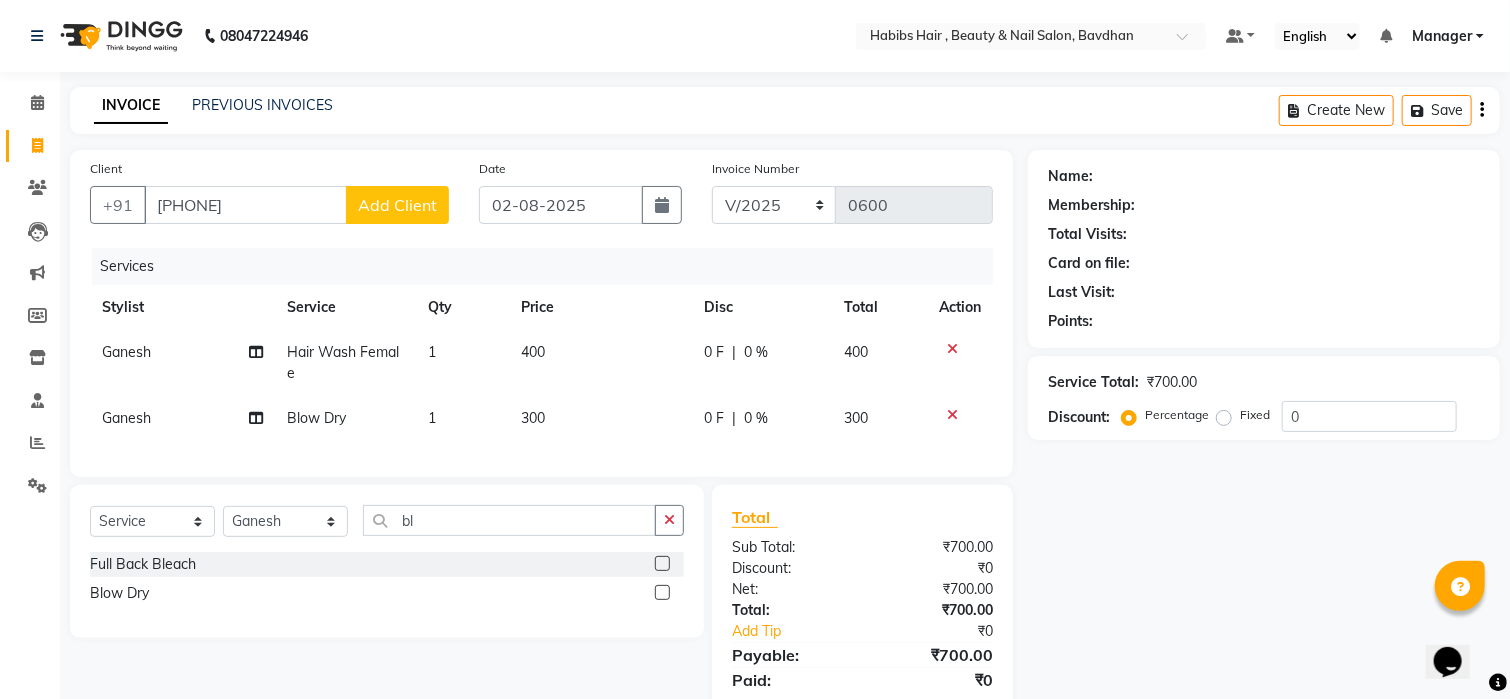 click on "Add Client" 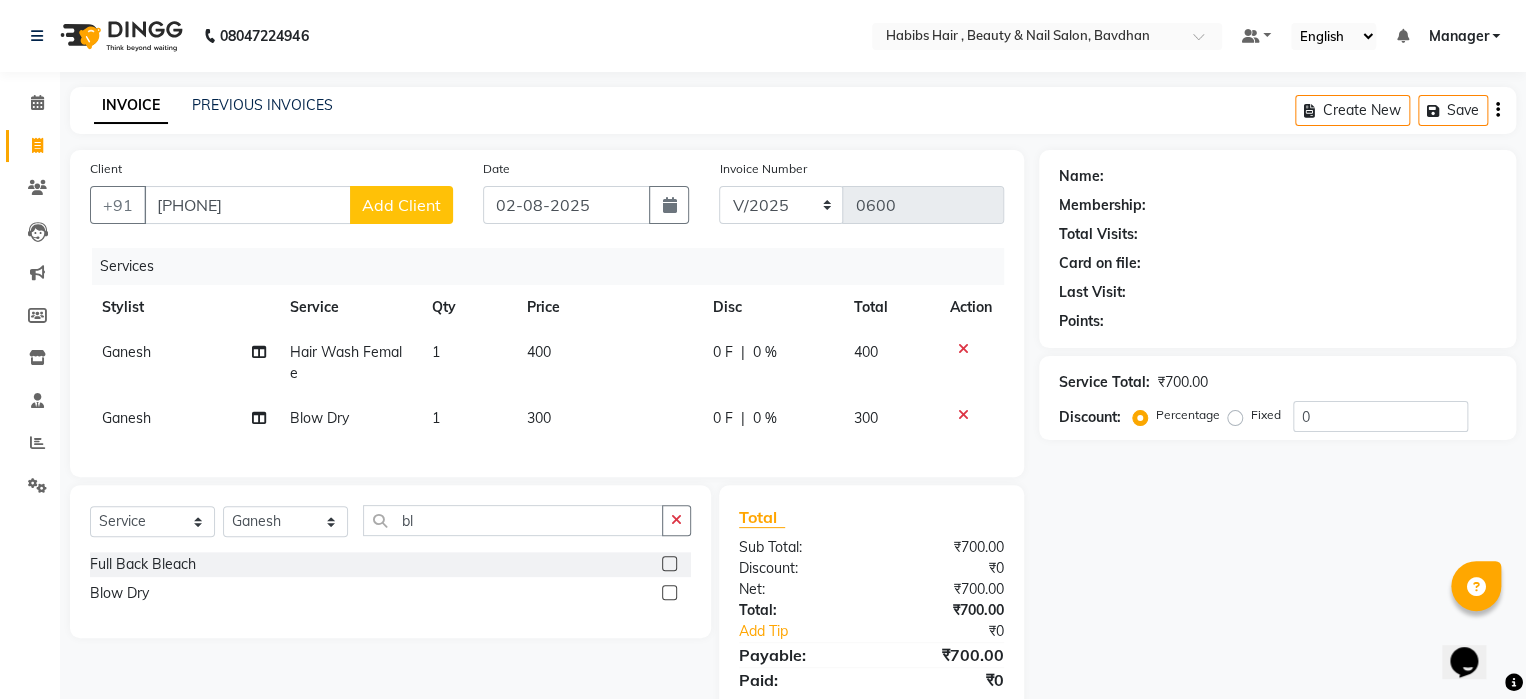 select on "22" 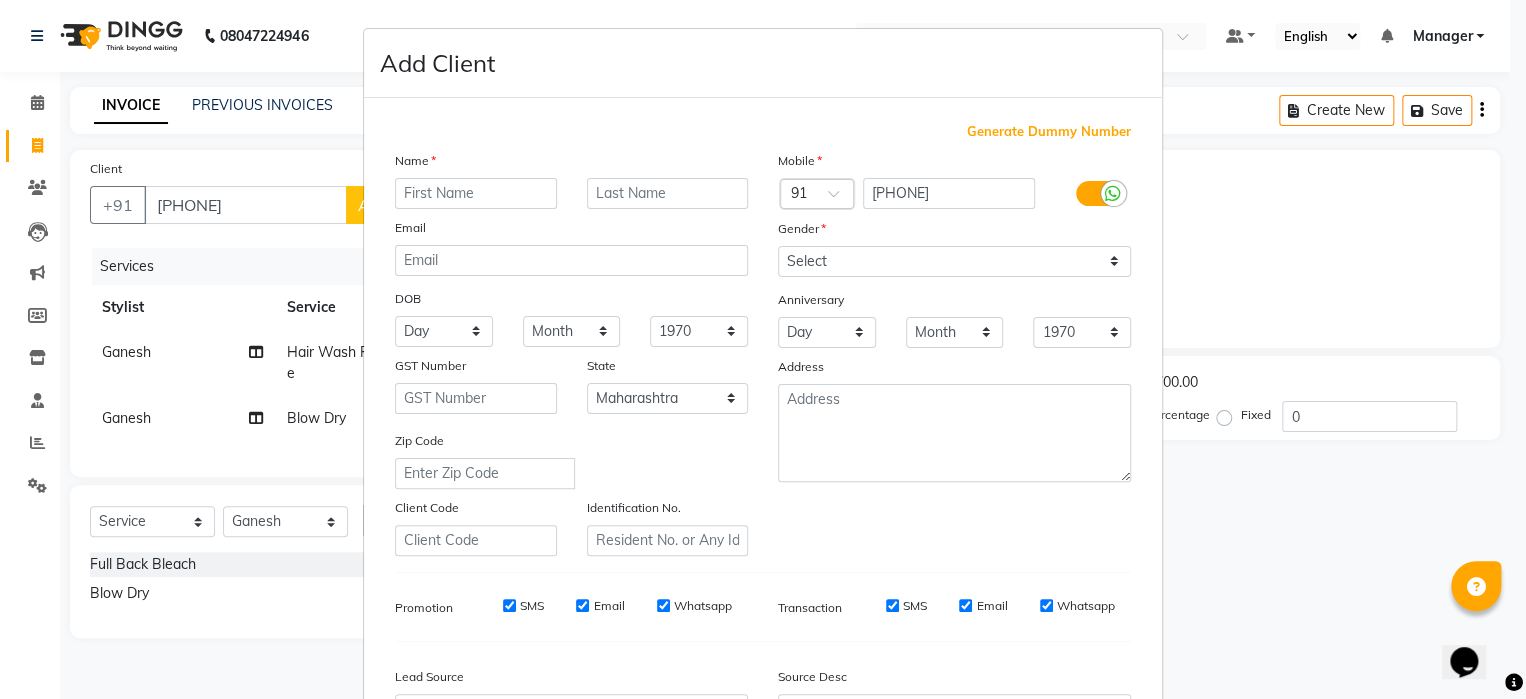 click at bounding box center [476, 193] 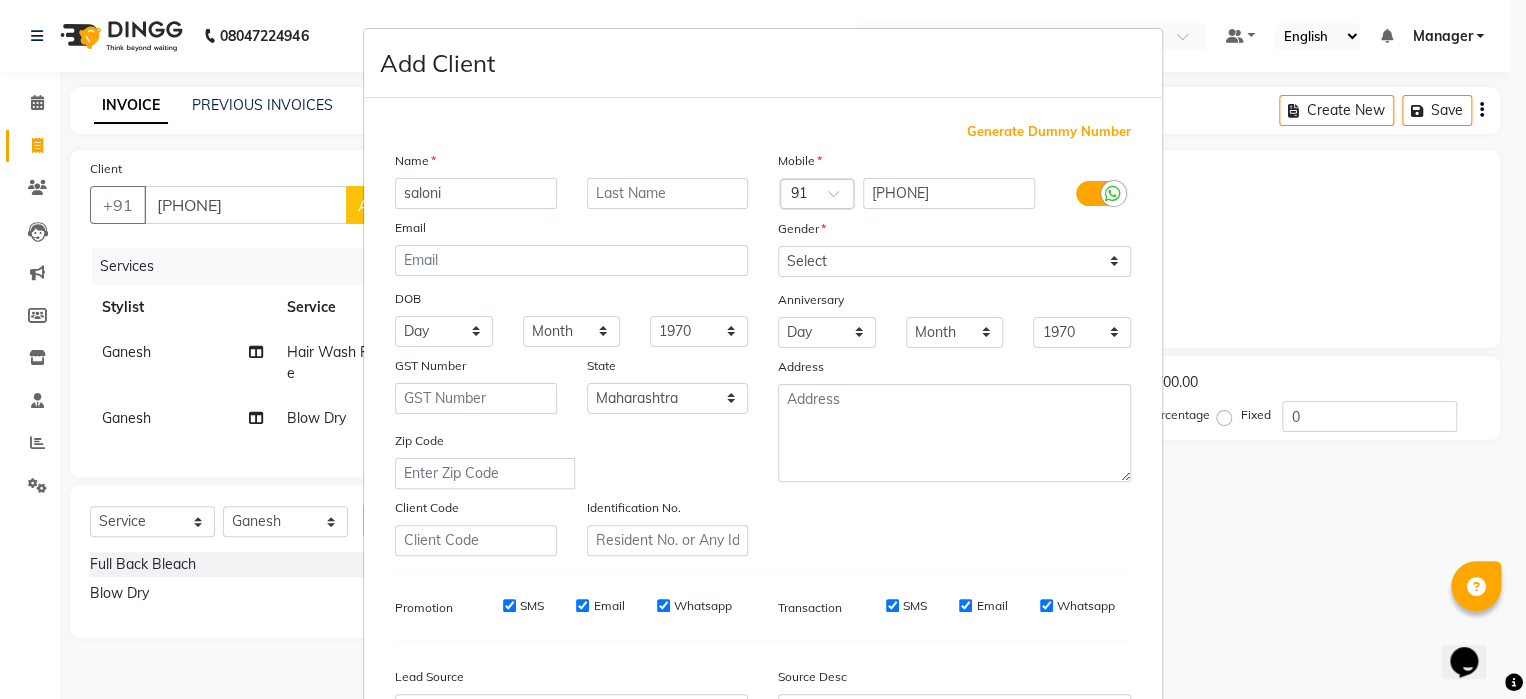 type on "saloni" 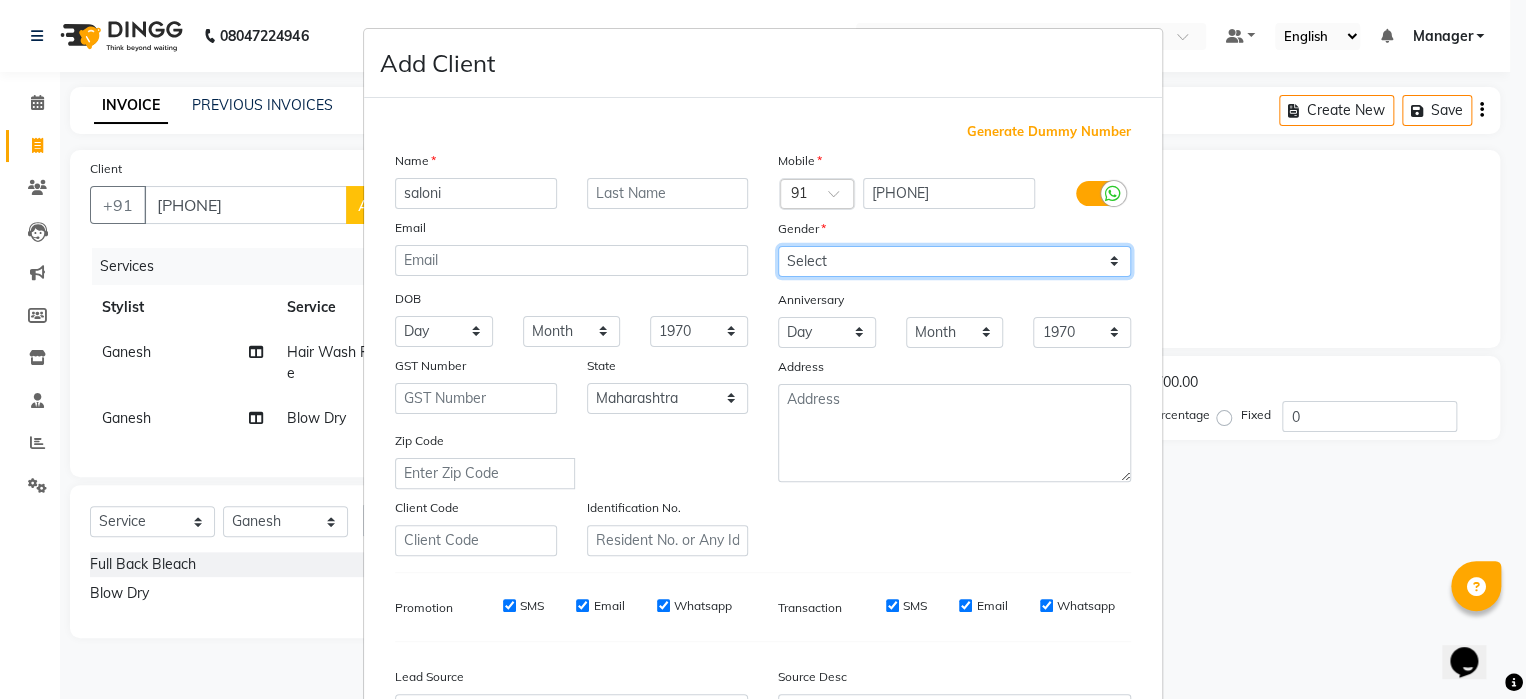 click on "Select Male Female Other Prefer Not To Say" at bounding box center [954, 261] 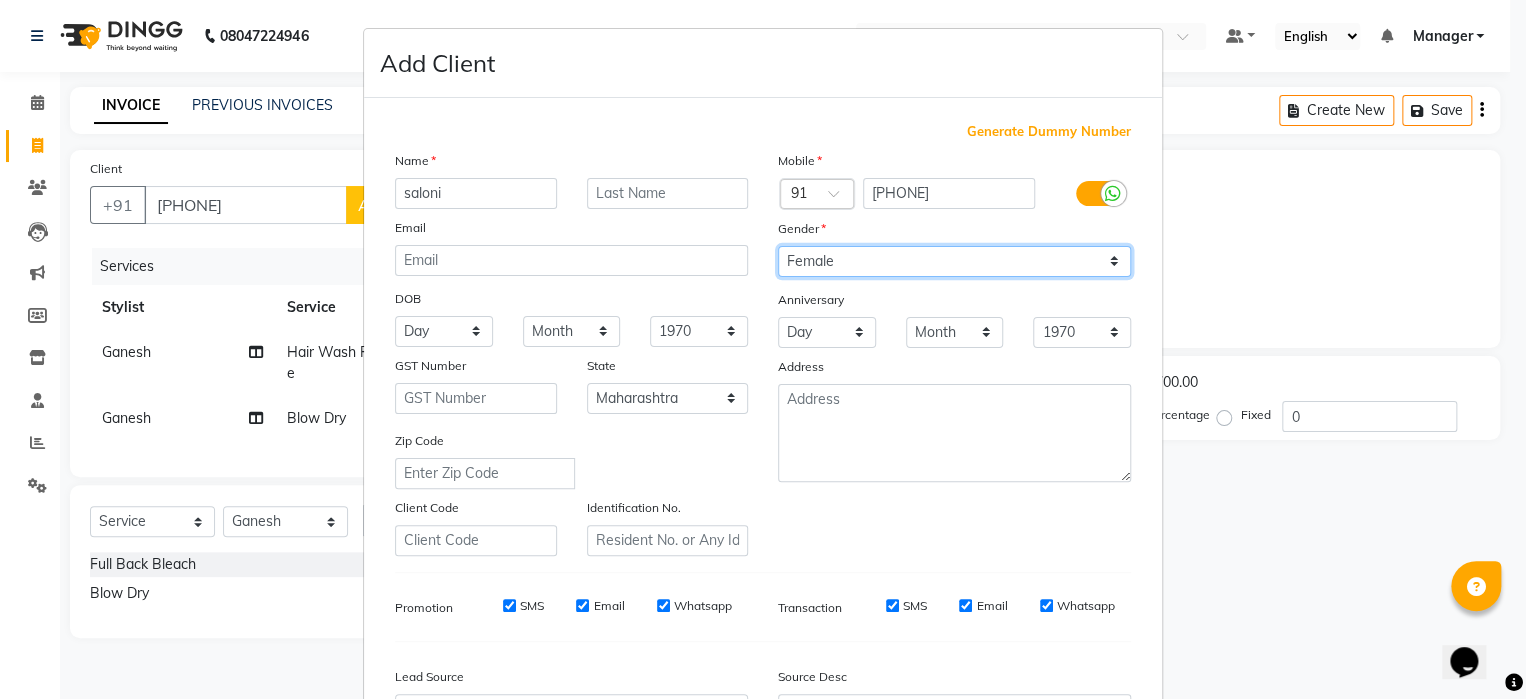 click on "Select Male Female Other Prefer Not To Say" at bounding box center [954, 261] 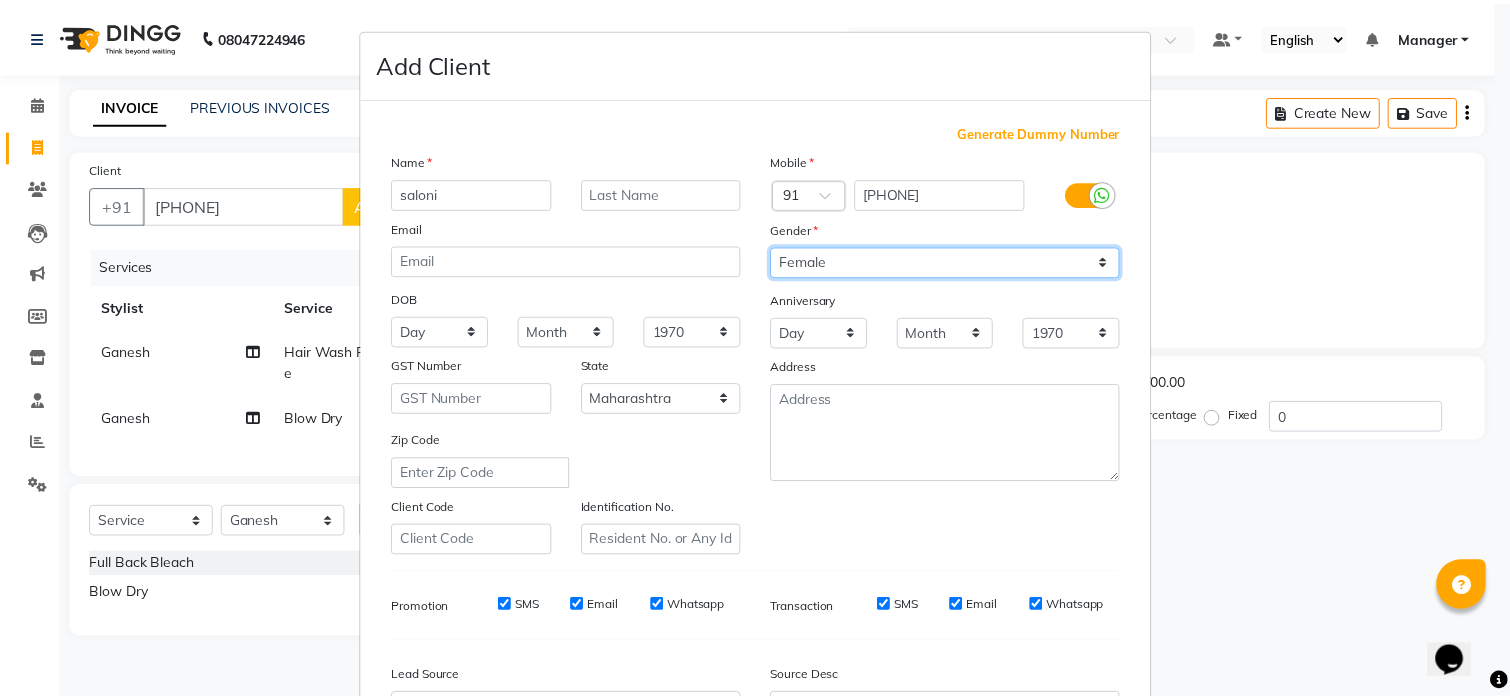 scroll, scrollTop: 233, scrollLeft: 0, axis: vertical 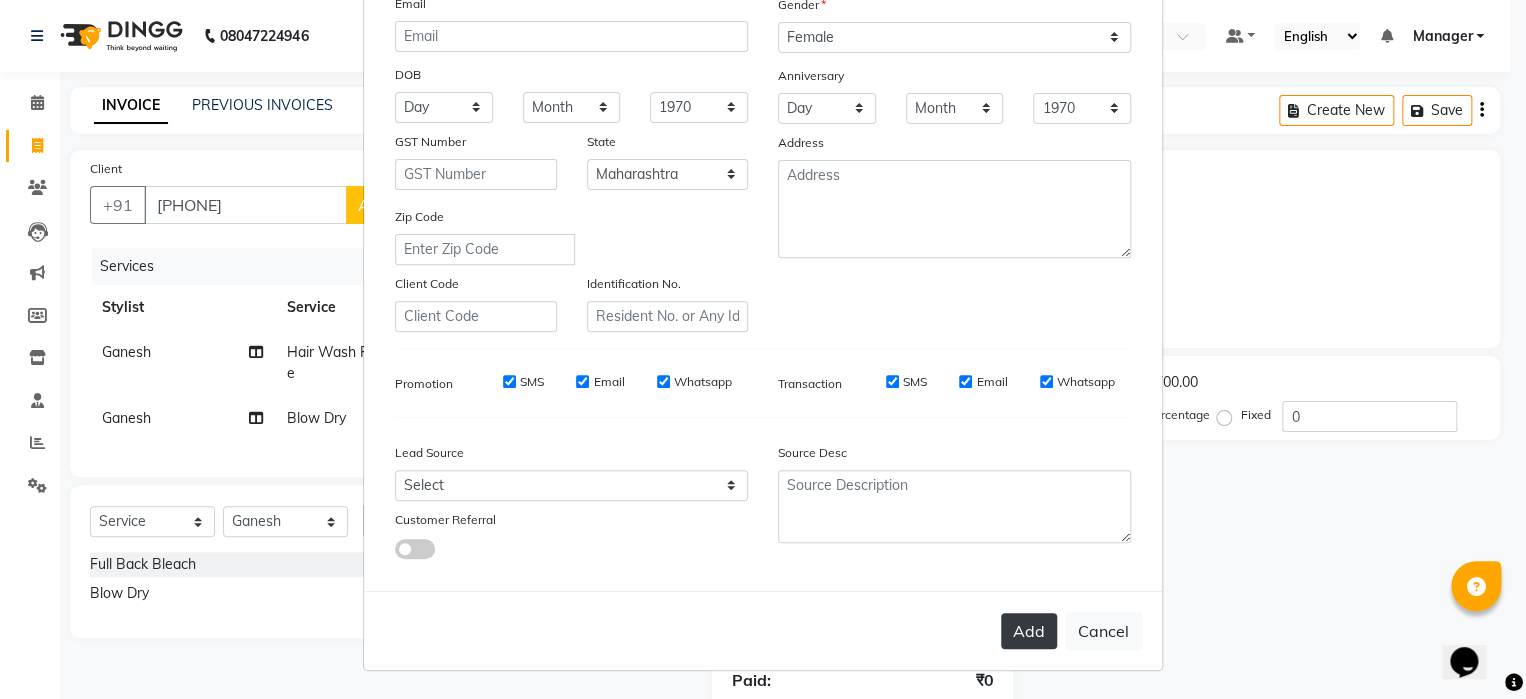 click on "Add" at bounding box center [1029, 631] 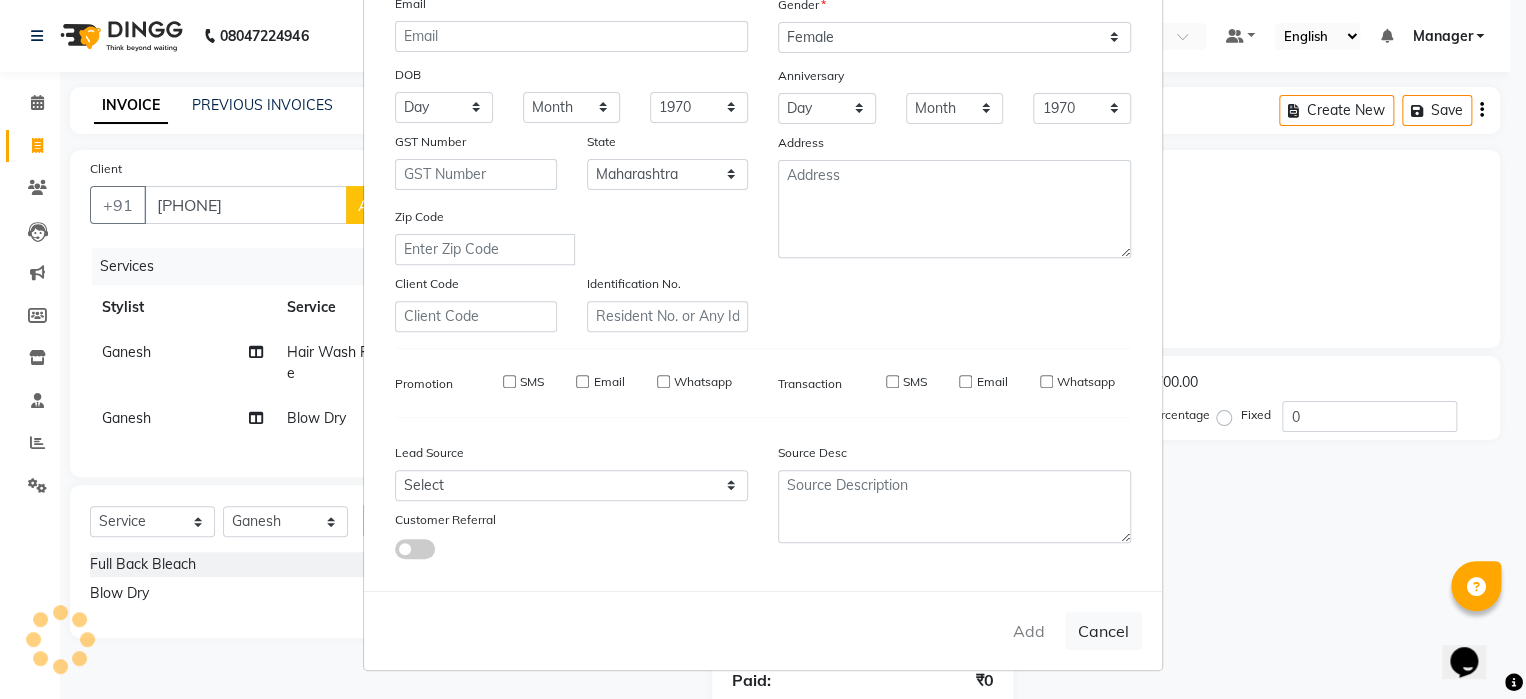 type on "70******94" 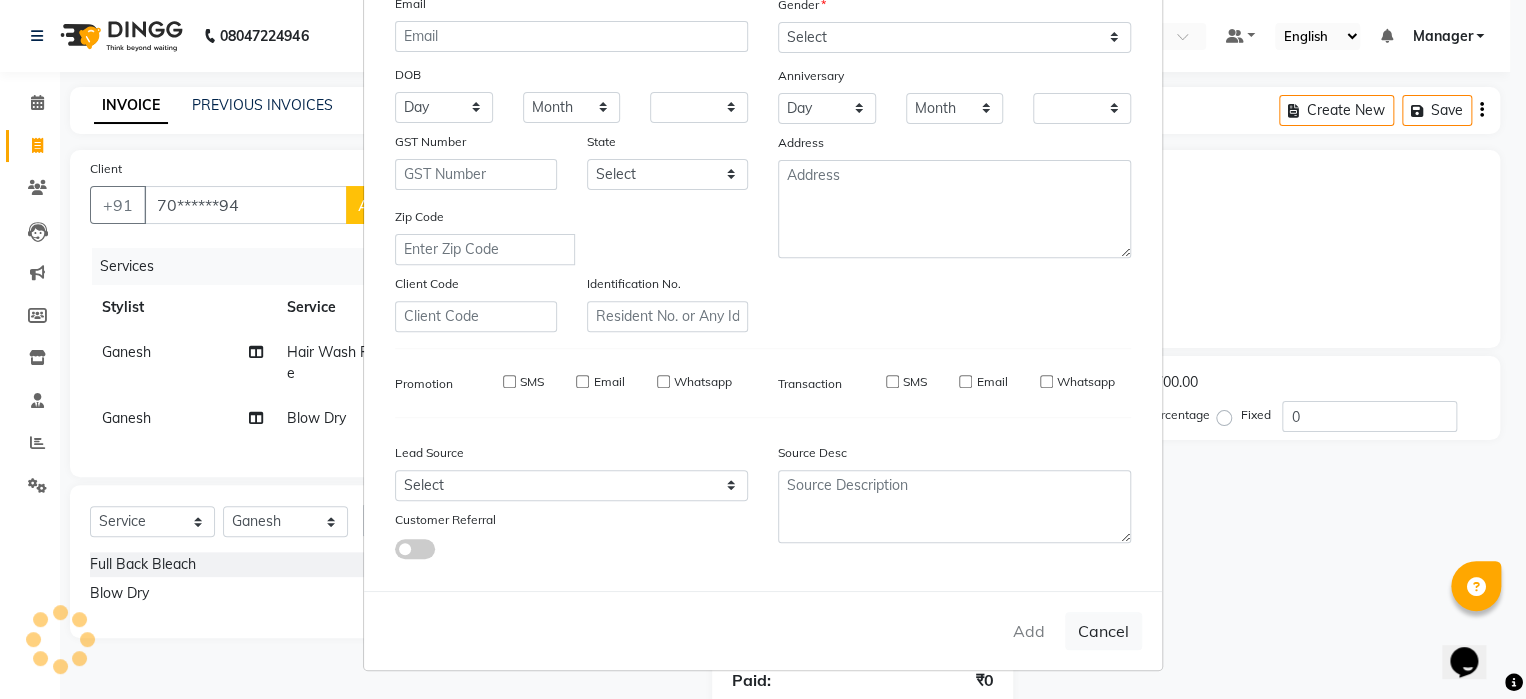 checkbox on "false" 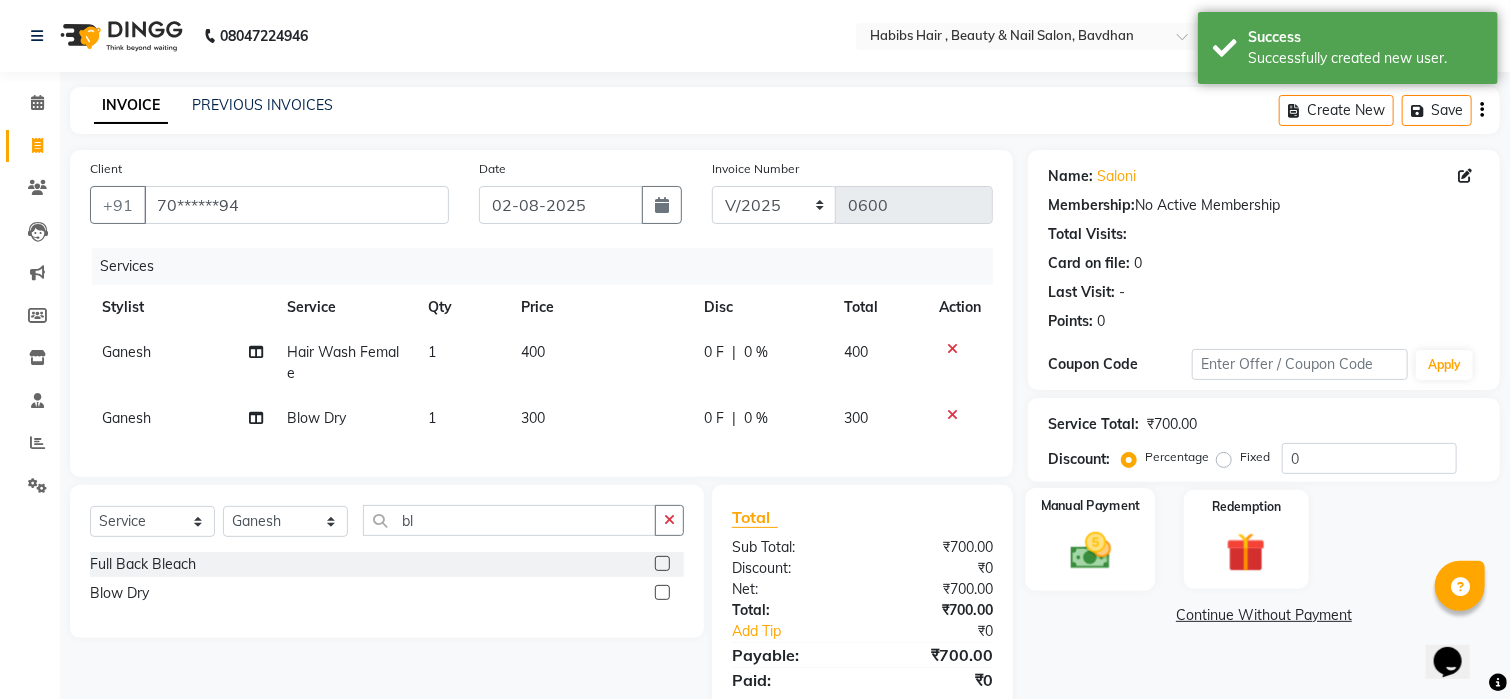 click 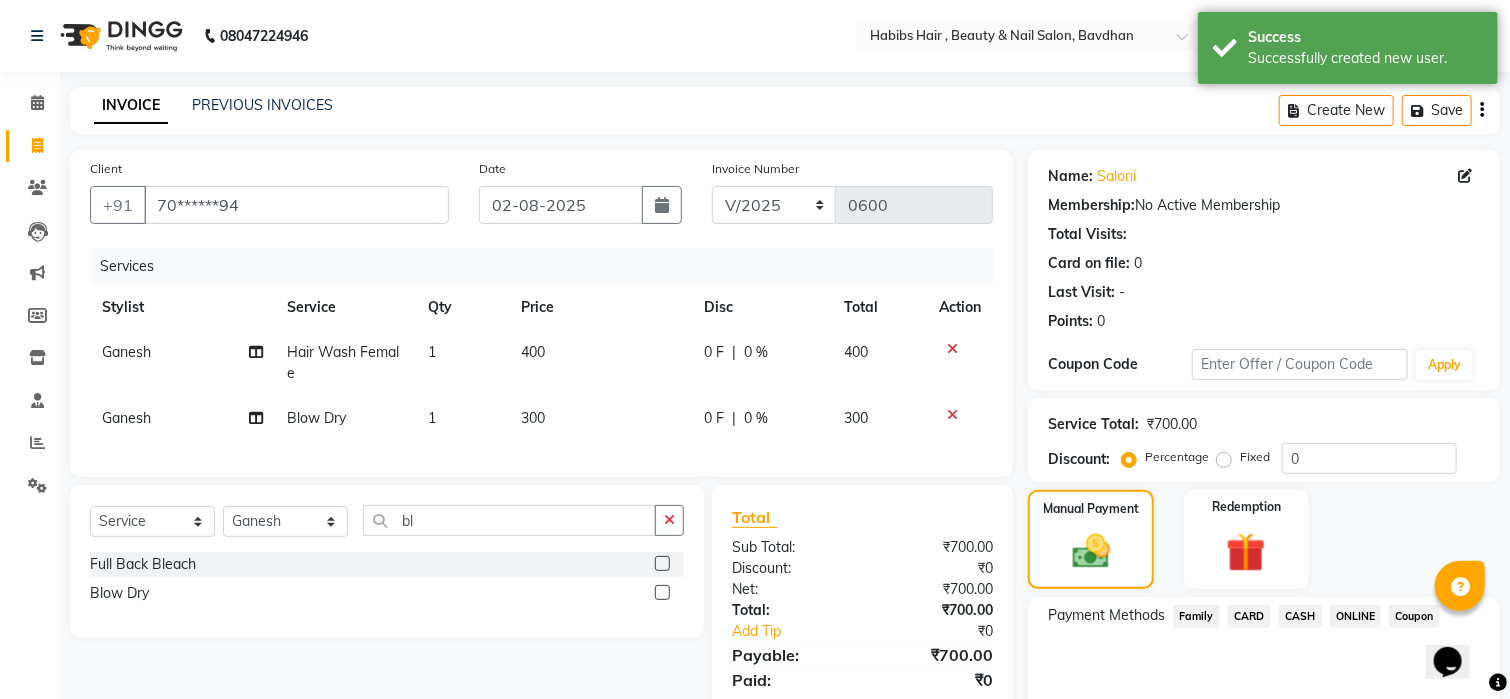 click on "CASH" 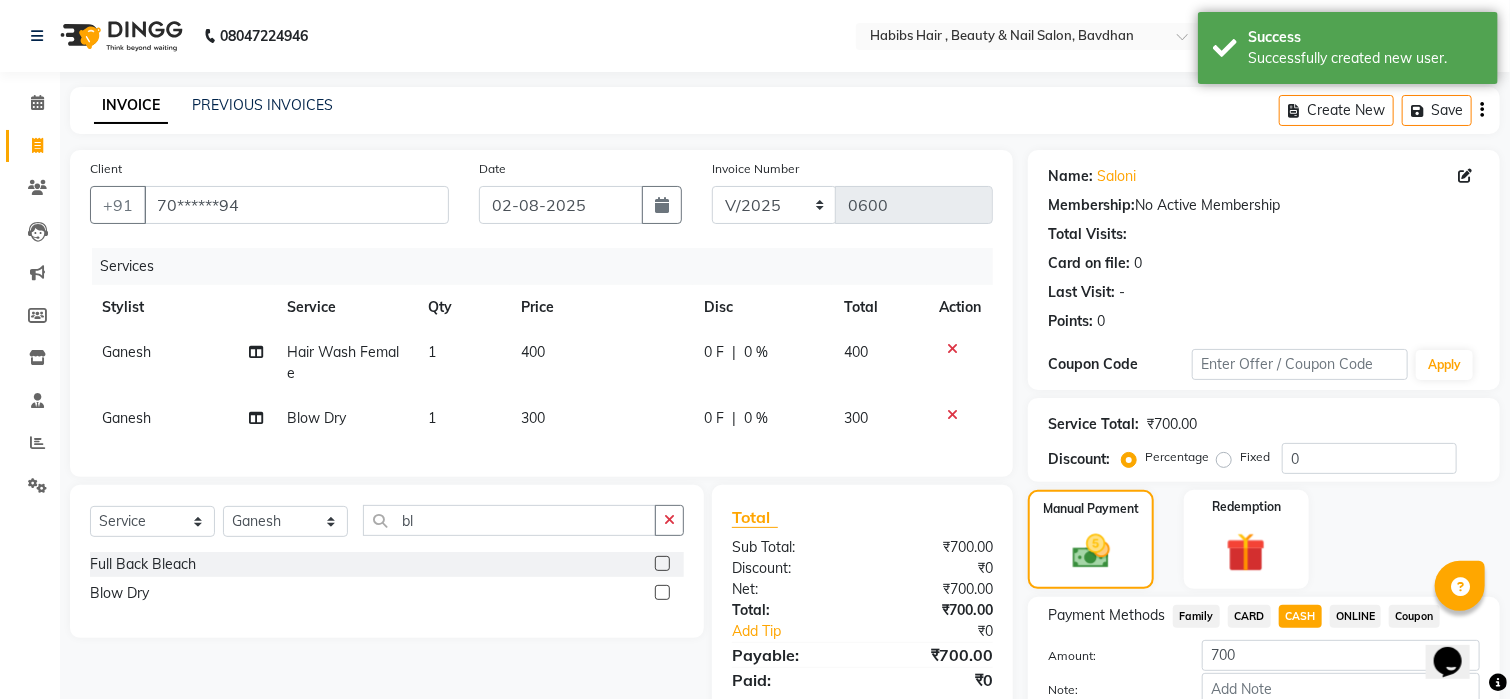 scroll, scrollTop: 120, scrollLeft: 0, axis: vertical 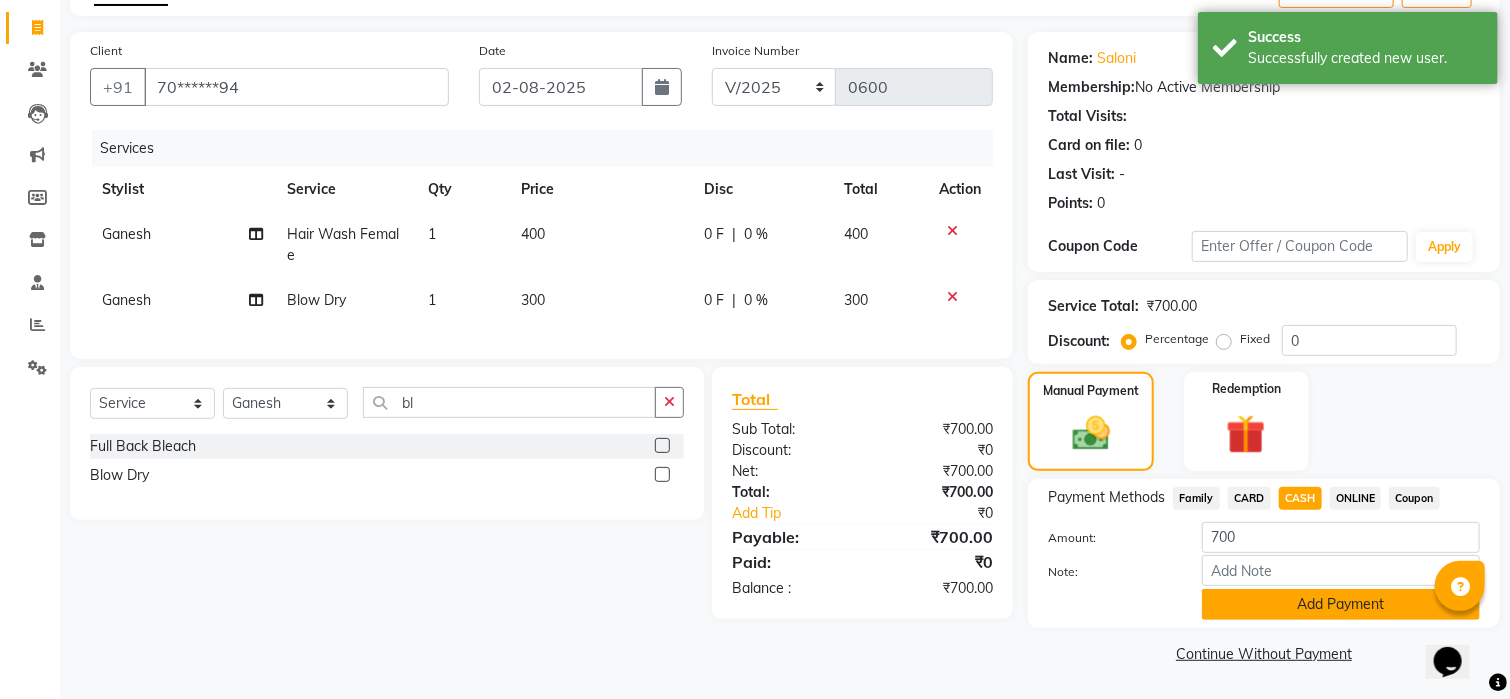 click on "Add Payment" 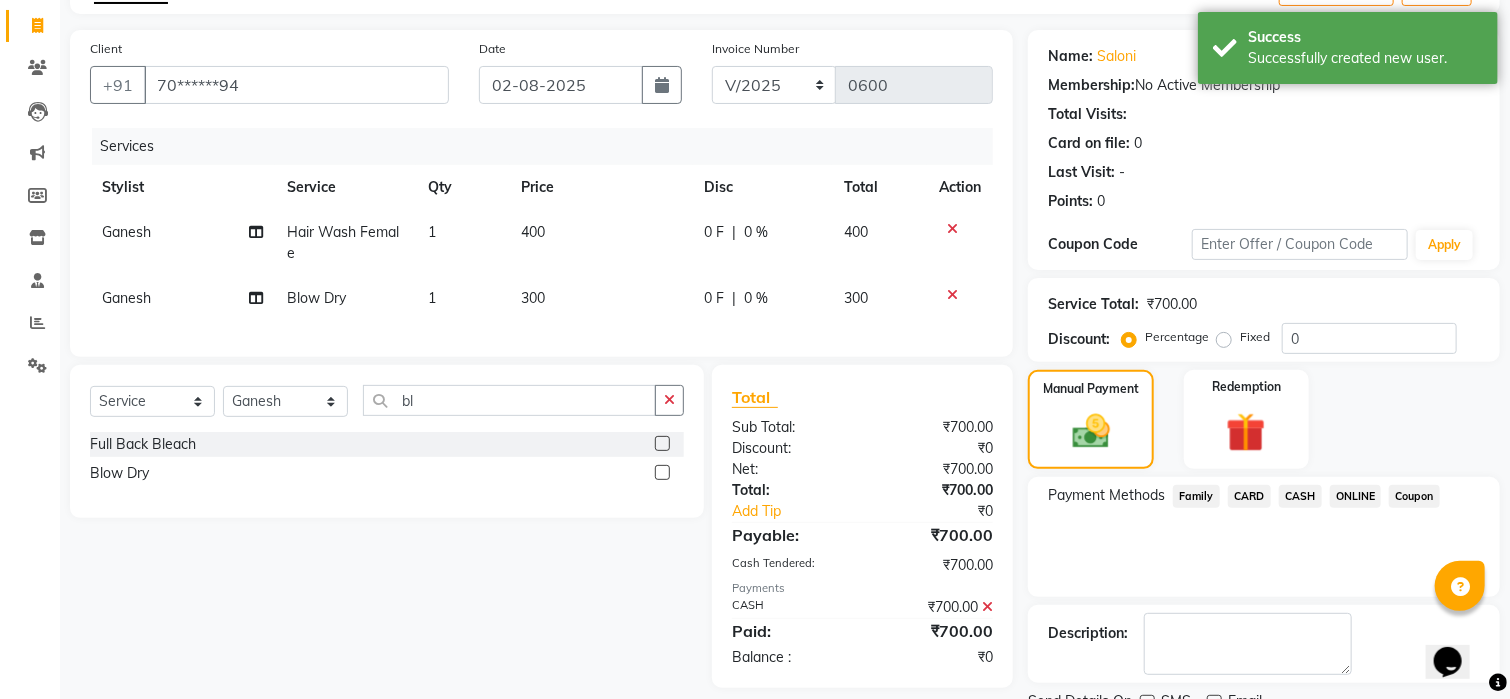 scroll, scrollTop: 200, scrollLeft: 0, axis: vertical 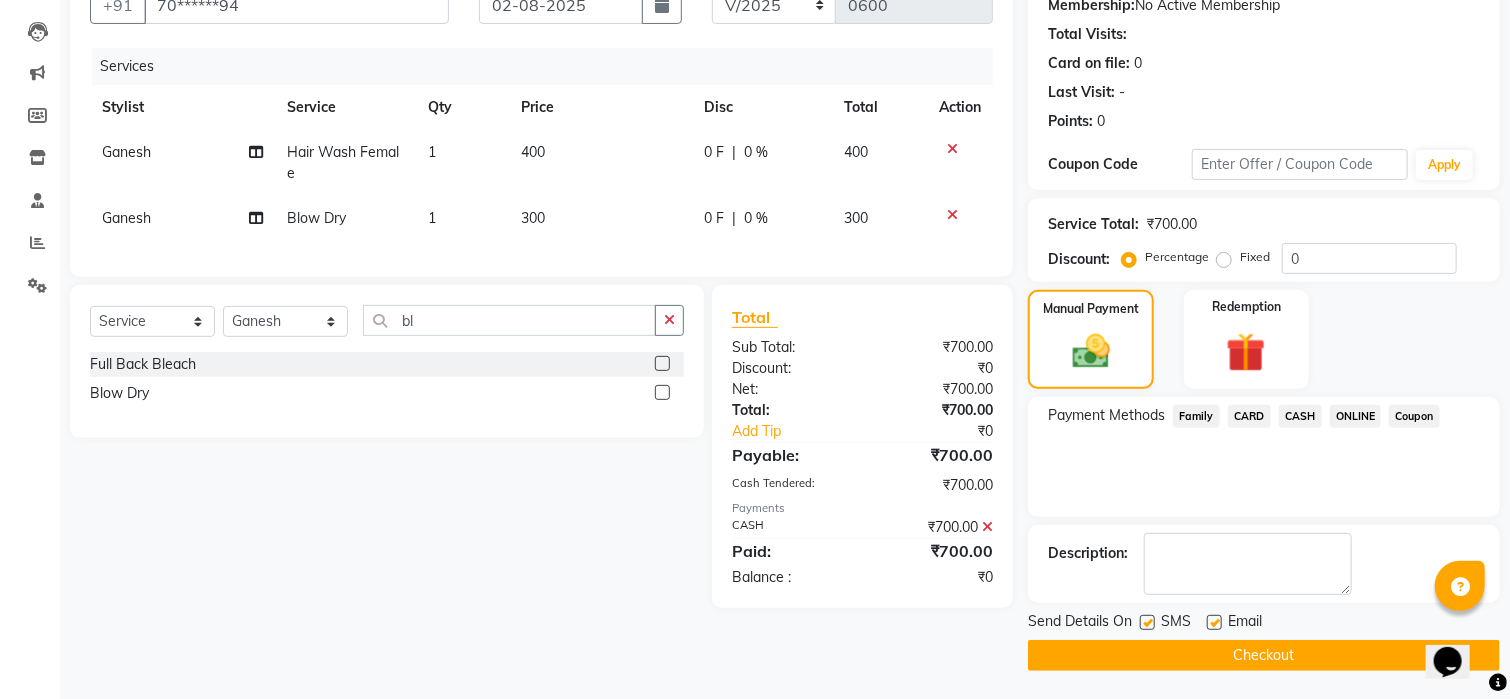 click on "Checkout" 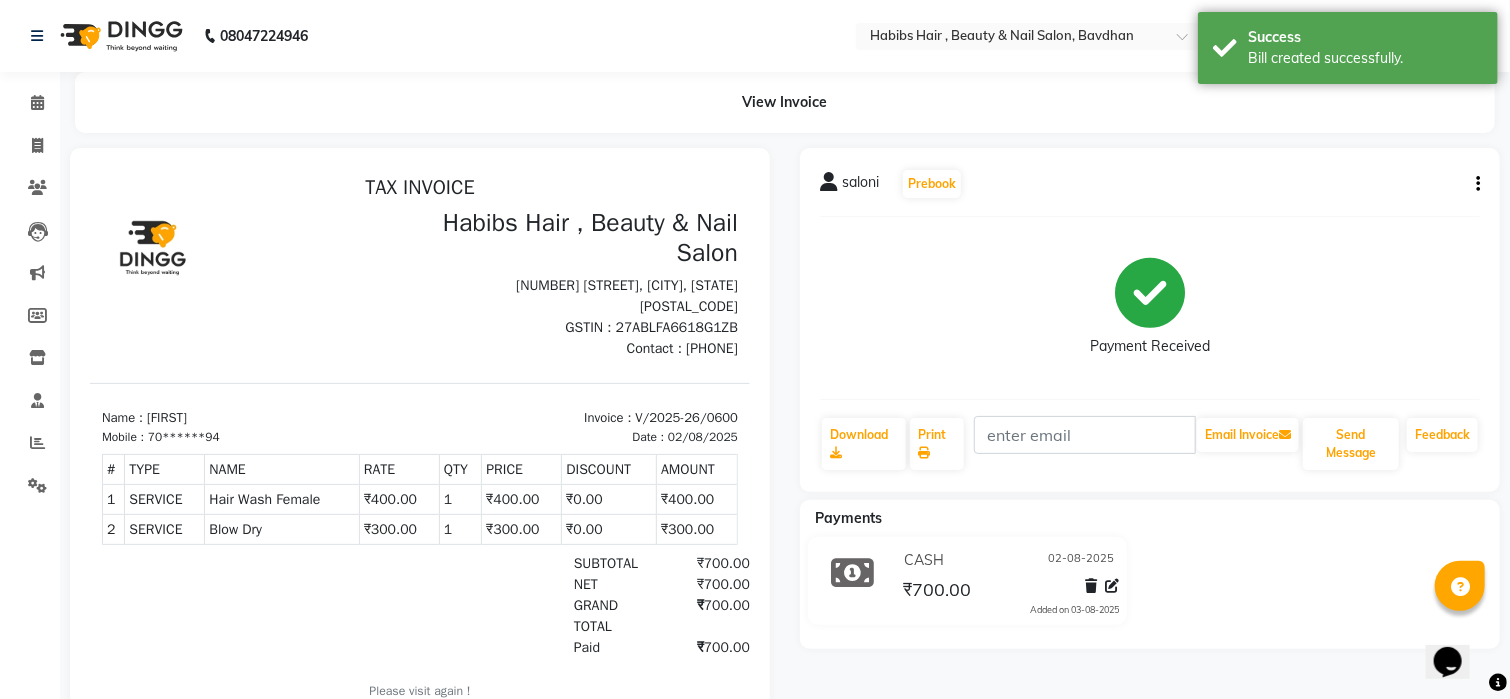 scroll, scrollTop: 0, scrollLeft: 0, axis: both 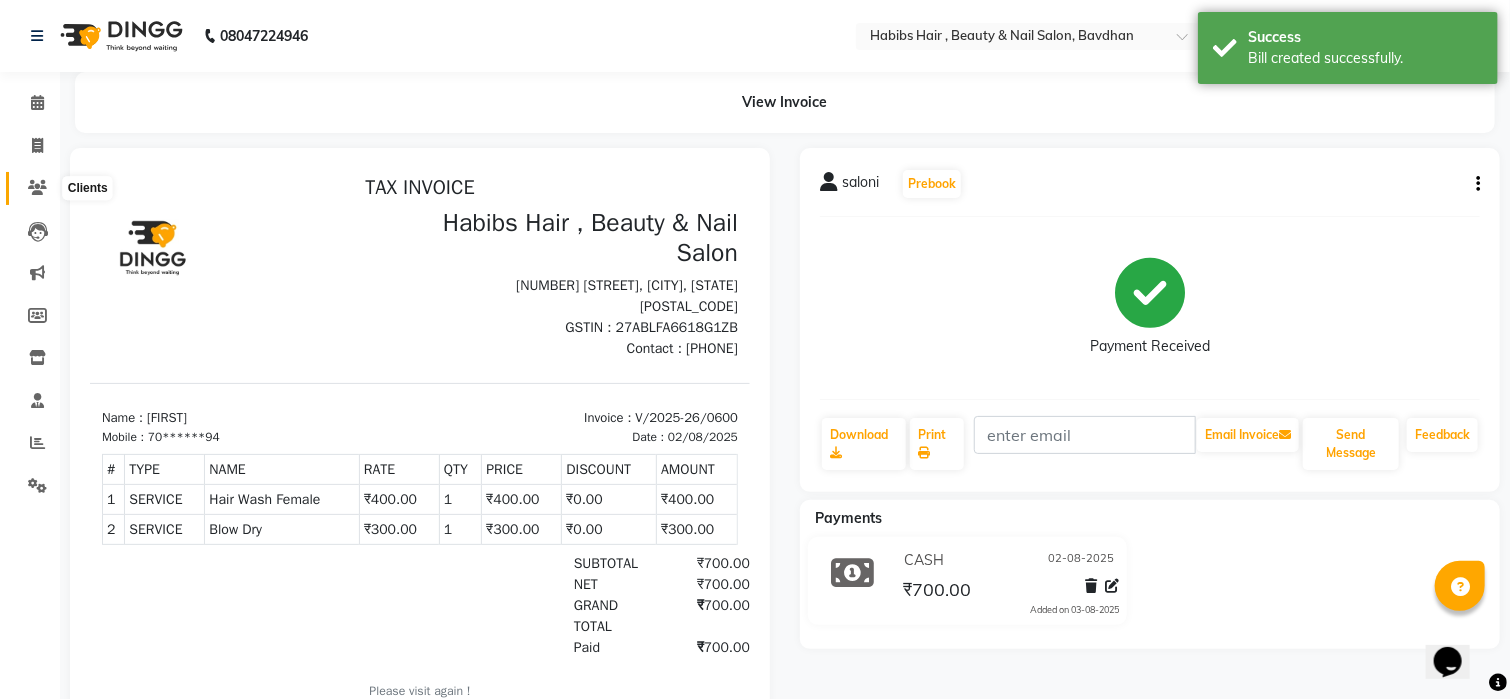 click 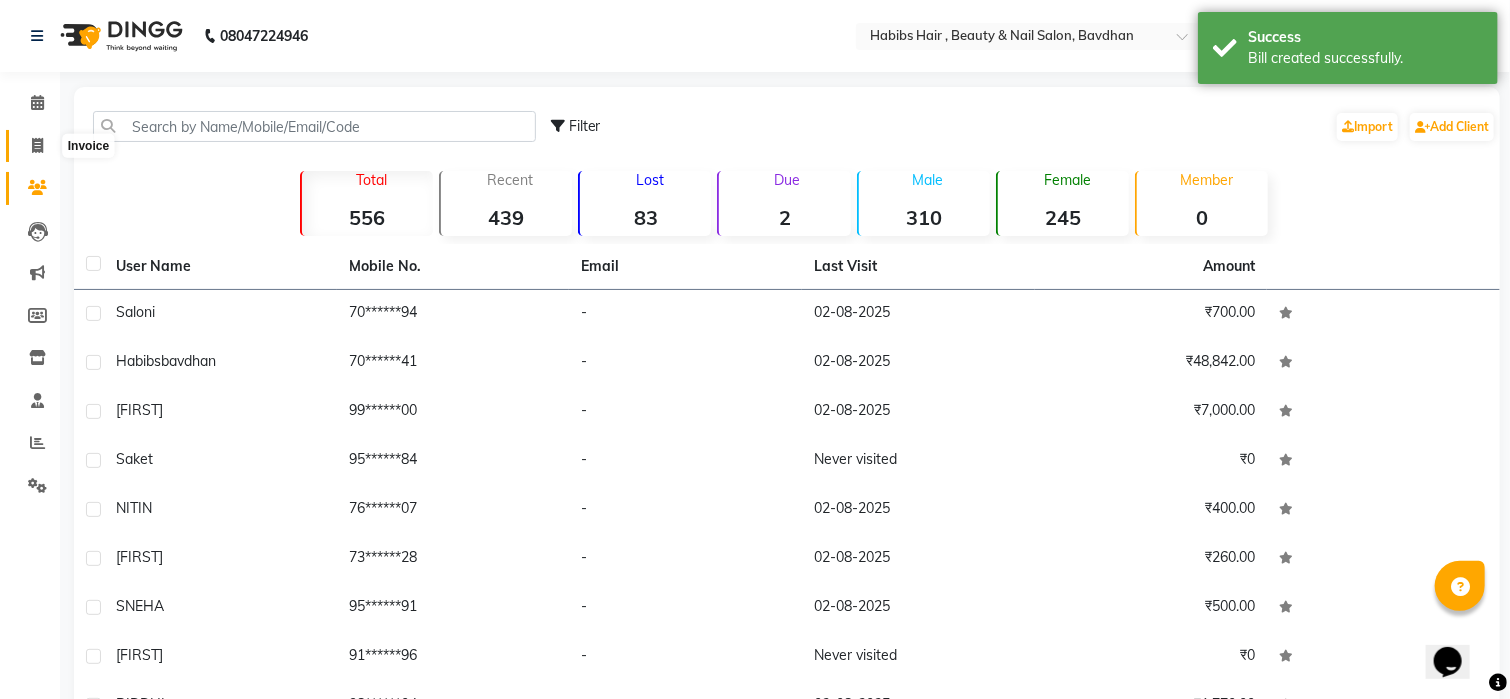 click 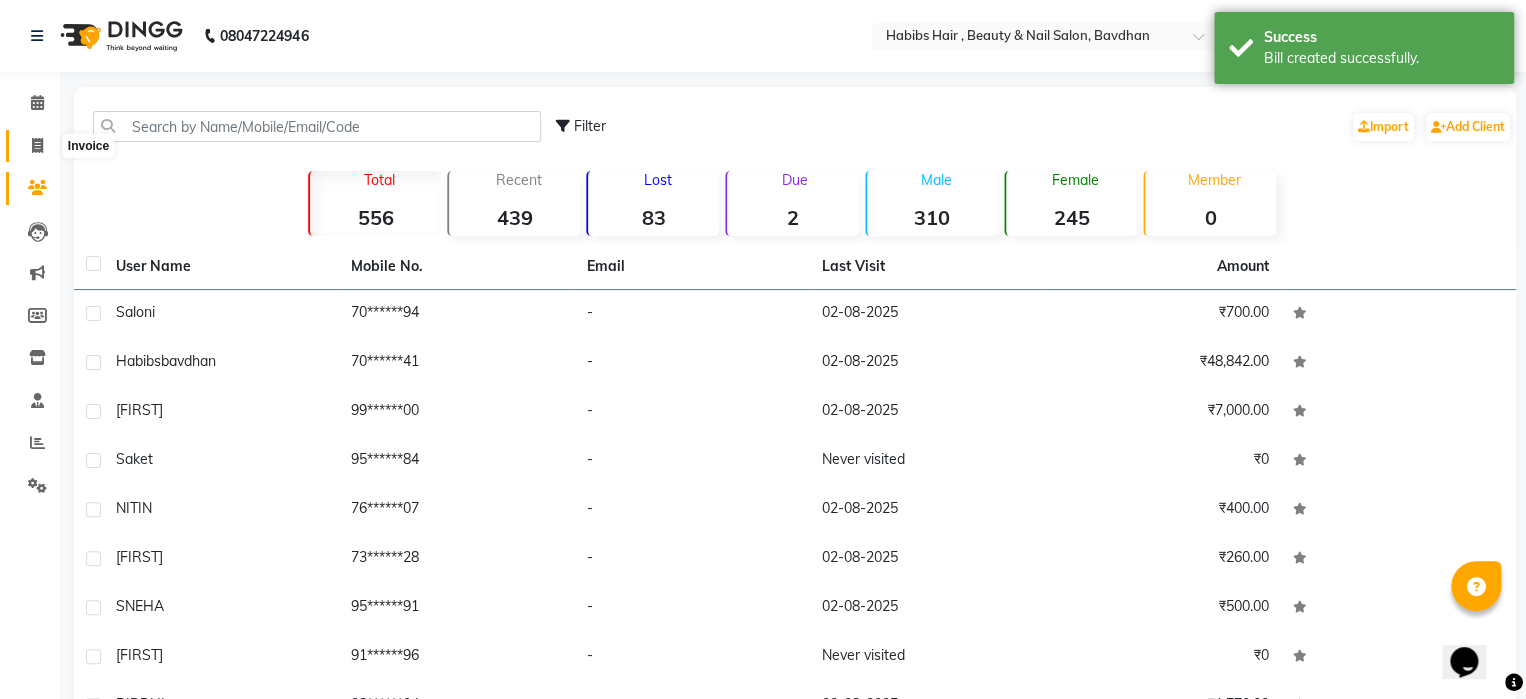 select on "service" 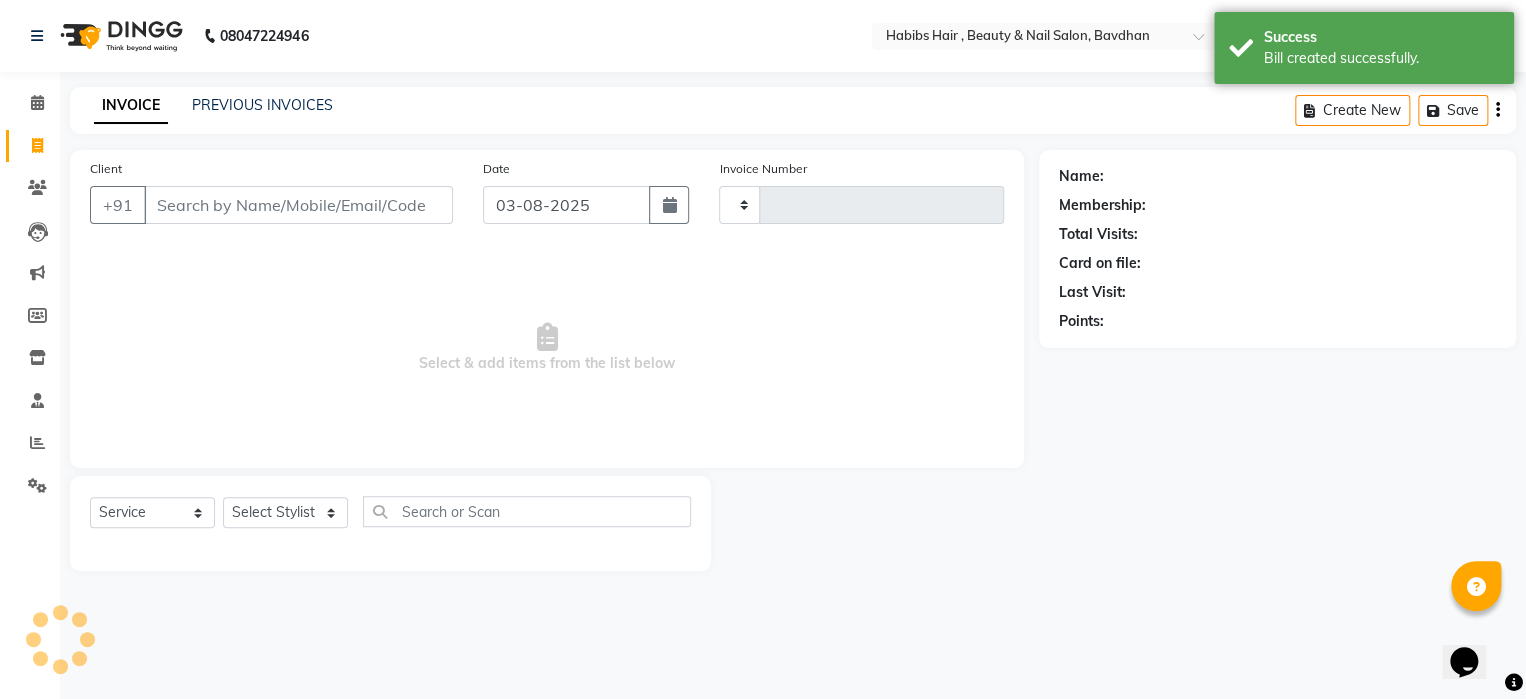 type on "0601" 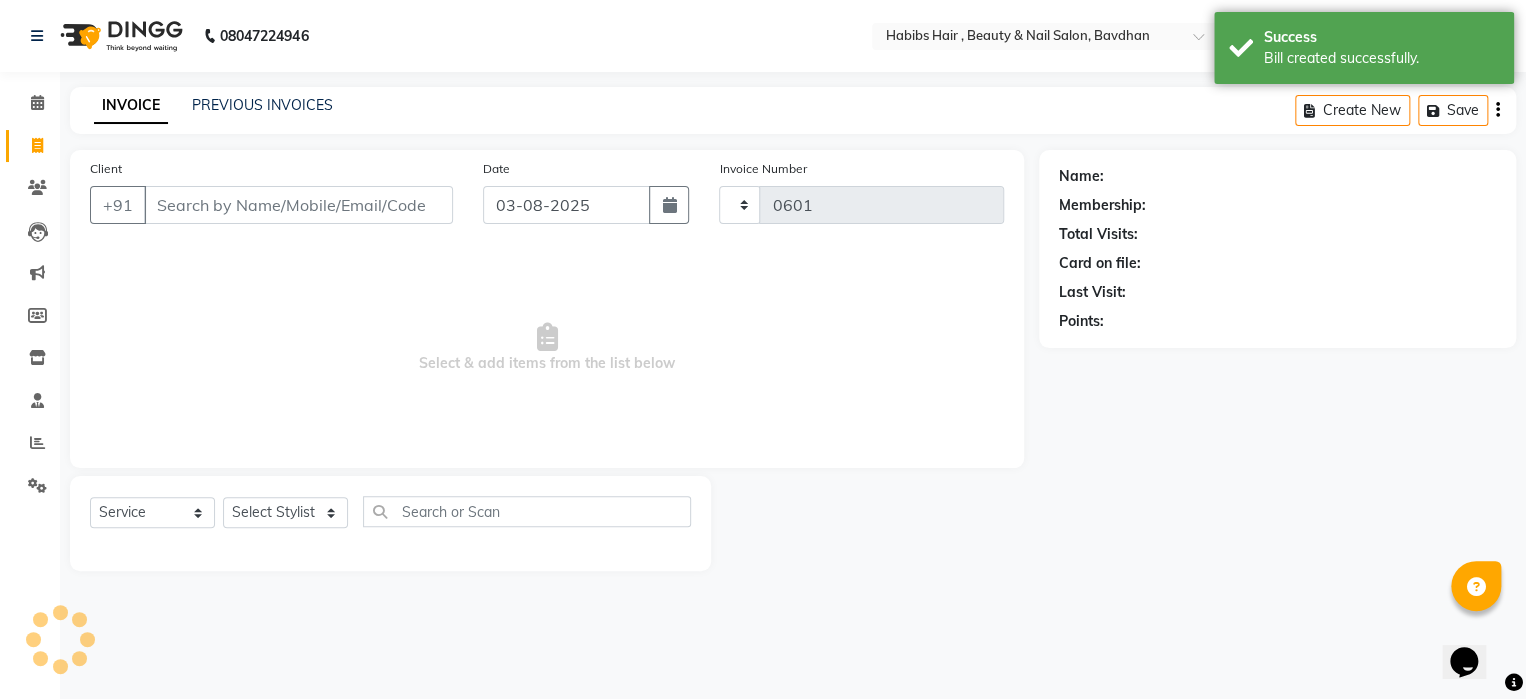 select on "7414" 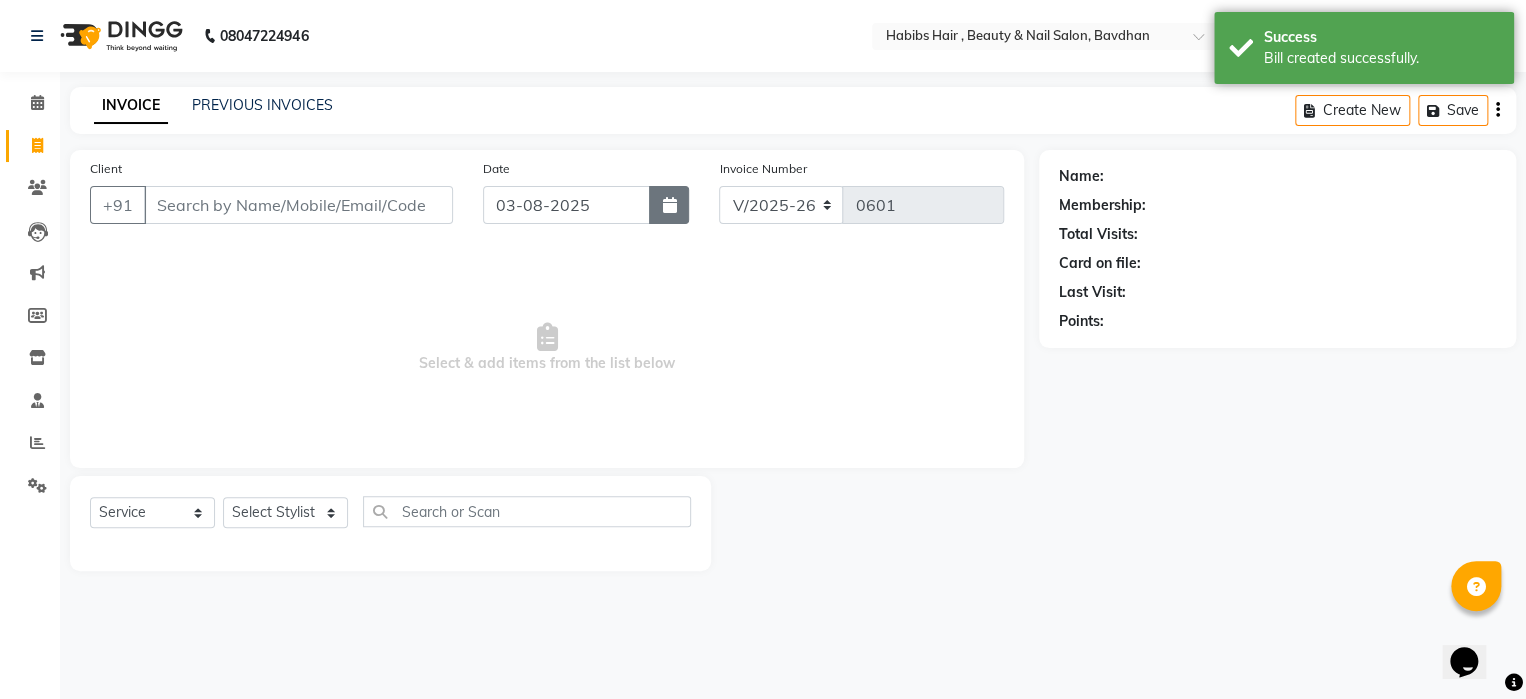 click 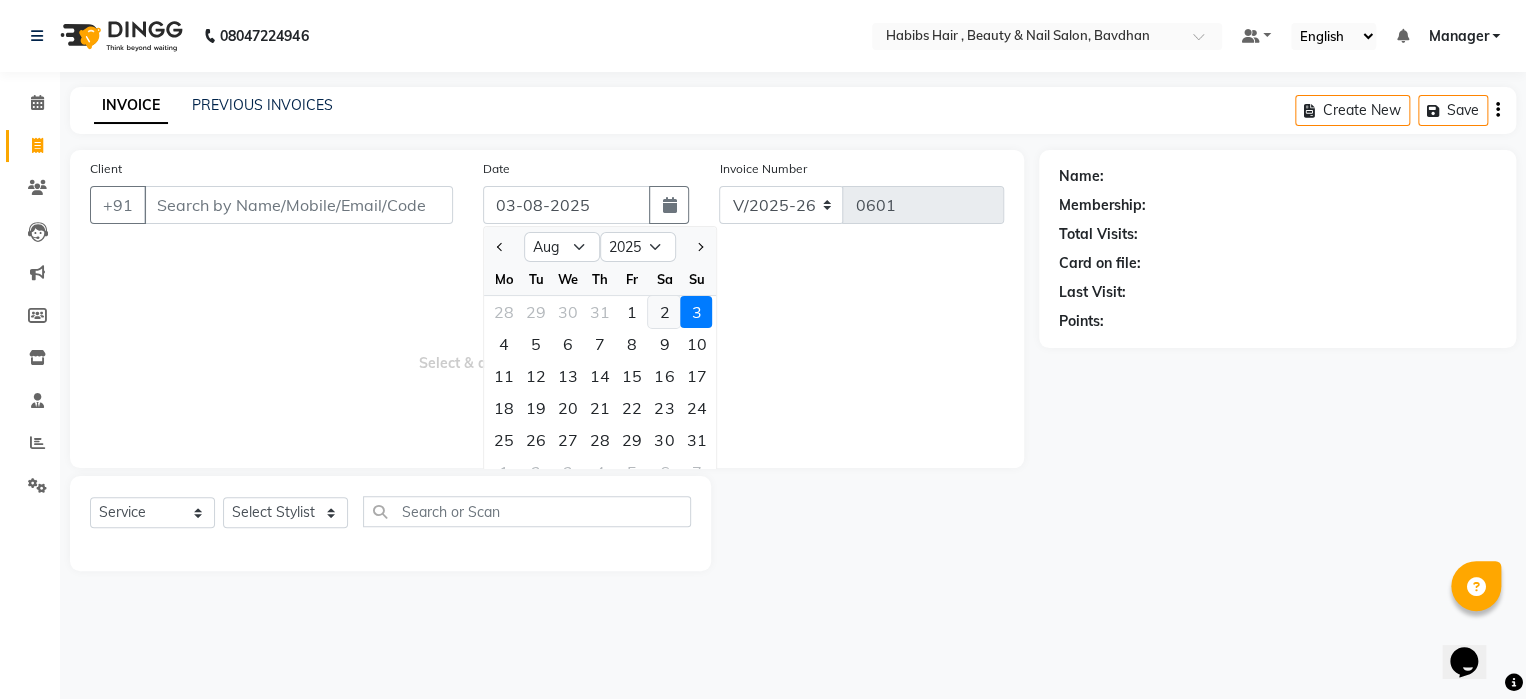 click on "2" 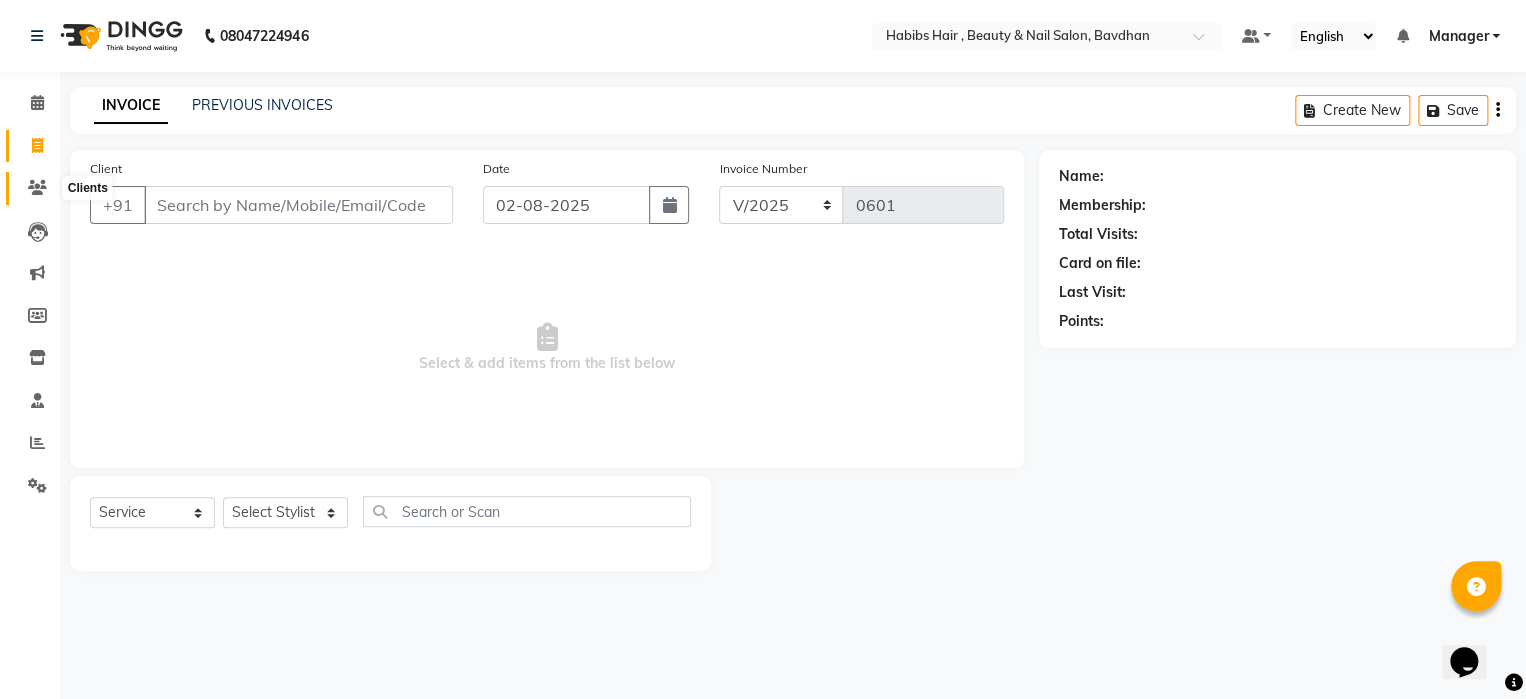 click 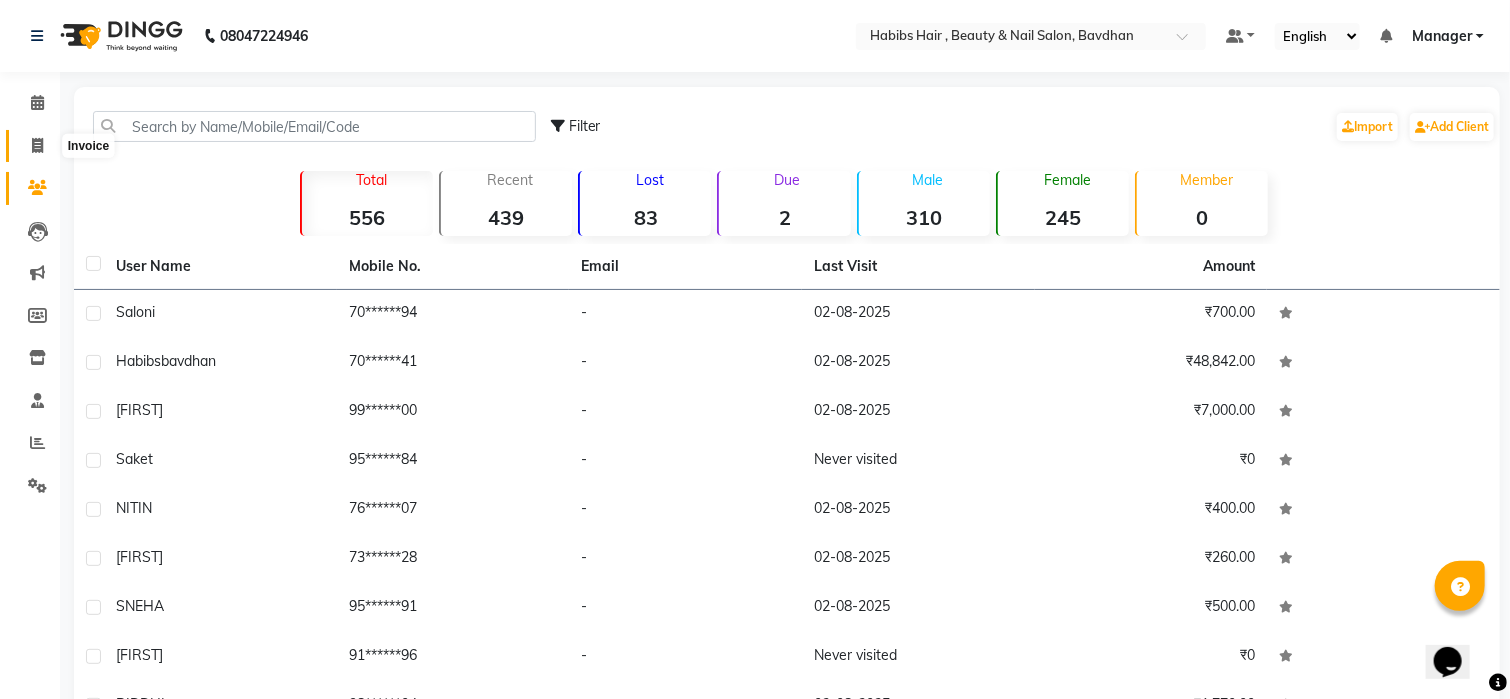 click 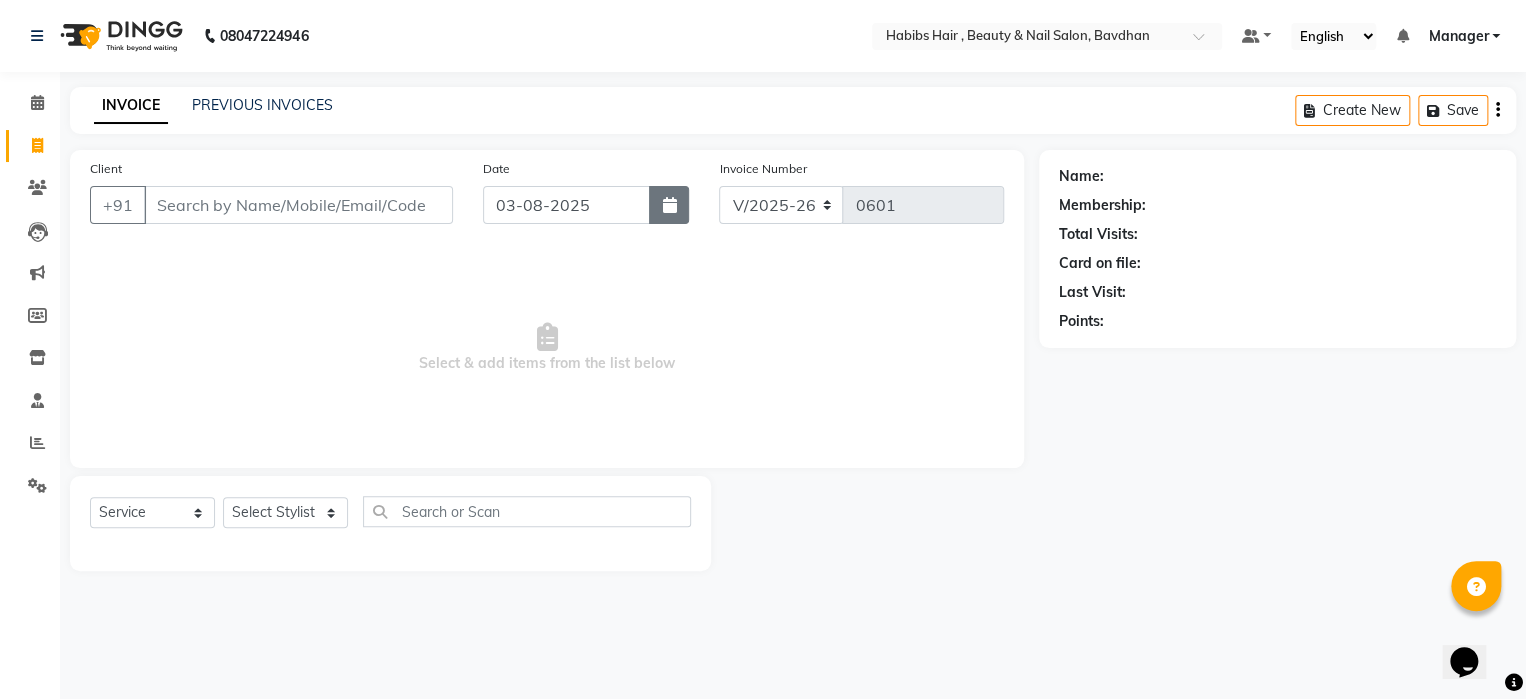 click 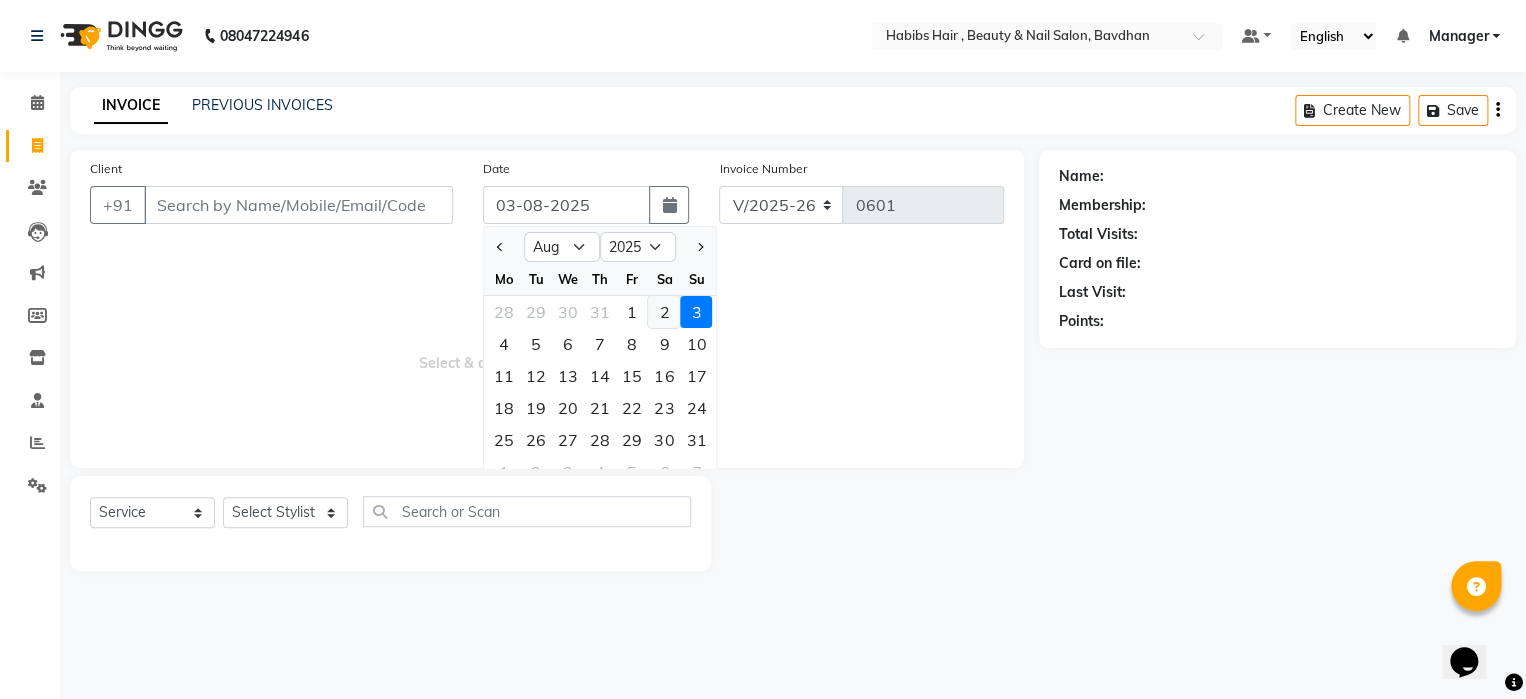 click on "2" 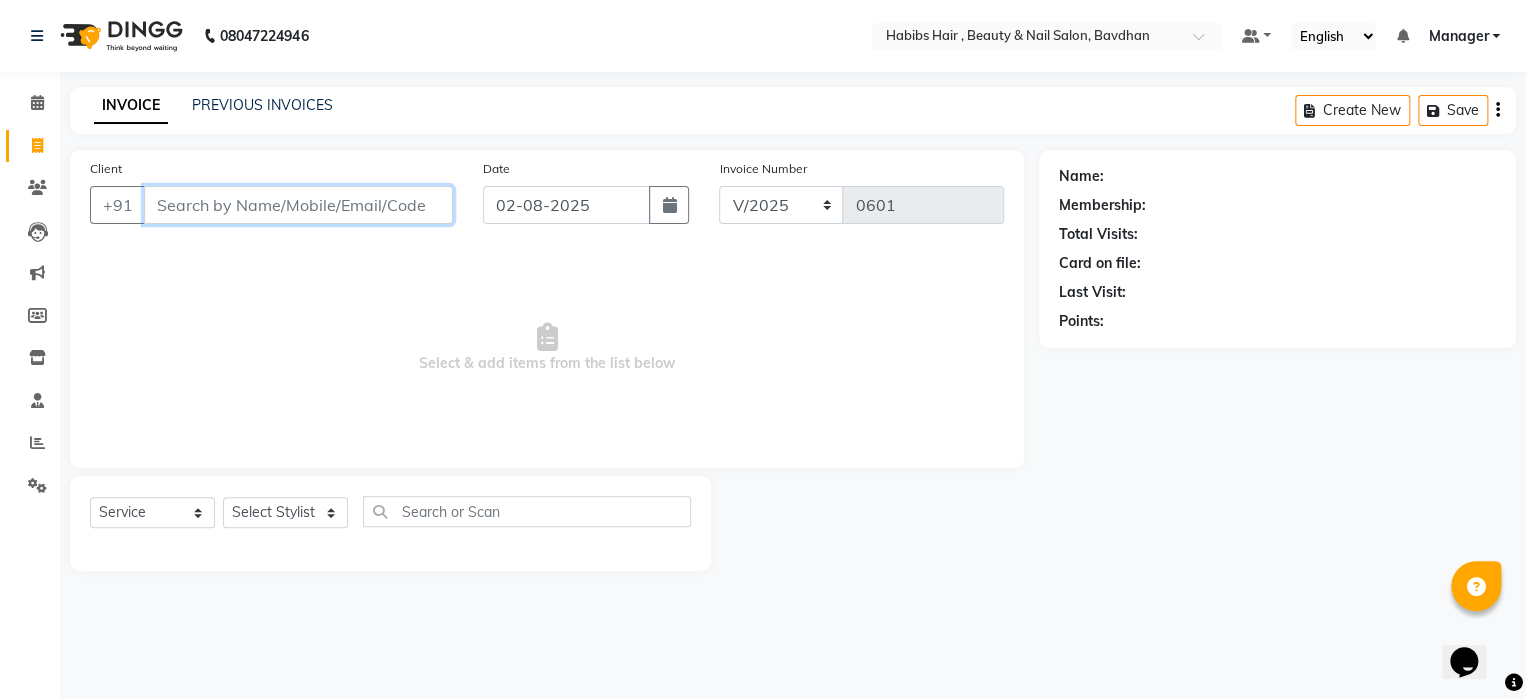 click on "Client" at bounding box center [298, 205] 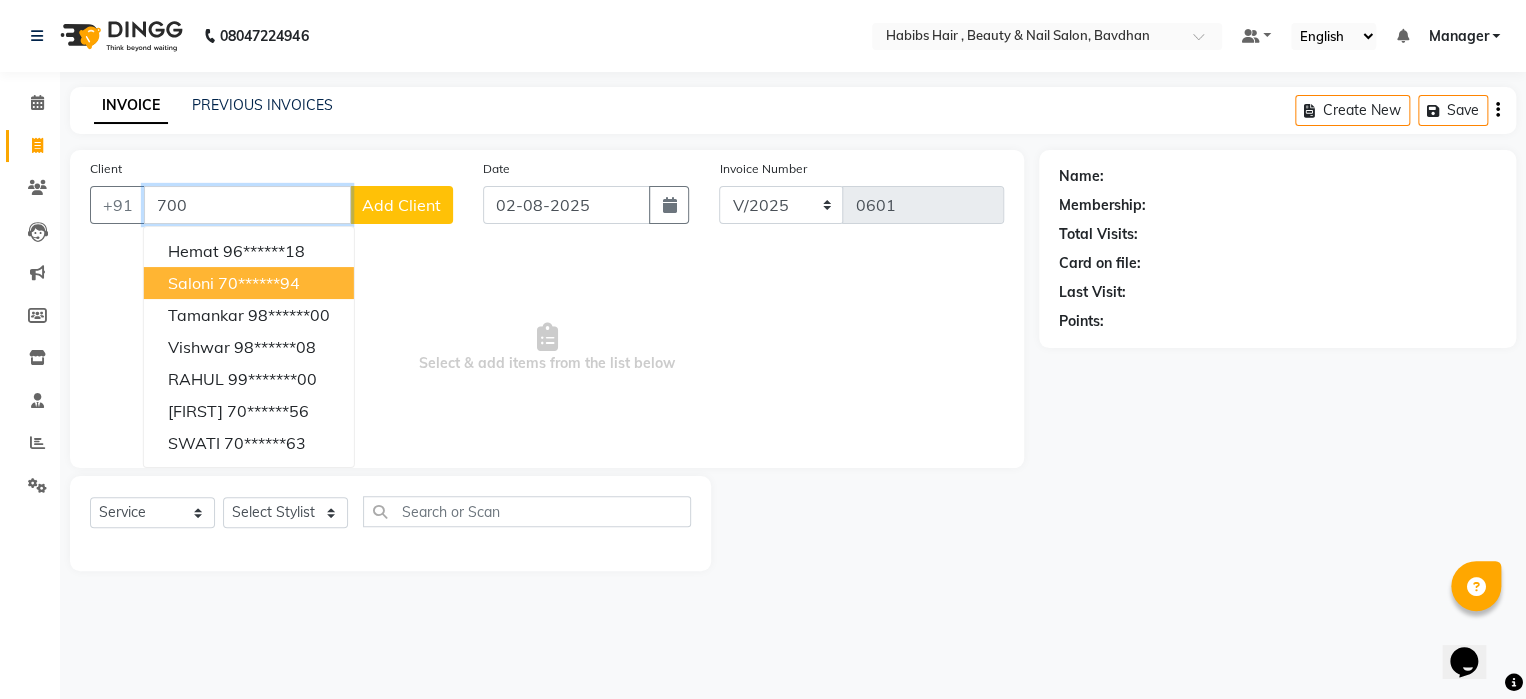 click on "[FIRST] [PHONE]" at bounding box center [249, 283] 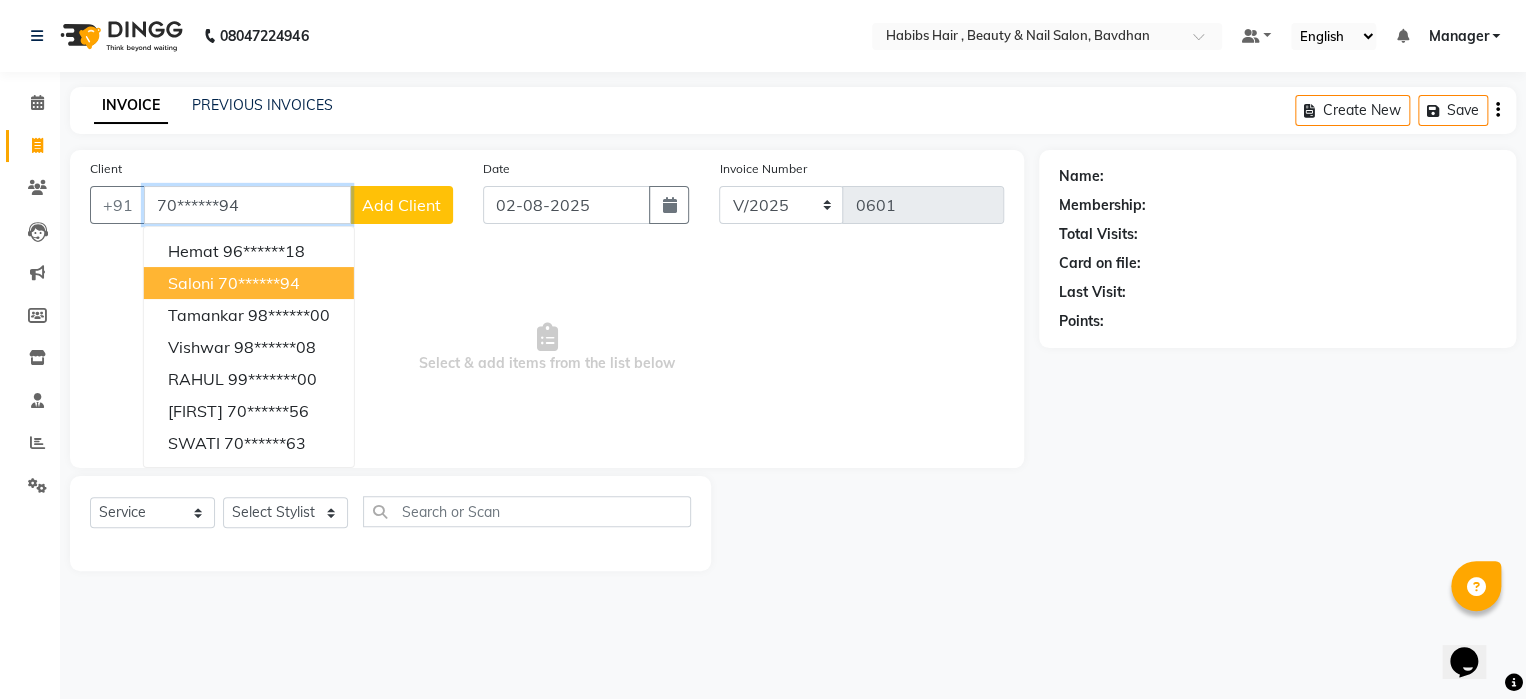 type on "70******94" 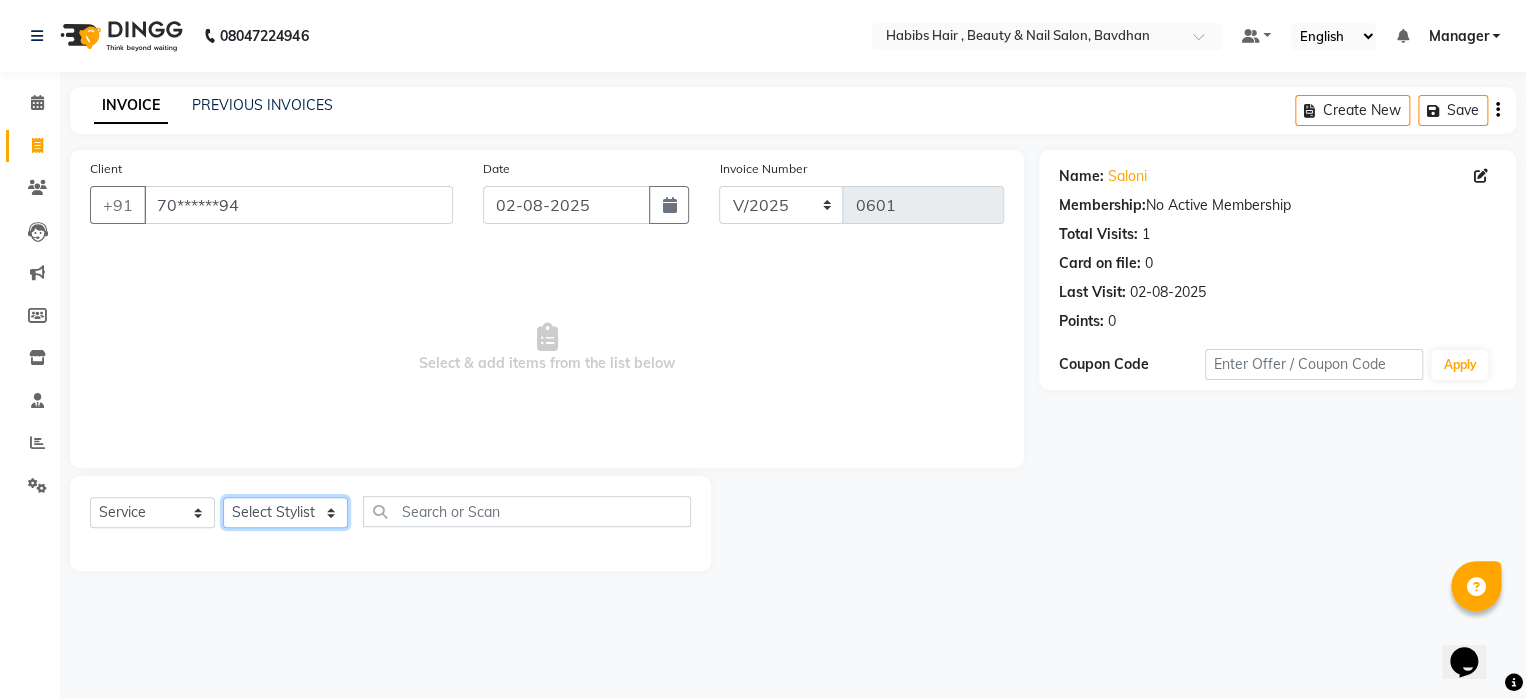 click on "Select Stylist Akash Aman Aniket Ashish Ganesh Manager mayur nikhil sujata" 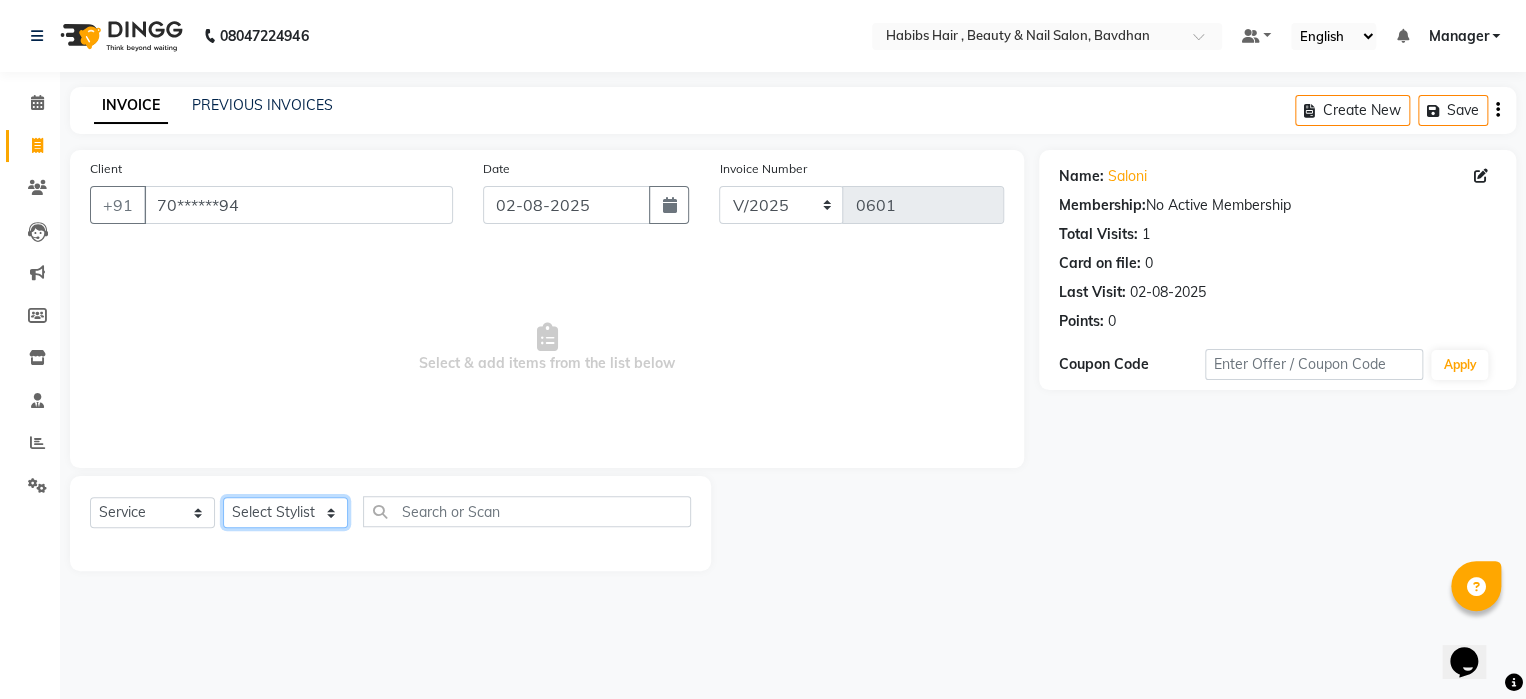 select on "65501" 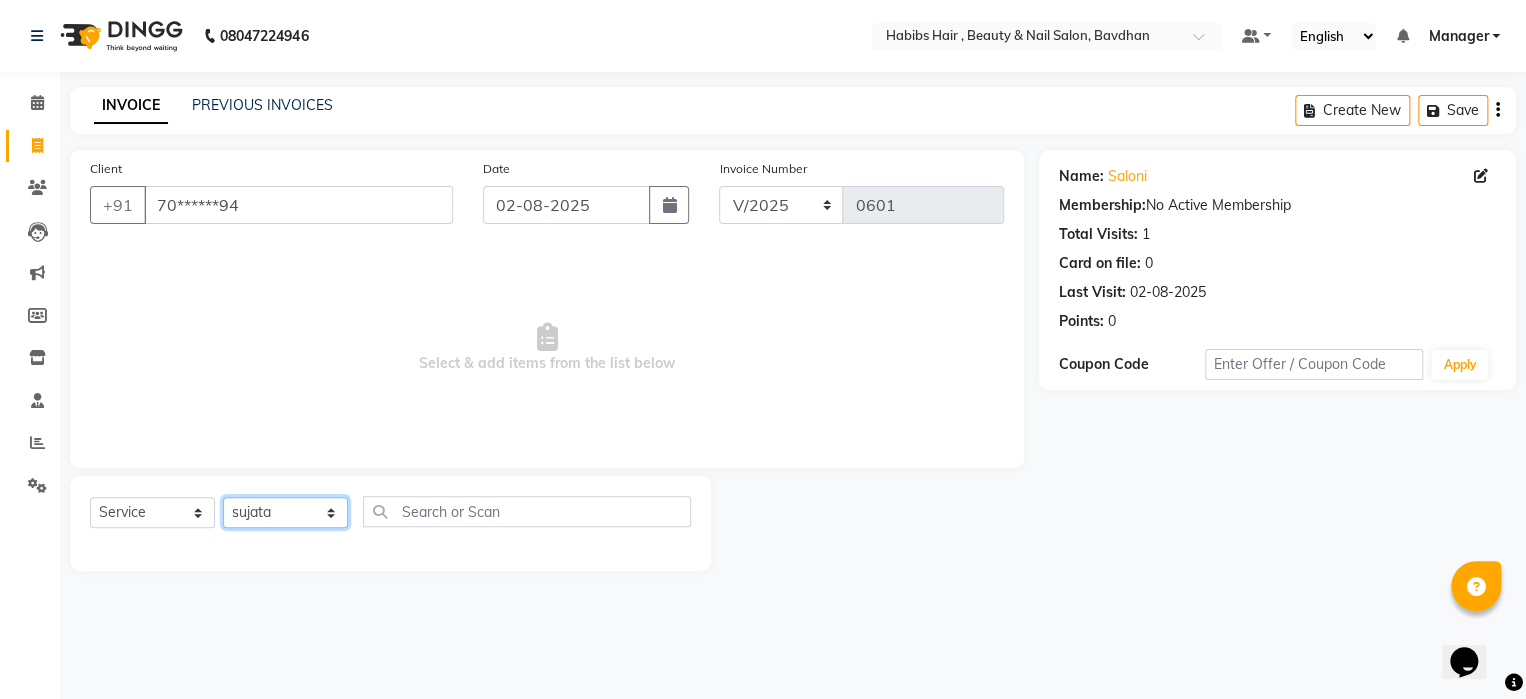 click on "Select Stylist Akash Aman Aniket Ashish Ganesh Manager mayur nikhil sujata" 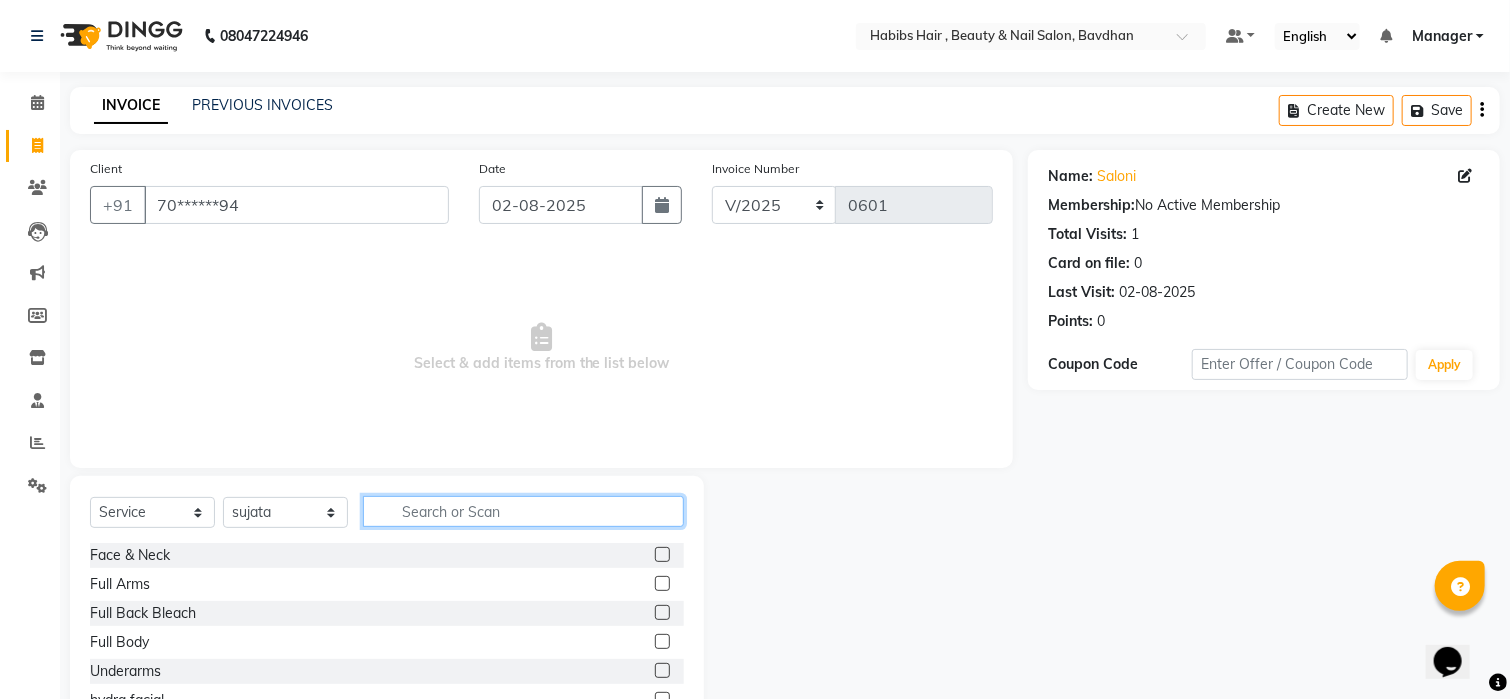 click 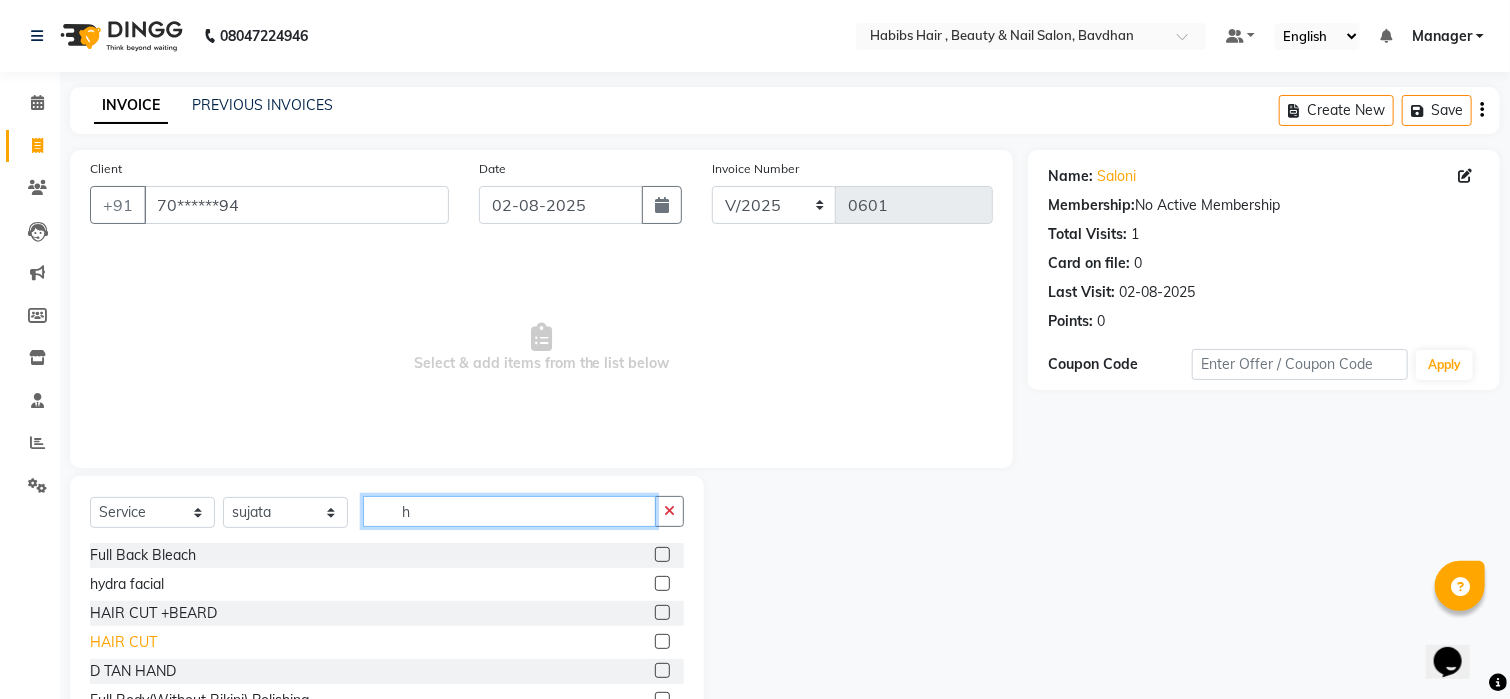 type on "h" 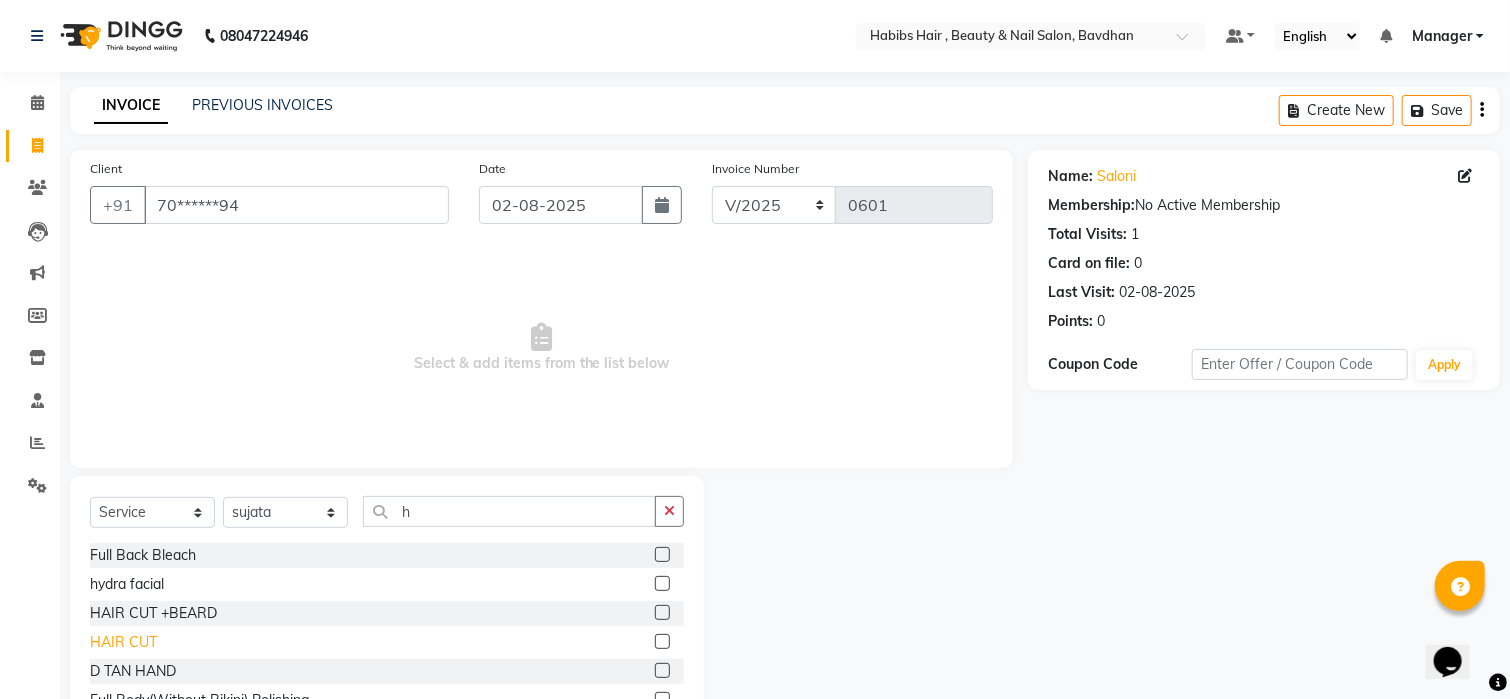 click on "HAIR CUT" 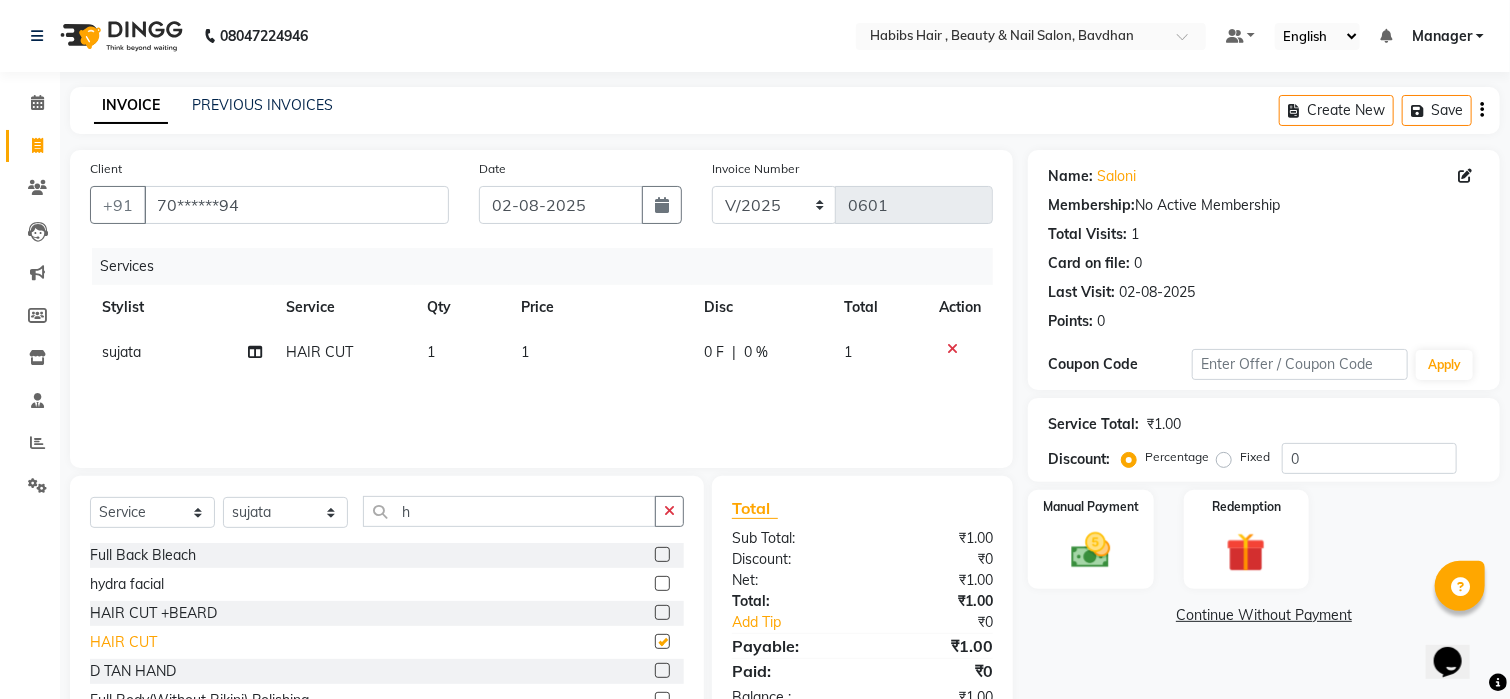 checkbox on "false" 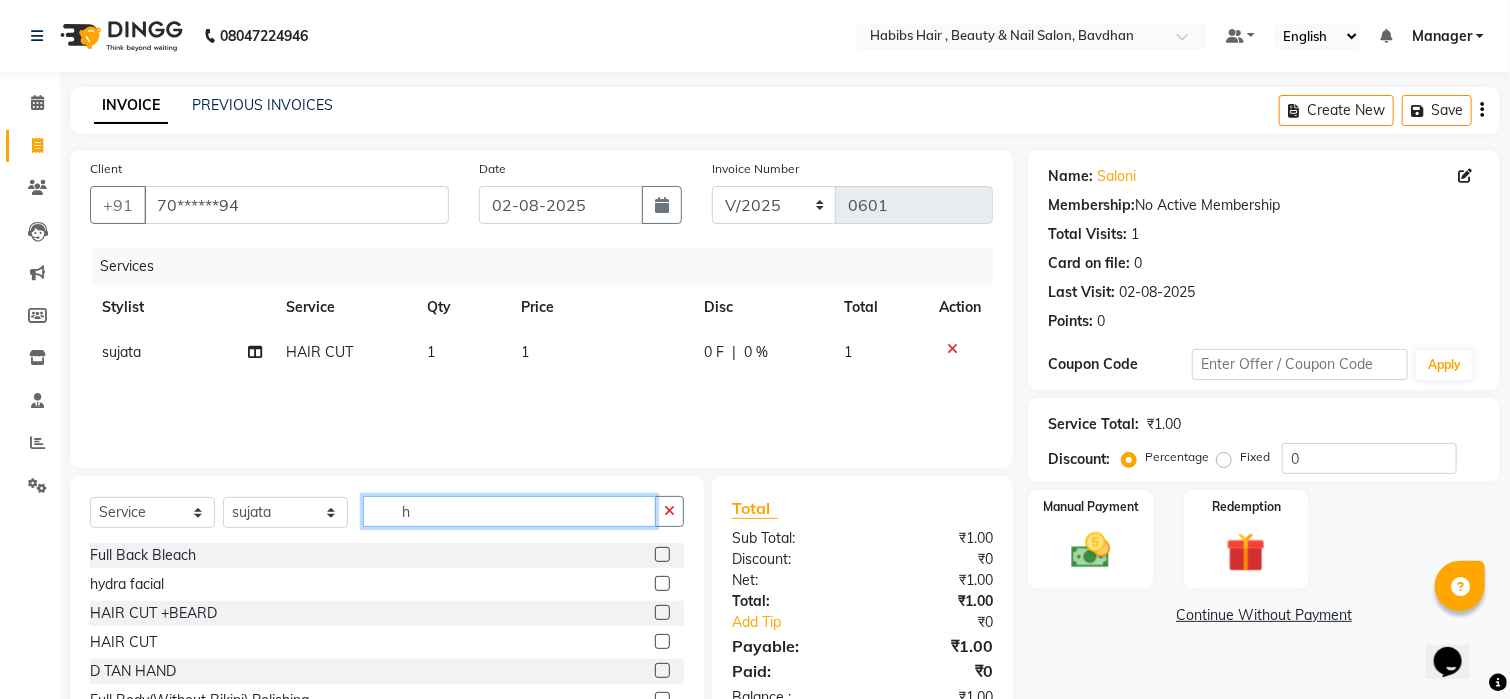 click on "h" 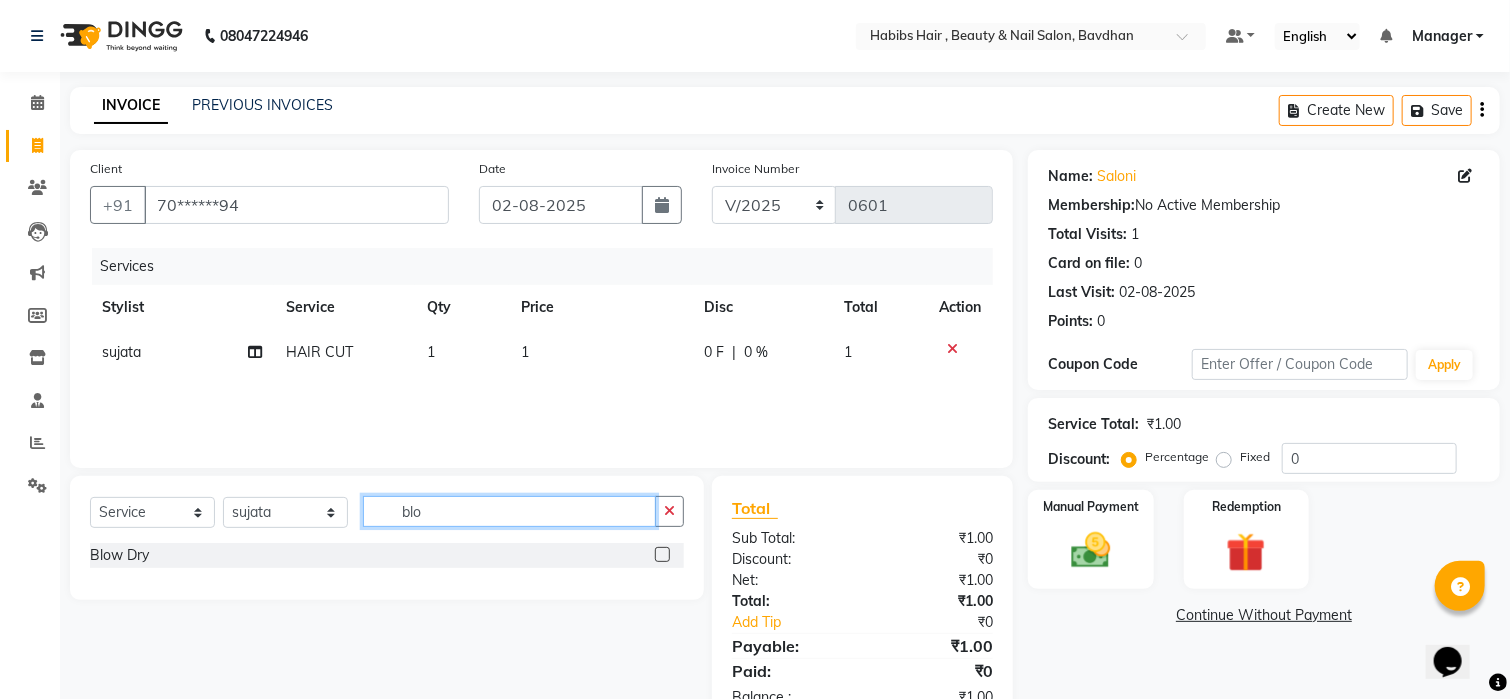 type on "blo" 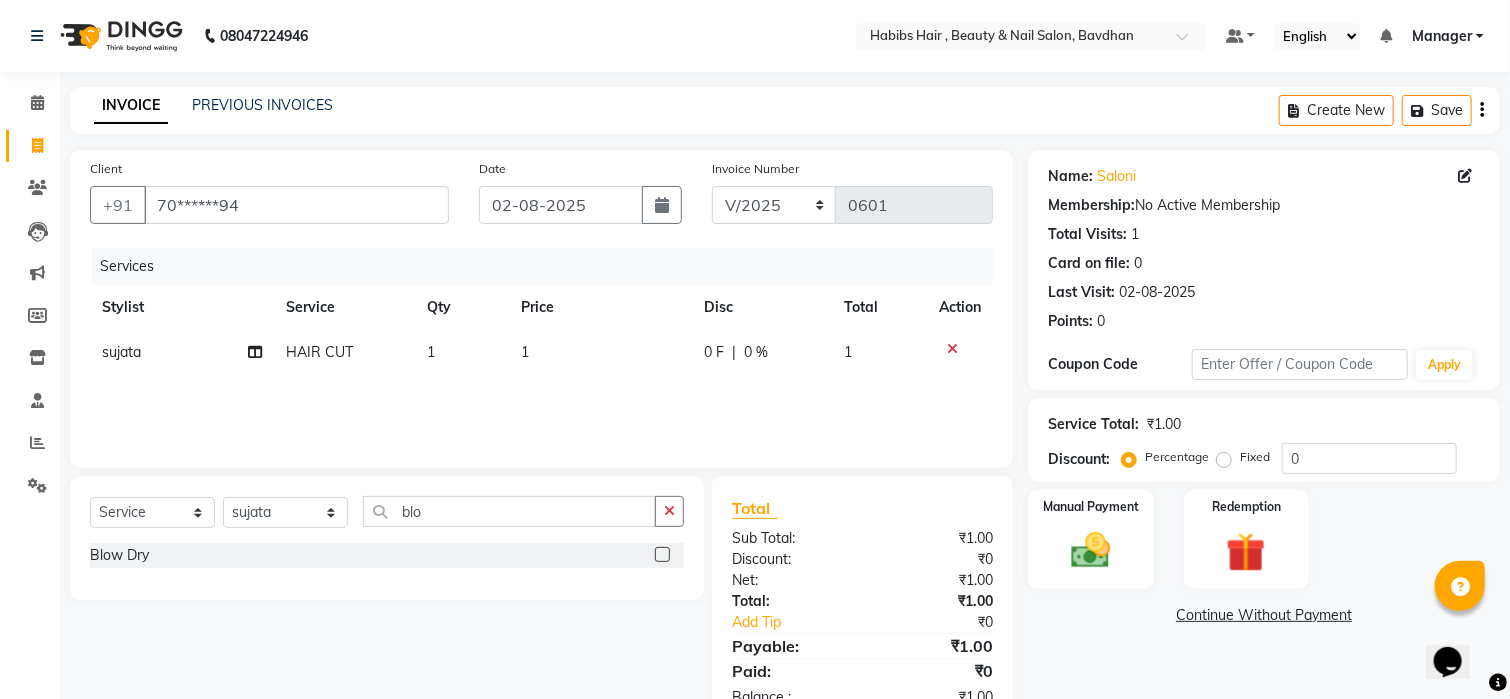 click on "Select Service Product Membership Package Voucher Prepaid Gift Card Select Stylist Akash Aman Aniket Ashish Ganesh Manager mayur nikhil sujata blo" 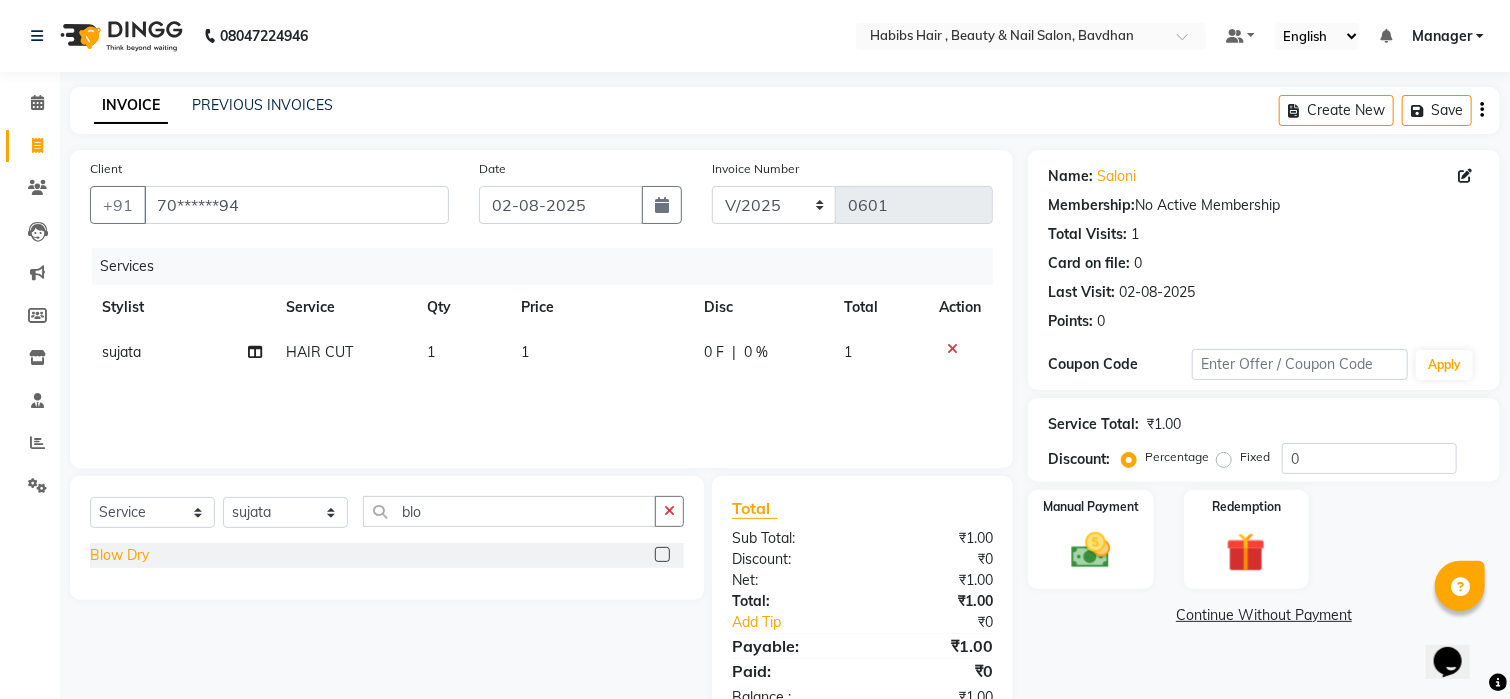 click on "Blow Dry" 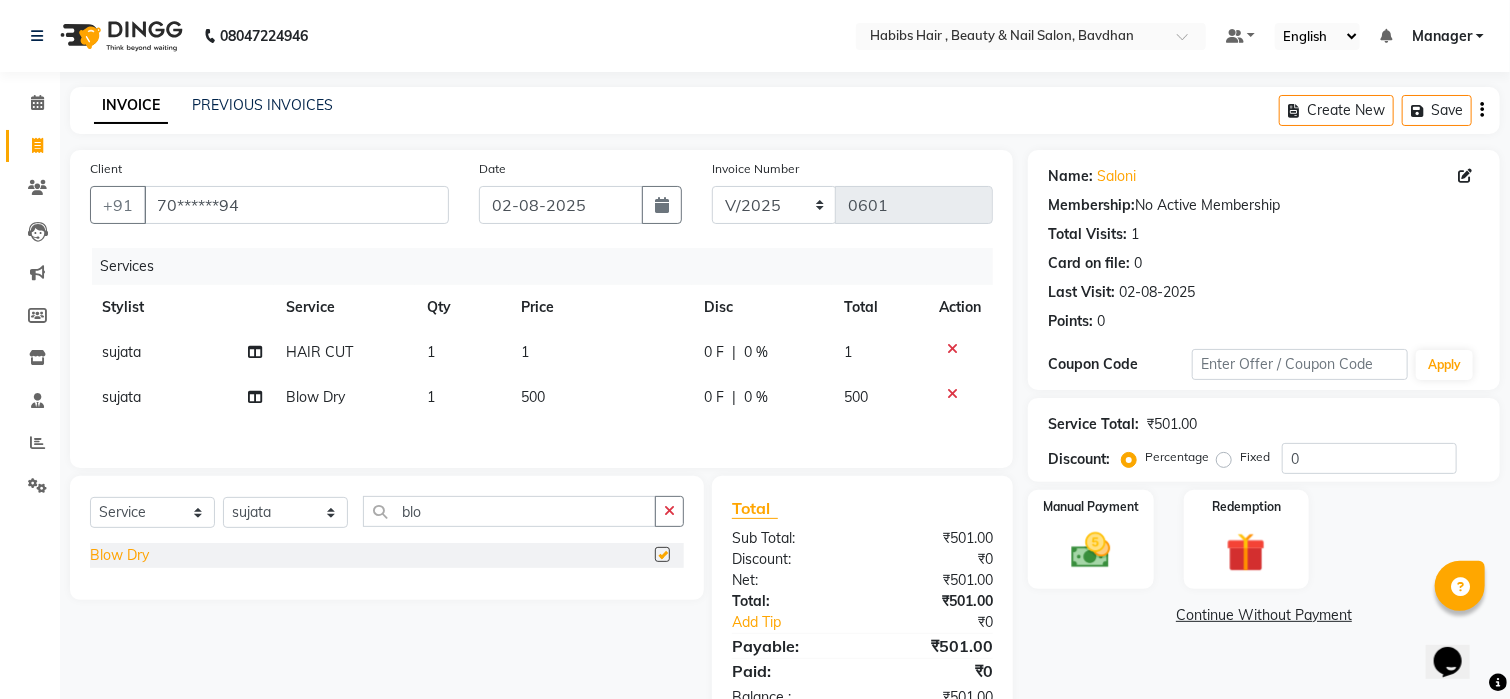 checkbox on "false" 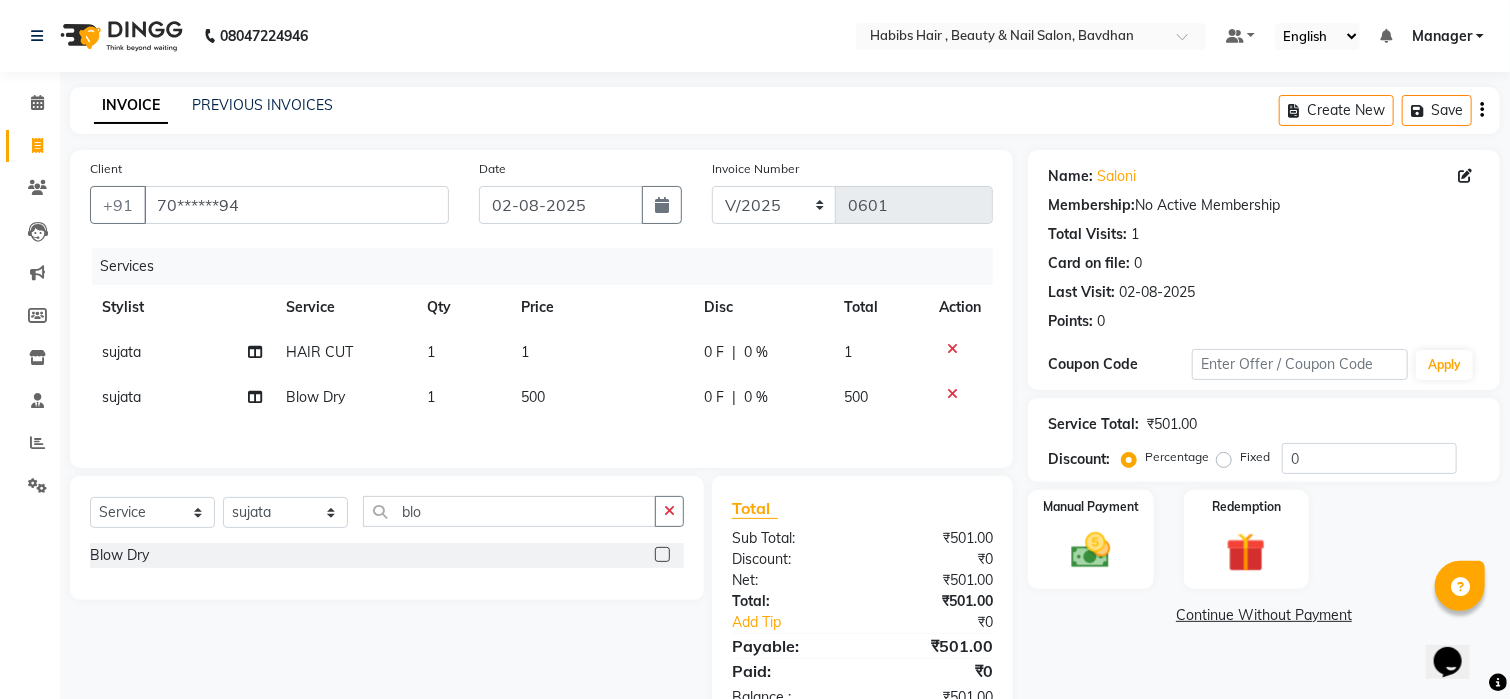 click on "1" 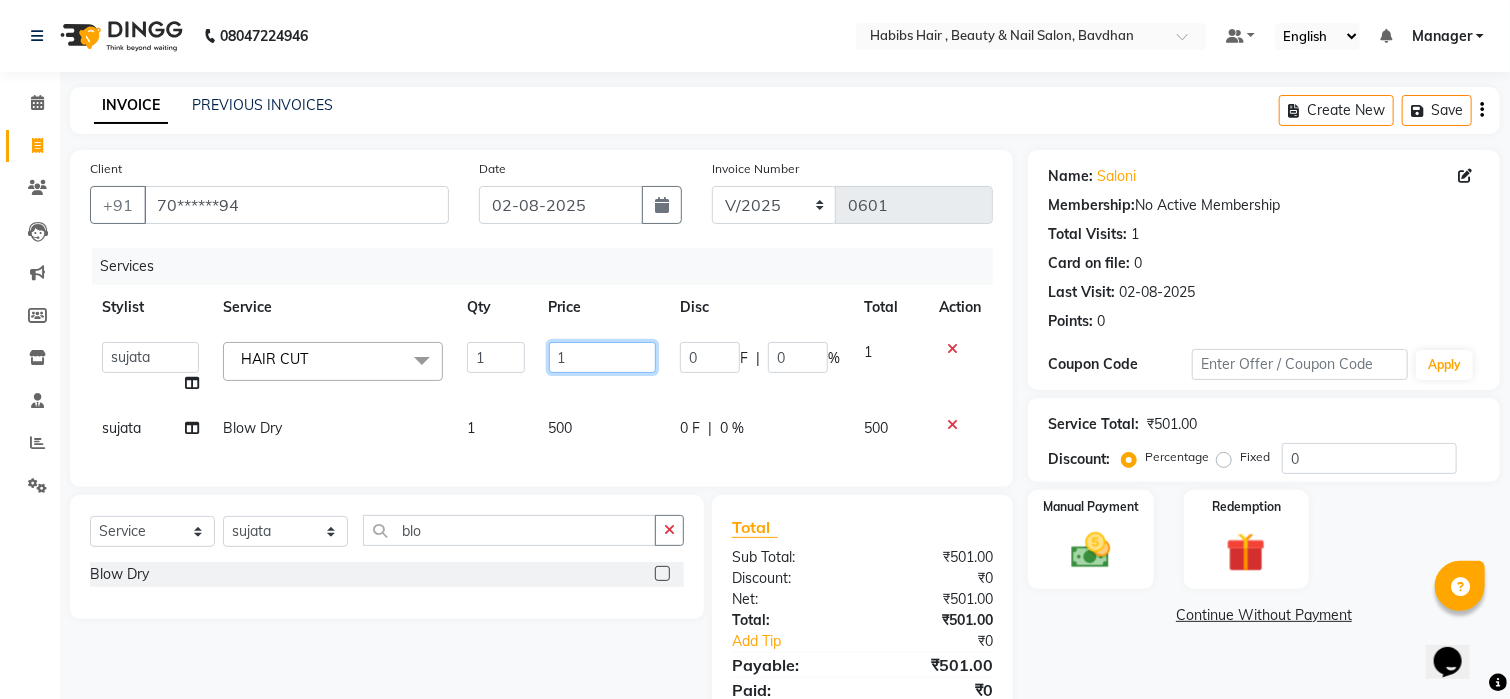 click on "1" 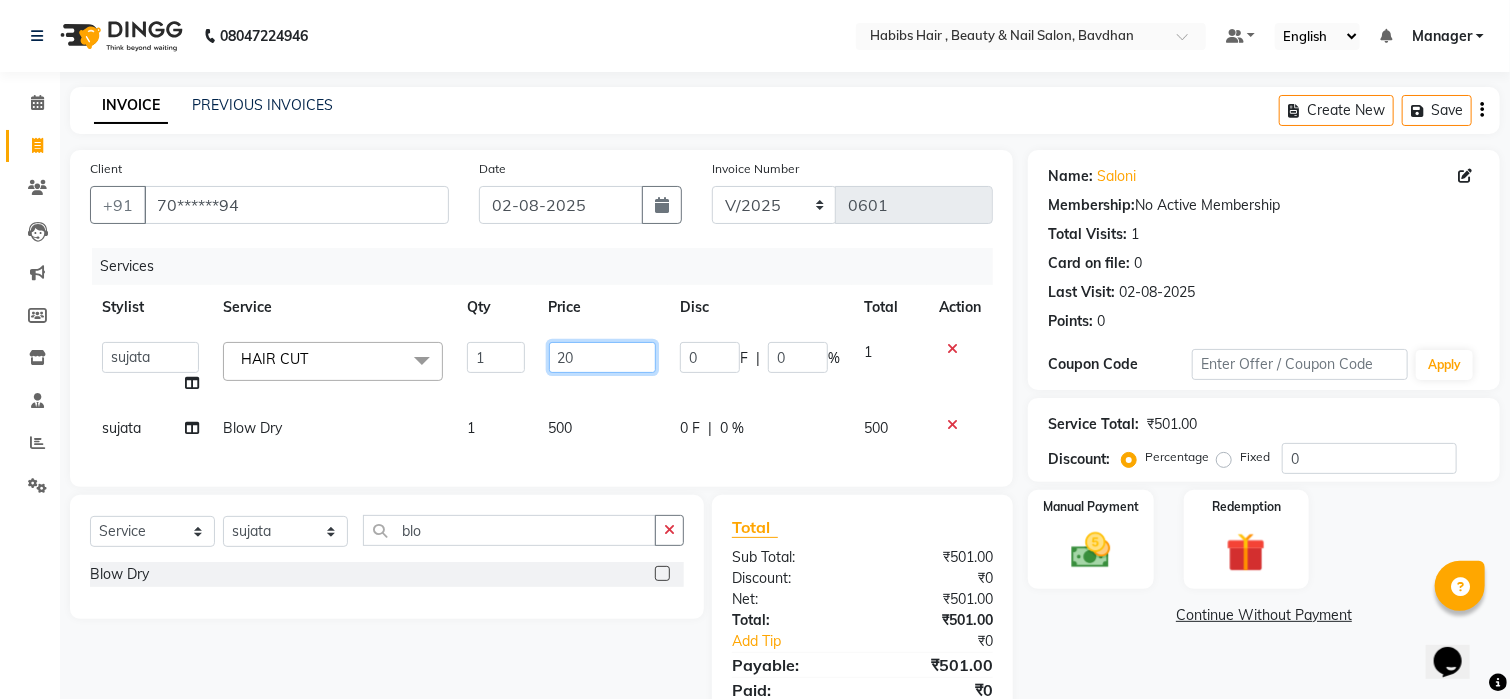 type on "200" 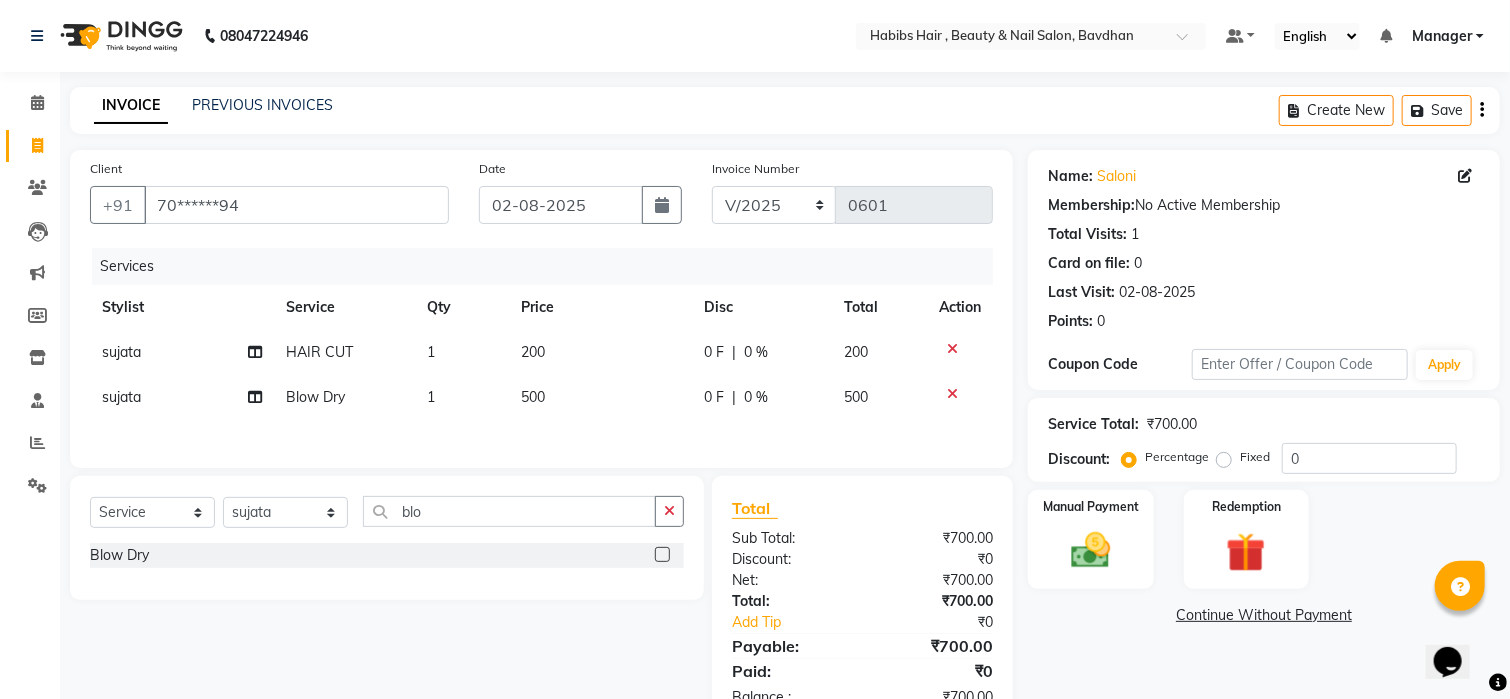 click on "[FIRST] HAIR CUT 1 200 0 F | 0 % 200 [FIRST] Blow Dry 1 500 0 F | 0 % 500" 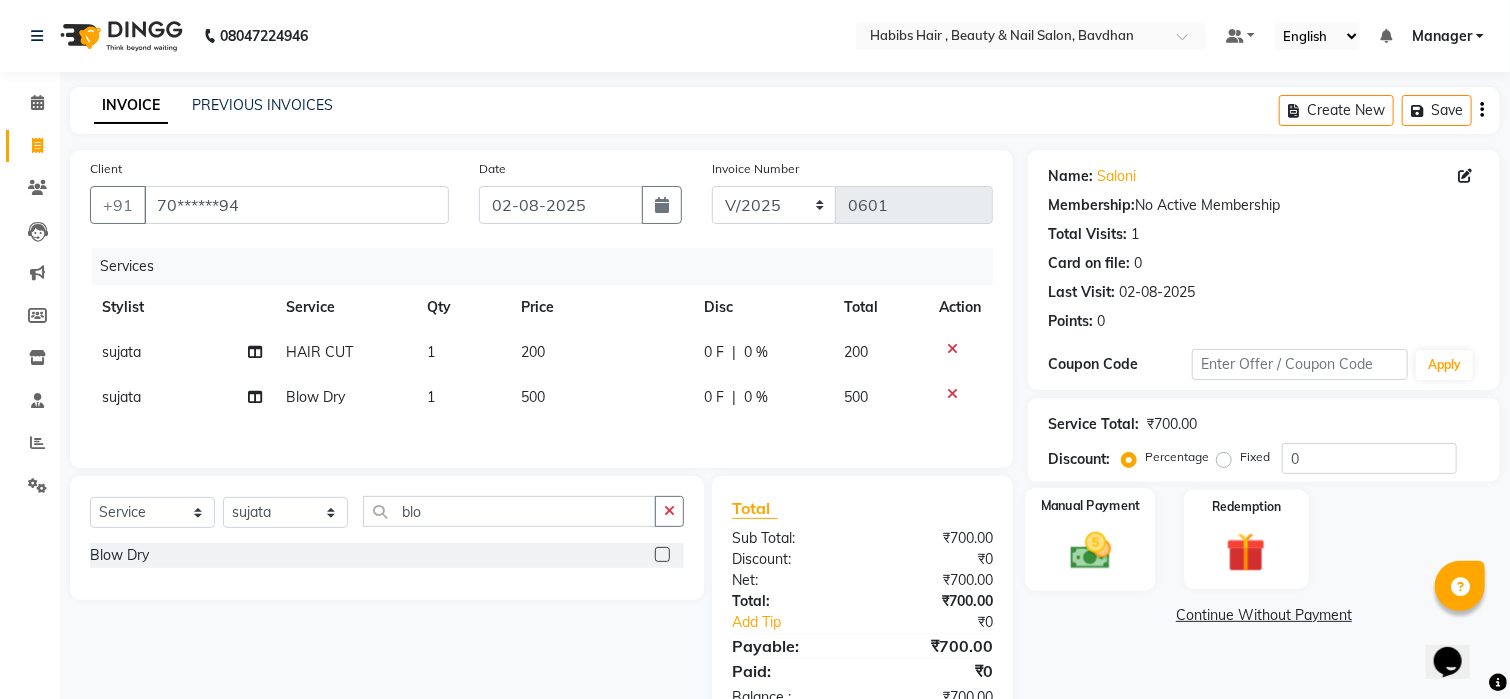 click 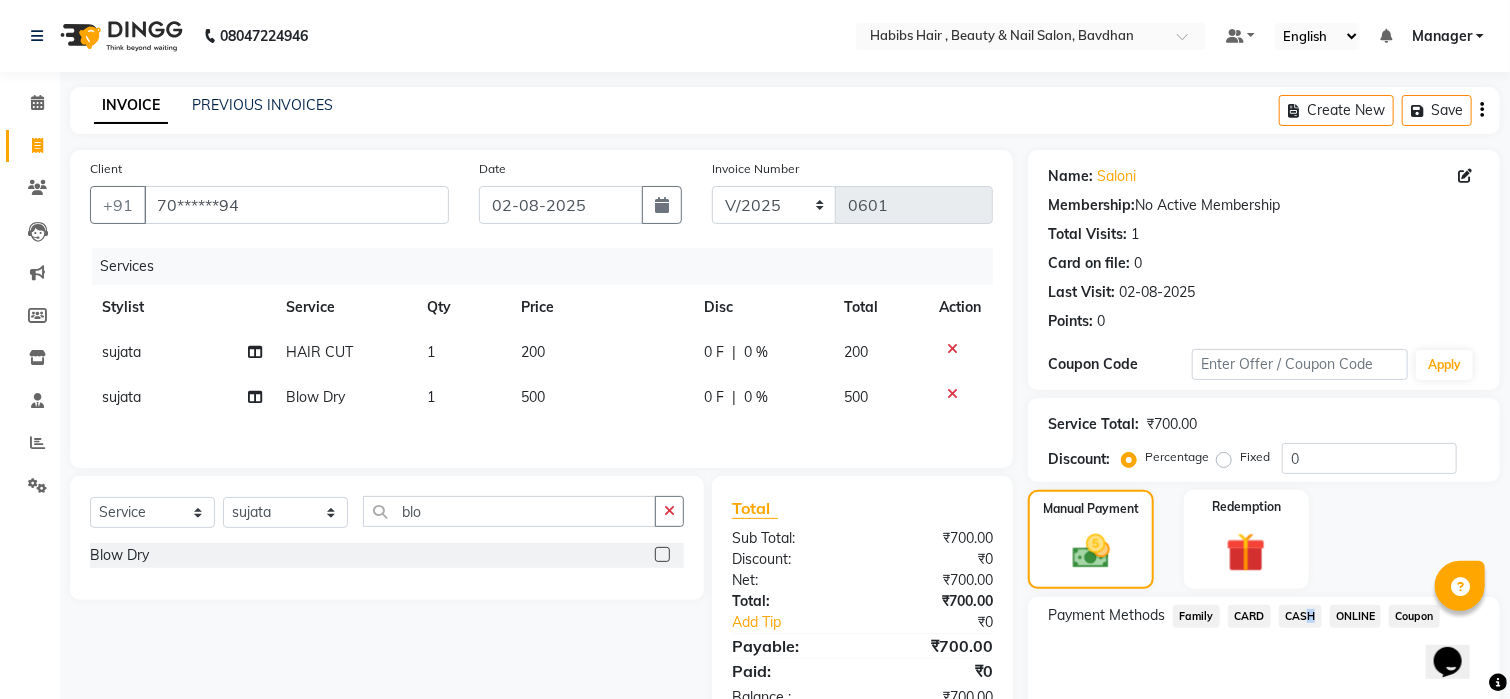 drag, startPoint x: 1332, startPoint y: 607, endPoint x: 1299, endPoint y: 617, distance: 34.48188 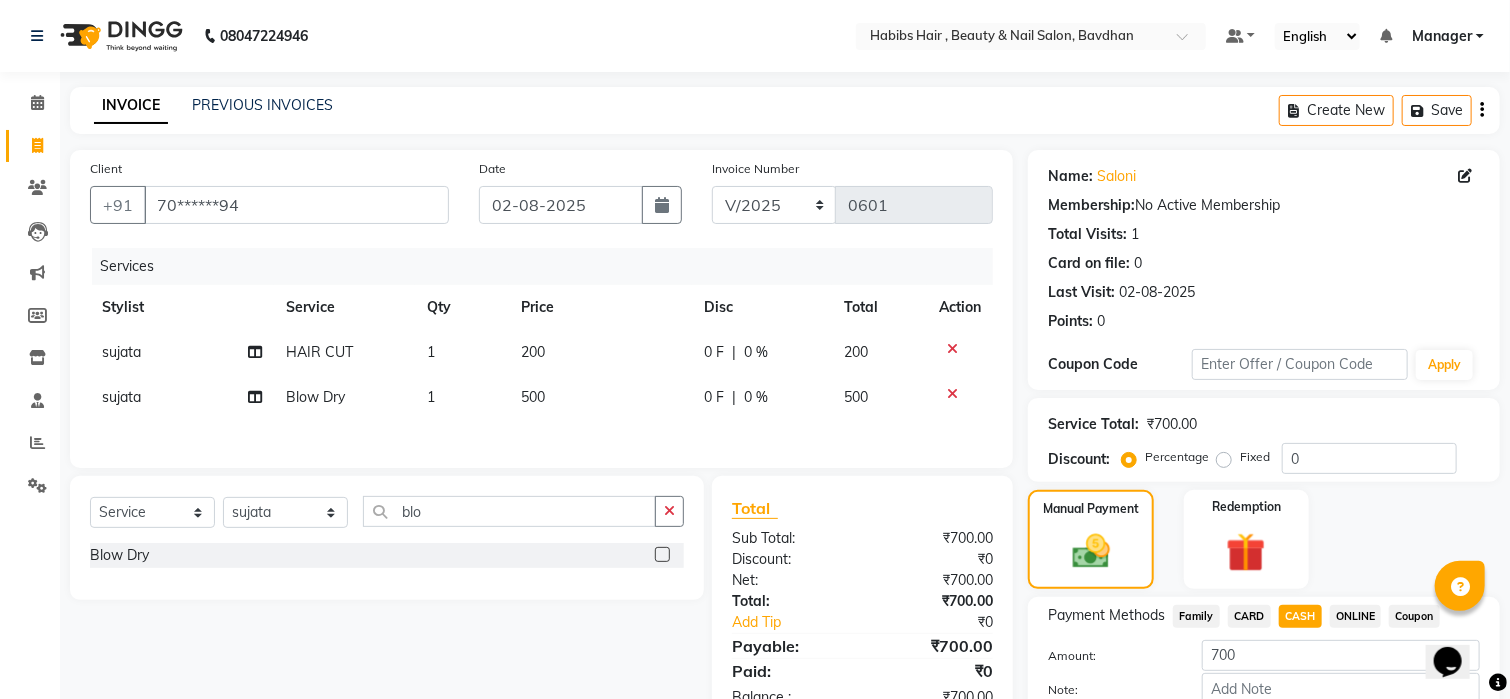 scroll, scrollTop: 120, scrollLeft: 0, axis: vertical 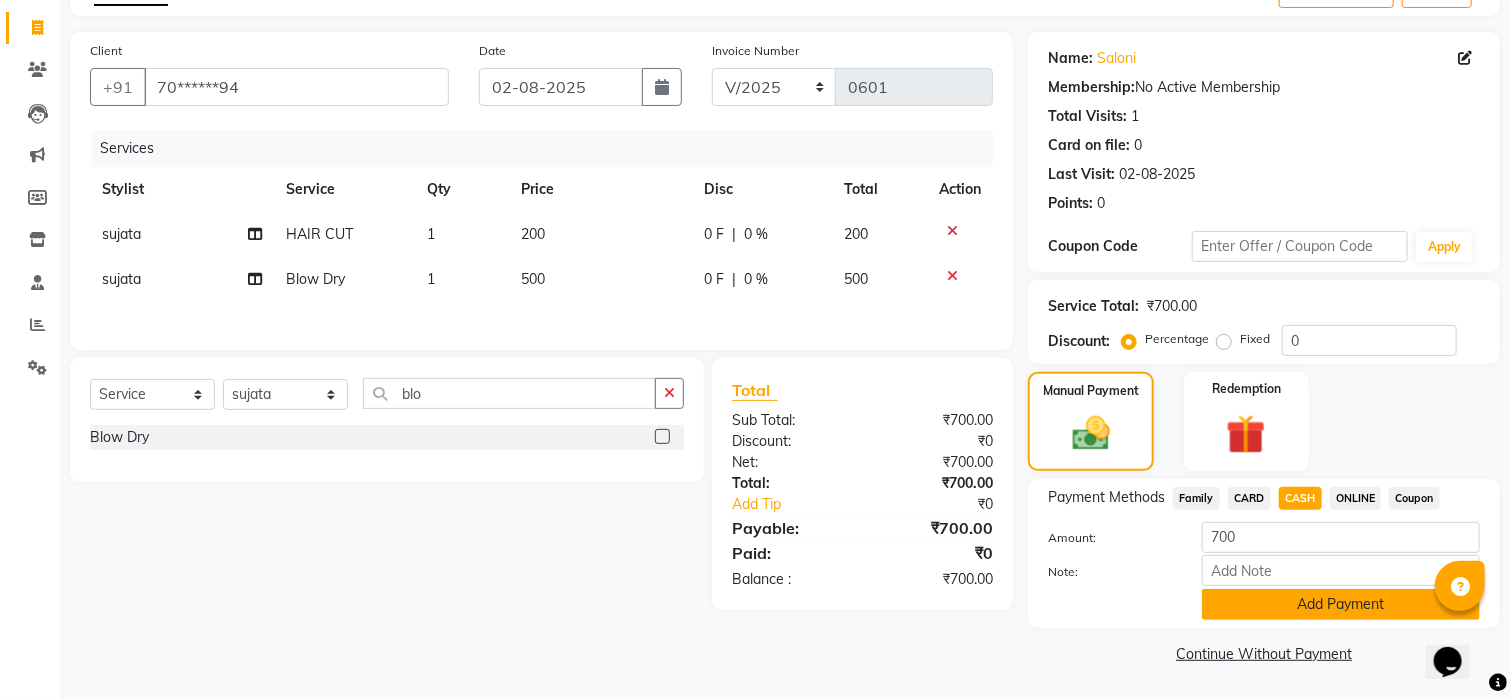 click on "Add Payment" 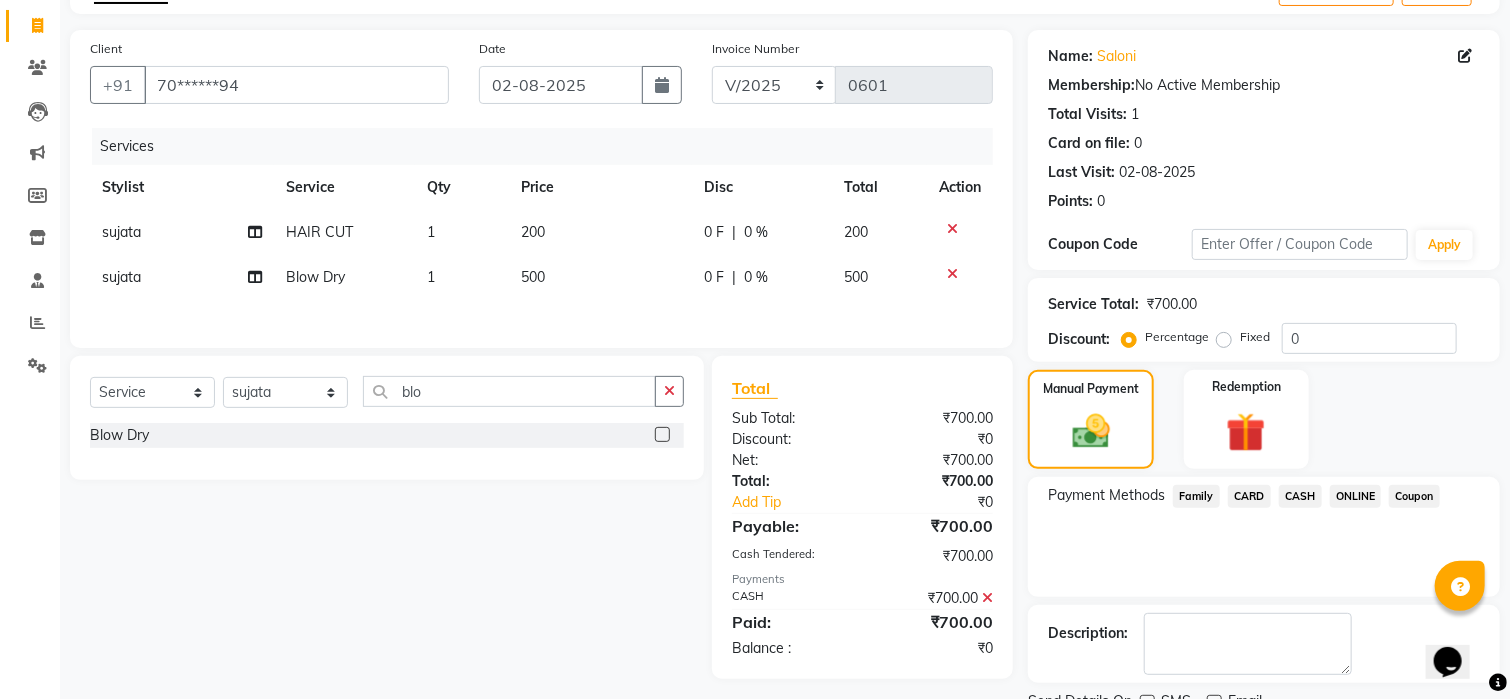 scroll, scrollTop: 200, scrollLeft: 0, axis: vertical 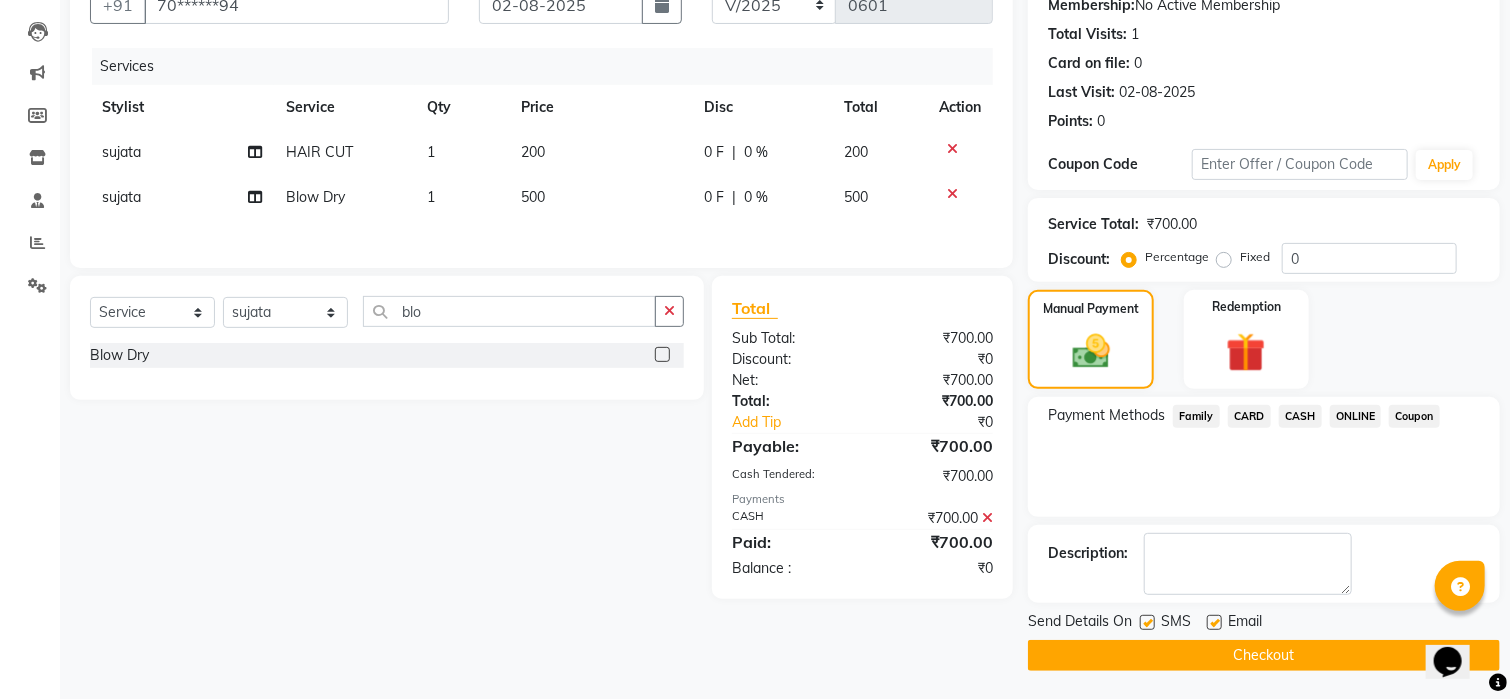 click on "Checkout" 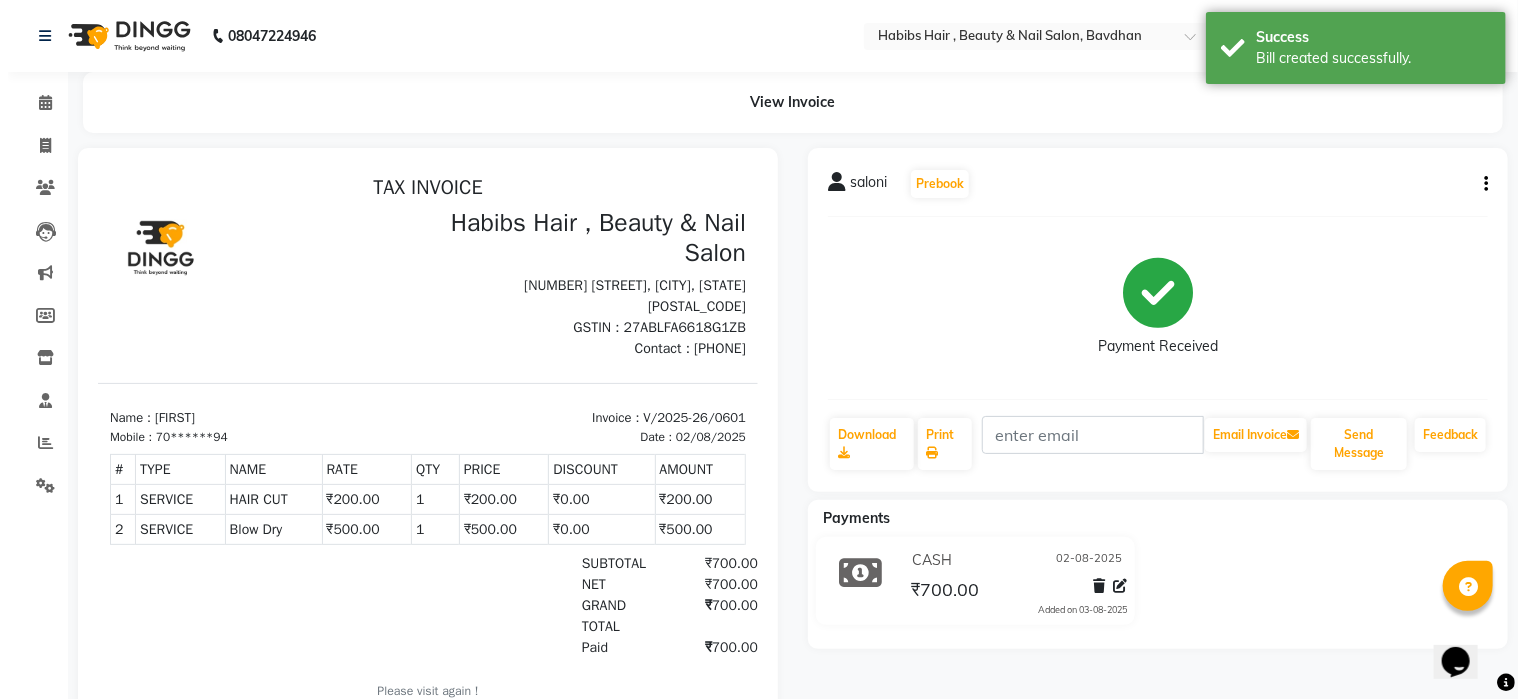 scroll, scrollTop: 0, scrollLeft: 0, axis: both 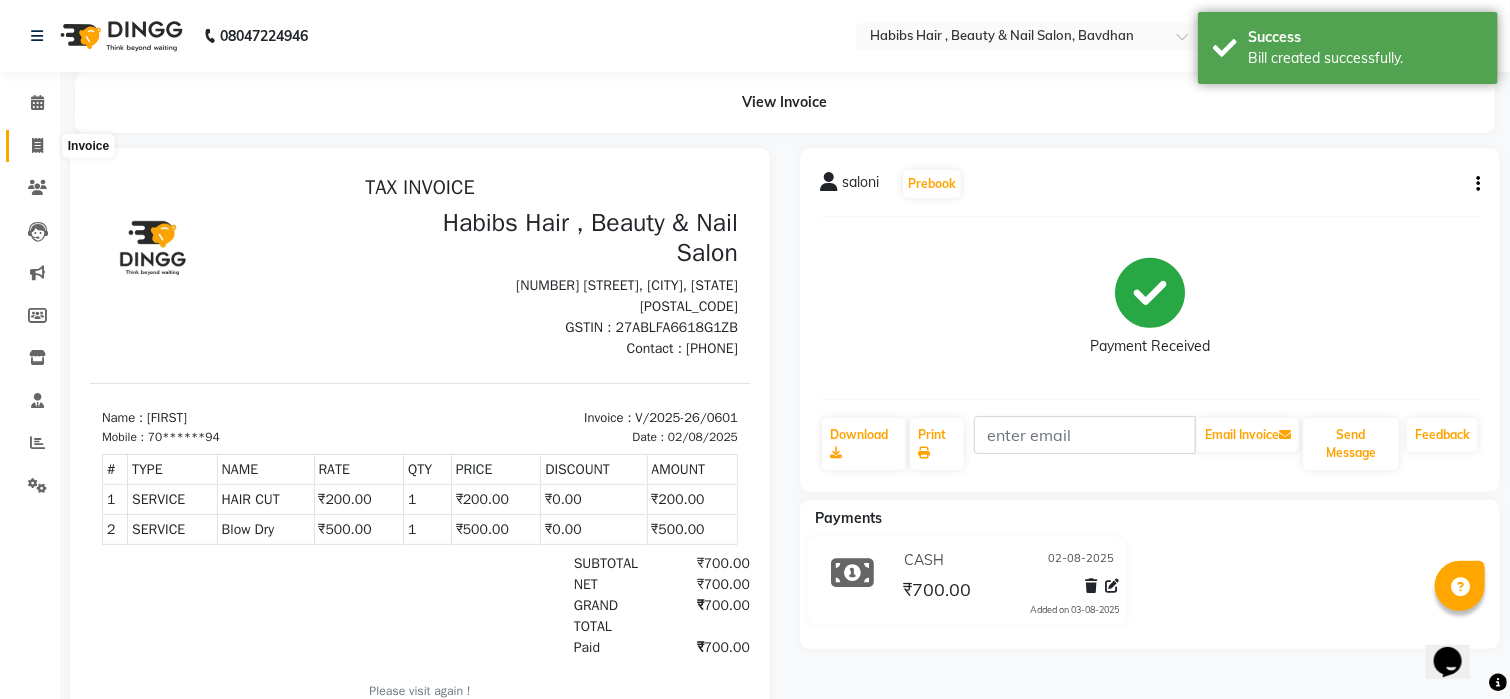 click 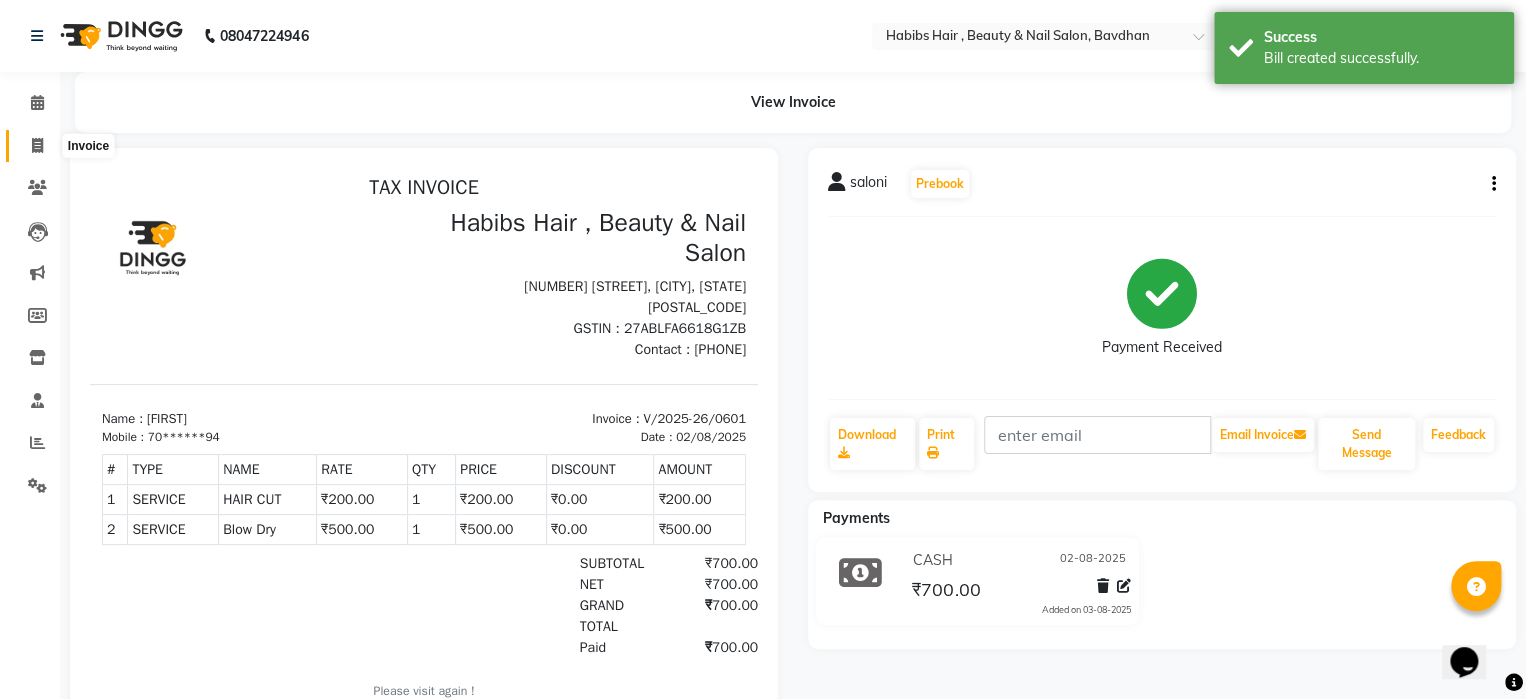 select on "service" 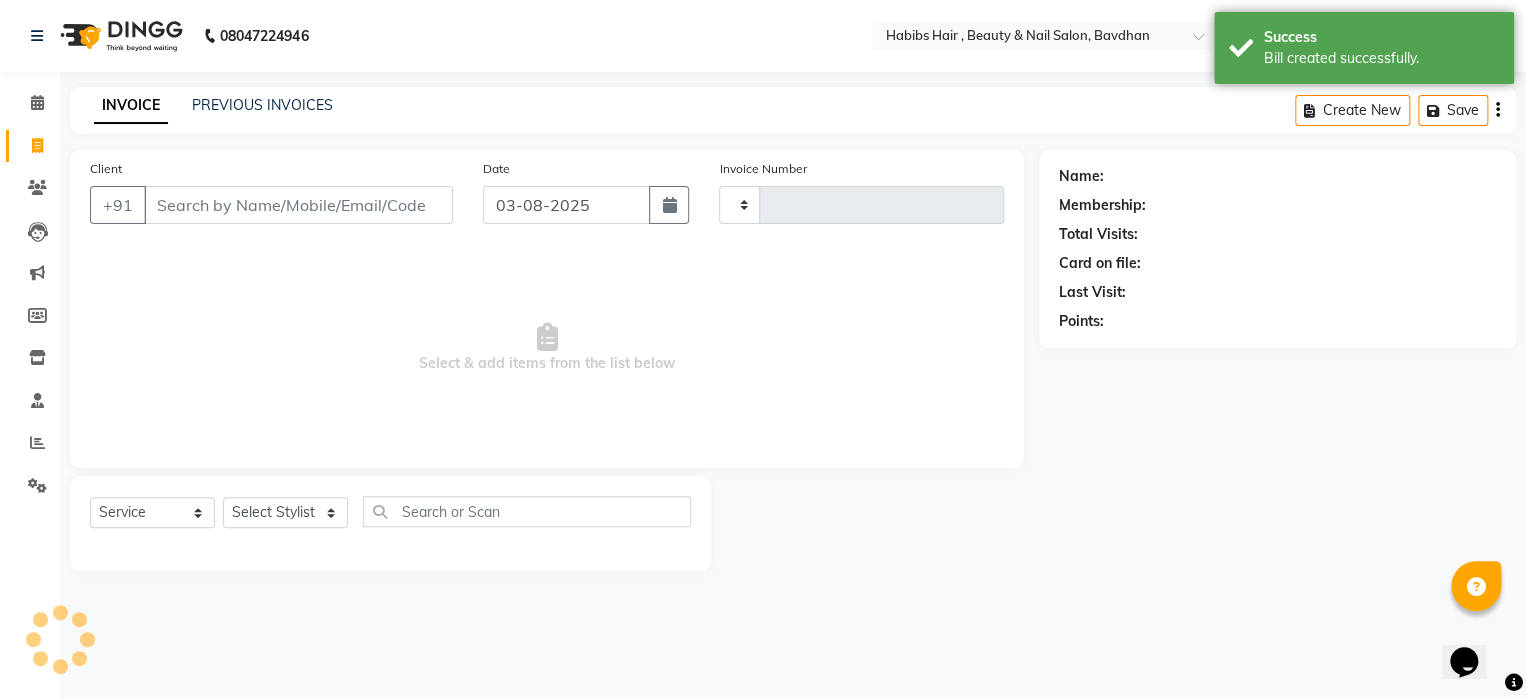 type on "0602" 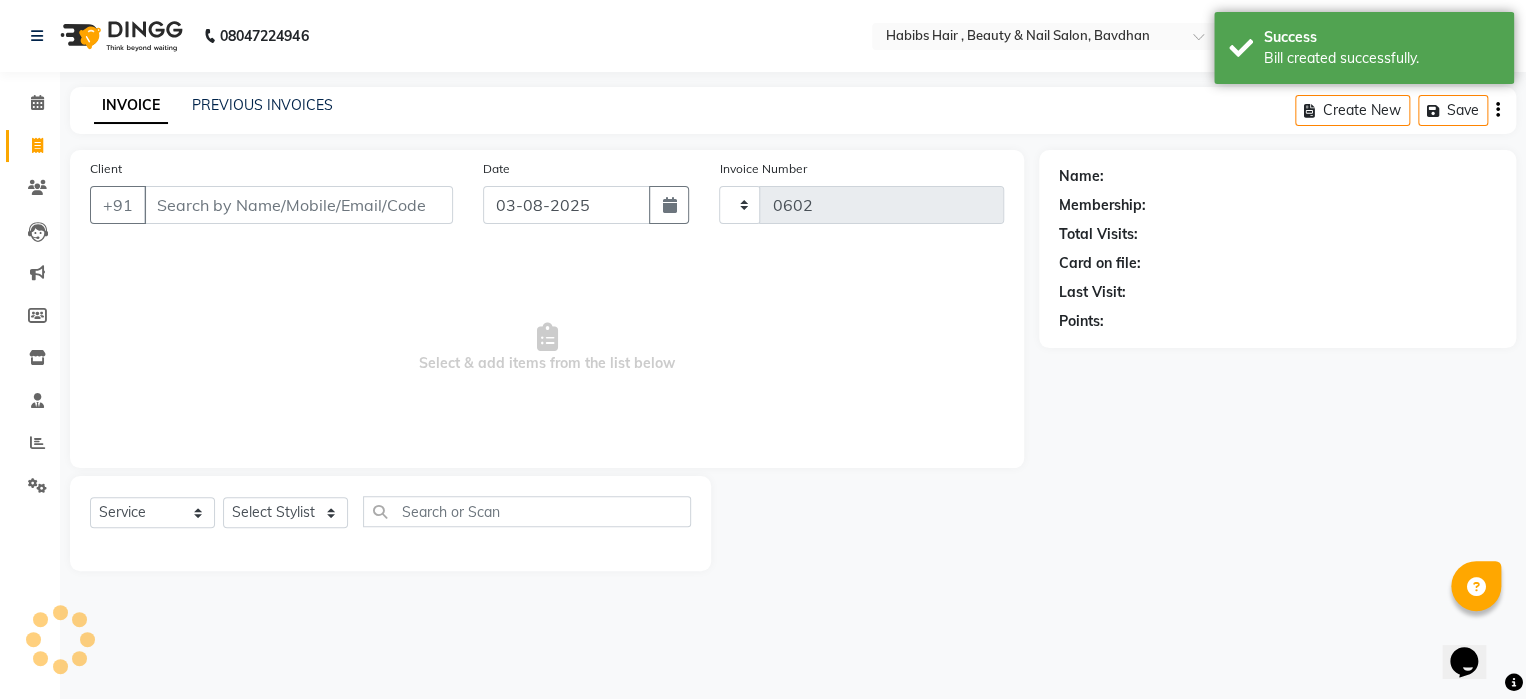 select on "7414" 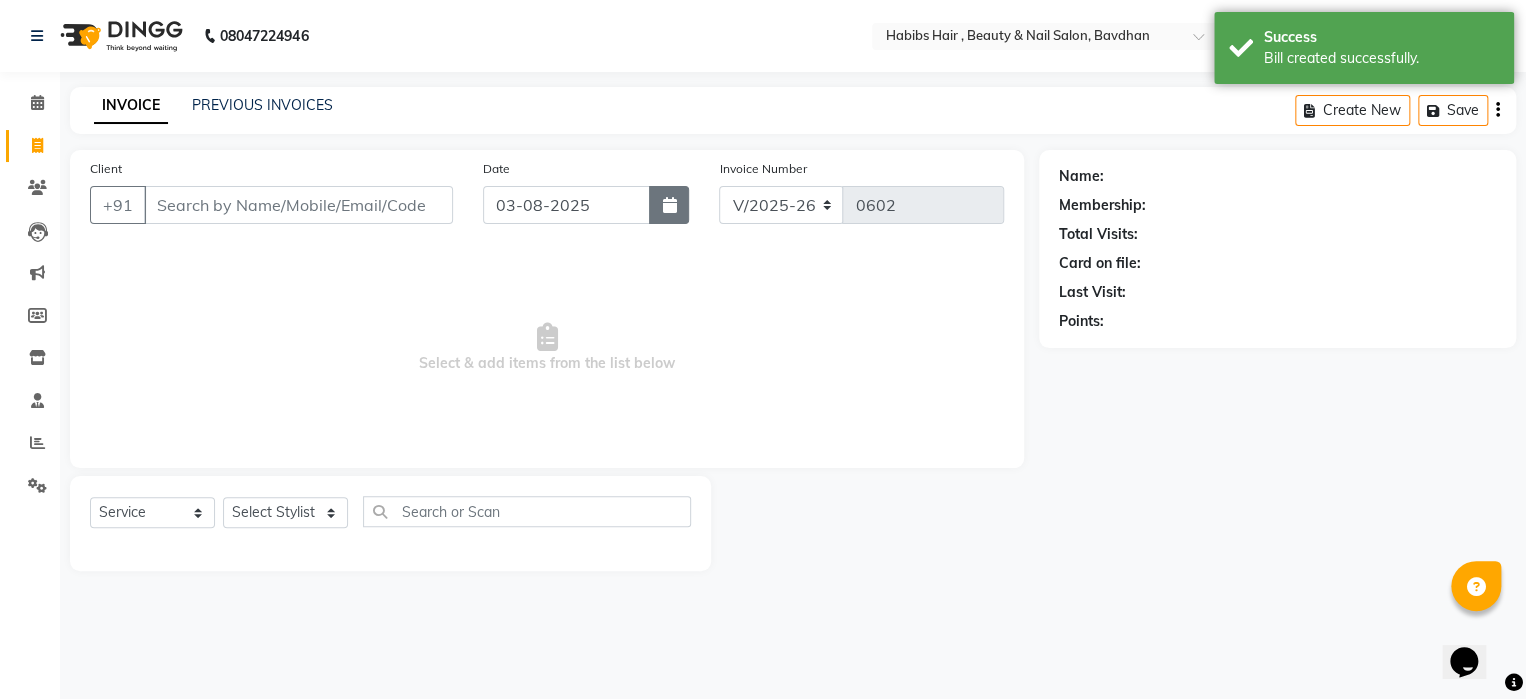 click 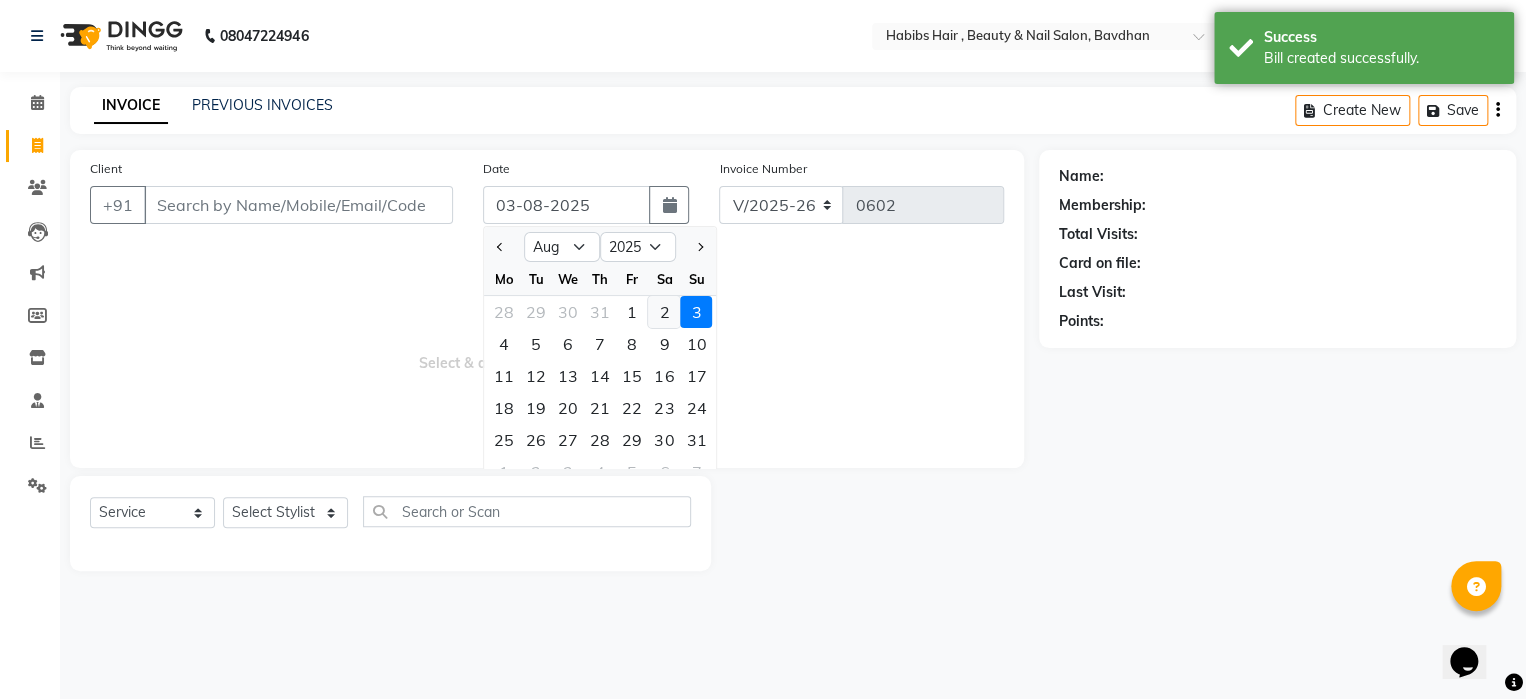 click on "2" 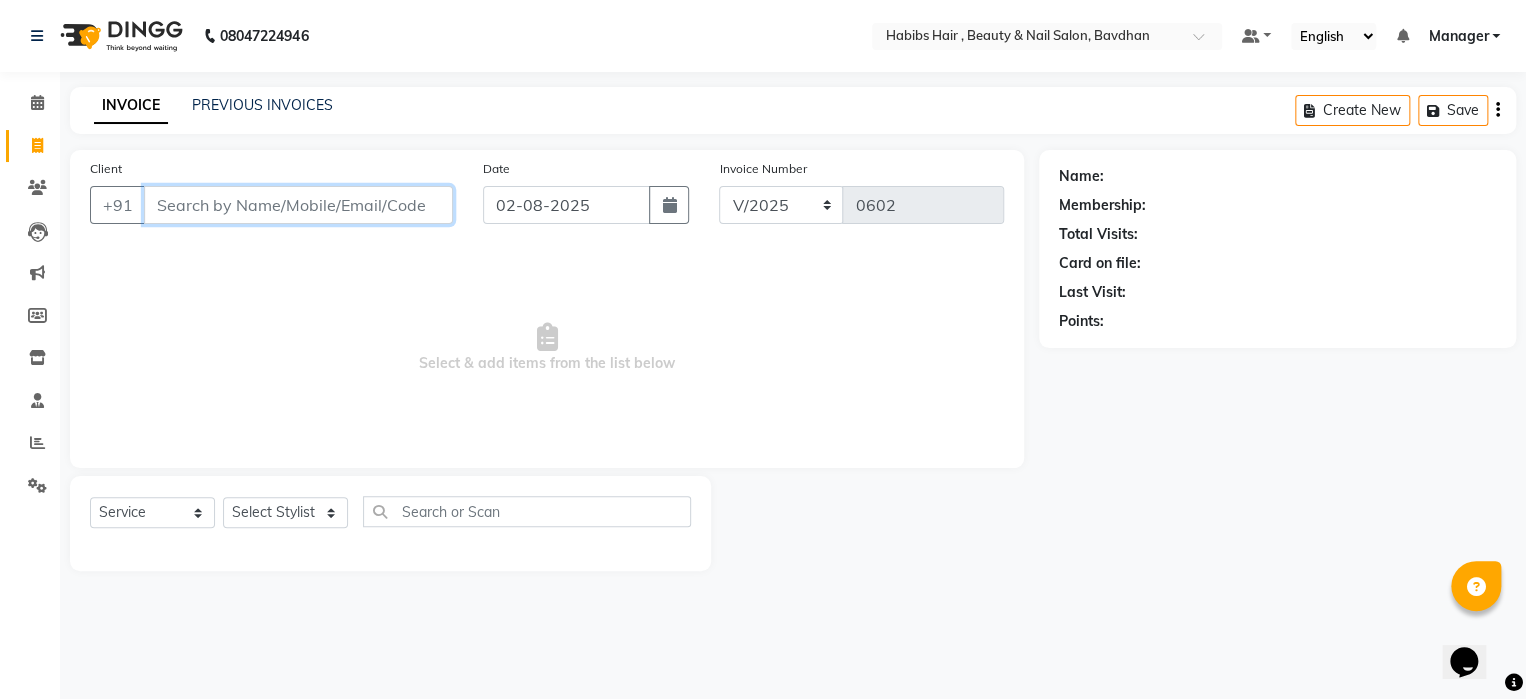 click on "Client" at bounding box center [298, 205] 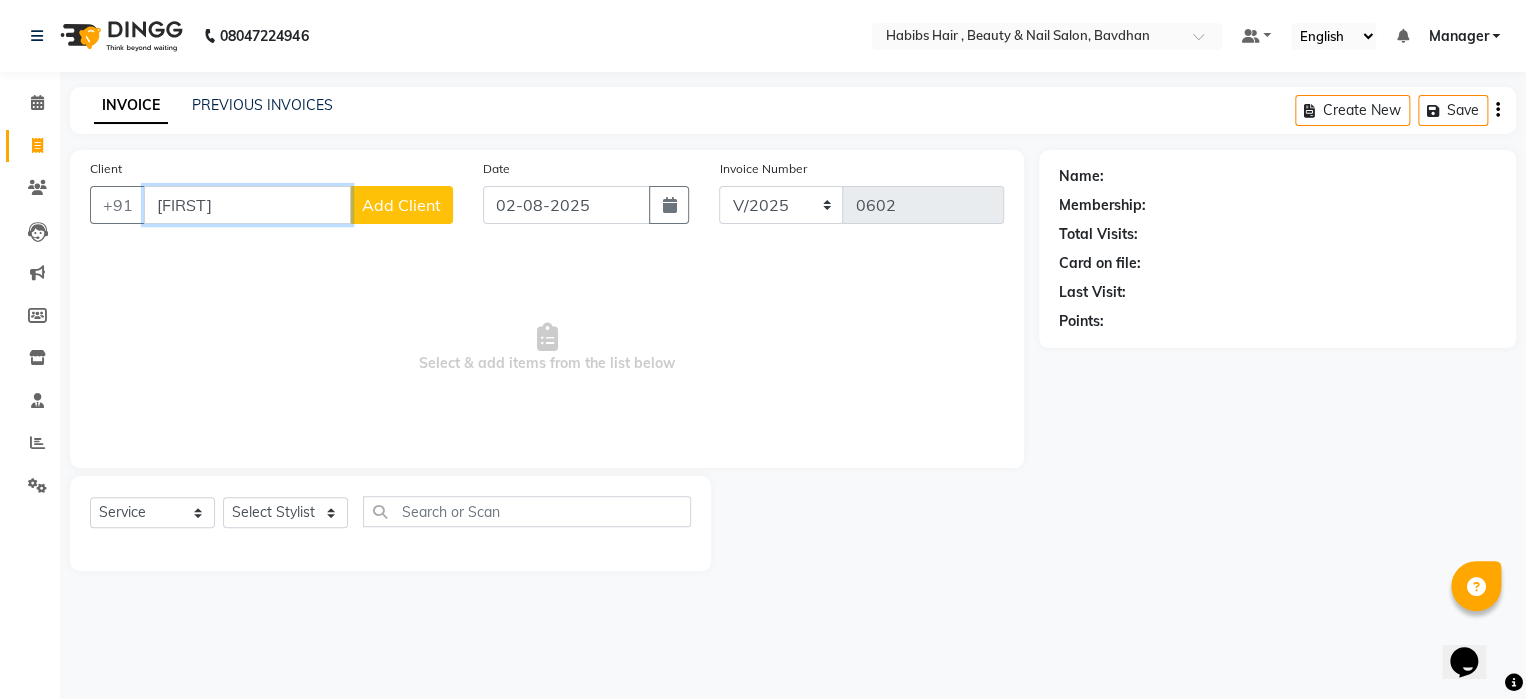 type on "[FIRST]" 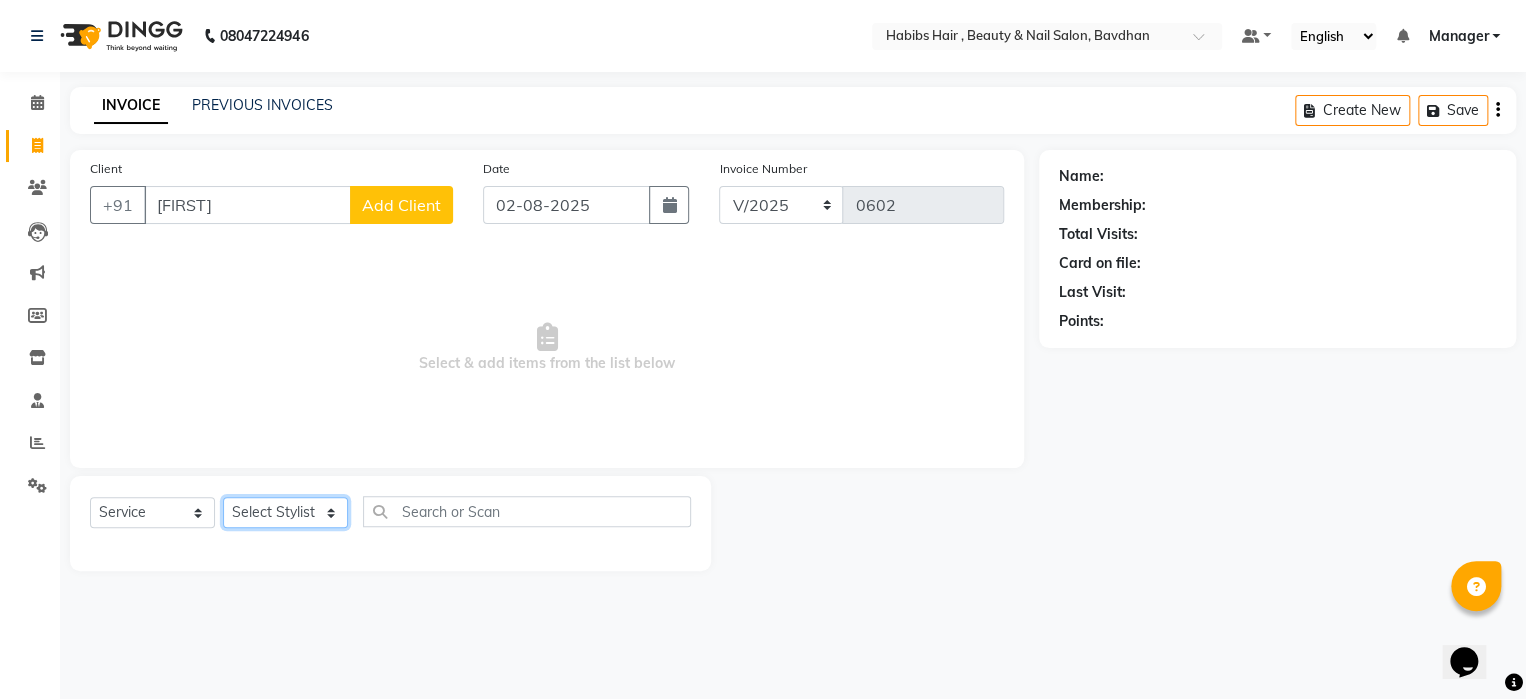 click on "Select Stylist Akash Aman Aniket Ashish Ganesh Manager mayur nikhil sujata" 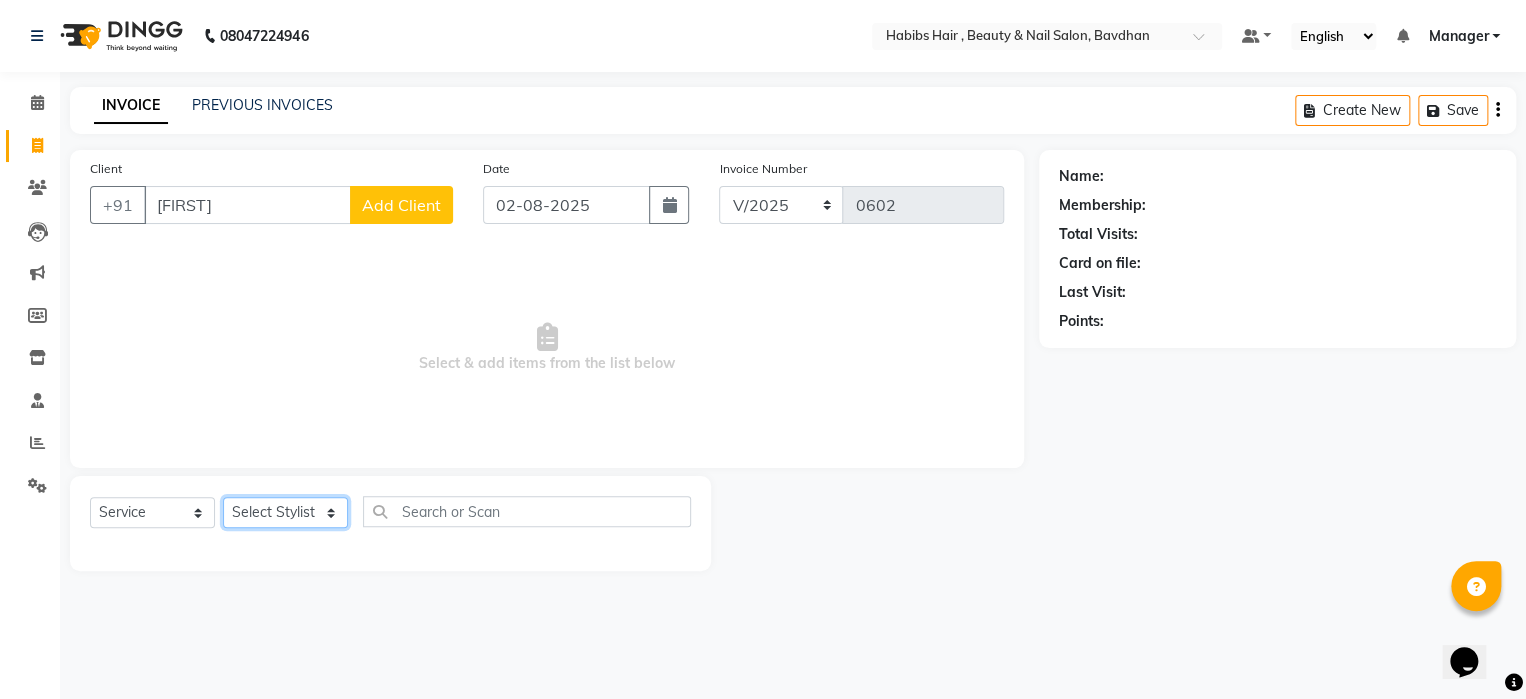 select on "64991" 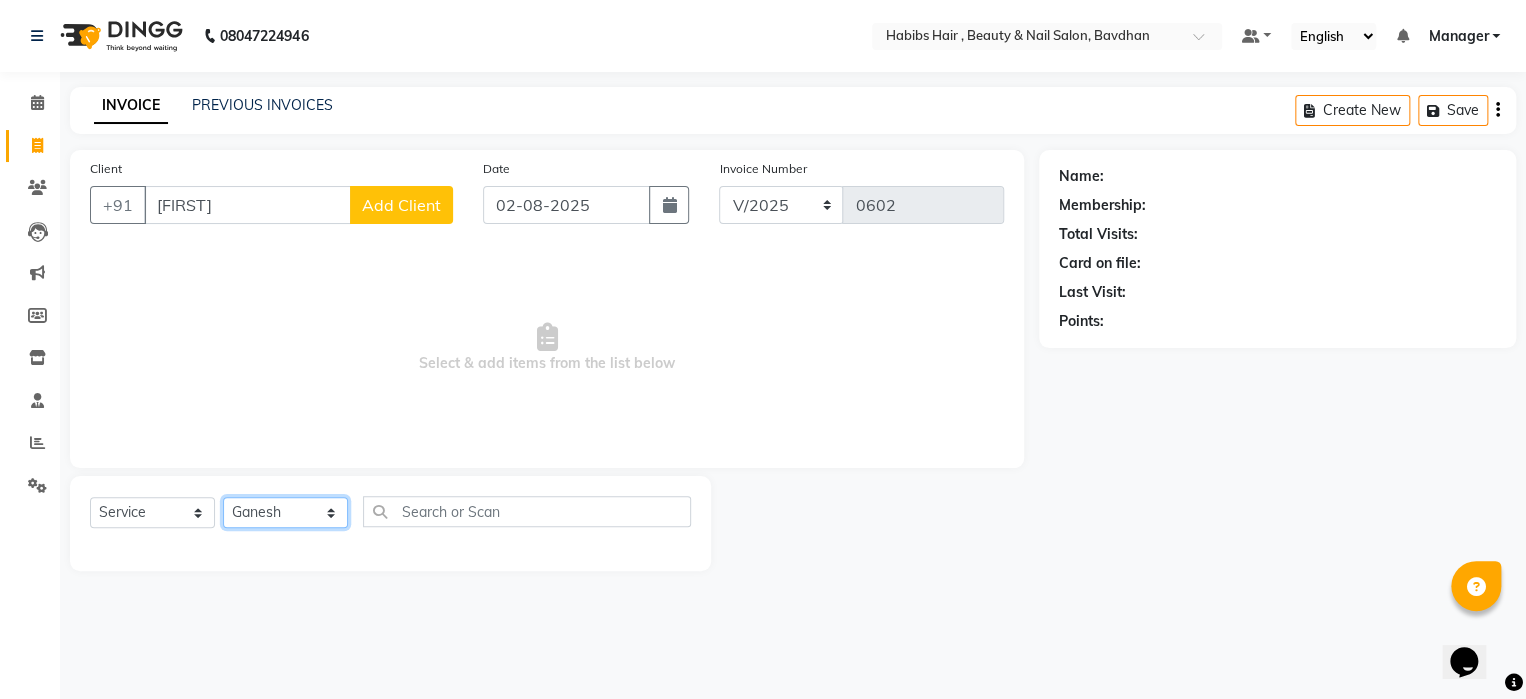 click on "Select Stylist Akash Aman Aniket Ashish Ganesh Manager mayur nikhil sujata" 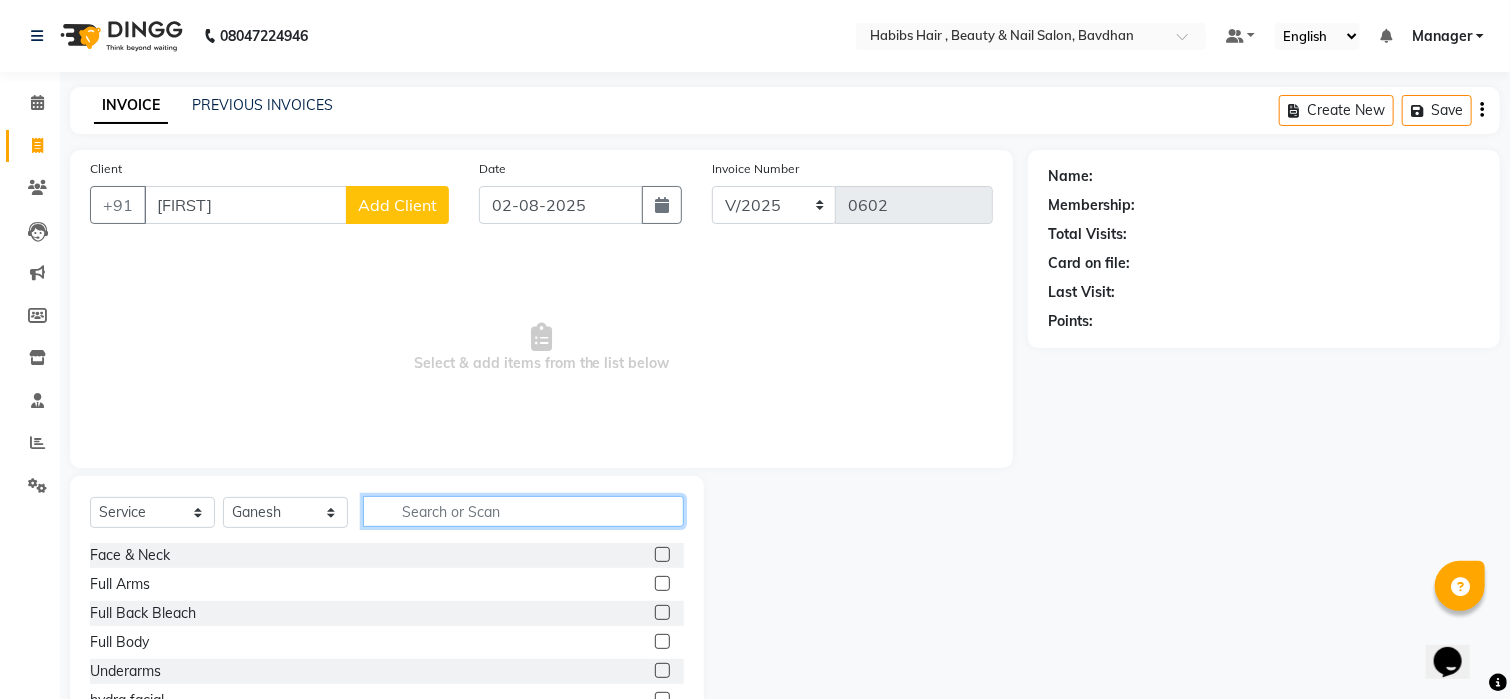 click 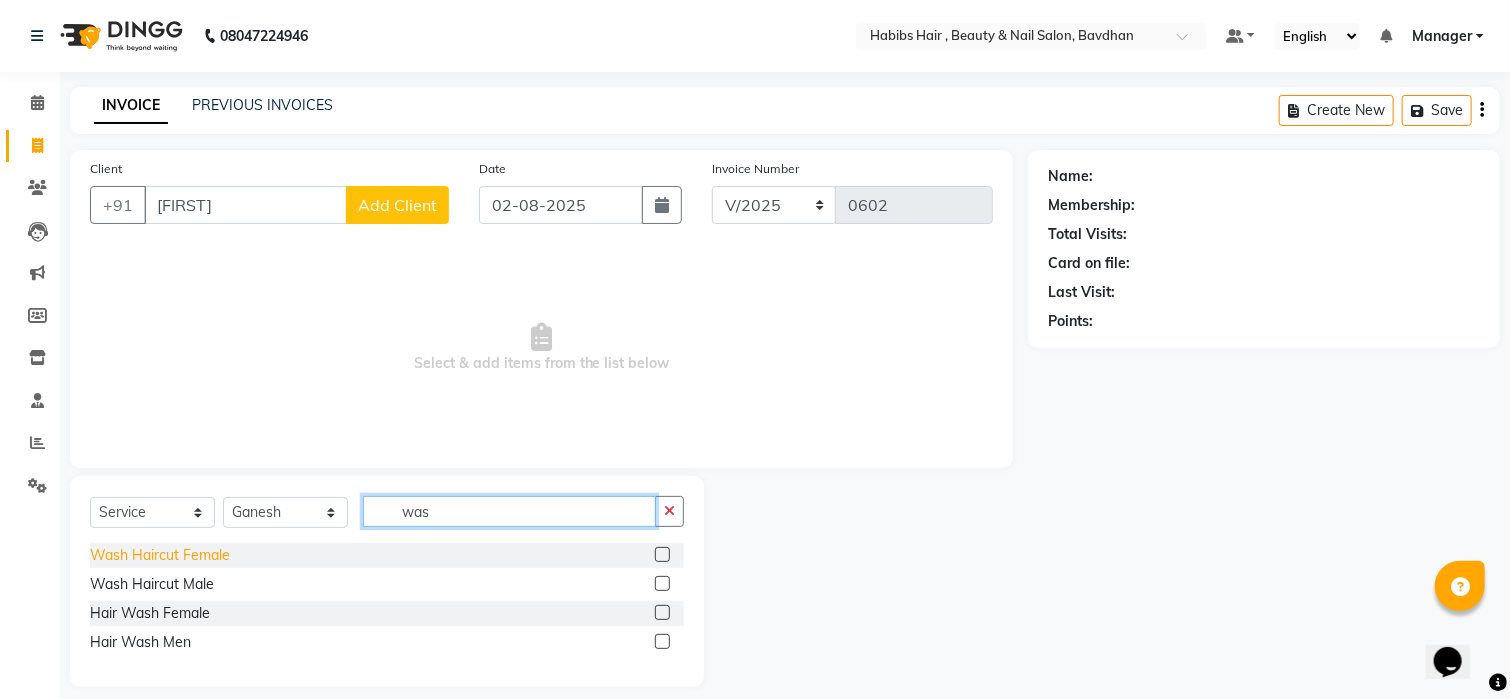 type on "was" 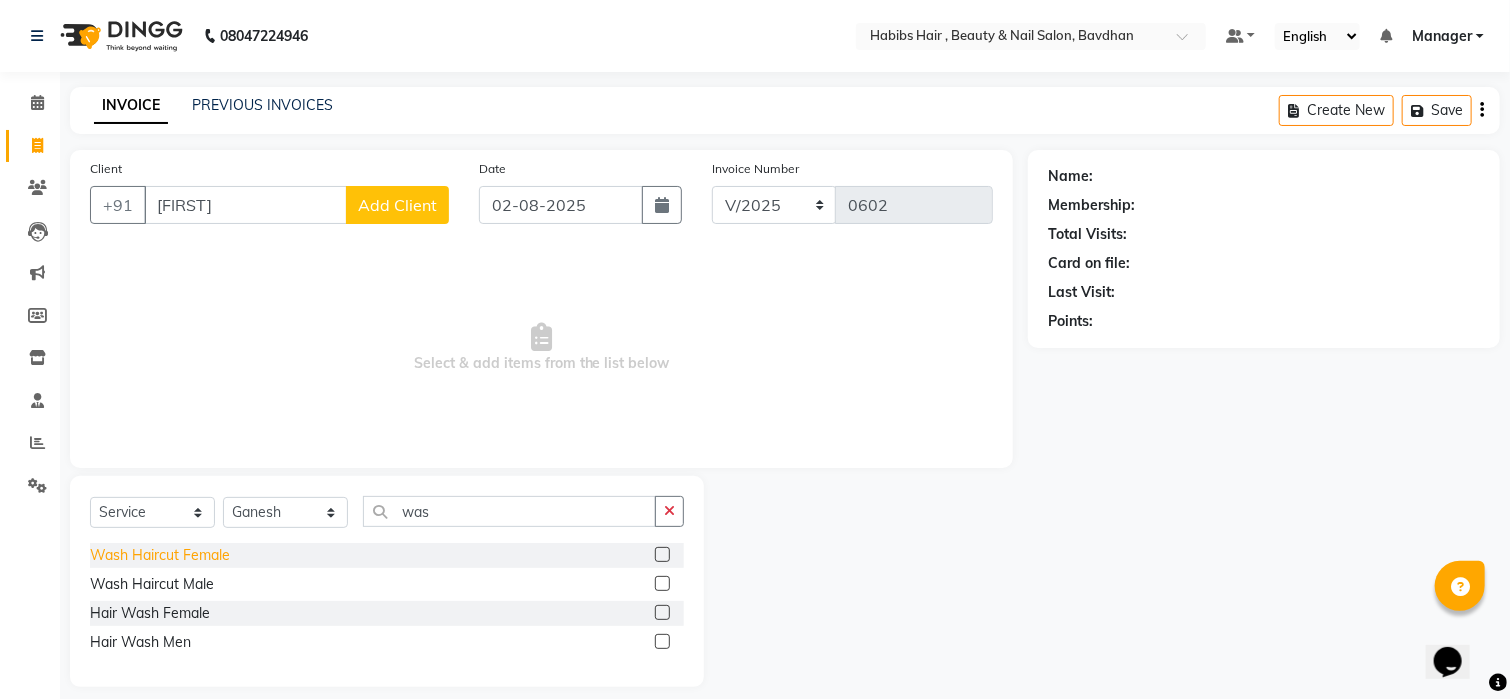 click on "Wash Haircut Female" 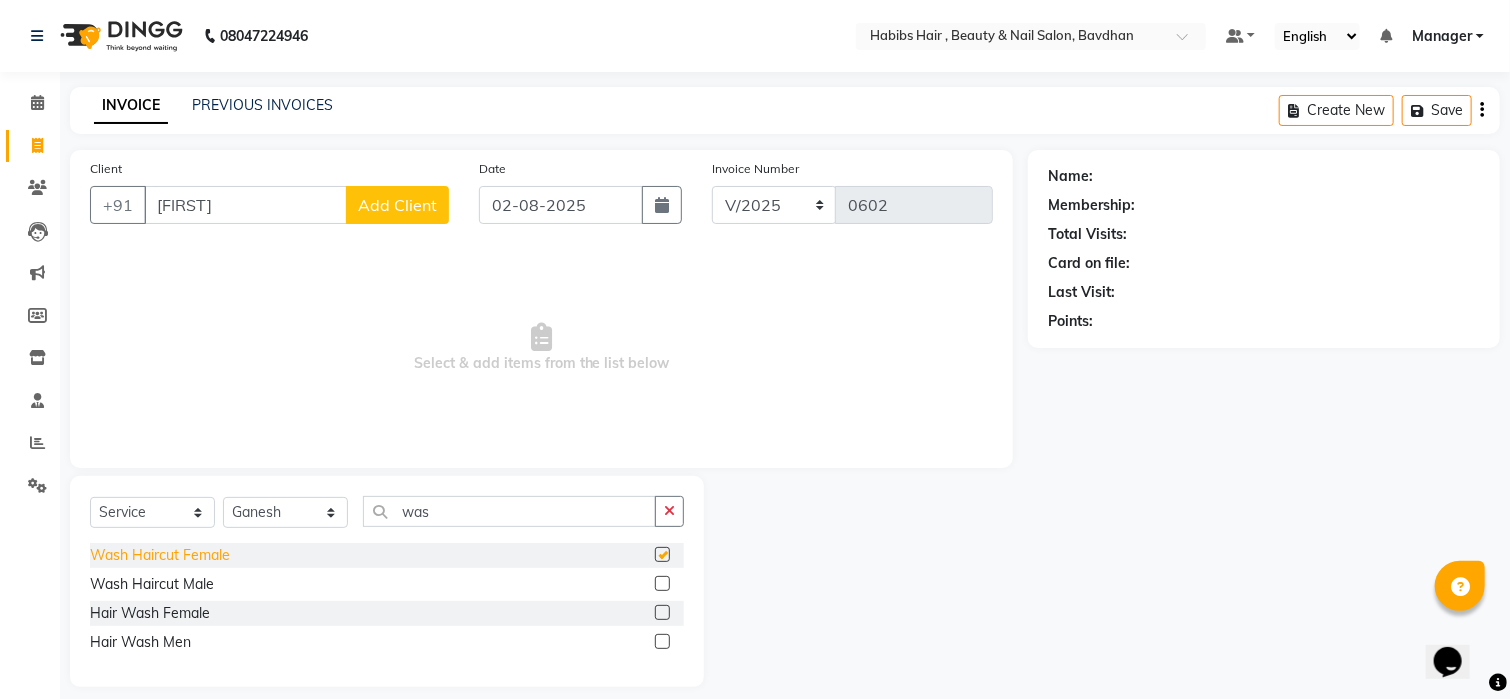 checkbox on "false" 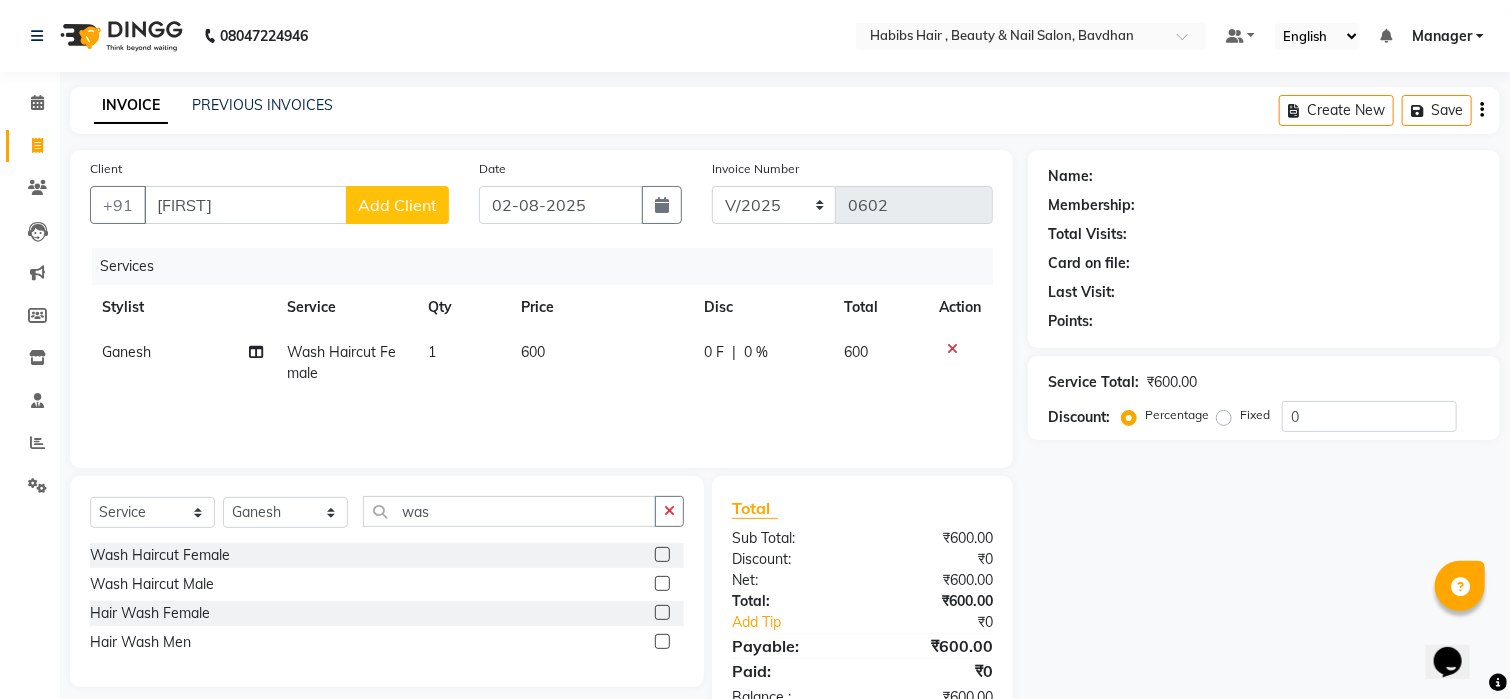 click on "600" 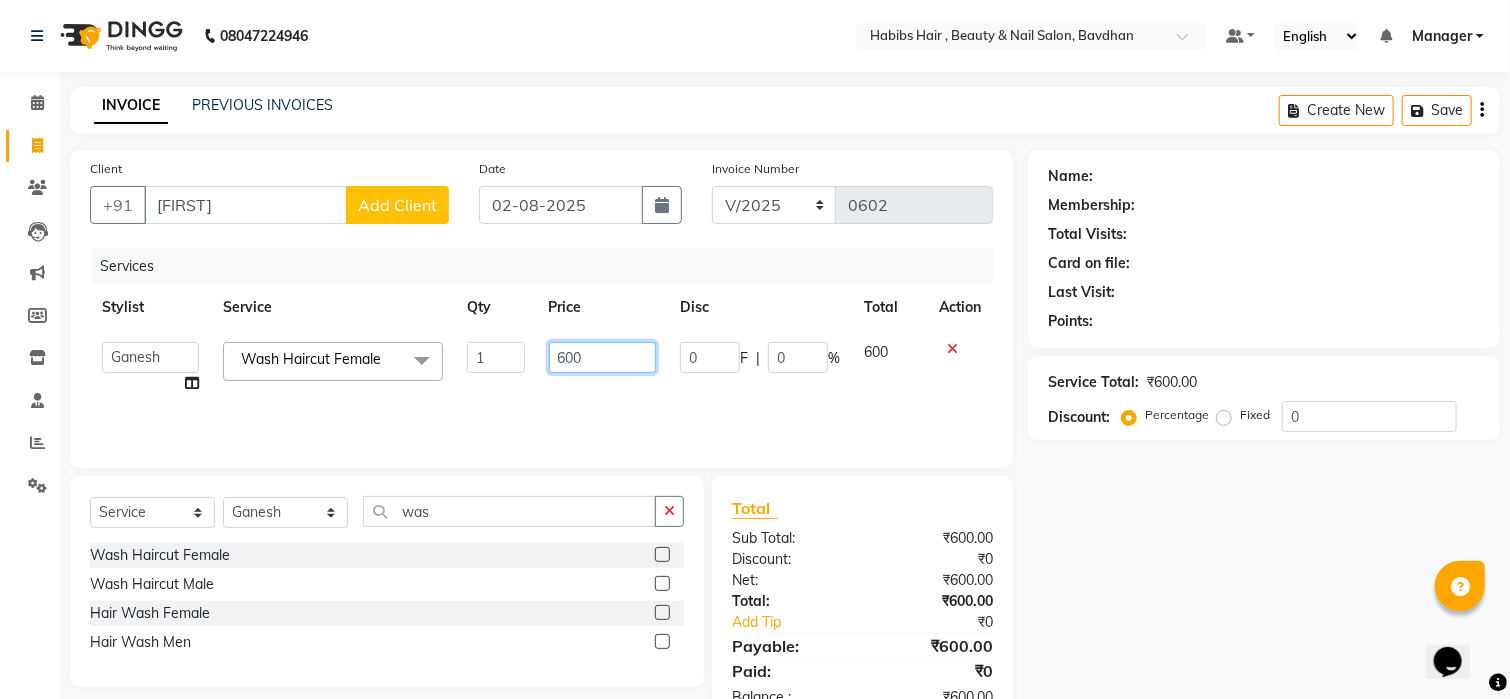 click on "600" 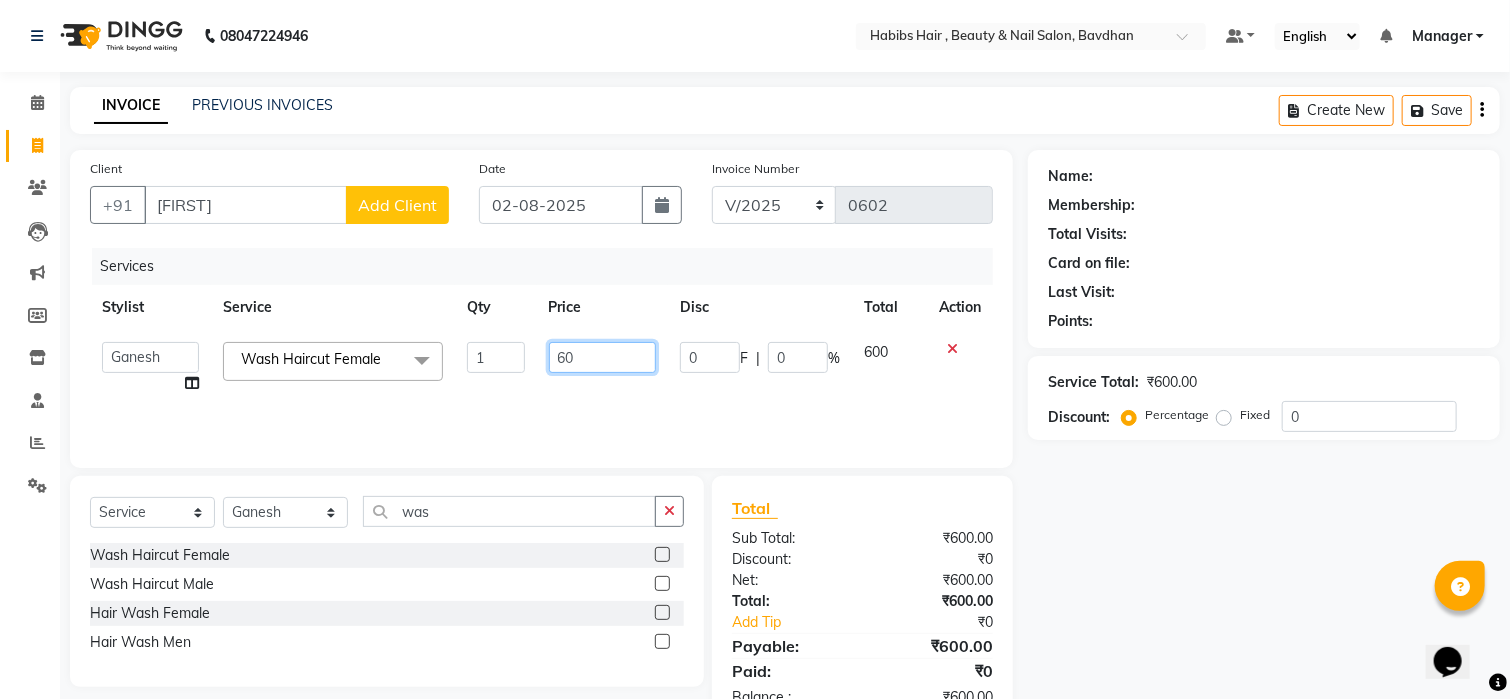 type on "6" 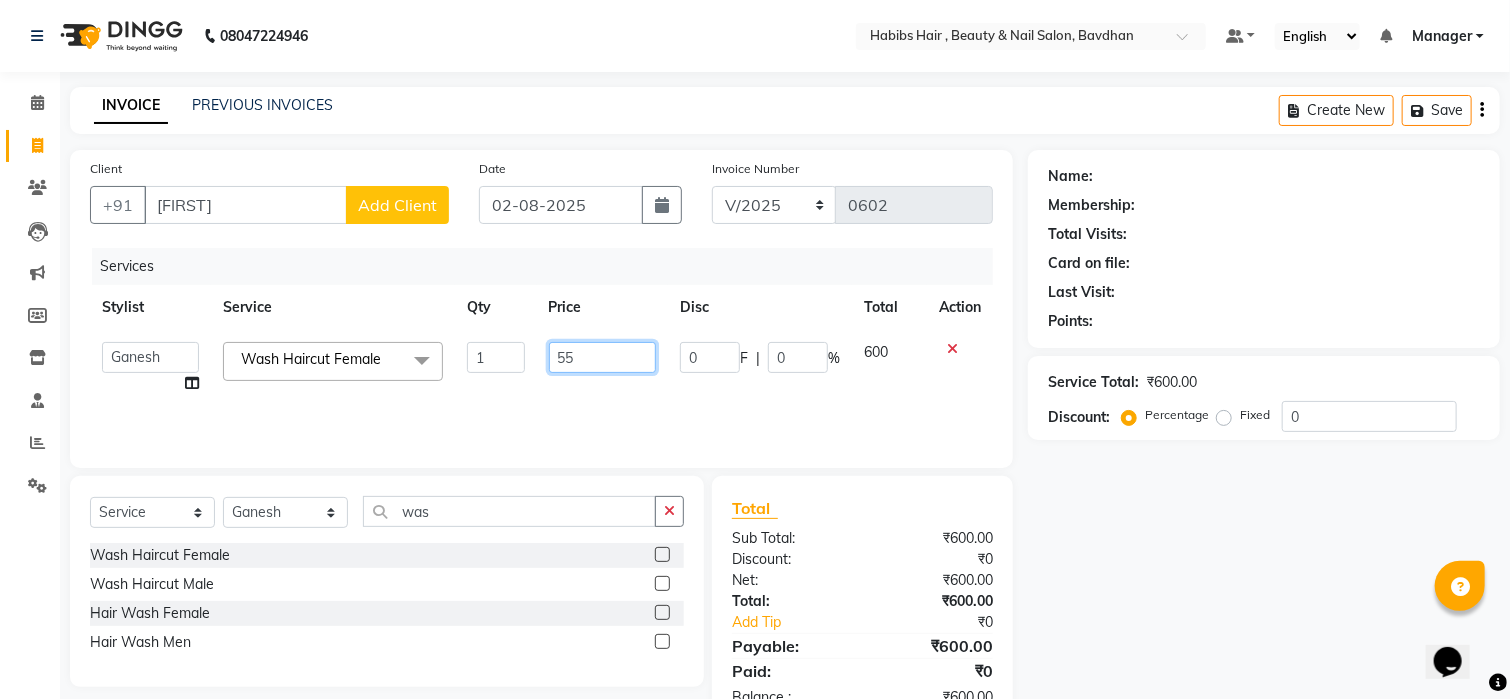 type on "550" 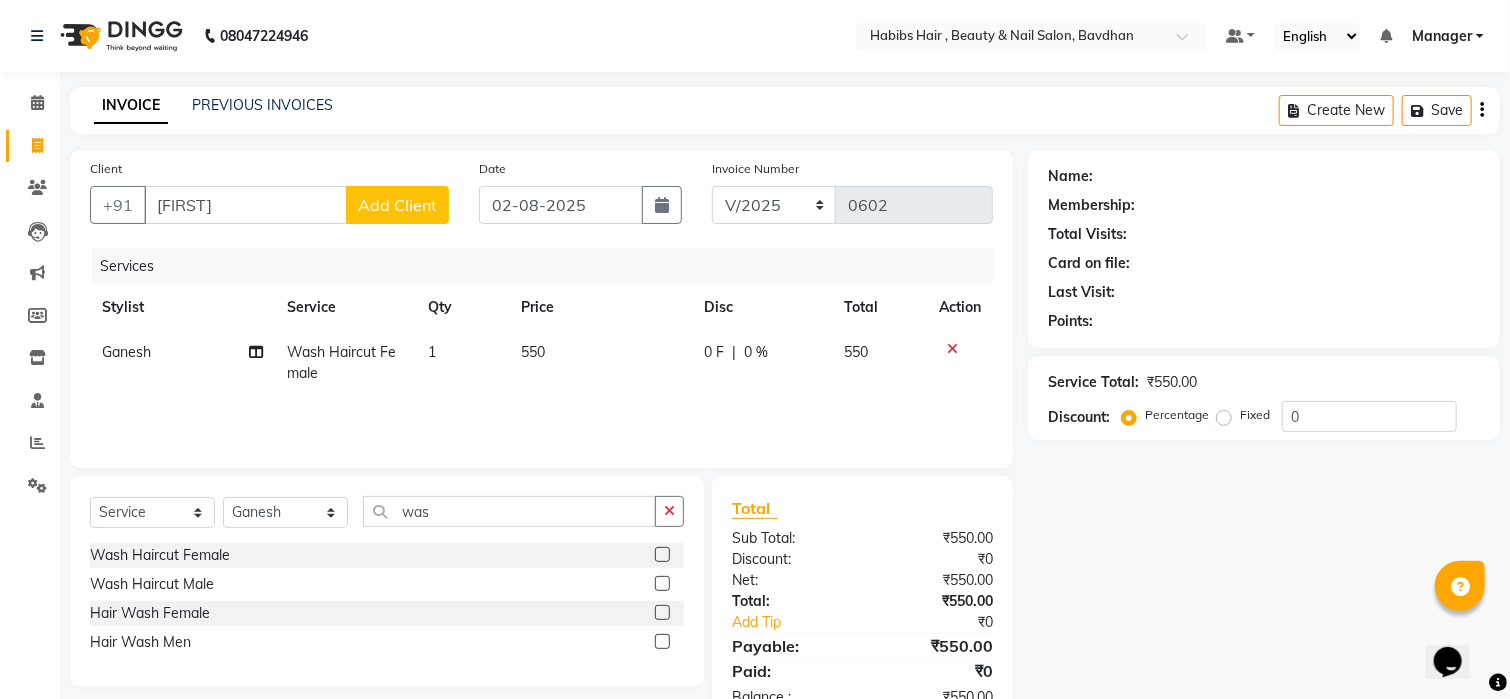 click on "Add Client" 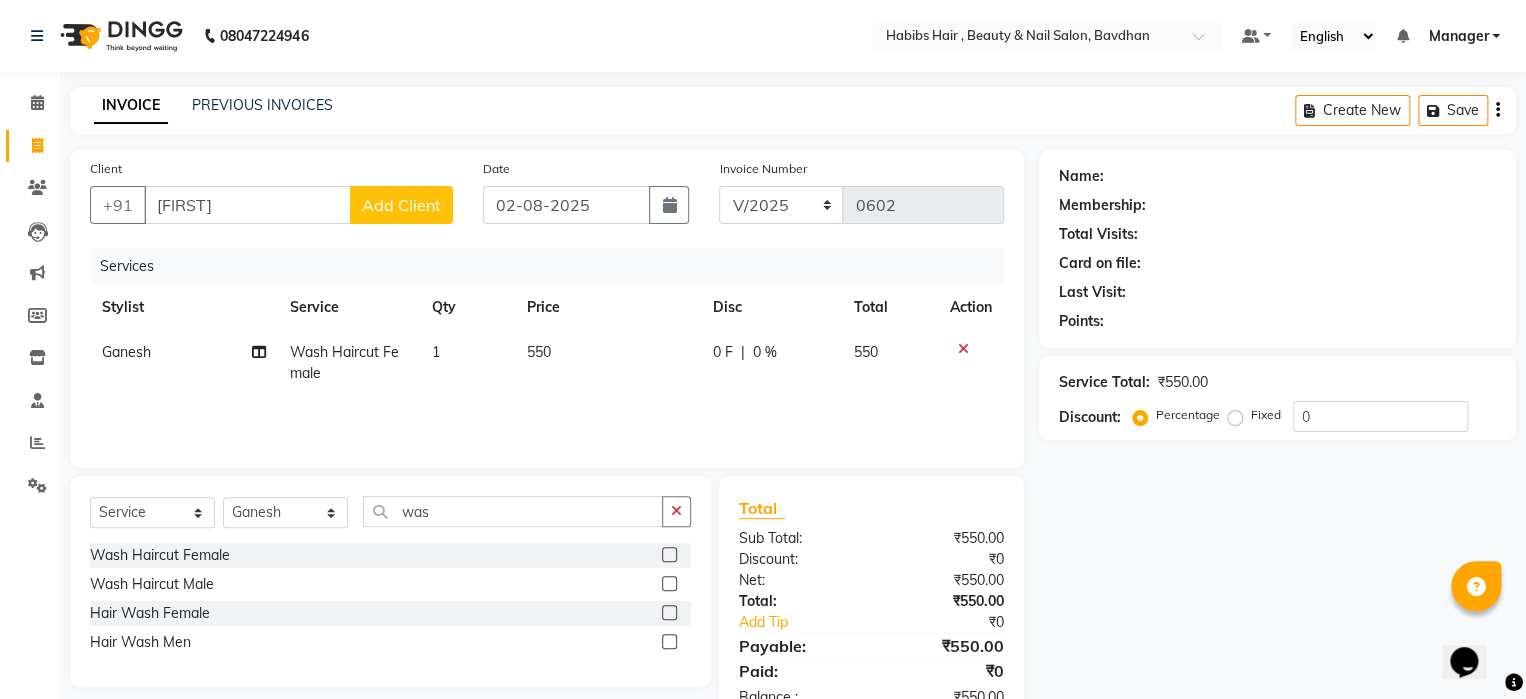 select on "22" 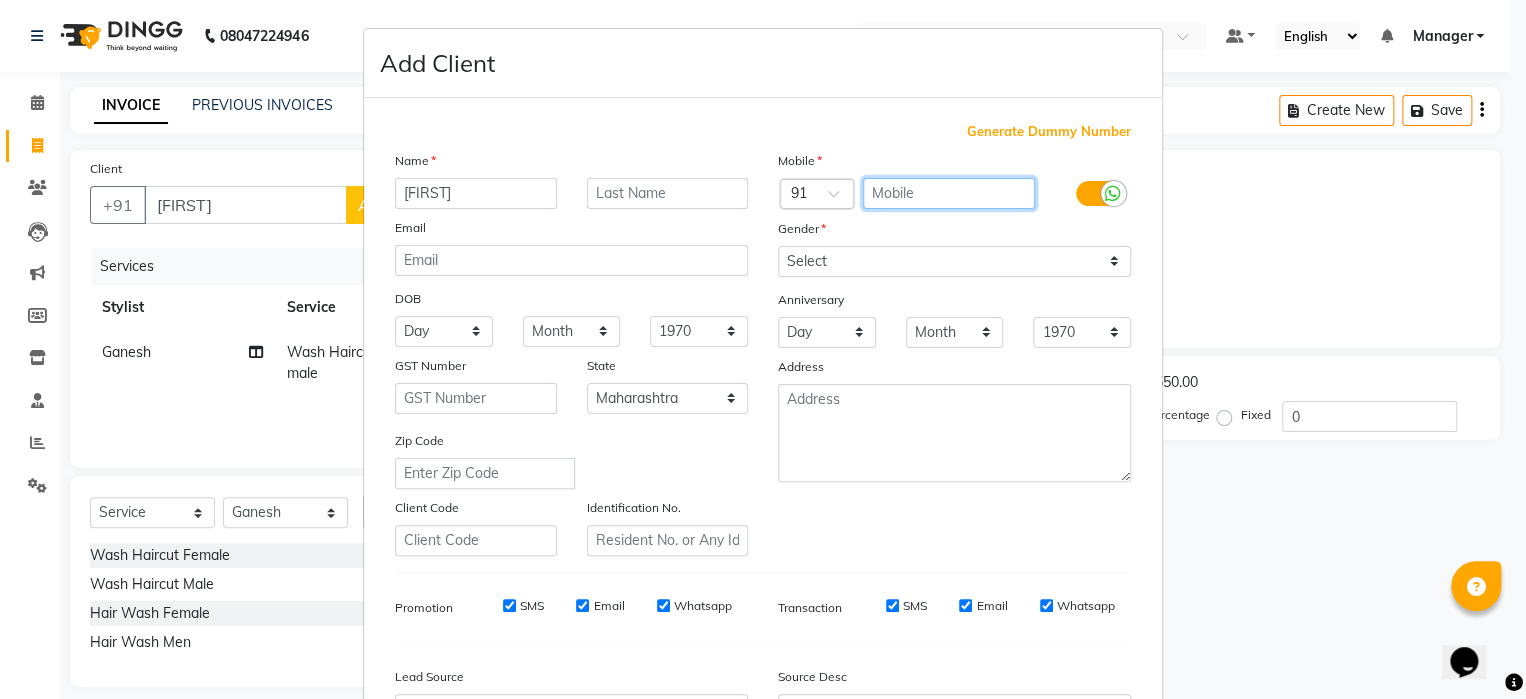 click at bounding box center (949, 193) 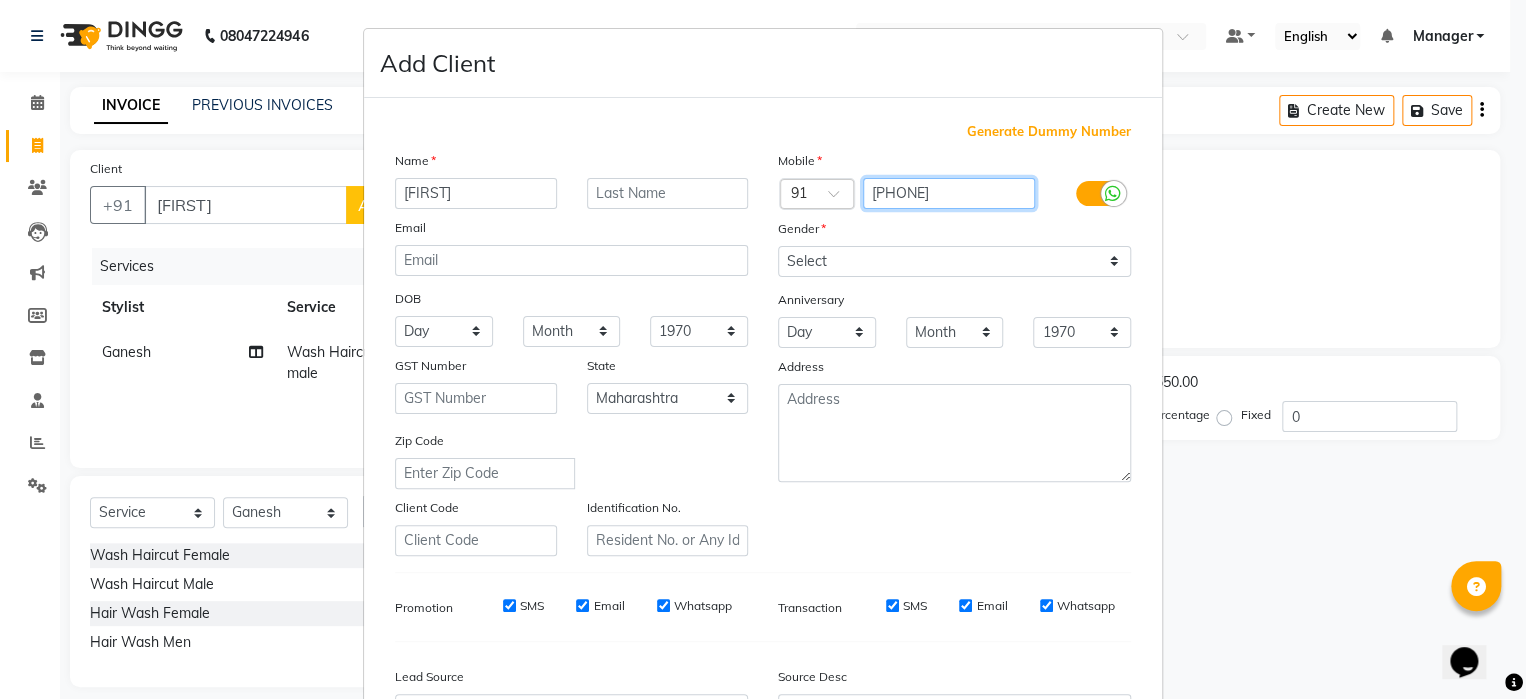 type on "[PHONE]" 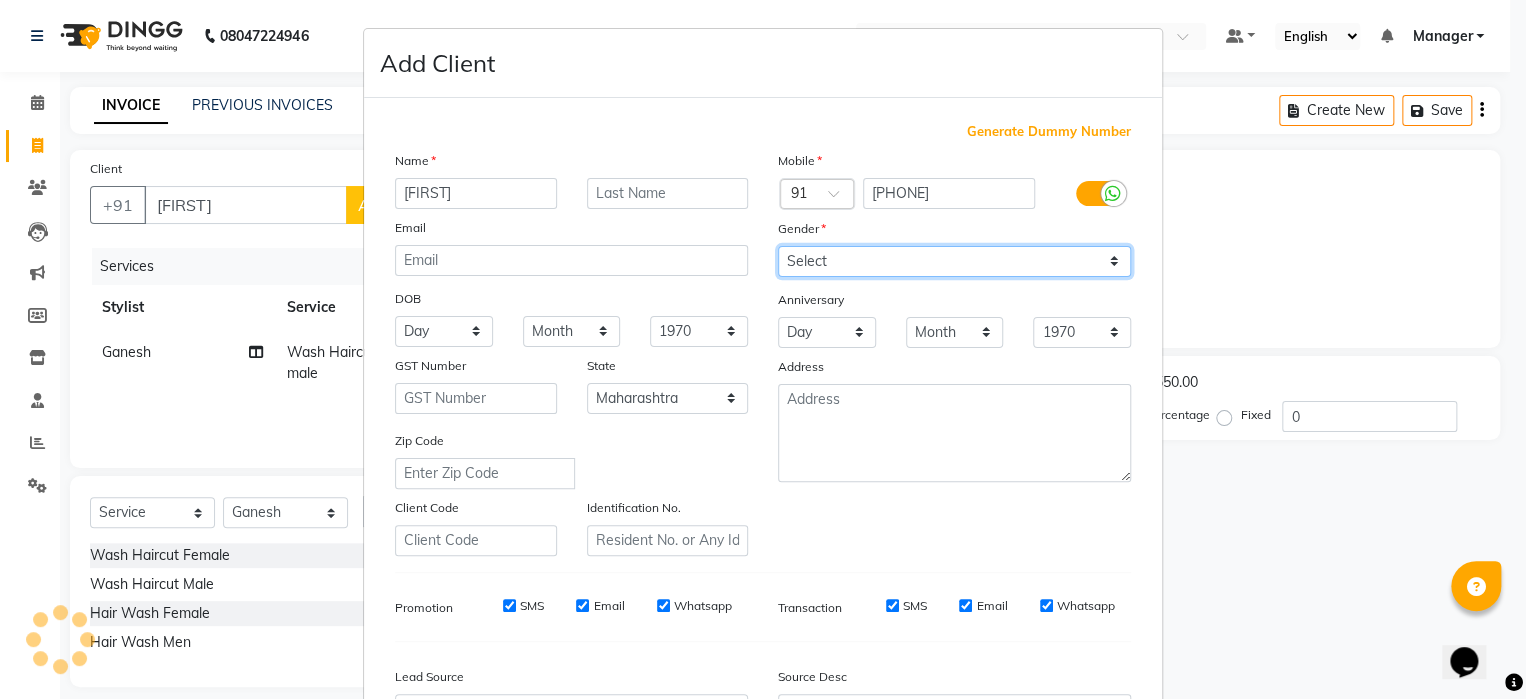 click on "Select Male Female Other Prefer Not To Say" at bounding box center (954, 261) 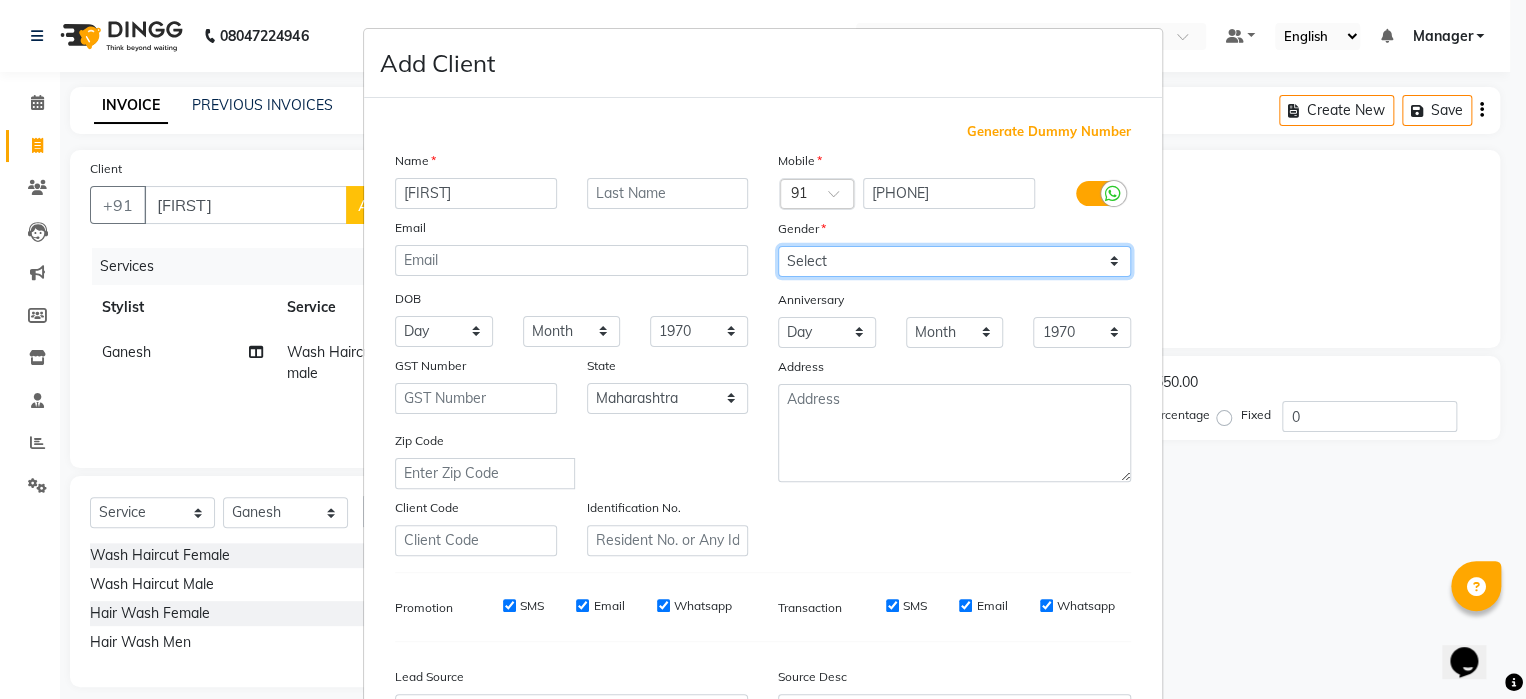 select on "female" 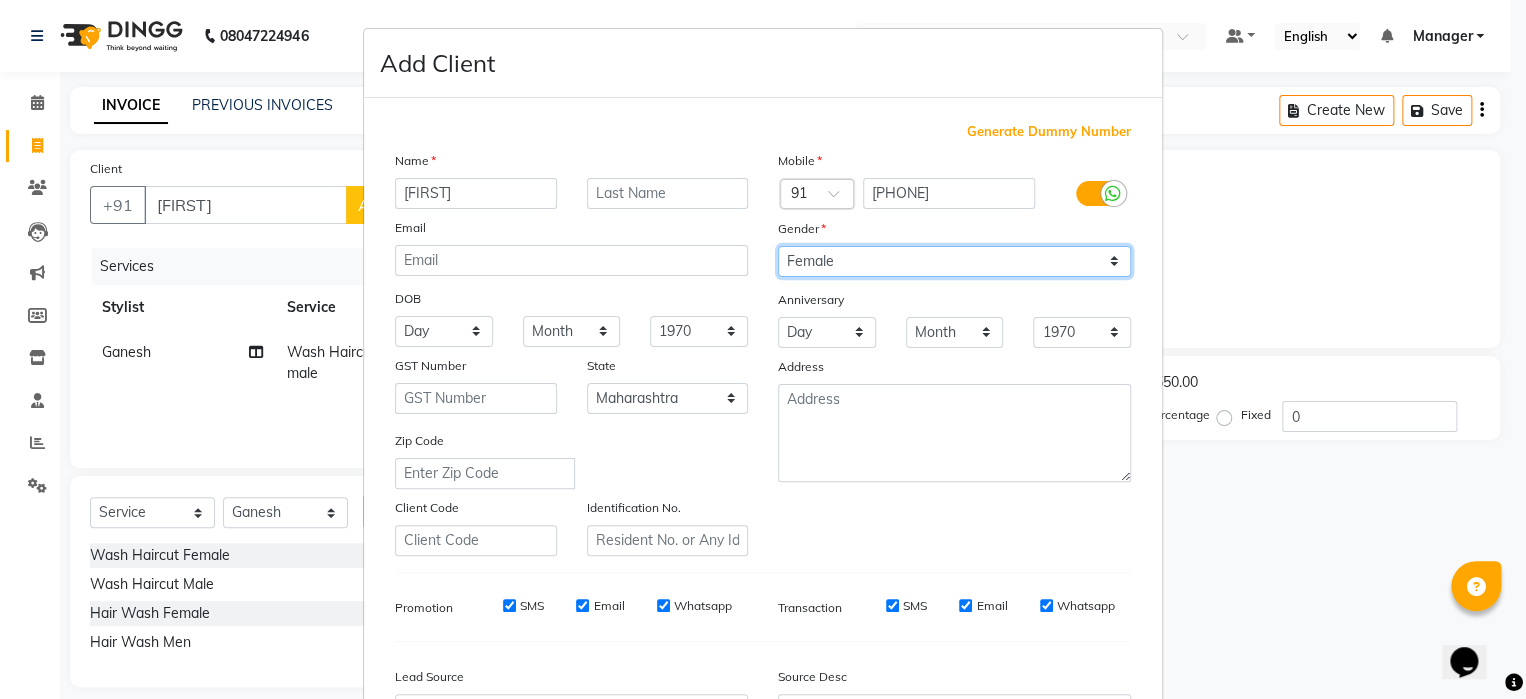 click on "Select Male Female Other Prefer Not To Say" at bounding box center [954, 261] 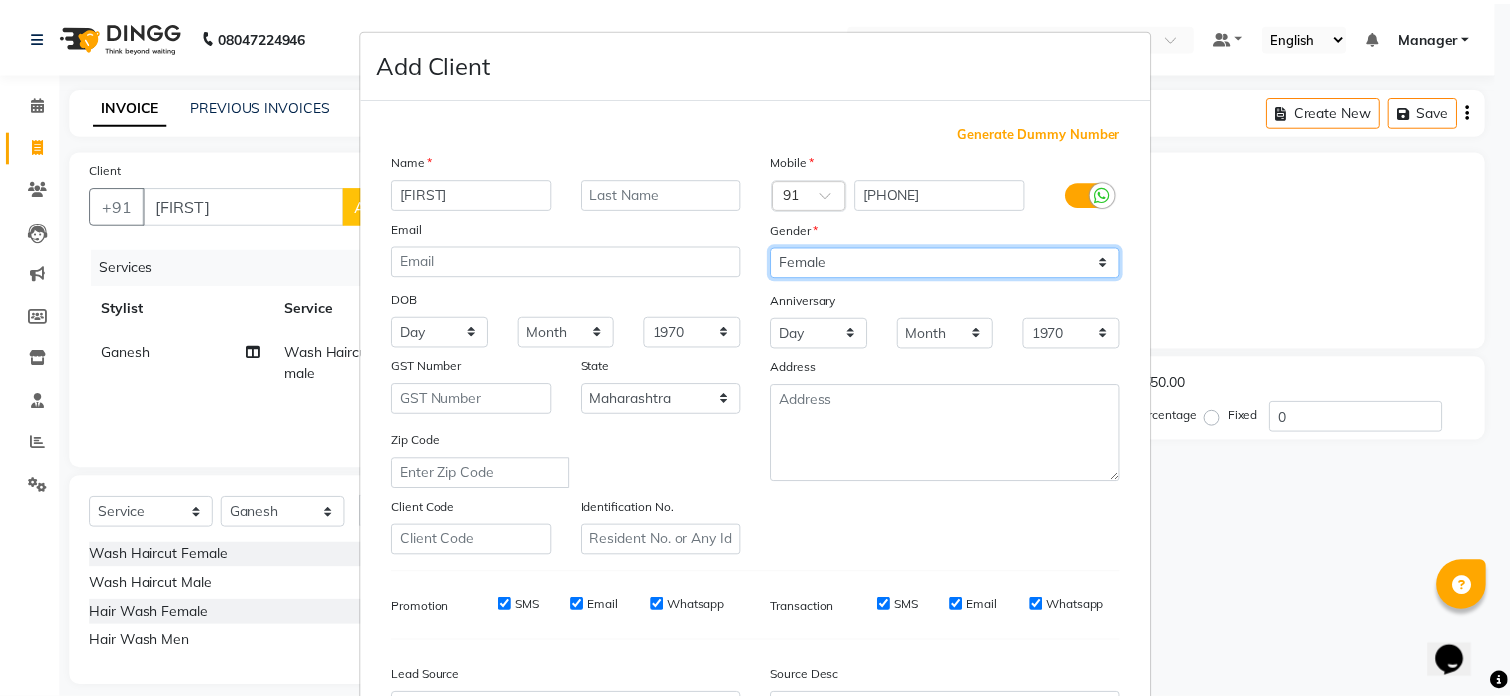 scroll, scrollTop: 233, scrollLeft: 0, axis: vertical 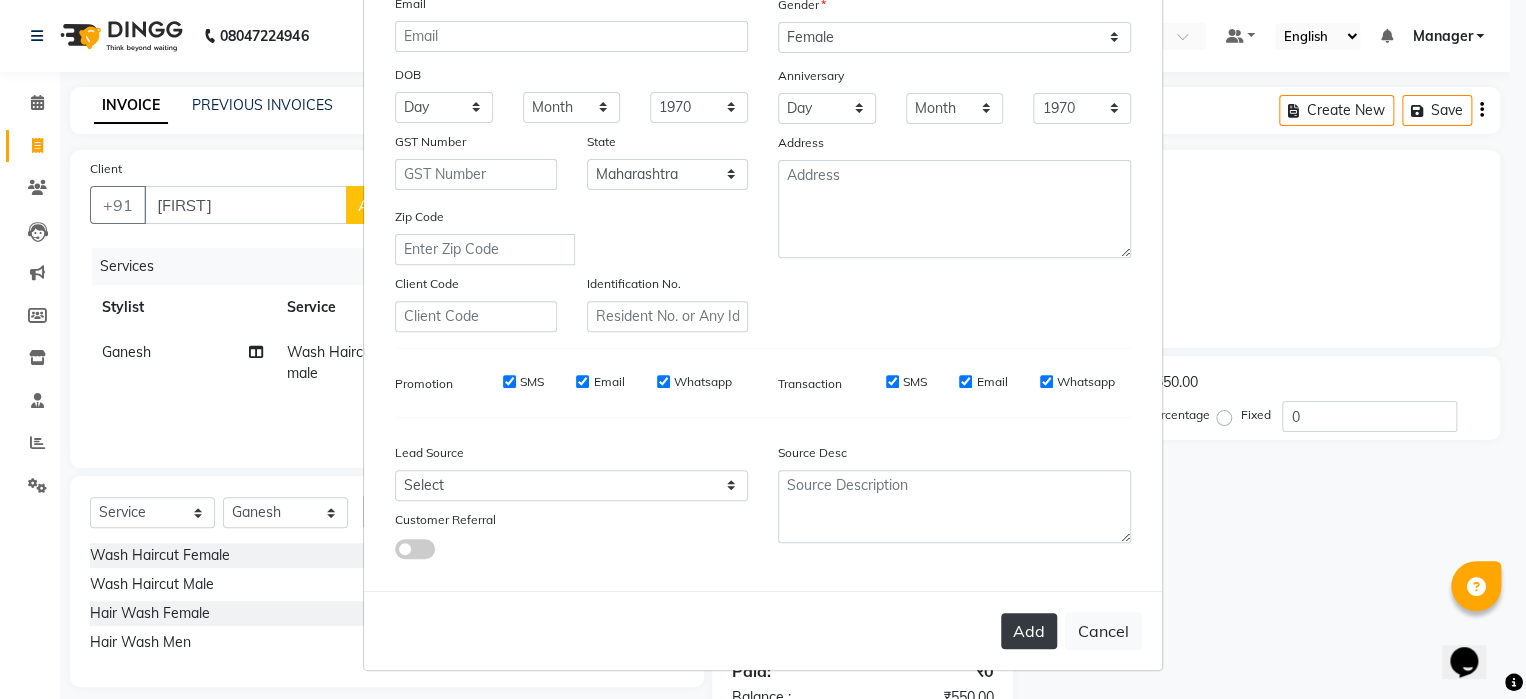 click on "Add" at bounding box center (1029, 631) 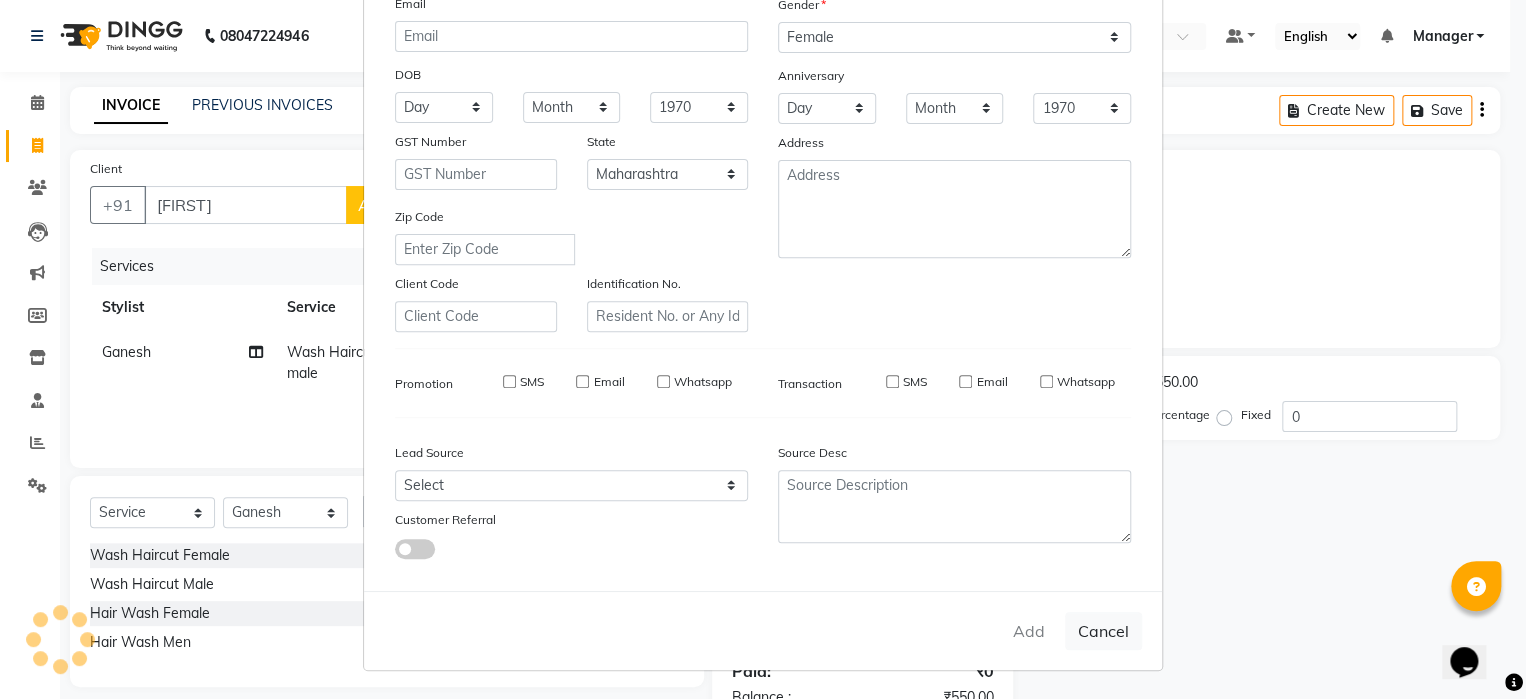 type on "98******61" 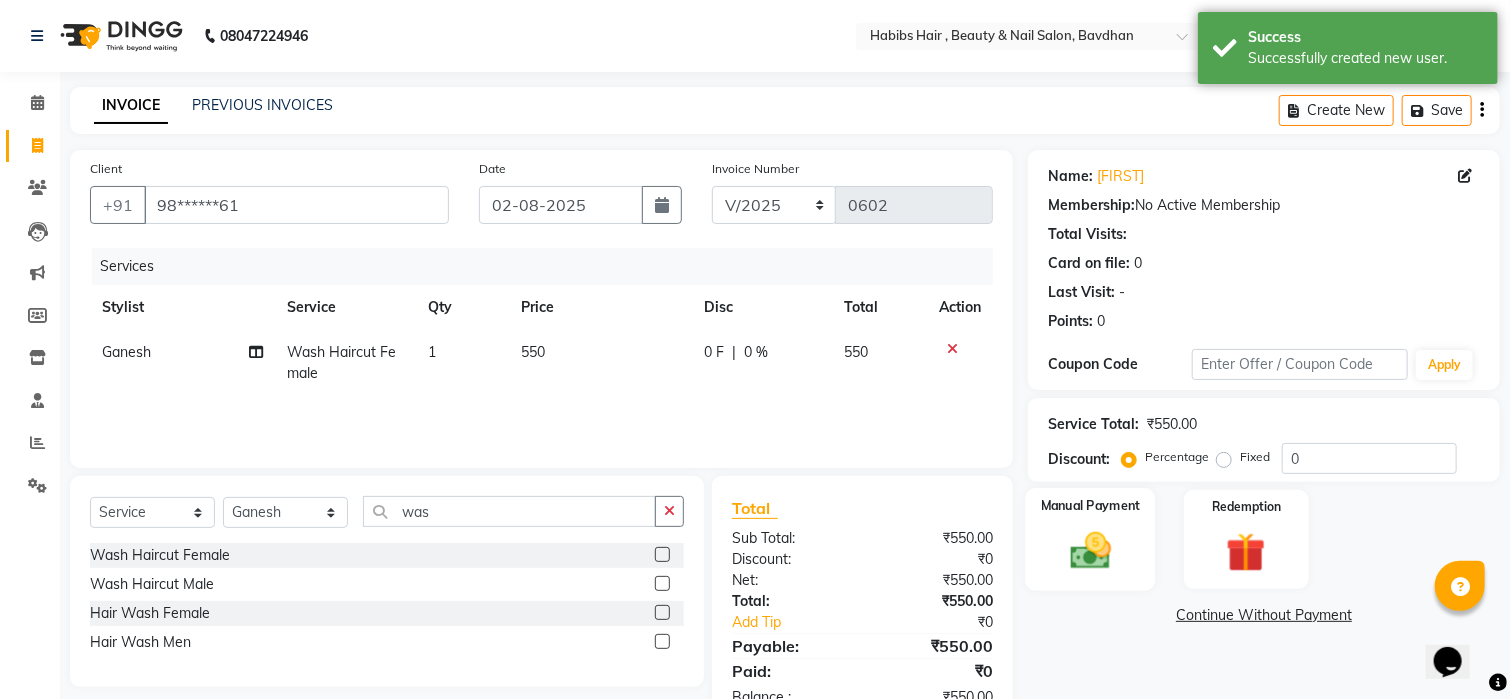 click on "Manual Payment" 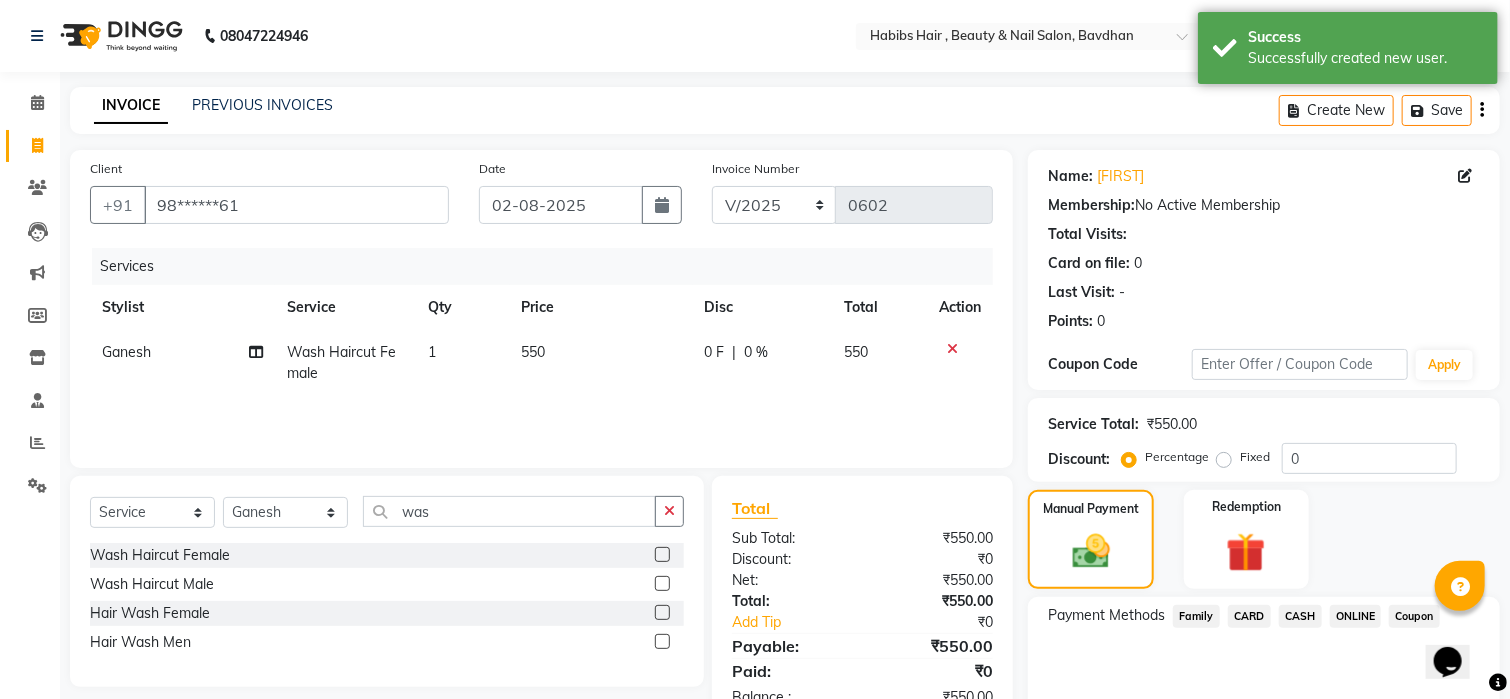 click on "ONLINE" 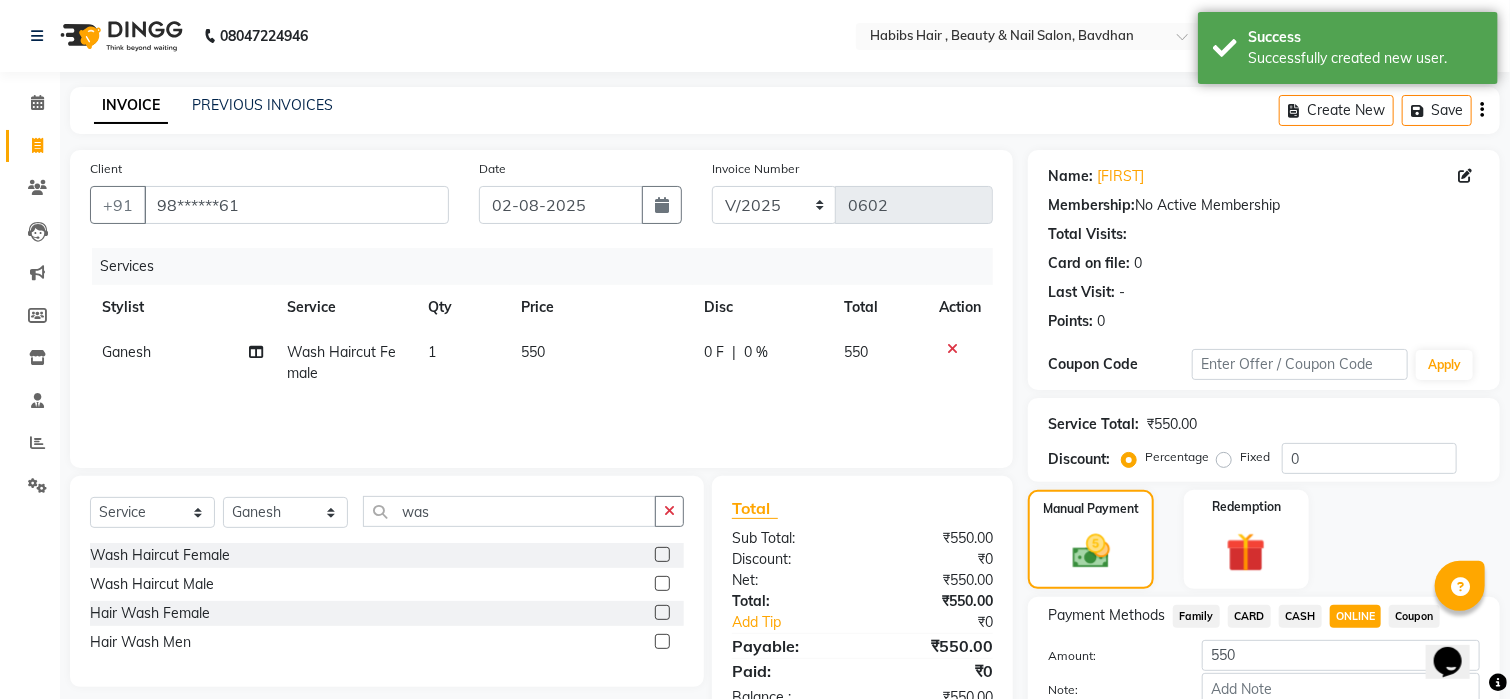 click on "ONLINE" 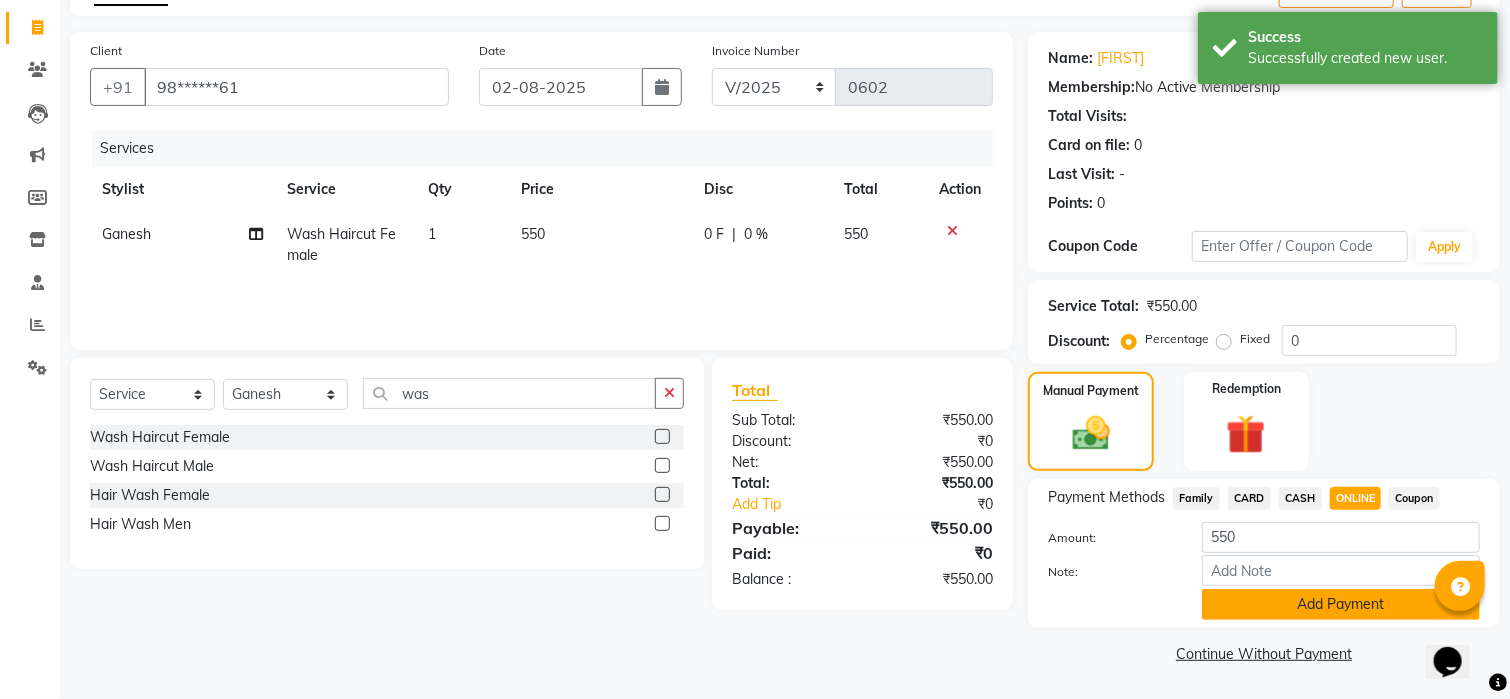 click on "Add Payment" 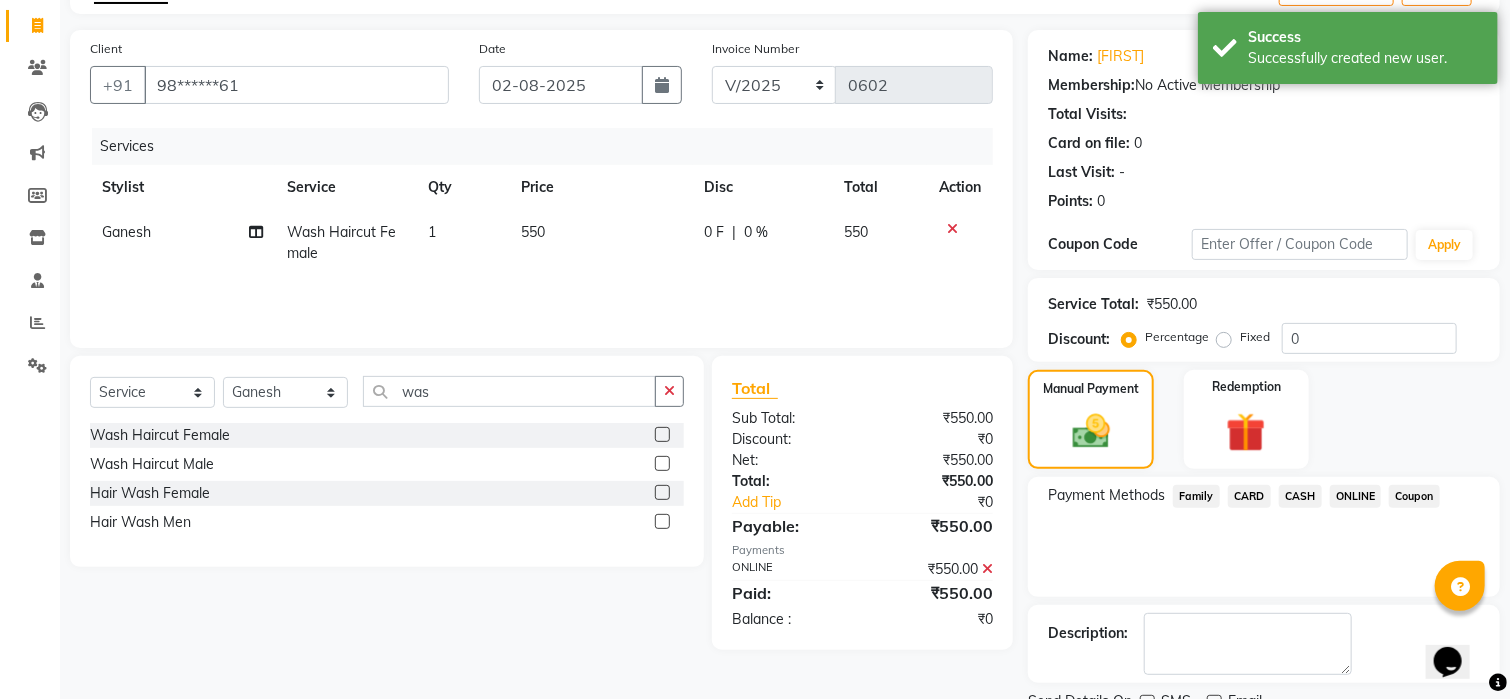 scroll, scrollTop: 200, scrollLeft: 0, axis: vertical 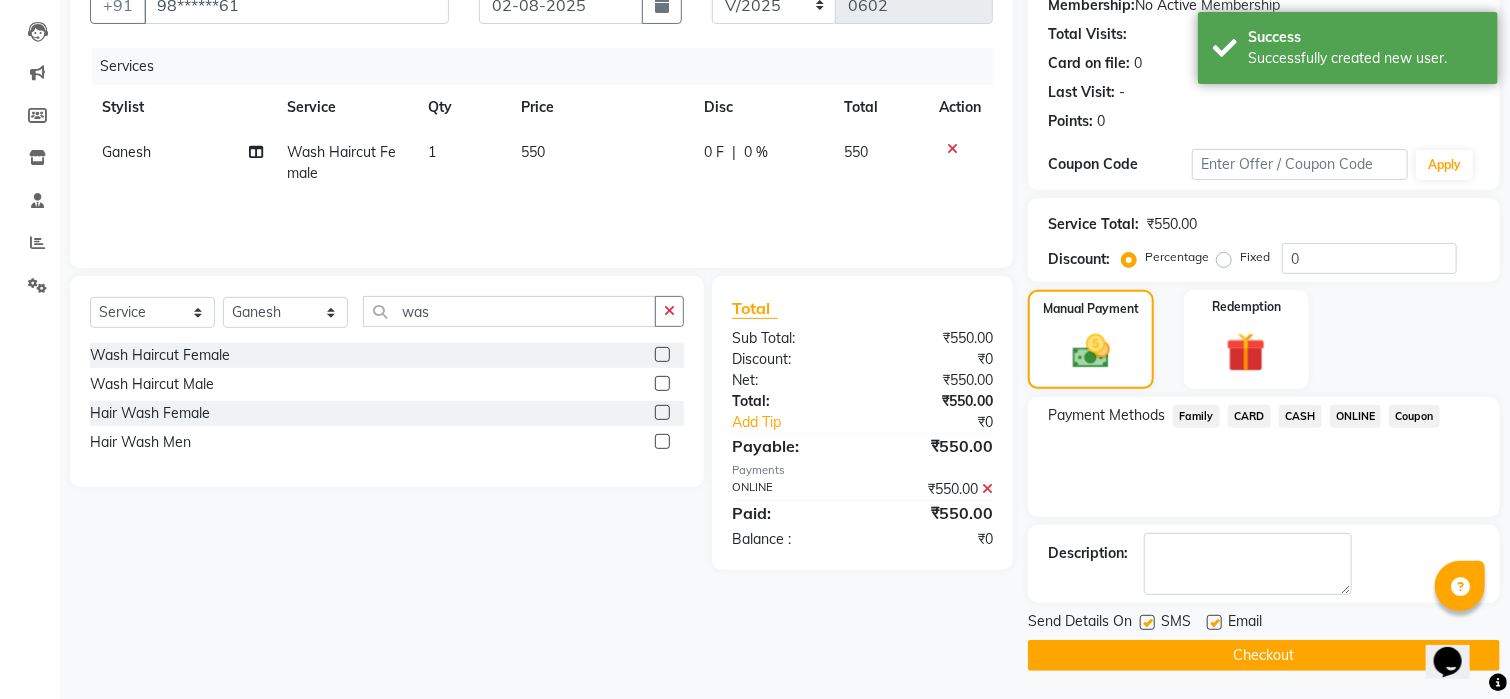 click on "Checkout" 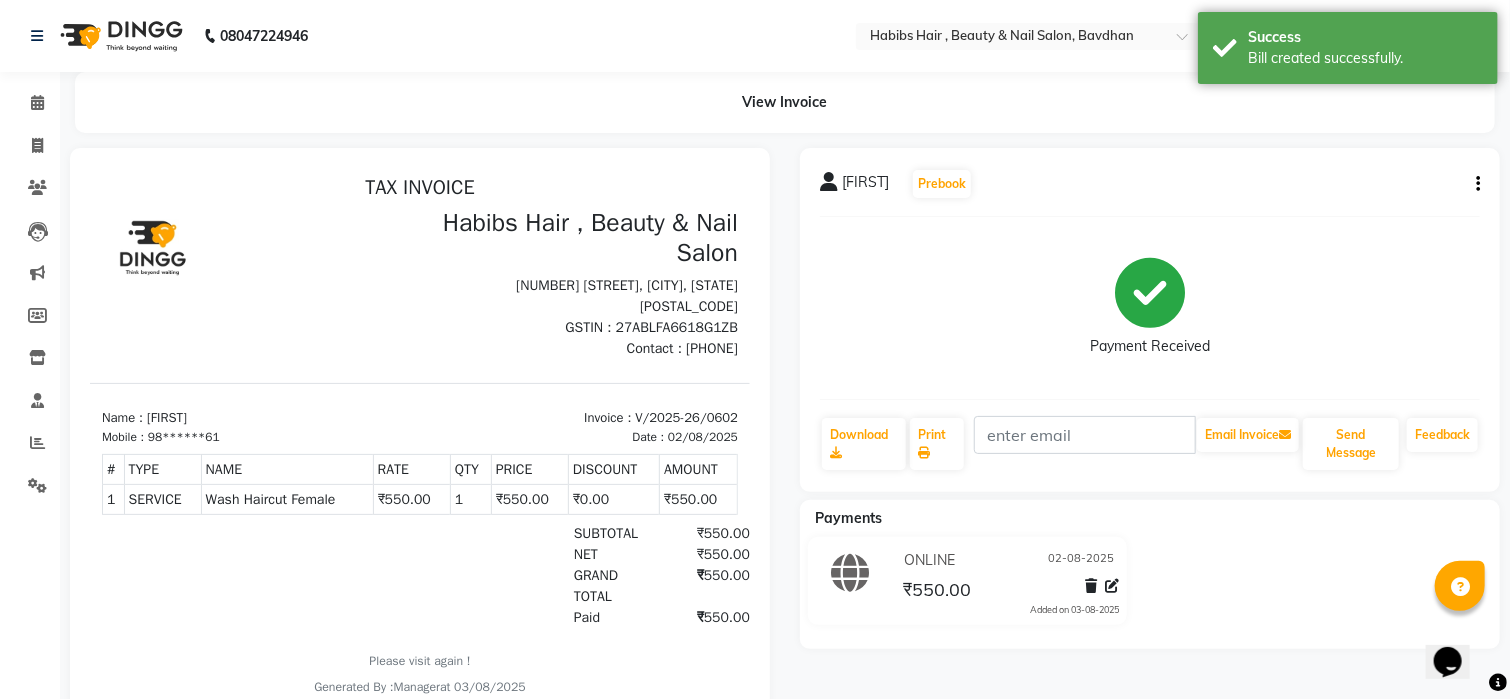 scroll, scrollTop: 0, scrollLeft: 0, axis: both 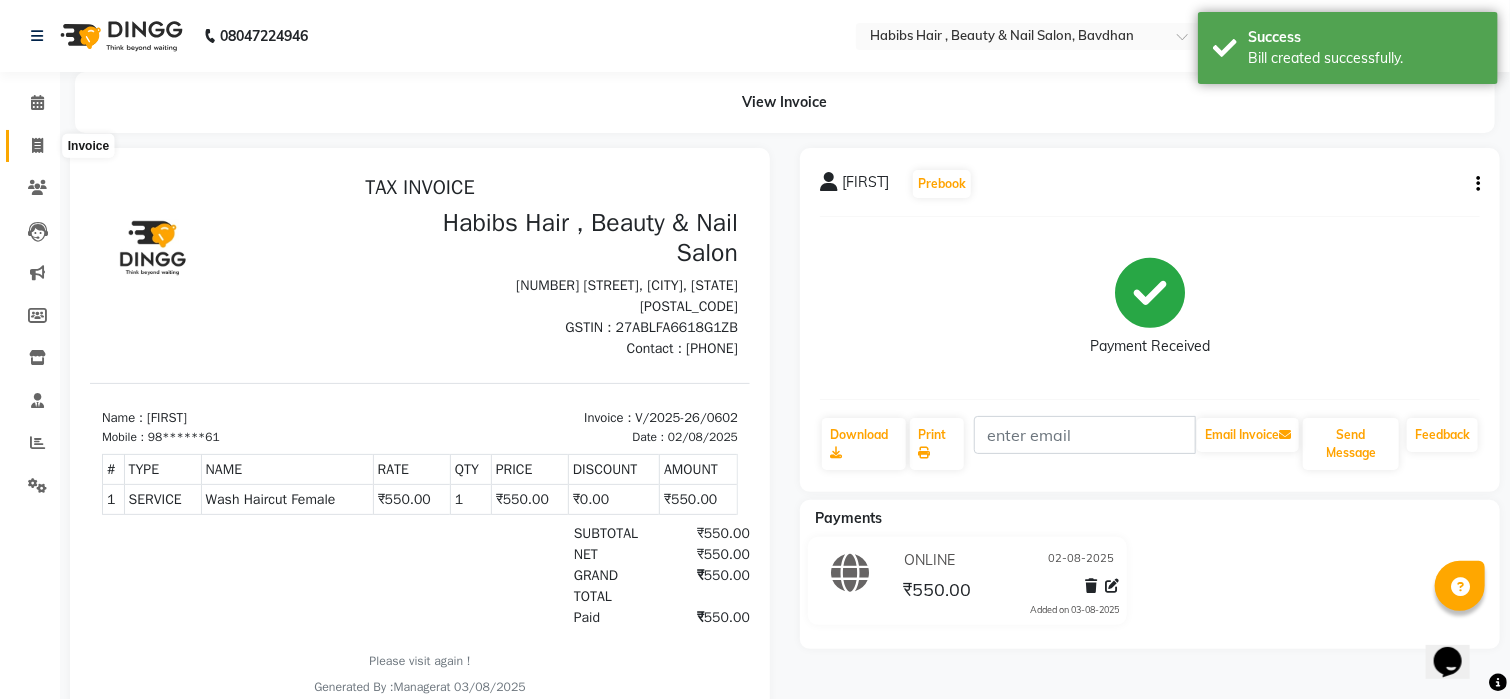 click 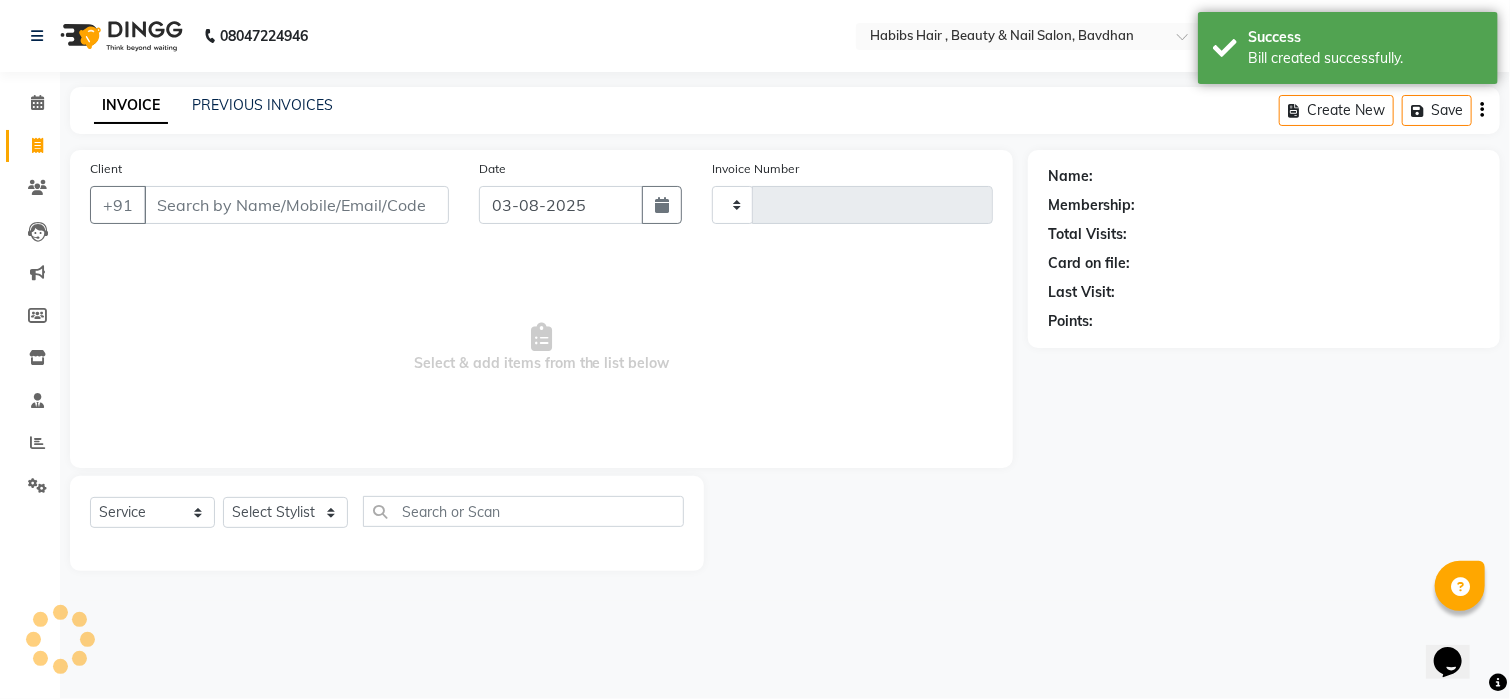 type on "0603" 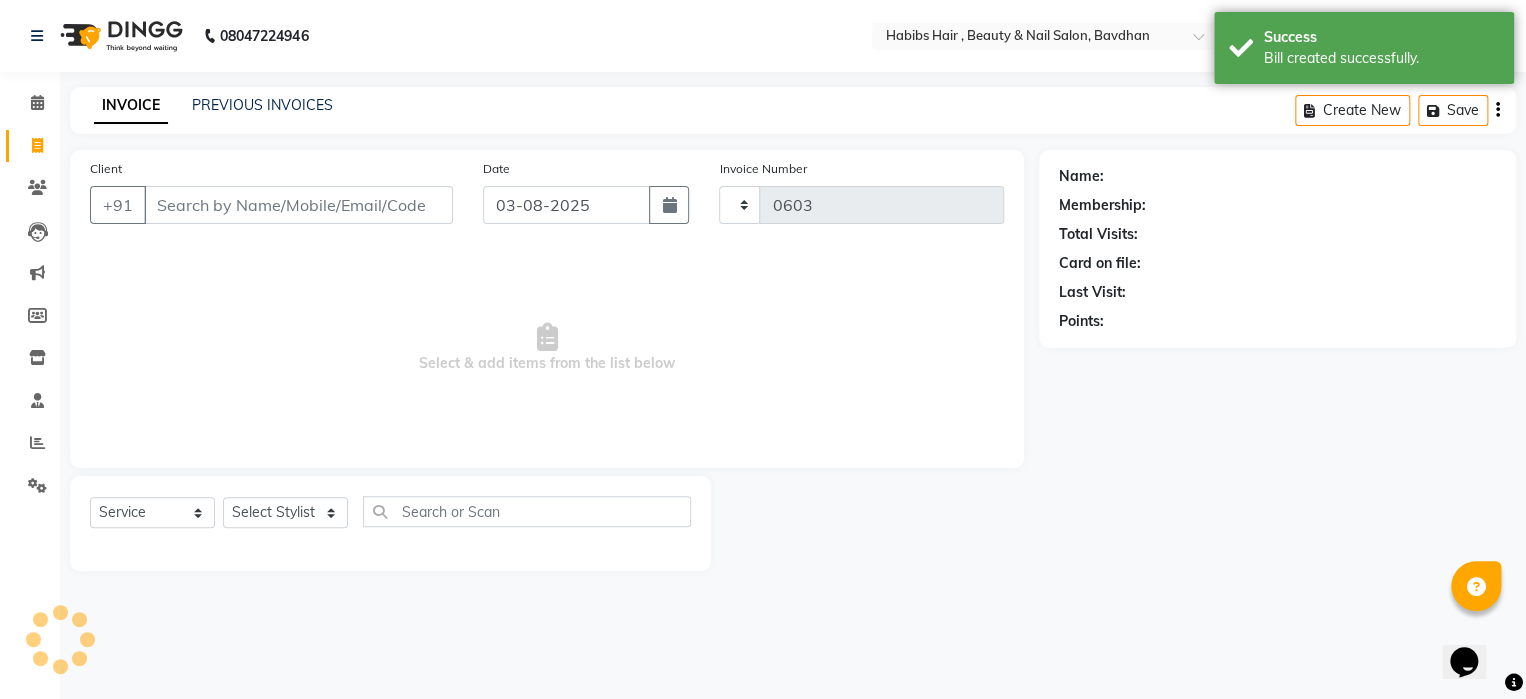 select on "7414" 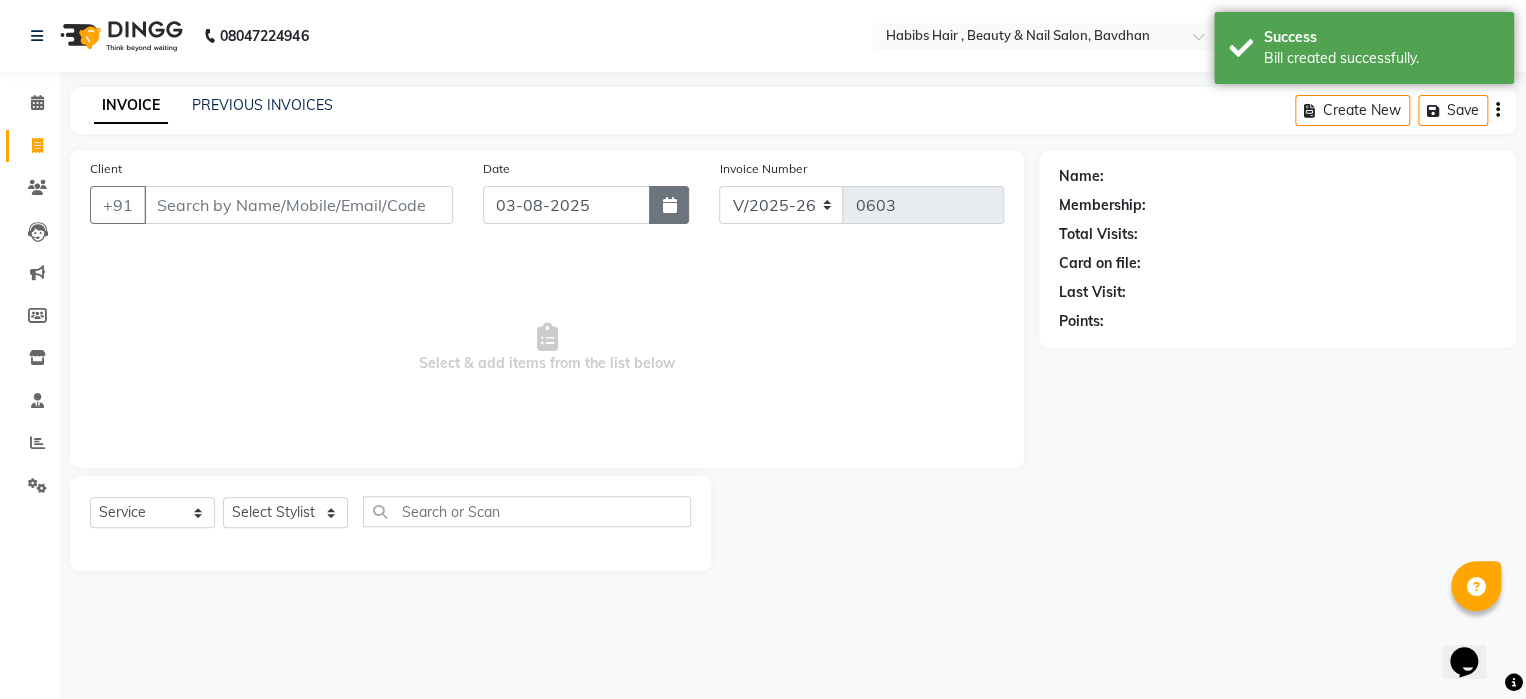 click 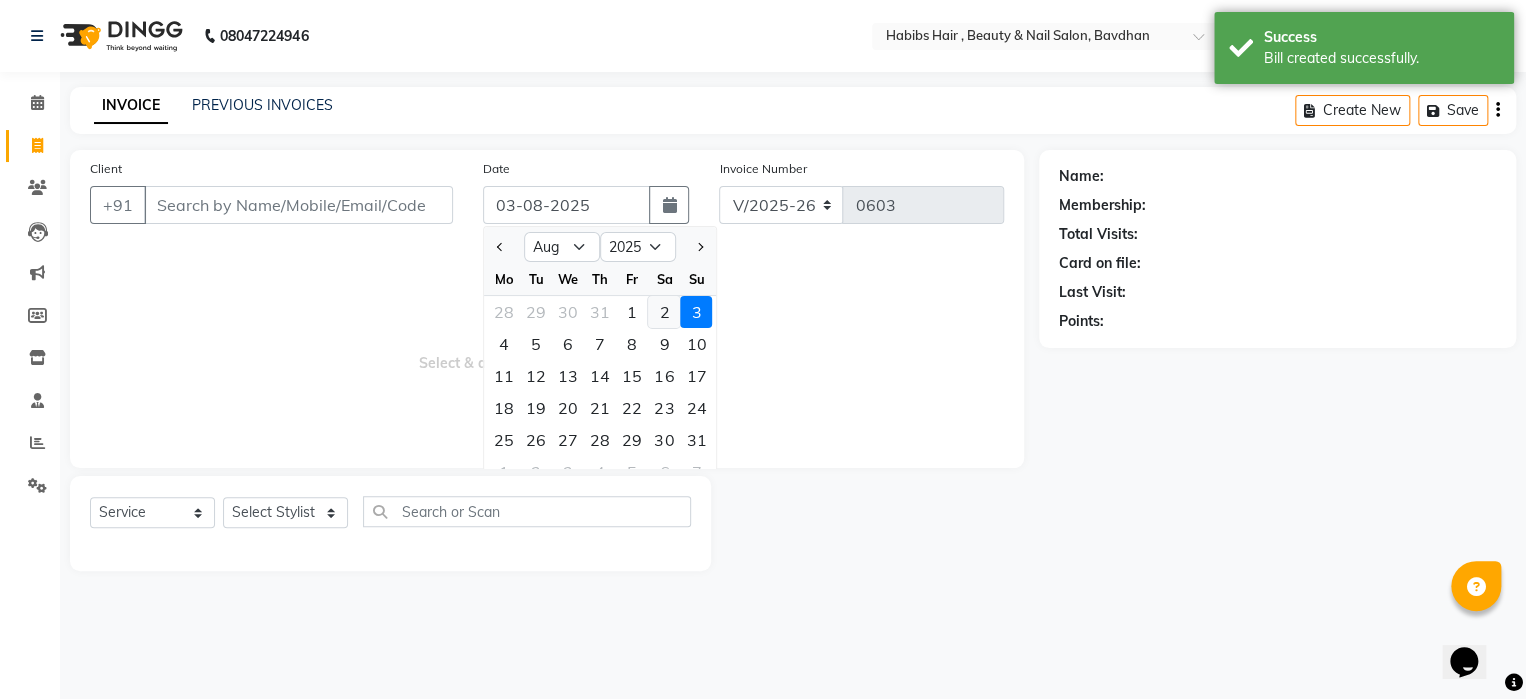click on "2" 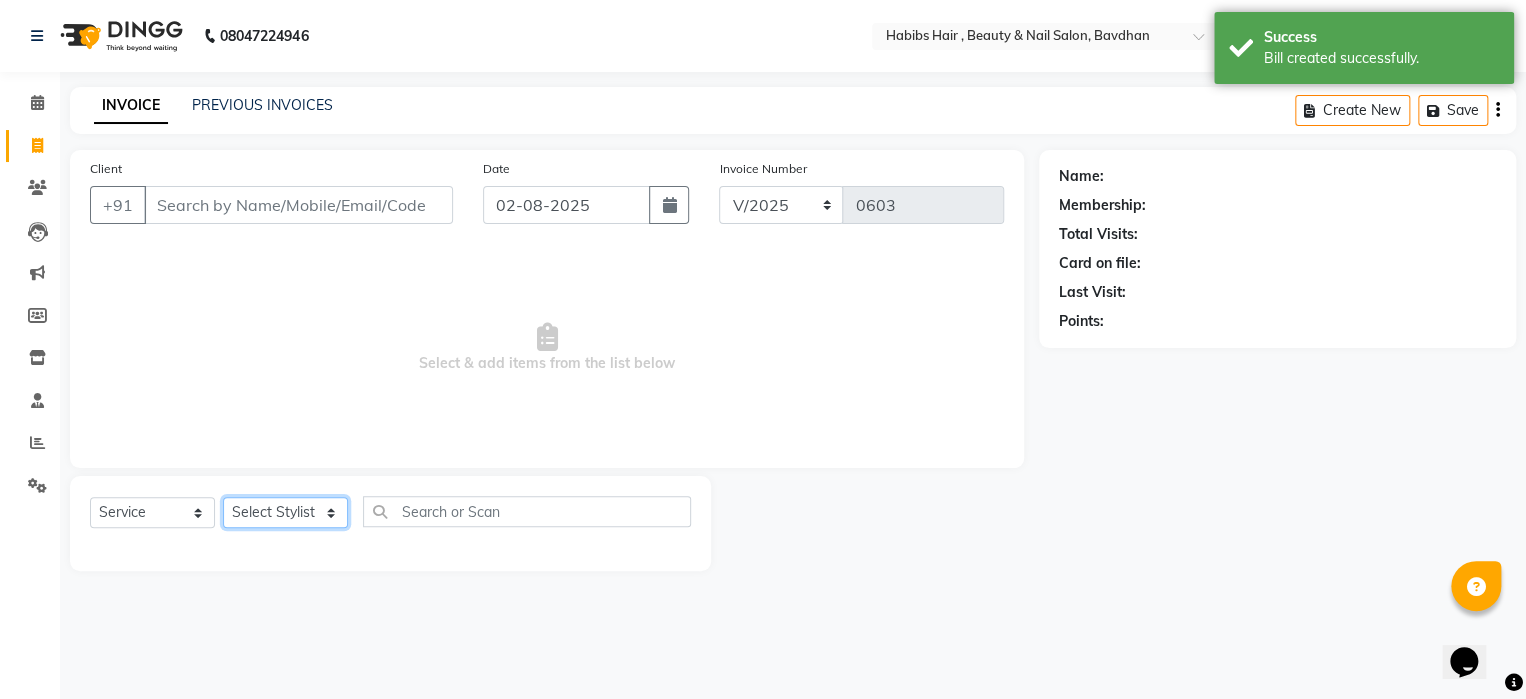 click on "Select Stylist Akash Aman Aniket Ashish Ganesh Manager mayur nikhil sujata" 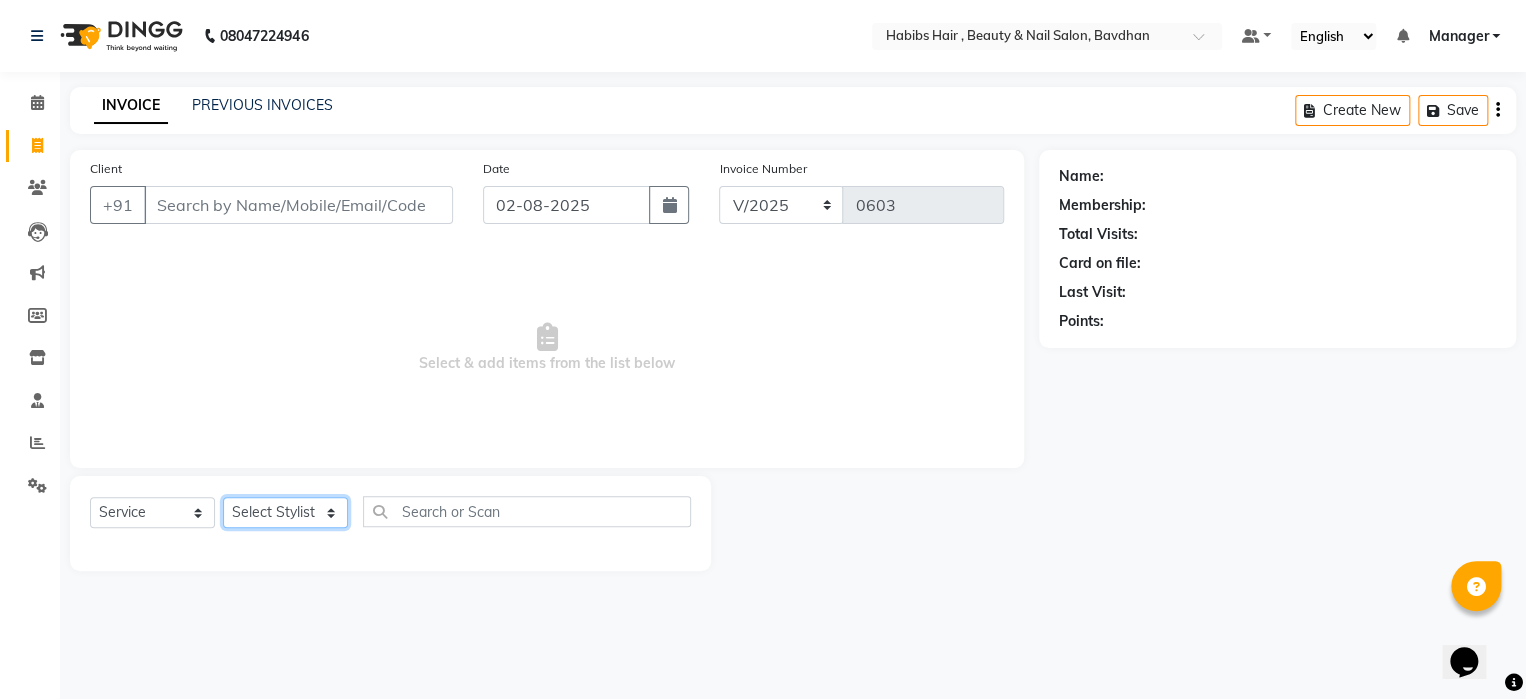 select on "70883" 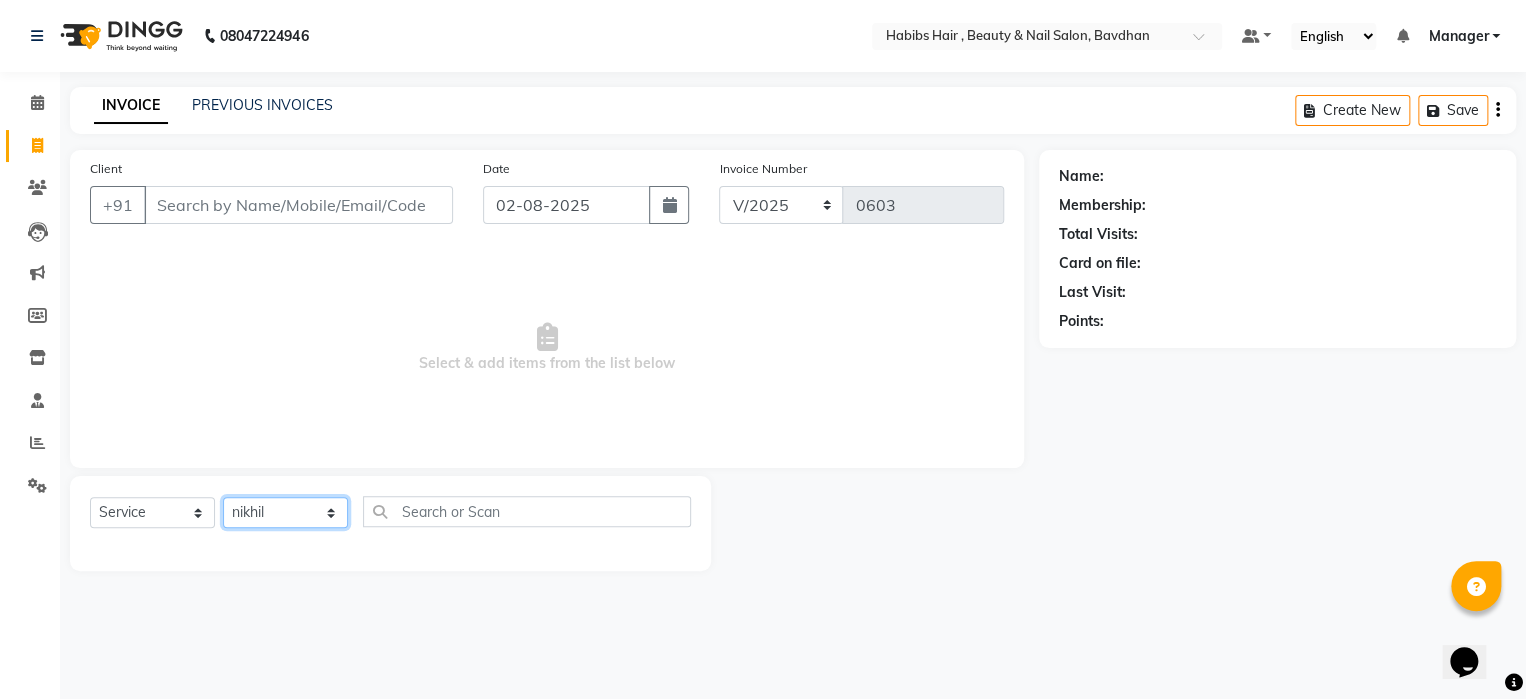 click on "Select Stylist Akash Aman Aniket Ashish Ganesh Manager mayur nikhil sujata" 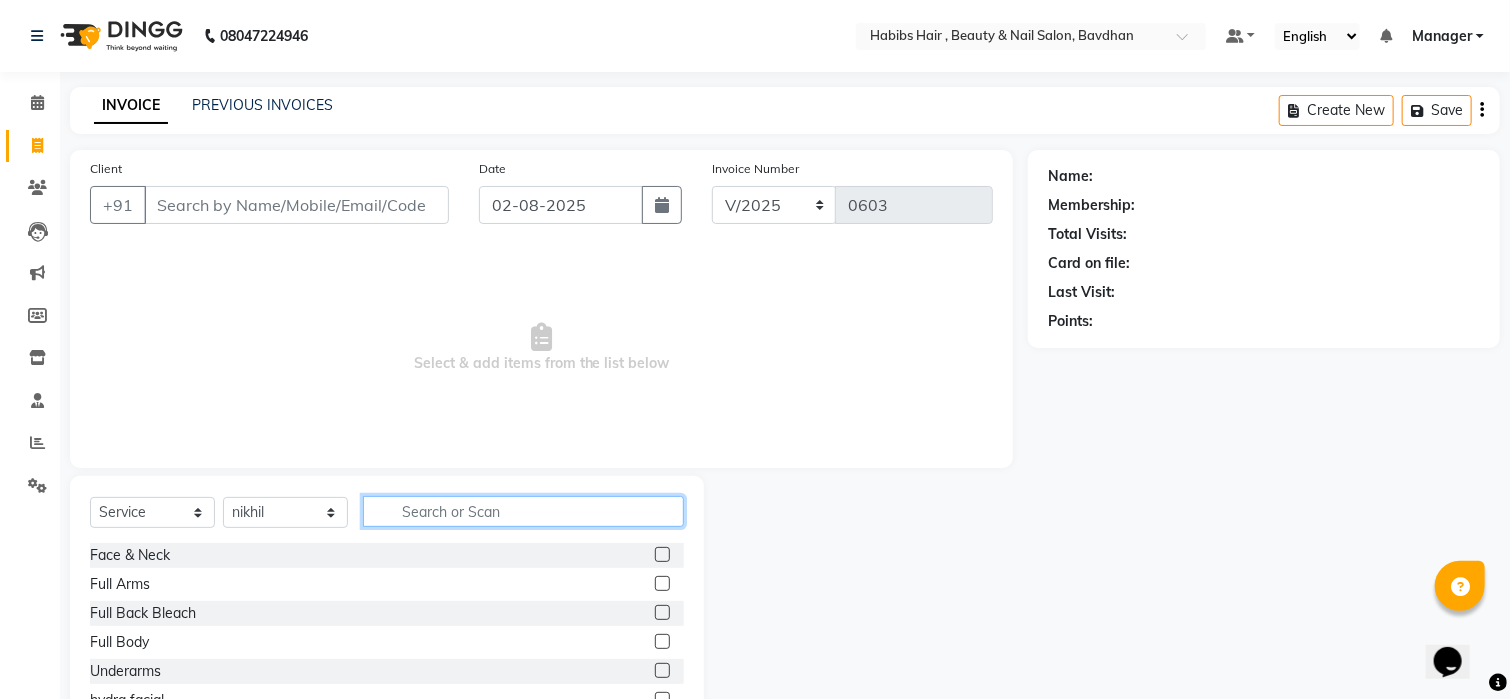 click 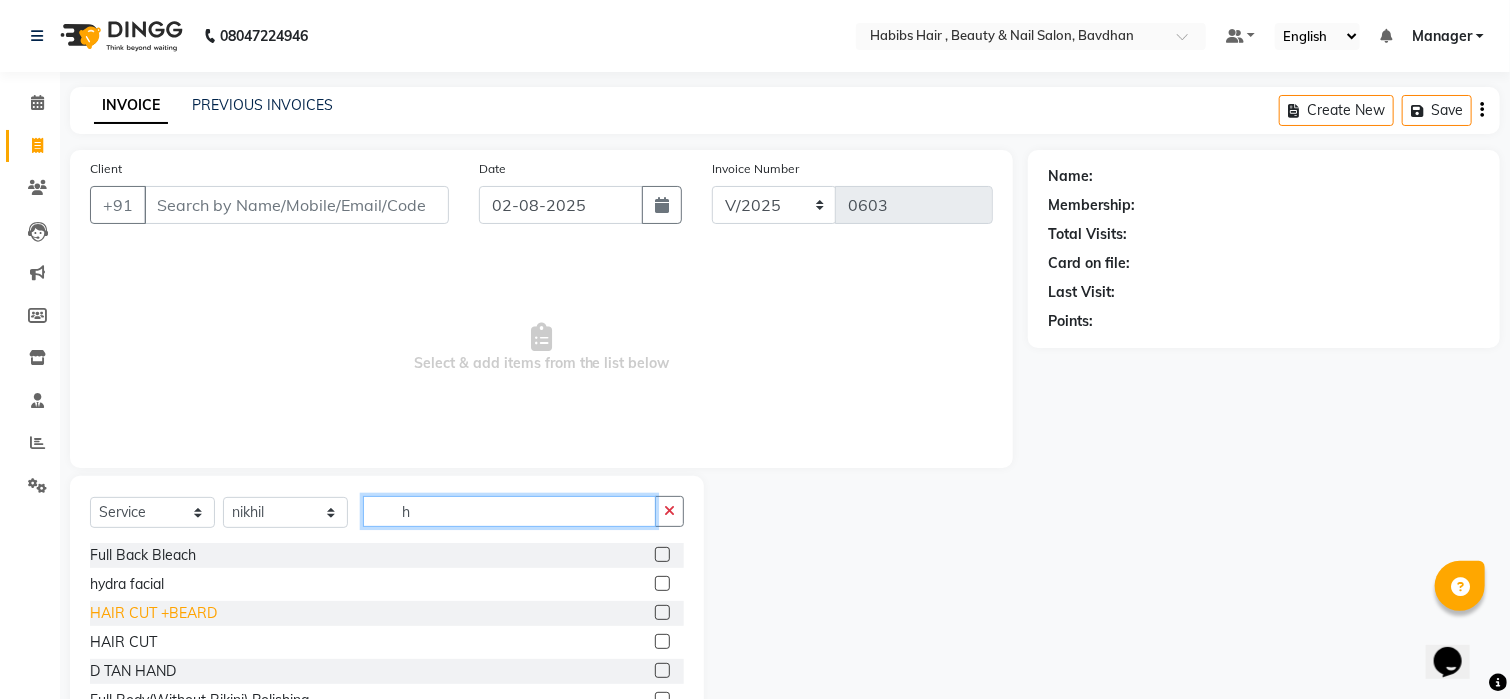 type on "h" 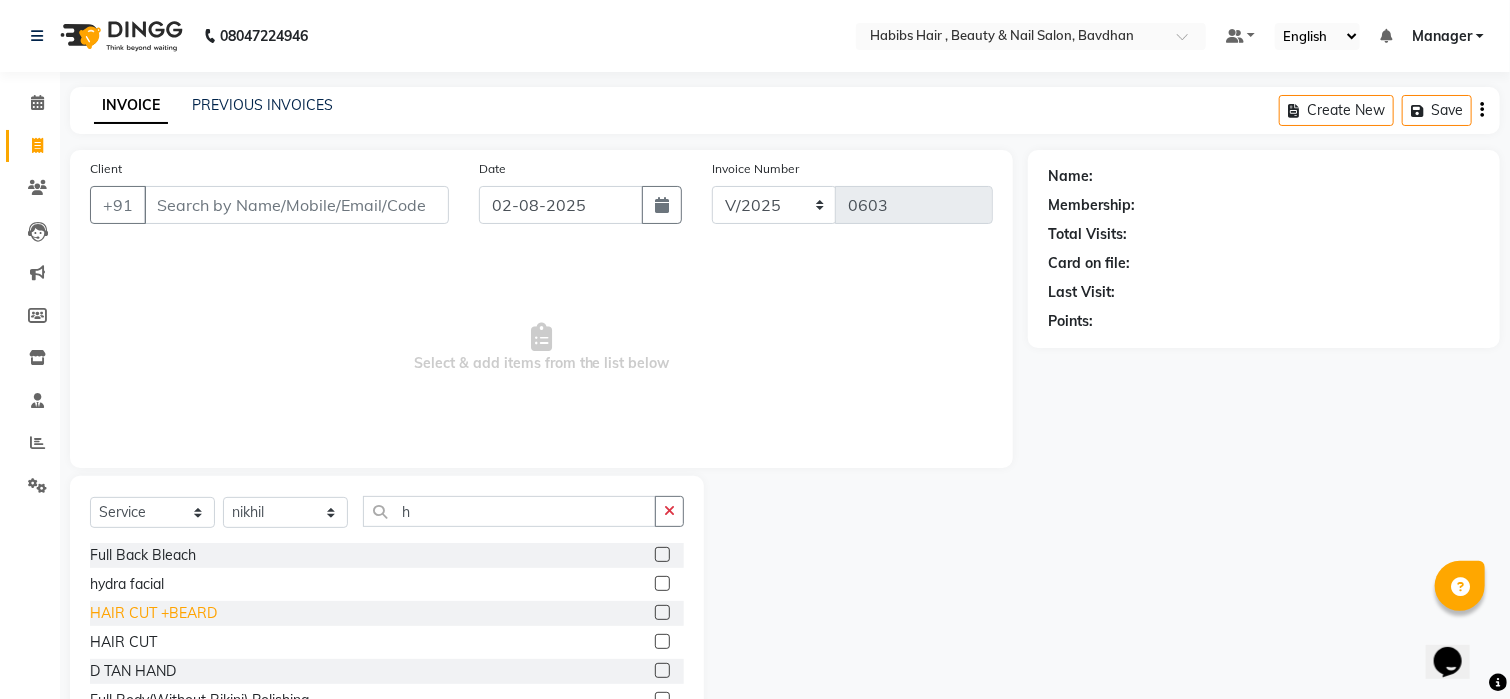 click on "HAIR CUT +BEARD" 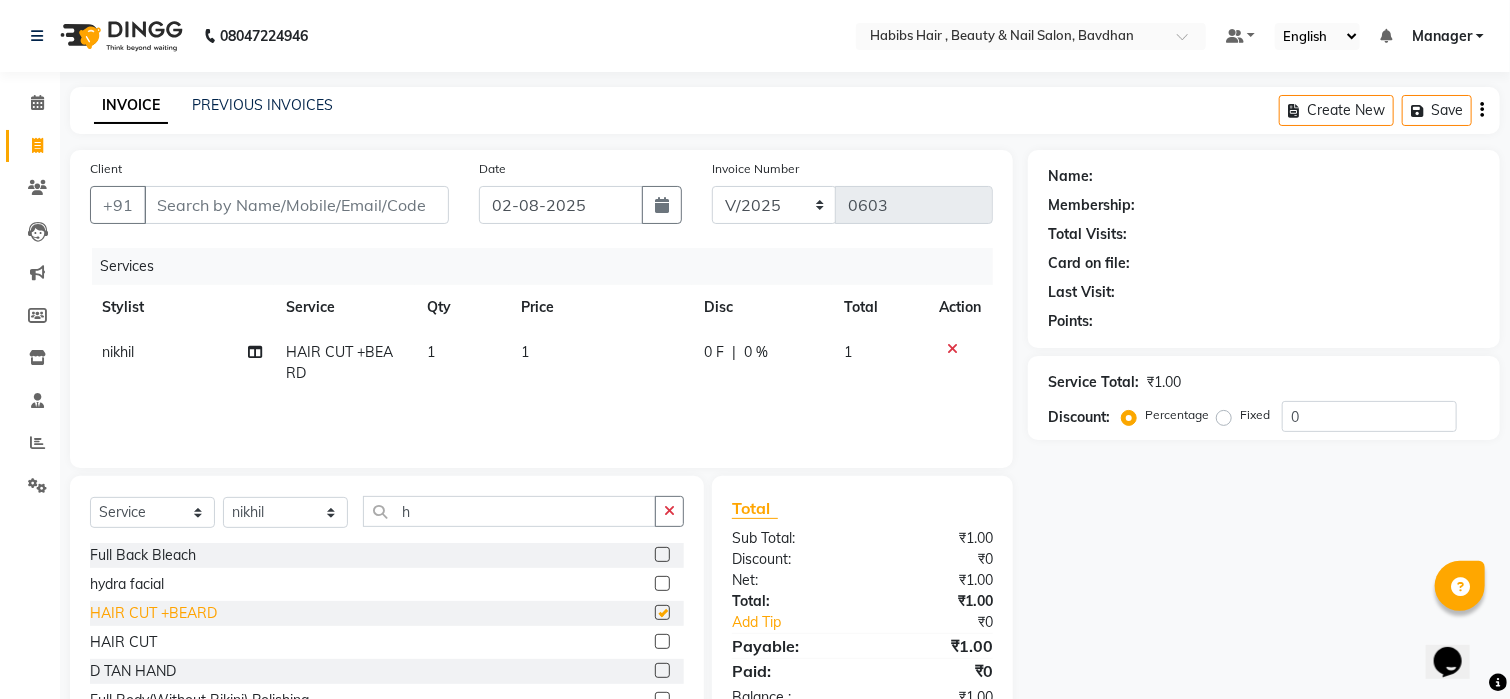 checkbox on "false" 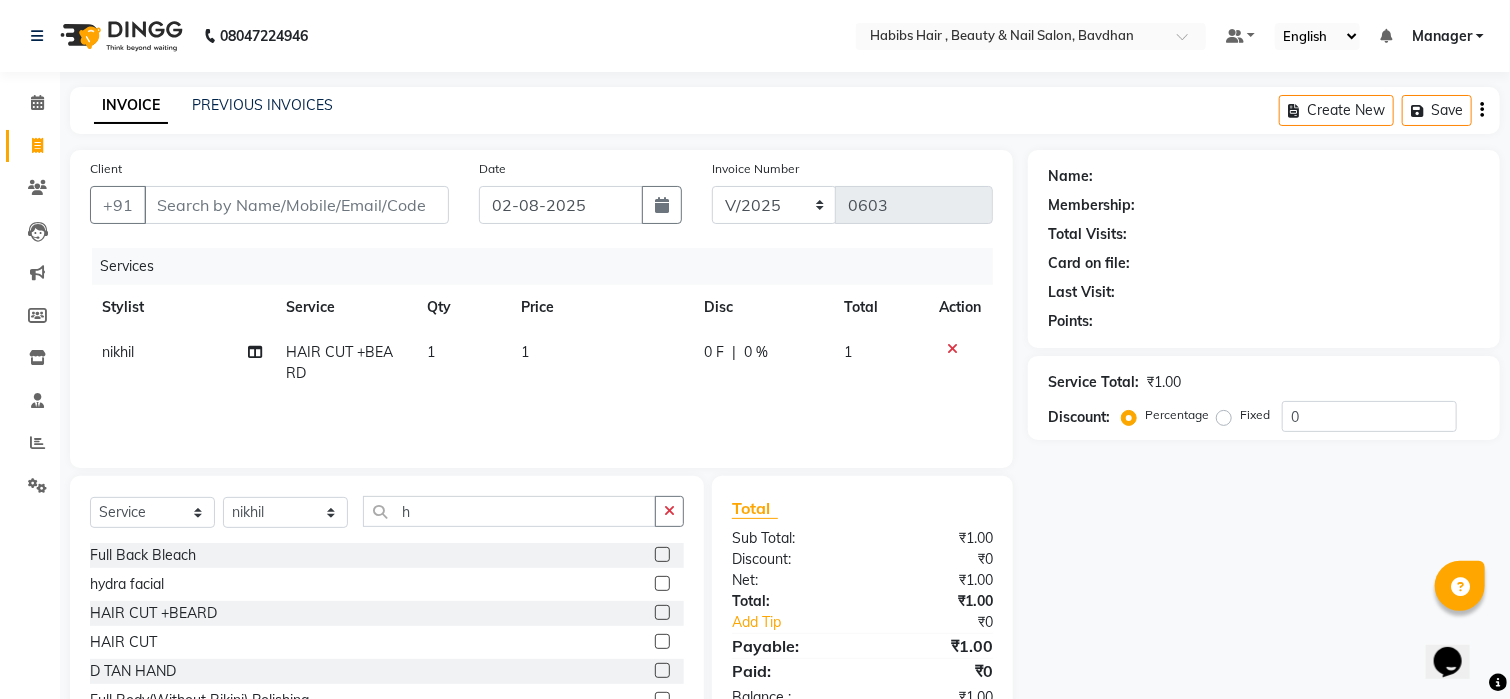 click on "1" 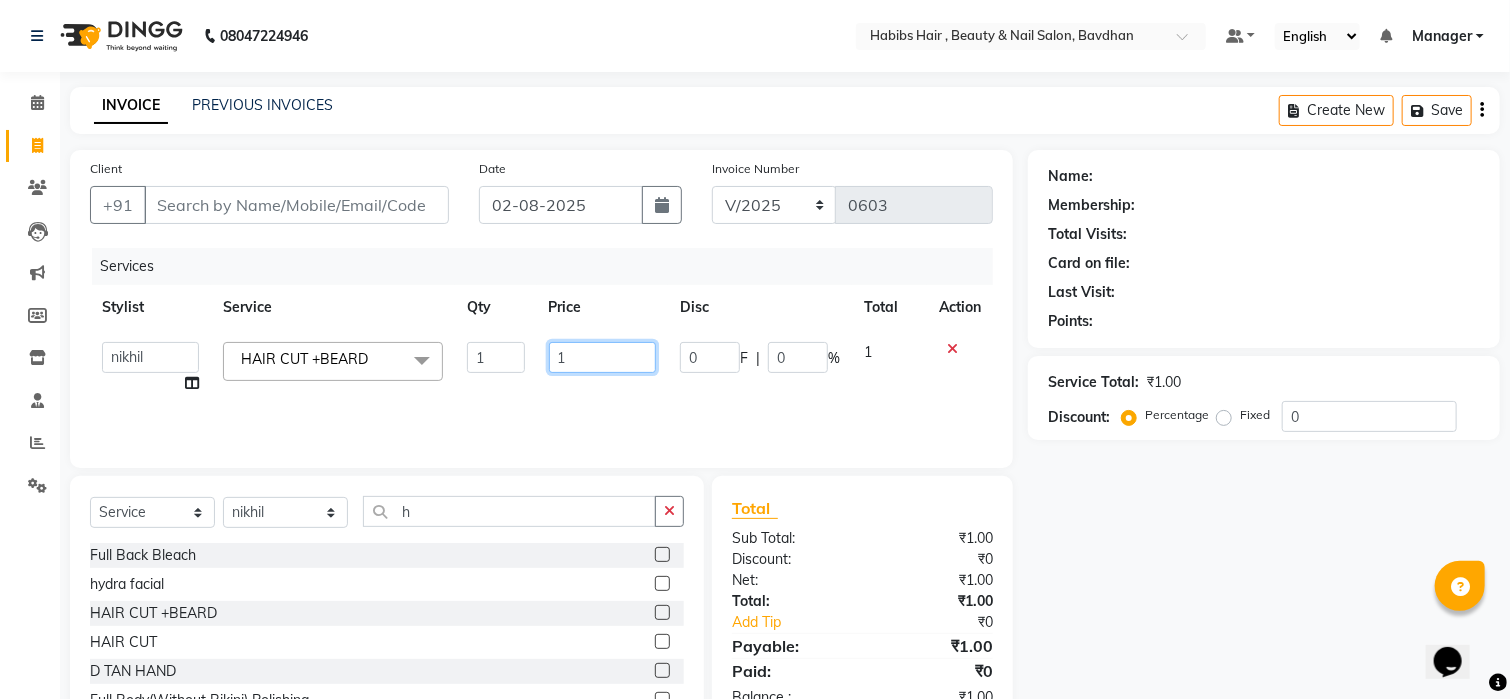 click on "1" 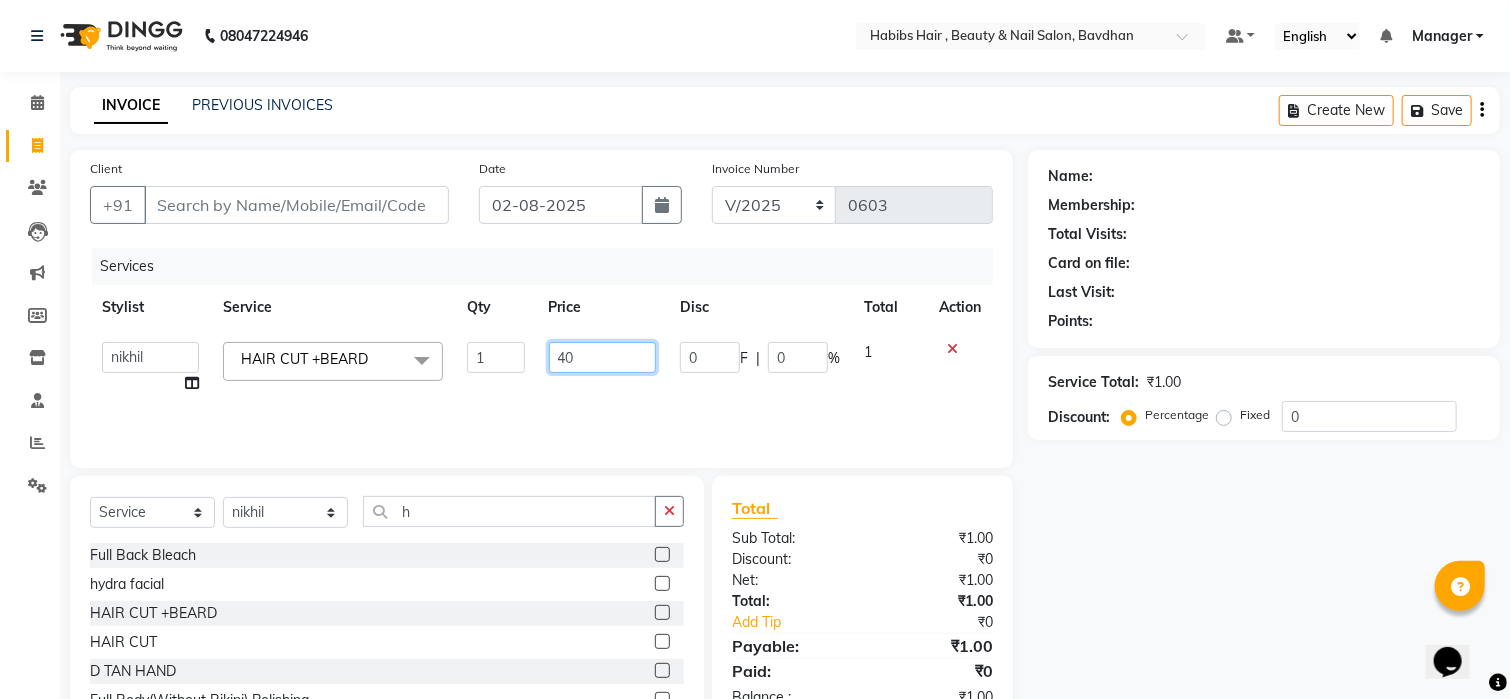 type on "400" 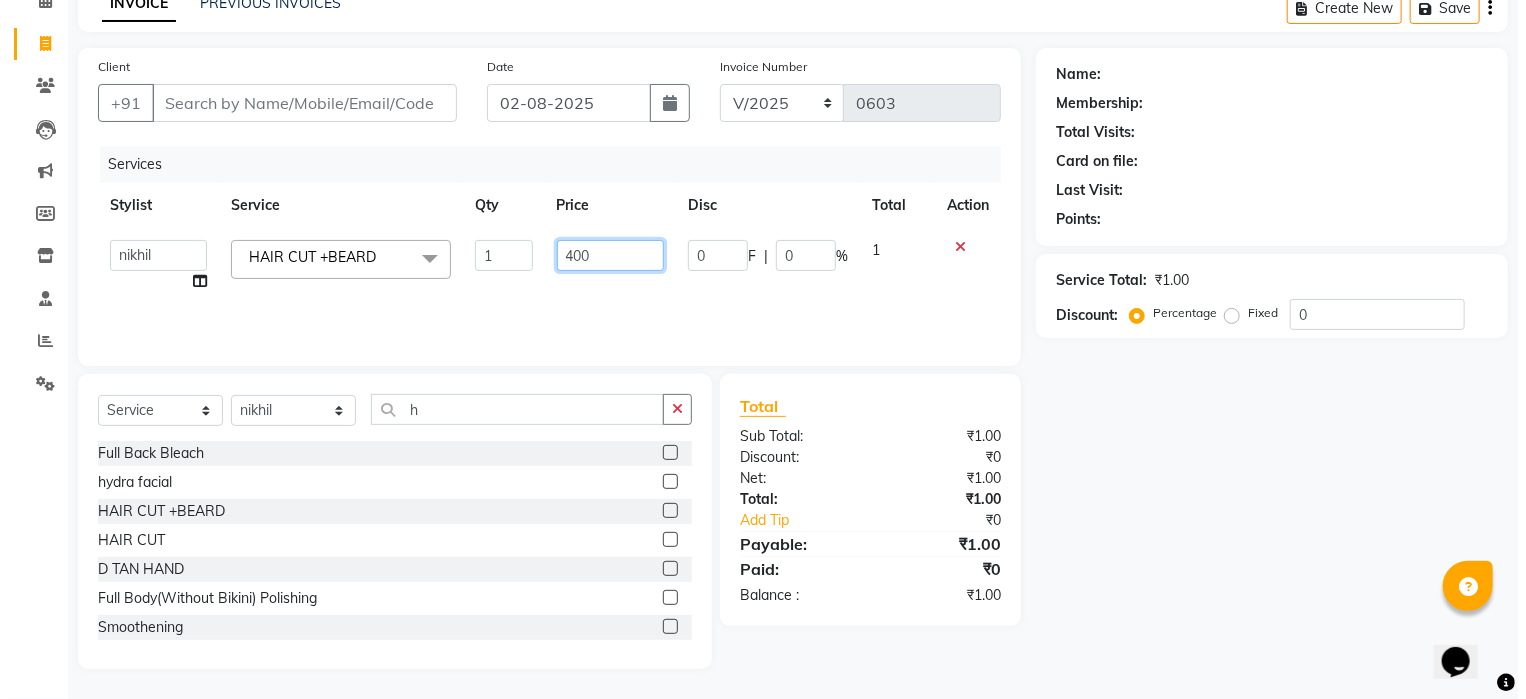 scroll, scrollTop: 0, scrollLeft: 0, axis: both 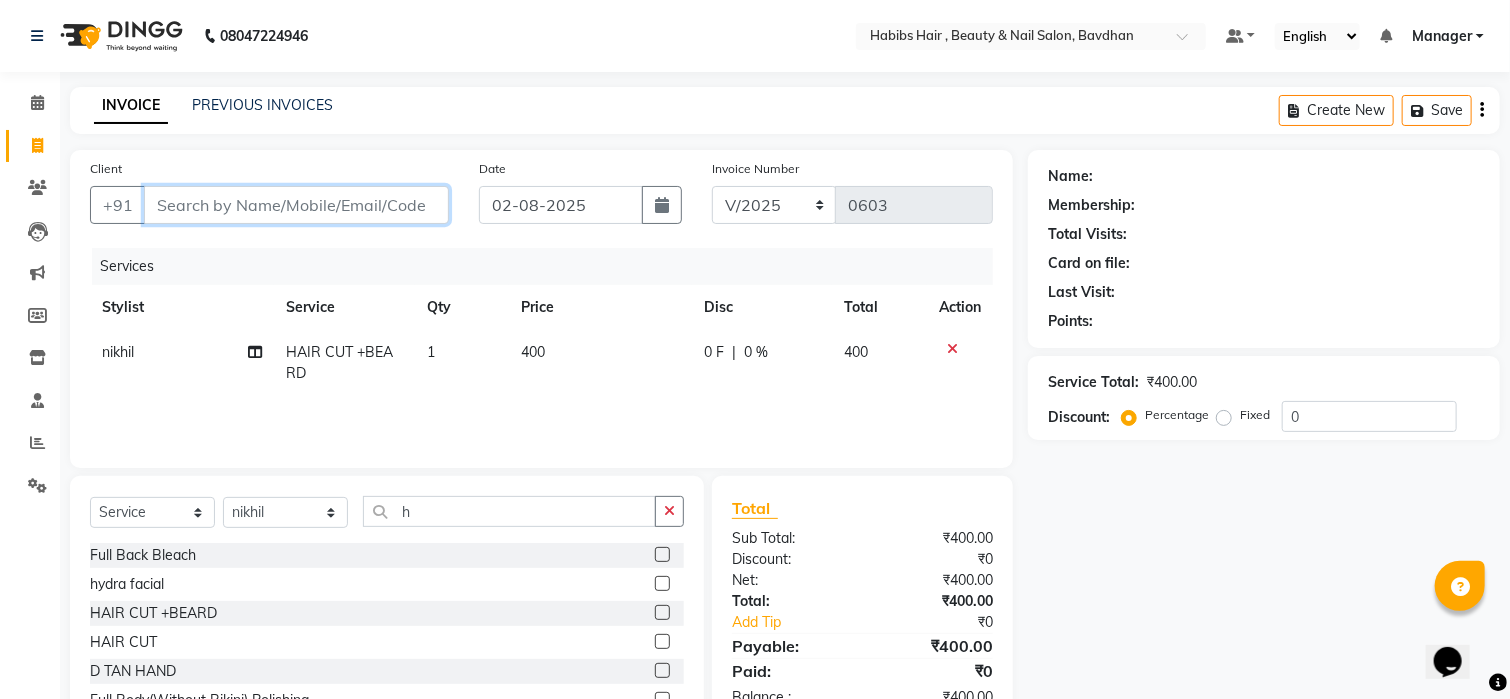 click on "Client" at bounding box center (296, 205) 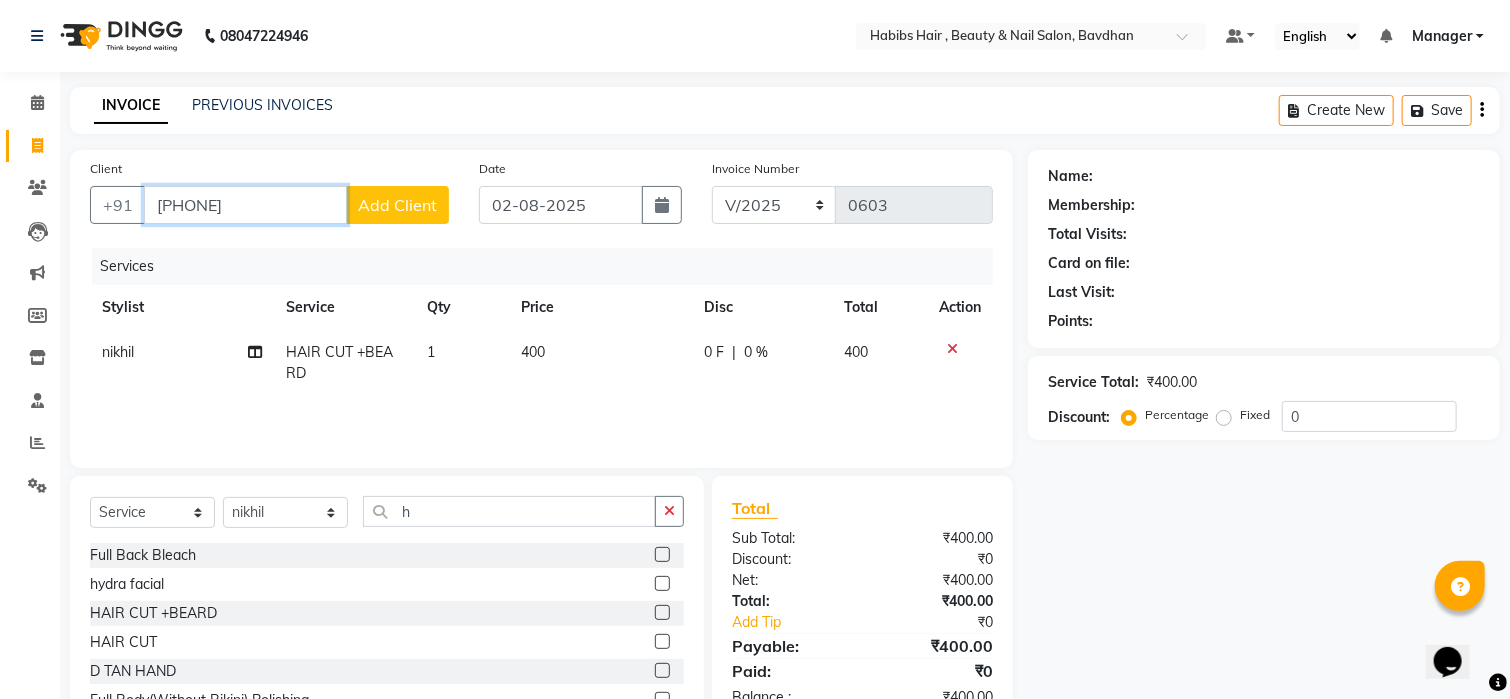 type on "[PHONE]" 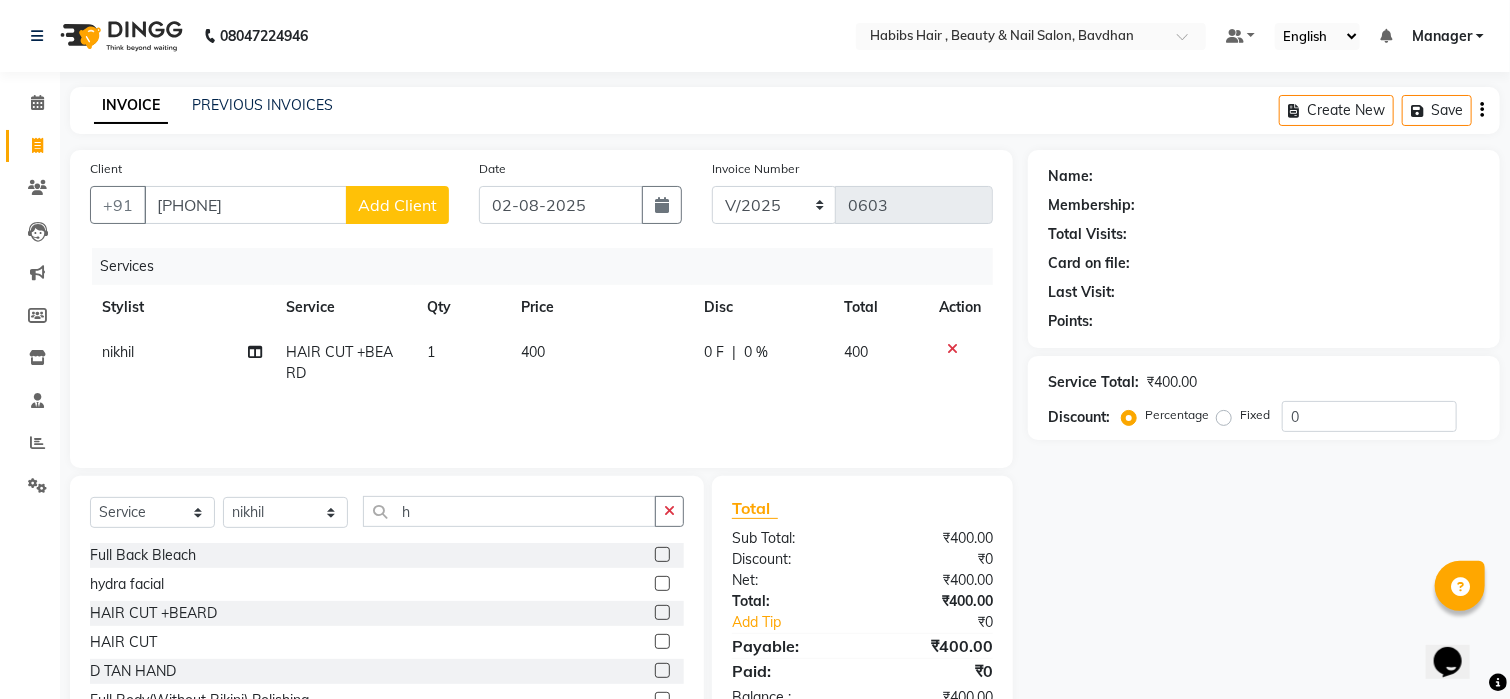 click on "Add Client" 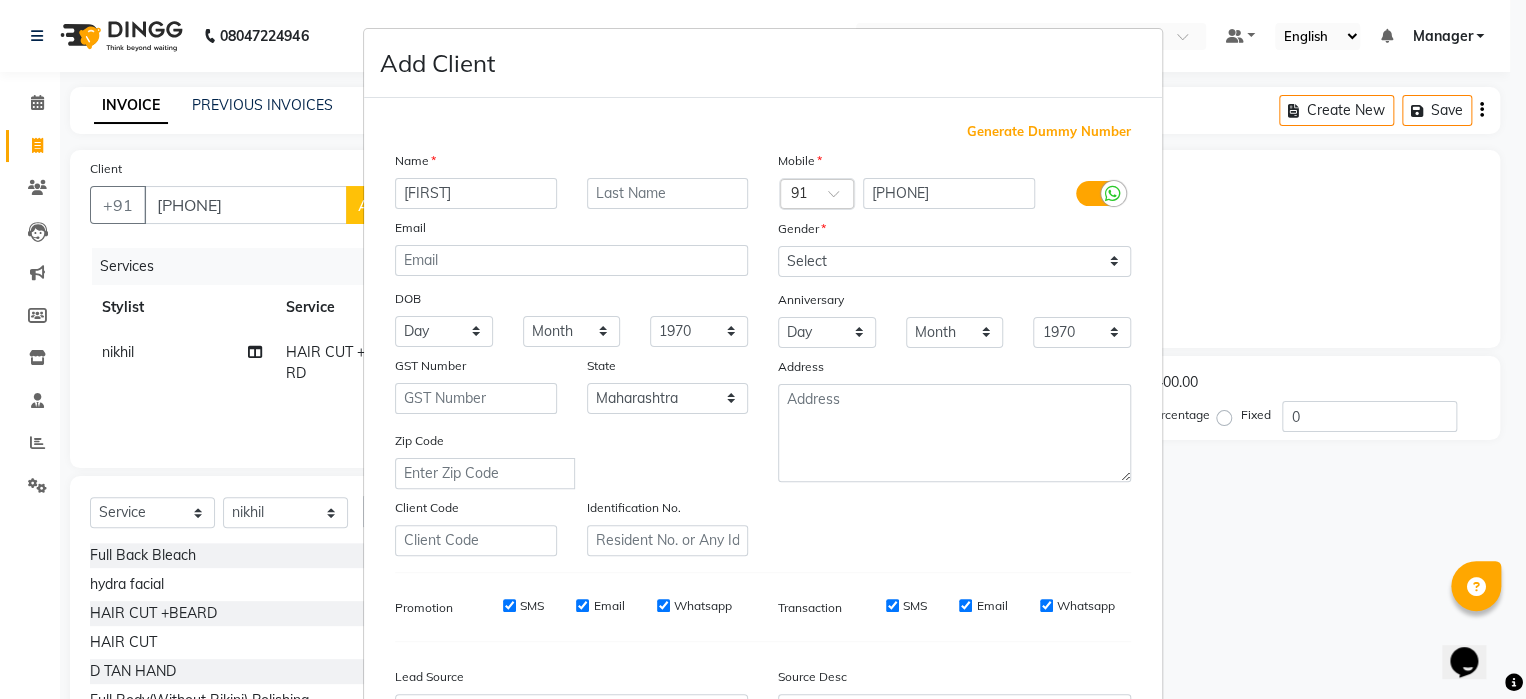 type on "[FIRST]" 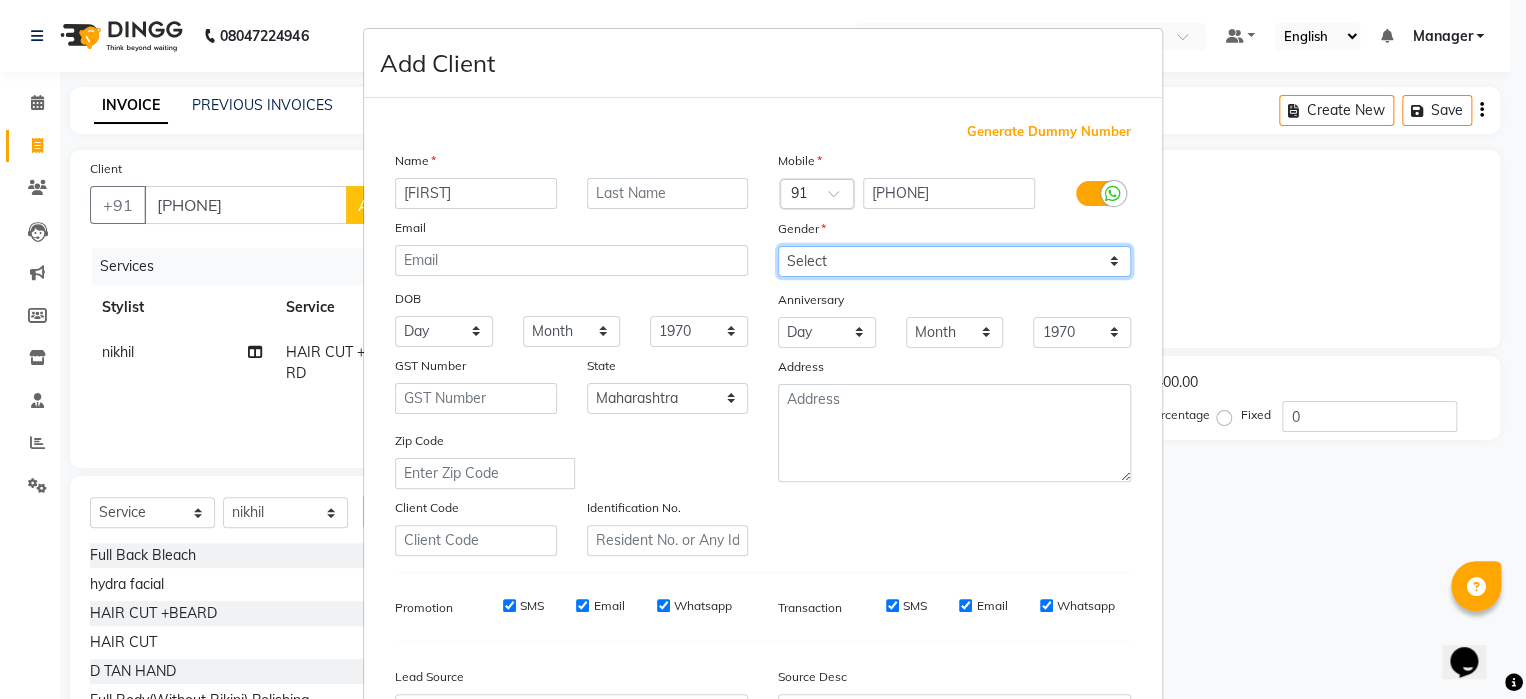 click on "Select Male Female Other Prefer Not To Say" at bounding box center [954, 261] 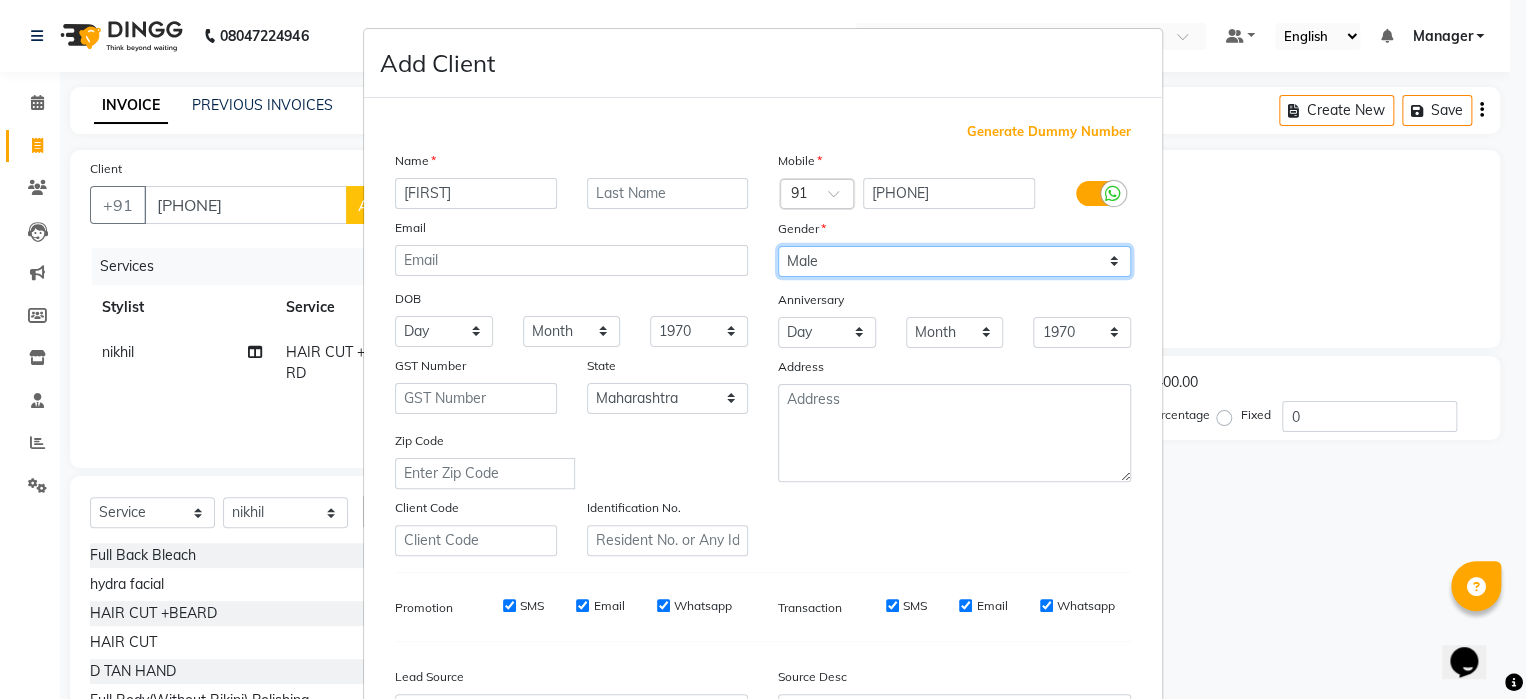 click on "Select Male Female Other Prefer Not To Say" at bounding box center [954, 261] 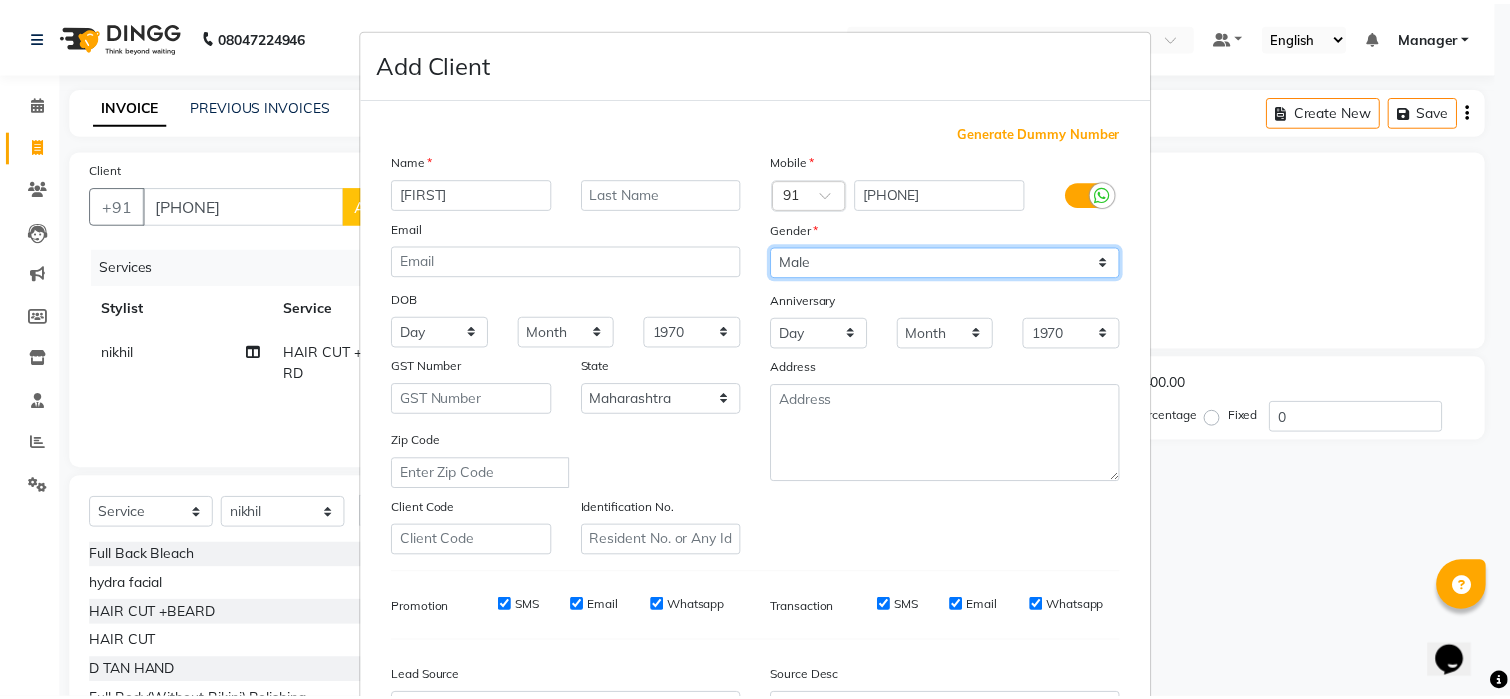 scroll, scrollTop: 233, scrollLeft: 0, axis: vertical 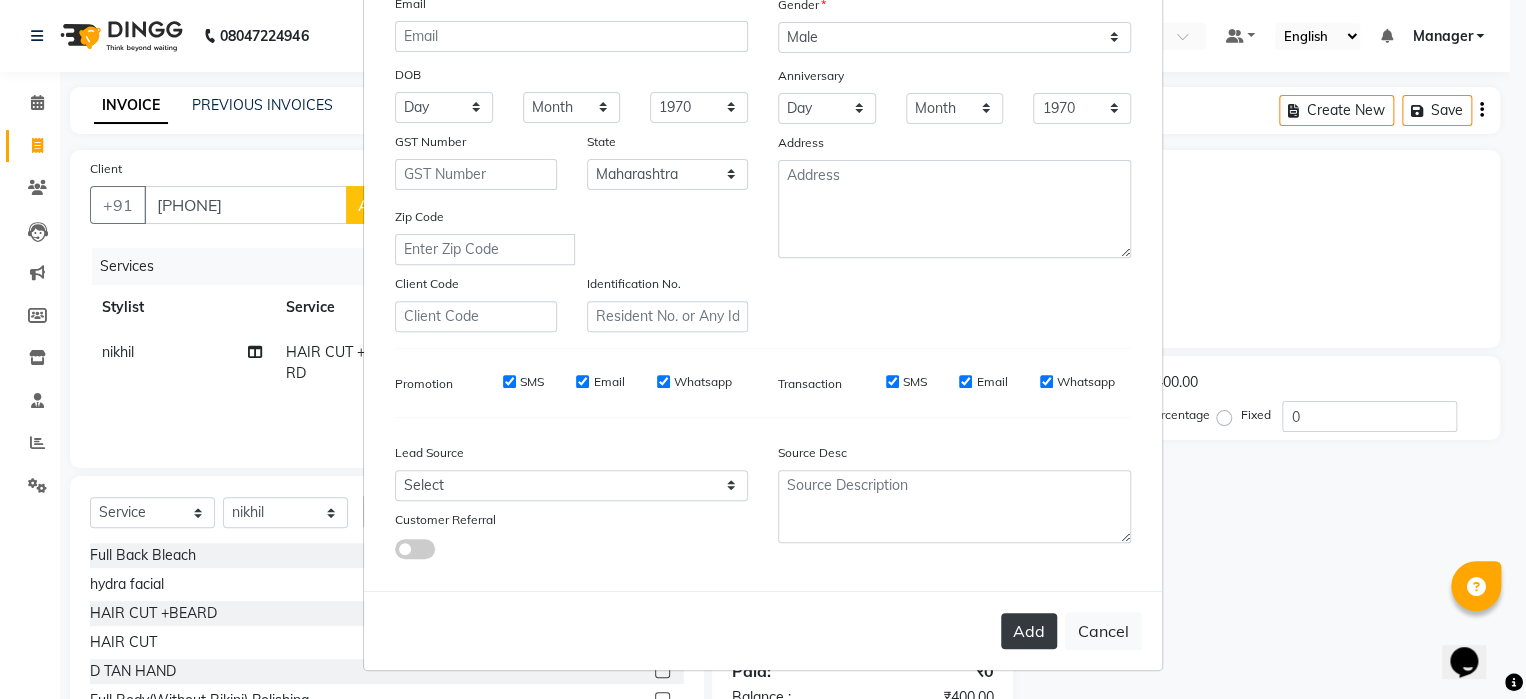 click on "Add" at bounding box center [1029, 631] 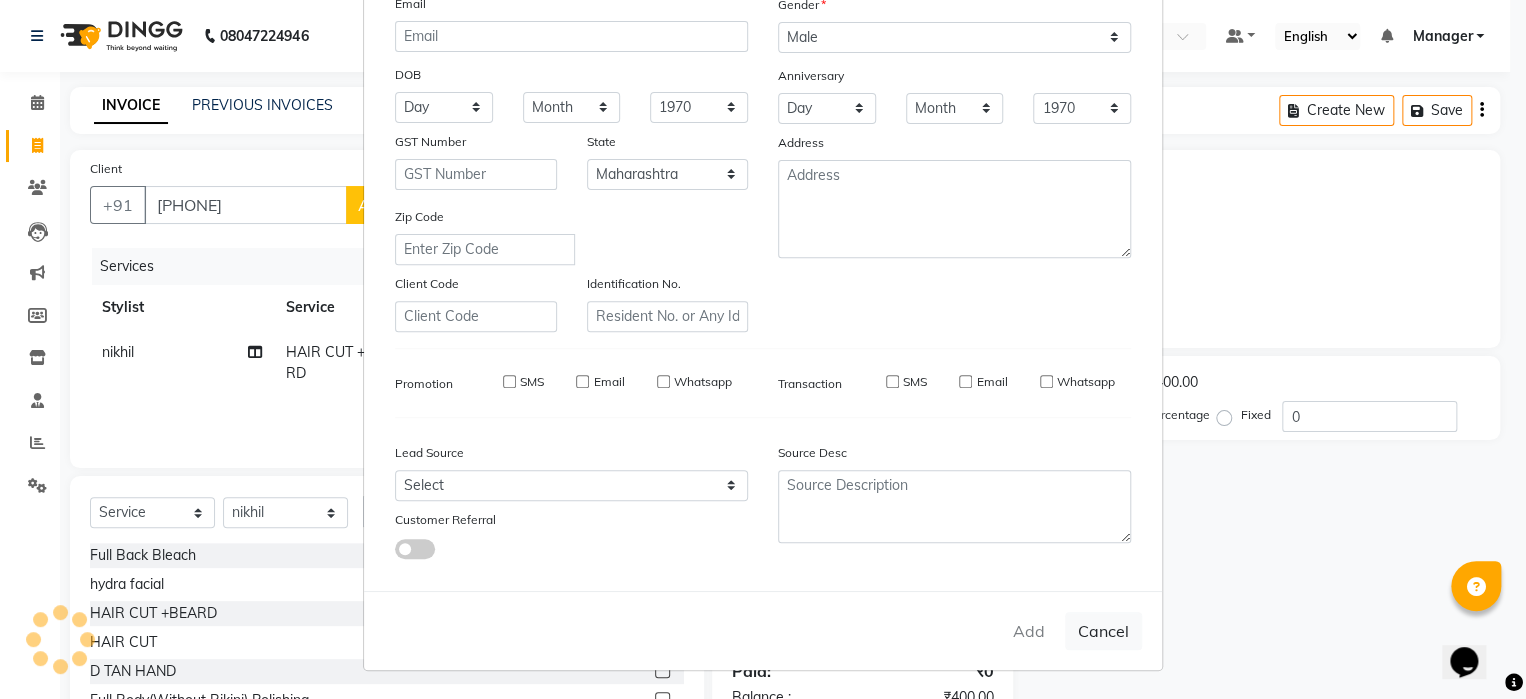 type on "92******53" 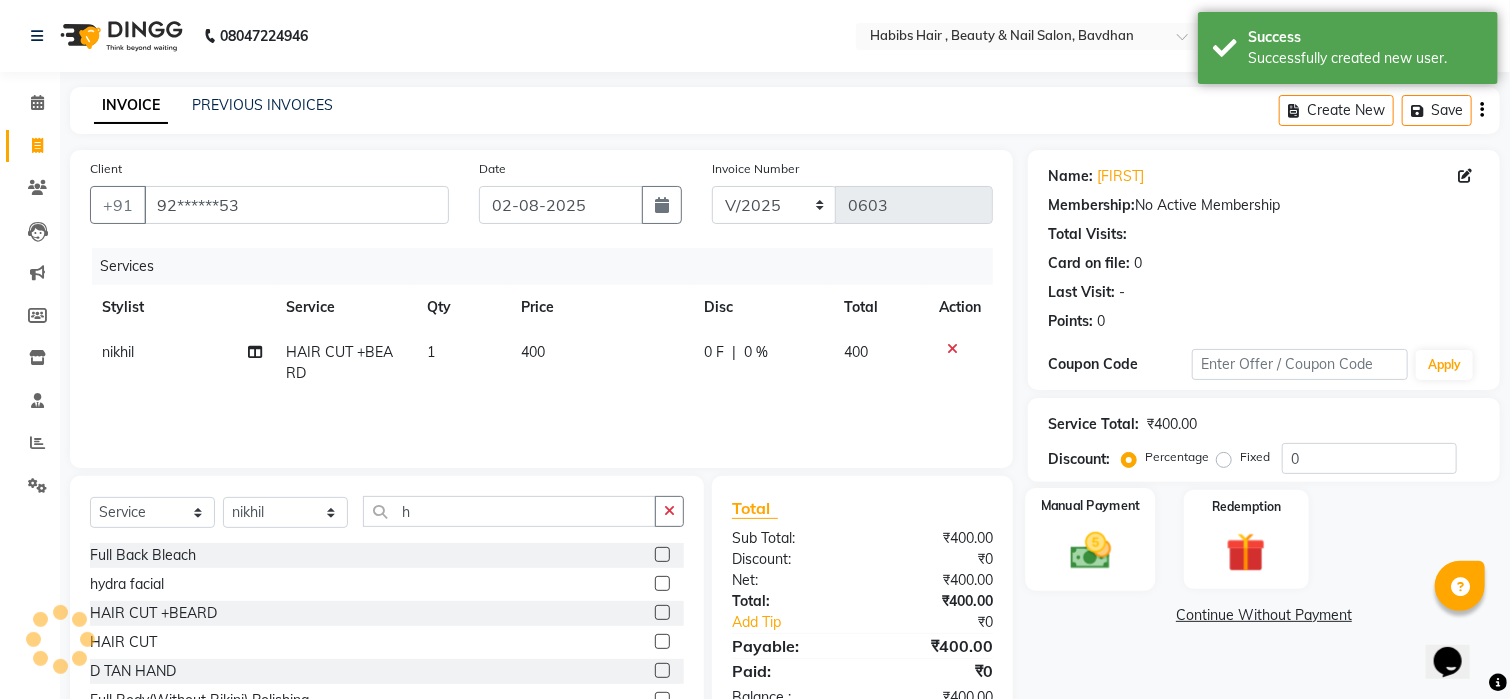 click 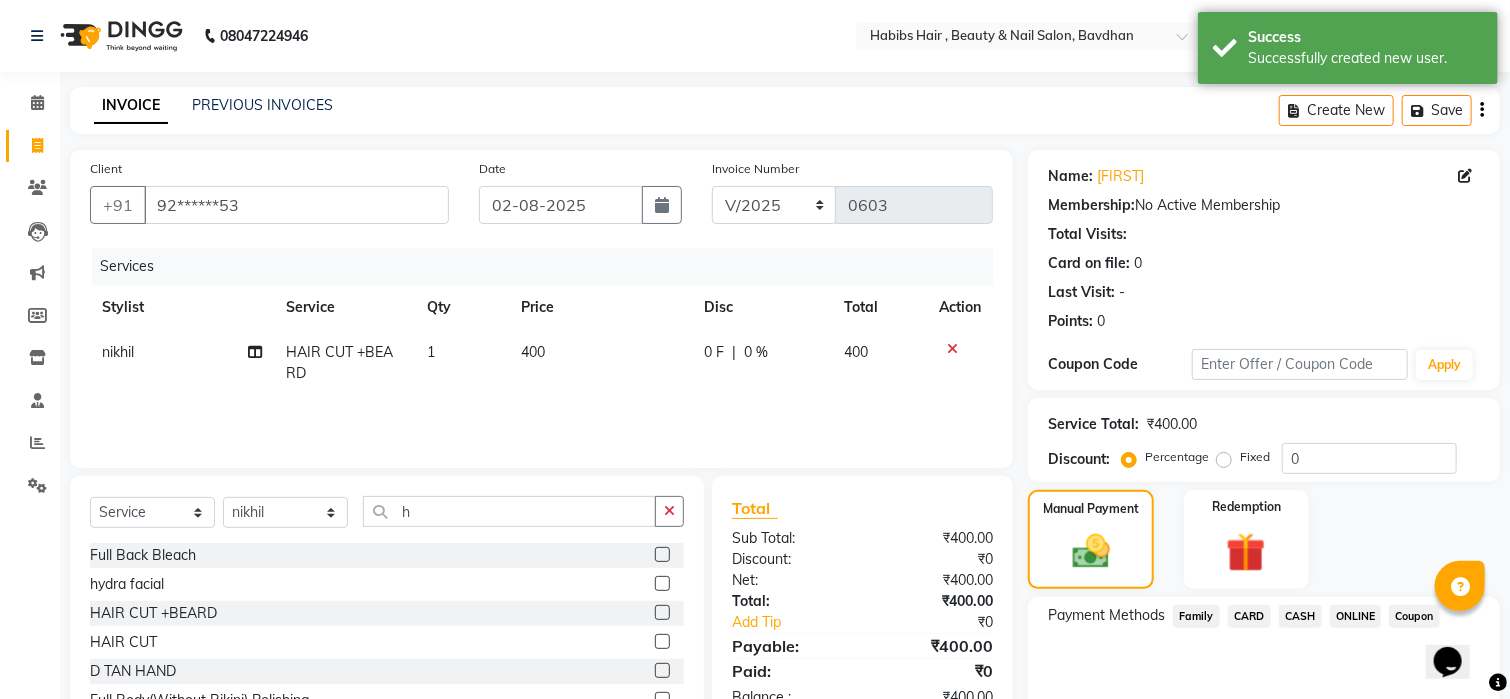 click on "ONLINE" 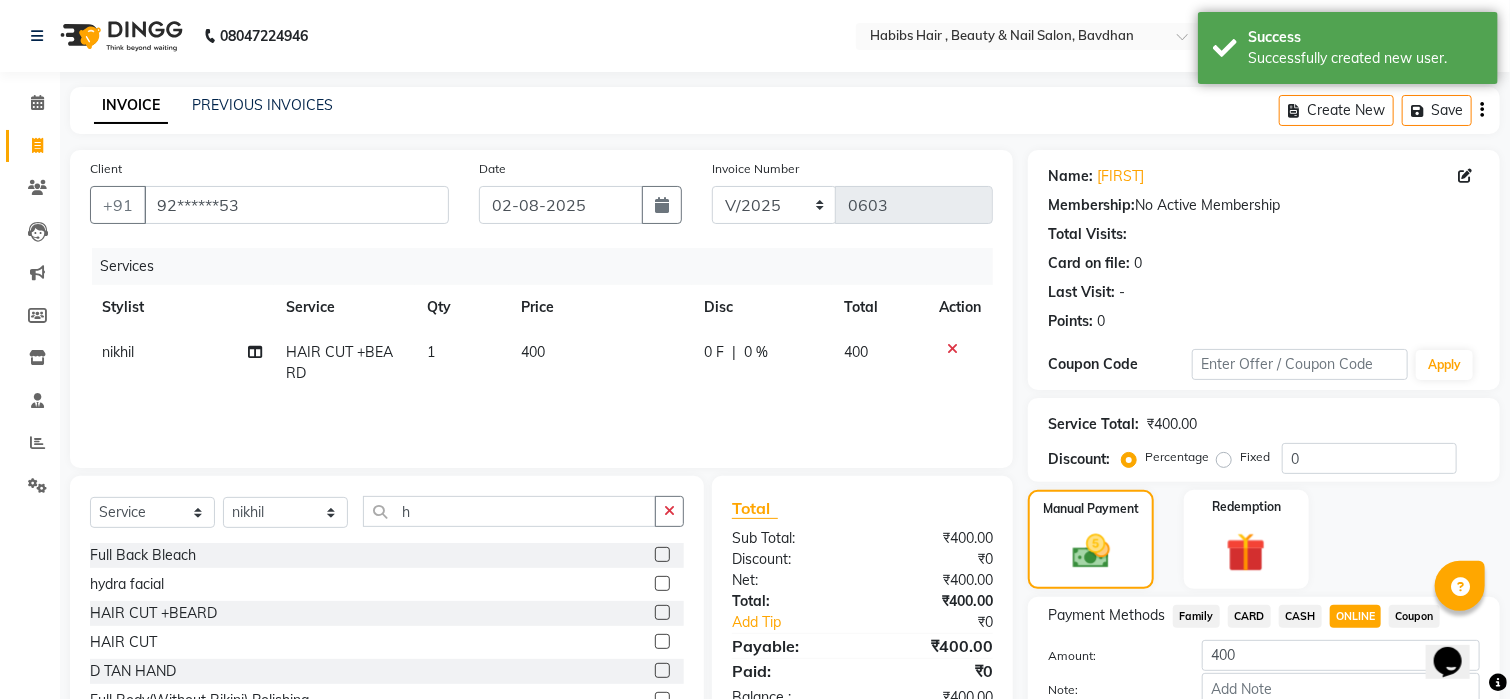 scroll, scrollTop: 120, scrollLeft: 0, axis: vertical 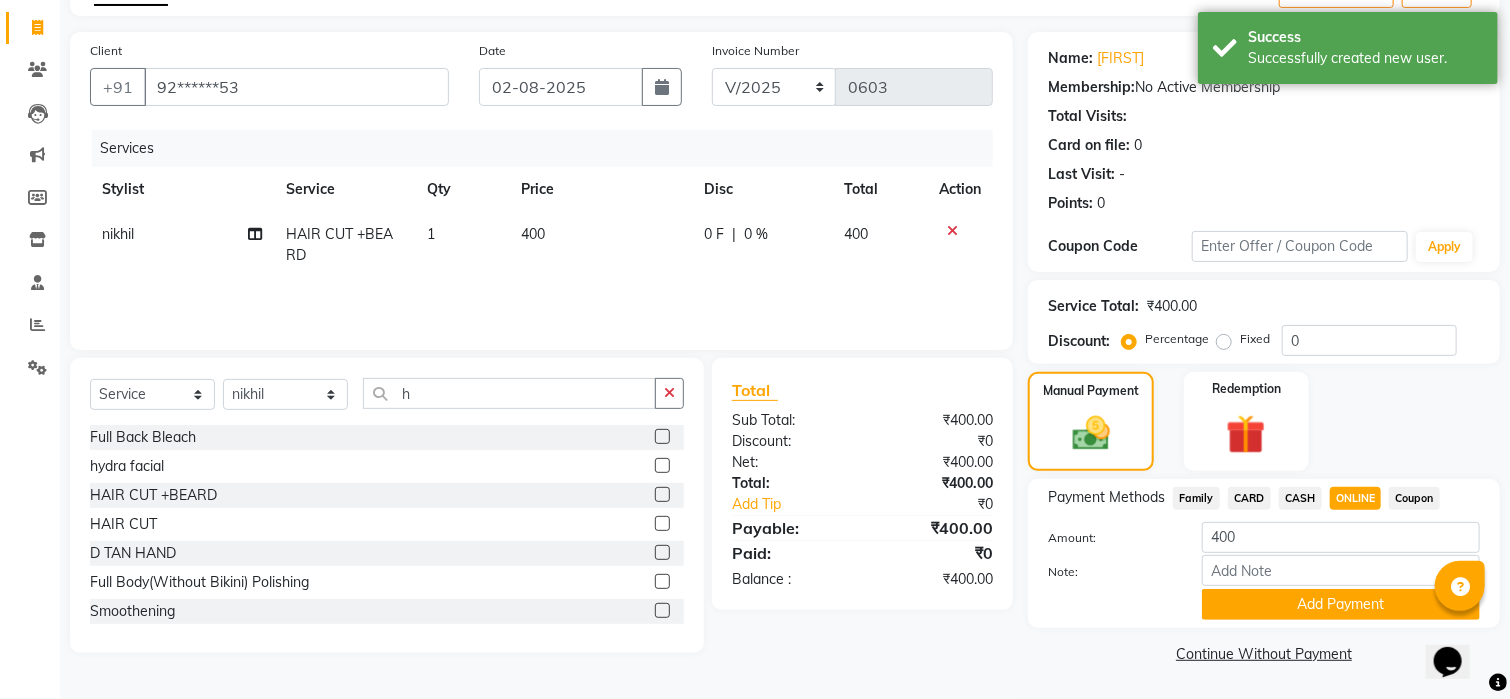 click on "Add Payment" 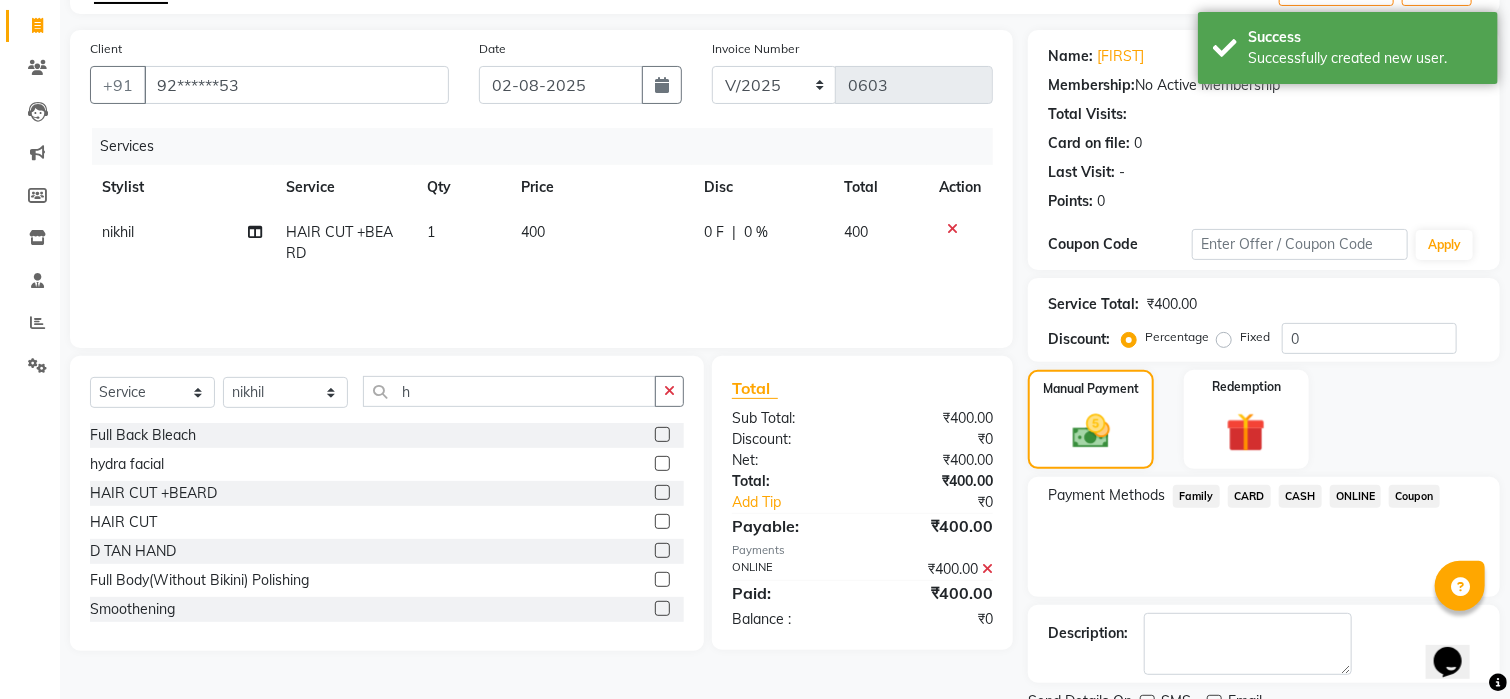 scroll, scrollTop: 200, scrollLeft: 0, axis: vertical 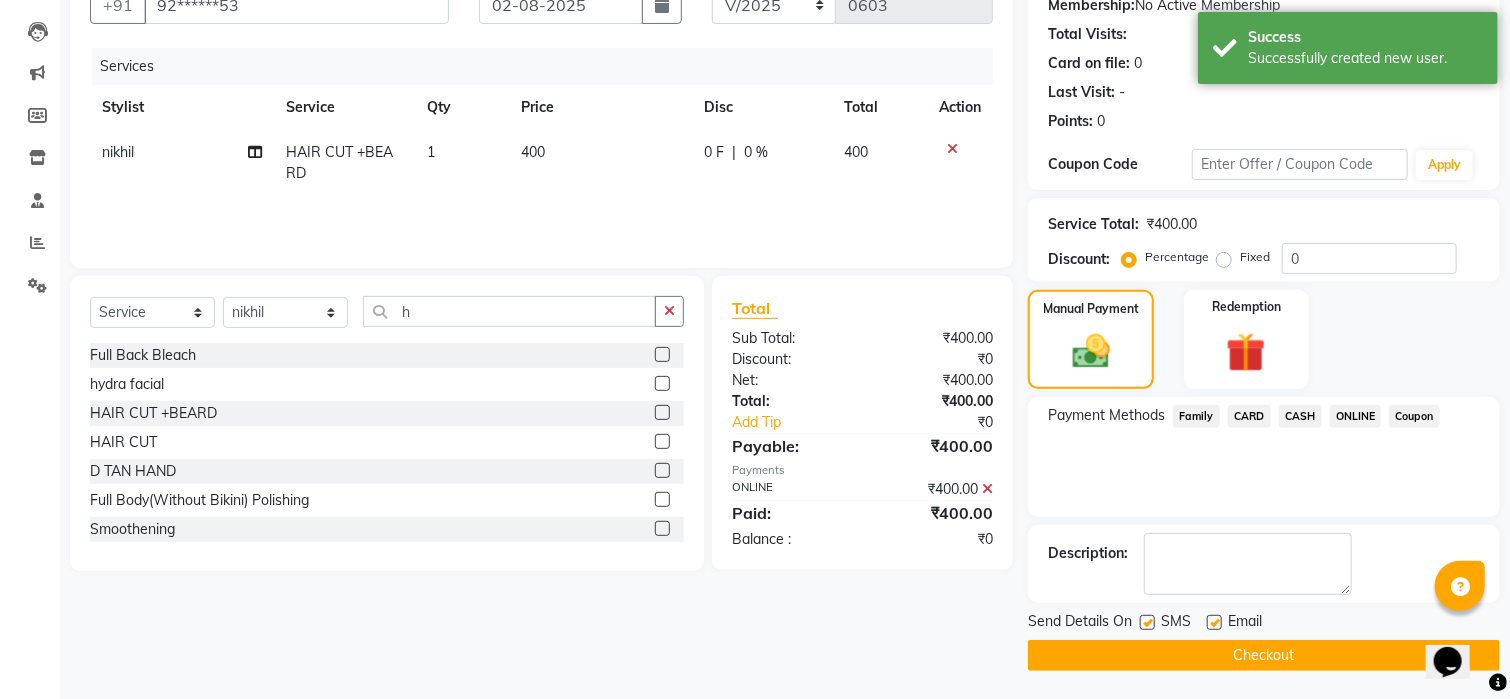 click on "Checkout" 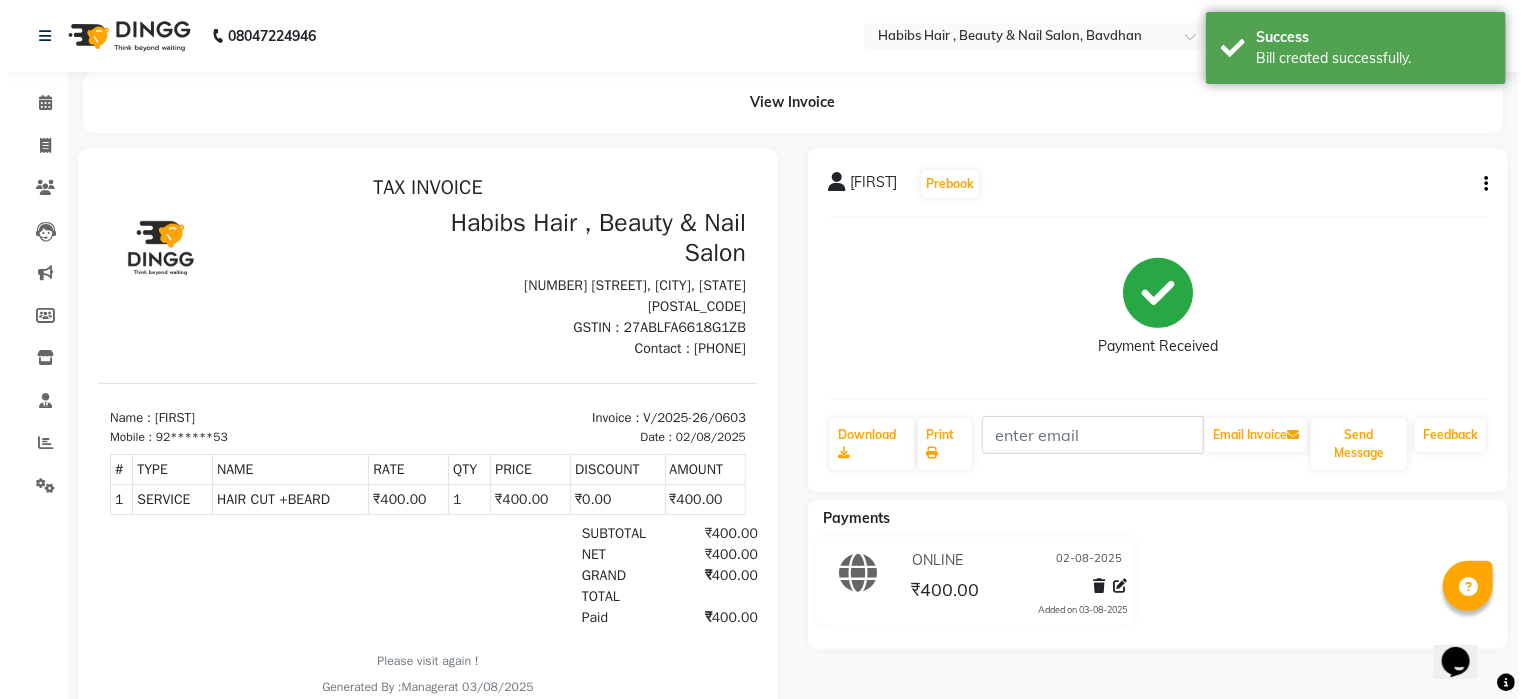 scroll, scrollTop: 0, scrollLeft: 0, axis: both 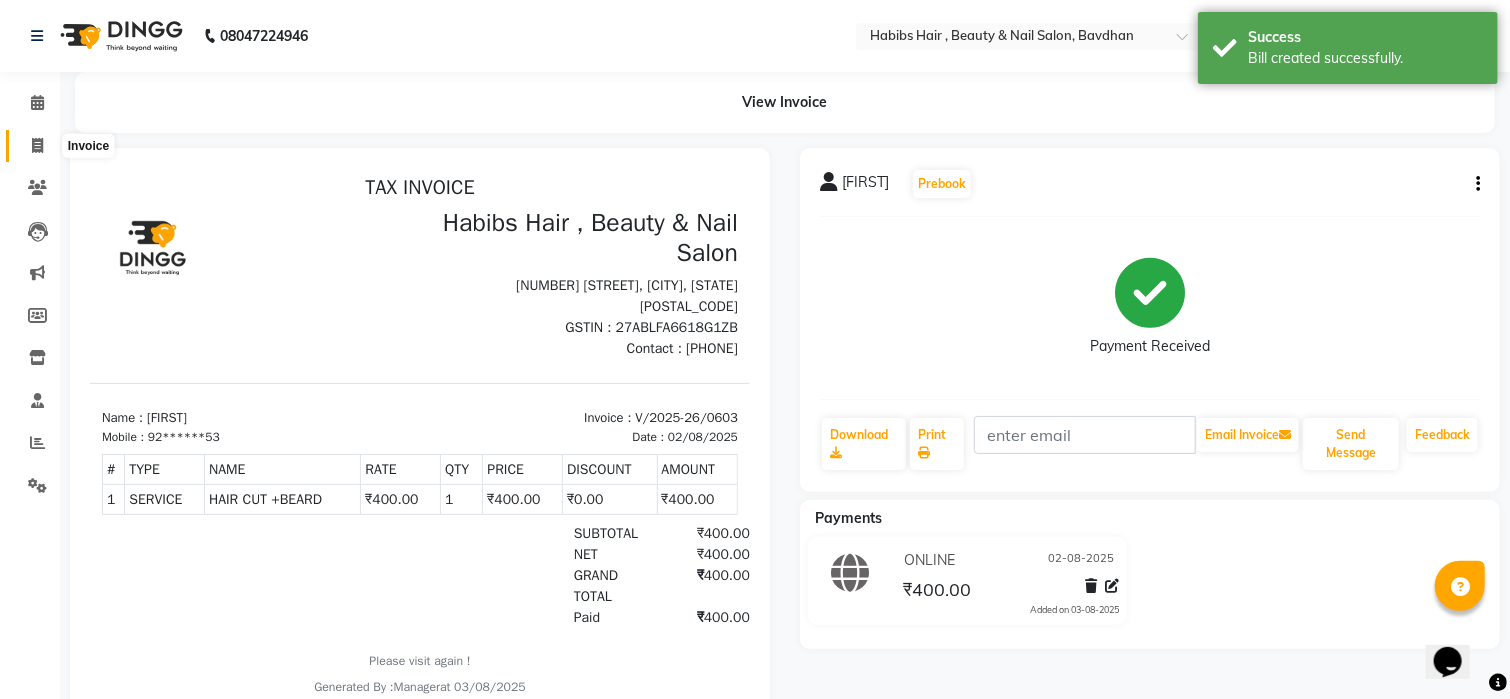 click 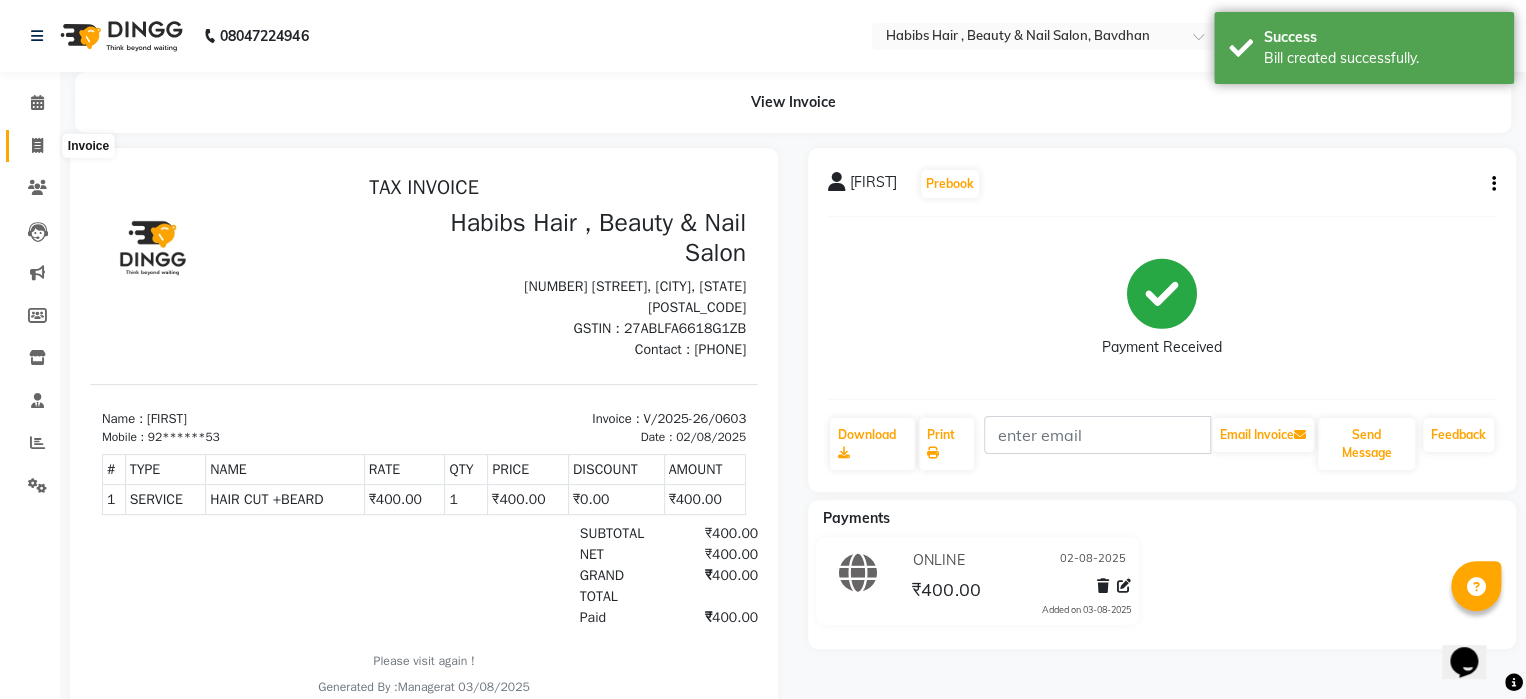select on "service" 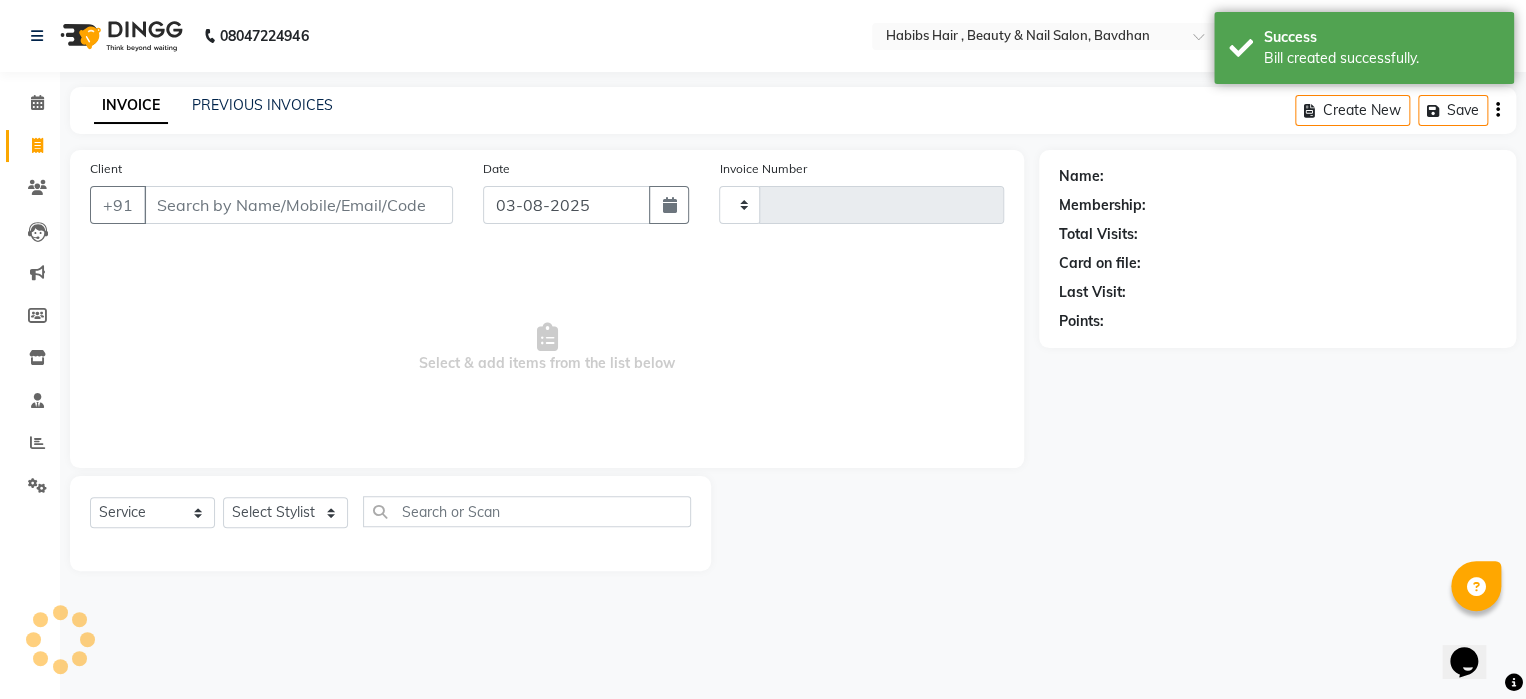 type on "0604" 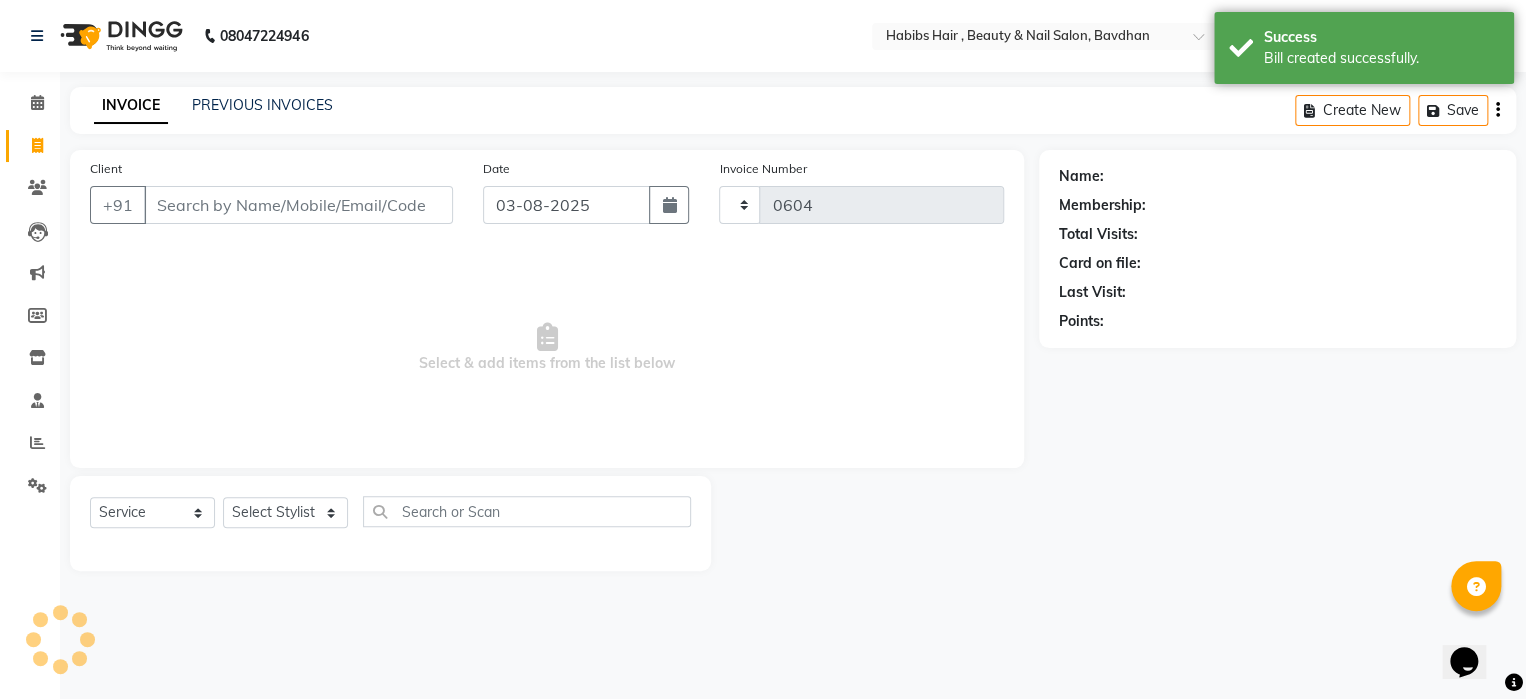 select on "7414" 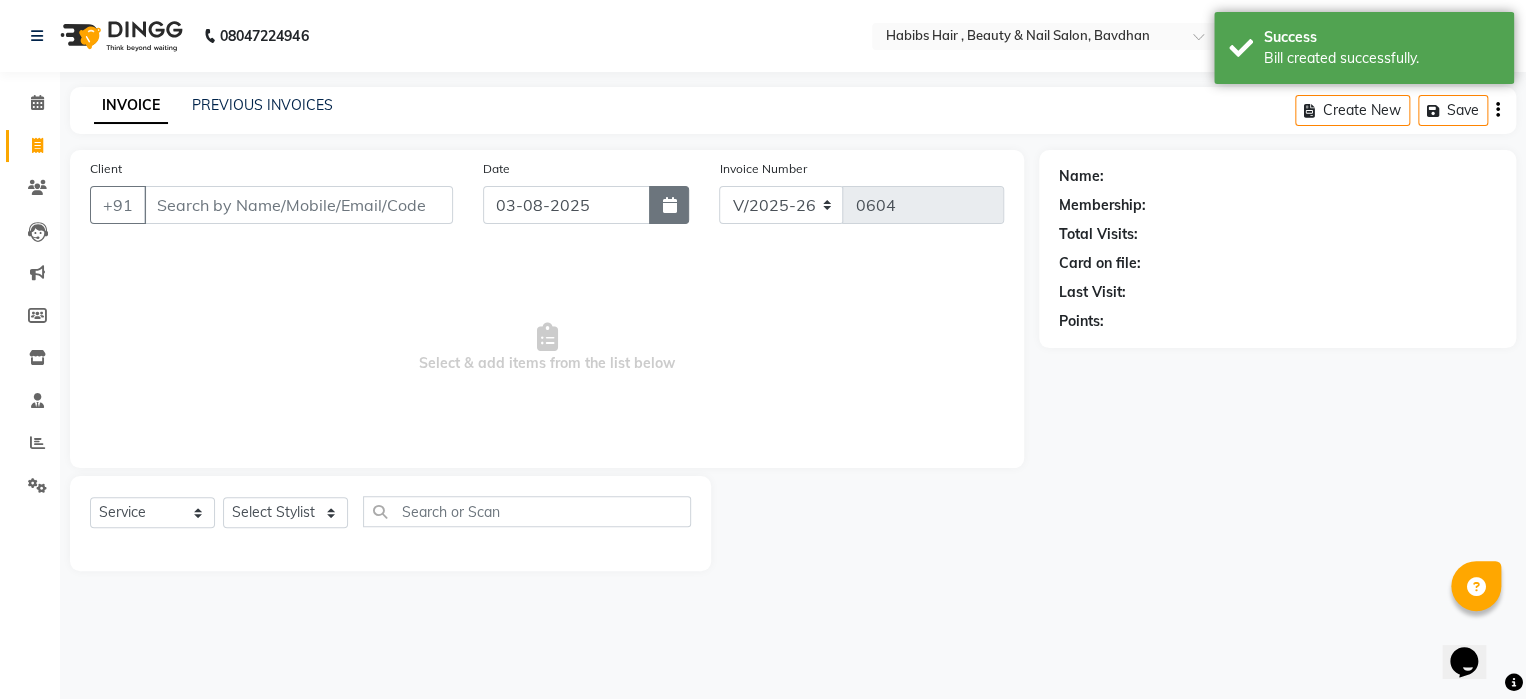 click 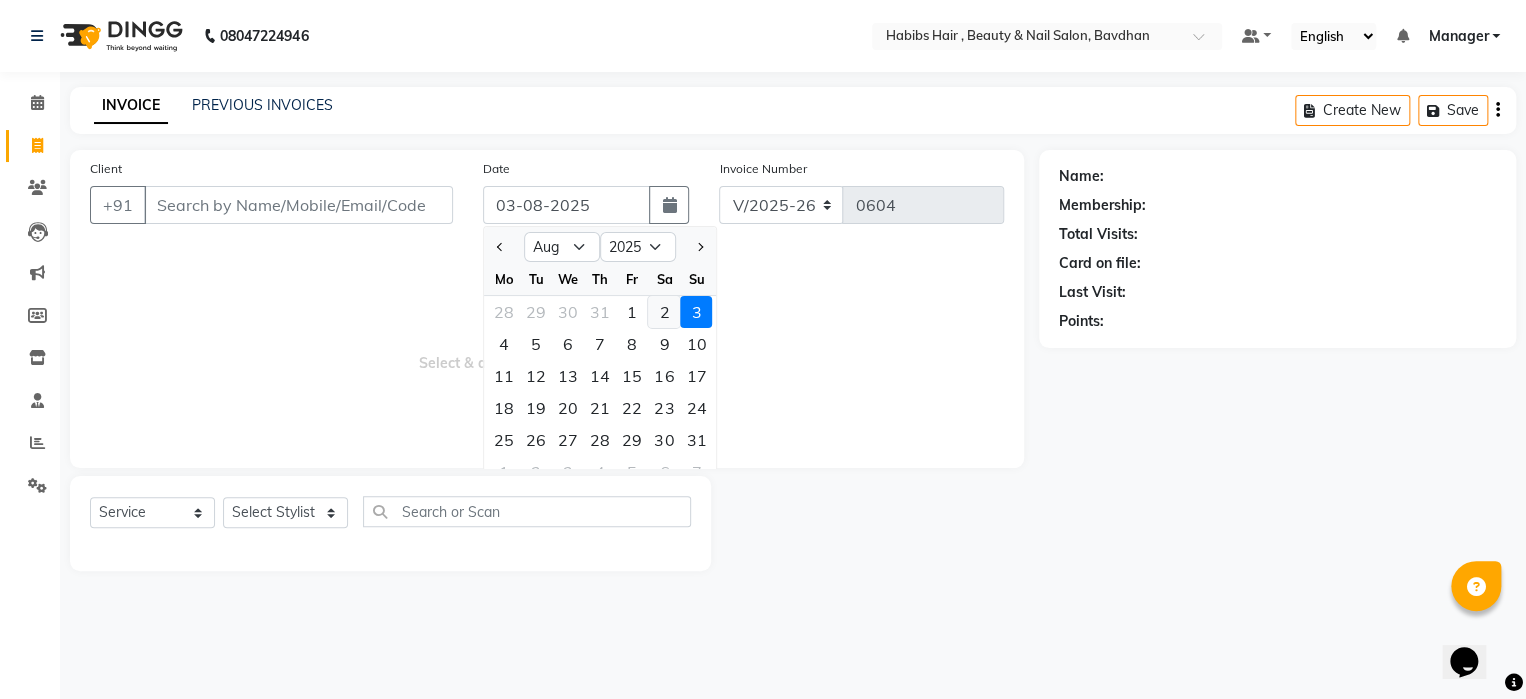 click on "2" 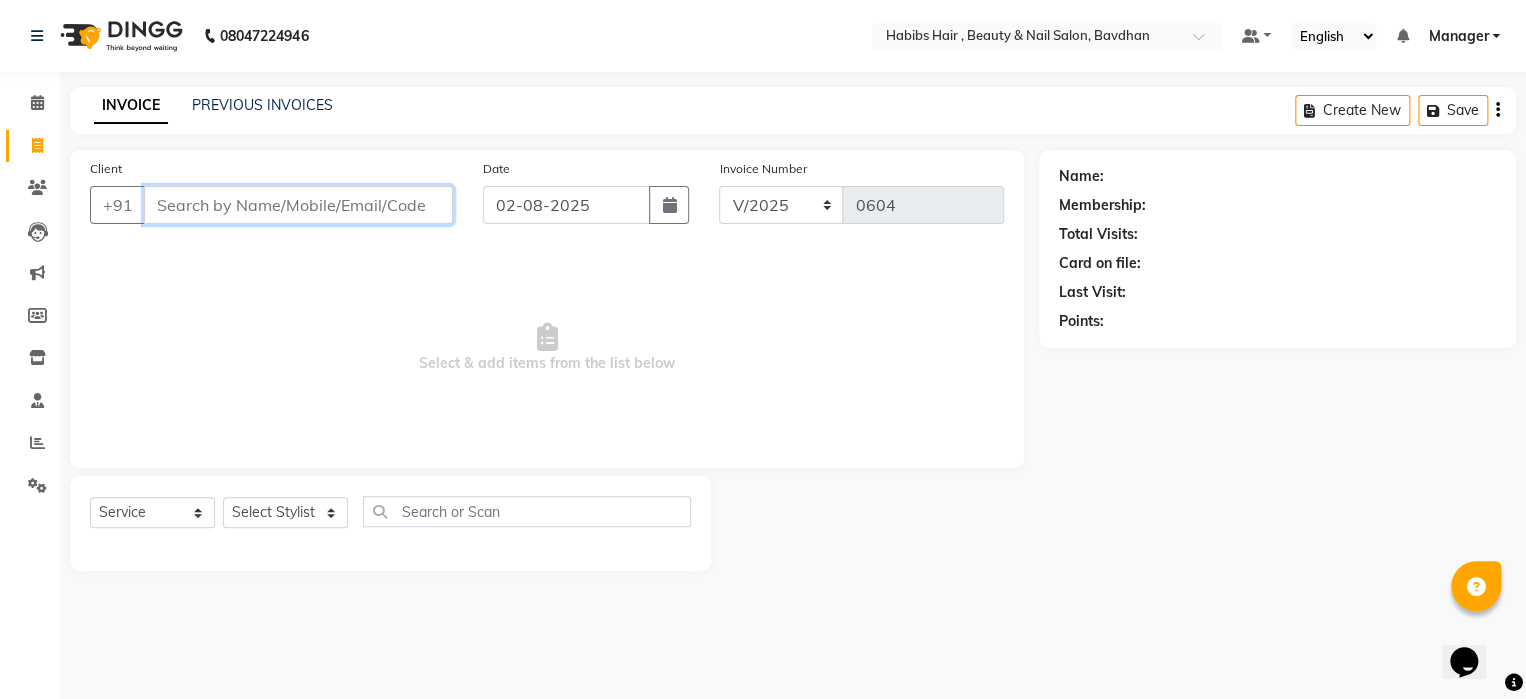 click on "Client" at bounding box center (298, 205) 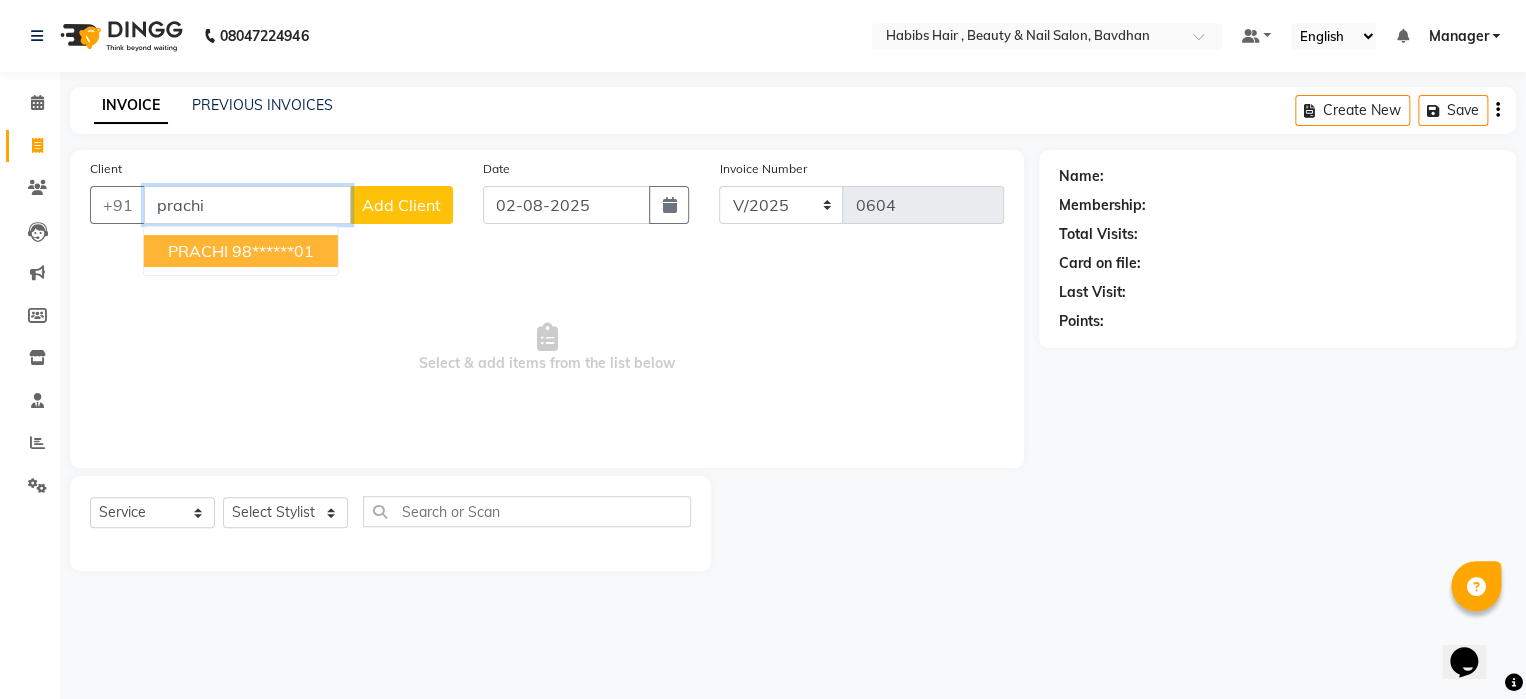 type 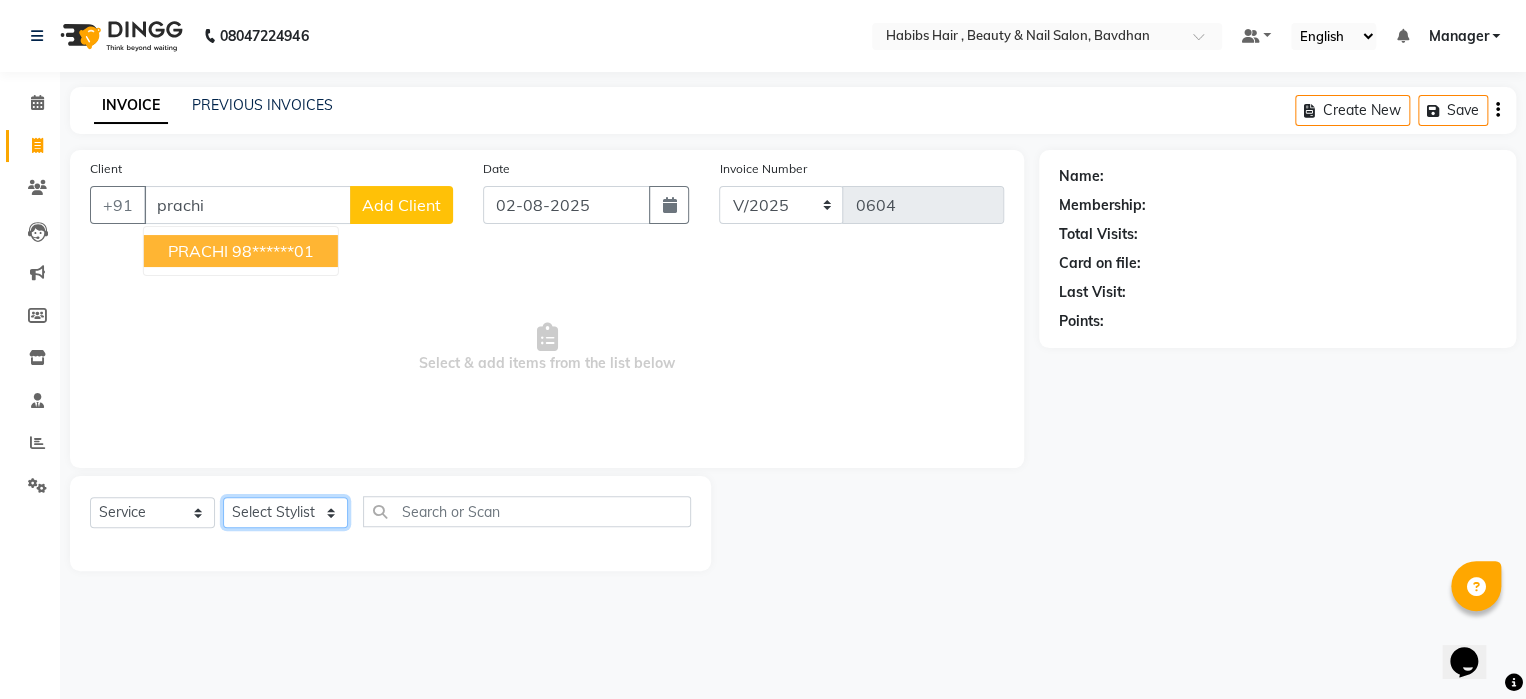 click on "Select Stylist Akash Aman Aniket Ashish Ganesh Manager mayur nikhil sujata" 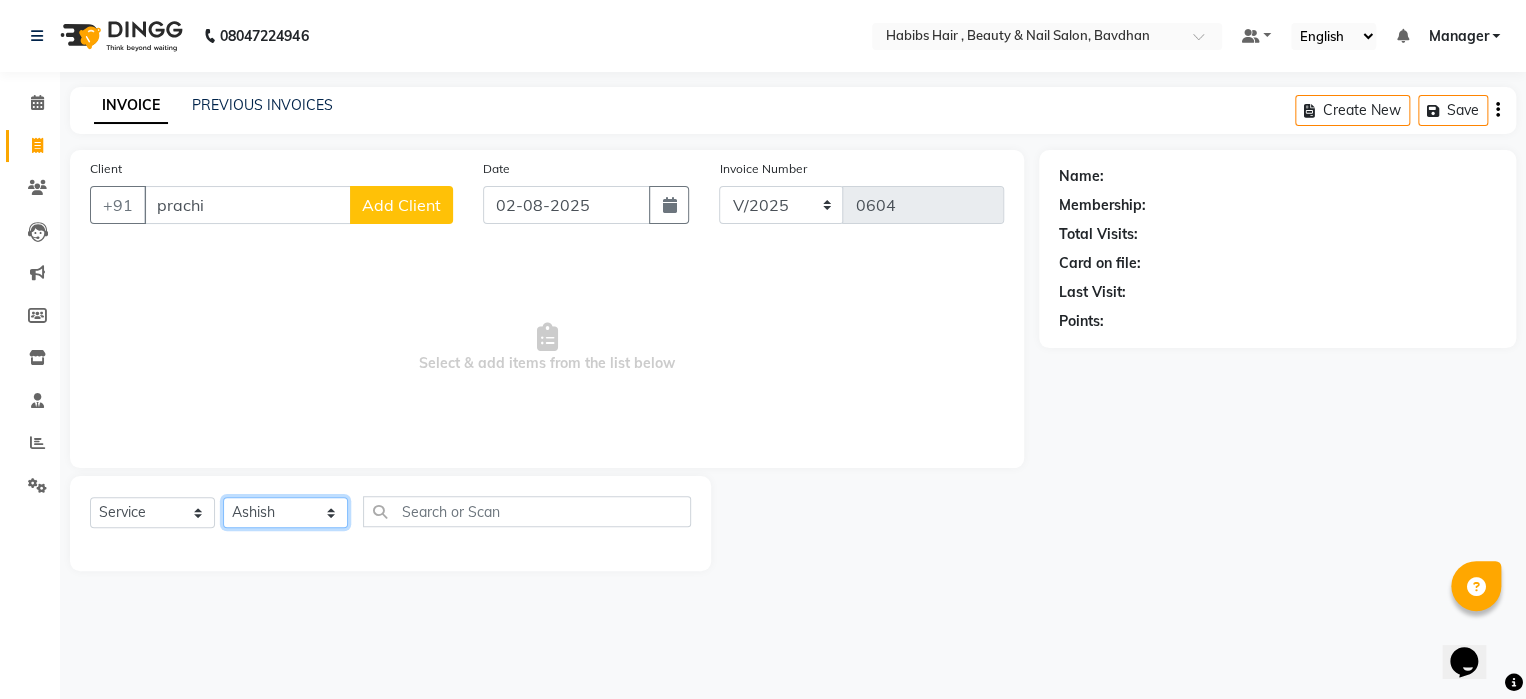click on "Select Stylist Akash Aman Aniket Ashish Ganesh Manager mayur nikhil sujata" 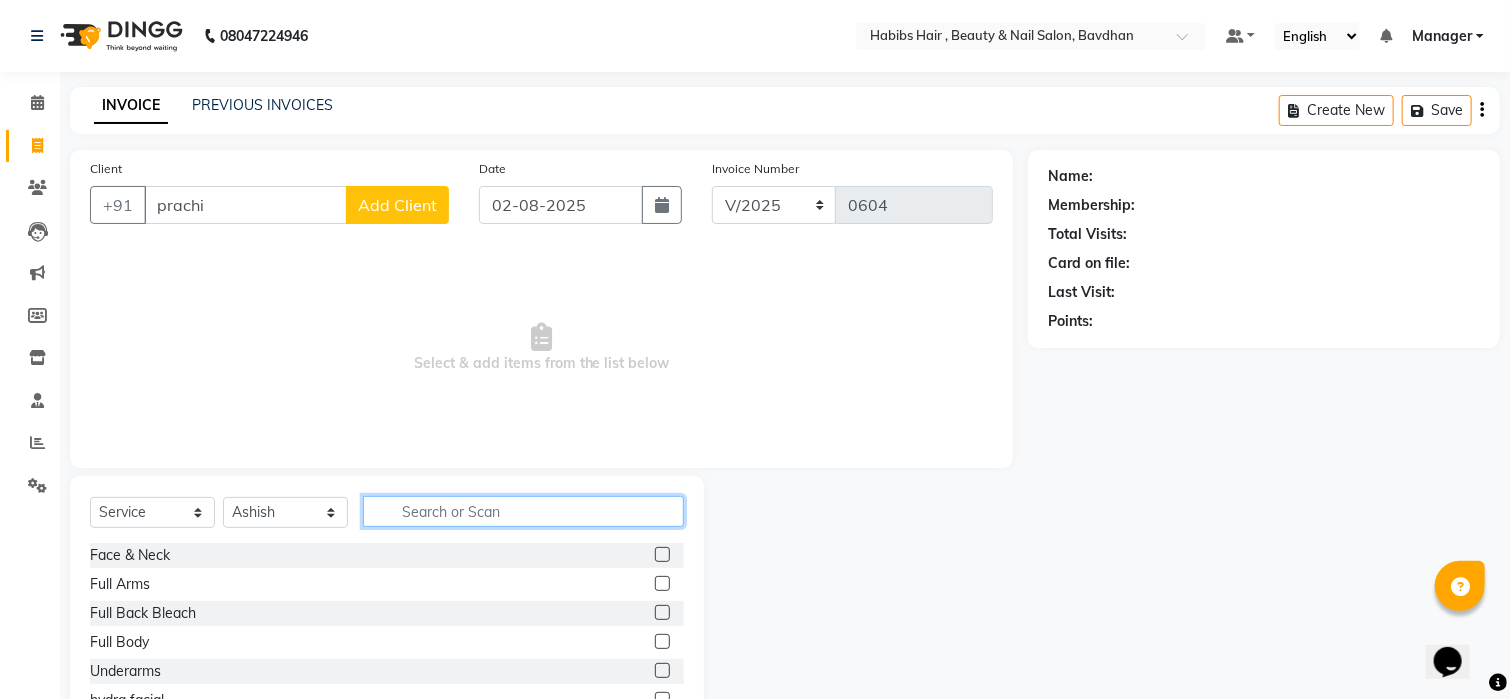 click 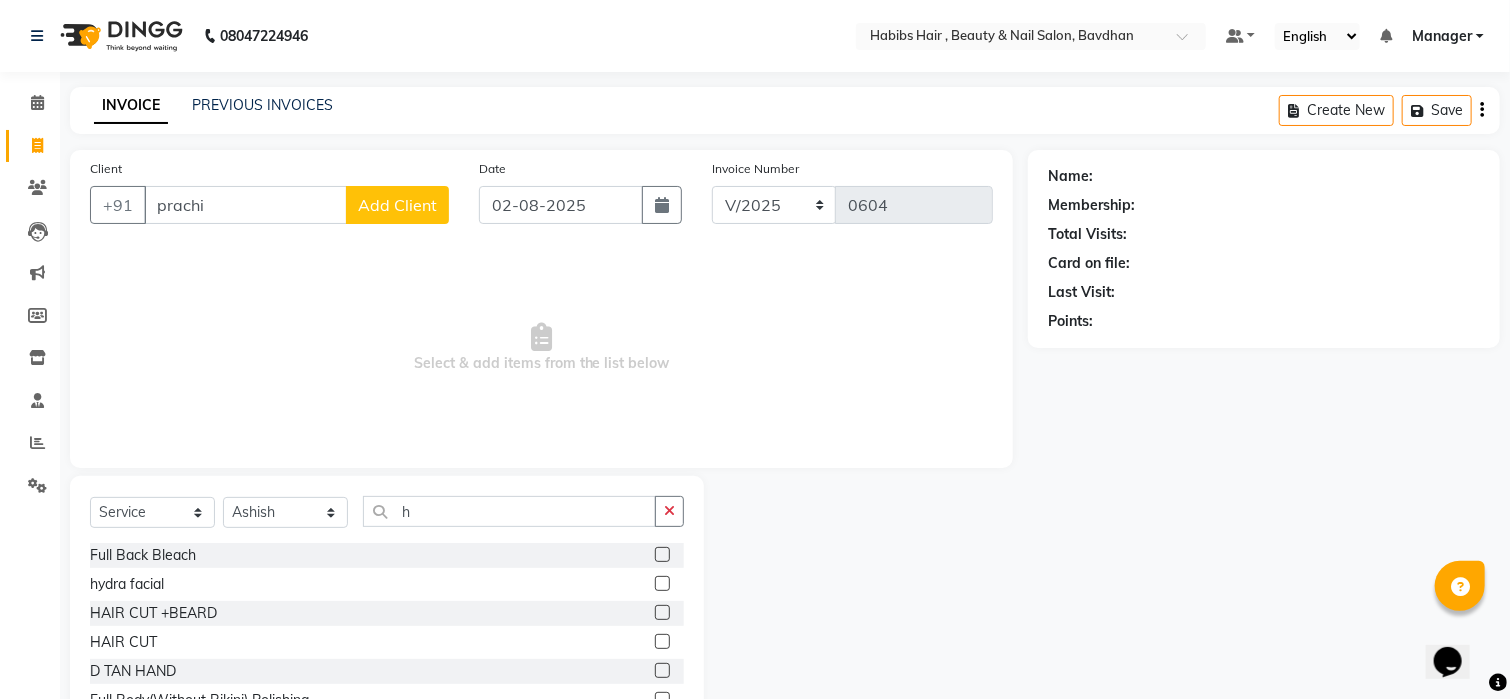 click on "Full Back Bleach hydra facial HAIR CUT +BEARD HAIR CUT D TAN HAND Full Body(Without Bikini) Polishing Smoothening Straightening Cheryals Crown Highlights Global Fashion Shade Global Highlights Root Tuch Up Boy Hair Cut Dry Haircut Female Female Hair Cut & BD Girl Hair Cut Hair-set Shaving Wash Haircut Female Wash Haircut Male Dry Haircut Male Full Body(Without Bikini) Honey Wax Full Hands Honey Wax Full Legs Honey Wax Half Legs Honey Wax Ubderarms Honey Wax Head Massage Female Head Massage Male Full Body(Without Bikini) Rica Full Hands Rica Half Legs Rica Hair Spa Female Hair Spa Men Chin Forehead Full Face Threading Upperlips Threading Hair Wash Female Hair Wash Men" 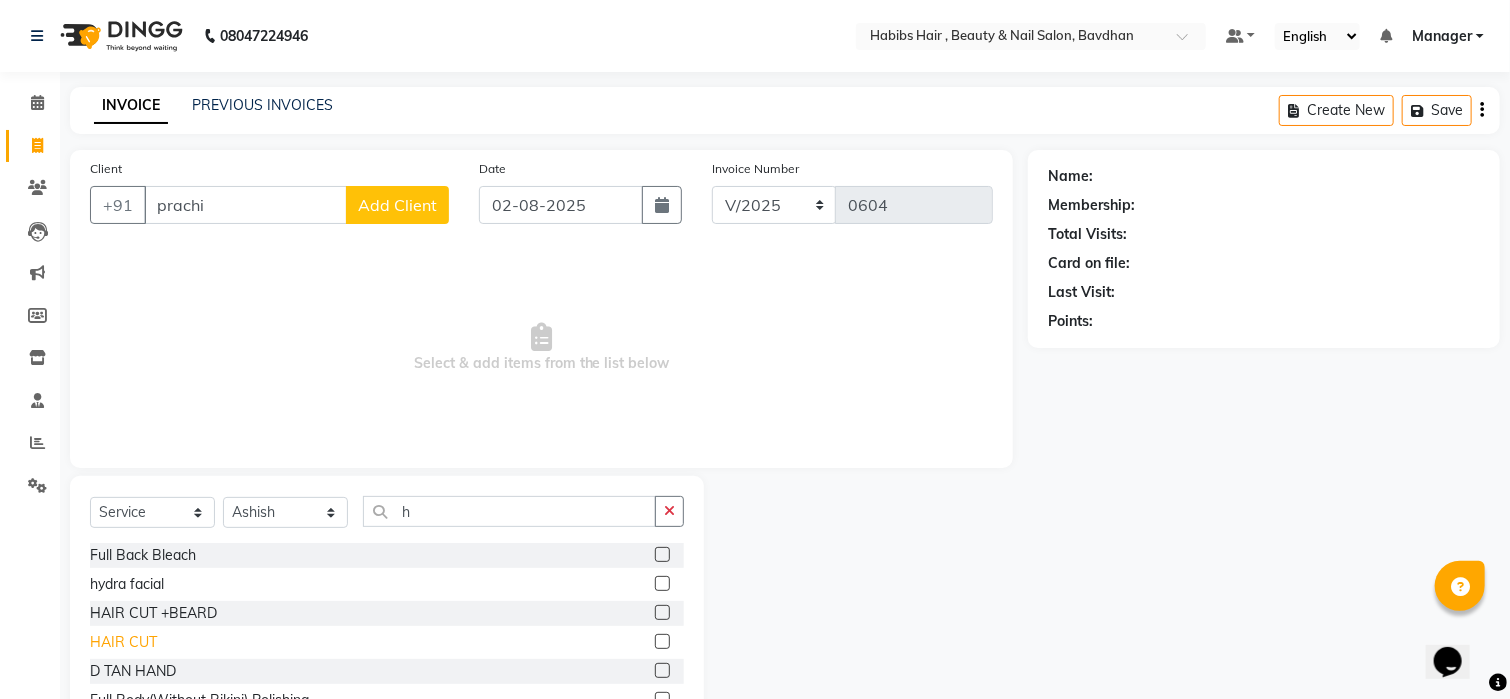 click on "HAIR CUT" 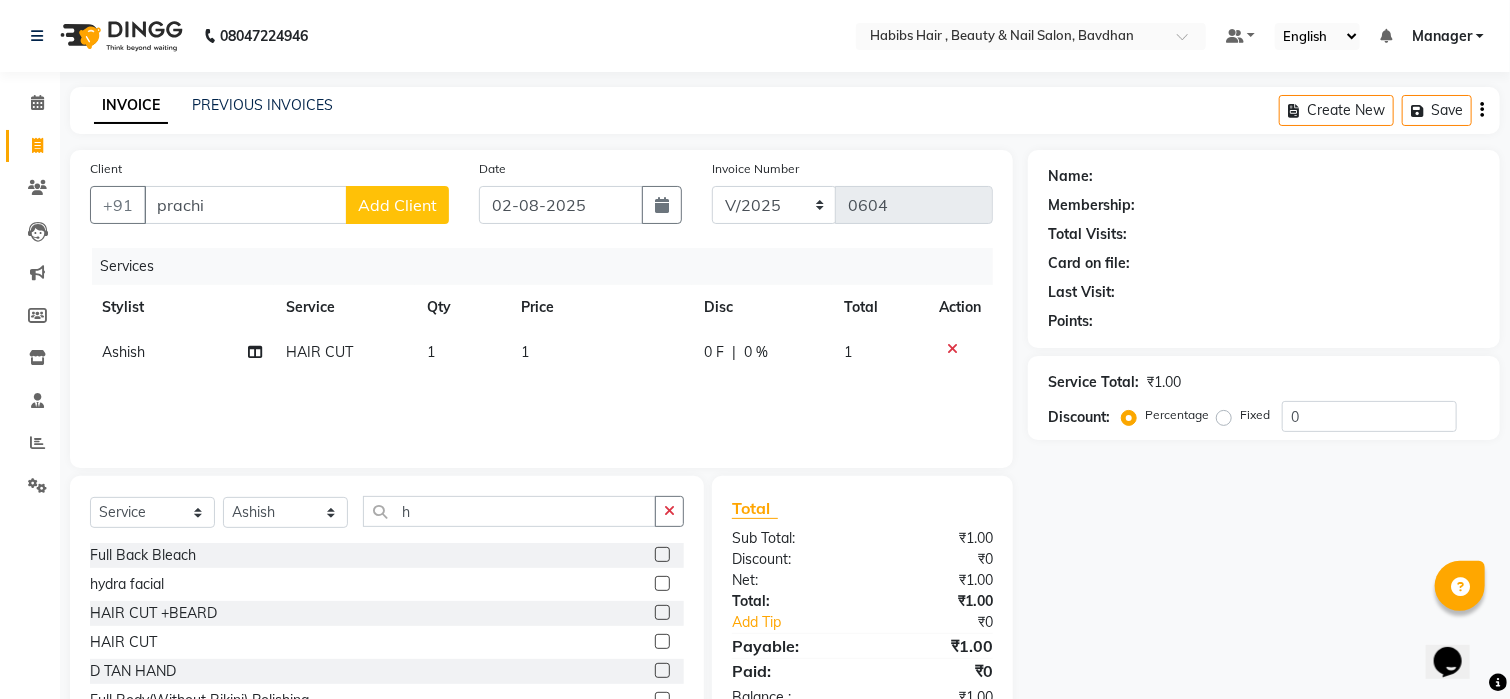 click on "1" 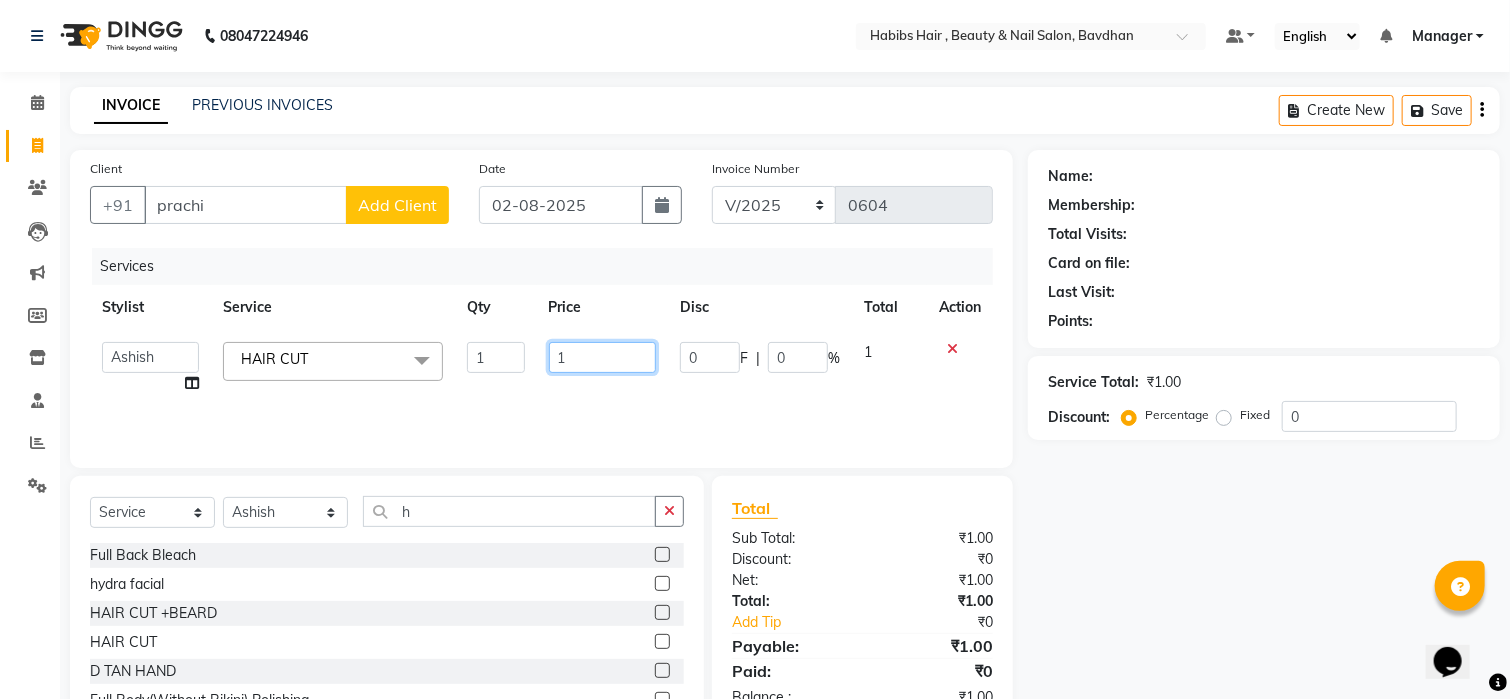 click on "1" 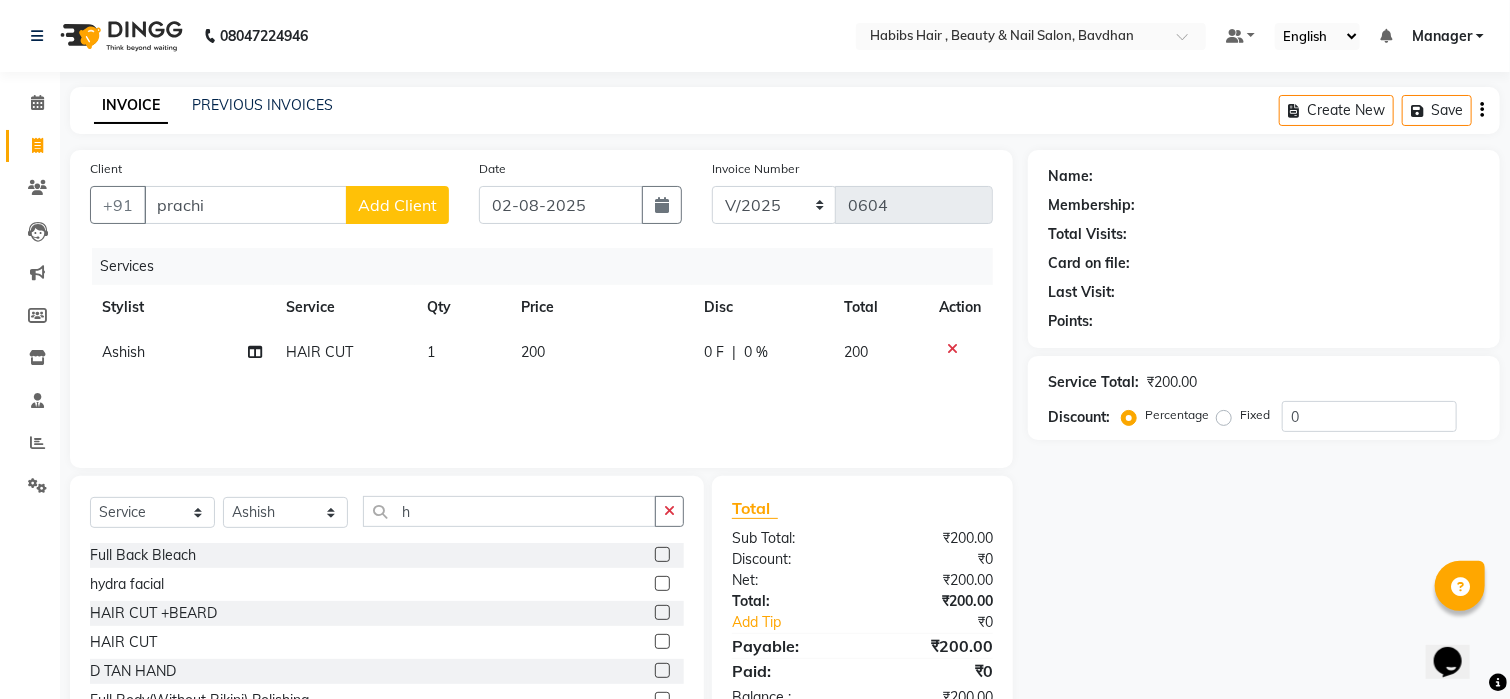 click on "Add Client" 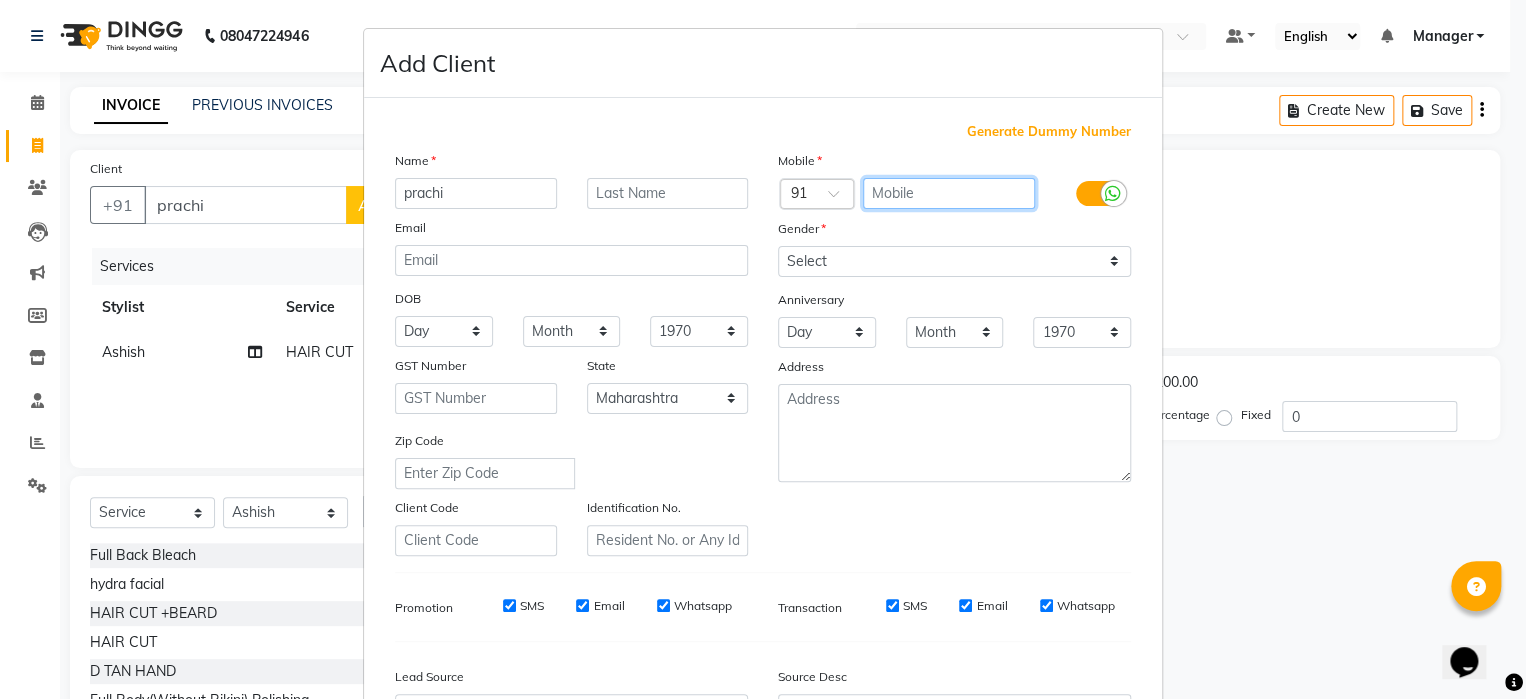 click at bounding box center (949, 193) 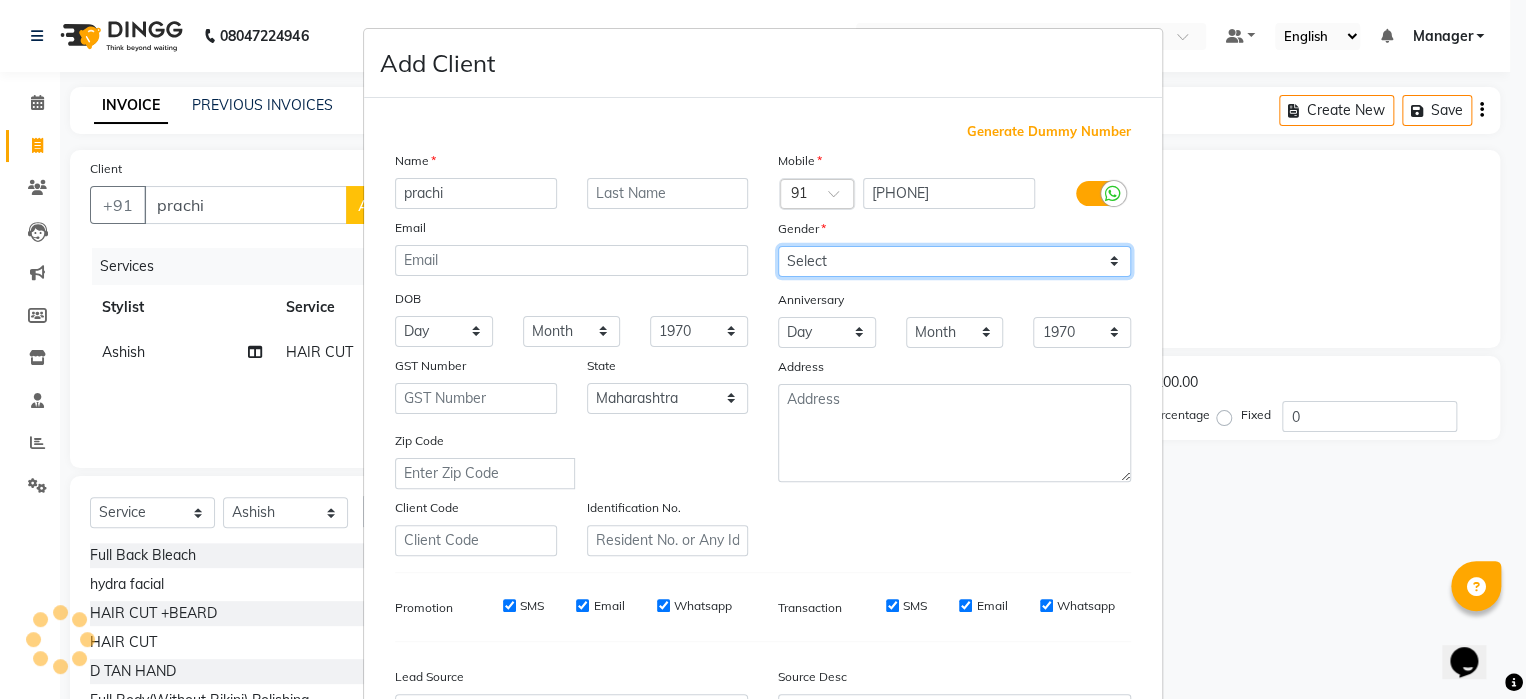 click on "Select Male Female Other Prefer Not To Say" at bounding box center [954, 261] 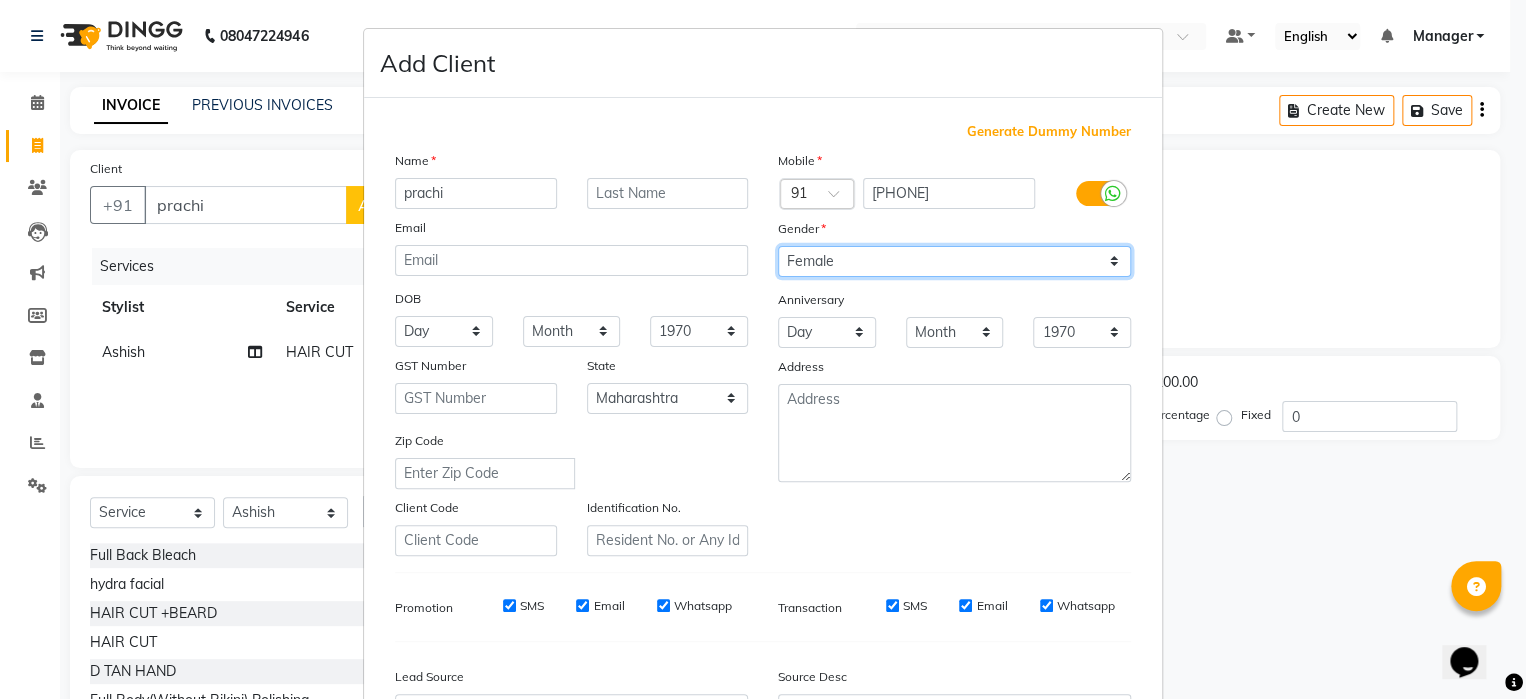 click on "Select Male Female Other Prefer Not To Say" at bounding box center [954, 261] 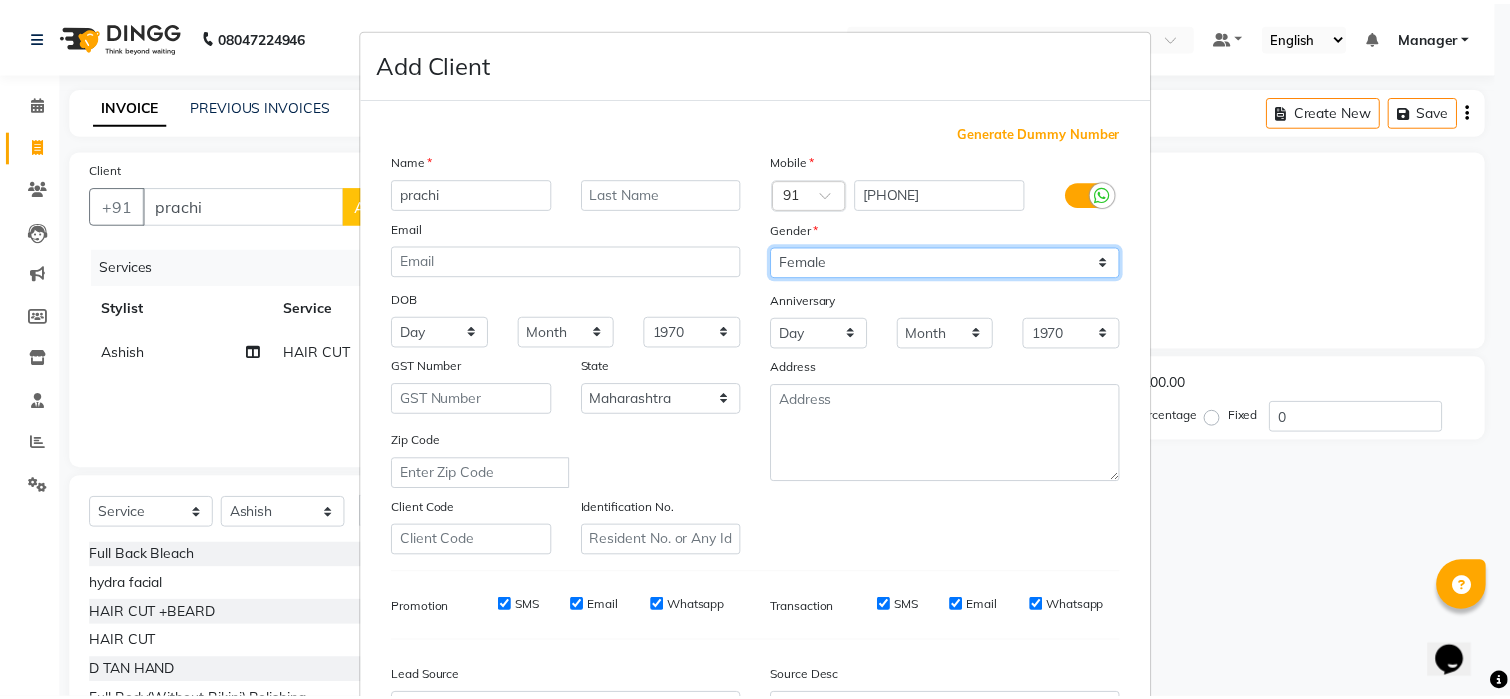 scroll, scrollTop: 233, scrollLeft: 0, axis: vertical 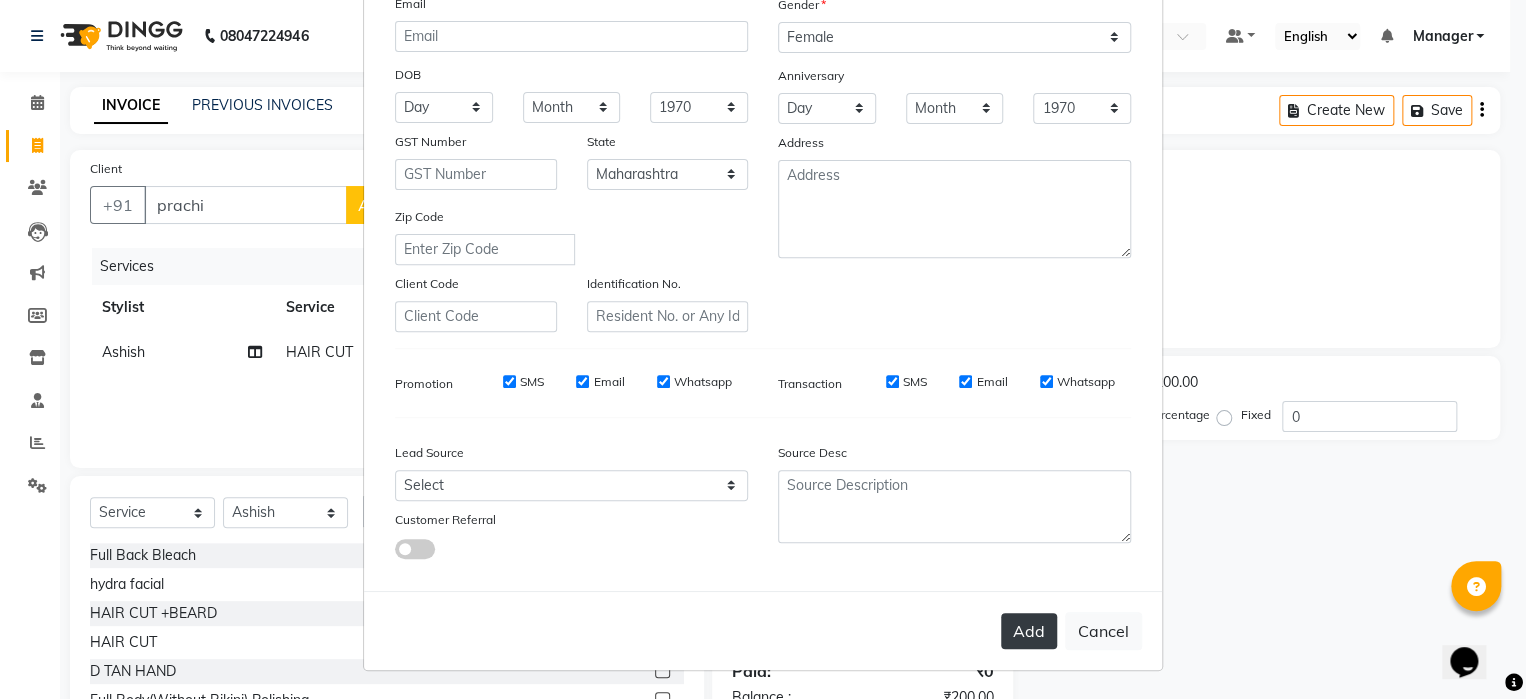 click on "Add" at bounding box center [1029, 631] 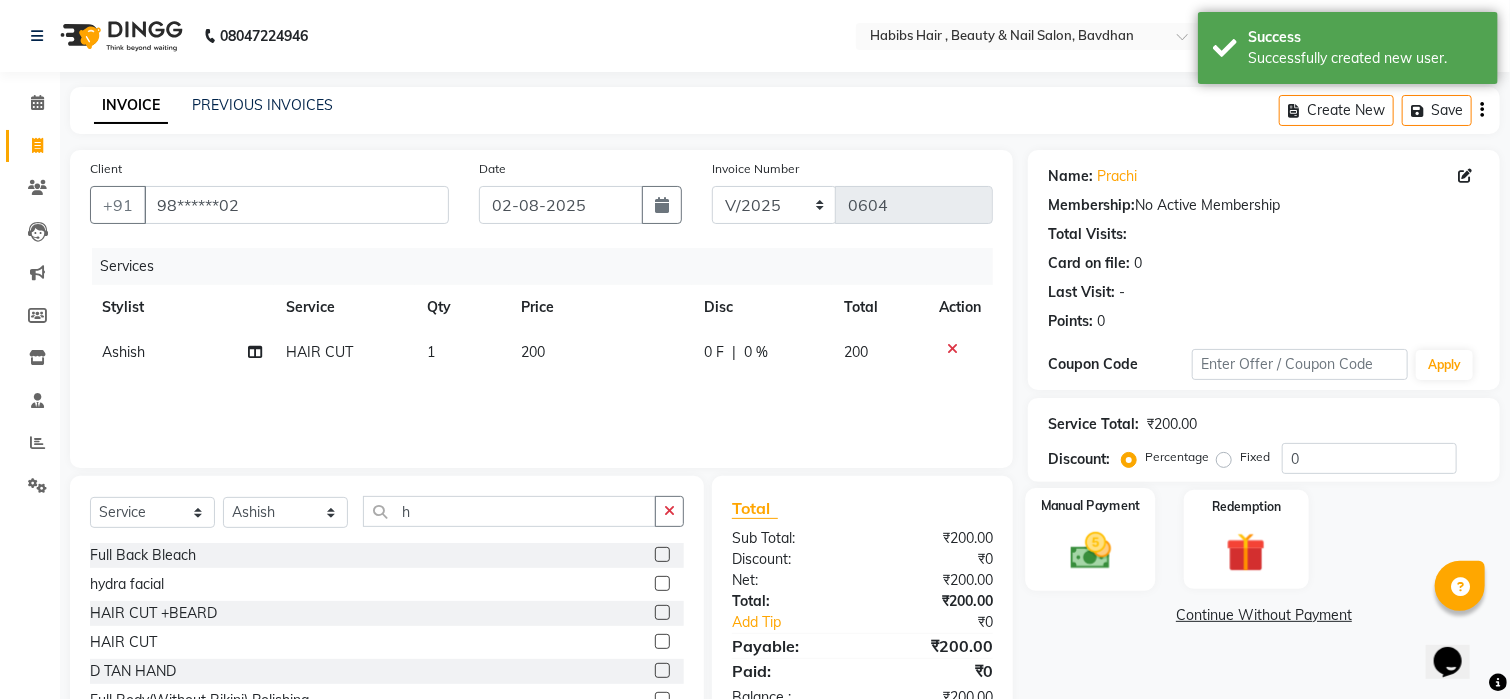 click 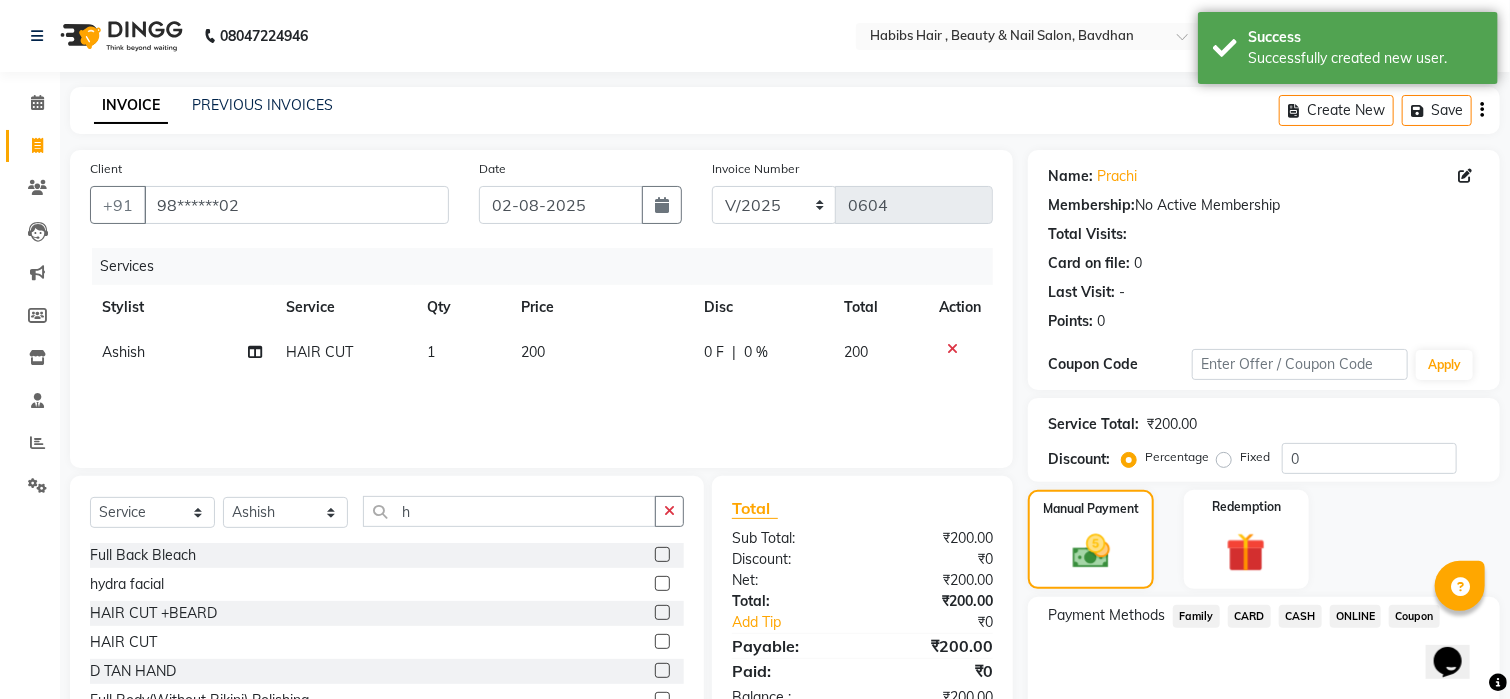 click on "ONLINE" 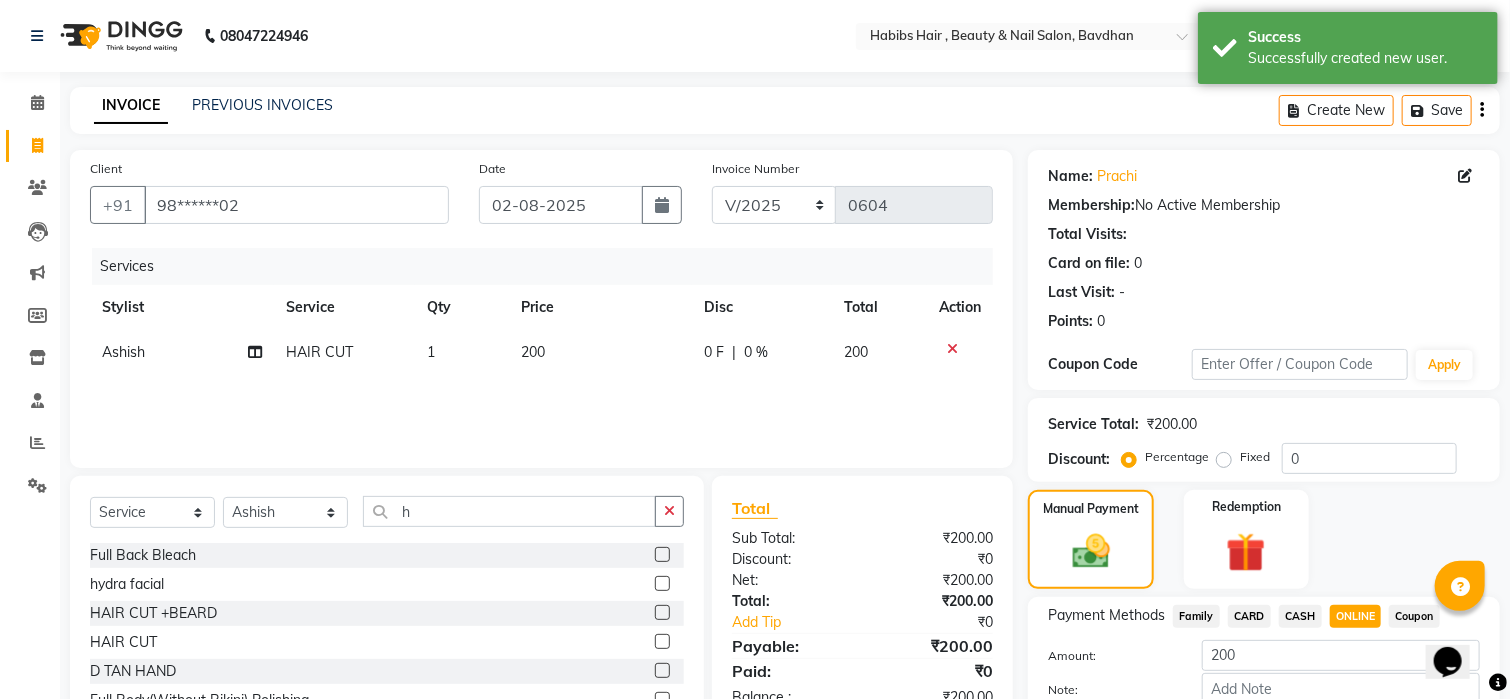 scroll, scrollTop: 120, scrollLeft: 0, axis: vertical 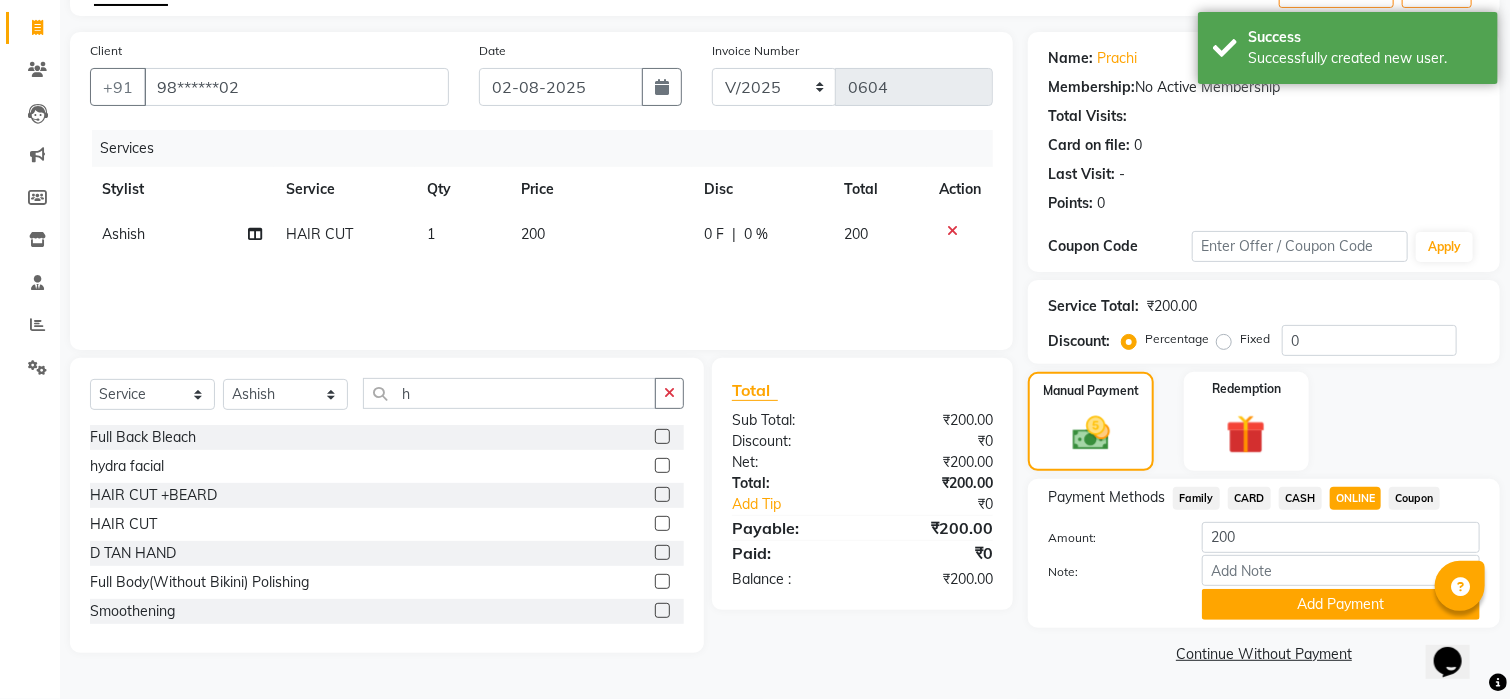 click on "Add Payment" 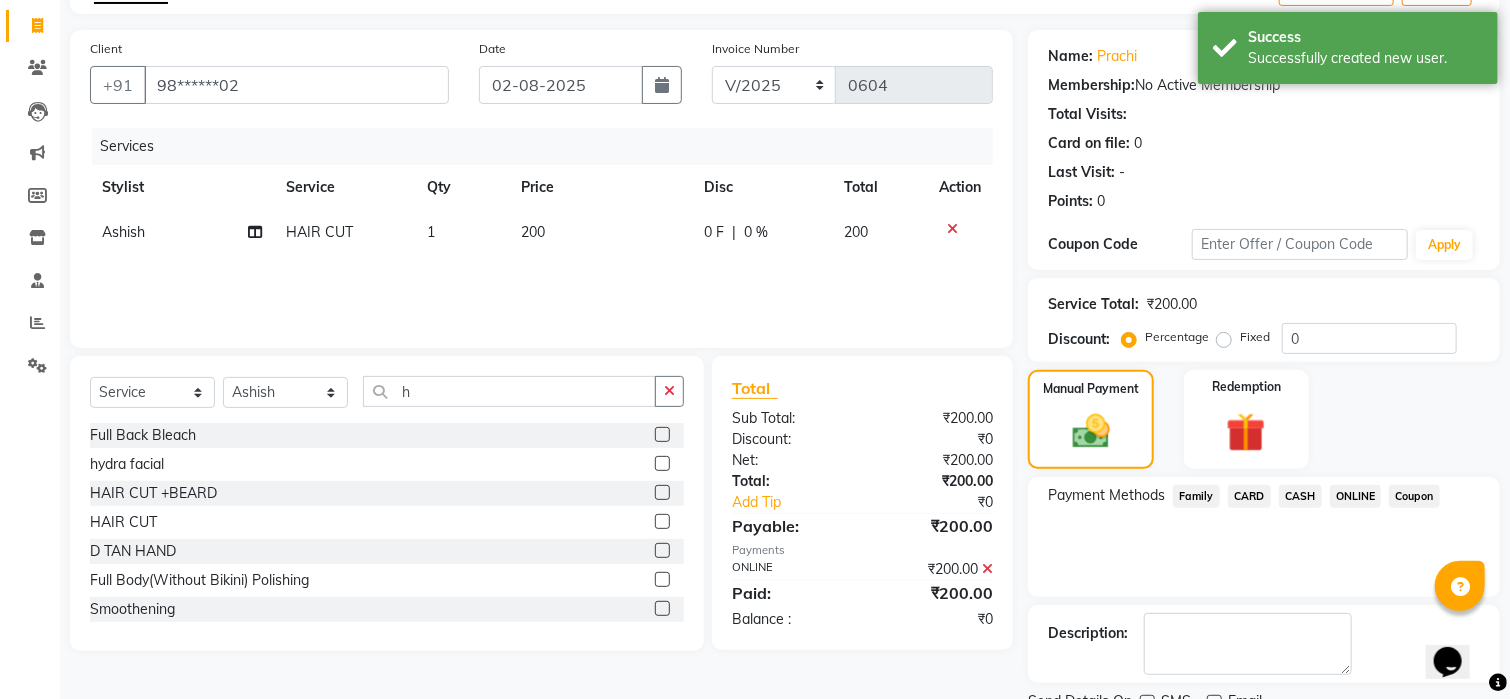scroll, scrollTop: 200, scrollLeft: 0, axis: vertical 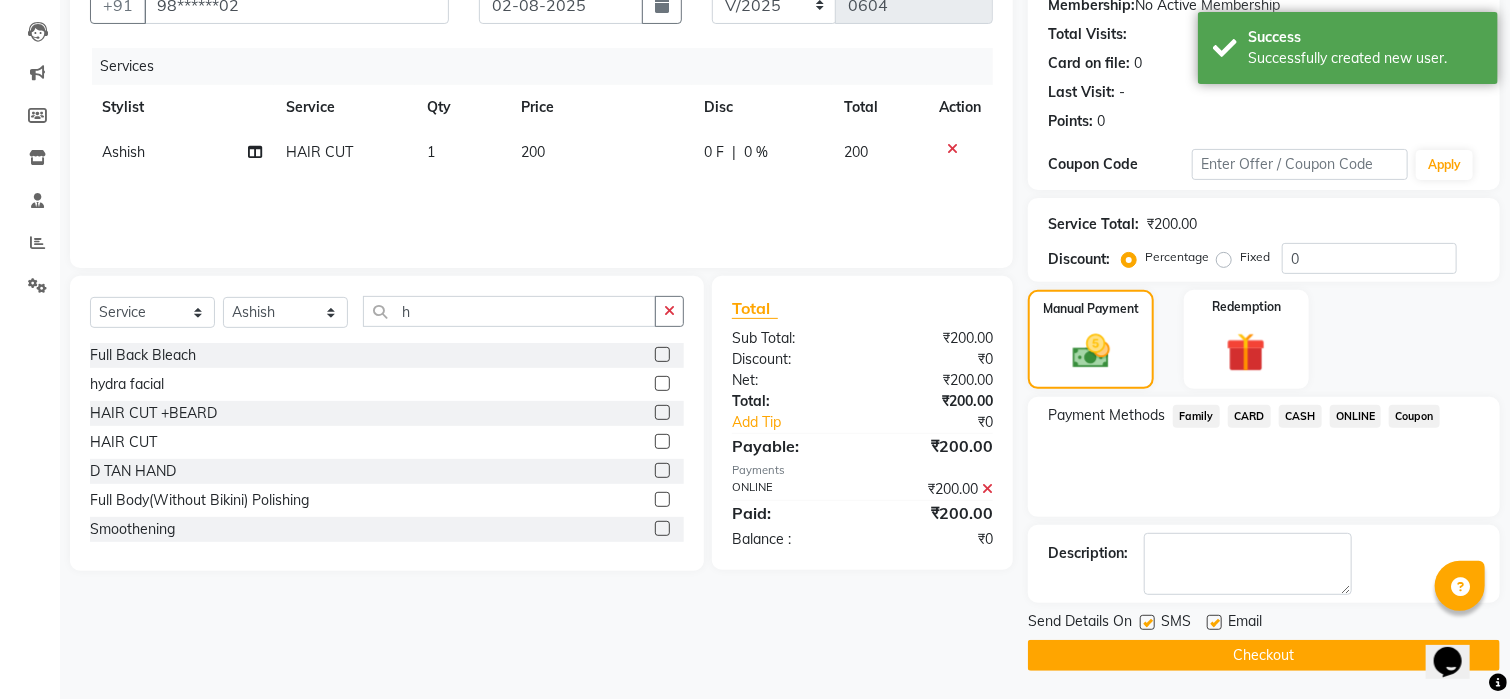 click on "Checkout" 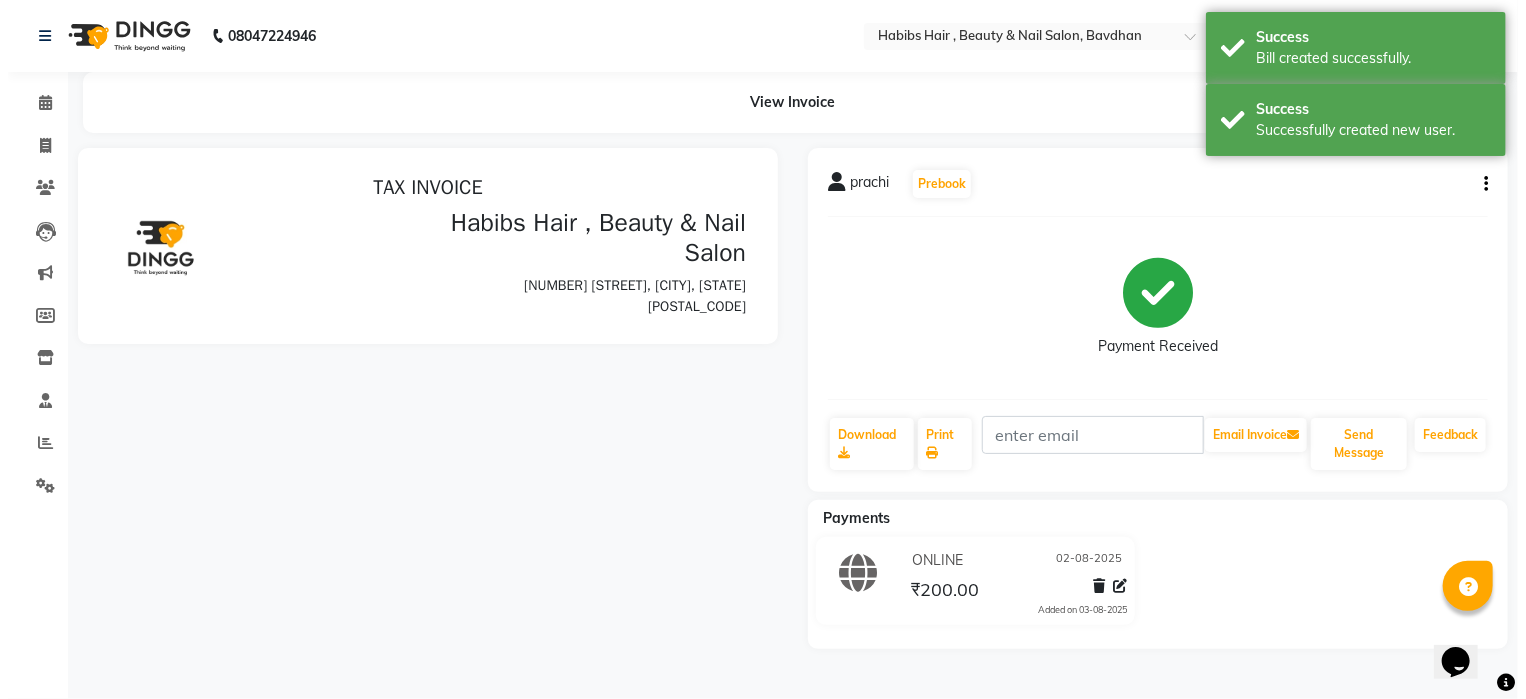 scroll, scrollTop: 0, scrollLeft: 0, axis: both 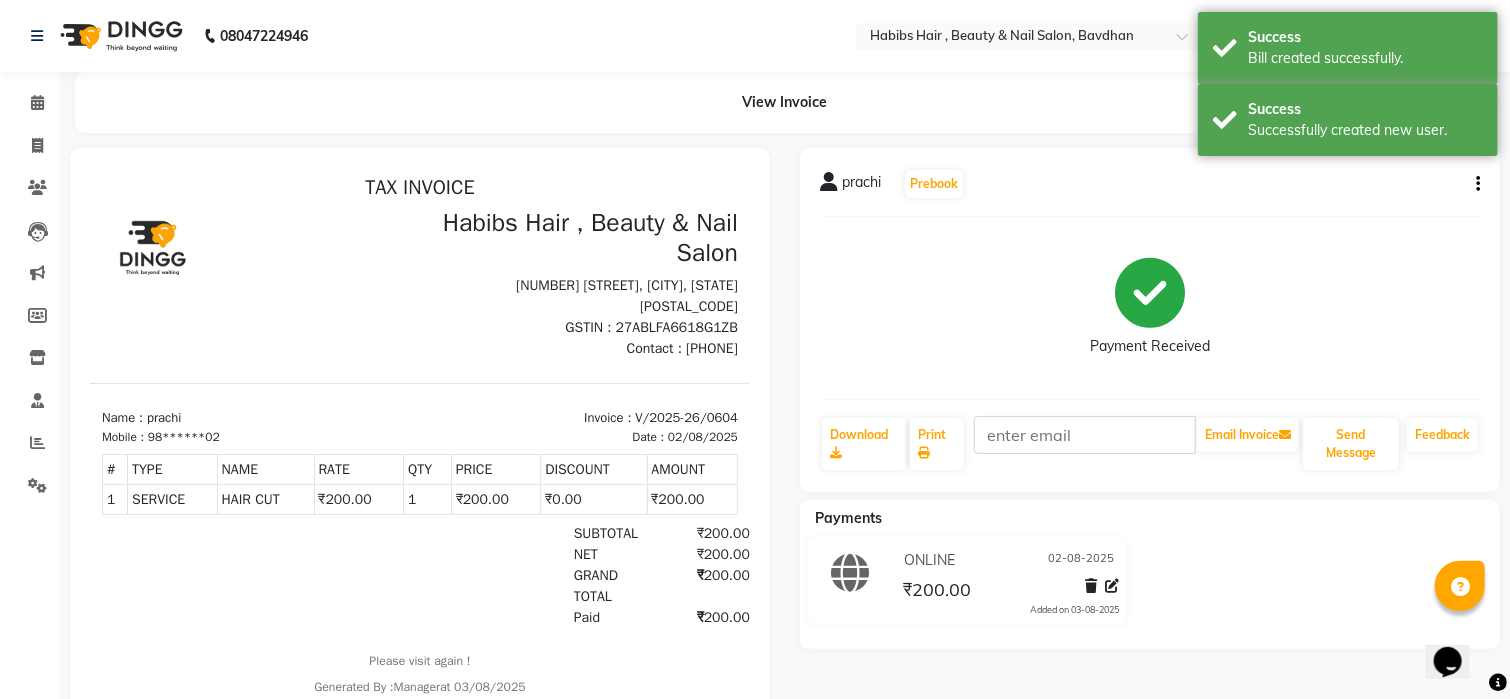 click on "Invoice" 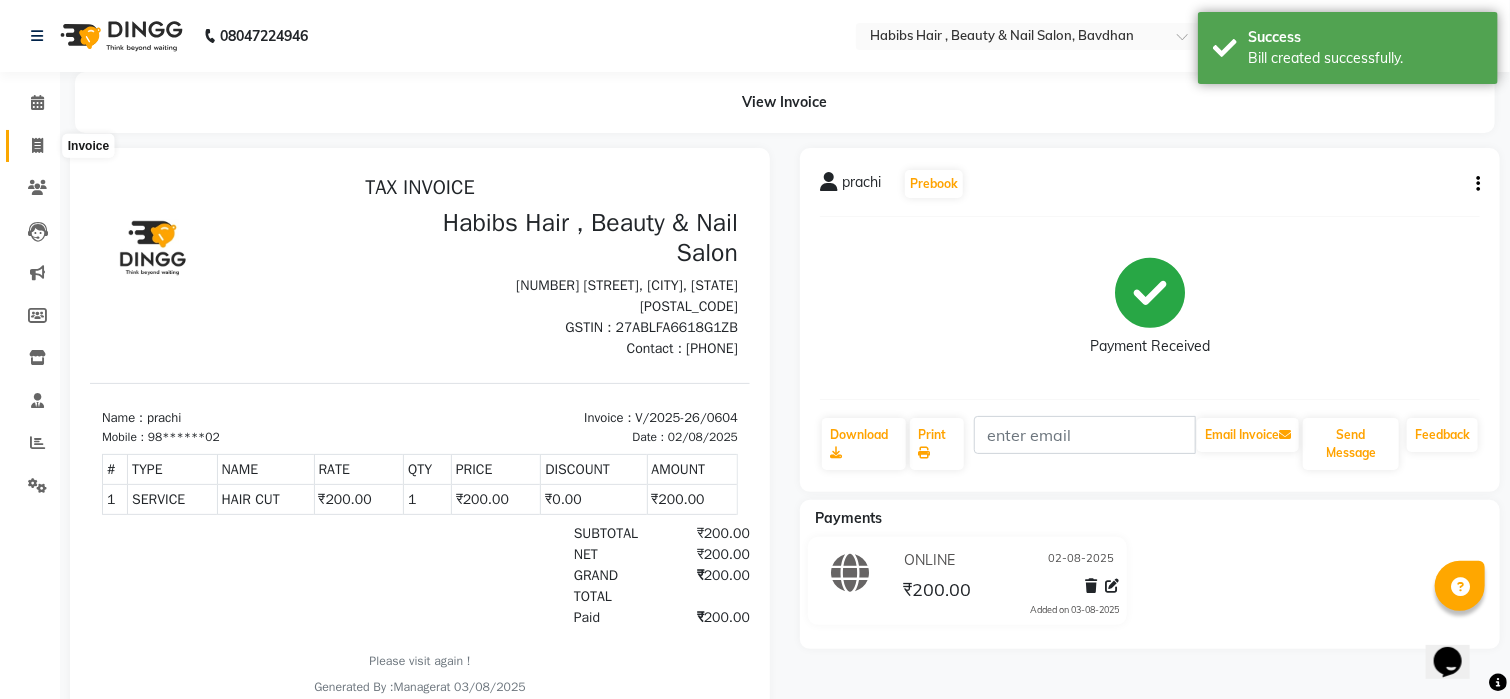 click 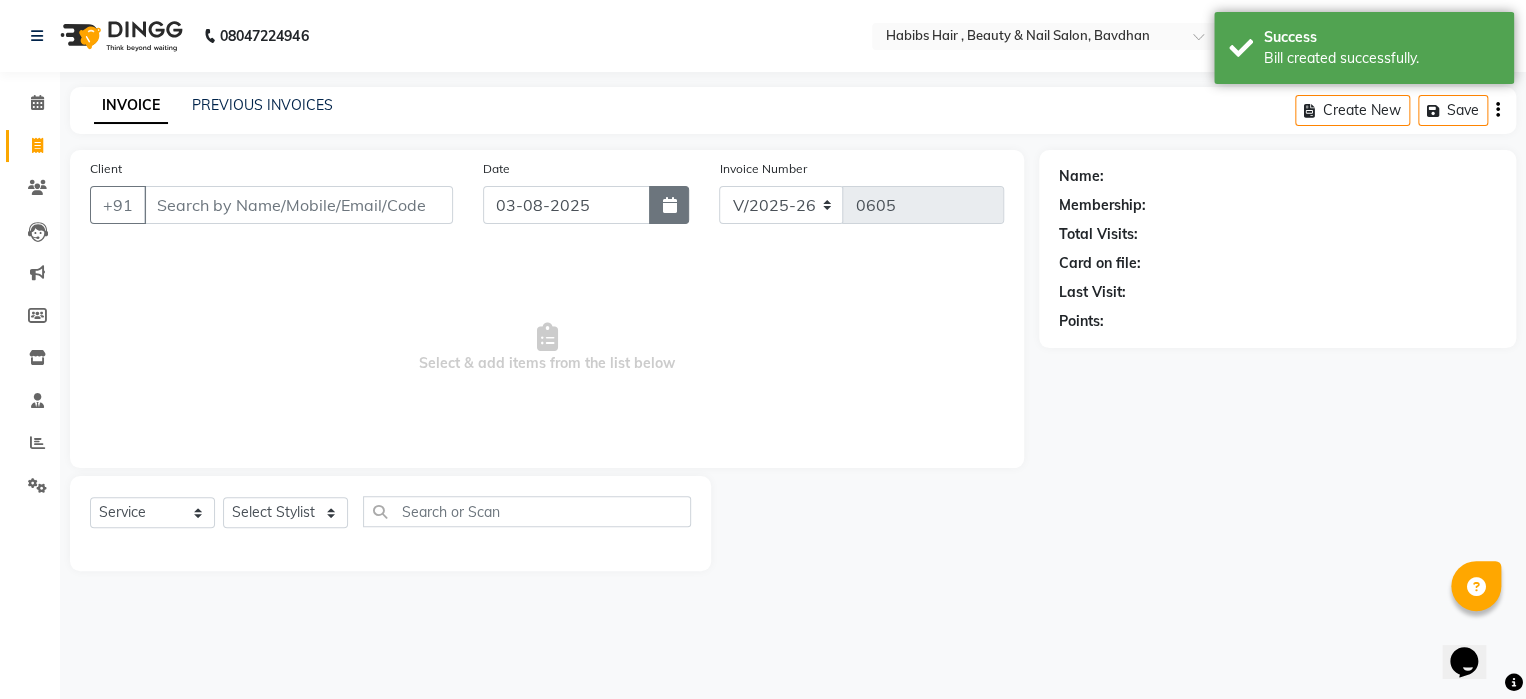 click 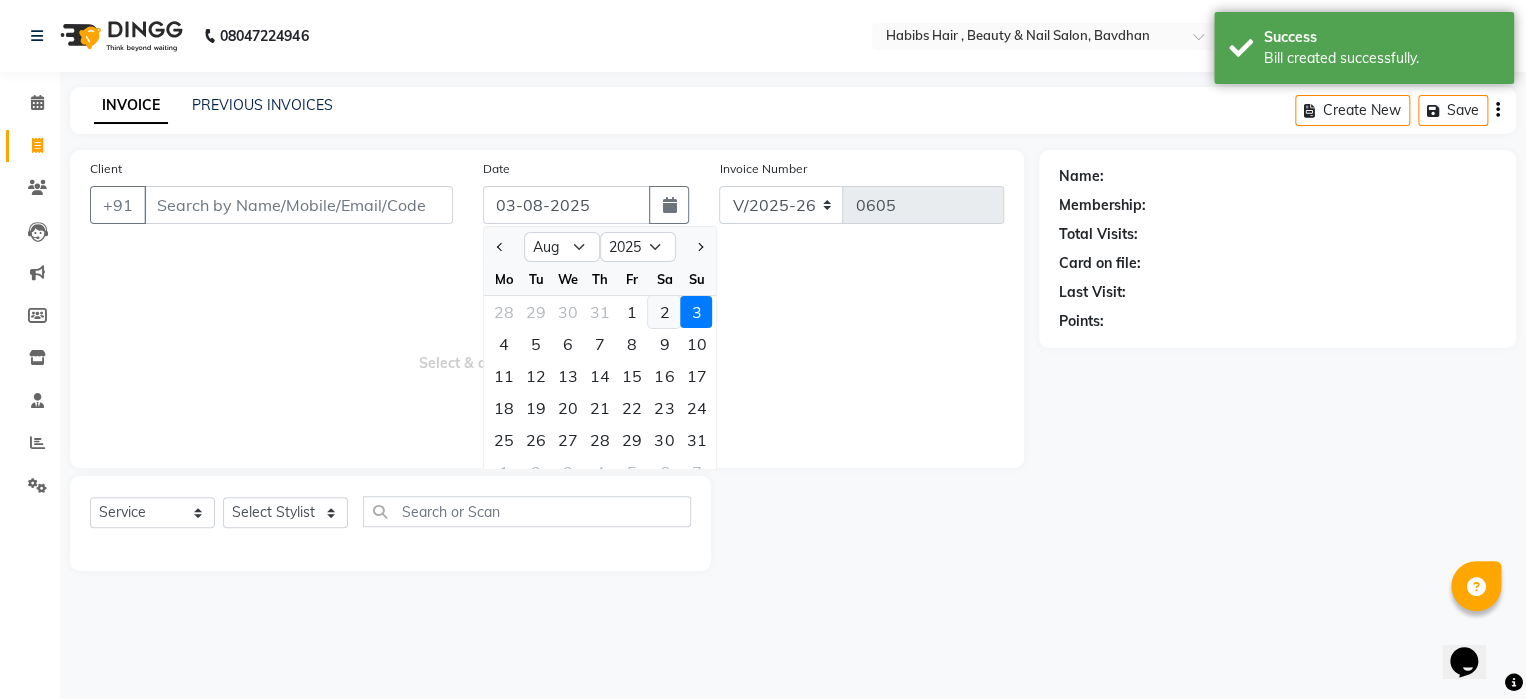 click on "2" 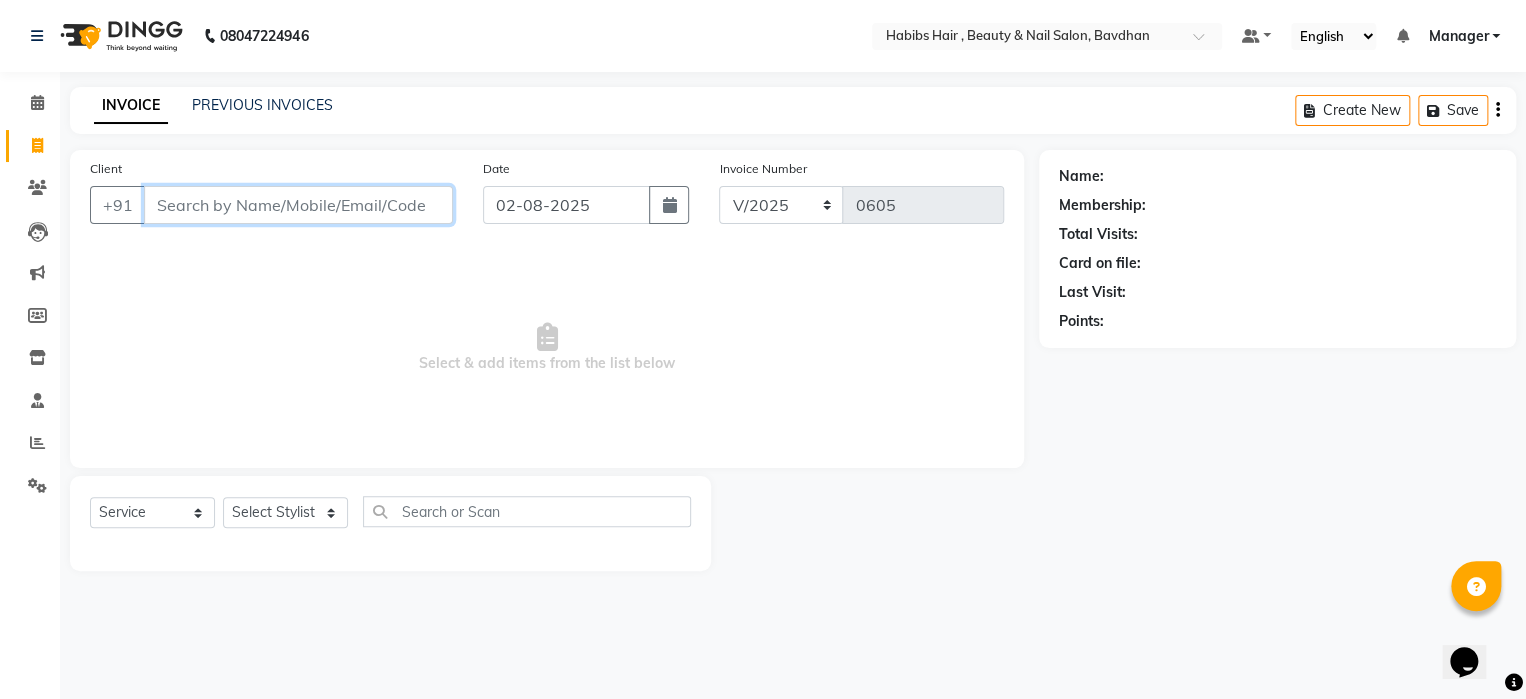 click on "Client" at bounding box center [298, 205] 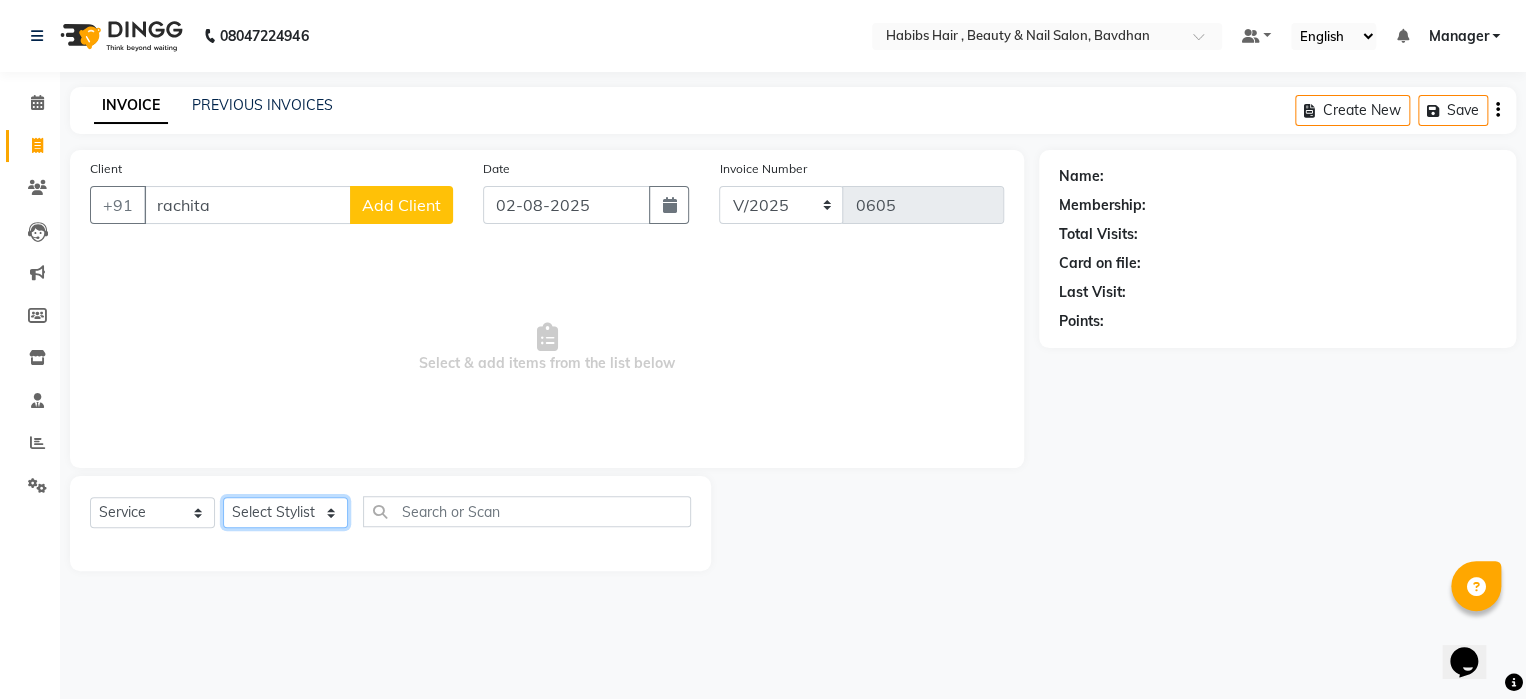 click on "Select Stylist Akash Aman Aniket Ashish Ganesh Manager mayur nikhil sujata" 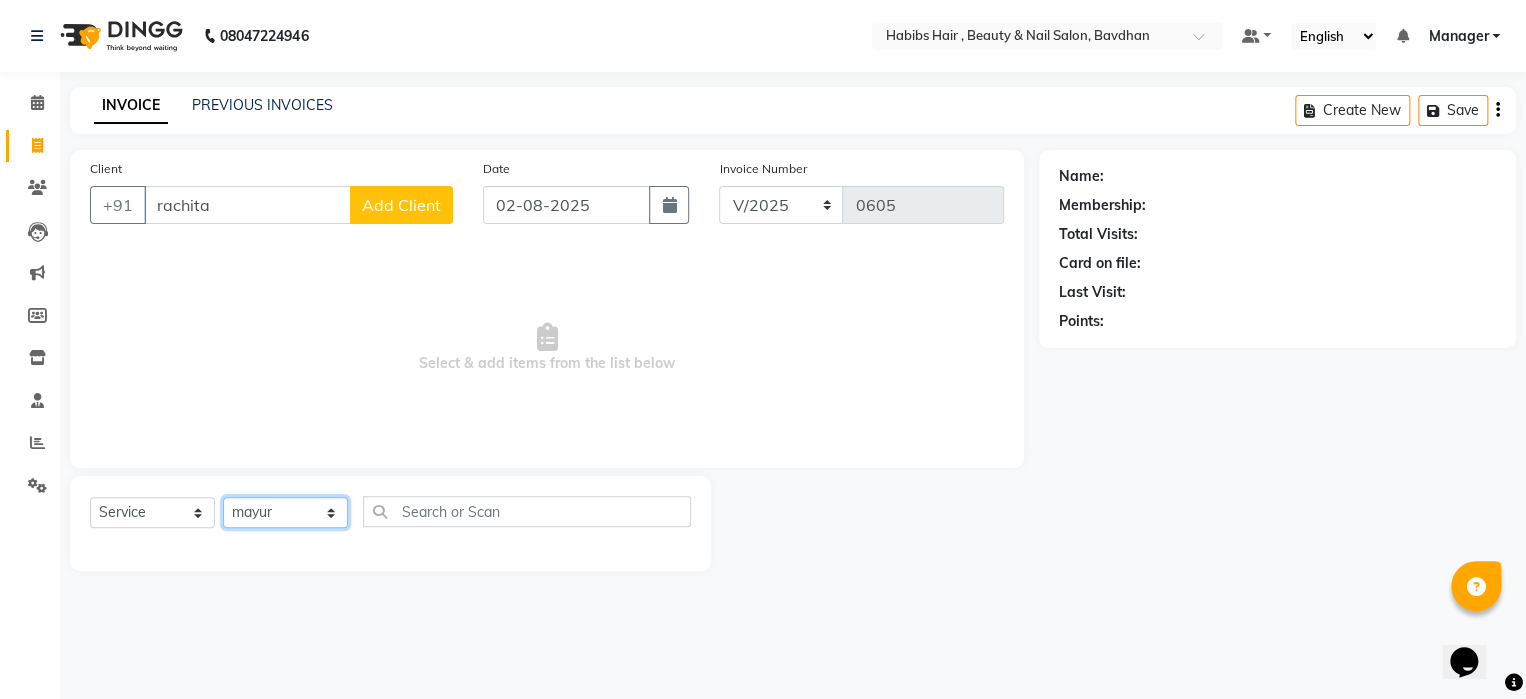 click on "Select Stylist Akash Aman Aniket Ashish Ganesh Manager mayur nikhil sujata" 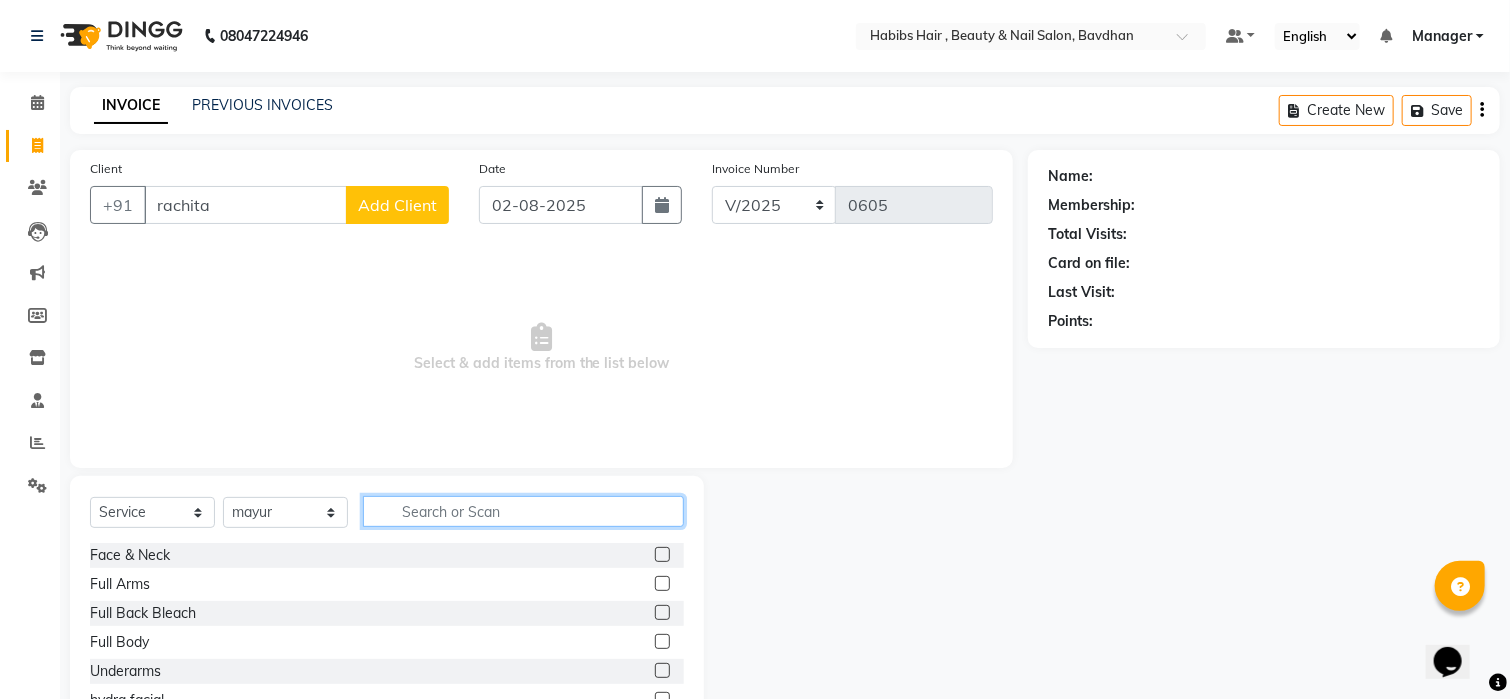 click 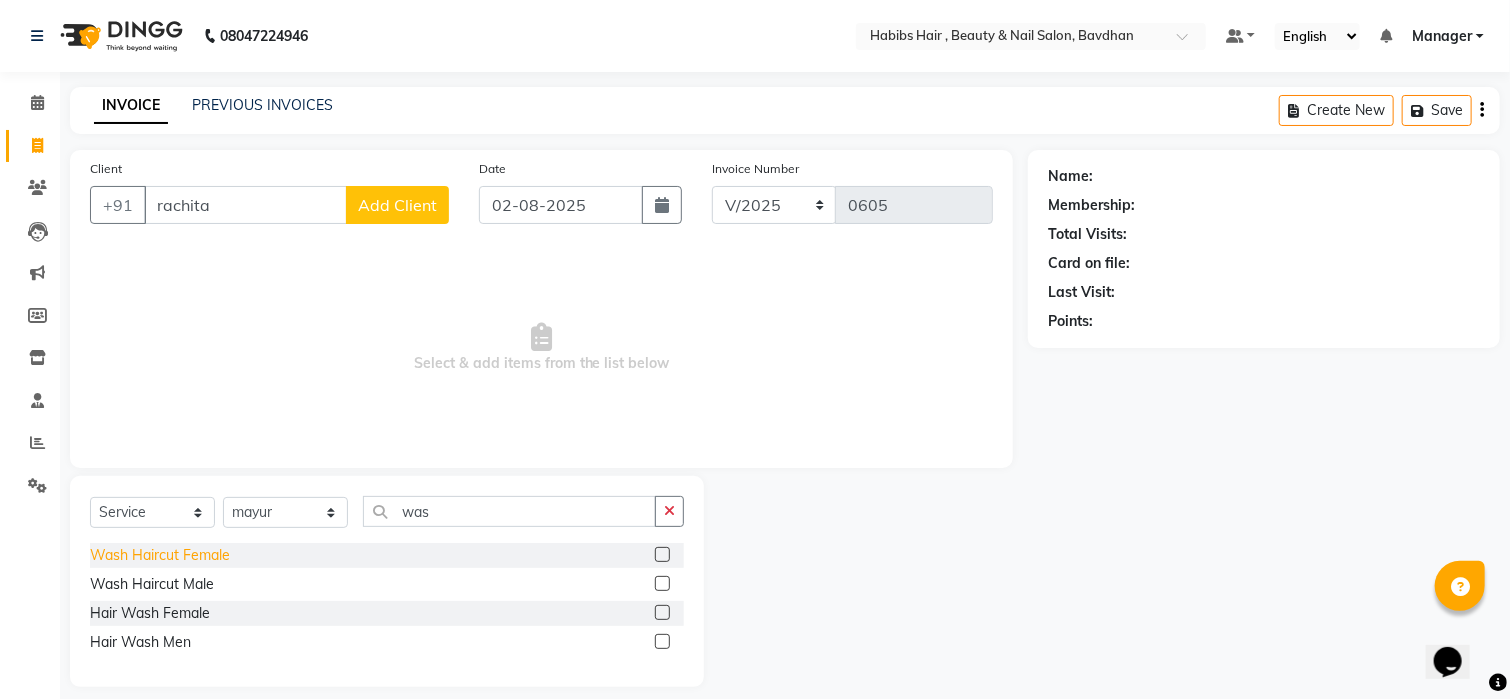 click on "Wash Haircut Female" 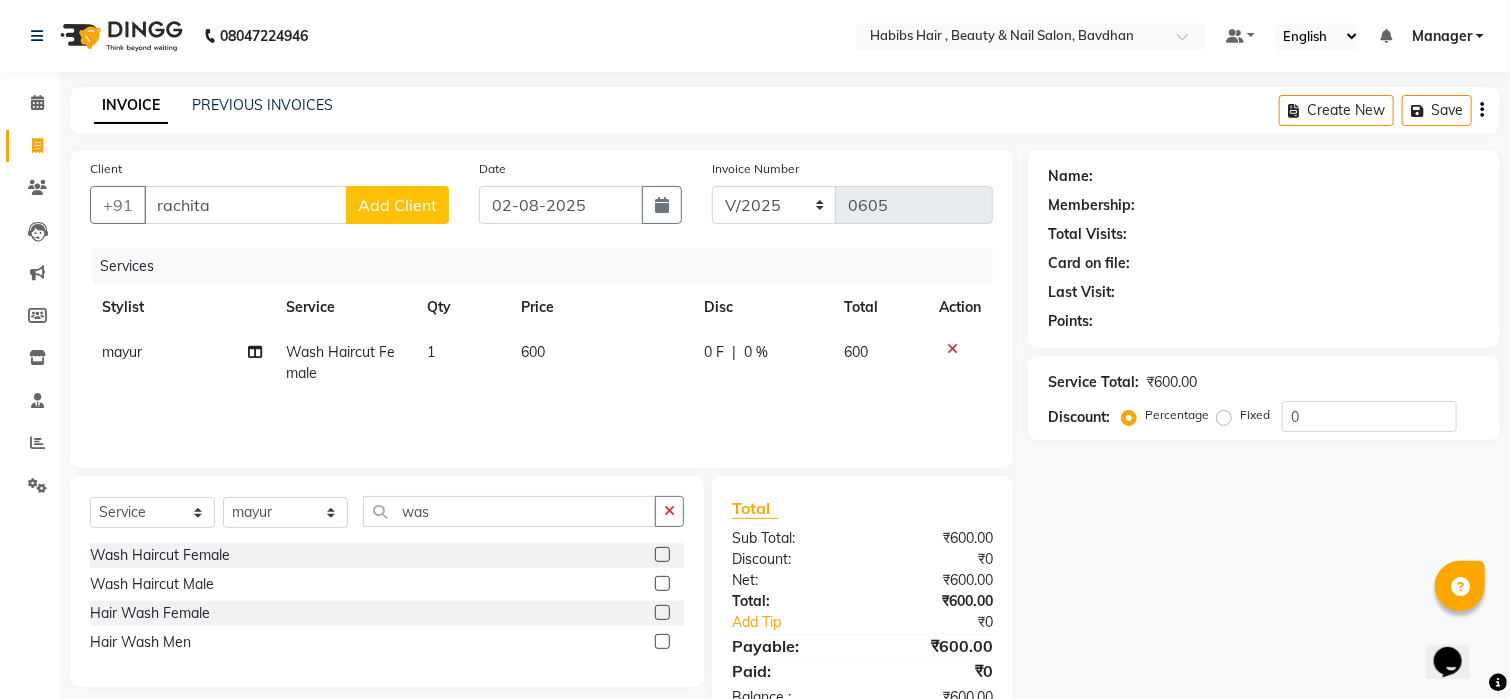 click on "600" 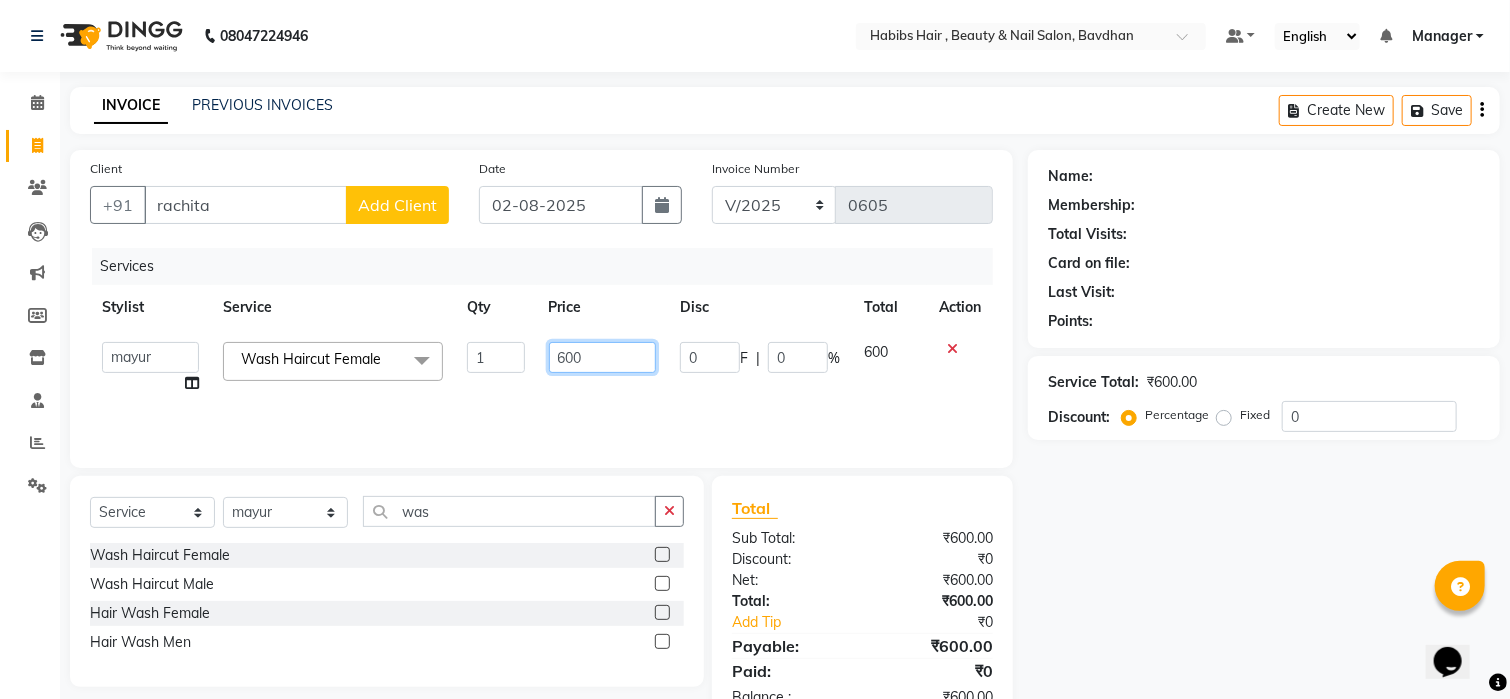 click on "600" 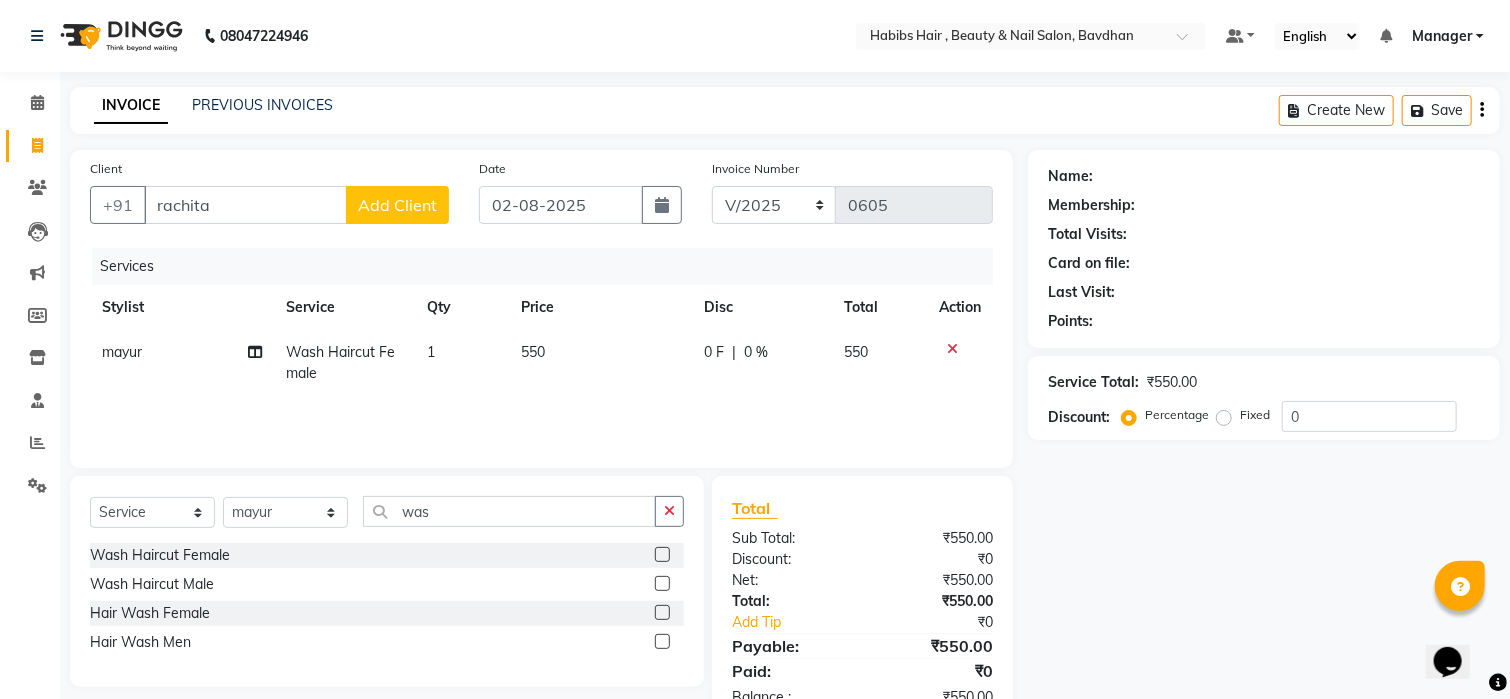 click on "Add Client" 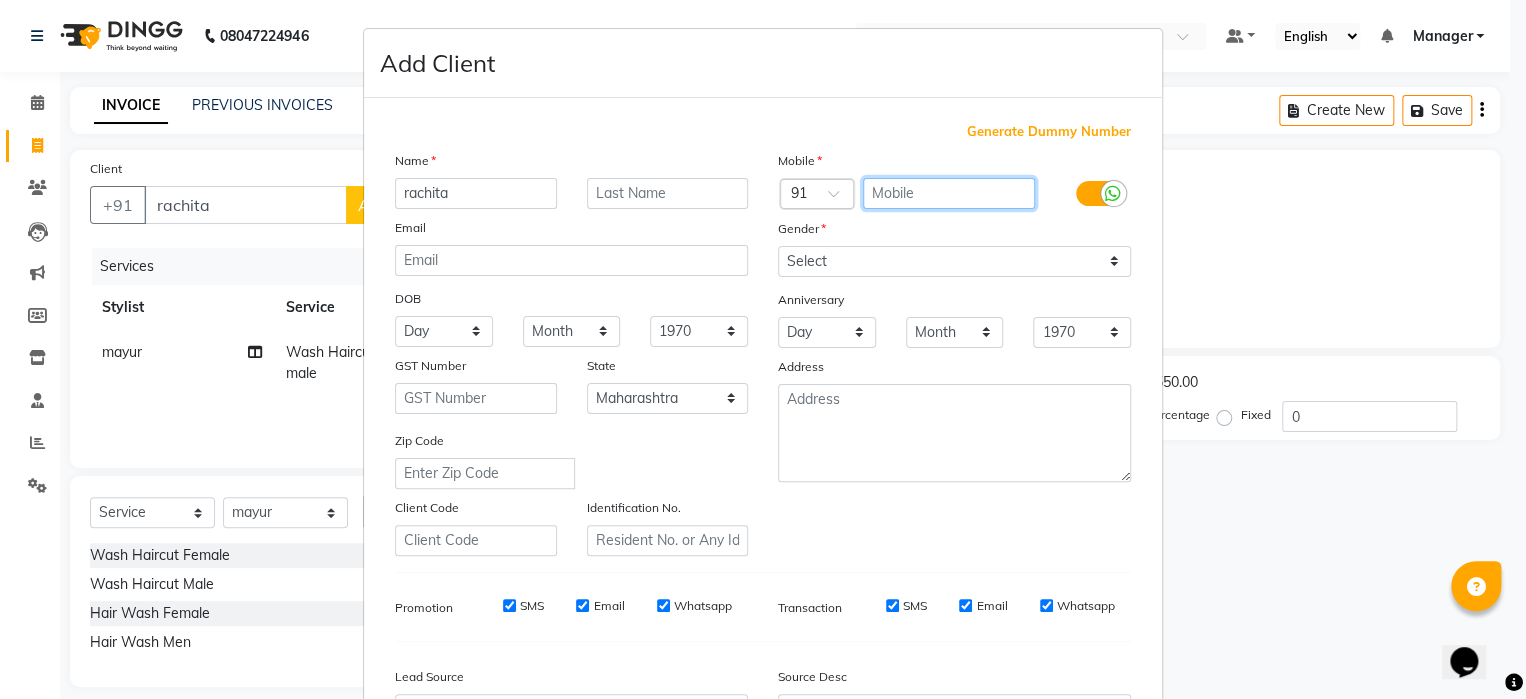 click at bounding box center (949, 193) 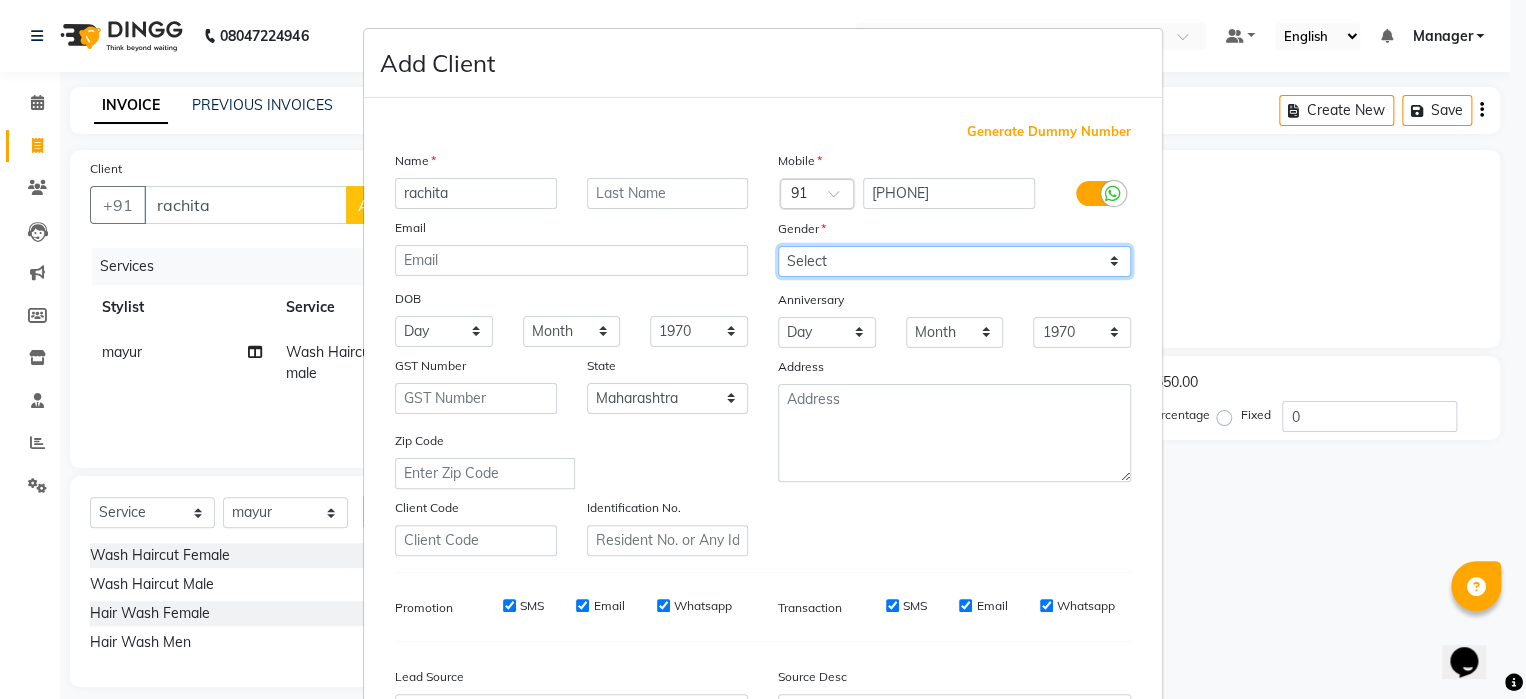 click on "Select Male Female Other Prefer Not To Say" at bounding box center [954, 261] 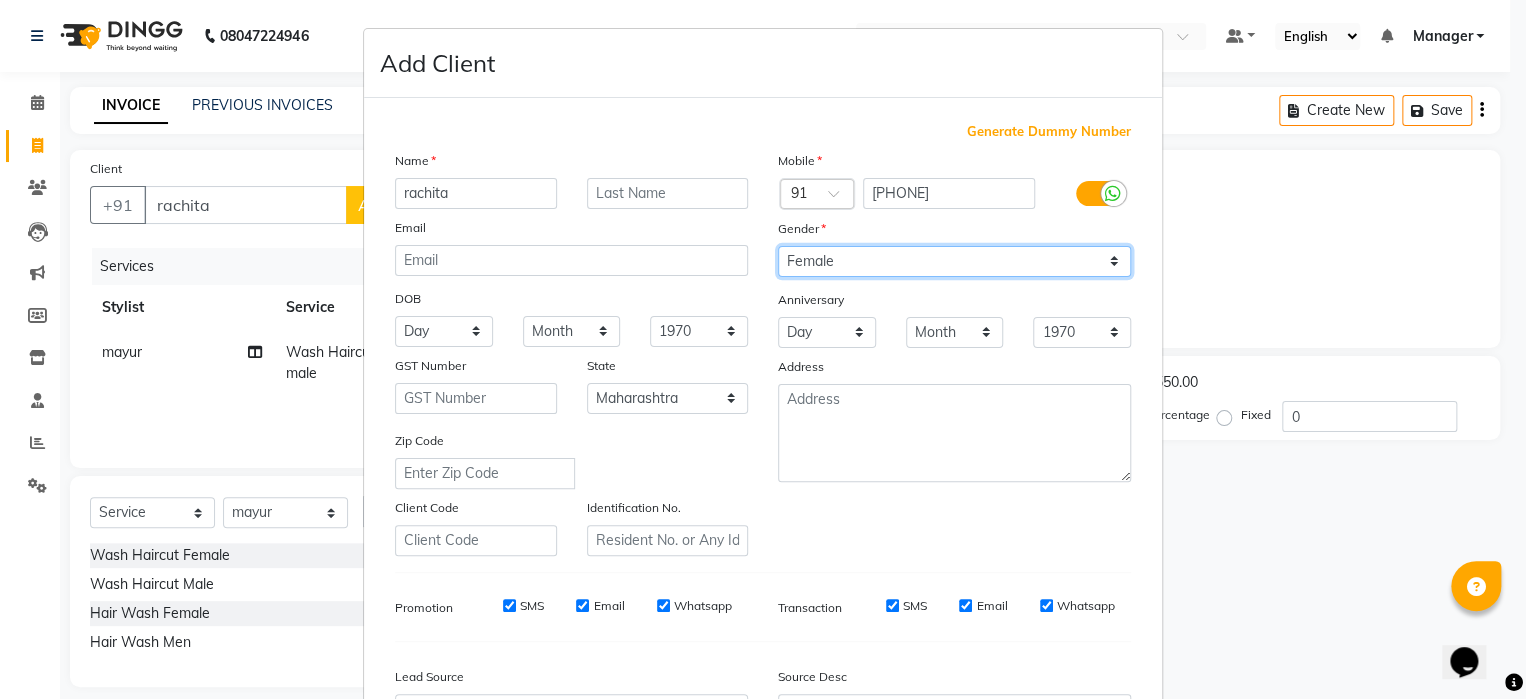 click on "Select Male Female Other Prefer Not To Say" at bounding box center (954, 261) 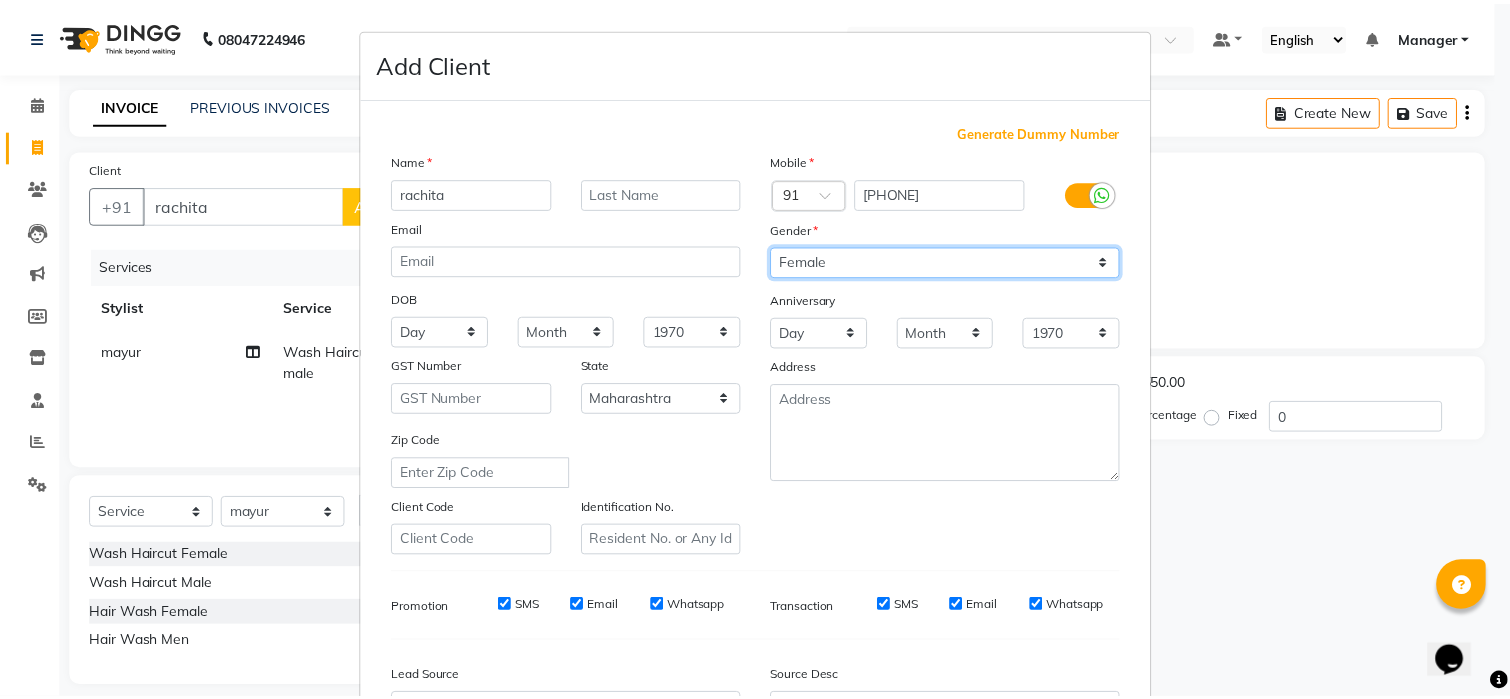 scroll, scrollTop: 233, scrollLeft: 0, axis: vertical 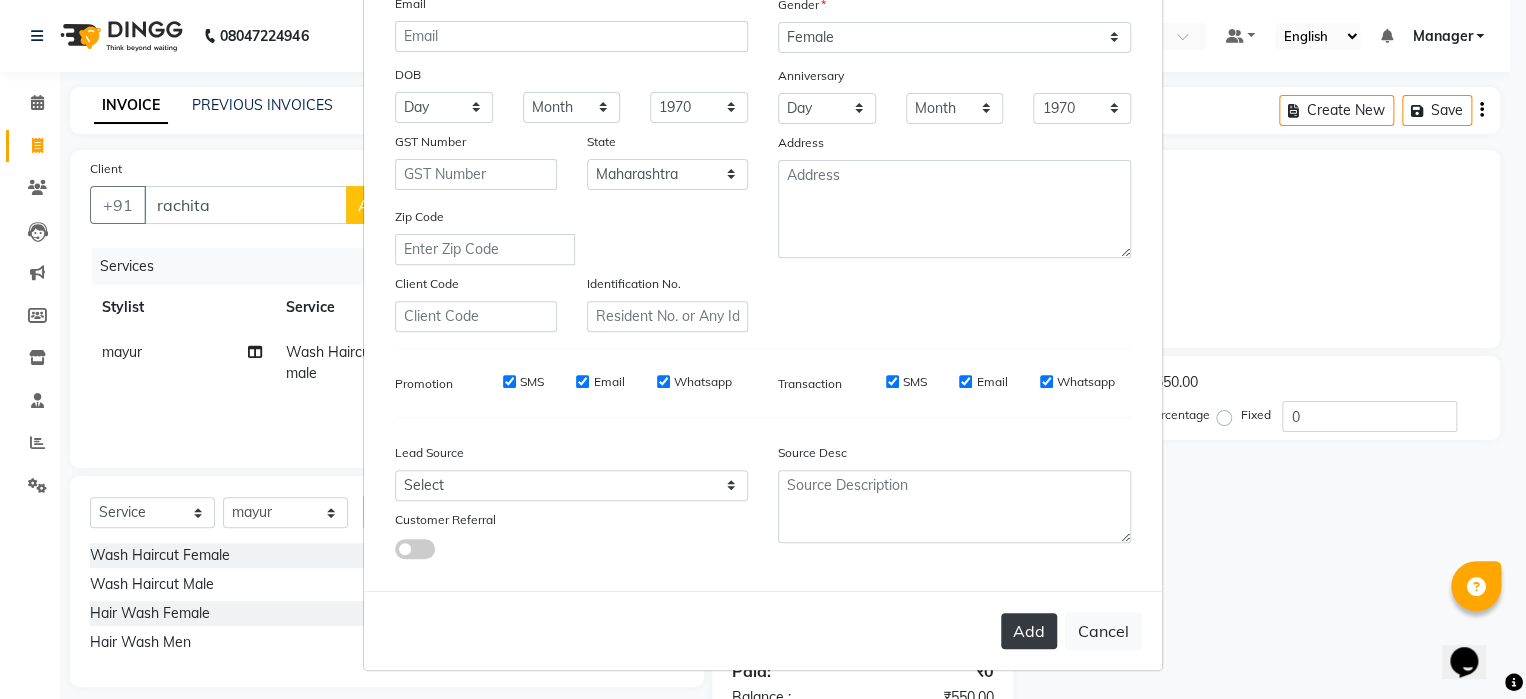 click on "Add" at bounding box center (1029, 631) 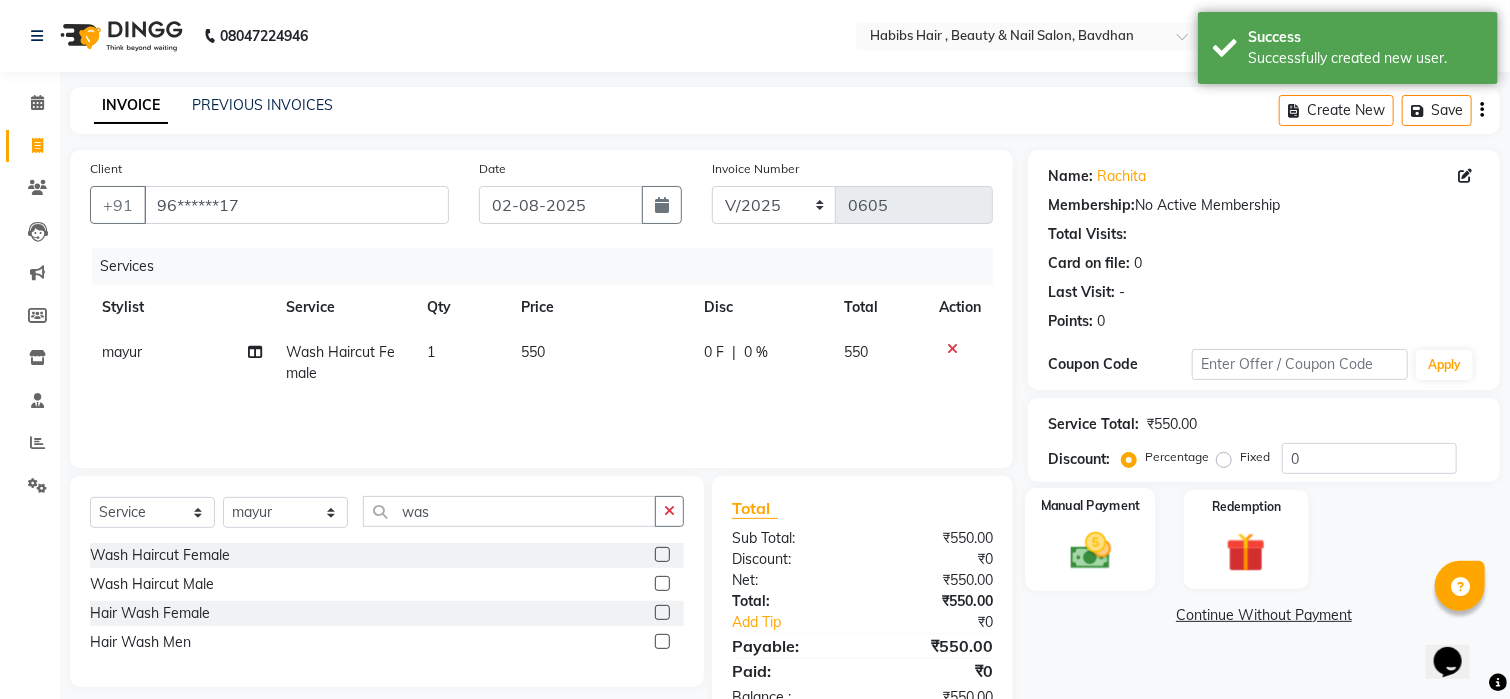 click 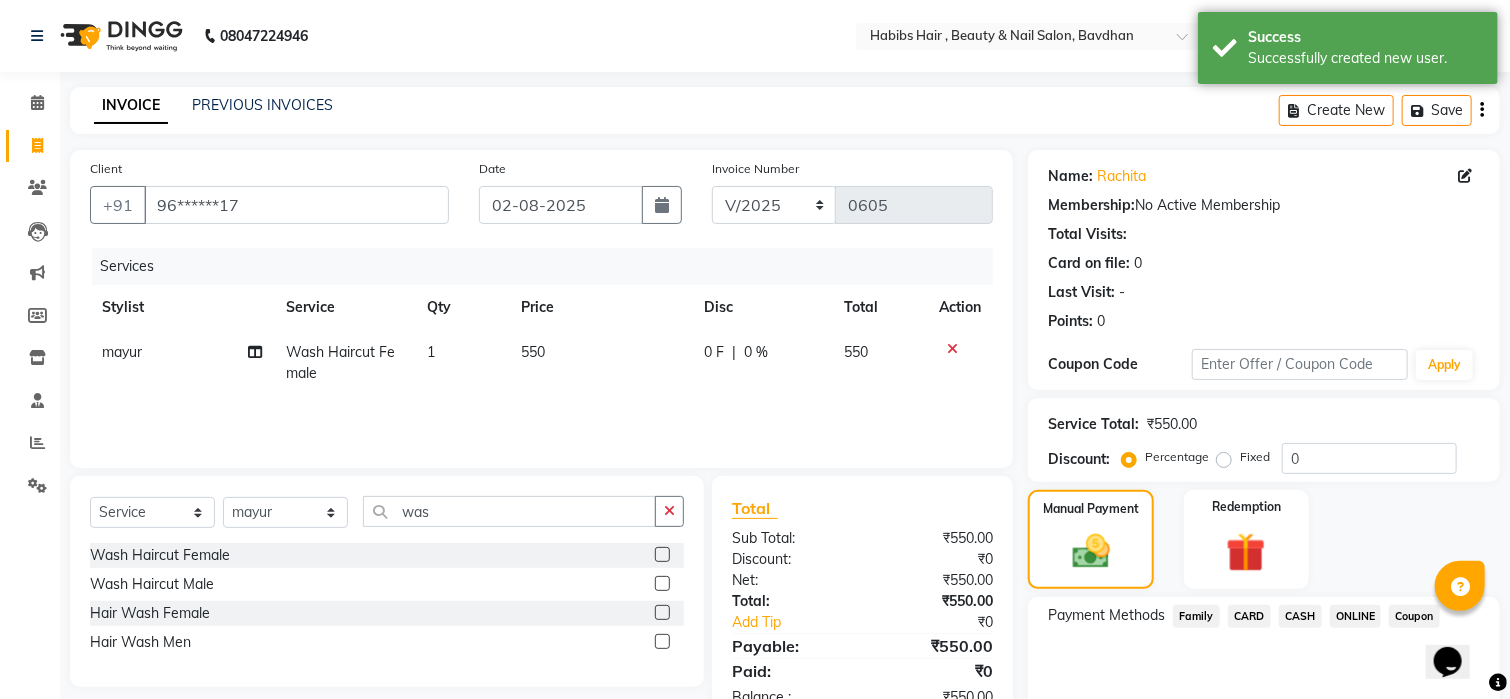 click on "ONLINE" 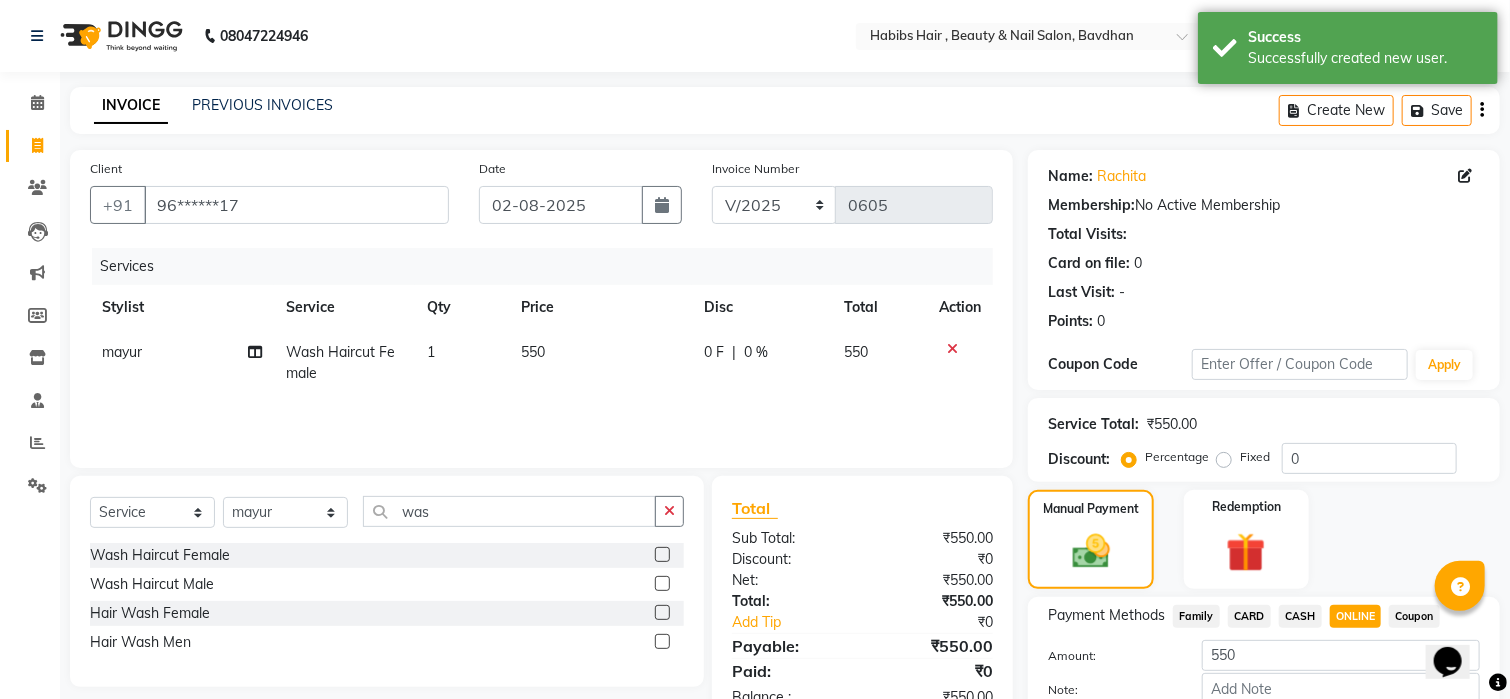 scroll, scrollTop: 120, scrollLeft: 0, axis: vertical 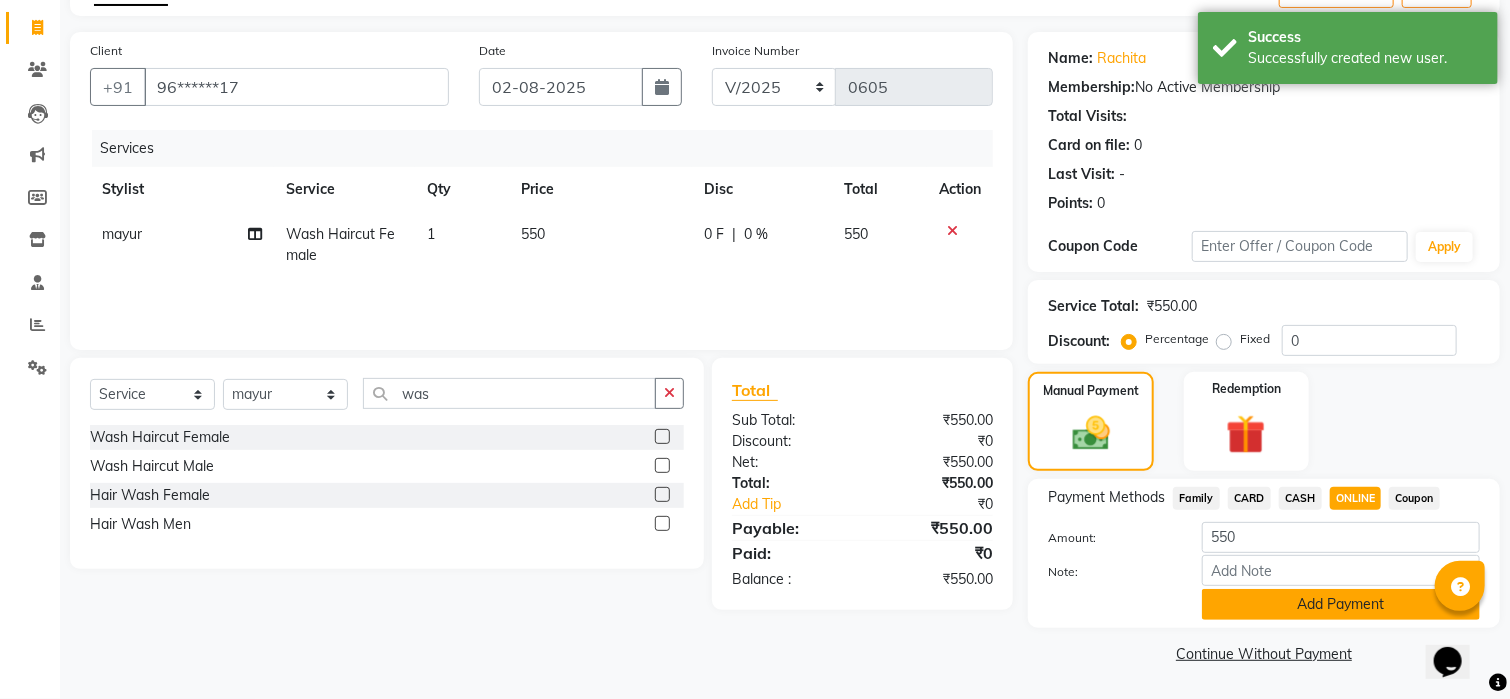 click on "Add Payment" 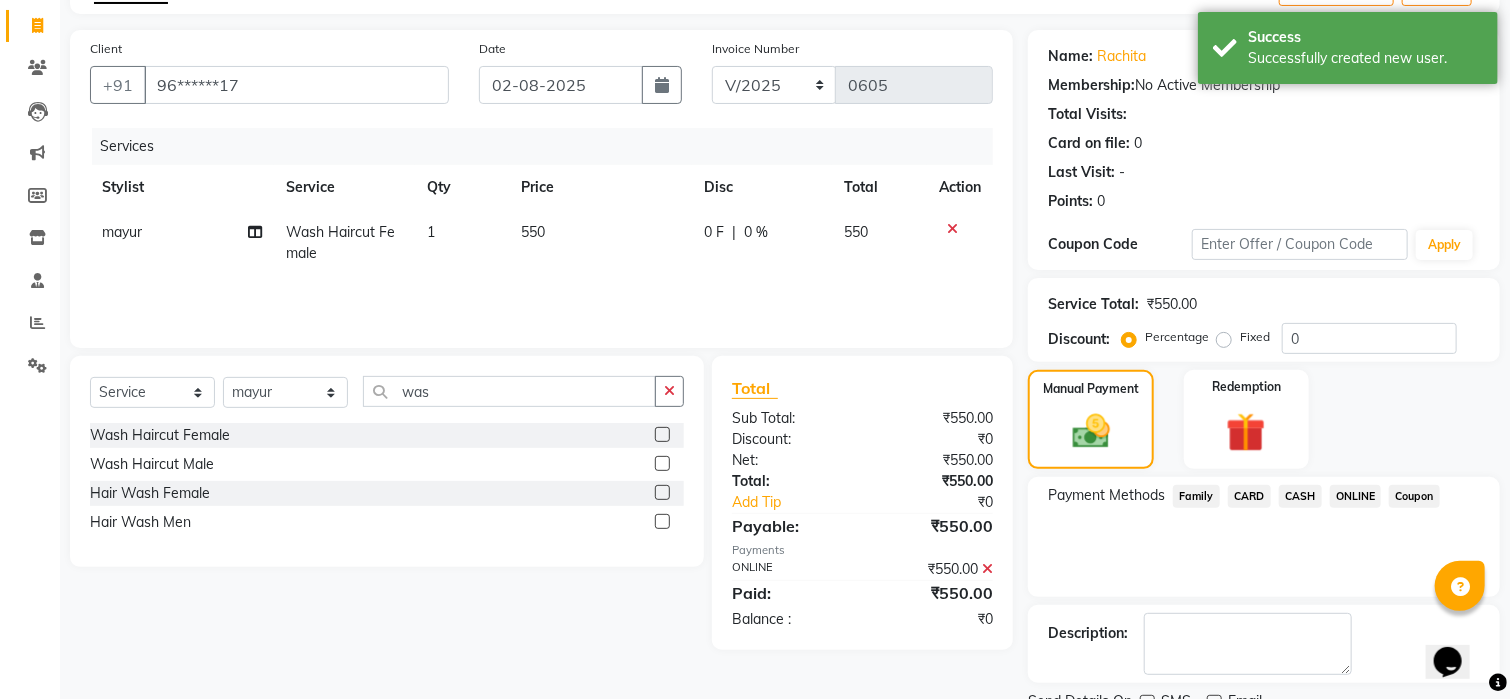scroll, scrollTop: 200, scrollLeft: 0, axis: vertical 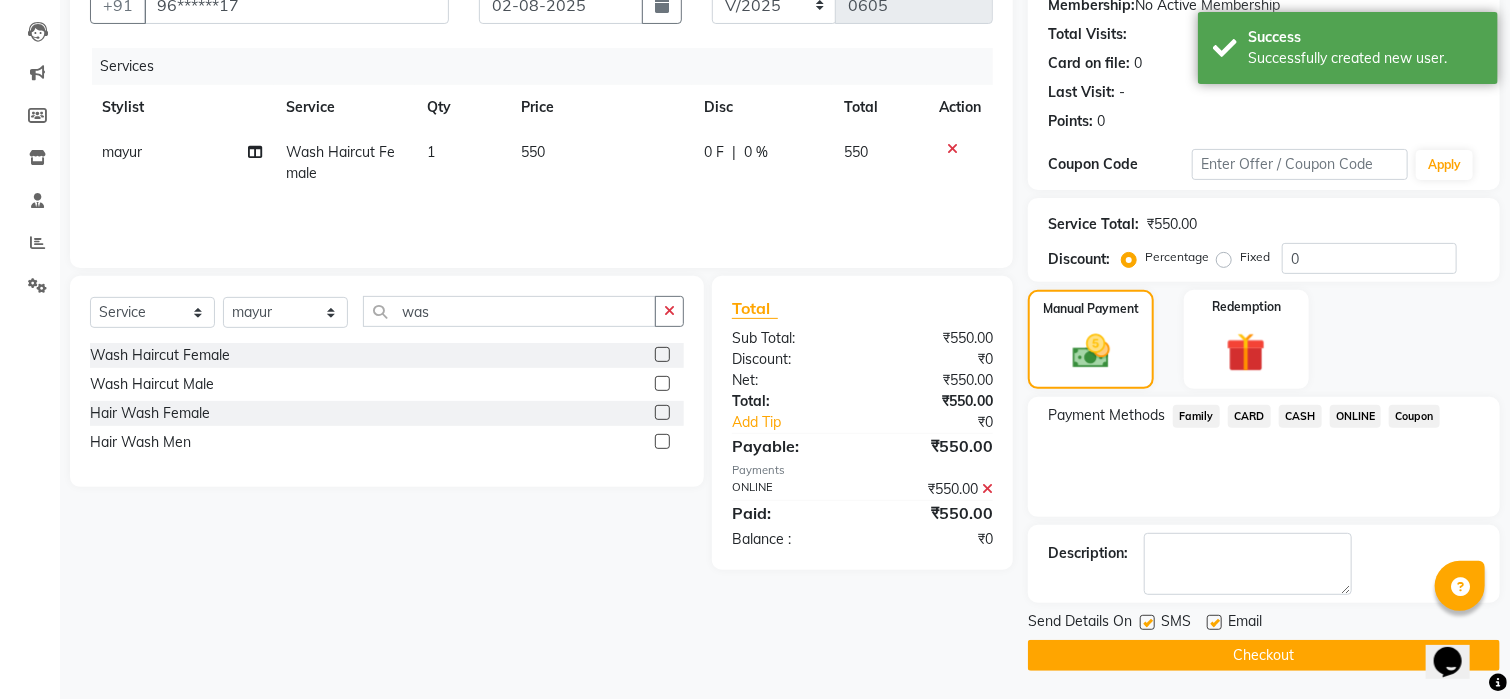 click on "Checkout" 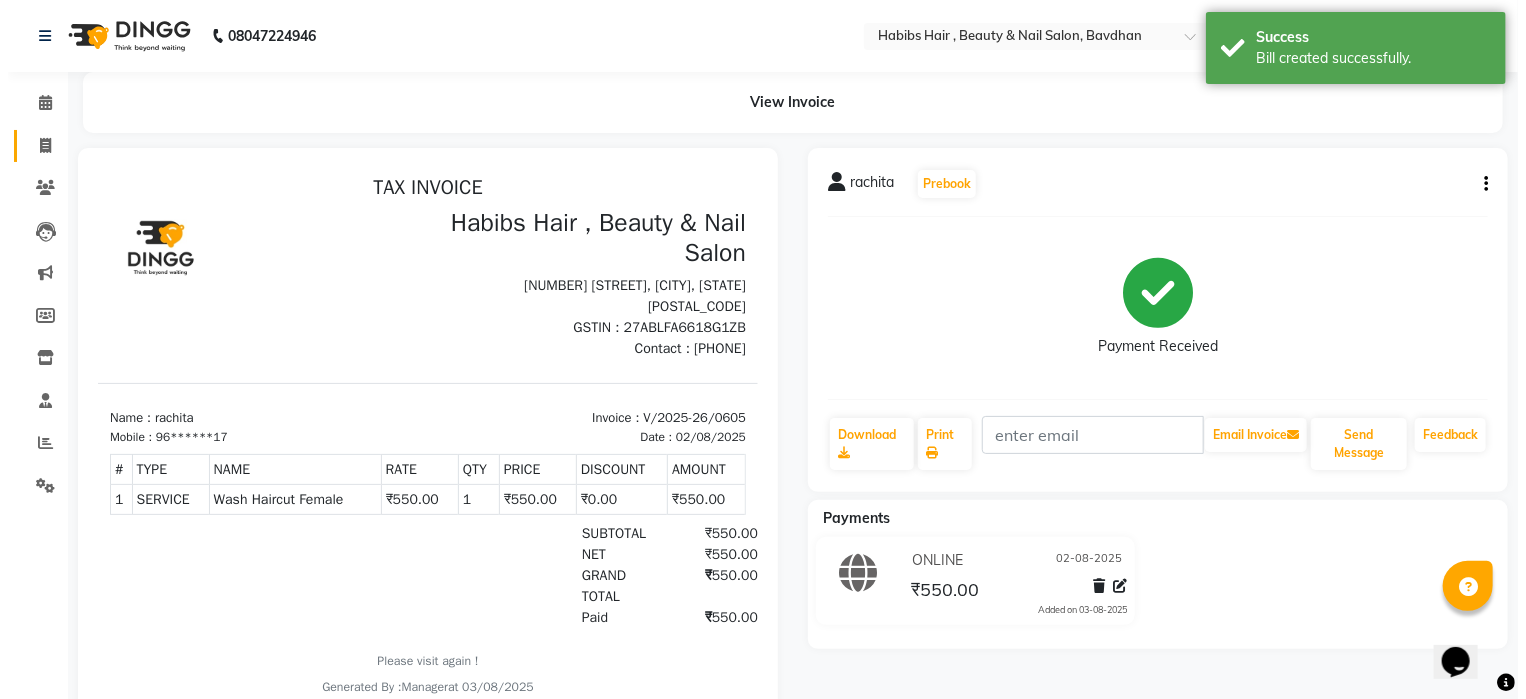 scroll, scrollTop: 0, scrollLeft: 0, axis: both 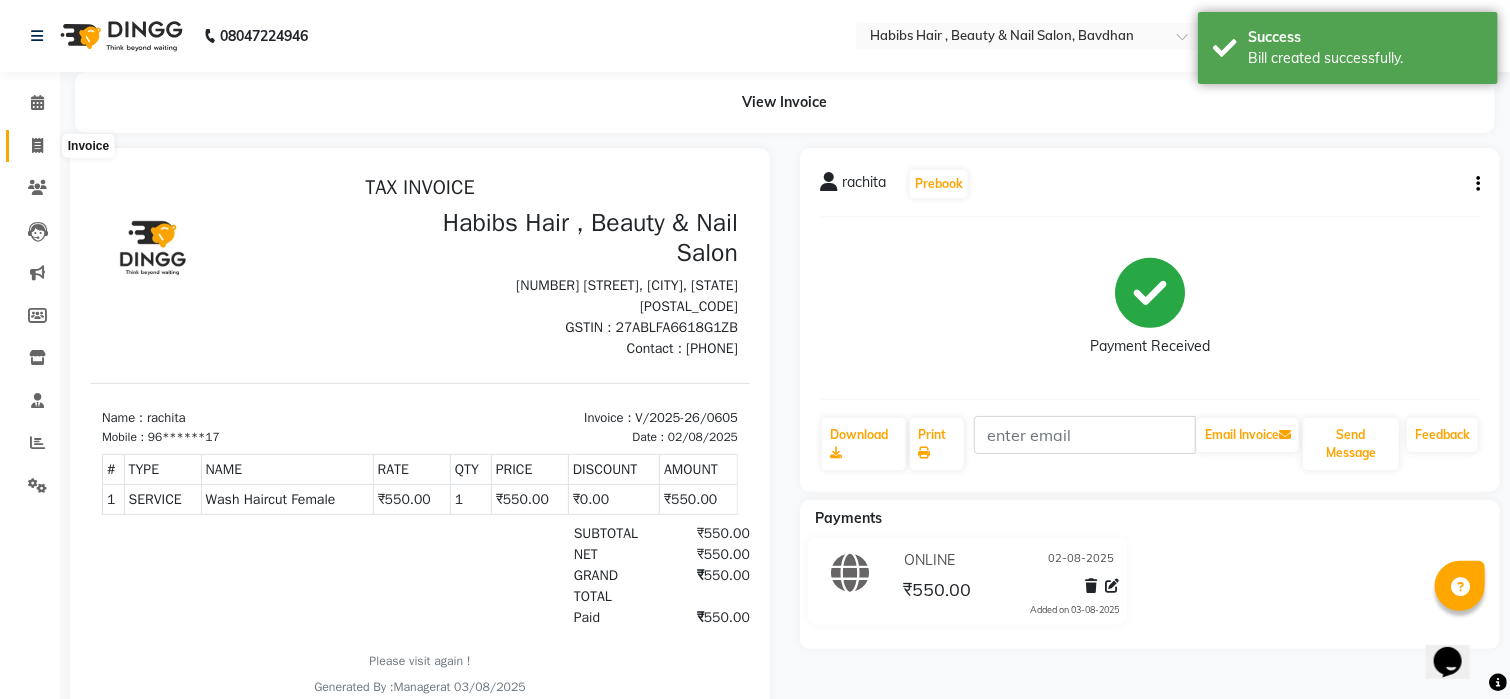 click 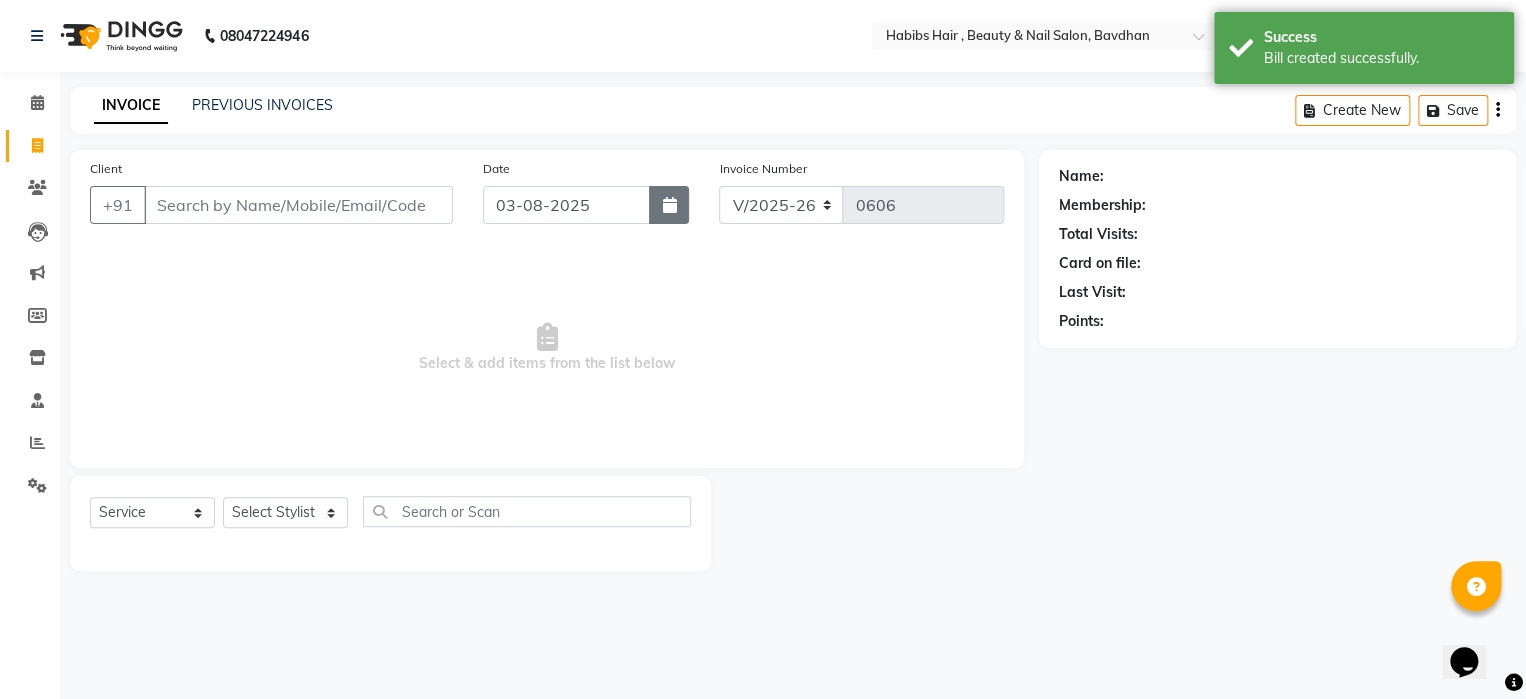click 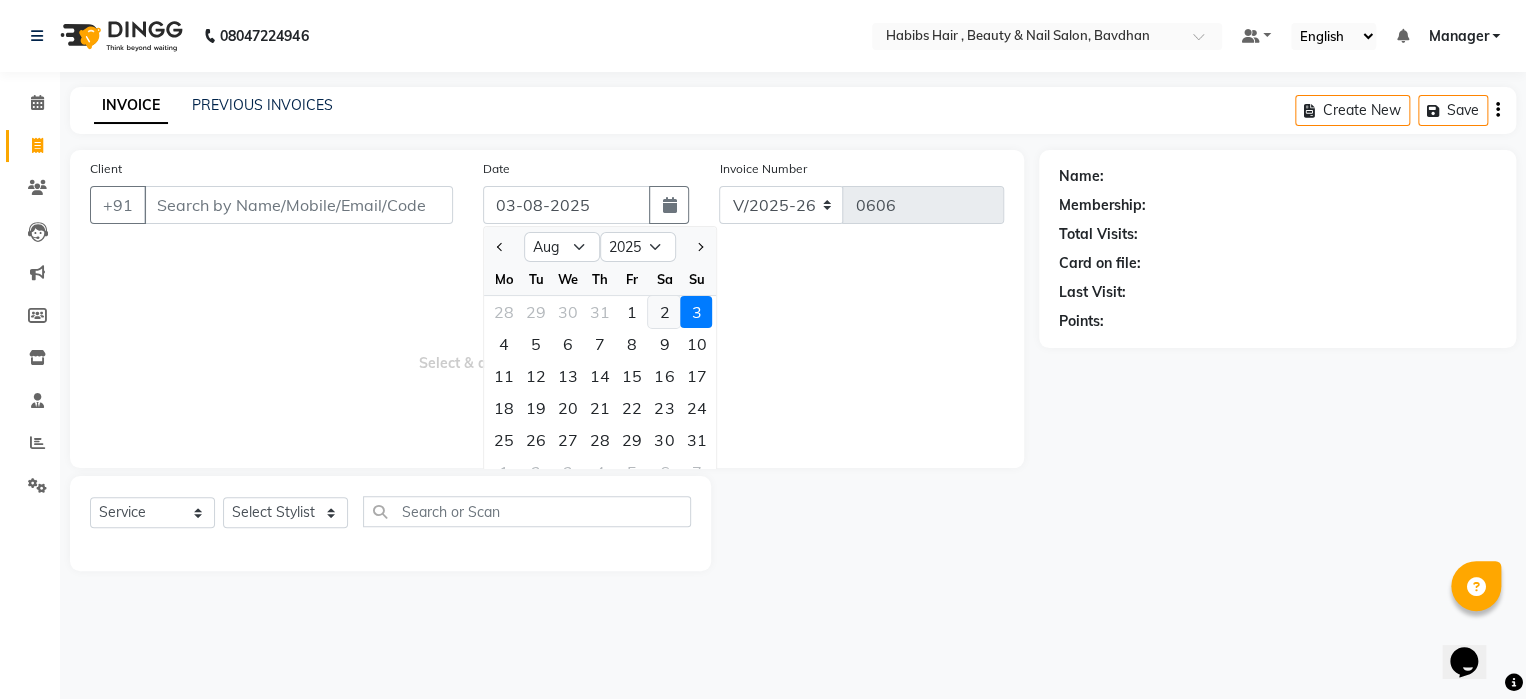 click on "2" 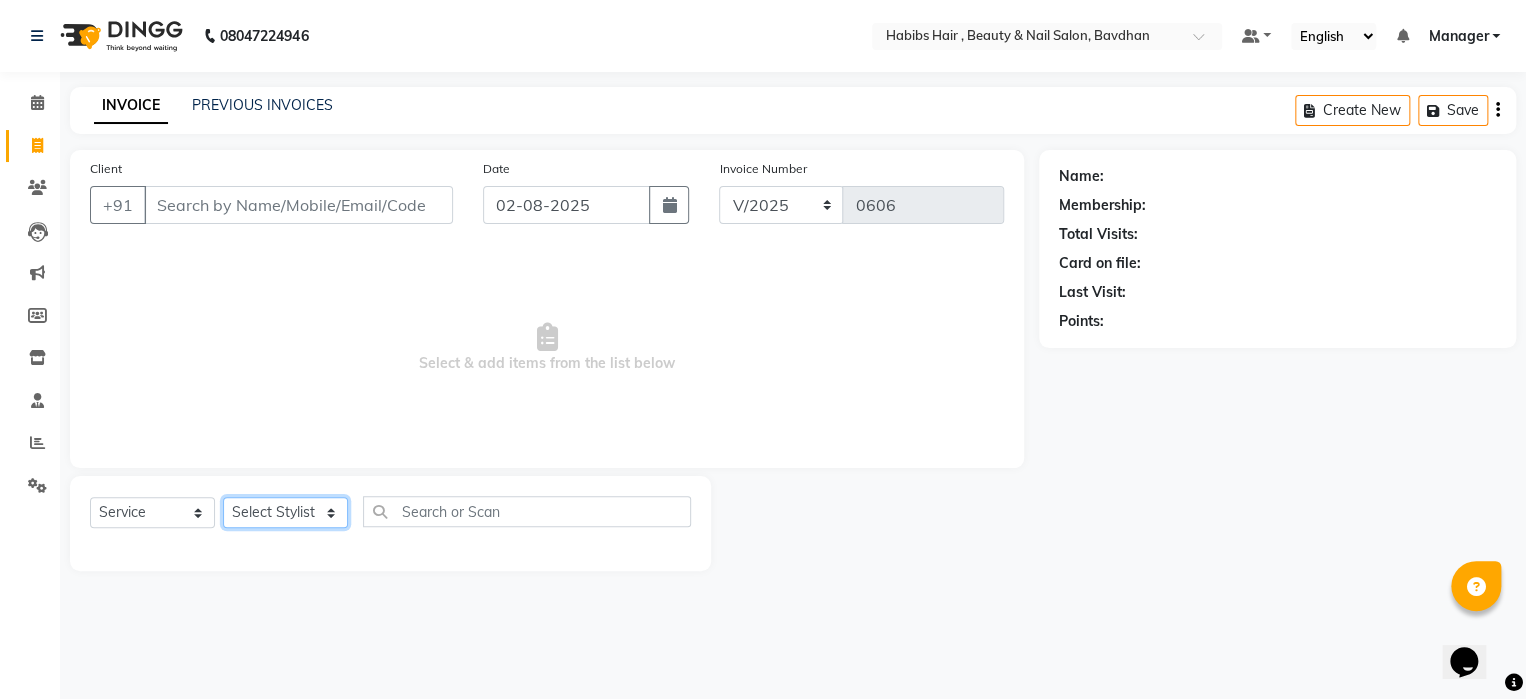 click on "Select Stylist Akash Aman Aniket Ashish Ganesh Manager mayur nikhil sujata" 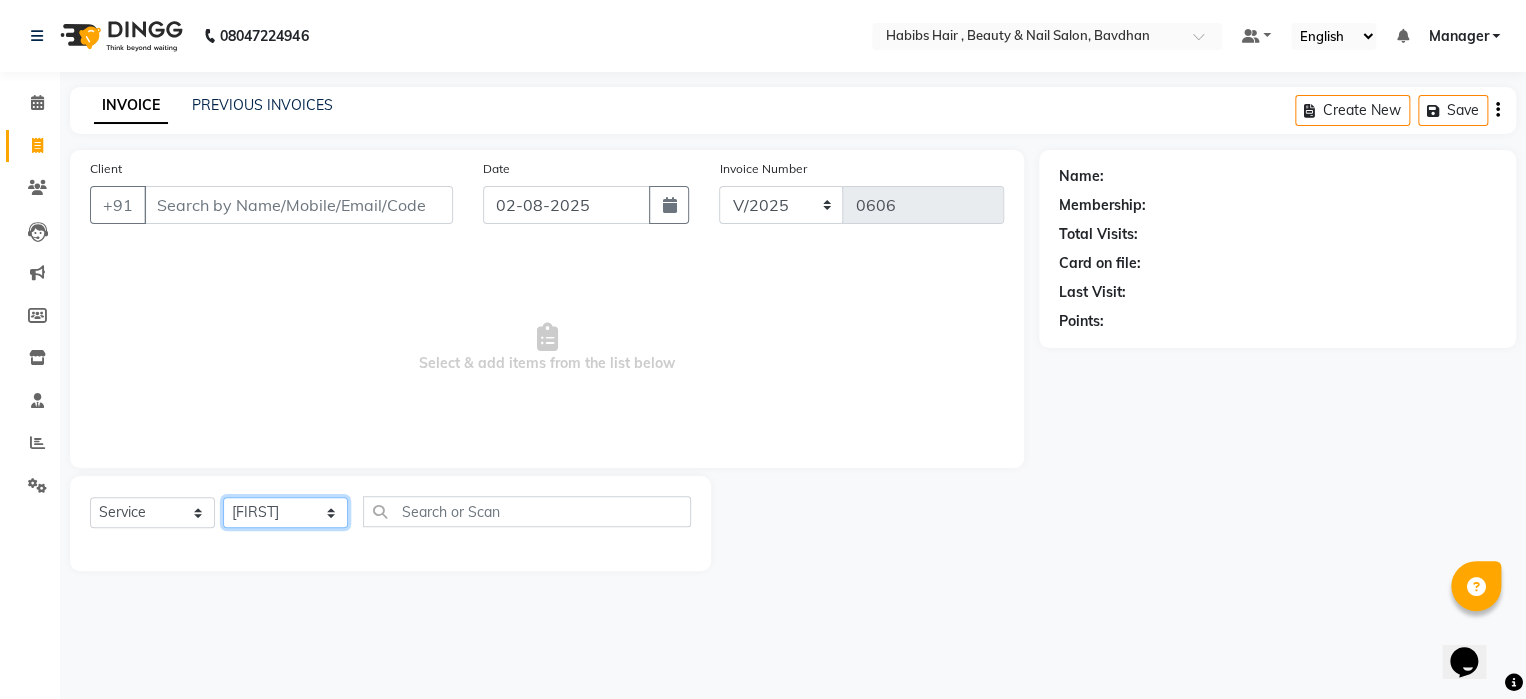click on "Select Stylist Akash Aman Aniket Ashish Ganesh Manager mayur nikhil sujata" 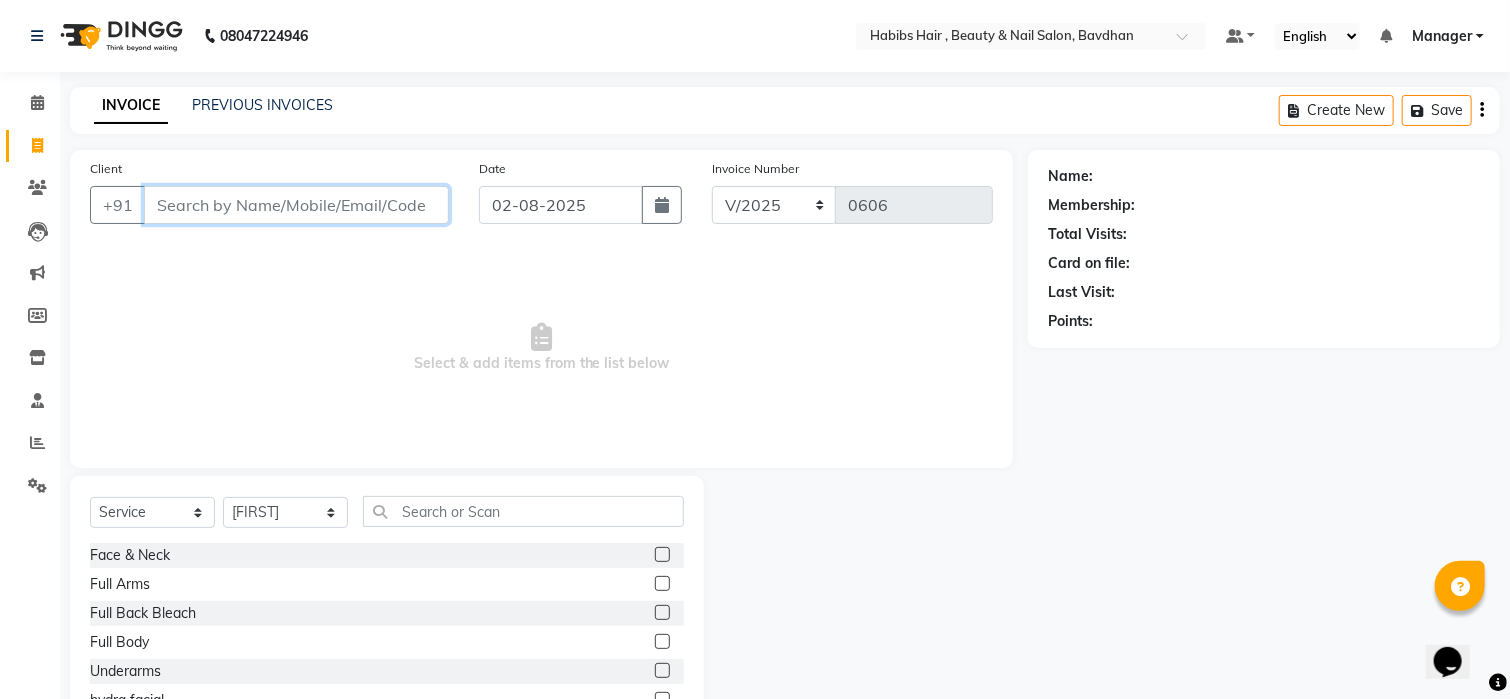 click on "Client" at bounding box center [296, 205] 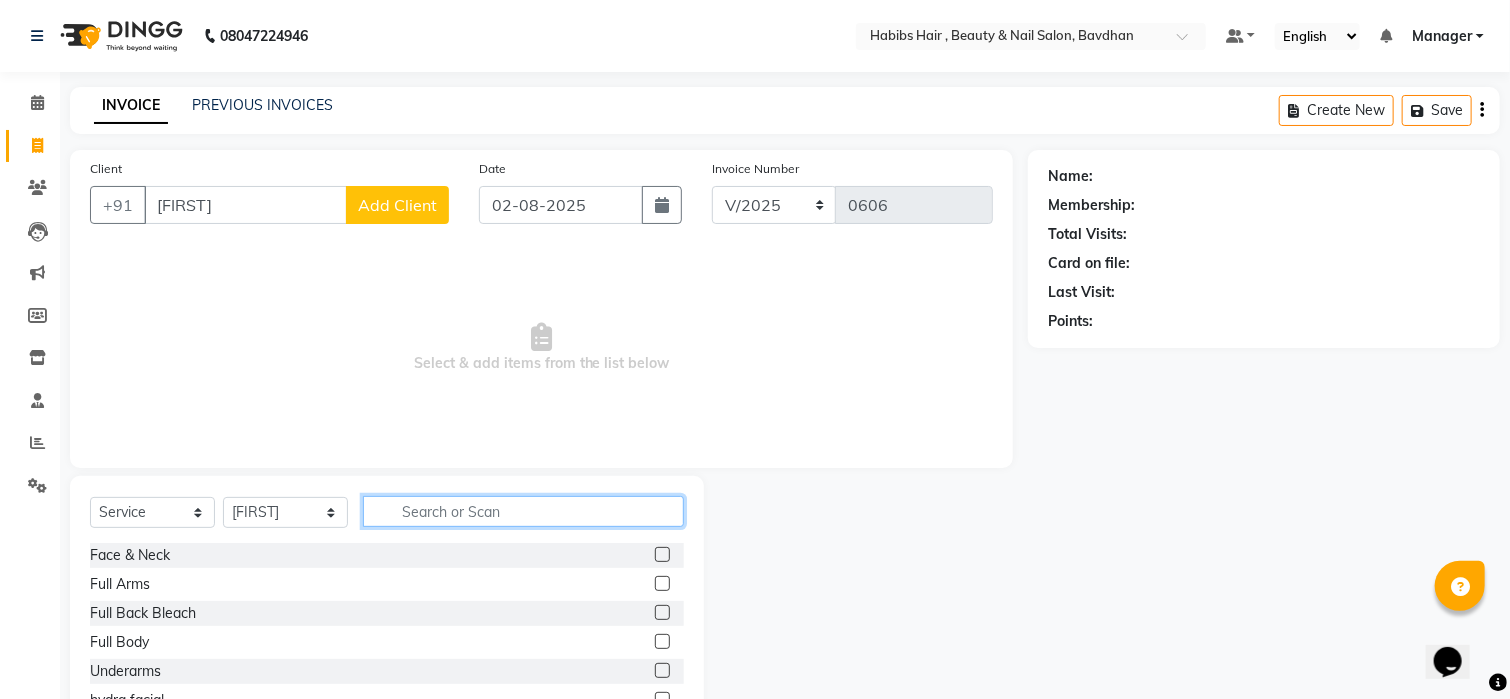 click 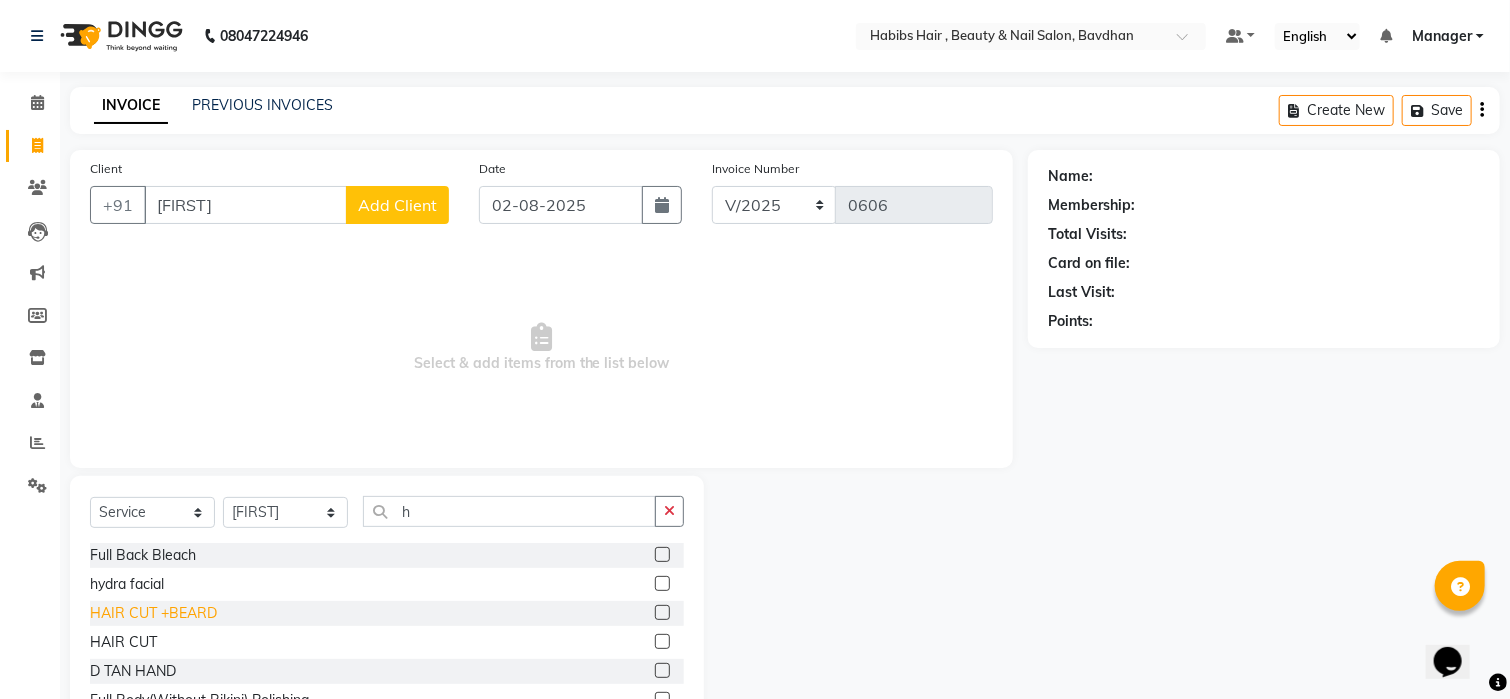 click on "HAIR CUT +BEARD" 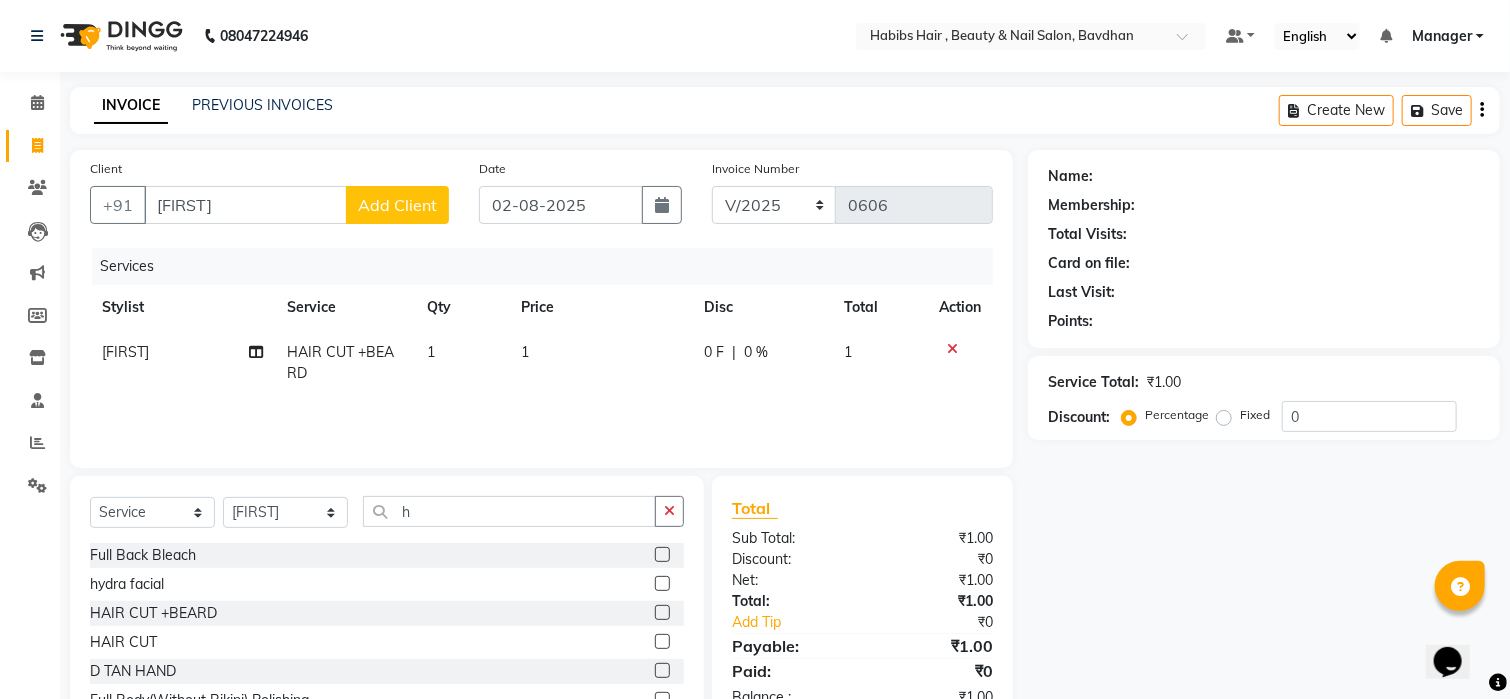 click on "1" 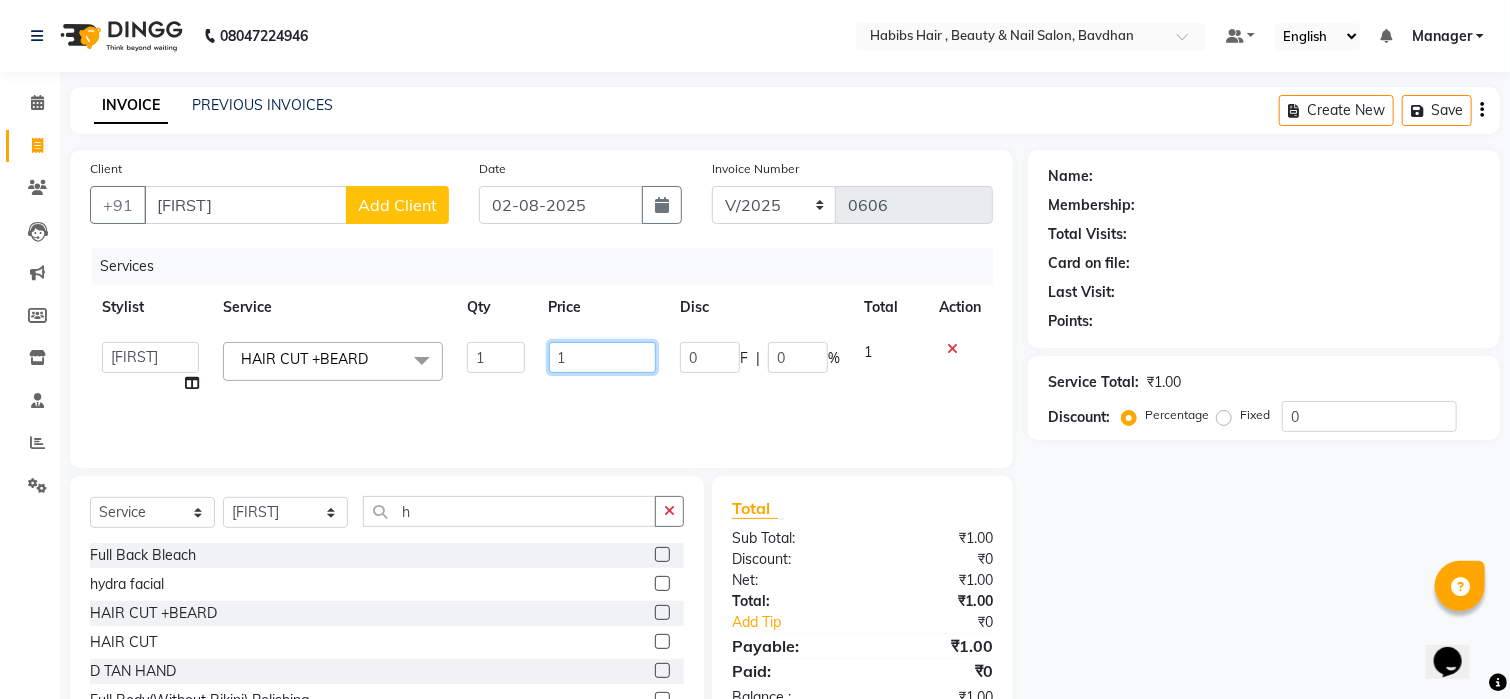 click on "1" 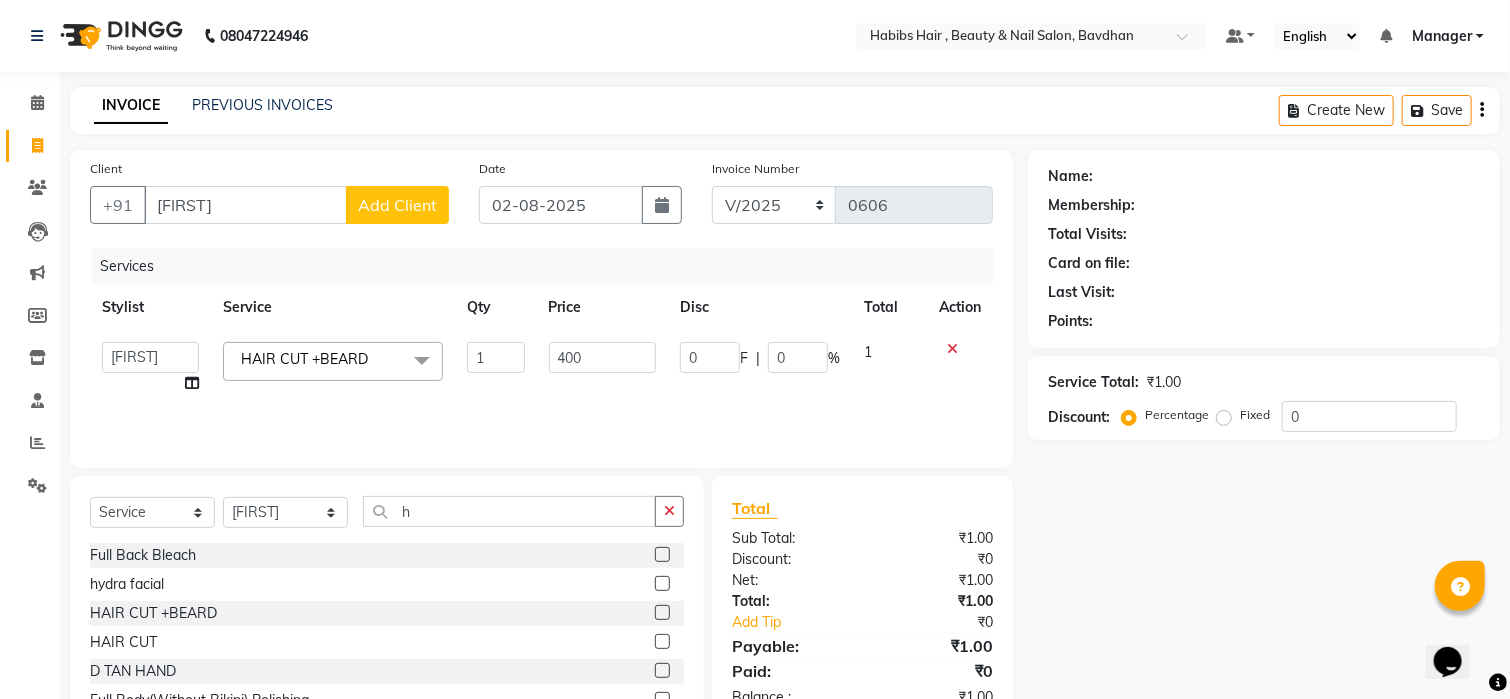 click on "Add Client" 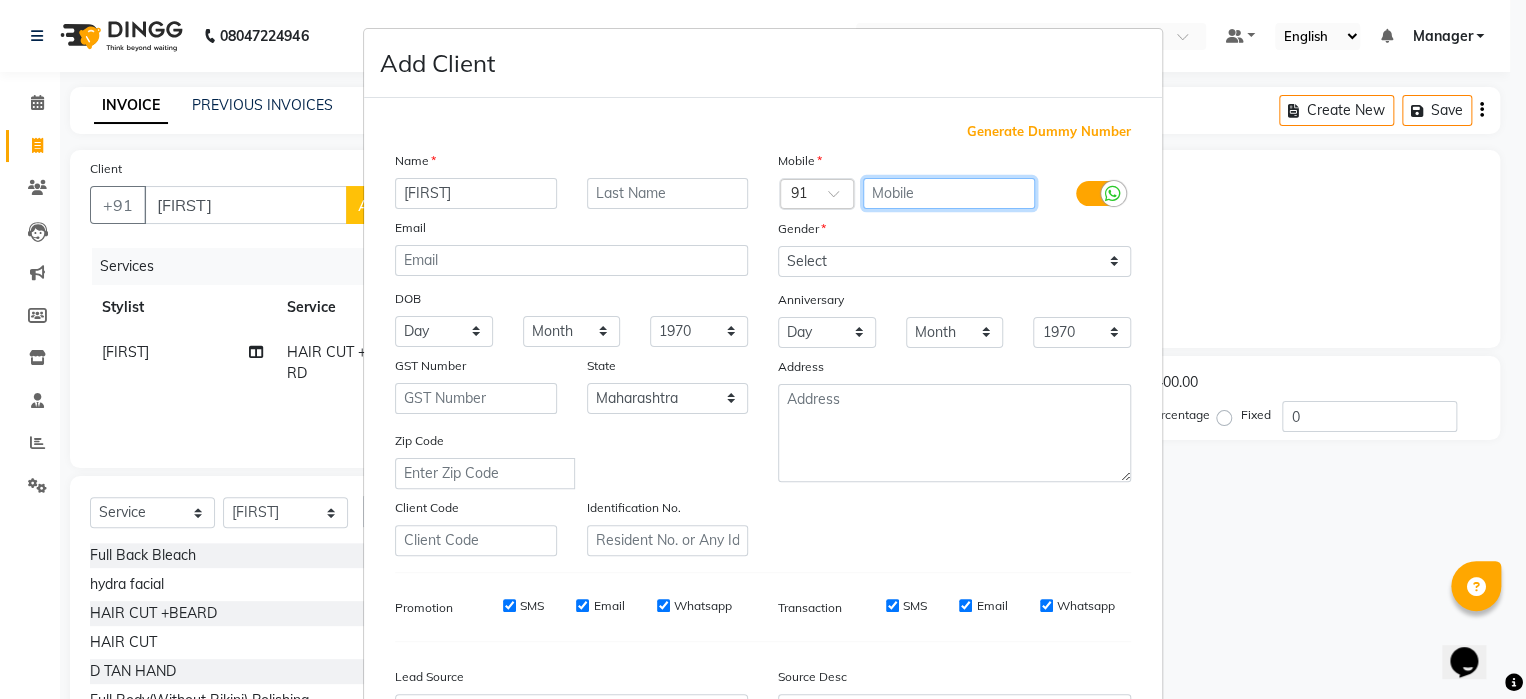 click at bounding box center (949, 193) 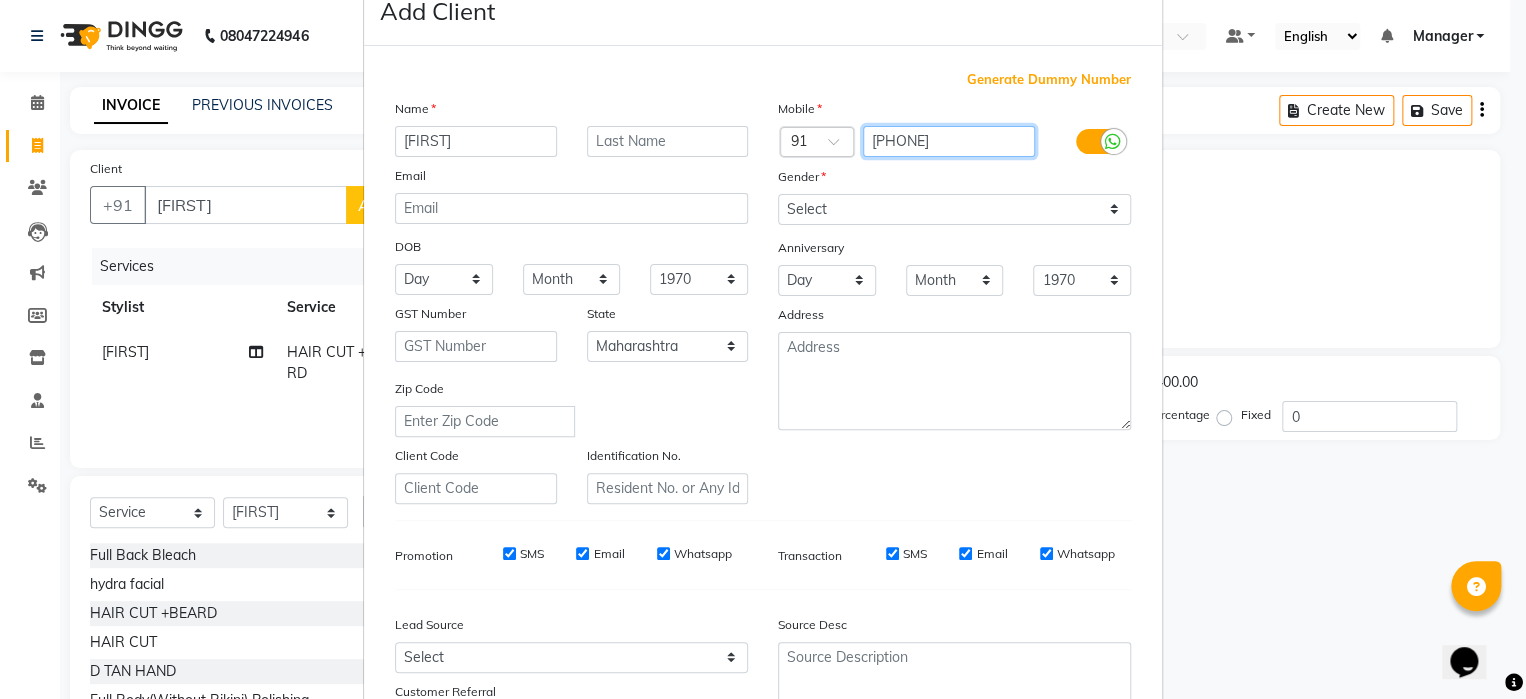 scroll, scrollTop: 52, scrollLeft: 0, axis: vertical 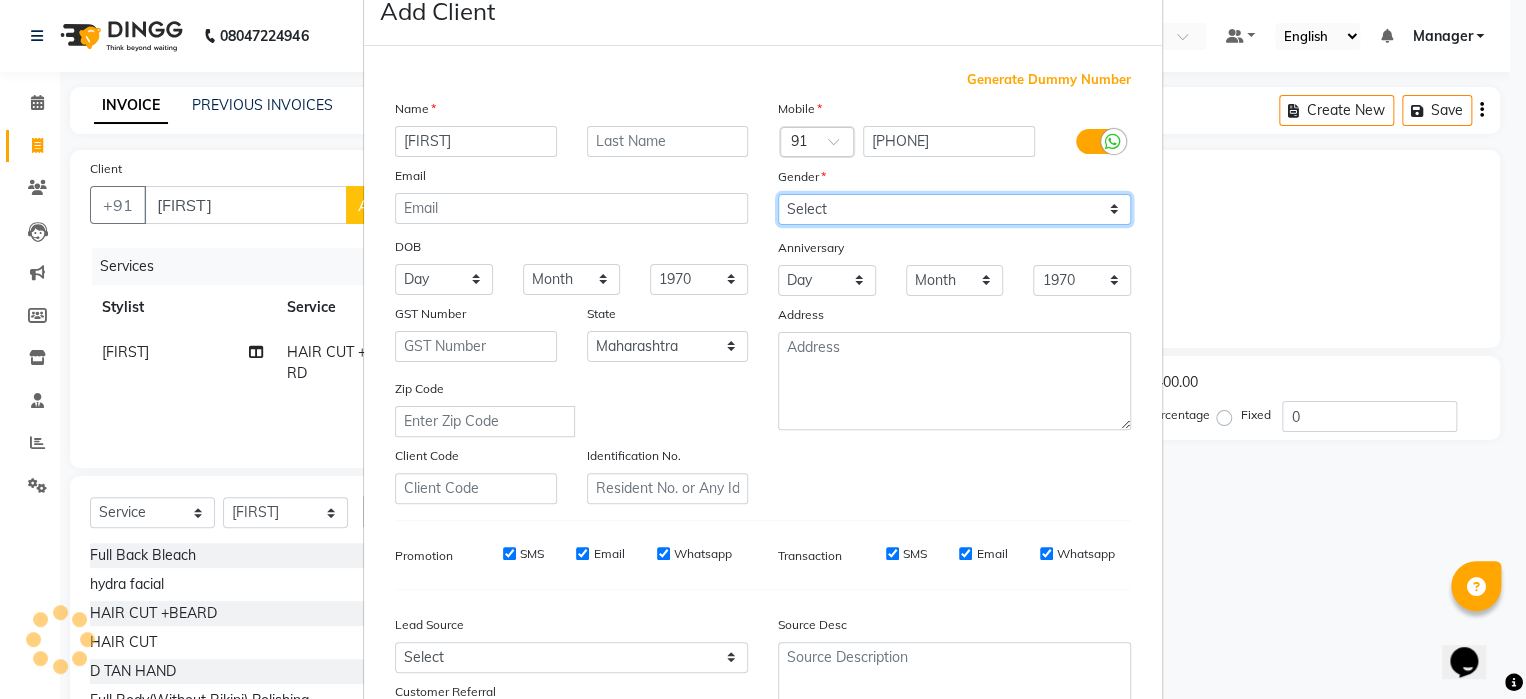 click on "Select Male Female Other Prefer Not To Say" at bounding box center (954, 209) 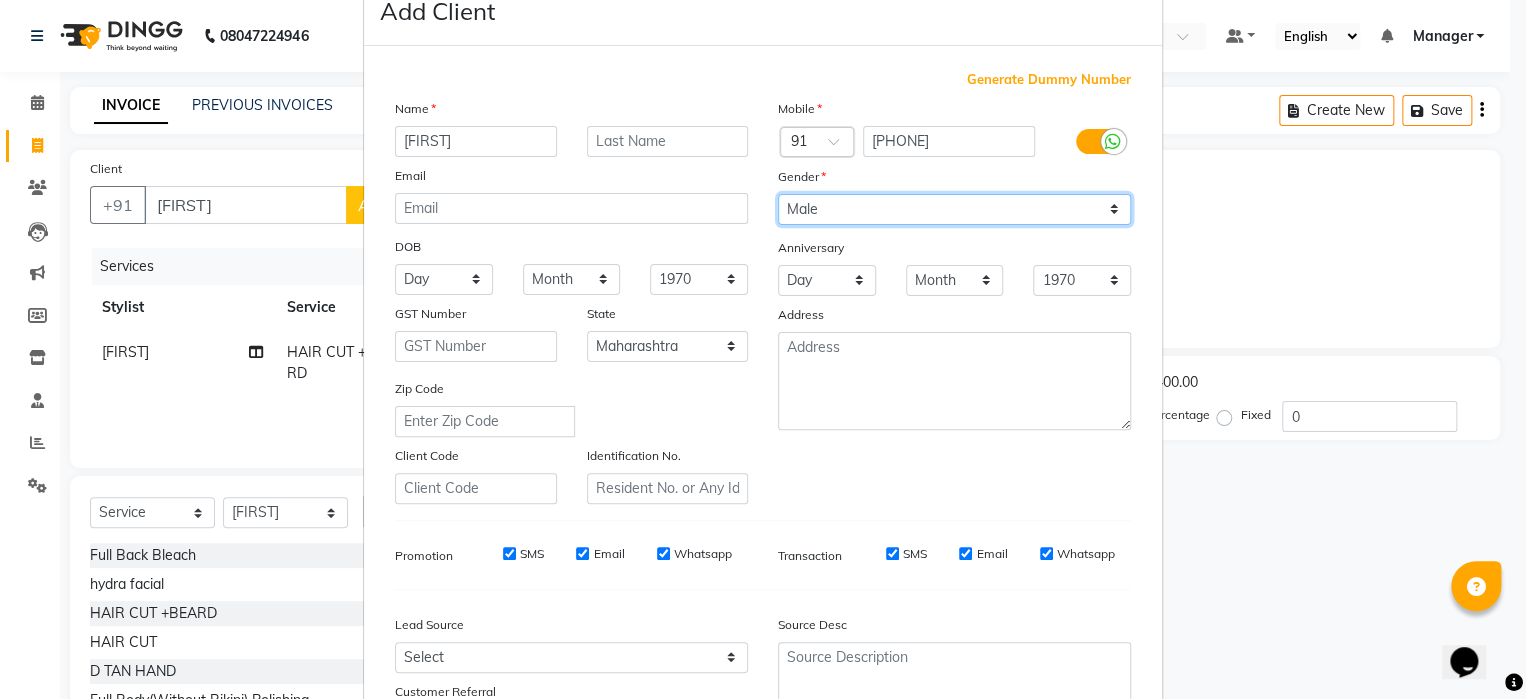 click on "Select Male Female Other Prefer Not To Say" at bounding box center [954, 209] 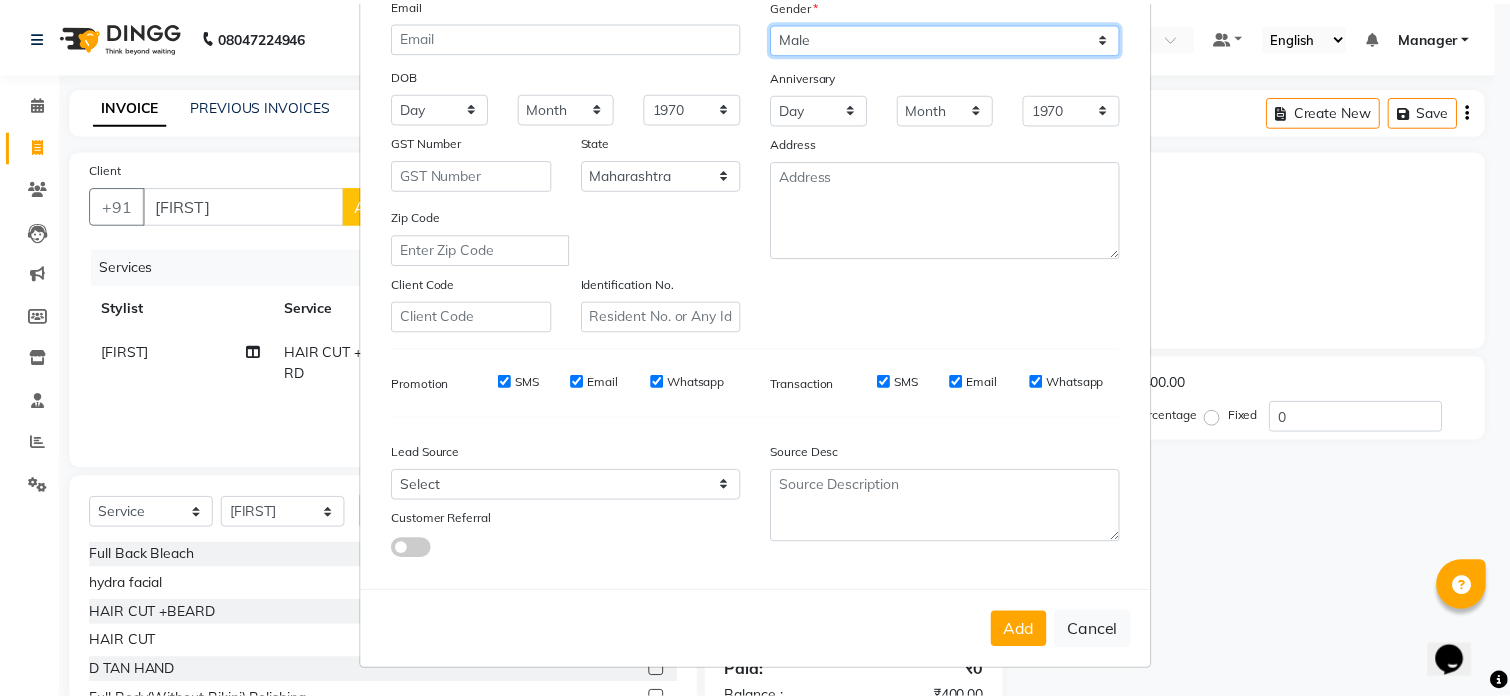 scroll, scrollTop: 232, scrollLeft: 0, axis: vertical 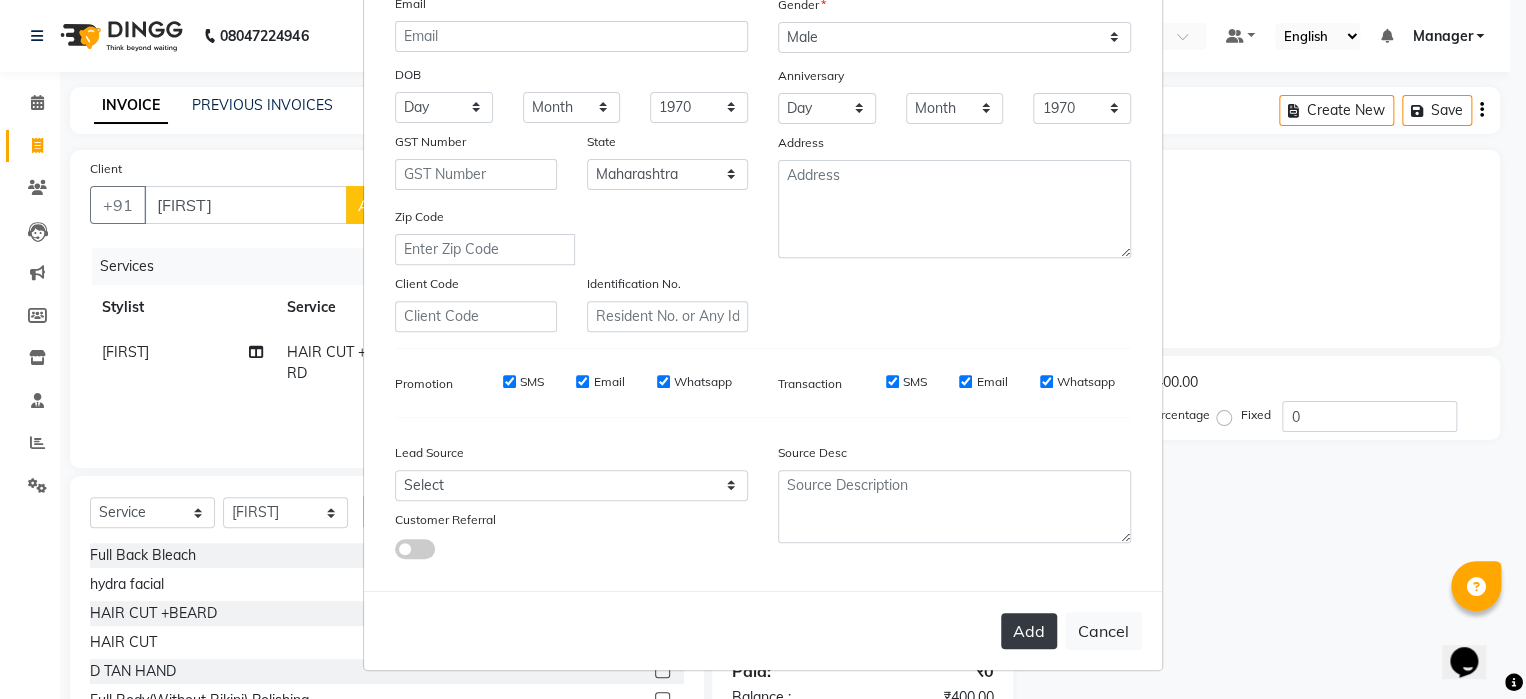 click on "Add" at bounding box center (1029, 631) 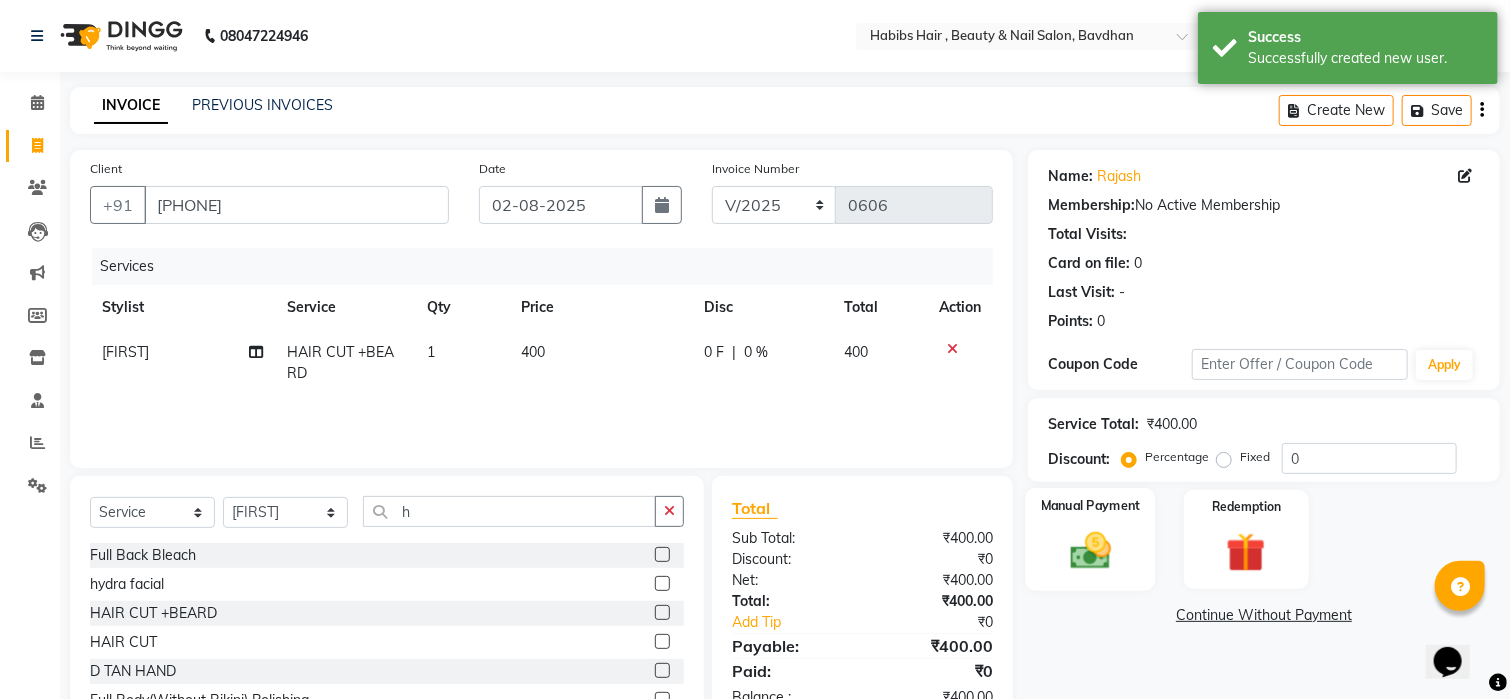 click 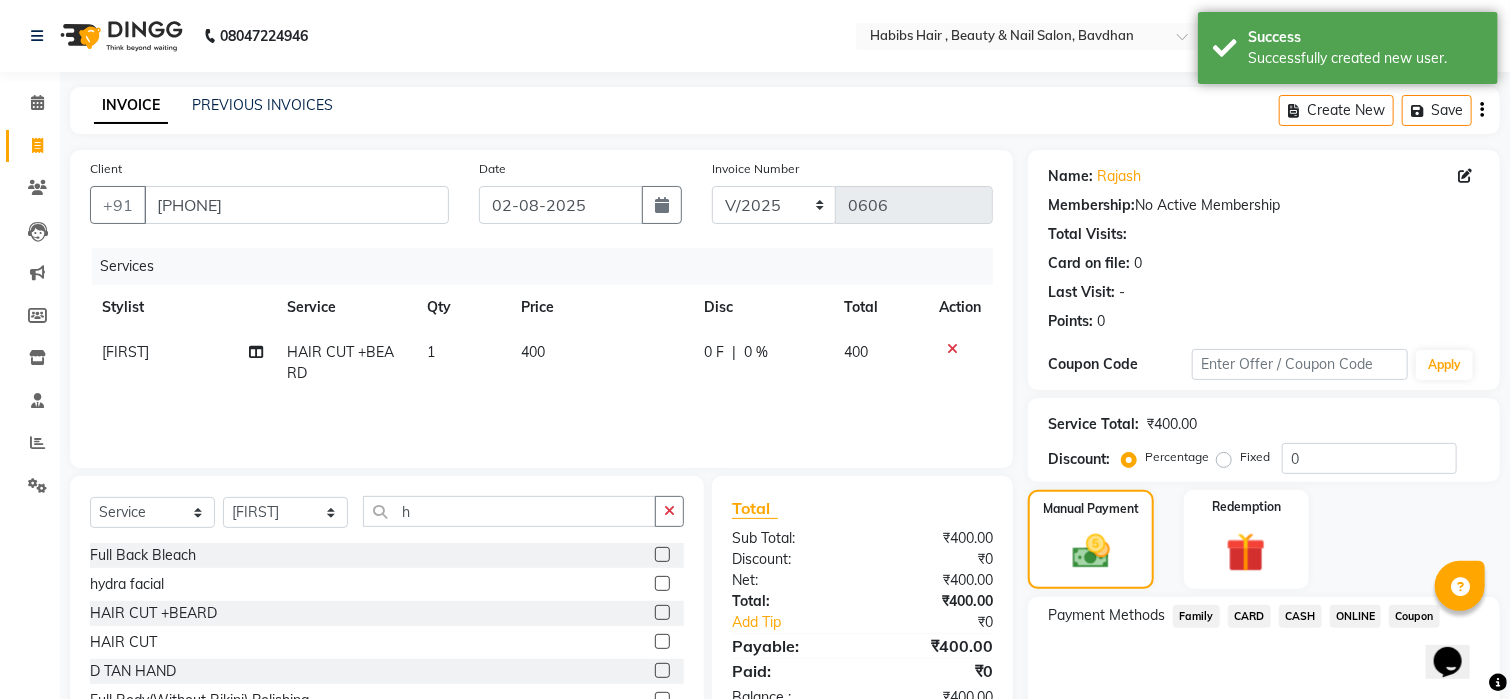 click on "ONLINE" 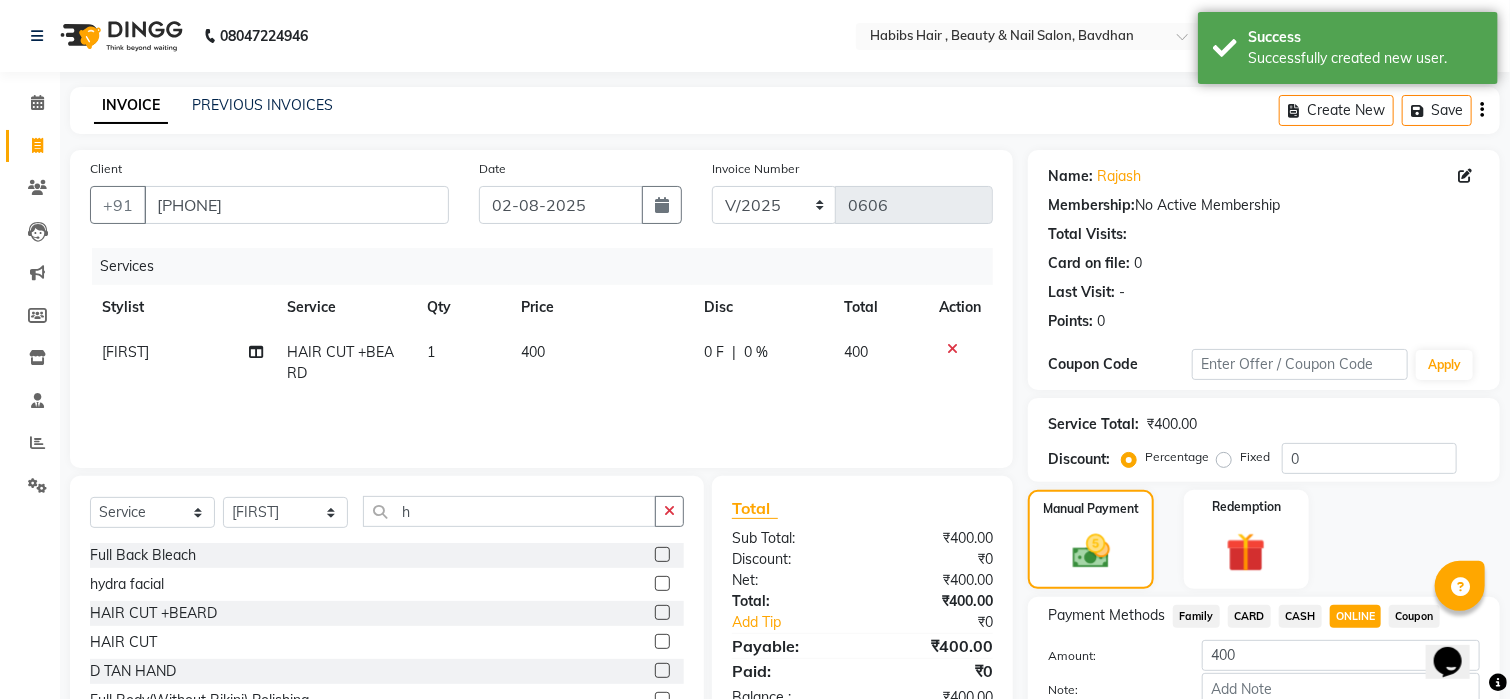 scroll, scrollTop: 120, scrollLeft: 0, axis: vertical 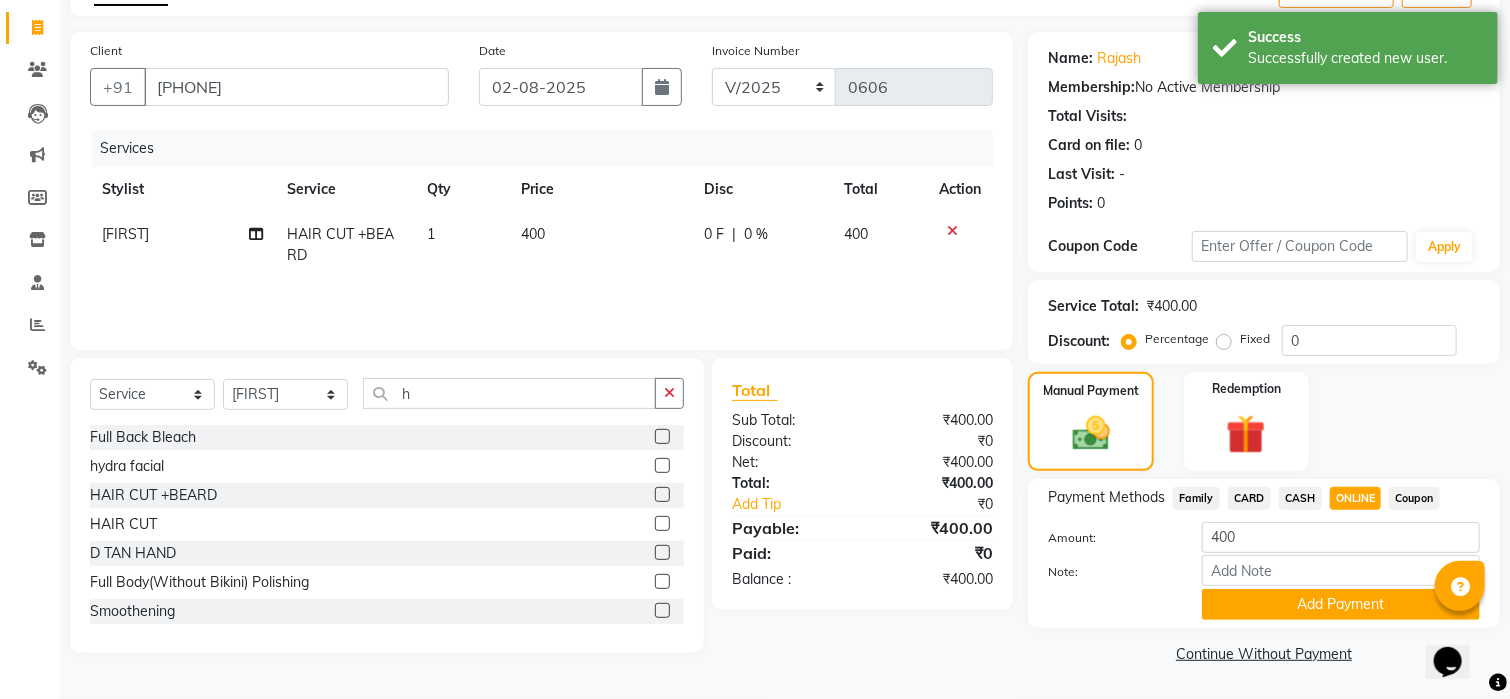 click on "Add Payment" 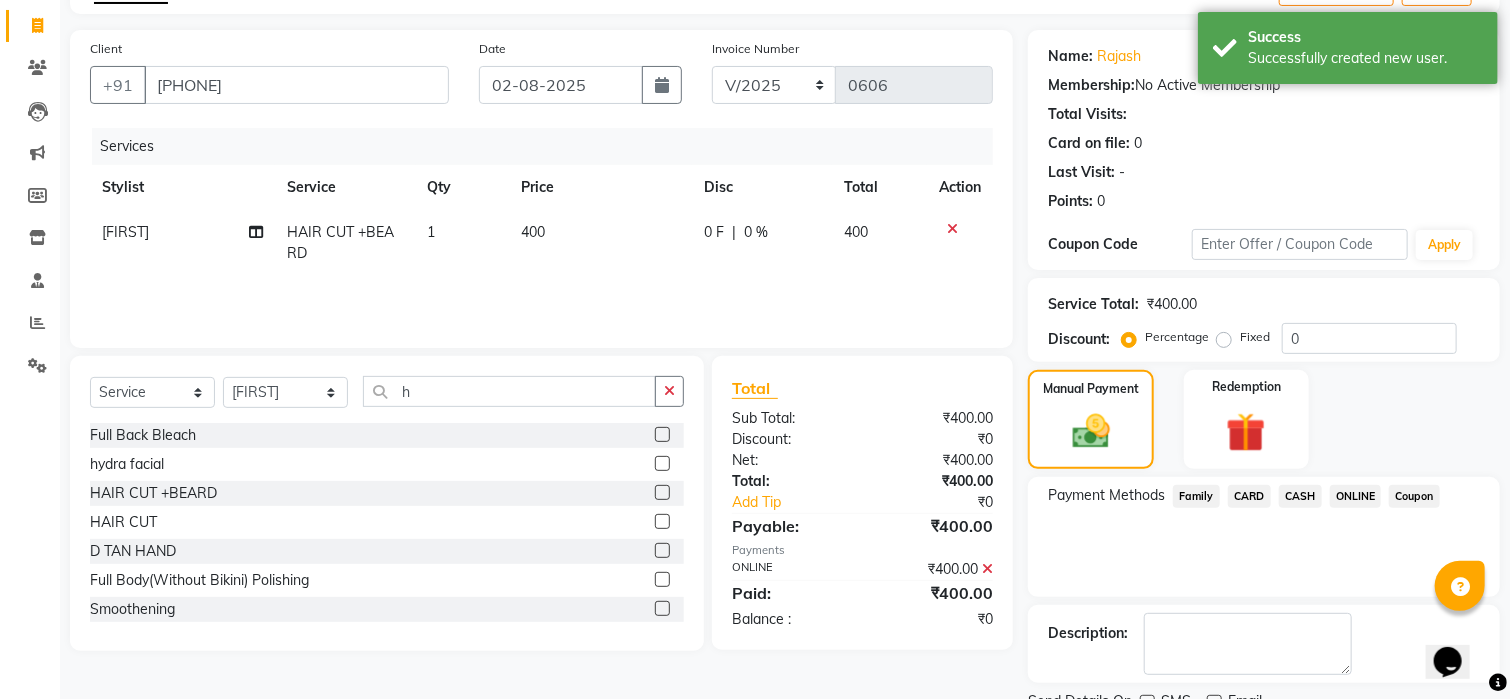 scroll, scrollTop: 200, scrollLeft: 0, axis: vertical 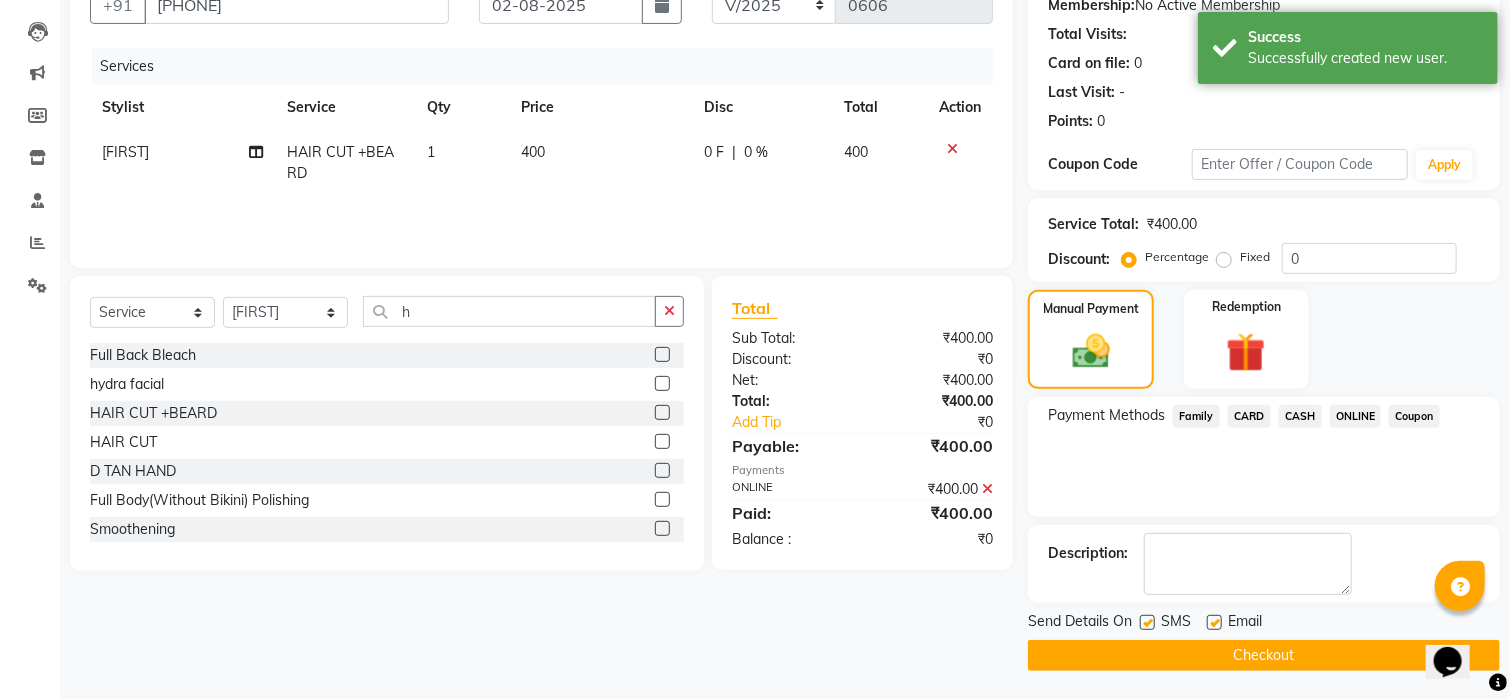click on "Checkout" 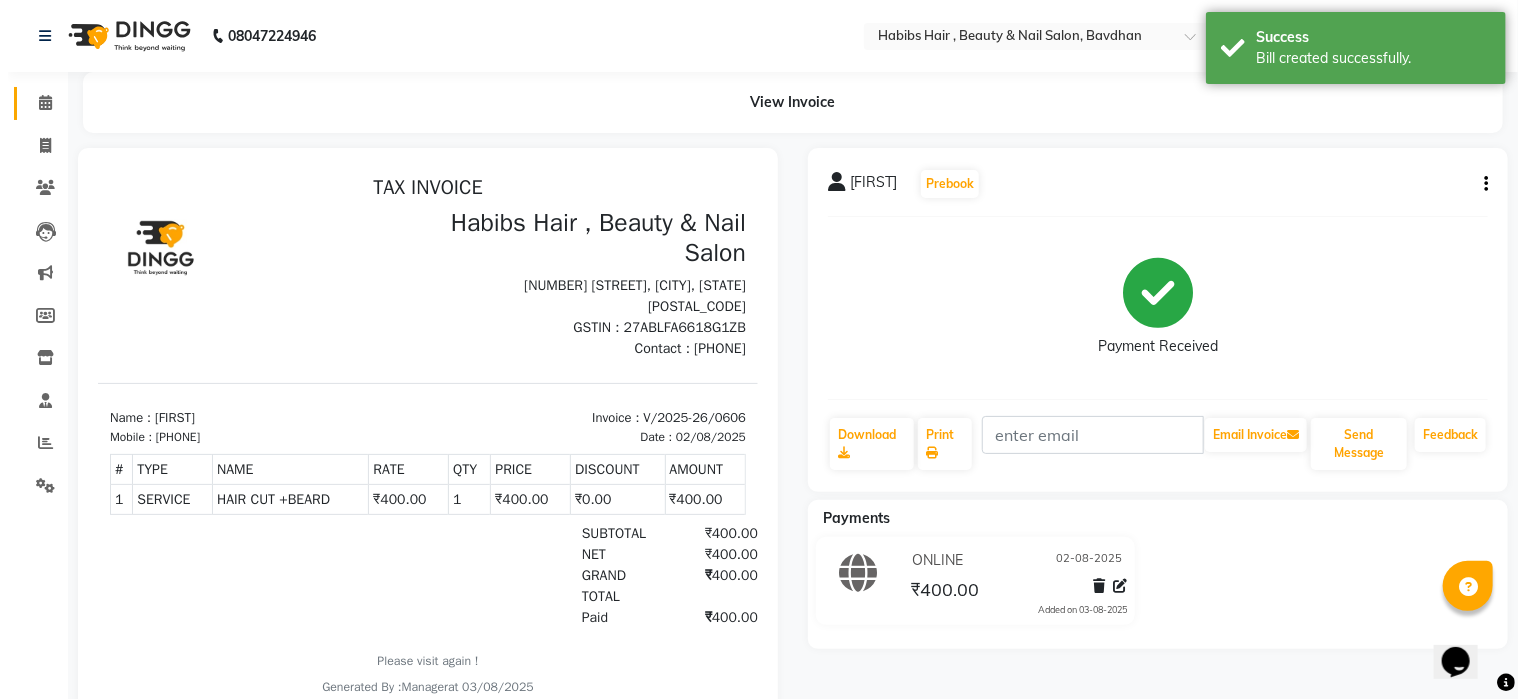 scroll, scrollTop: 0, scrollLeft: 0, axis: both 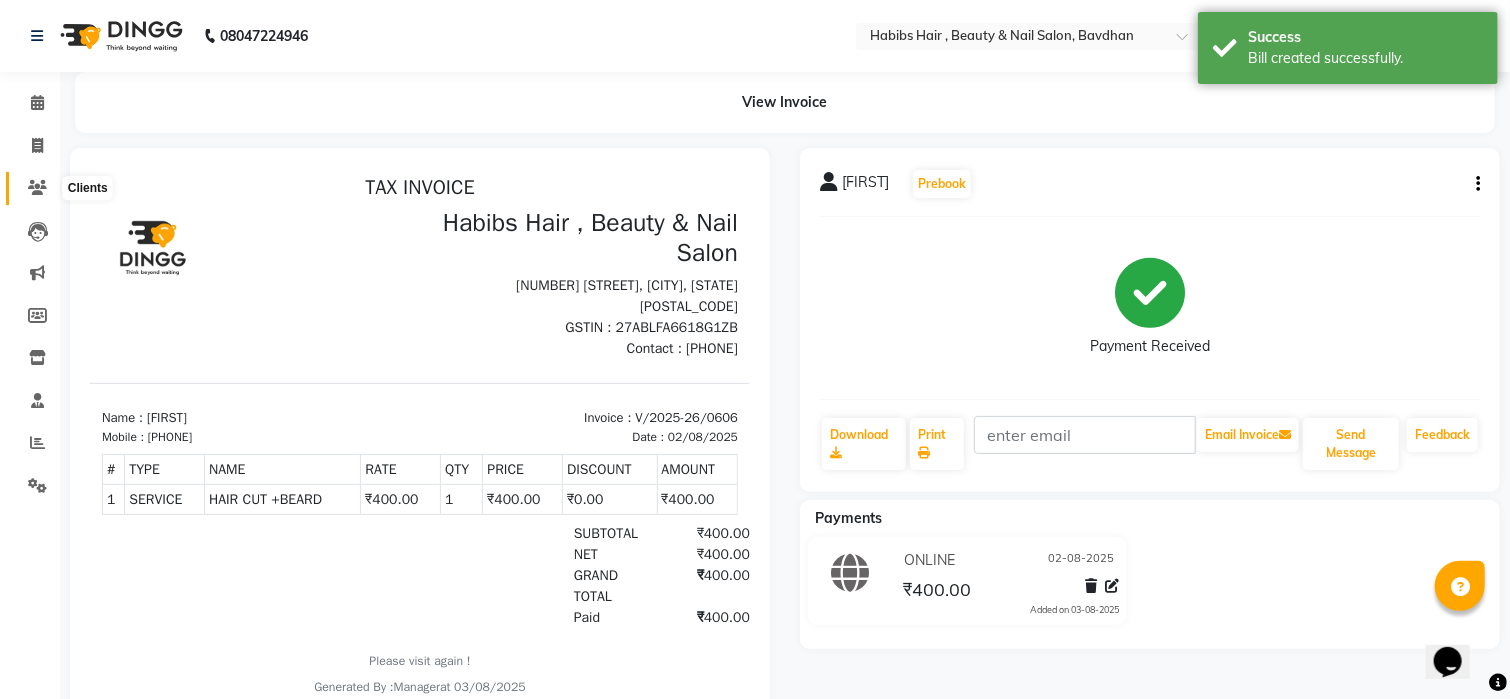 click 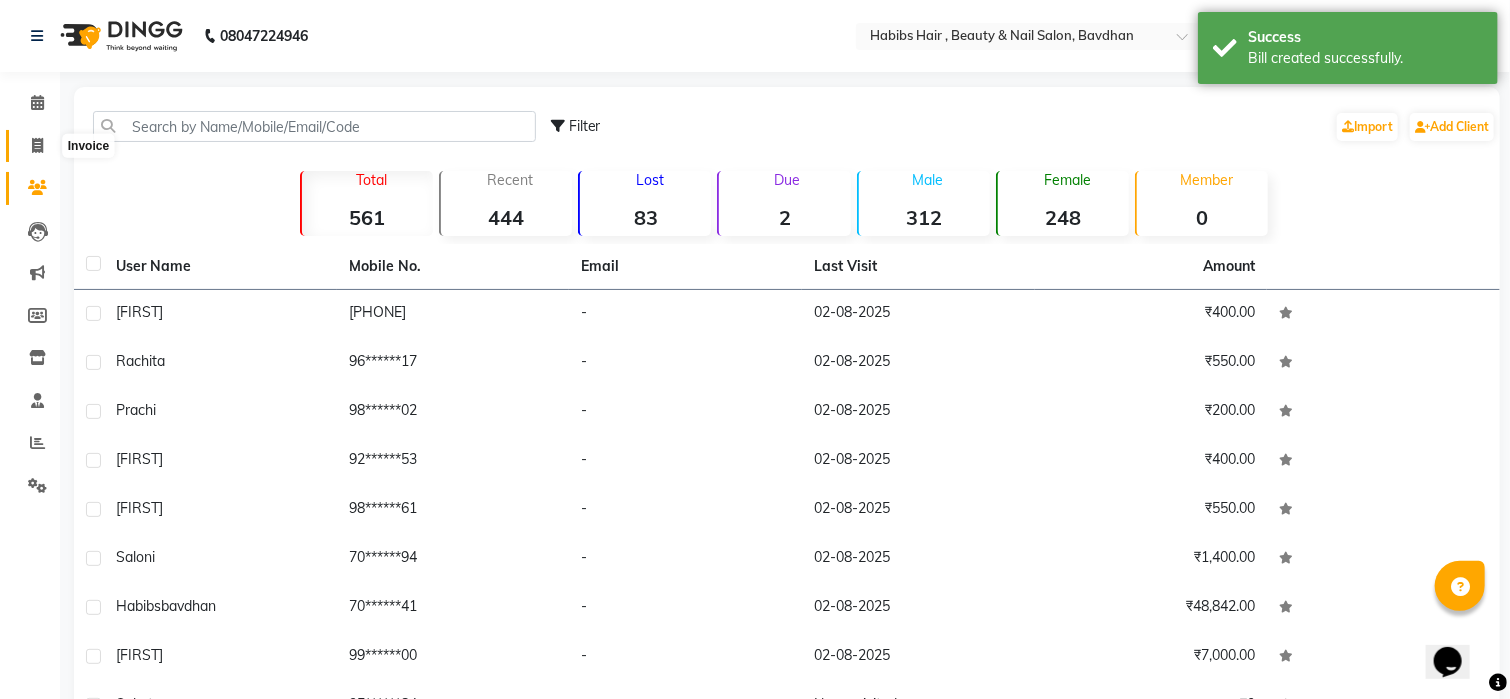 click 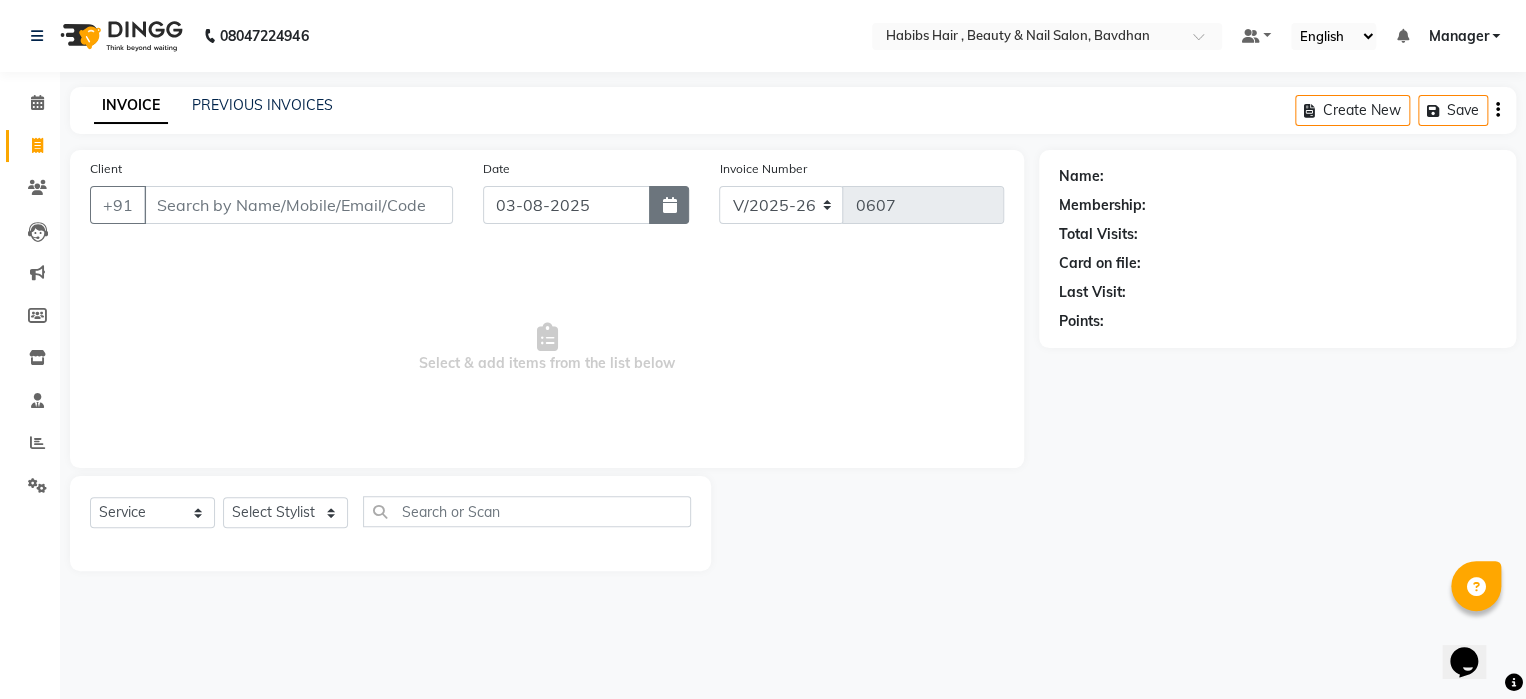 click 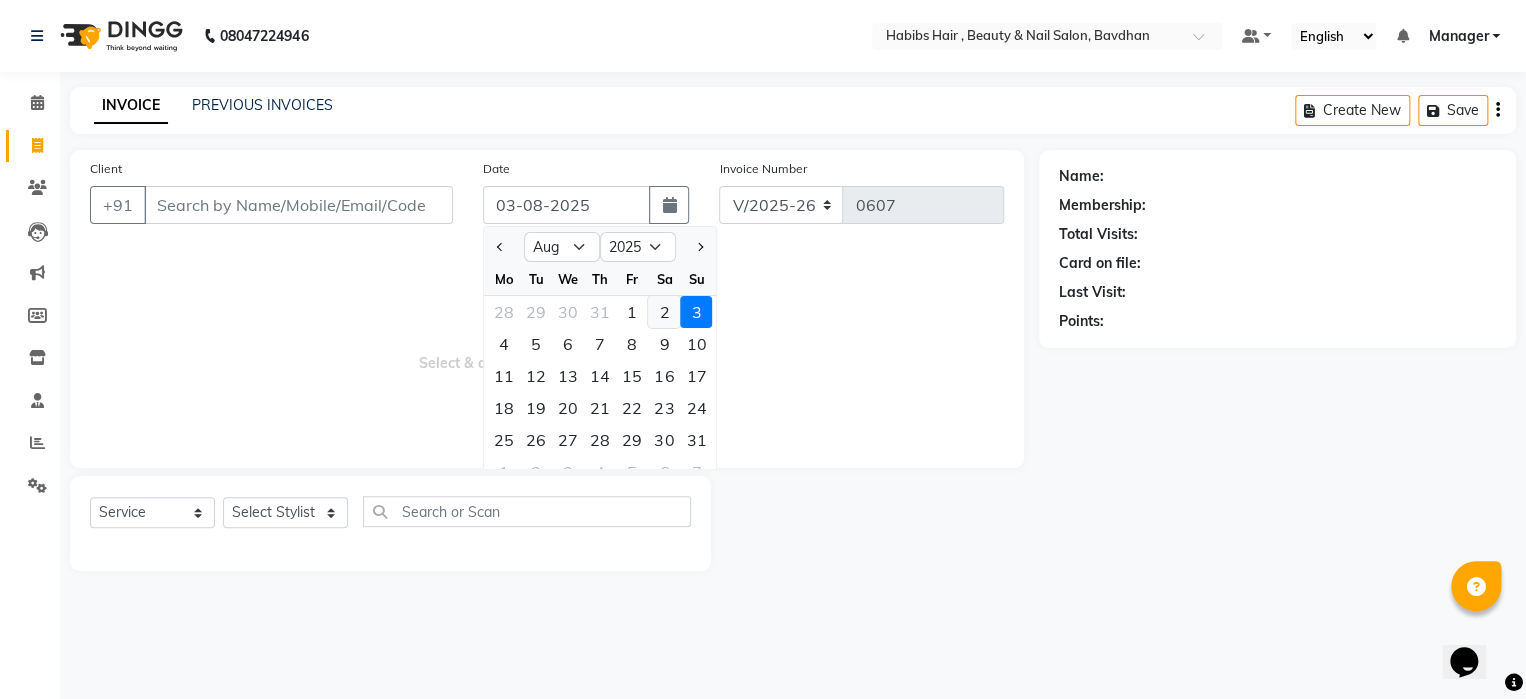 click on "2" 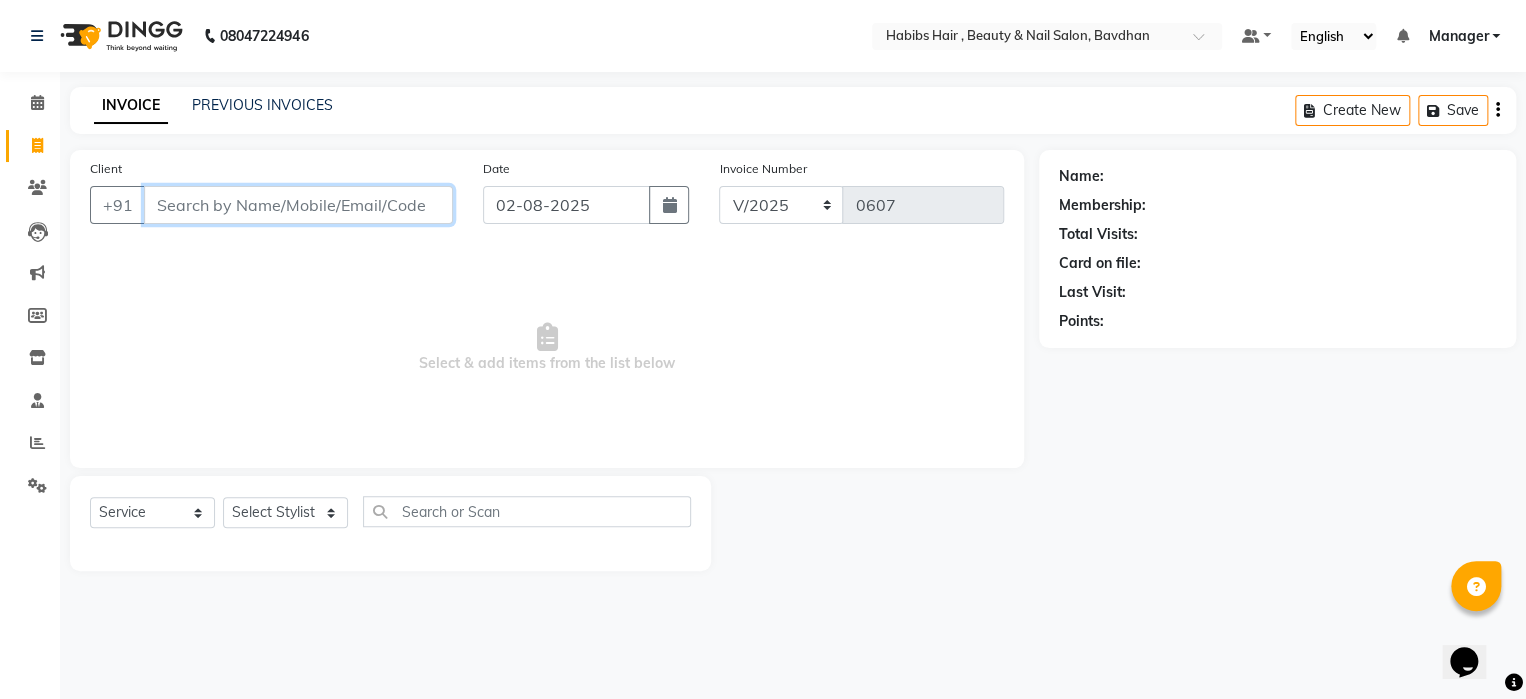 click on "Client" at bounding box center [298, 205] 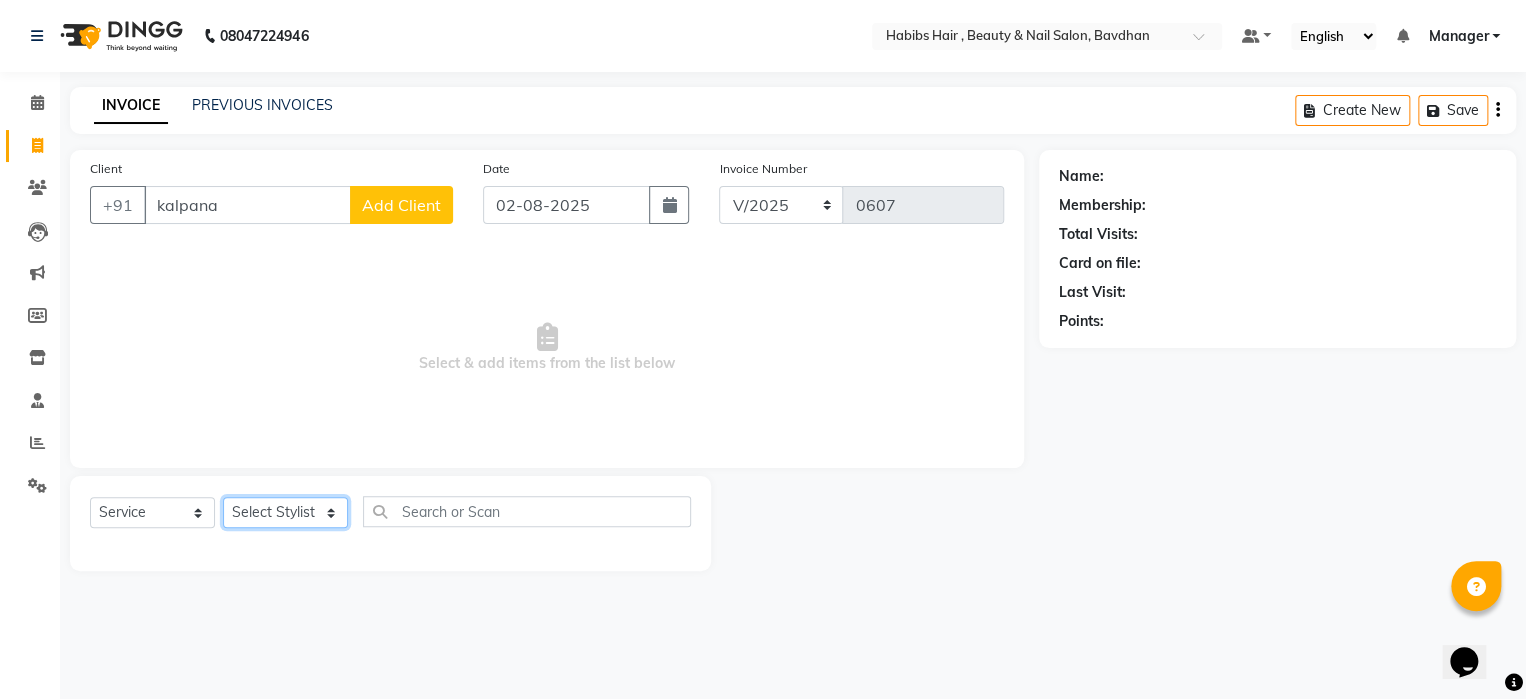 click on "Select Stylist Akash Aman Aniket Ashish Ganesh Manager mayur nikhil sujata" 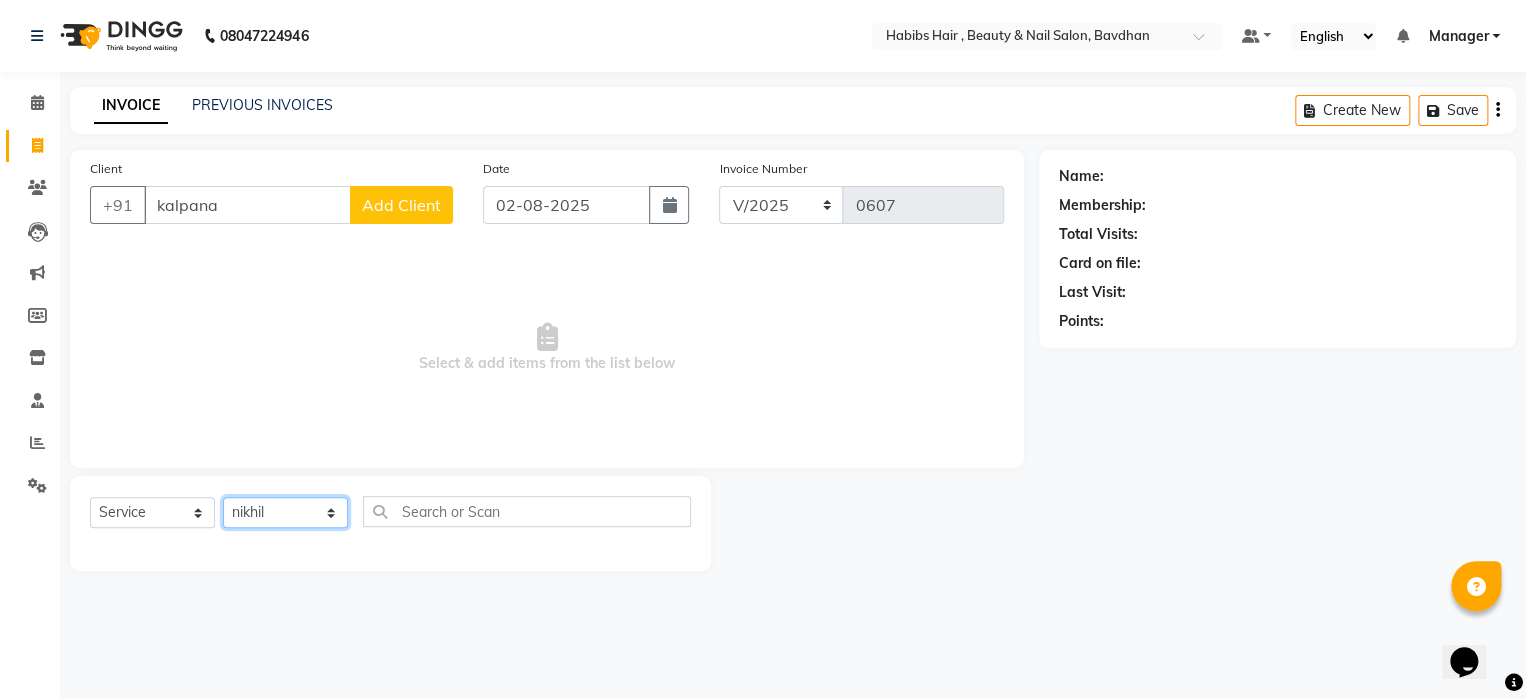 click on "Select Stylist Akash Aman Aniket Ashish Ganesh Manager mayur nikhil sujata" 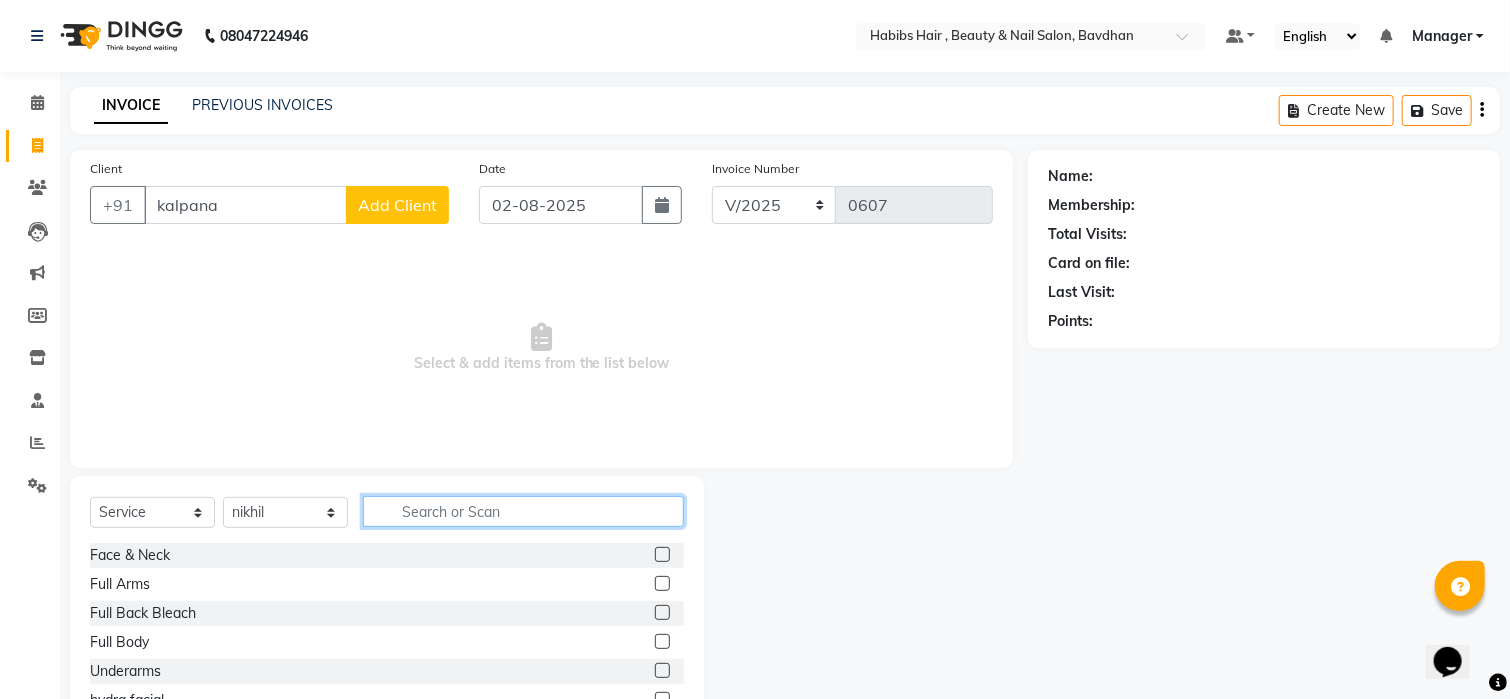click 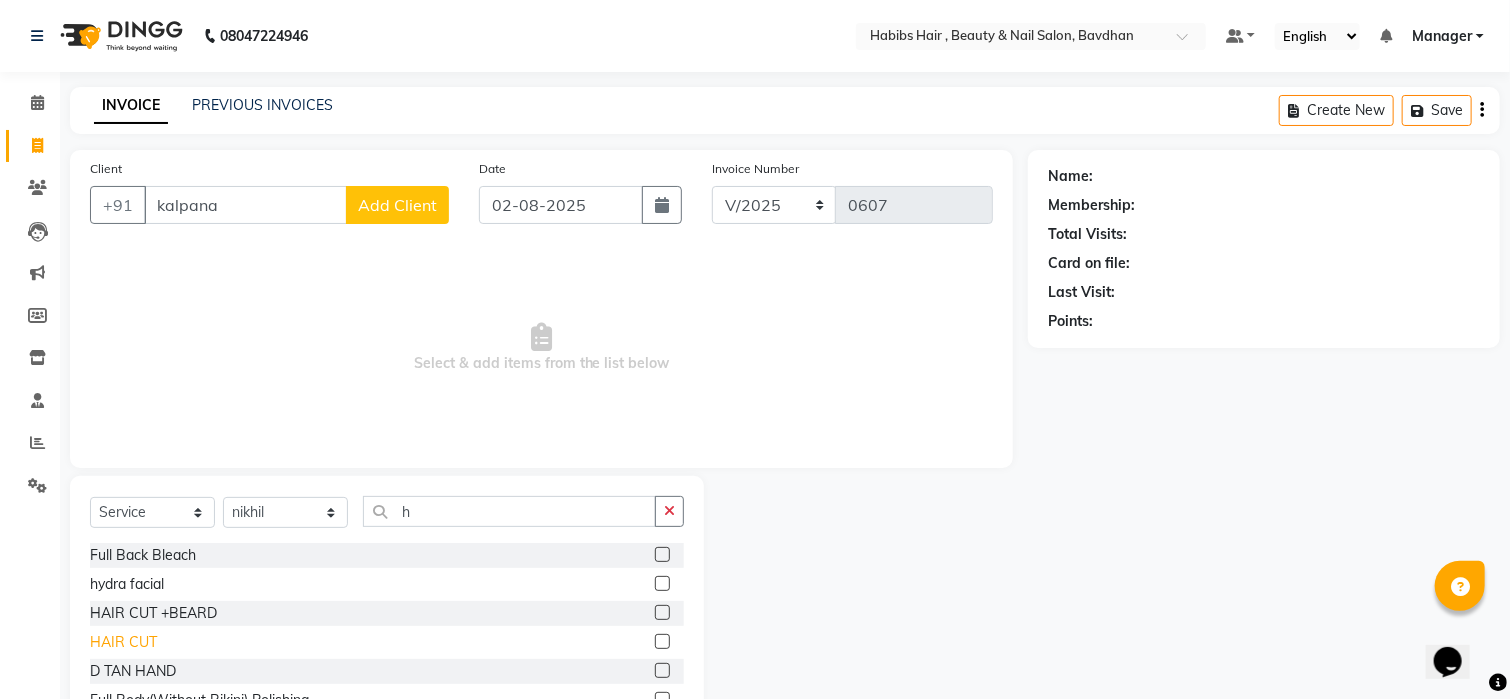click on "HAIR CUT" 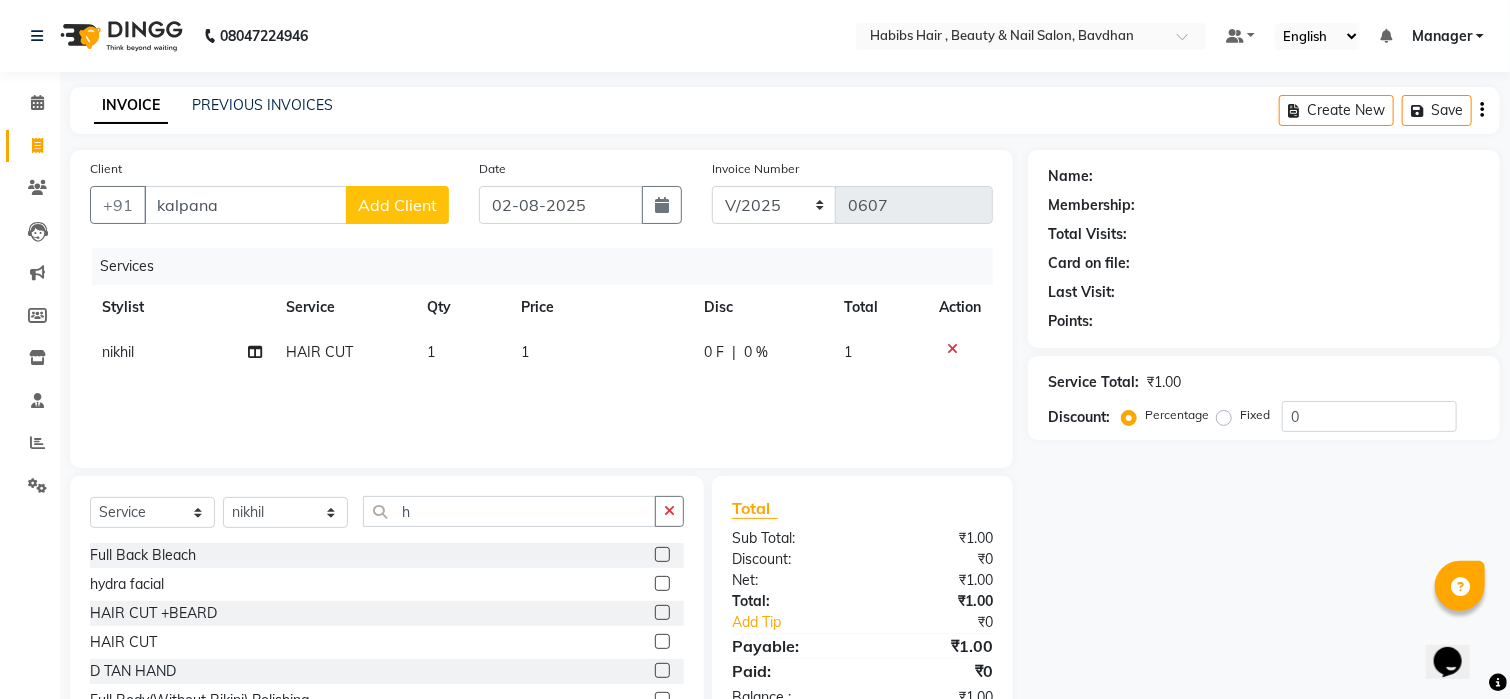 click on "1" 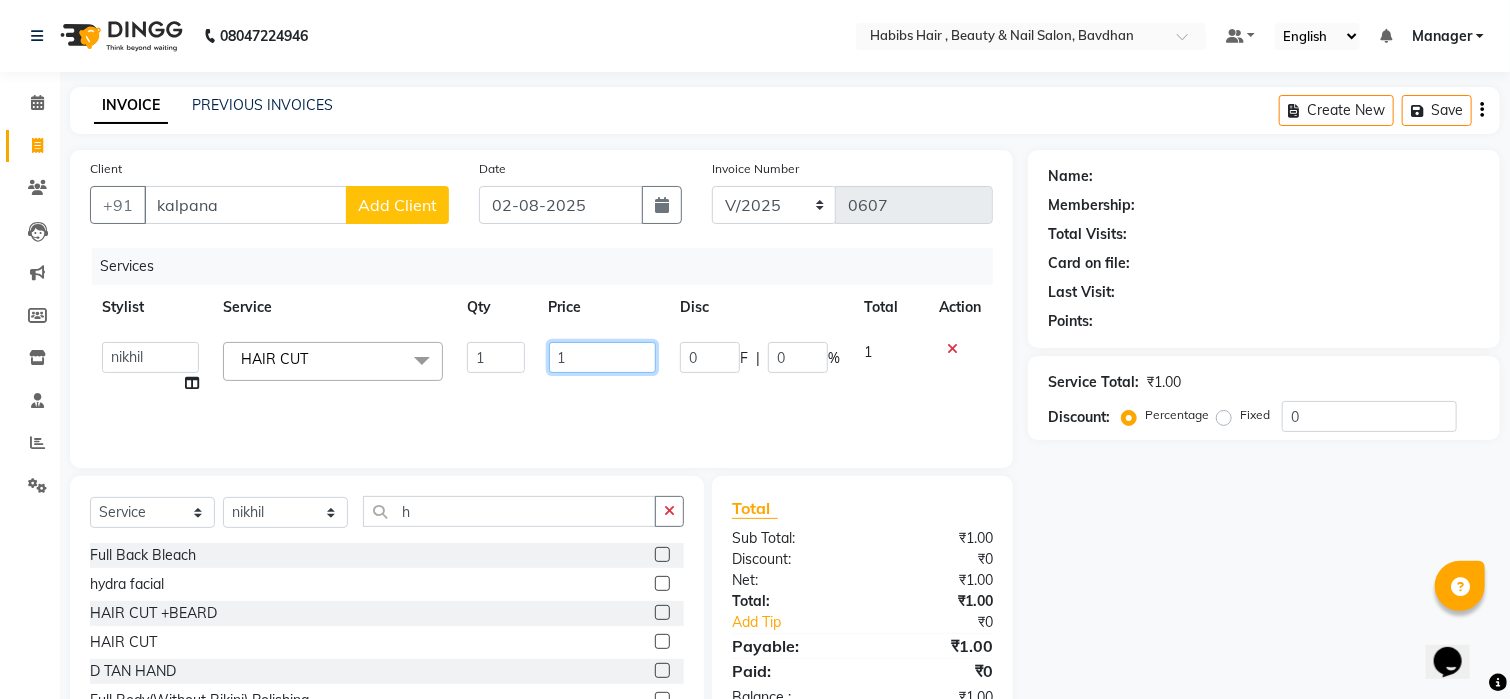 click on "1" 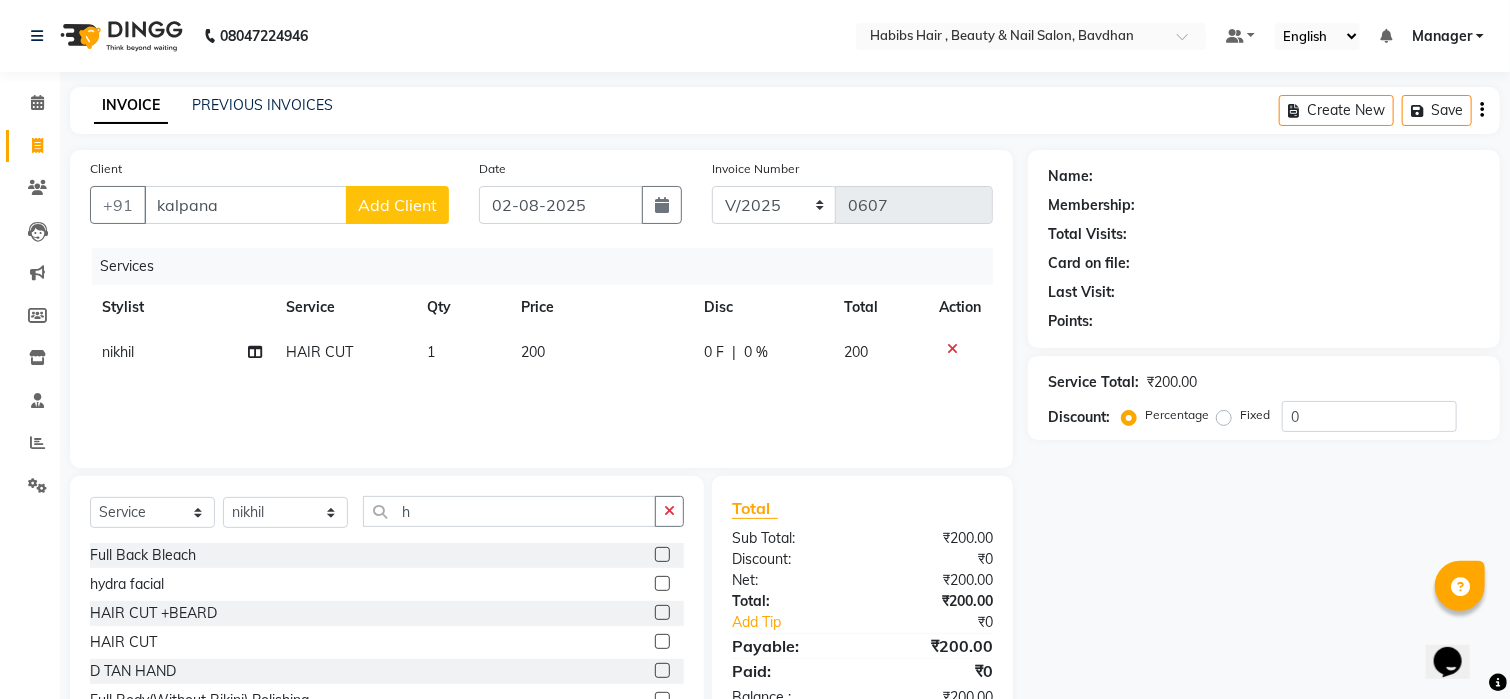 click on "Add Client" 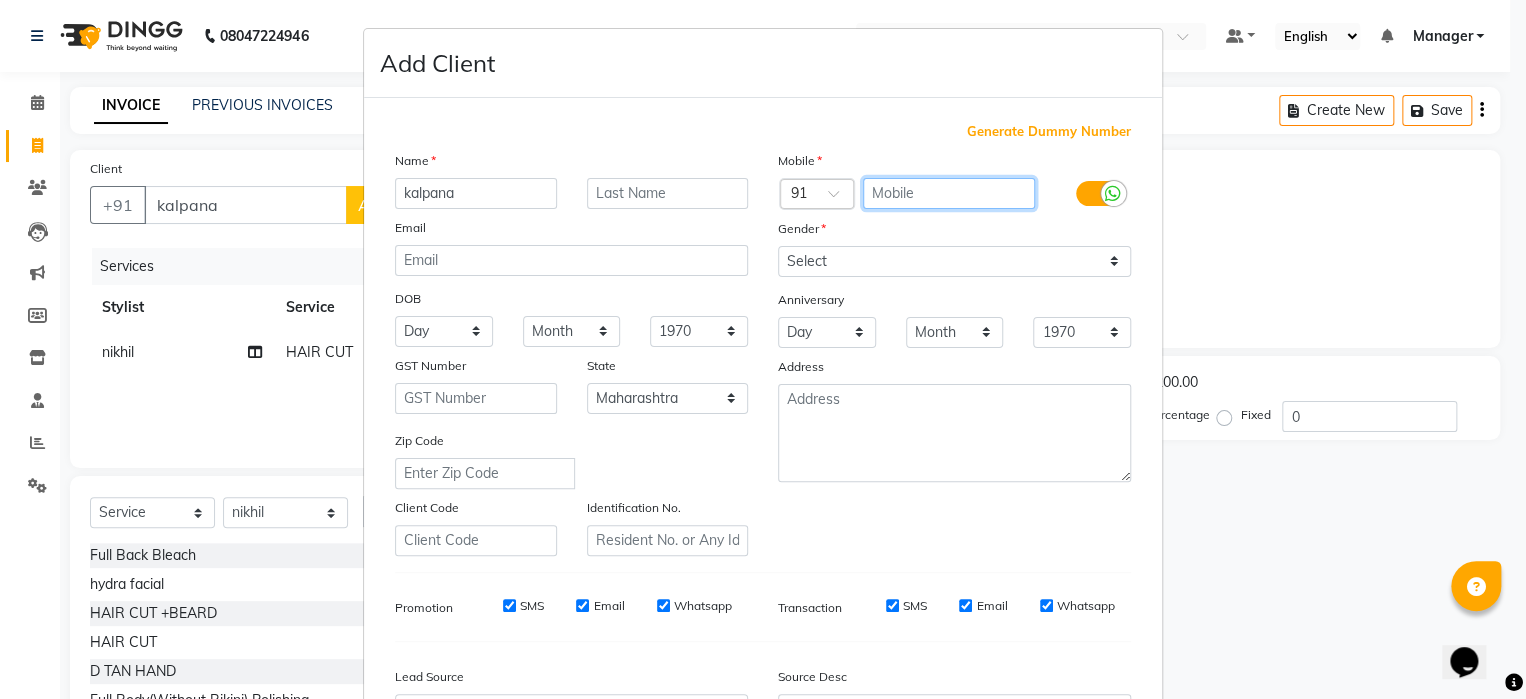 click at bounding box center [949, 193] 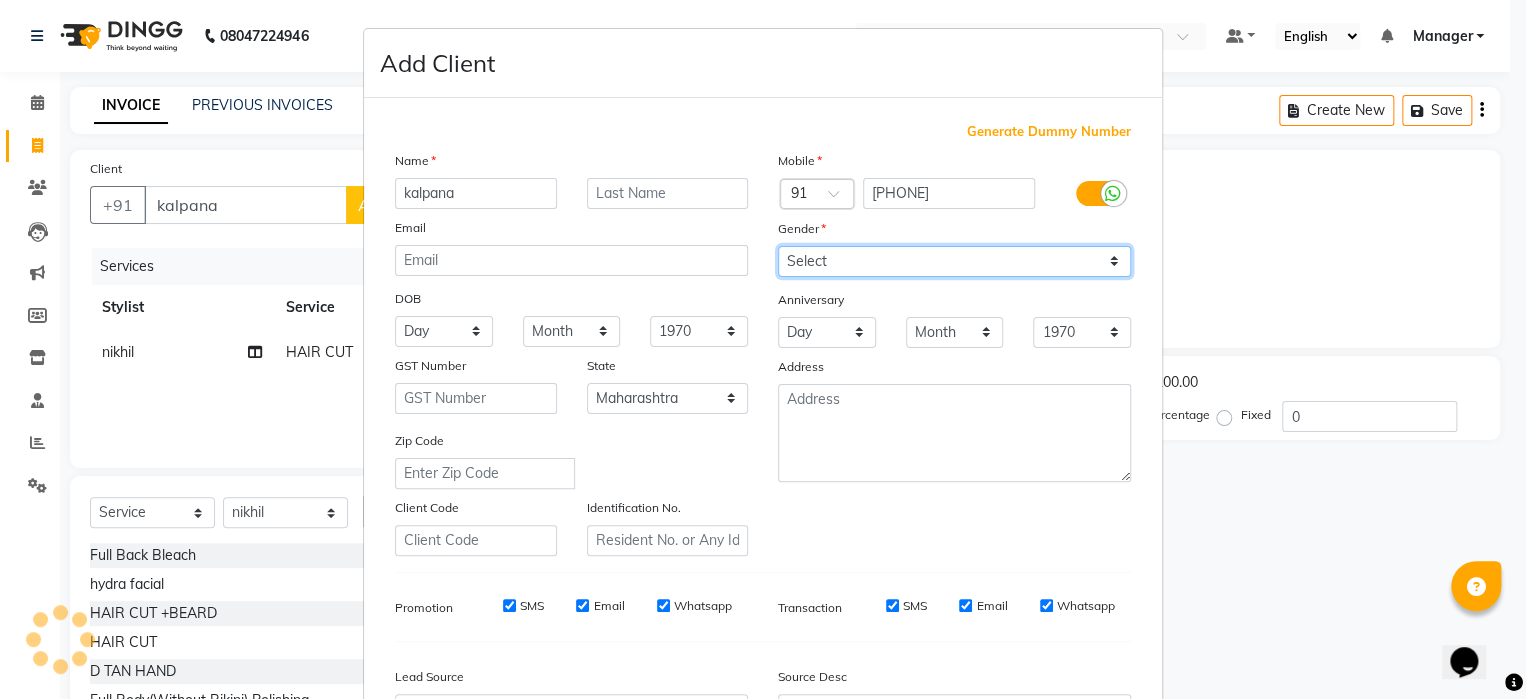 click on "Select Male Female Other Prefer Not To Say" at bounding box center (954, 261) 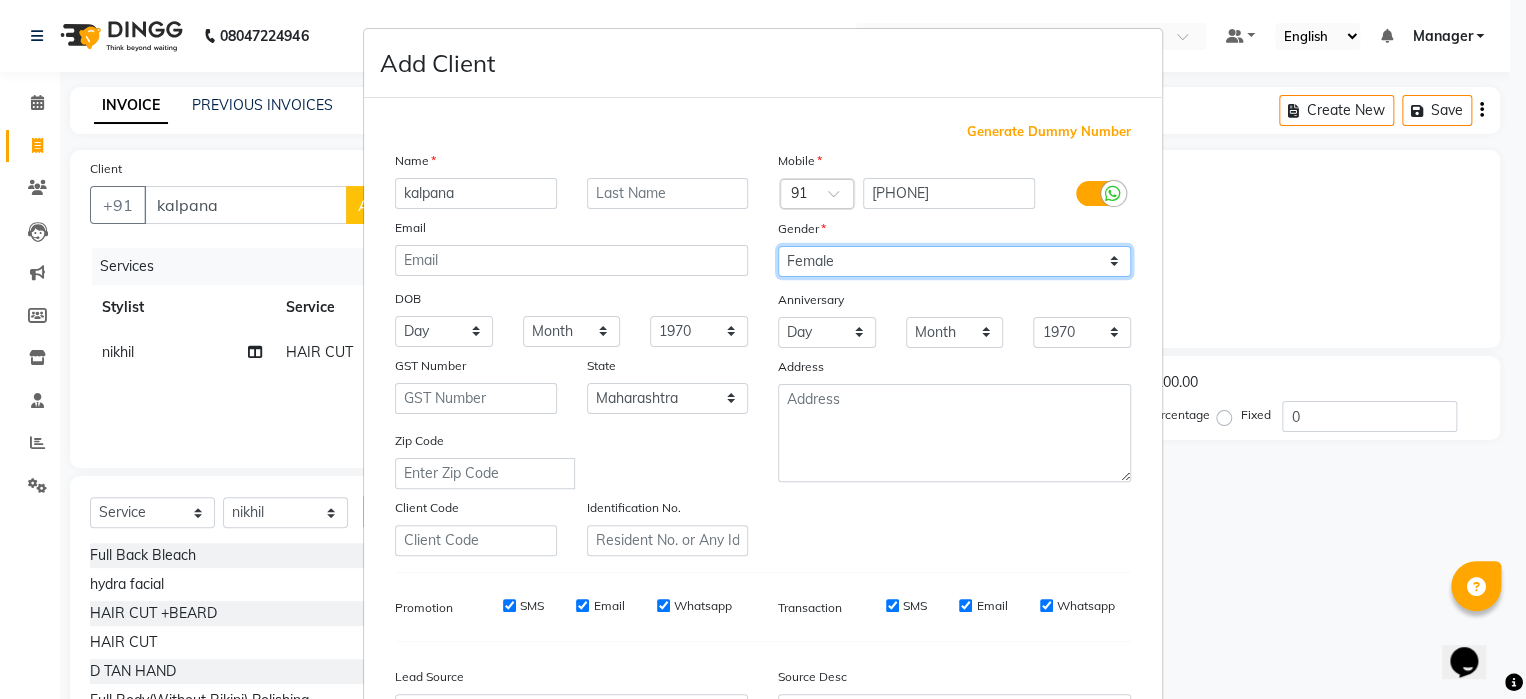 click on "Select Male Female Other Prefer Not To Say" at bounding box center (954, 261) 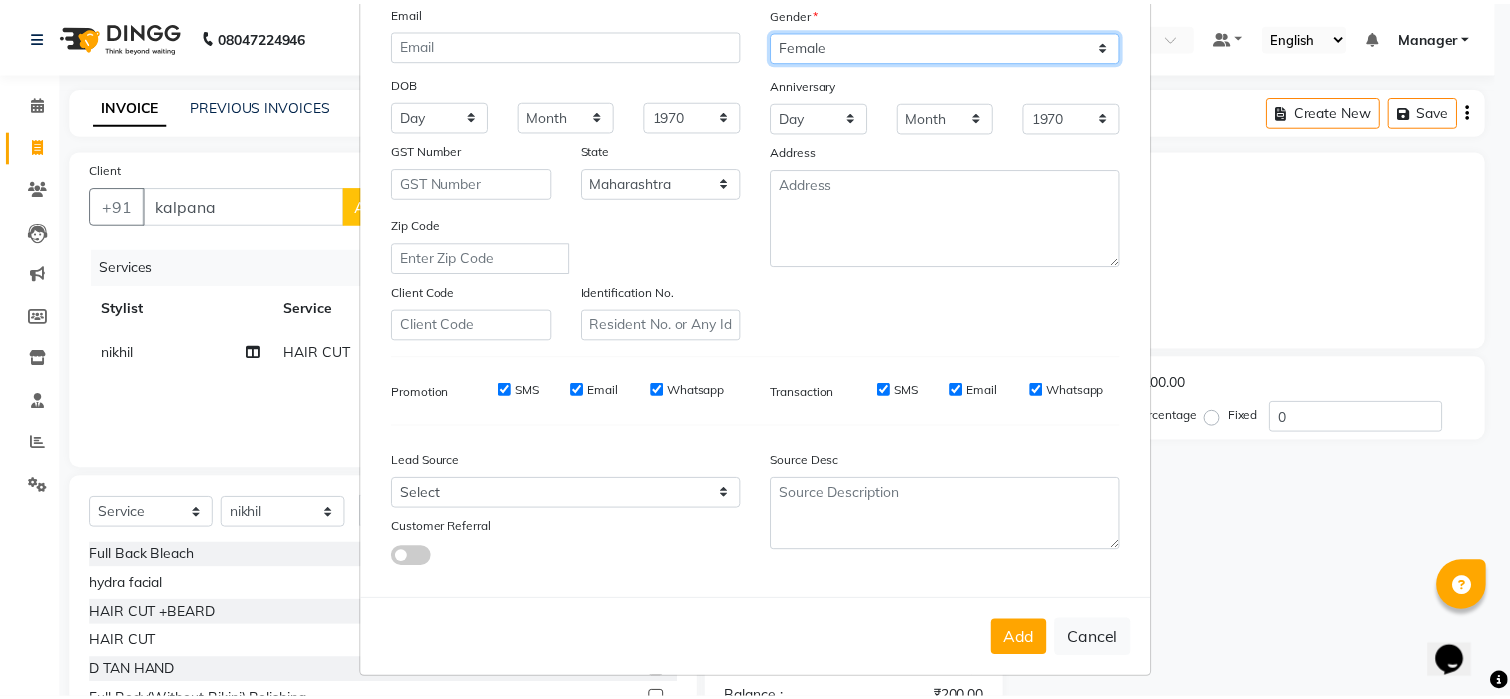 scroll, scrollTop: 233, scrollLeft: 0, axis: vertical 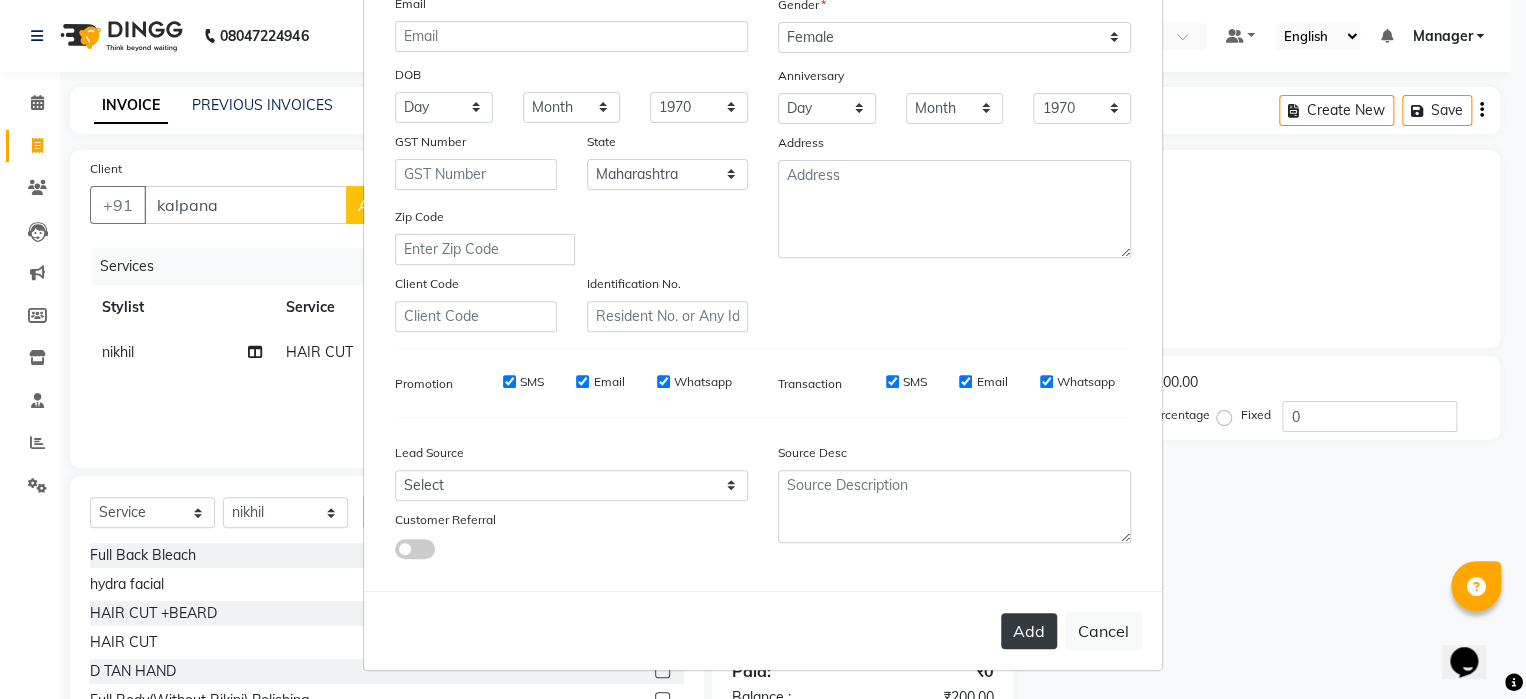 click on "Add" at bounding box center (1029, 631) 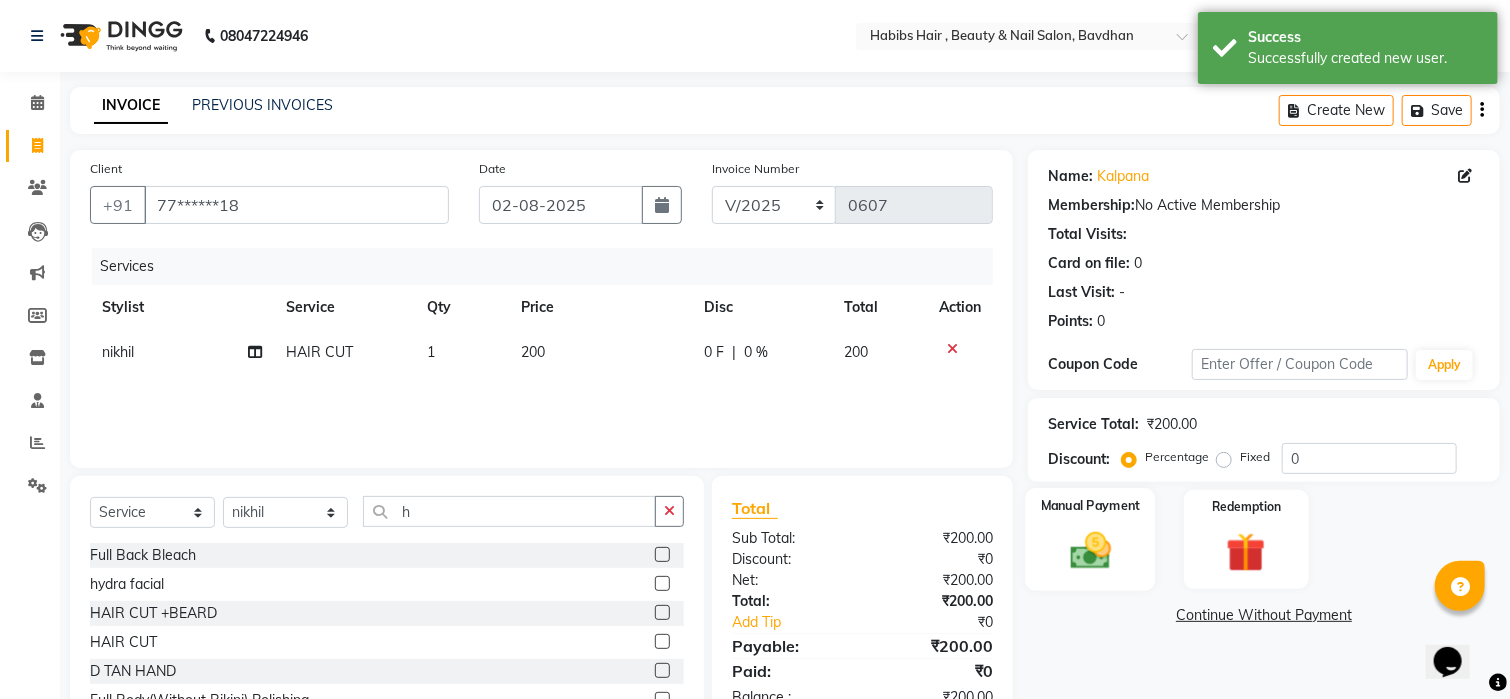 click 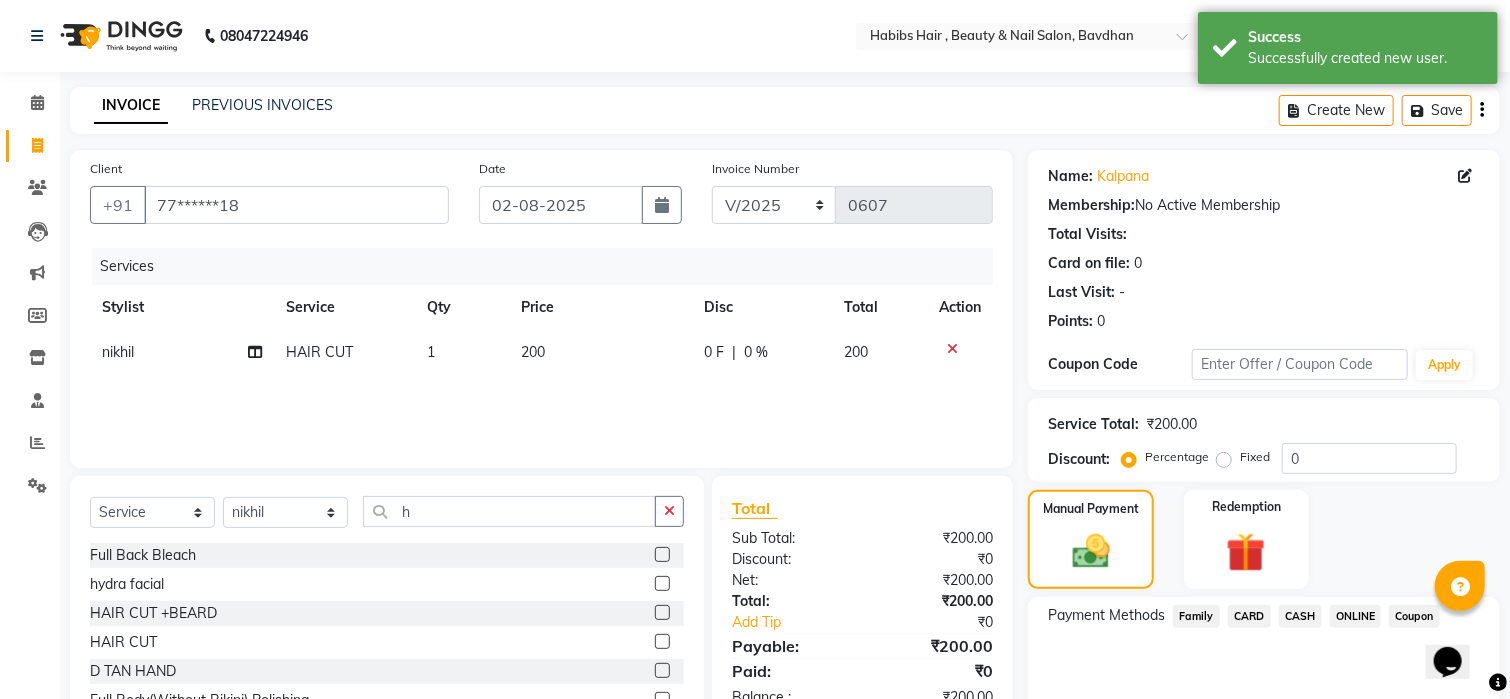 click on "ONLINE" 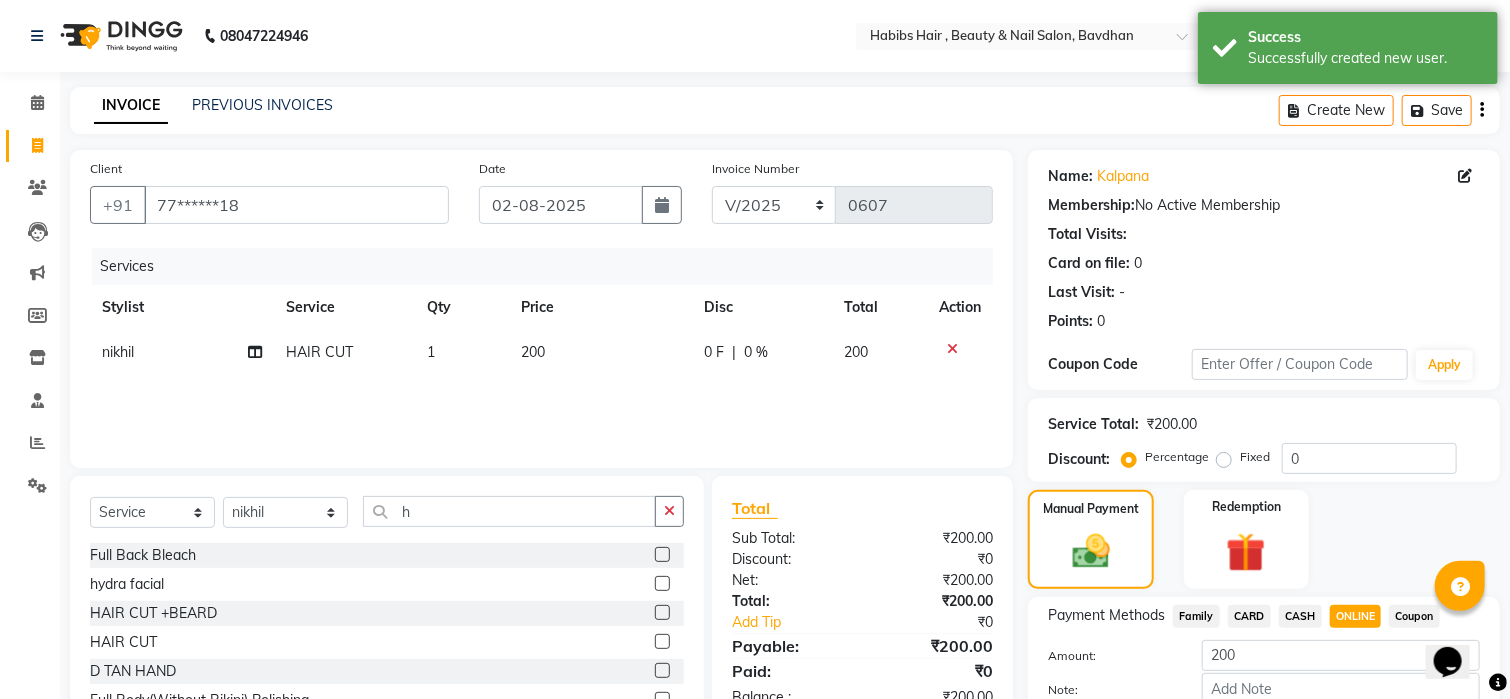 scroll, scrollTop: 120, scrollLeft: 0, axis: vertical 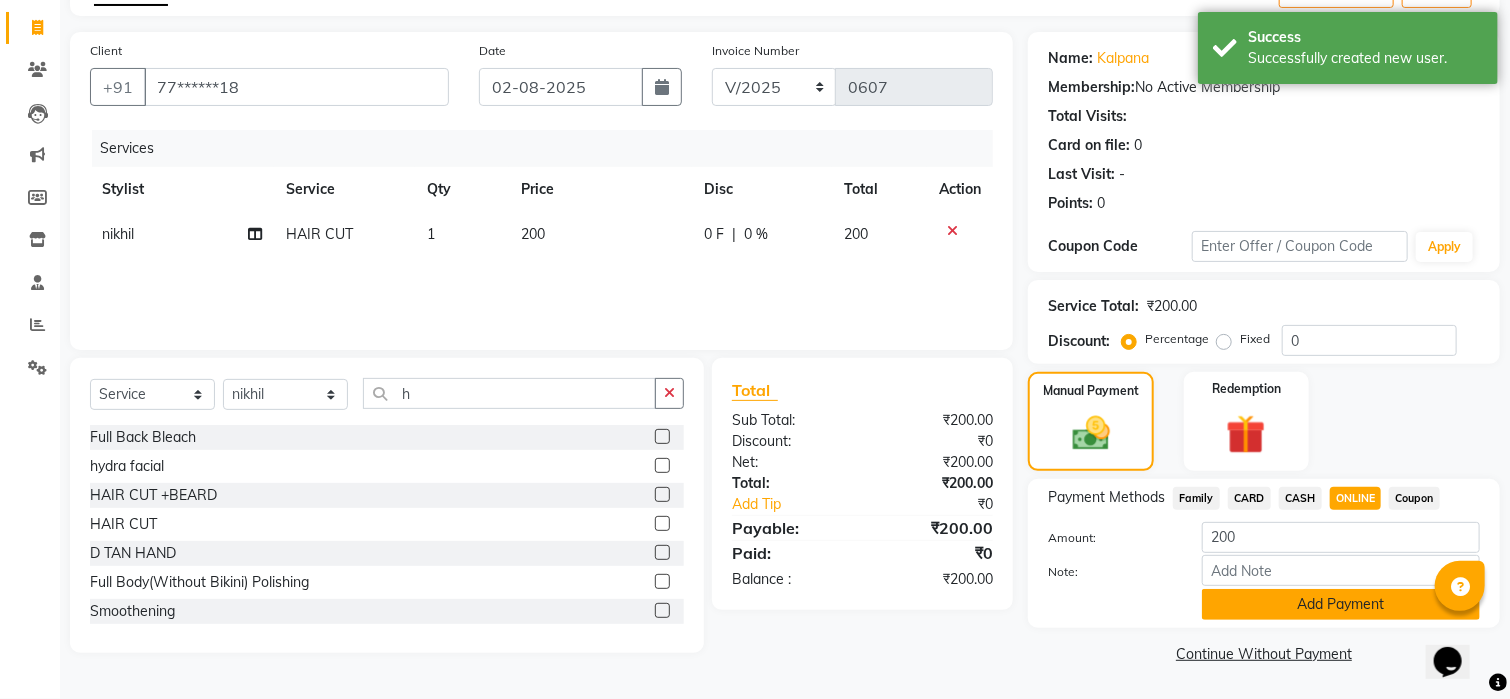 click on "Add Payment" 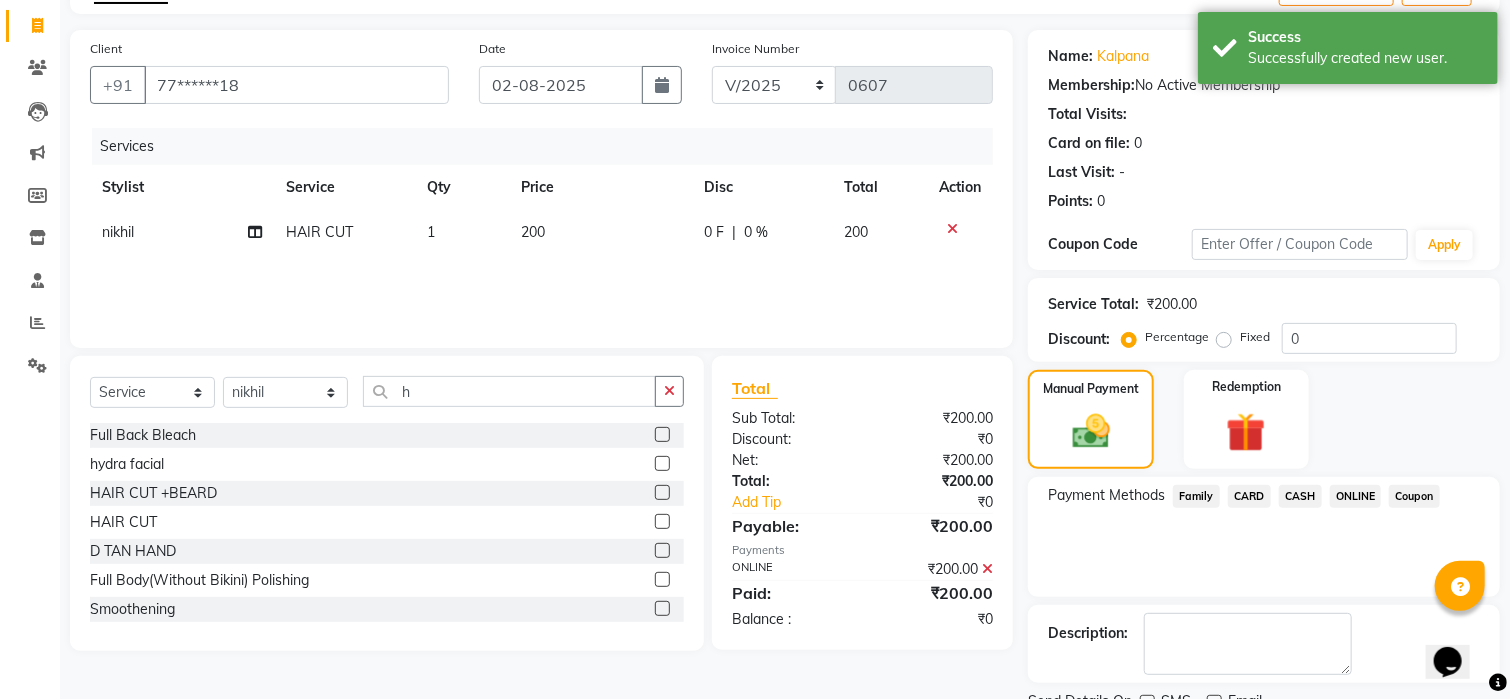 scroll, scrollTop: 200, scrollLeft: 0, axis: vertical 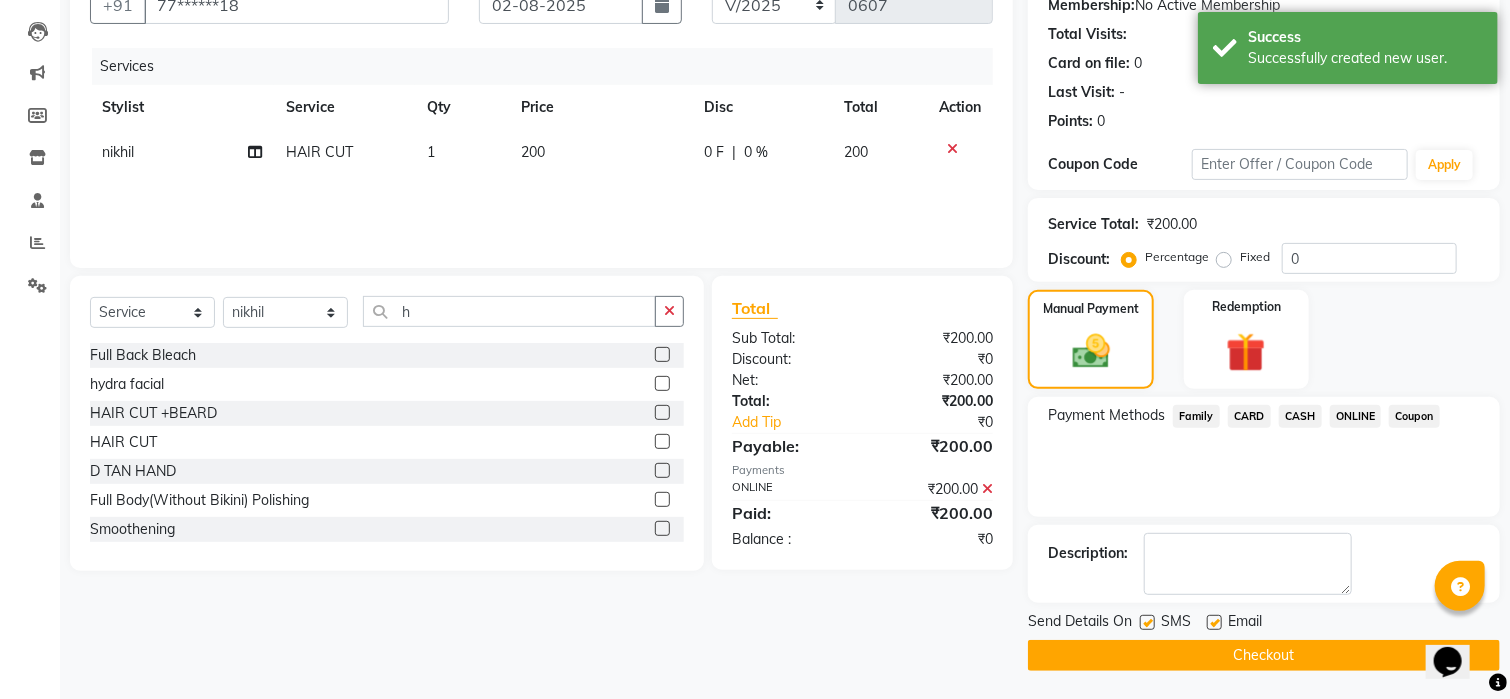 click on "Checkout" 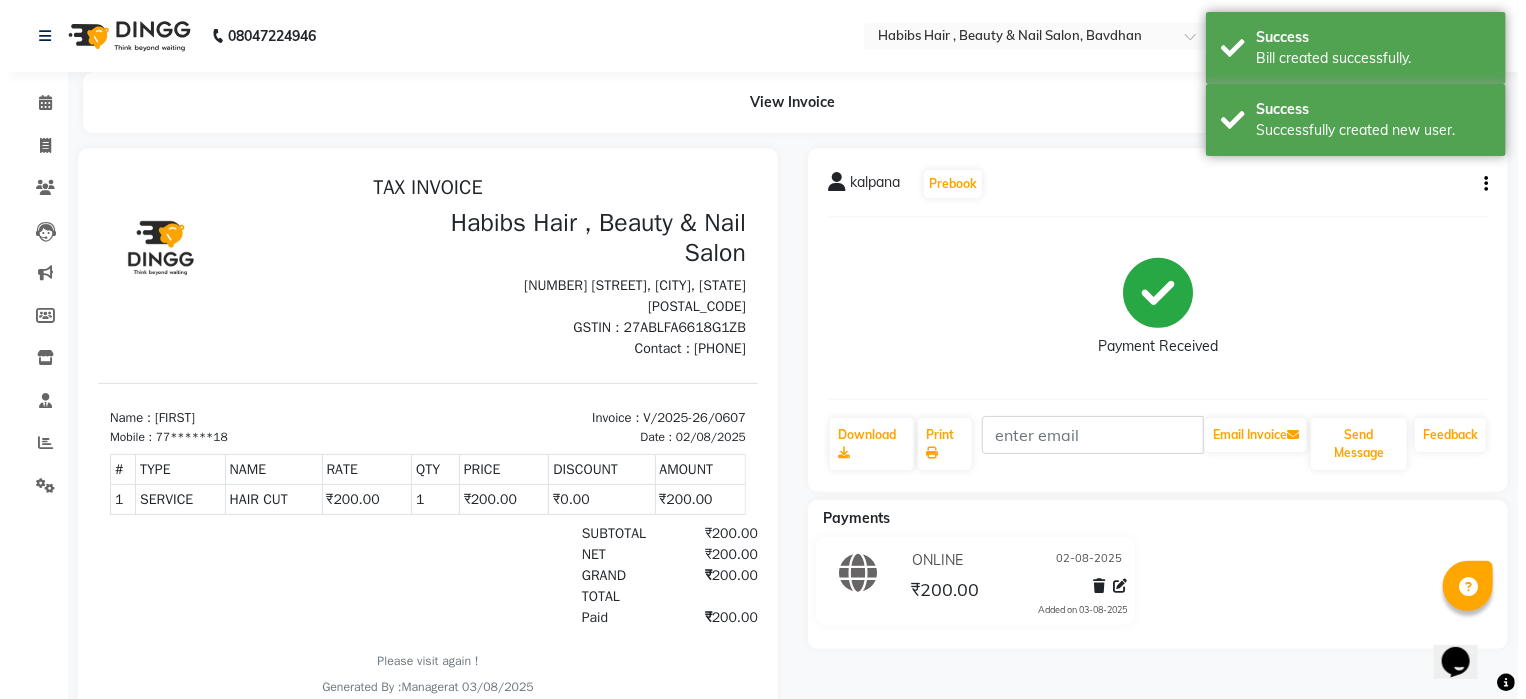 scroll, scrollTop: 0, scrollLeft: 0, axis: both 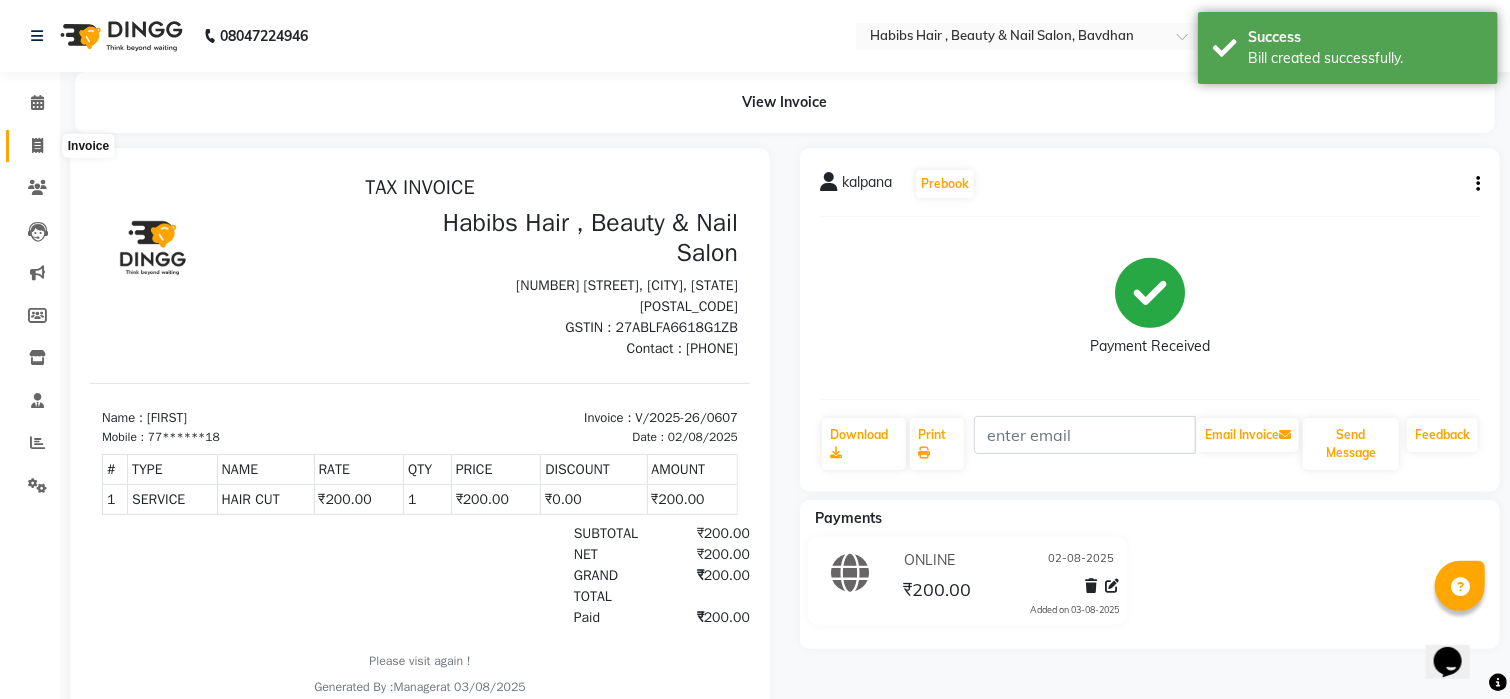 click 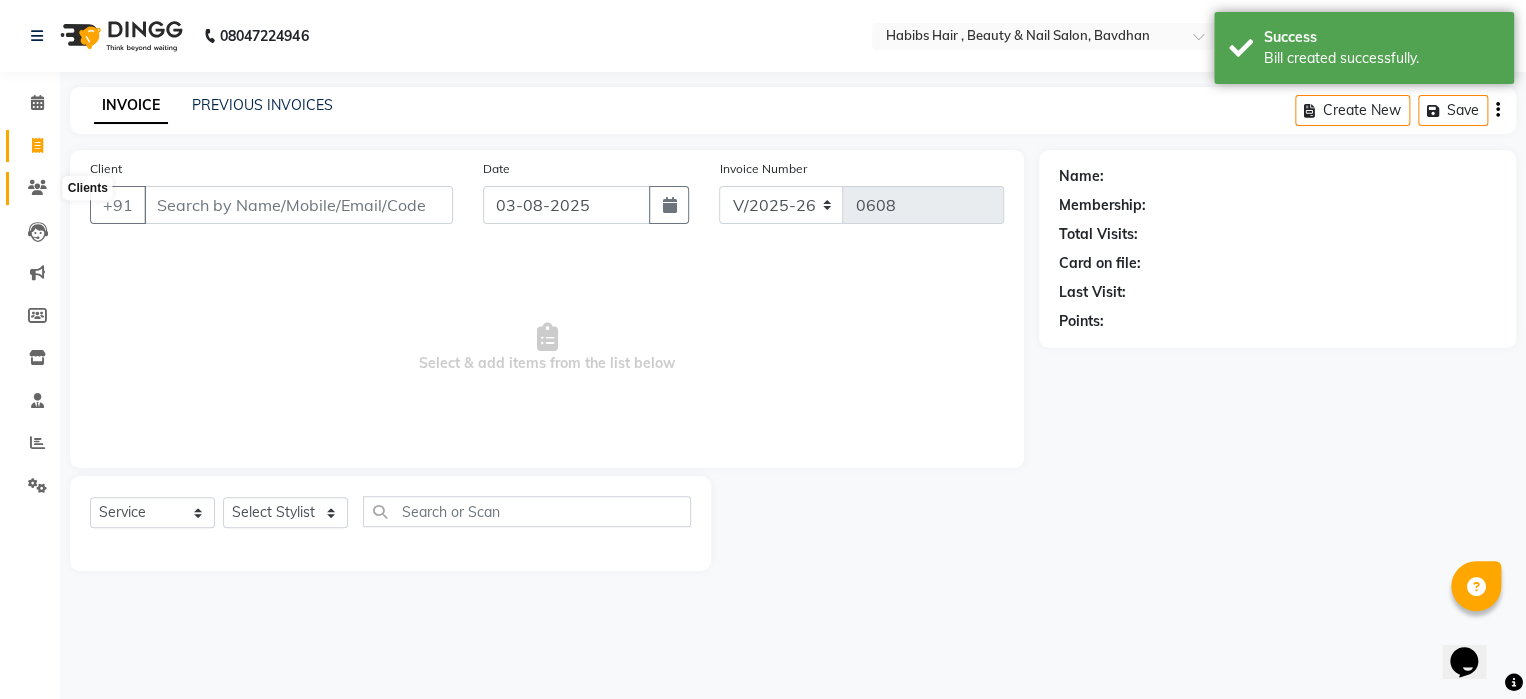 click 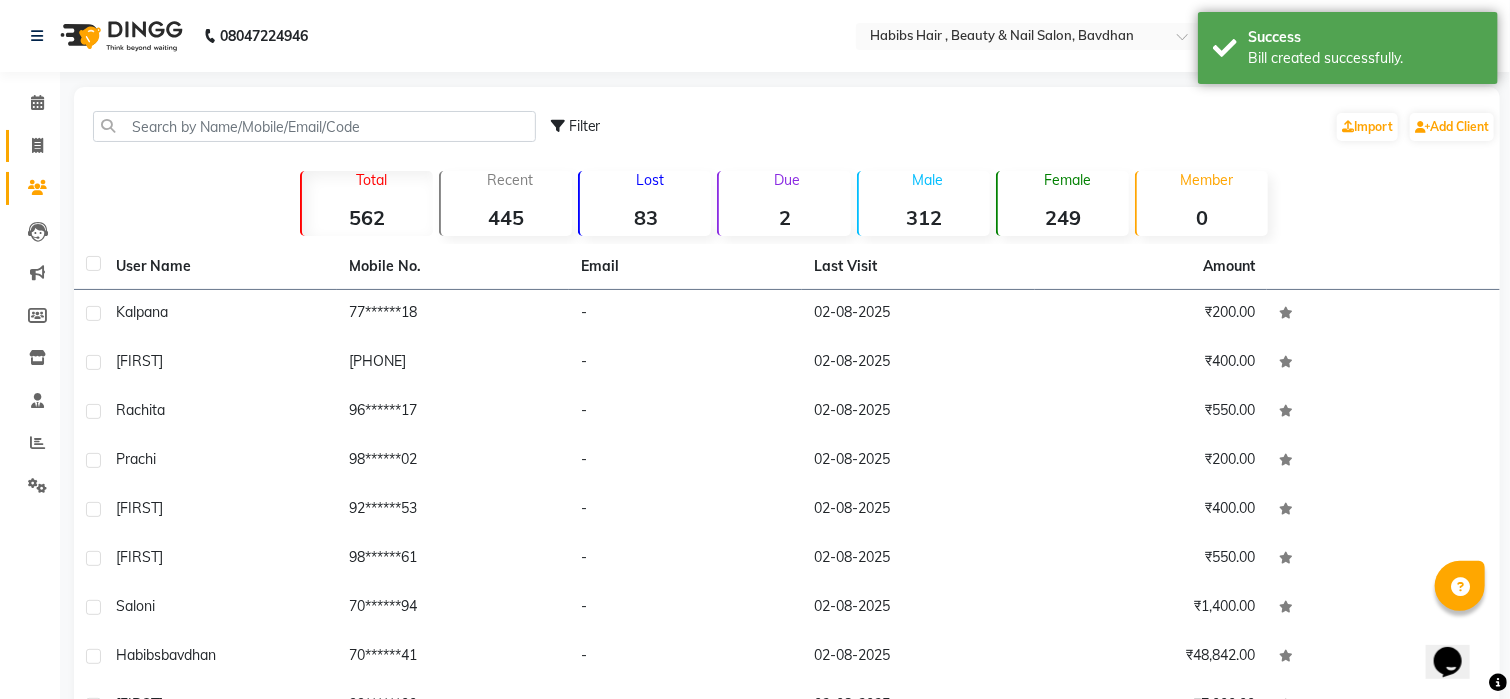click on "Invoice" 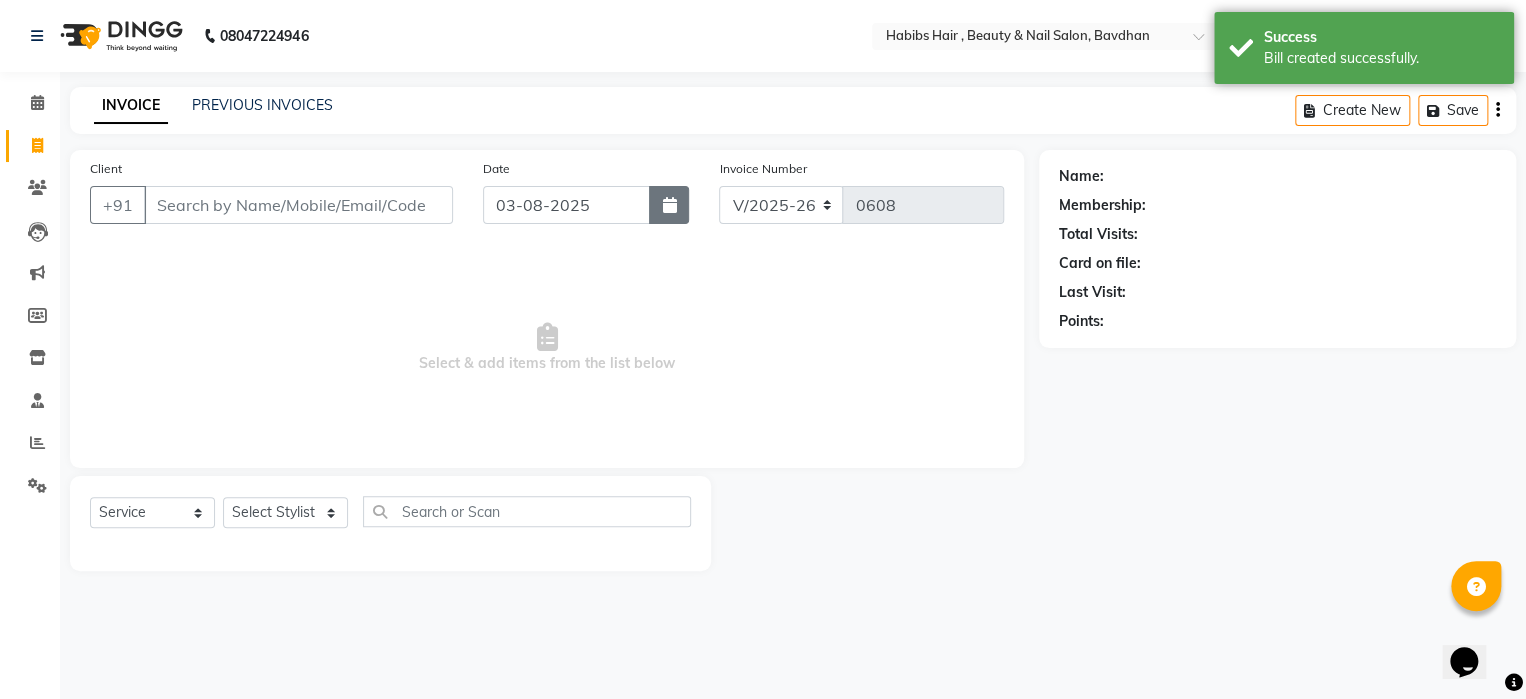 click 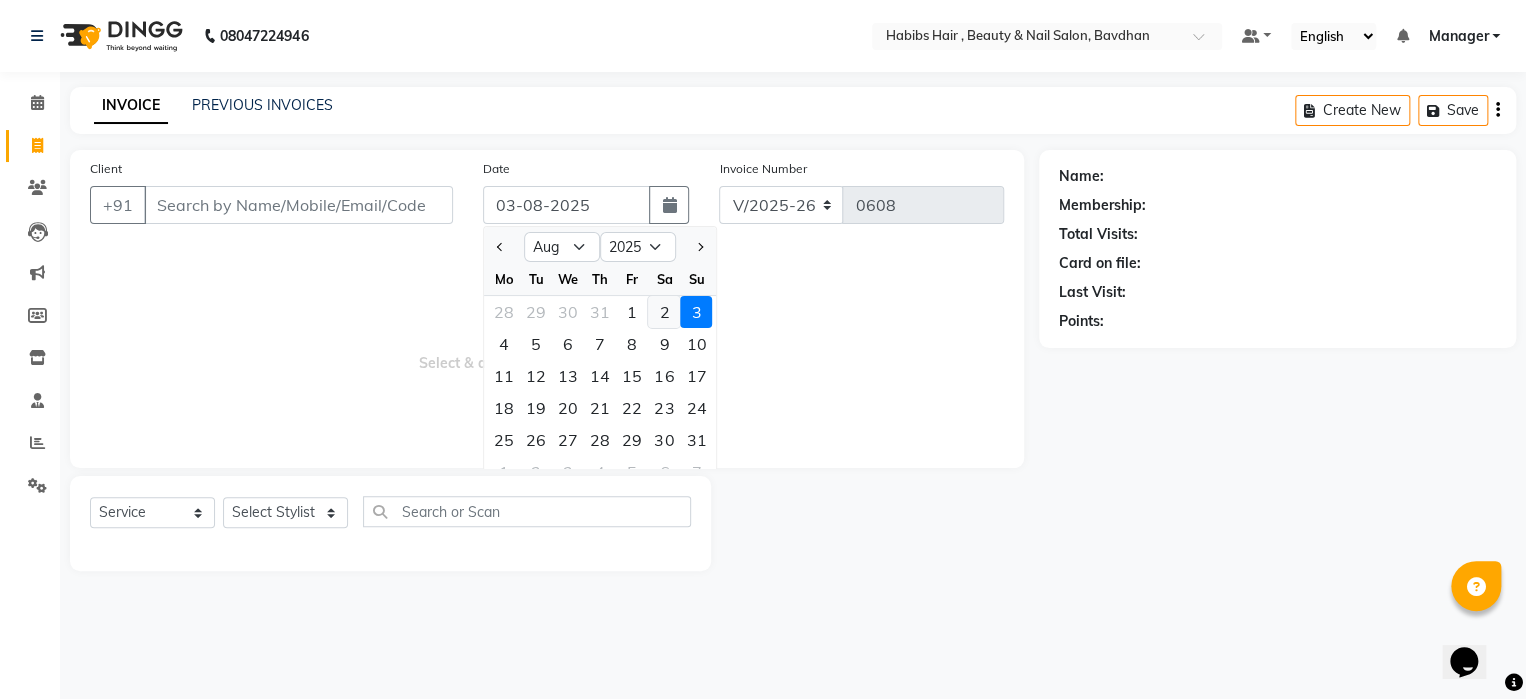 click on "2" 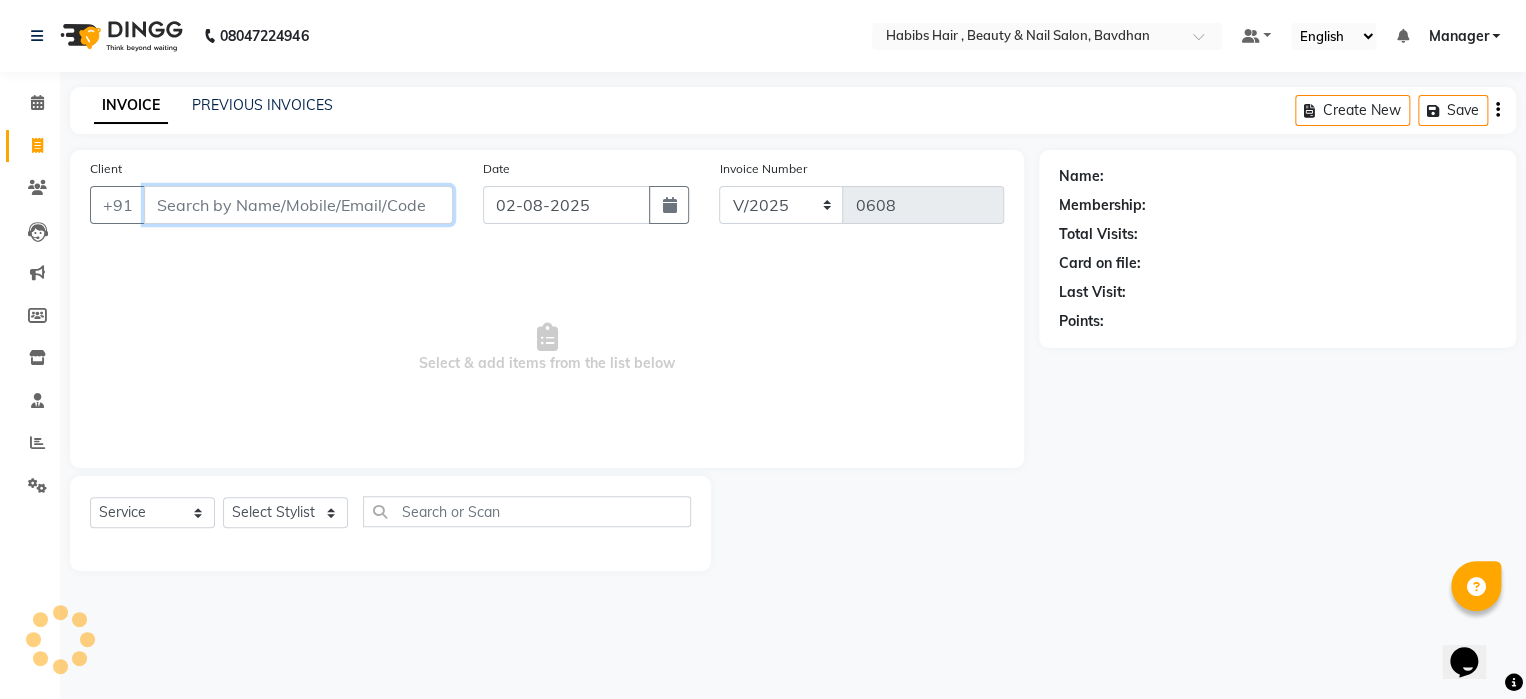 click on "Client" at bounding box center [298, 205] 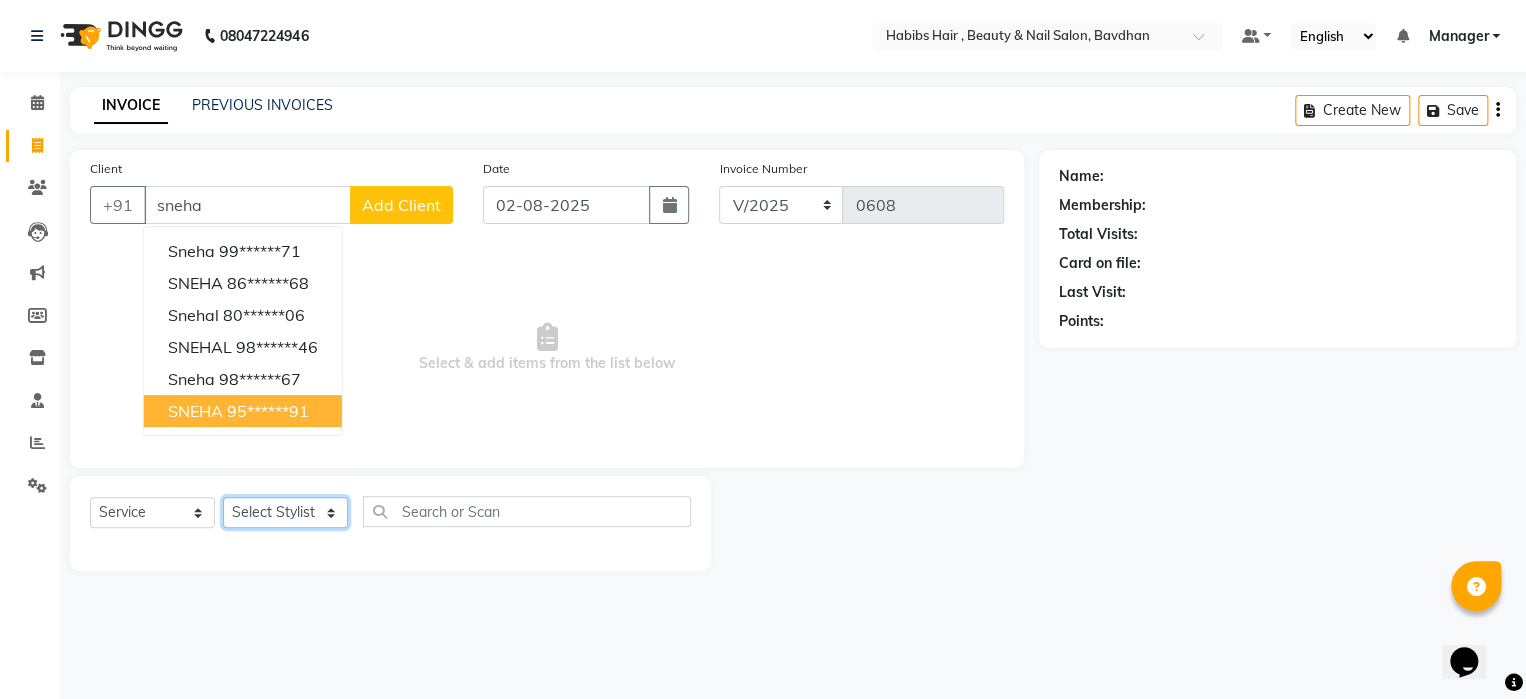 click on "Select Stylist Akash Aman Aniket Ashish Ganesh Manager mayur nikhil sujata" 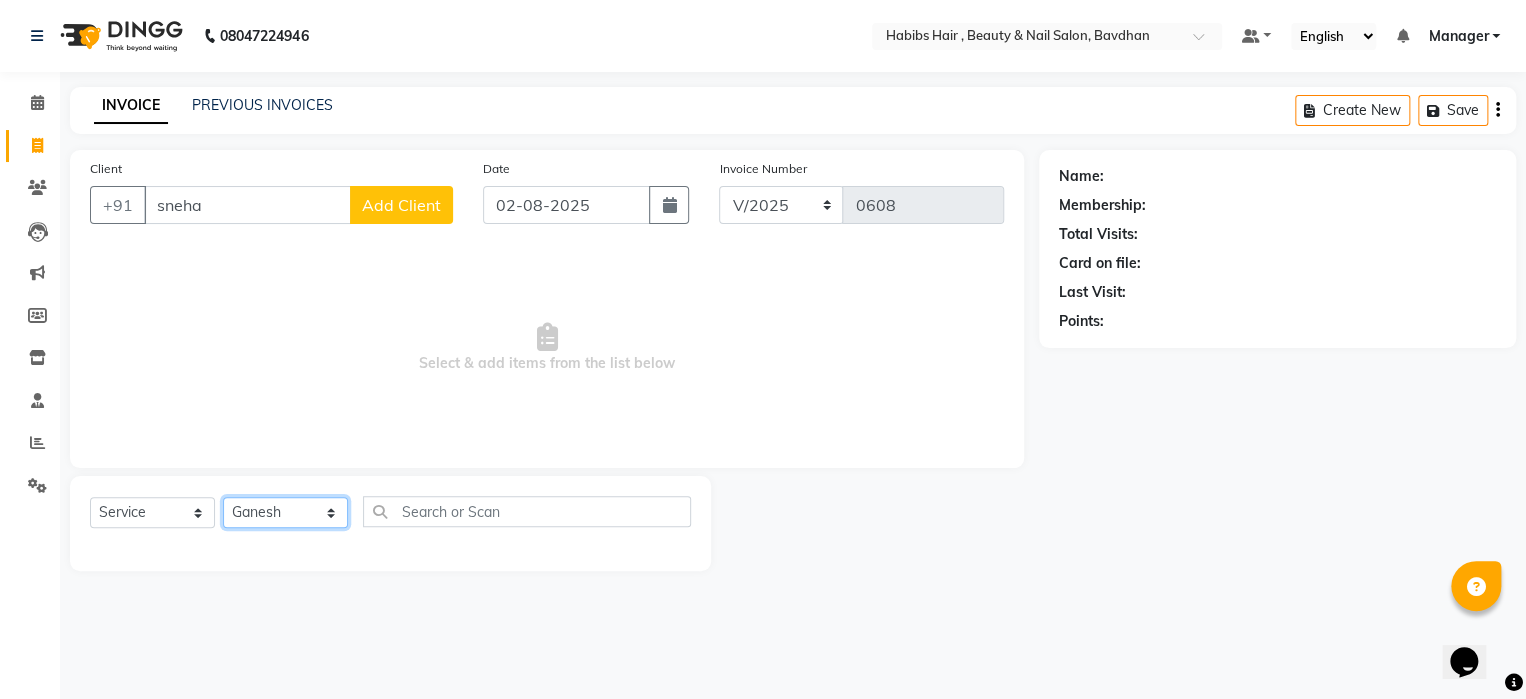 click on "Select Stylist Akash Aman Aniket Ashish Ganesh Manager mayur nikhil sujata" 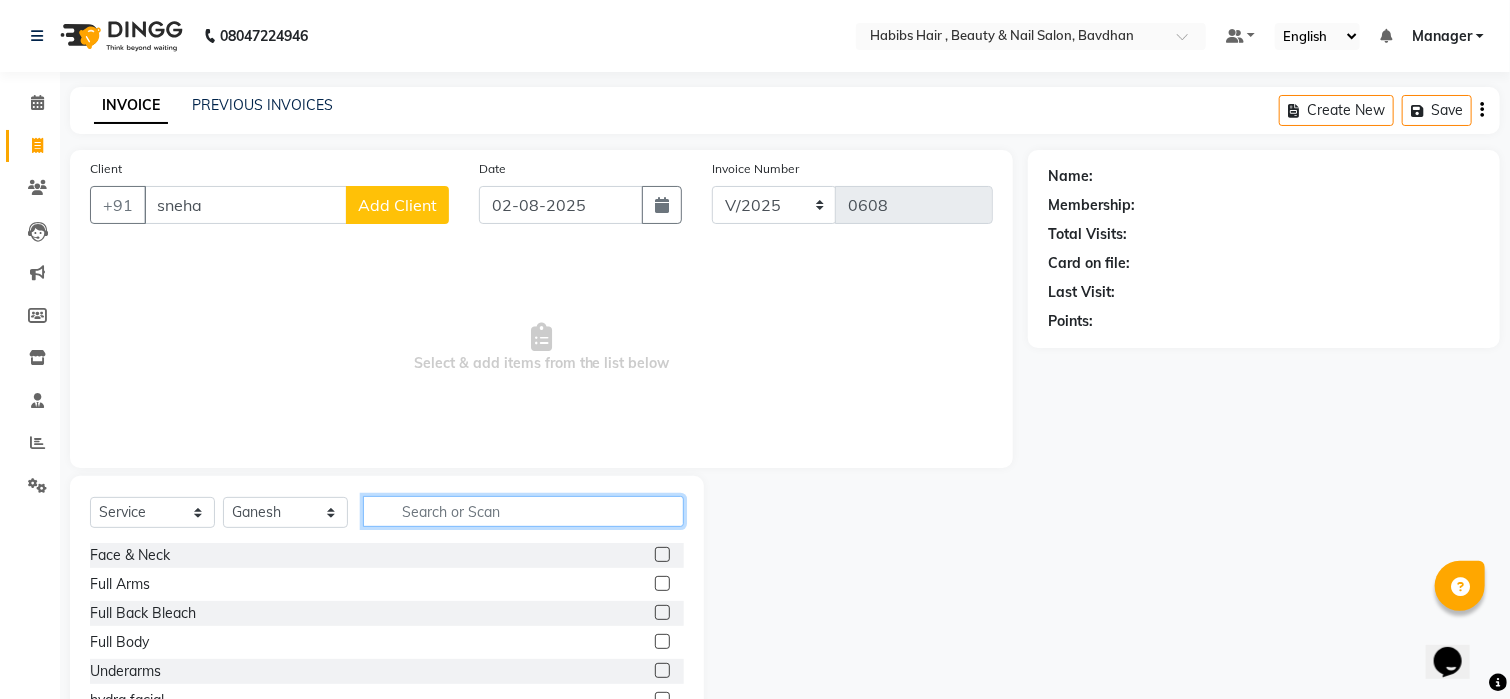 click 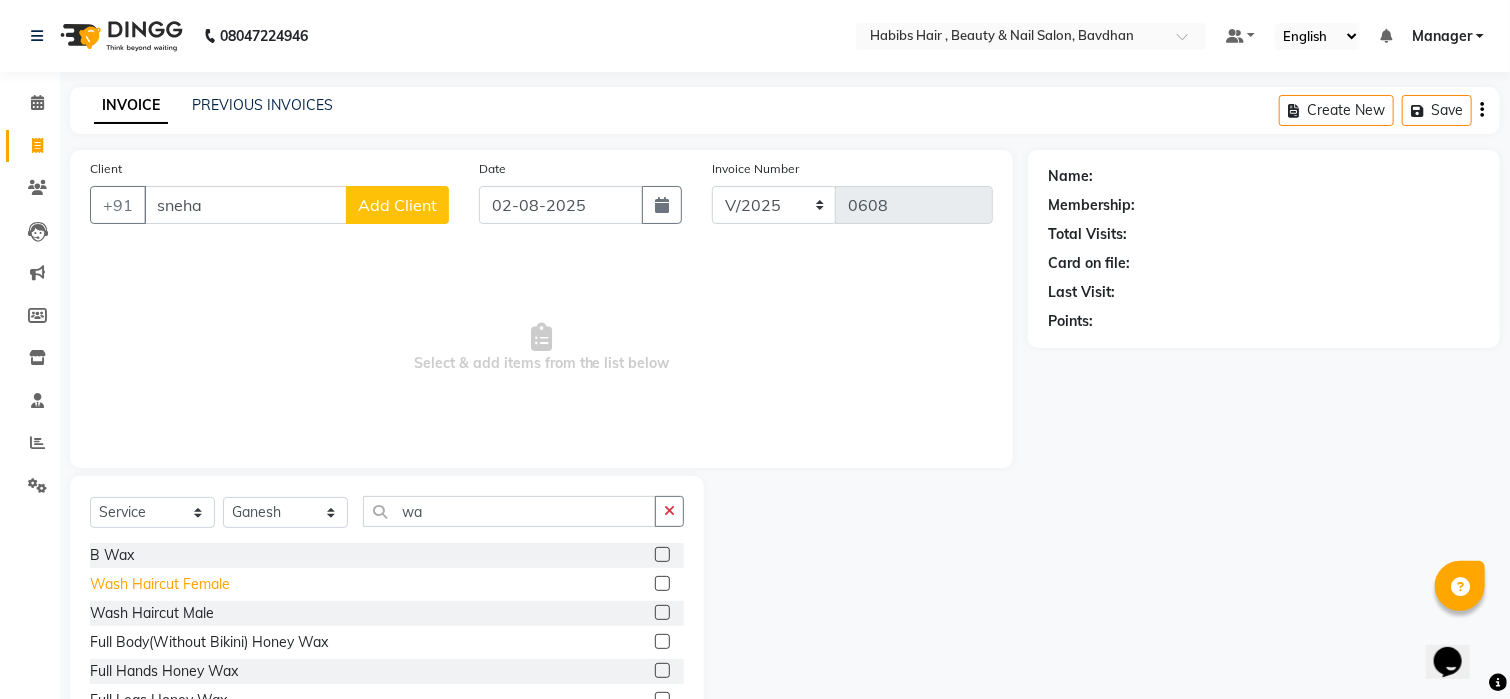click on "Wash Haircut Female" 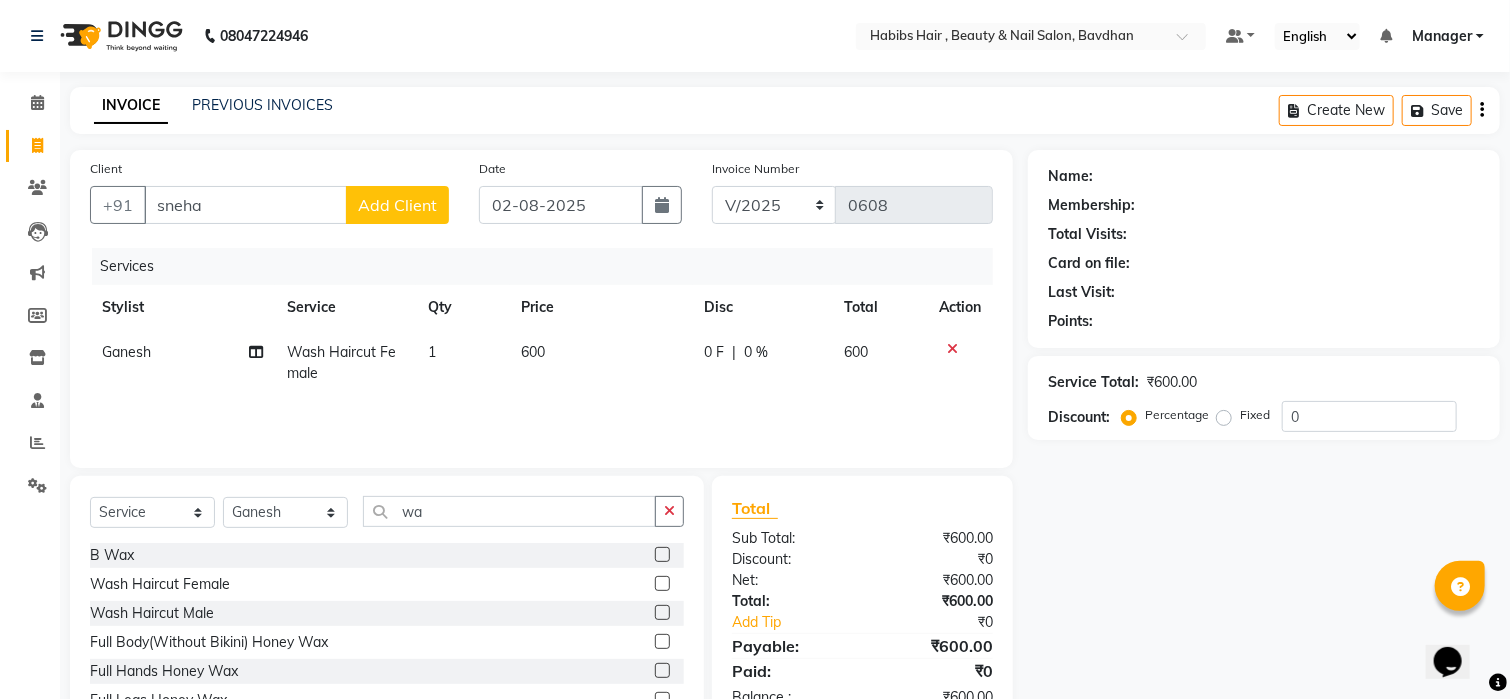 click on "600" 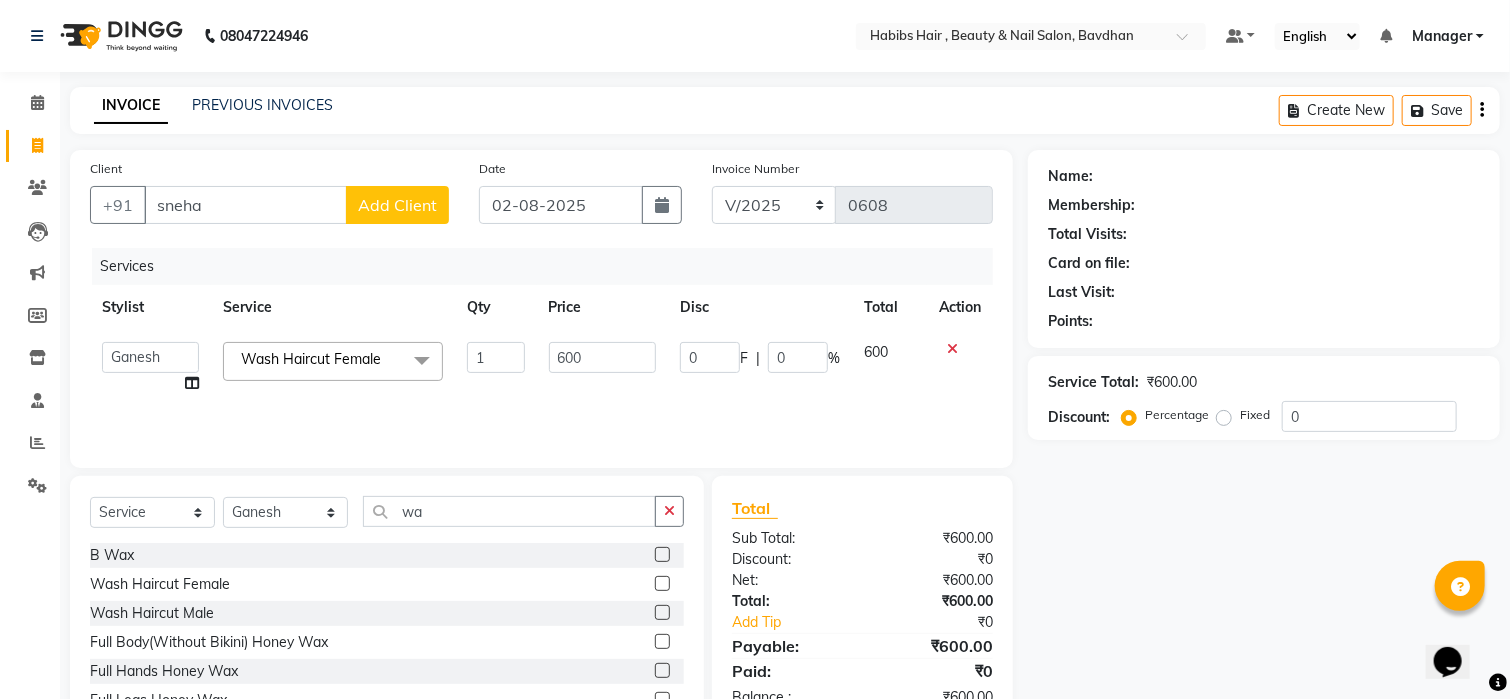 click on "Add Client" 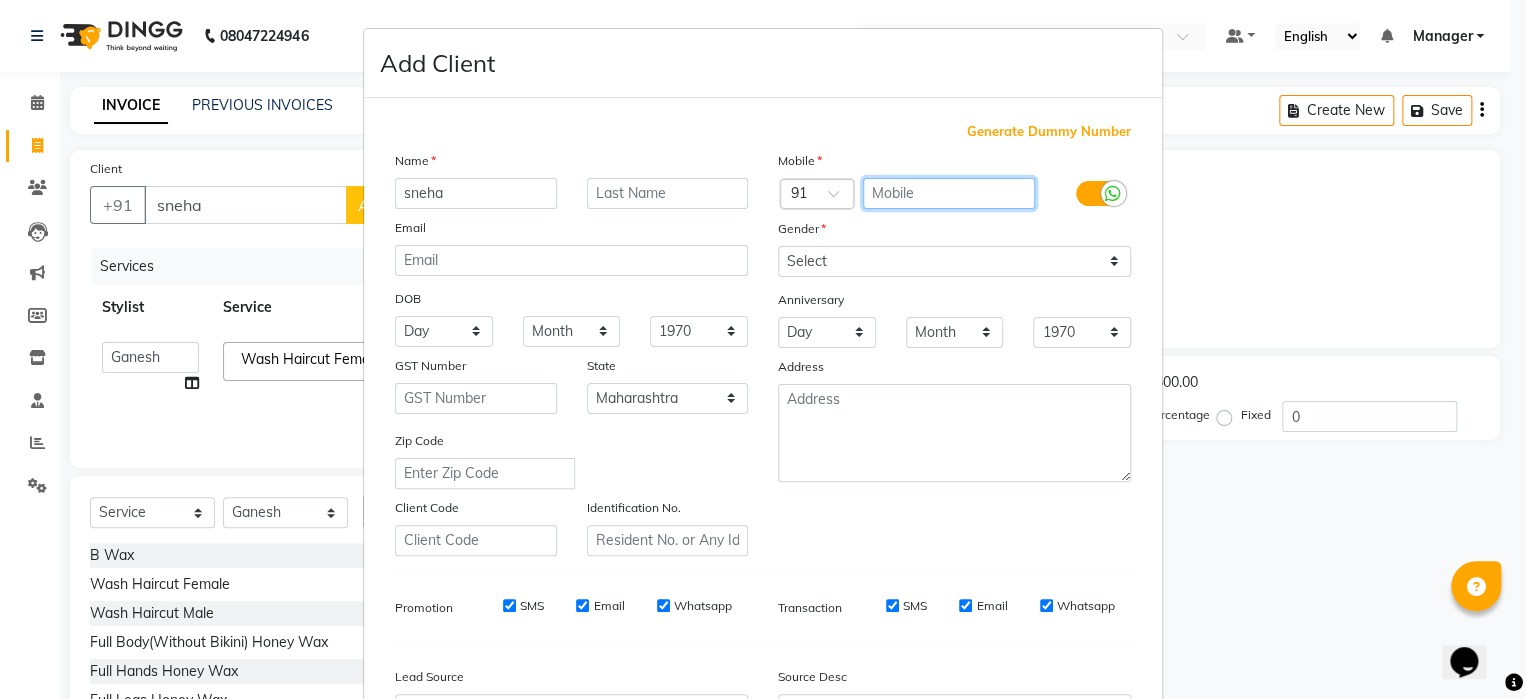 click at bounding box center [949, 193] 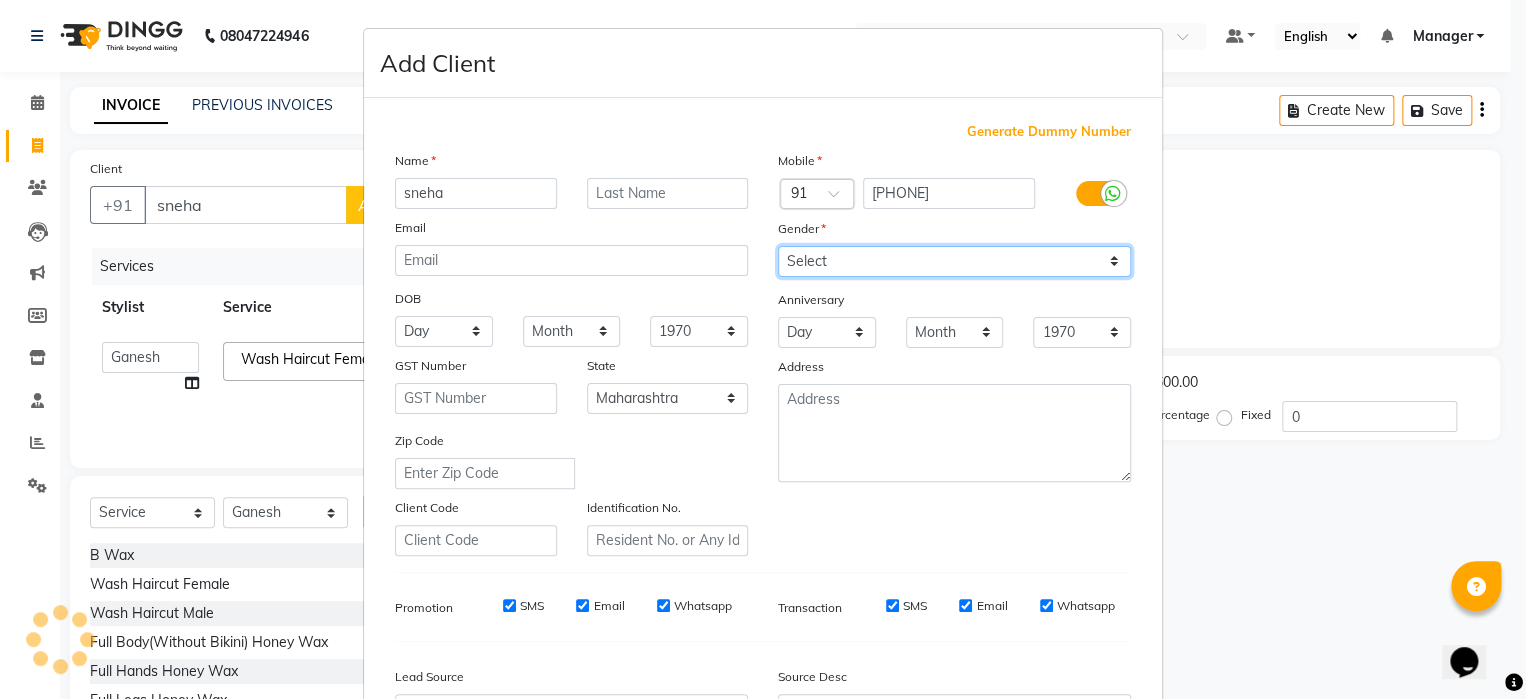 click on "Select Male Female Other Prefer Not To Say" at bounding box center (954, 261) 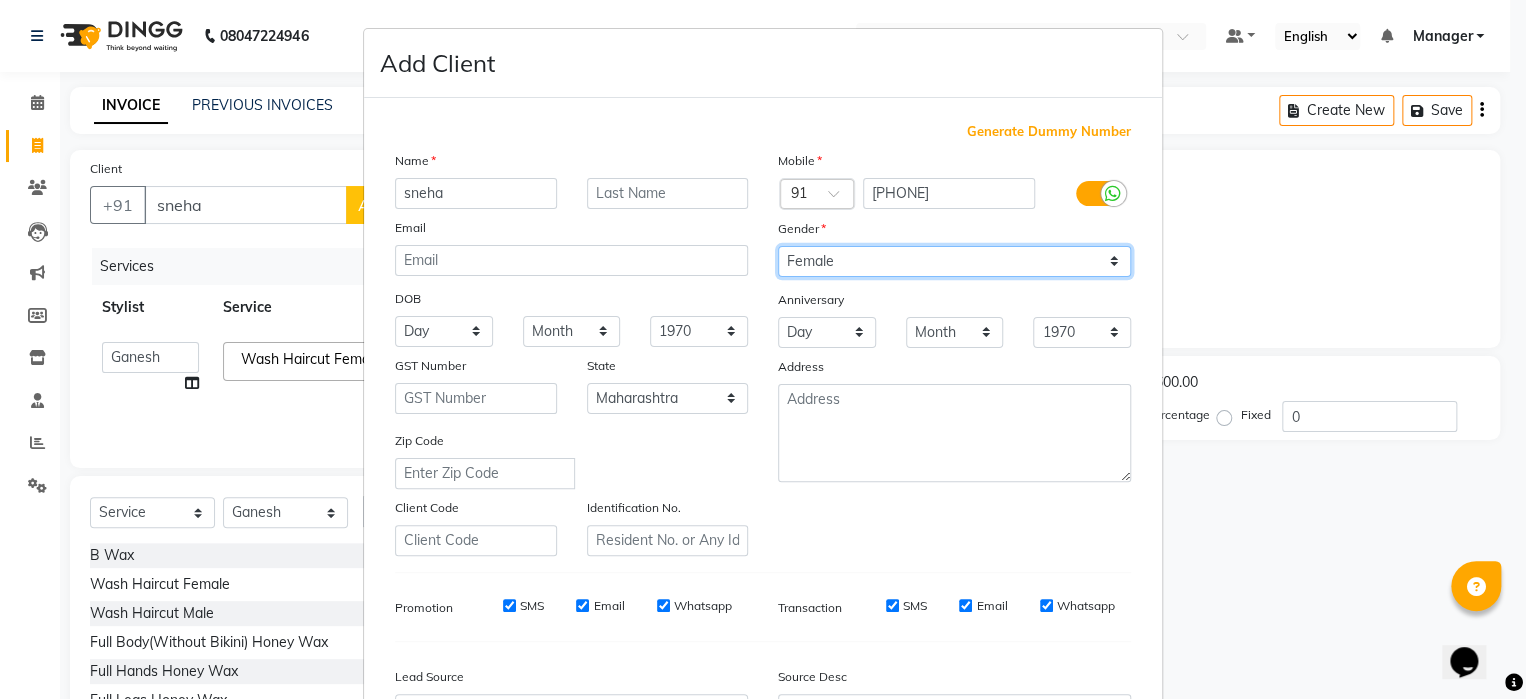 click on "Select Male Female Other Prefer Not To Say" at bounding box center [954, 261] 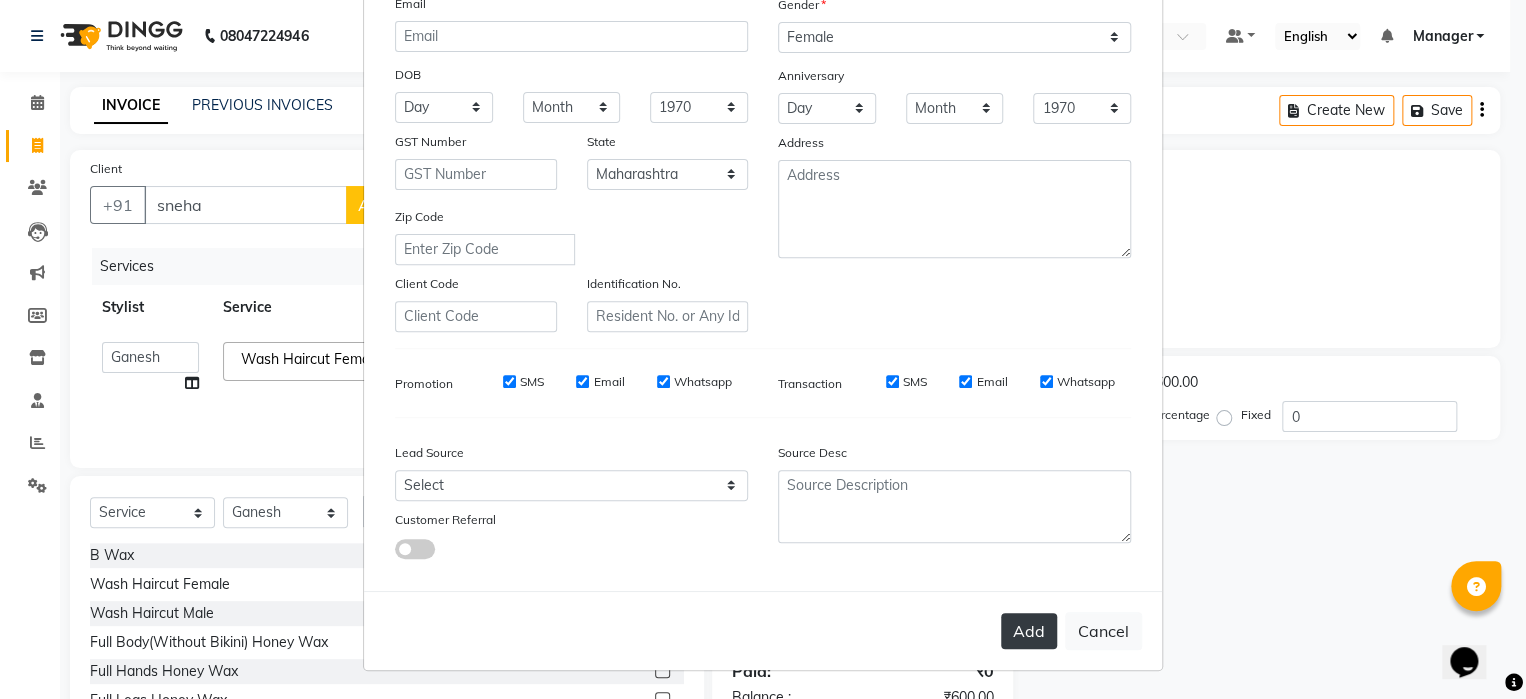 click on "Add" at bounding box center [1029, 631] 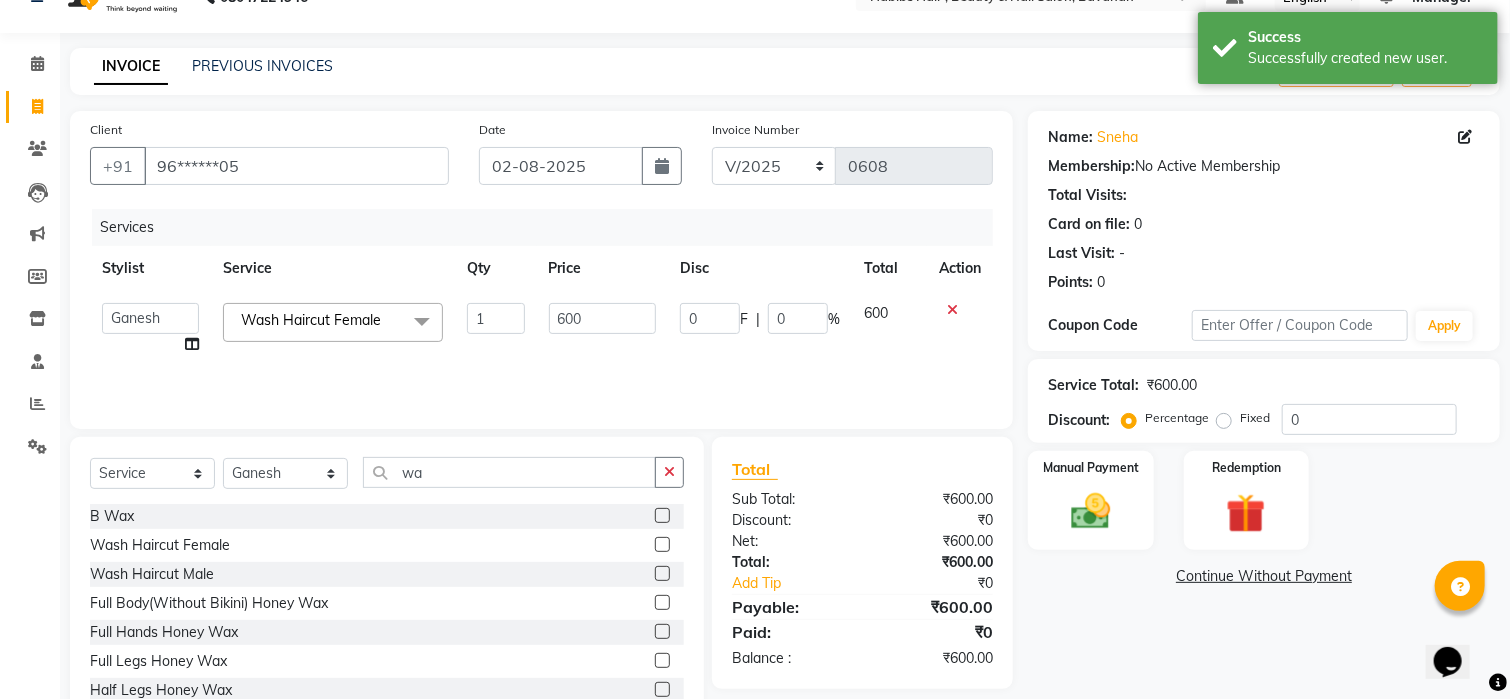scroll, scrollTop: 102, scrollLeft: 0, axis: vertical 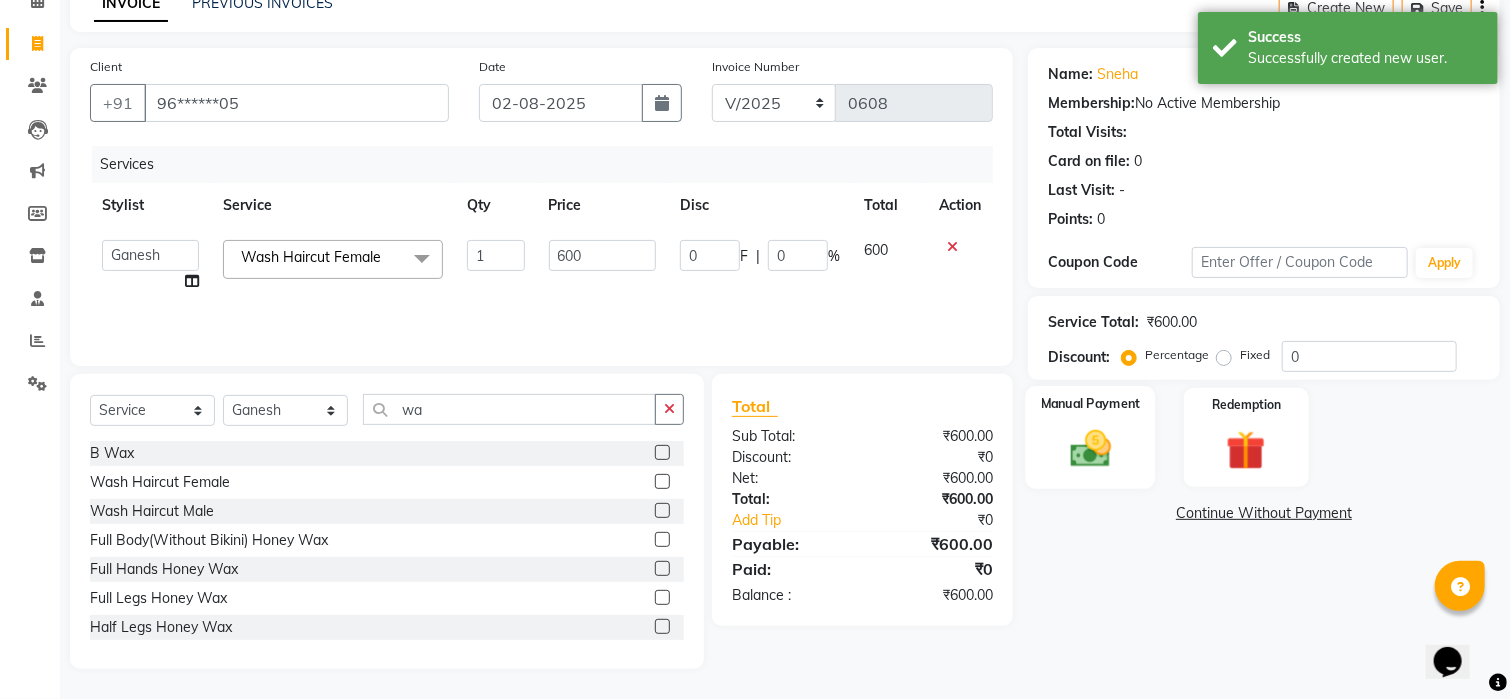 click 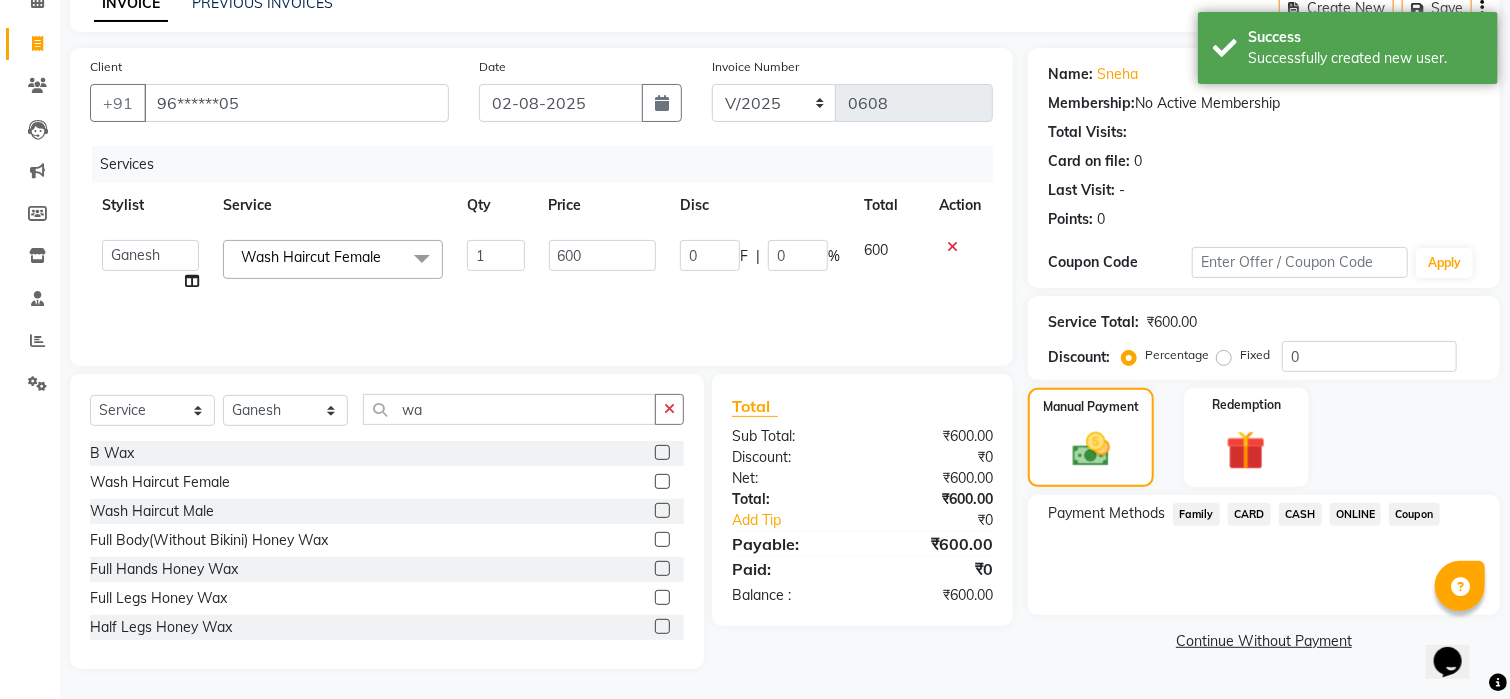 click on "ONLINE" 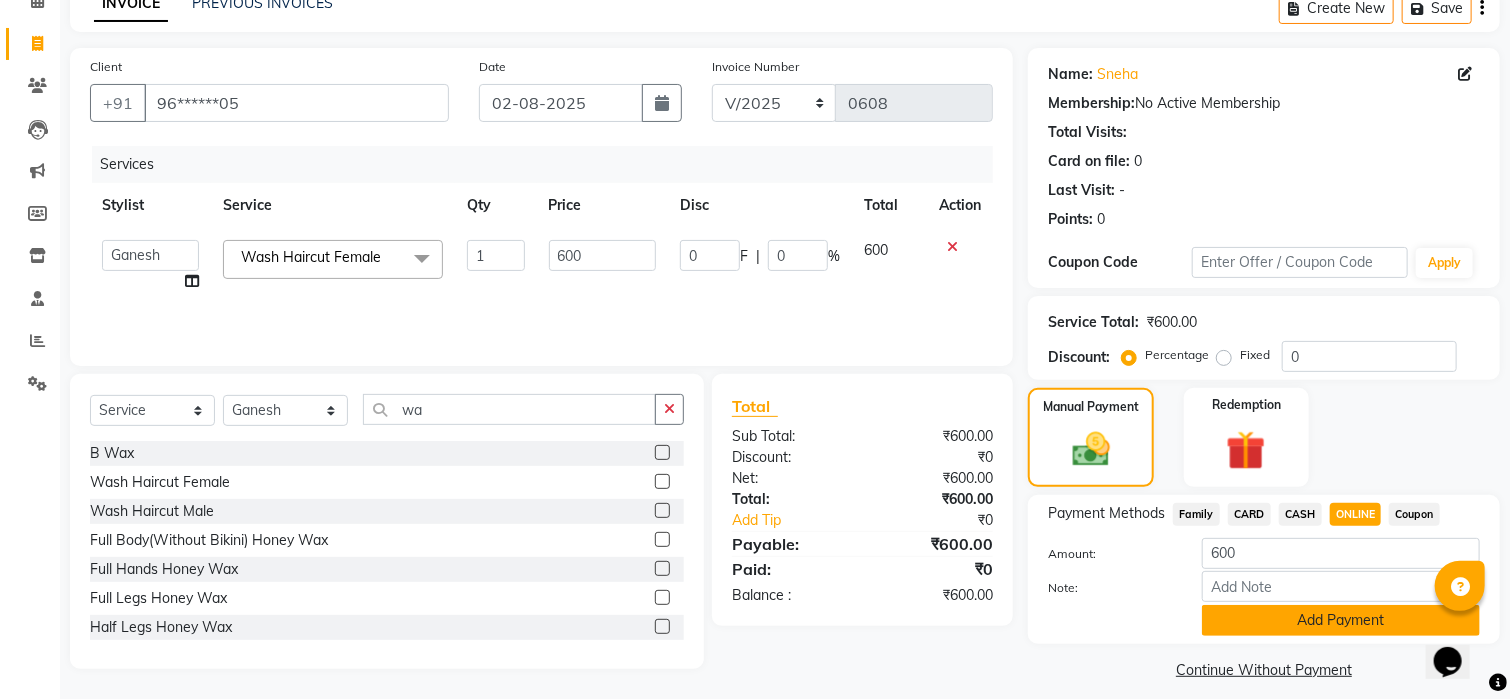 click on "Add Payment" 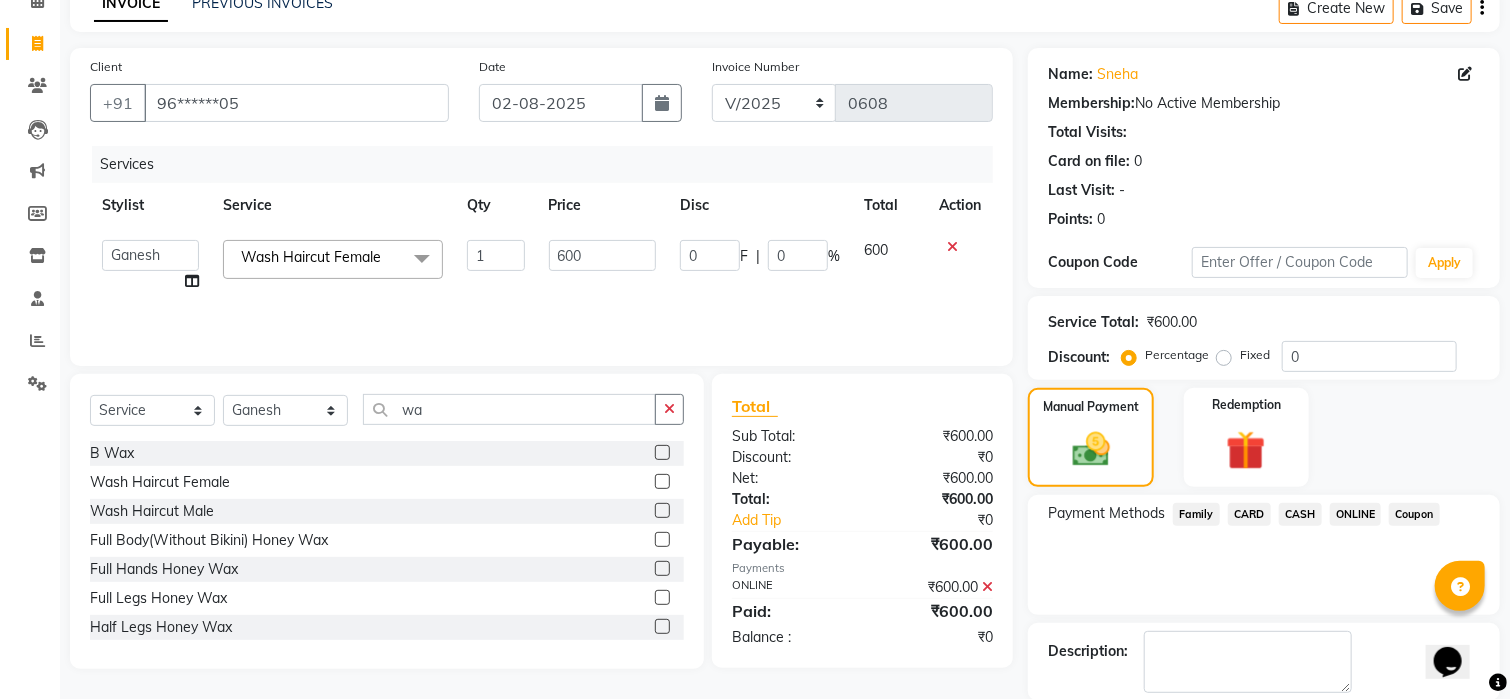 scroll, scrollTop: 200, scrollLeft: 0, axis: vertical 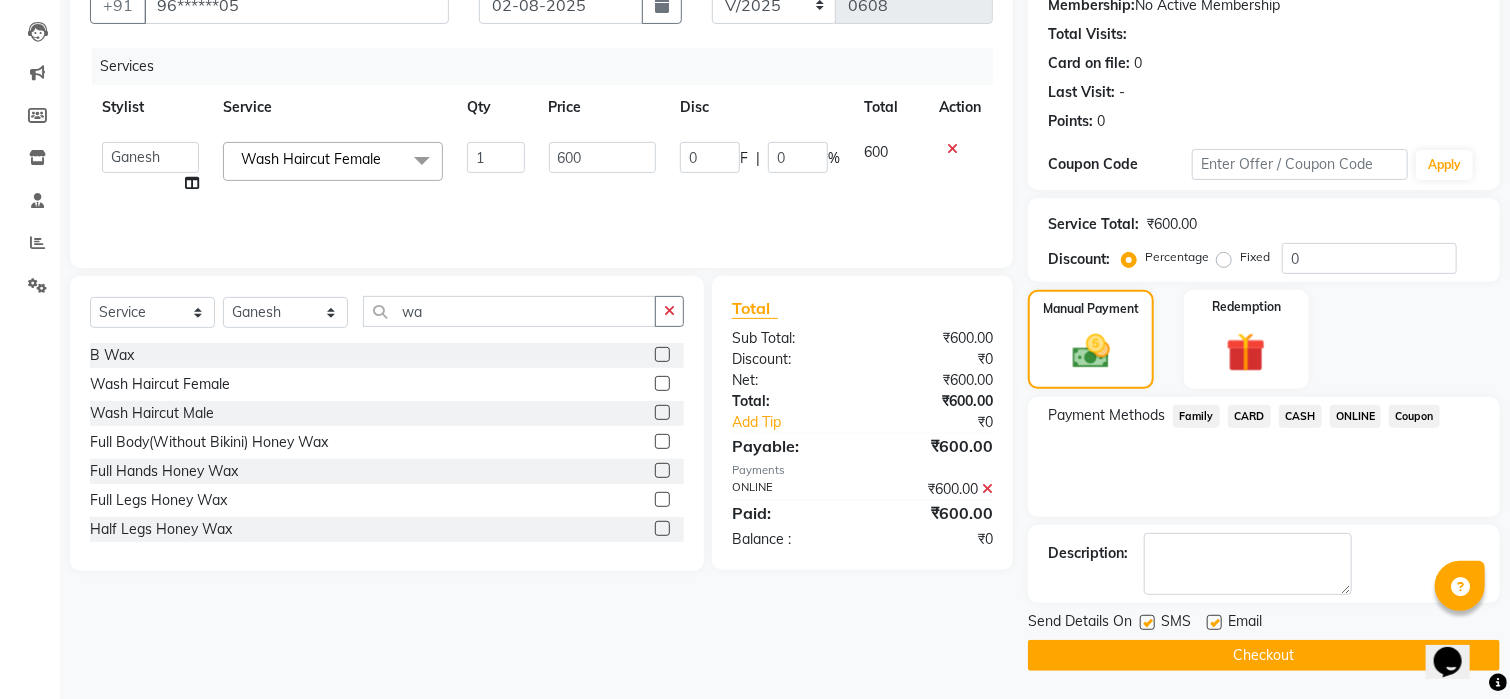 click on "Checkout" 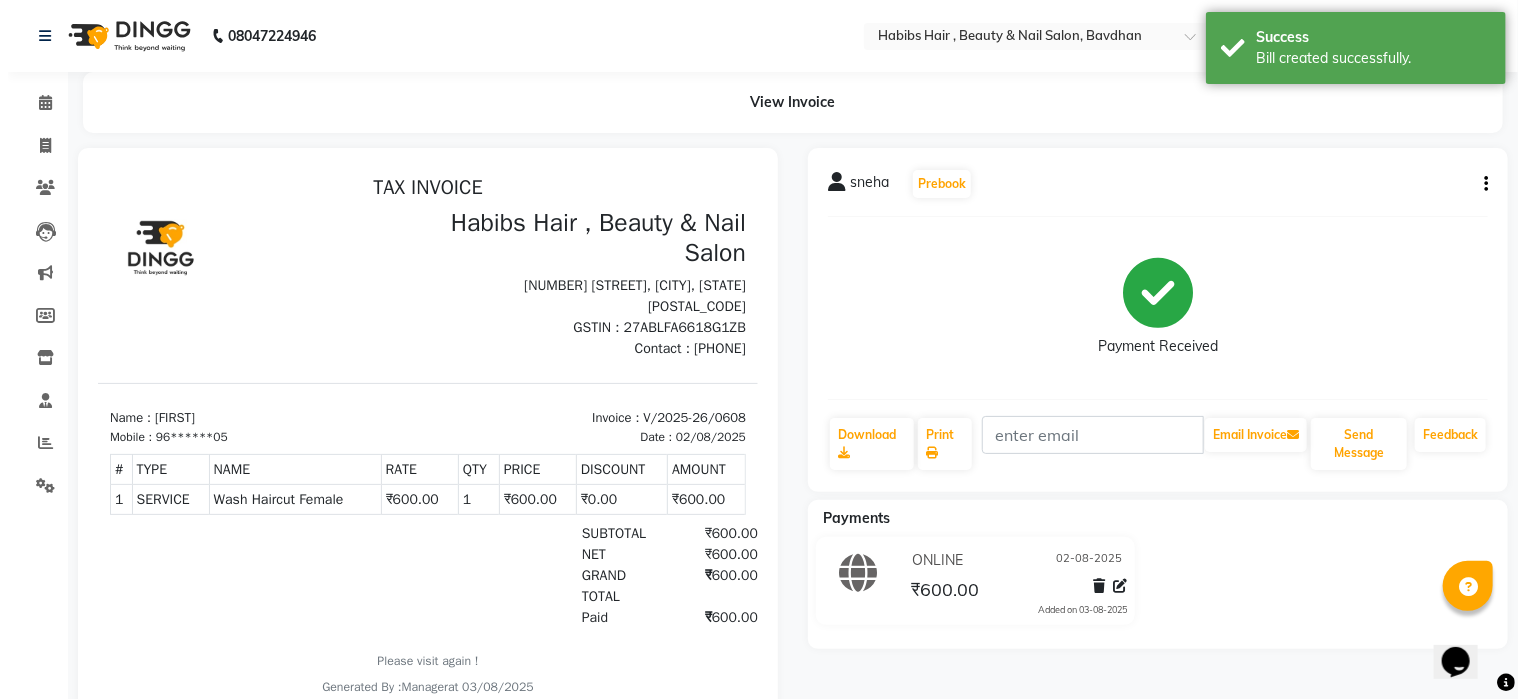 scroll, scrollTop: 0, scrollLeft: 0, axis: both 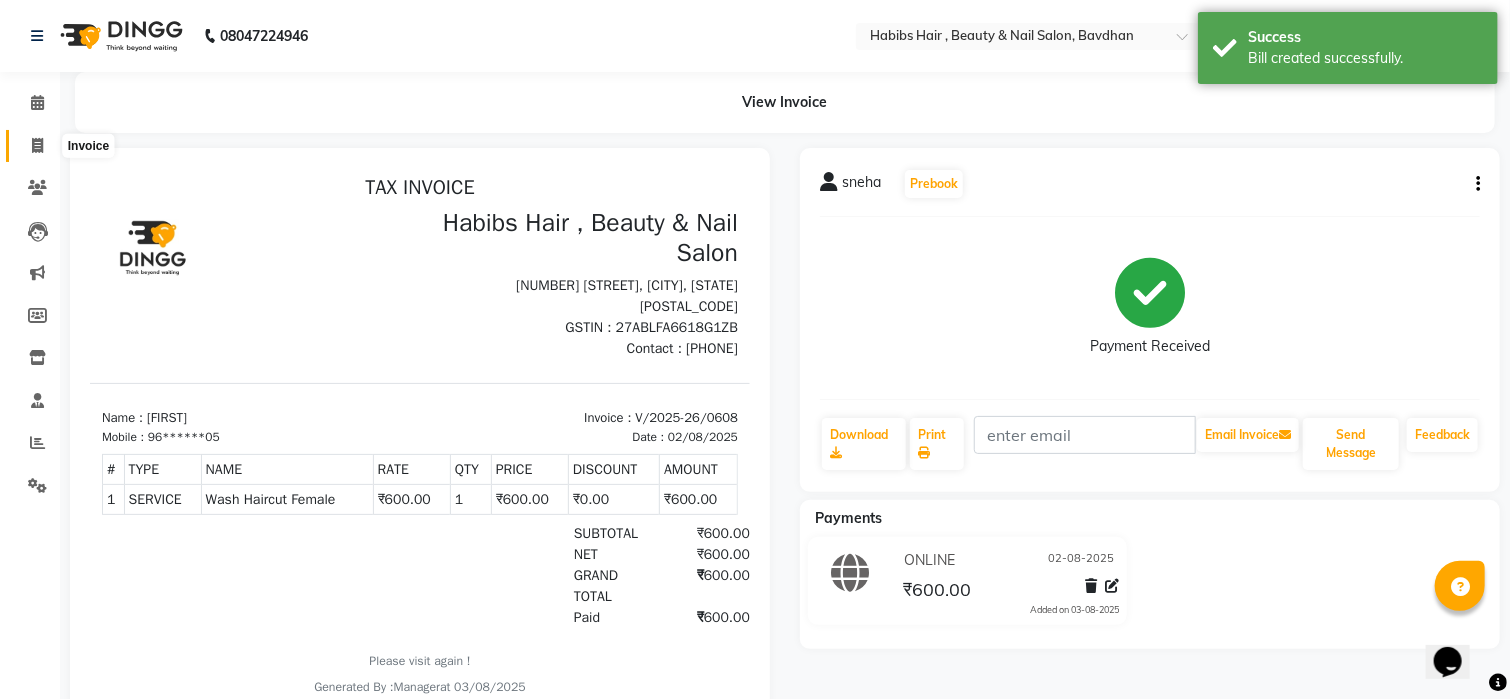 click 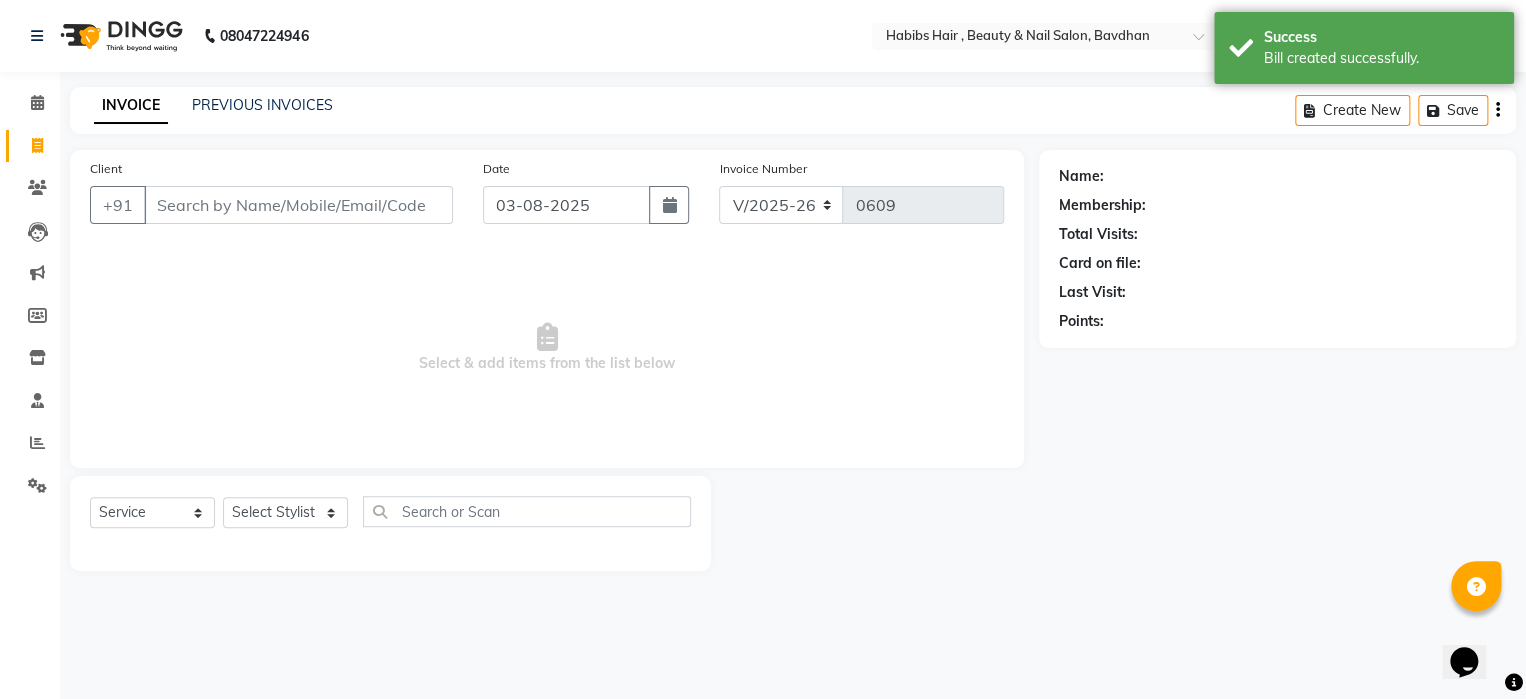 drag, startPoint x: 656, startPoint y: 220, endPoint x: 409, endPoint y: 387, distance: 298.15768 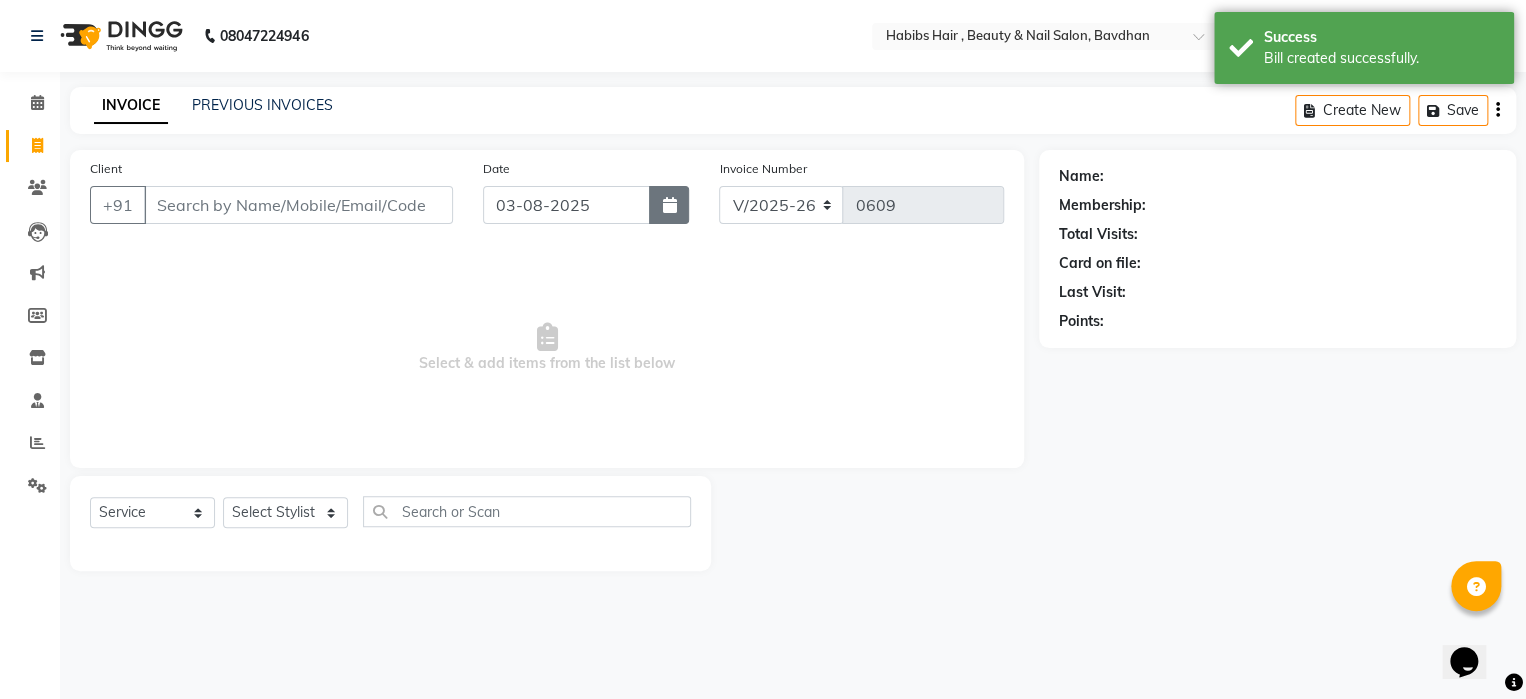 click 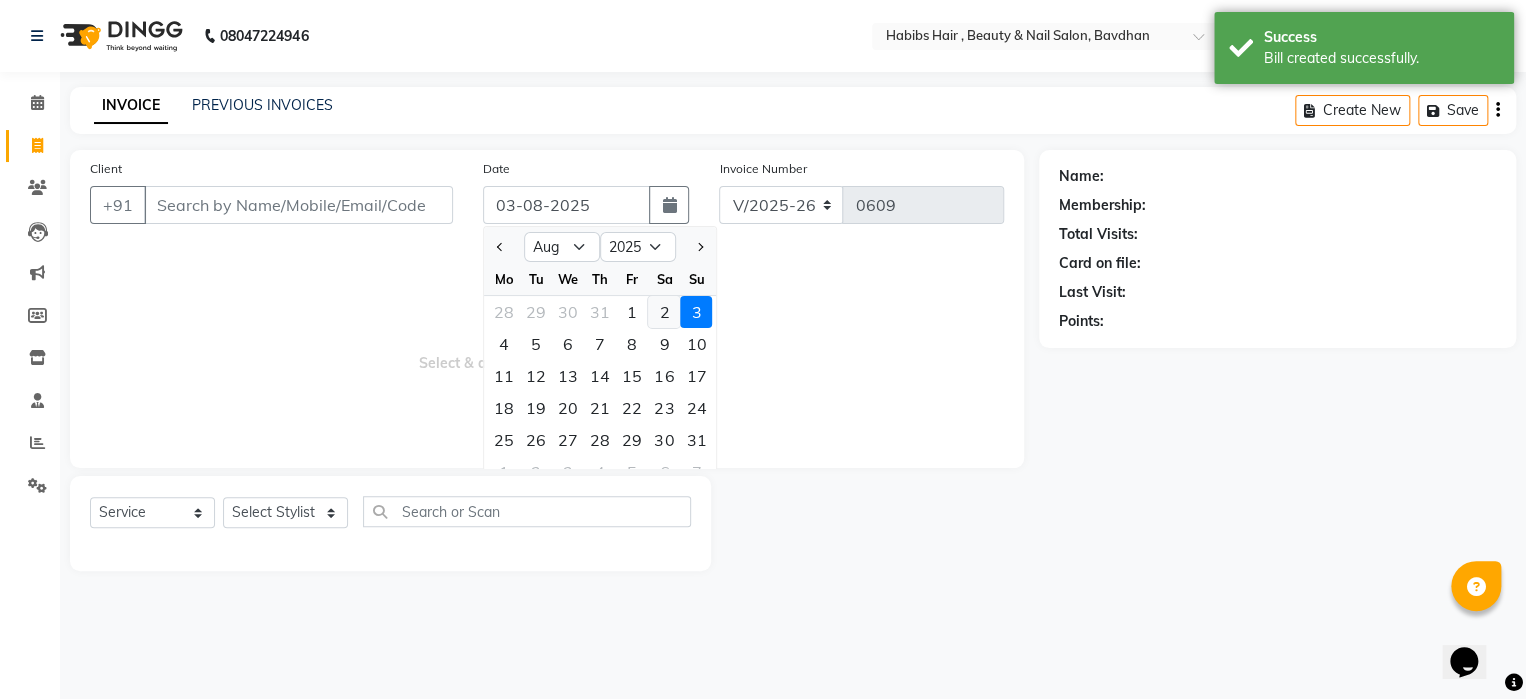 click on "2" 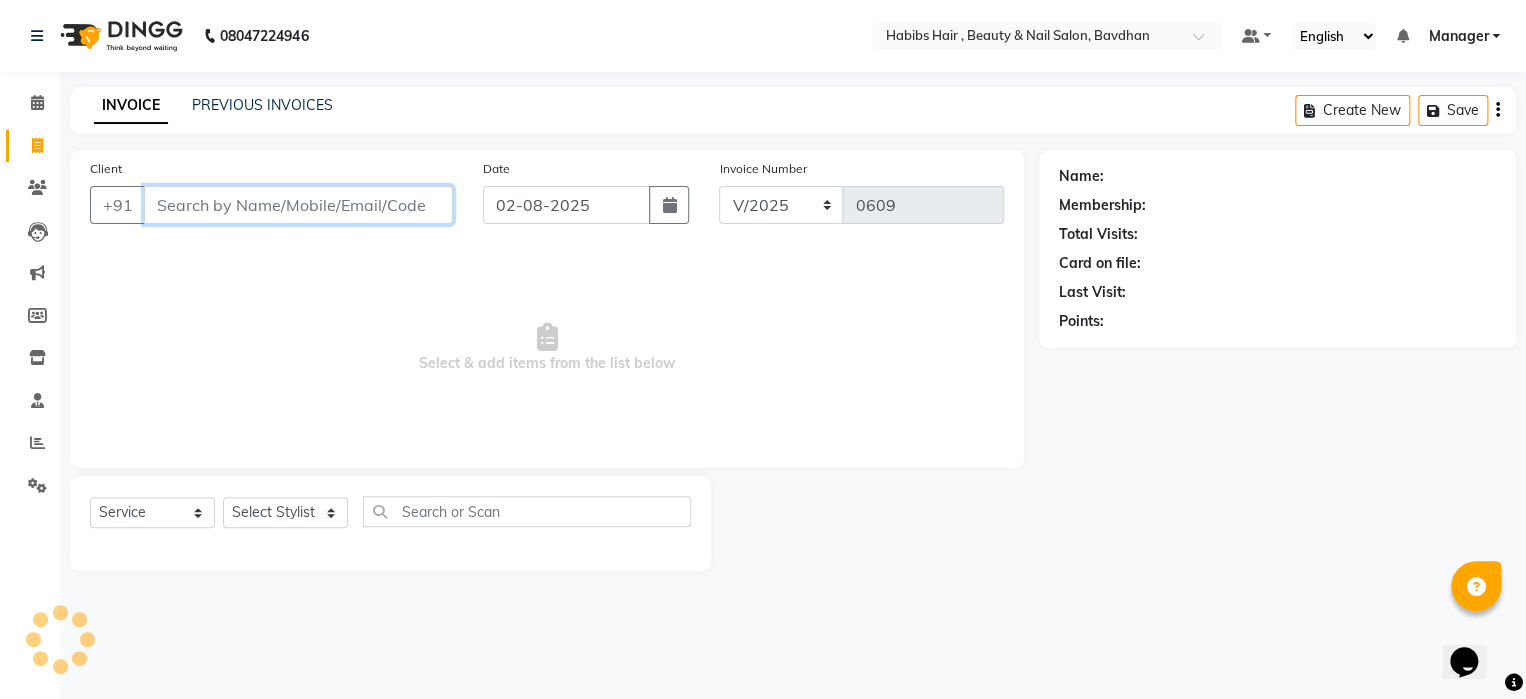 click on "Client" at bounding box center (298, 205) 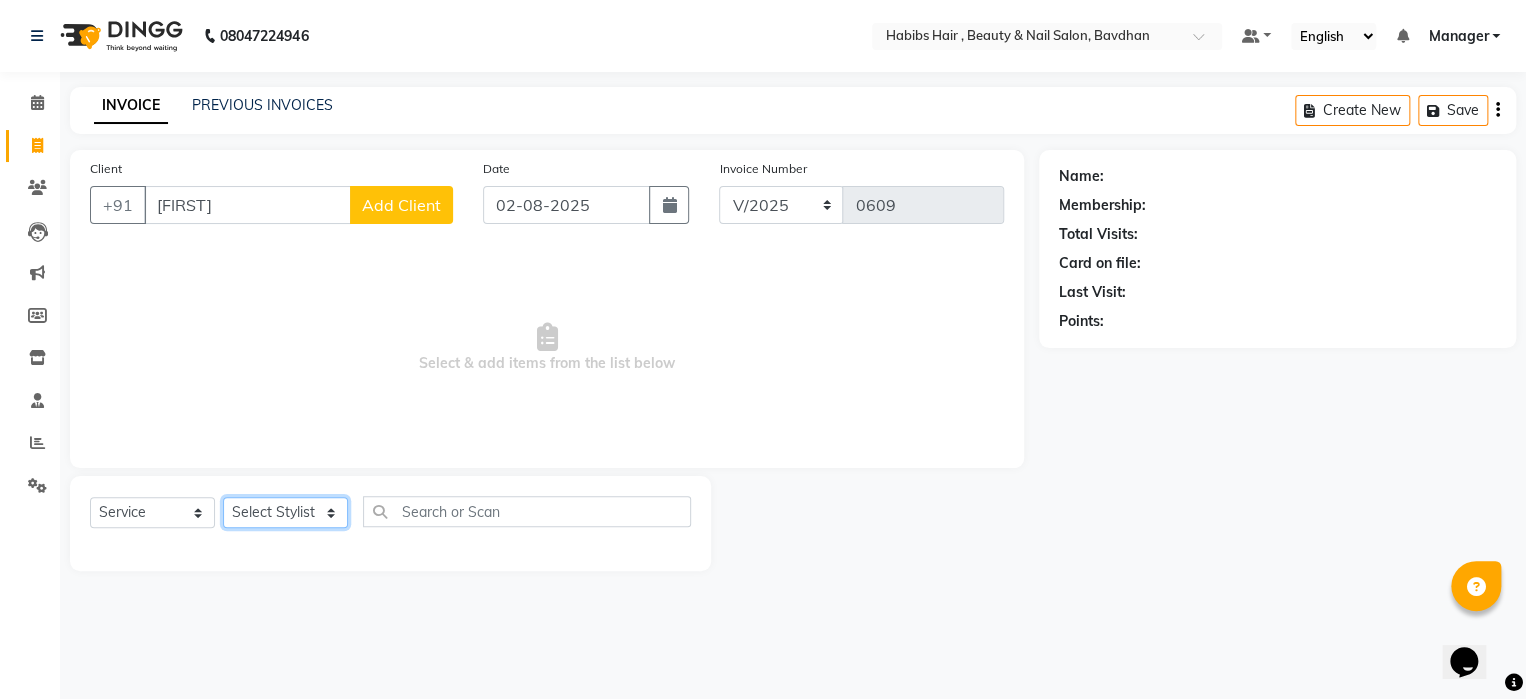 click on "Select Stylist Akash Aman Aniket Ashish Ganesh Manager mayur nikhil sujata" 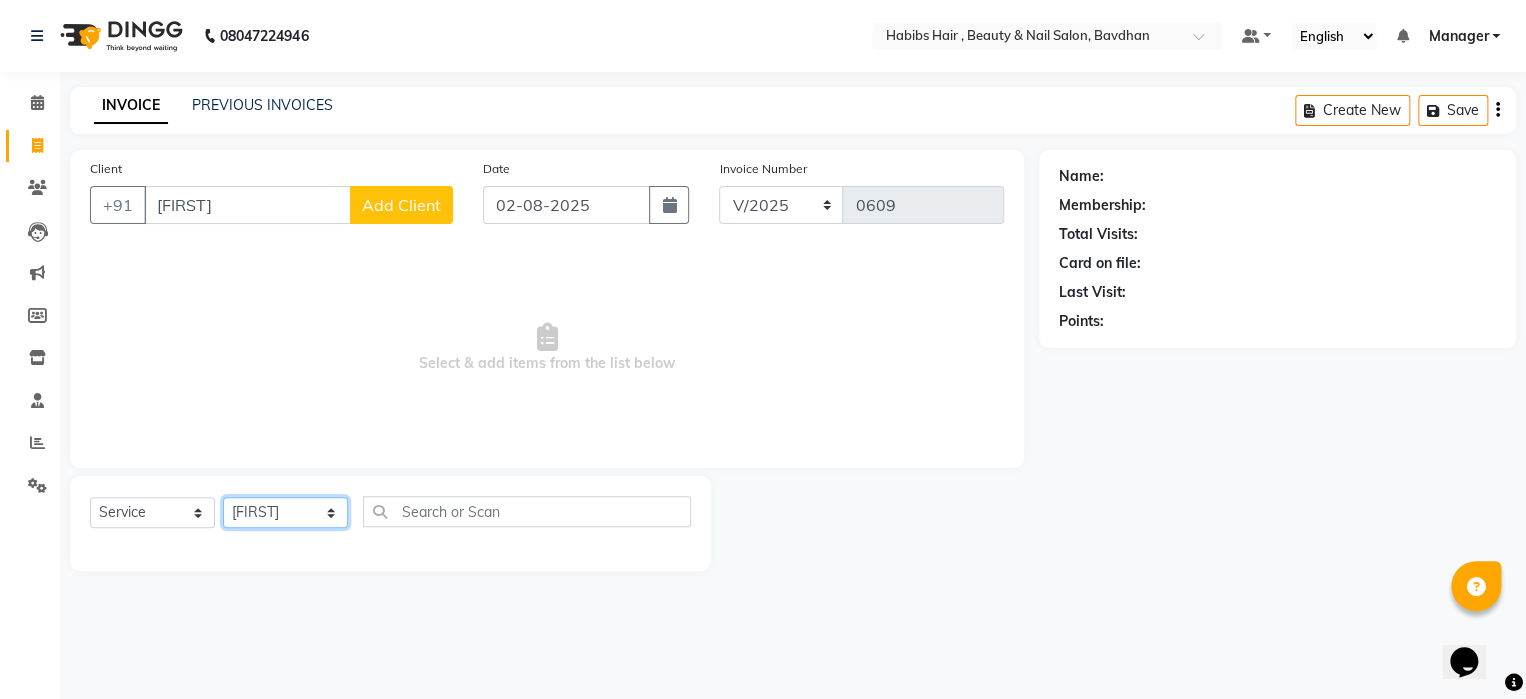 click on "Select Stylist Akash Aman Aniket Ashish Ganesh Manager mayur nikhil sujata" 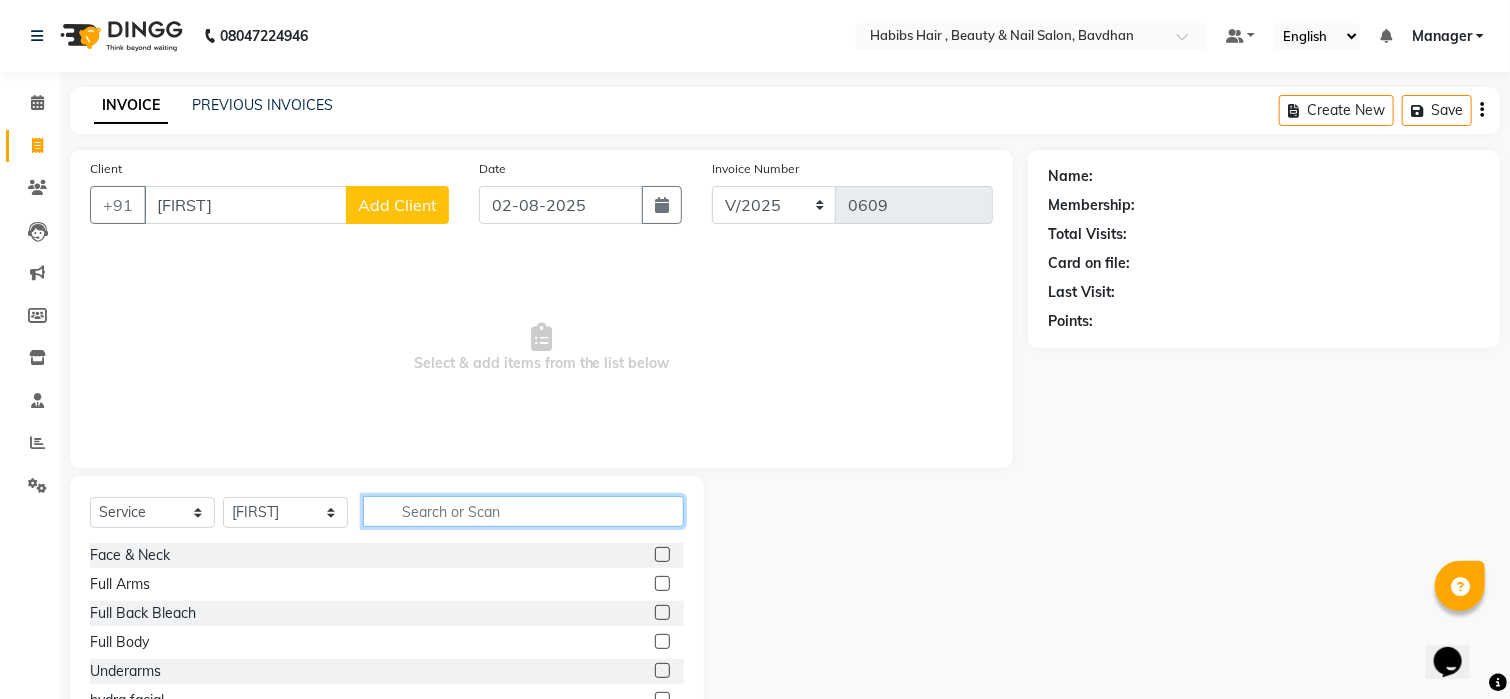 click 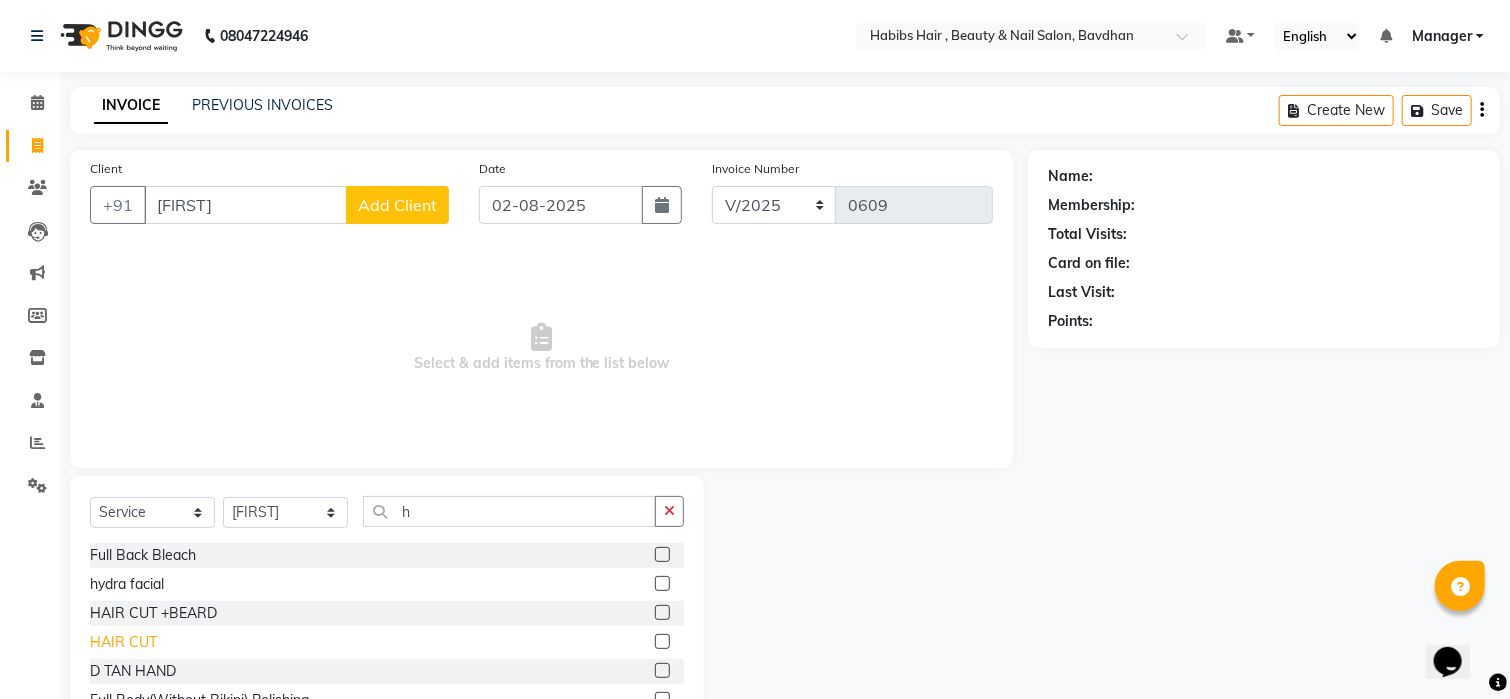 click on "HAIR CUT" 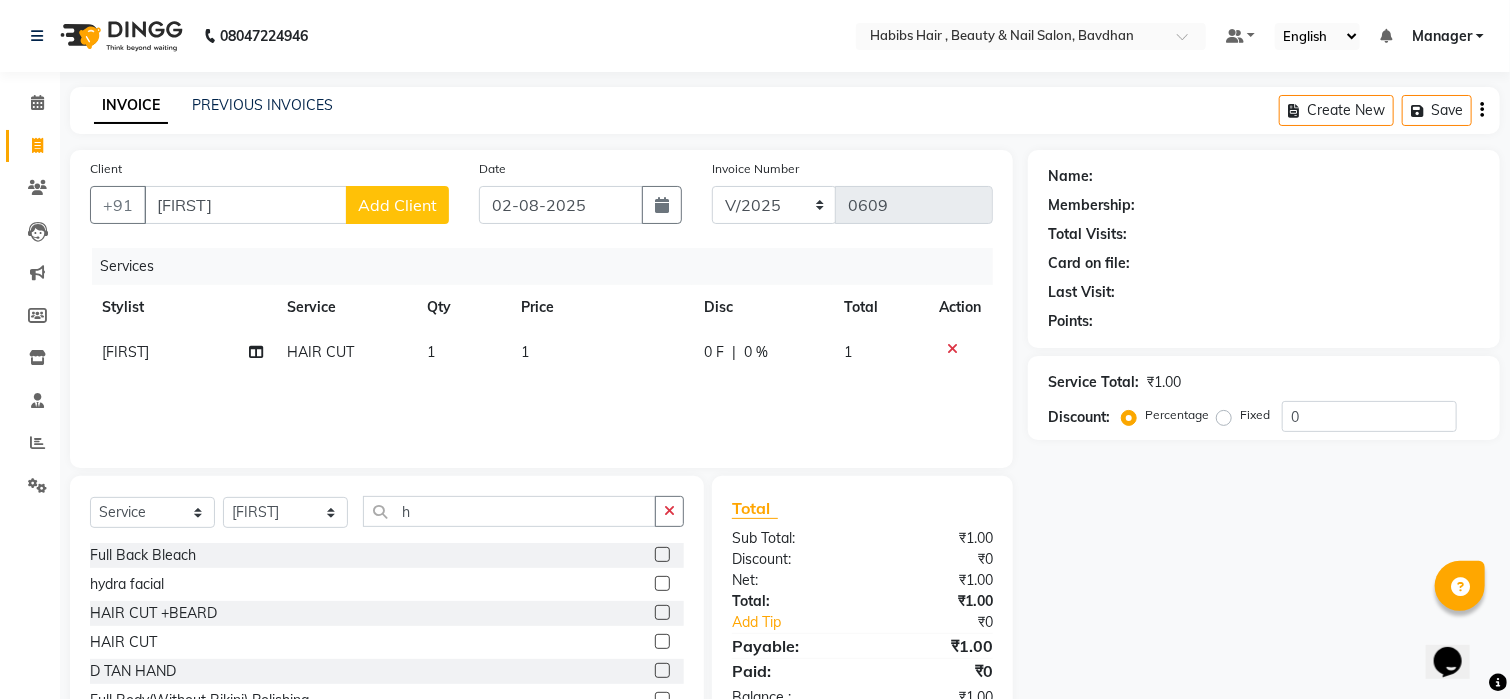 click on "1" 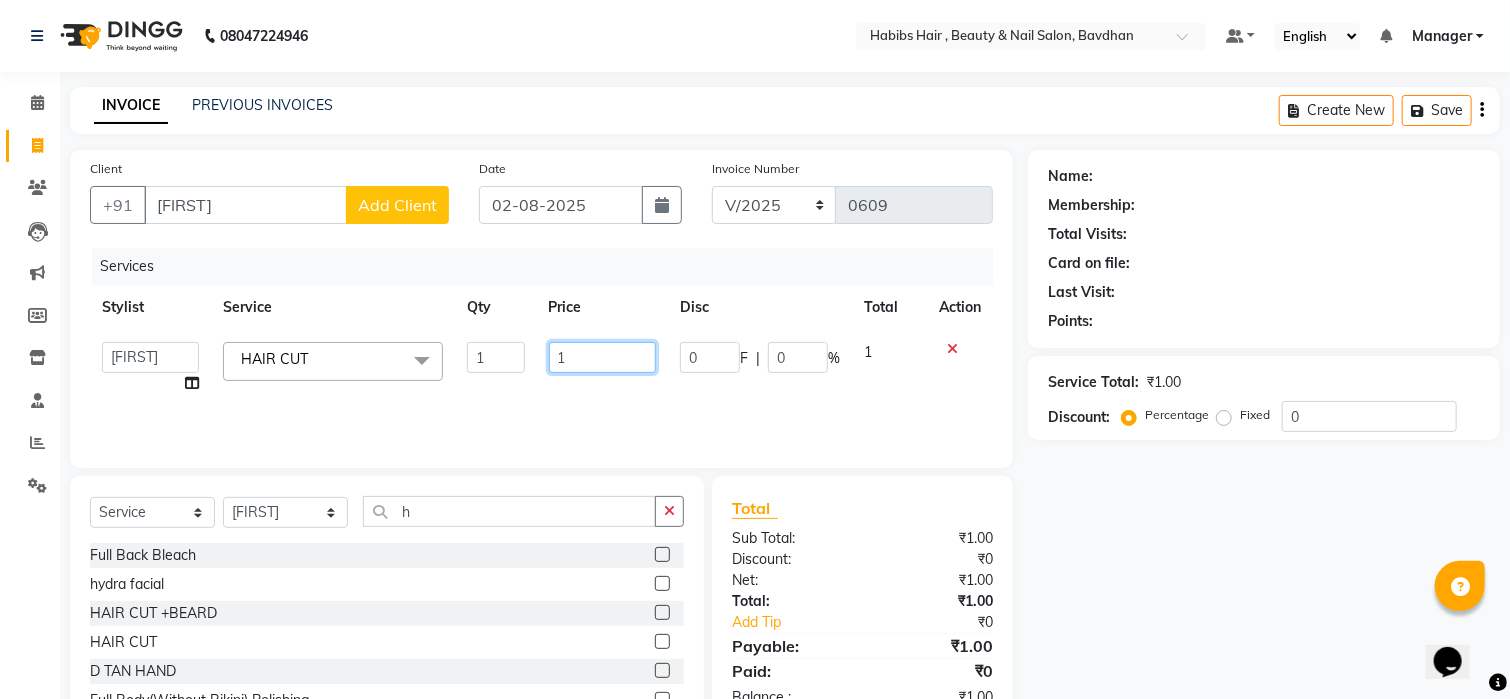 click on "1" 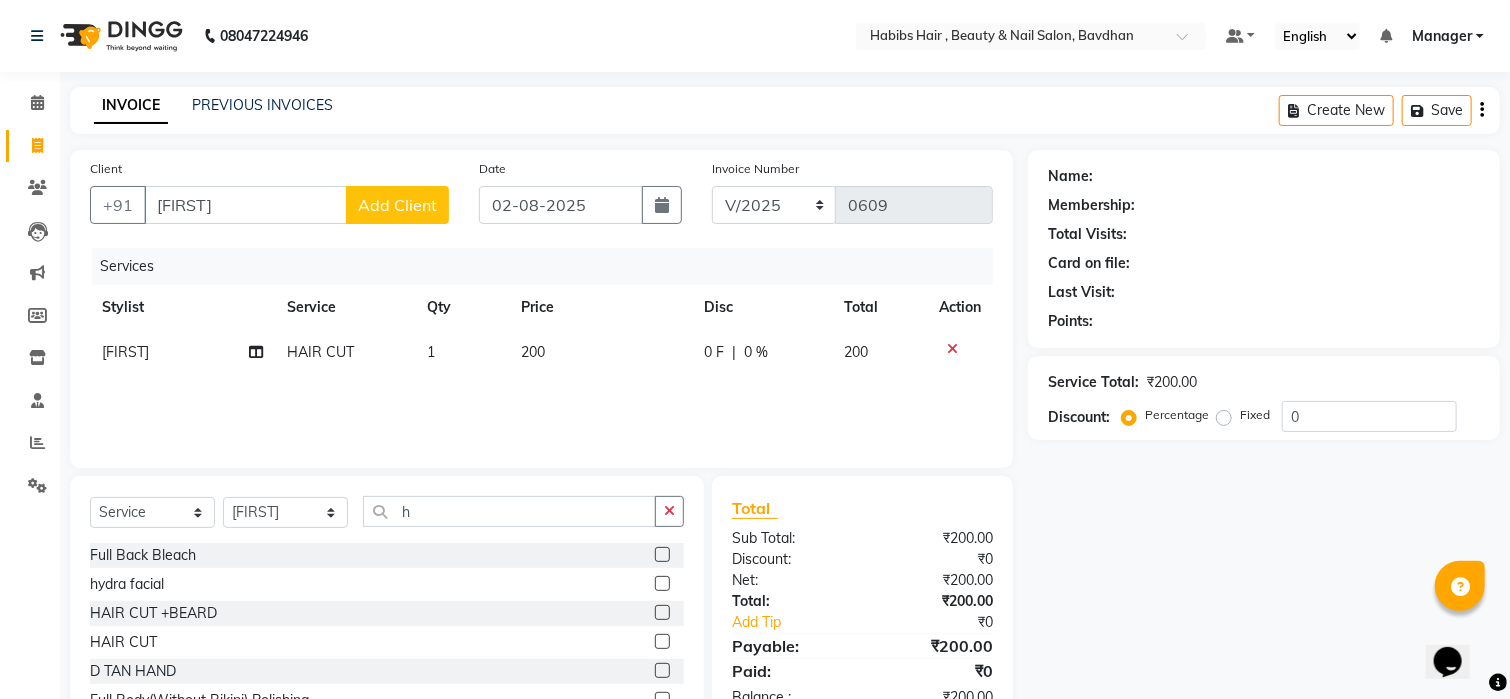 click on "Add Client" 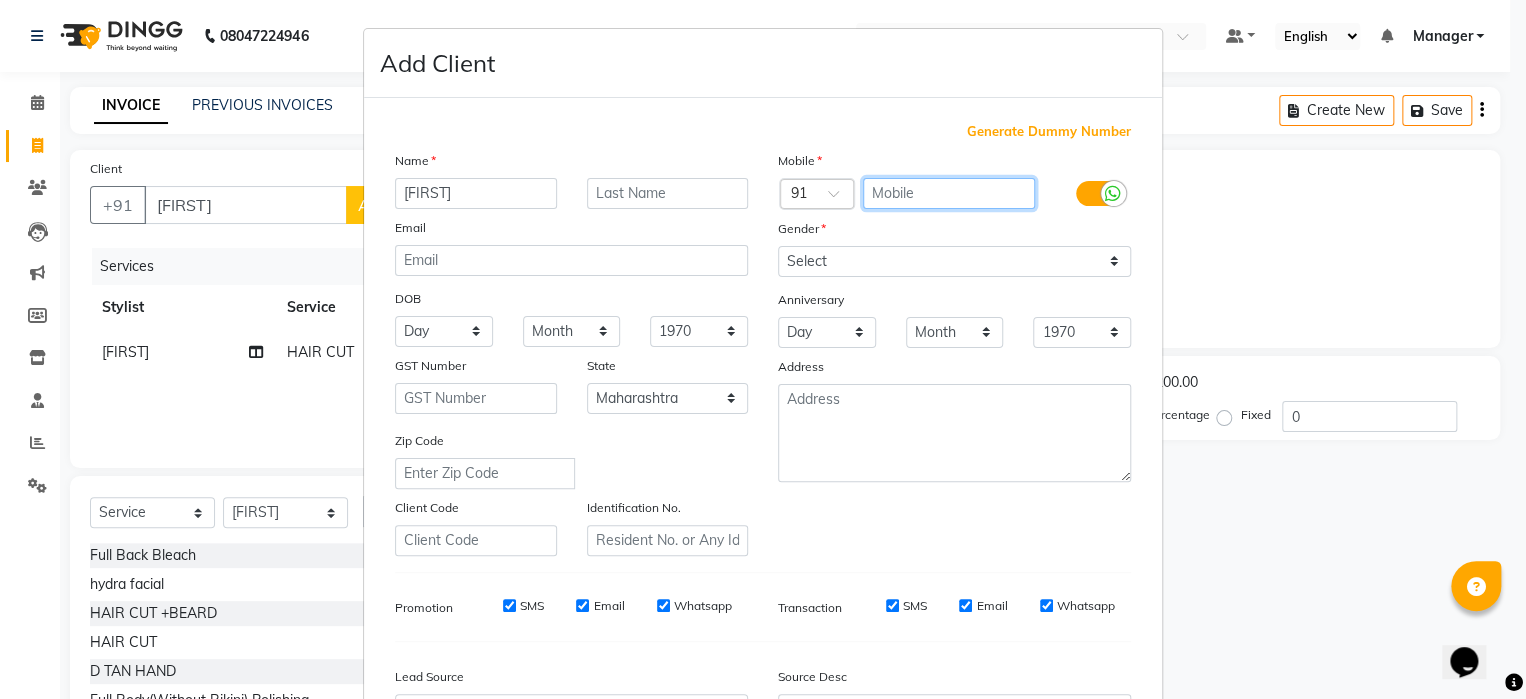 click at bounding box center (949, 193) 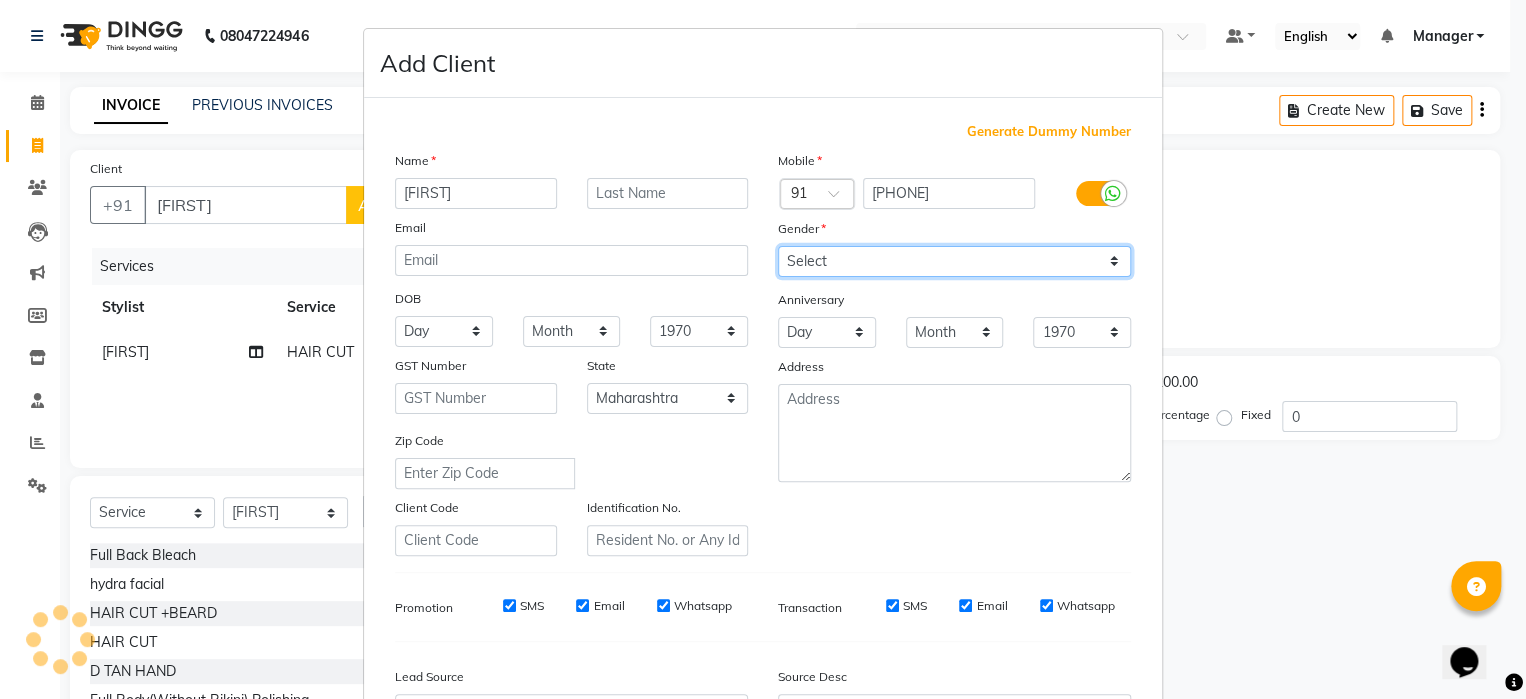 click on "Select Male Female Other Prefer Not To Say" at bounding box center (954, 261) 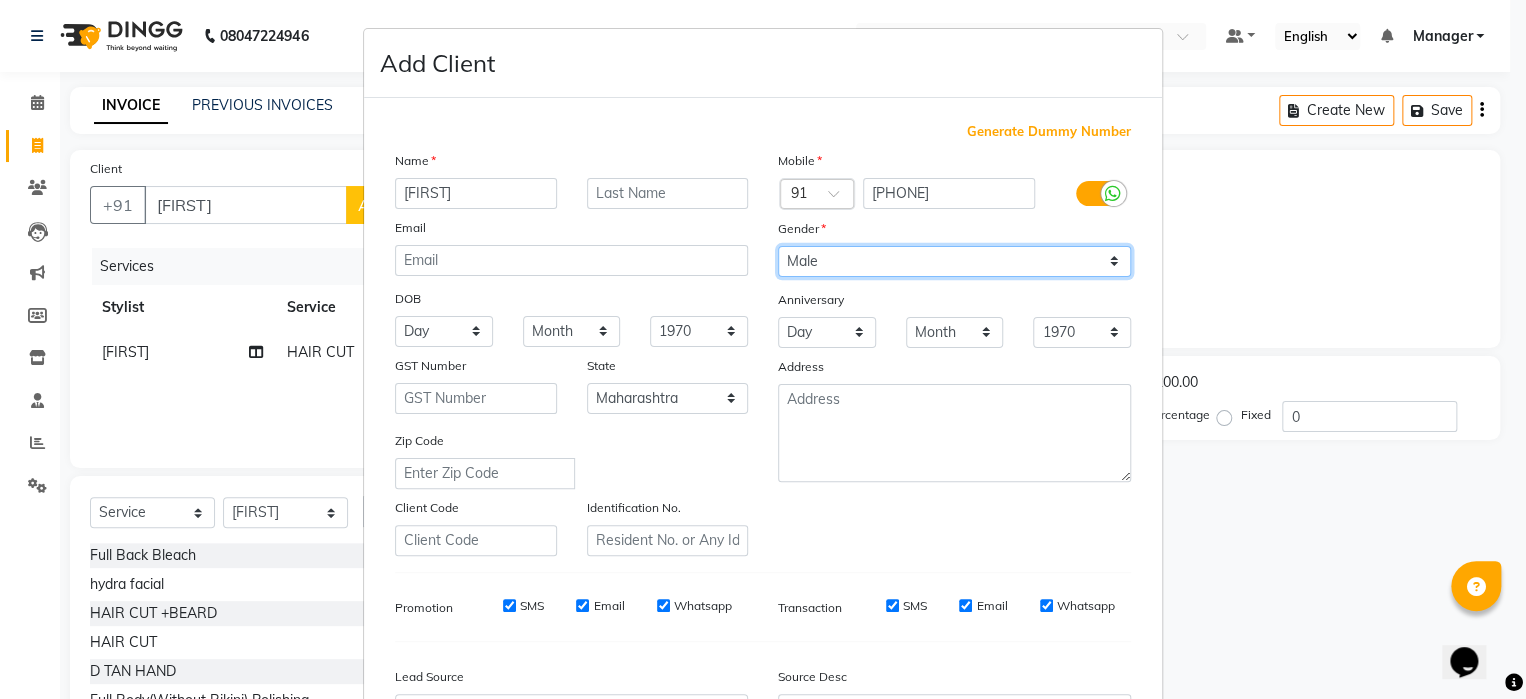 click on "Select Male Female Other Prefer Not To Say" at bounding box center (954, 261) 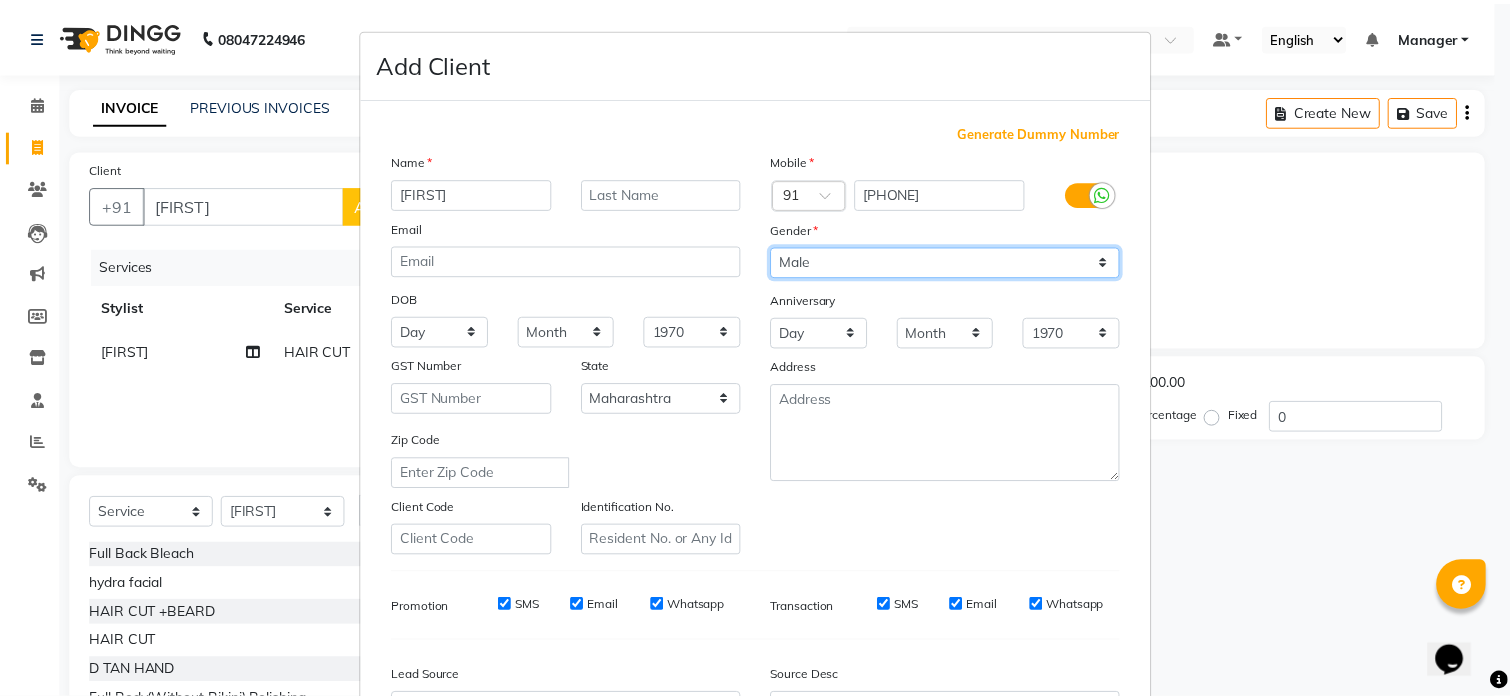 scroll, scrollTop: 233, scrollLeft: 0, axis: vertical 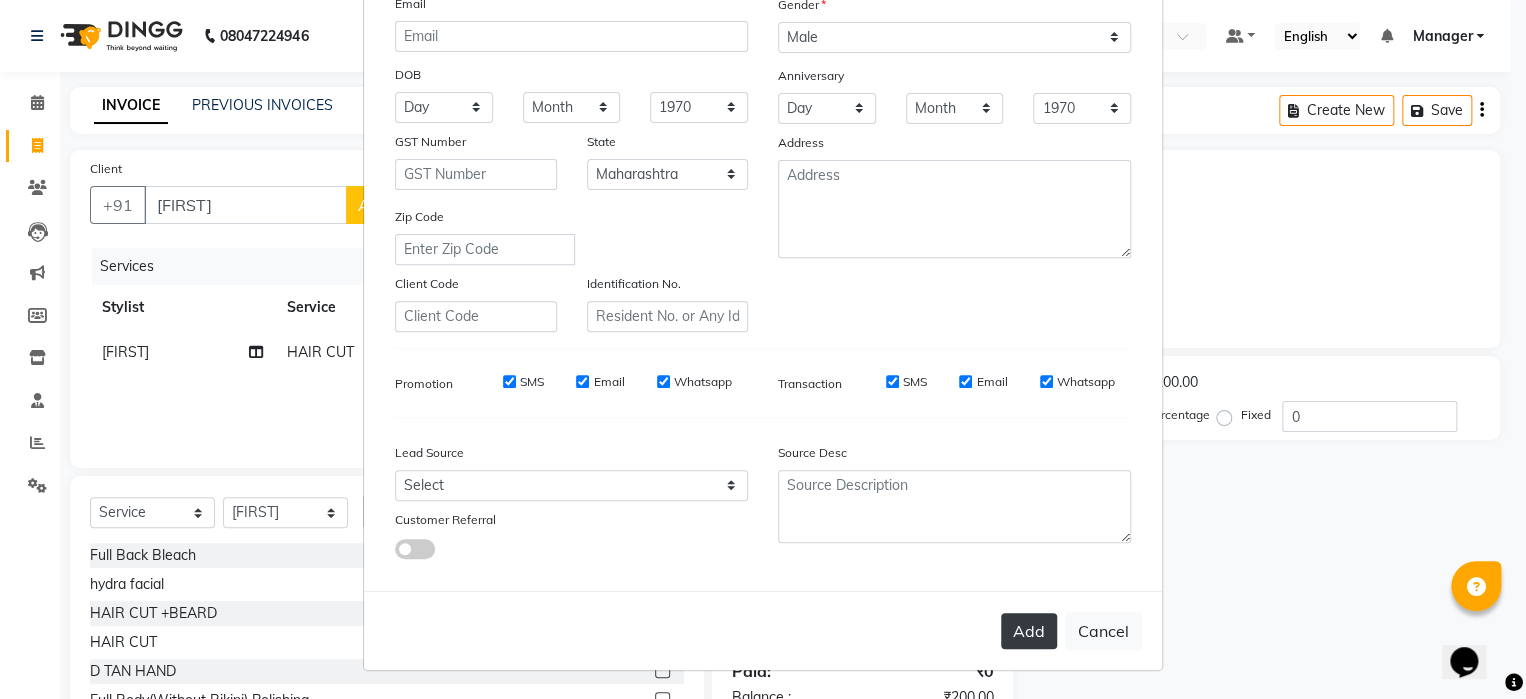 click on "Add" at bounding box center (1029, 631) 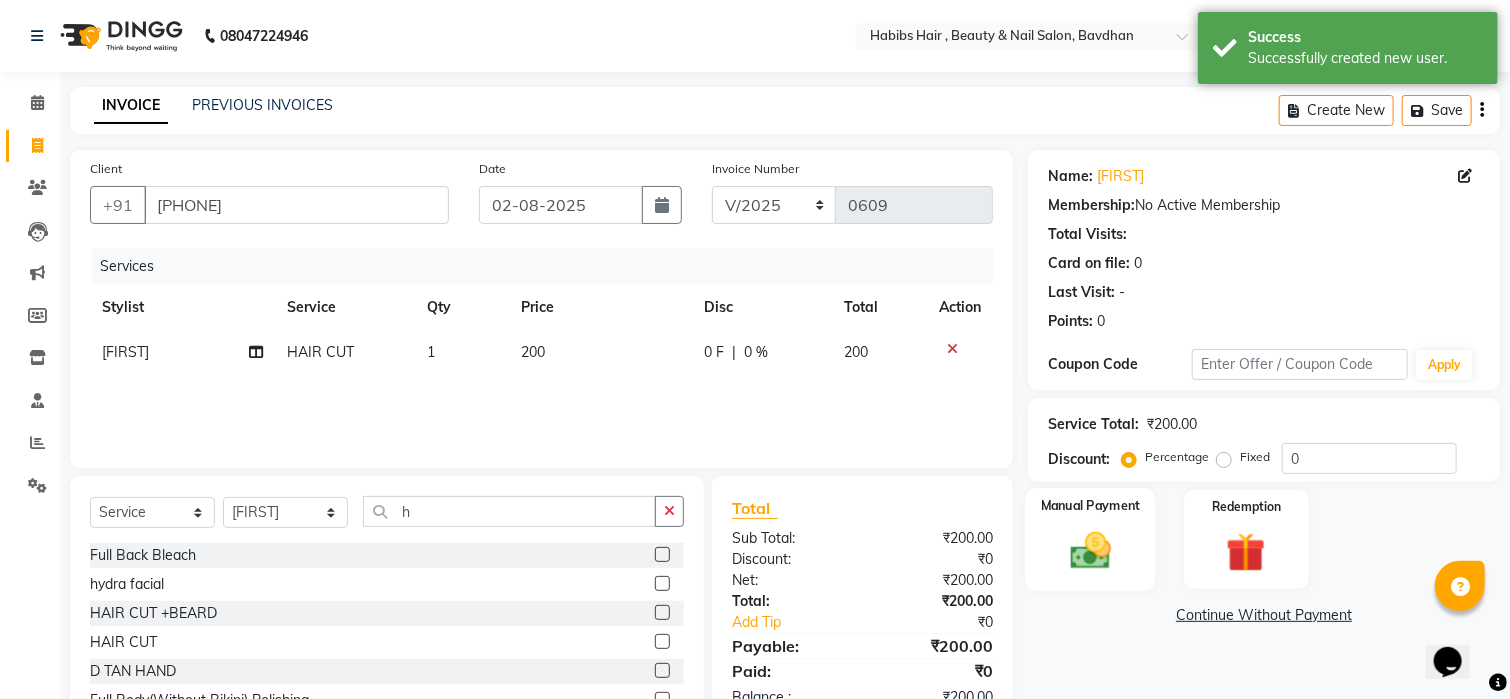 click 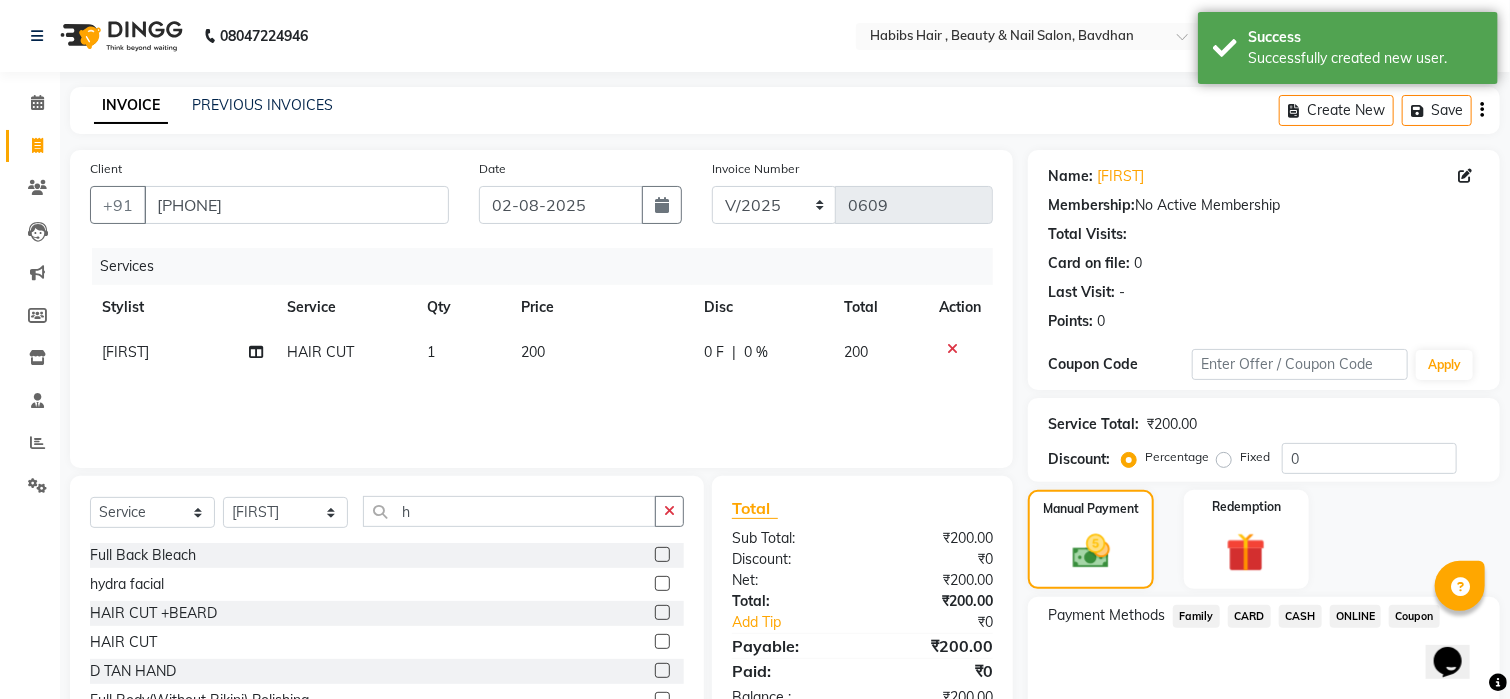 click on "ONLINE" 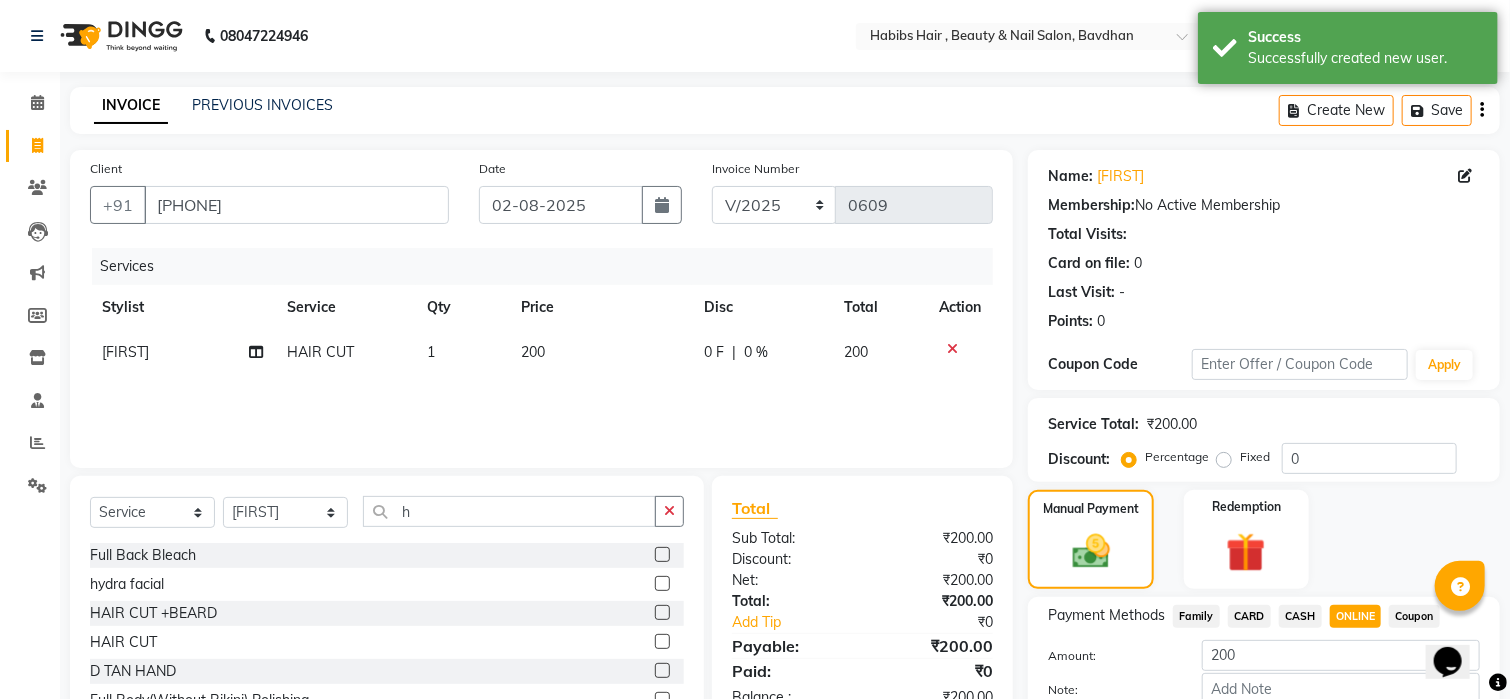 scroll, scrollTop: 120, scrollLeft: 0, axis: vertical 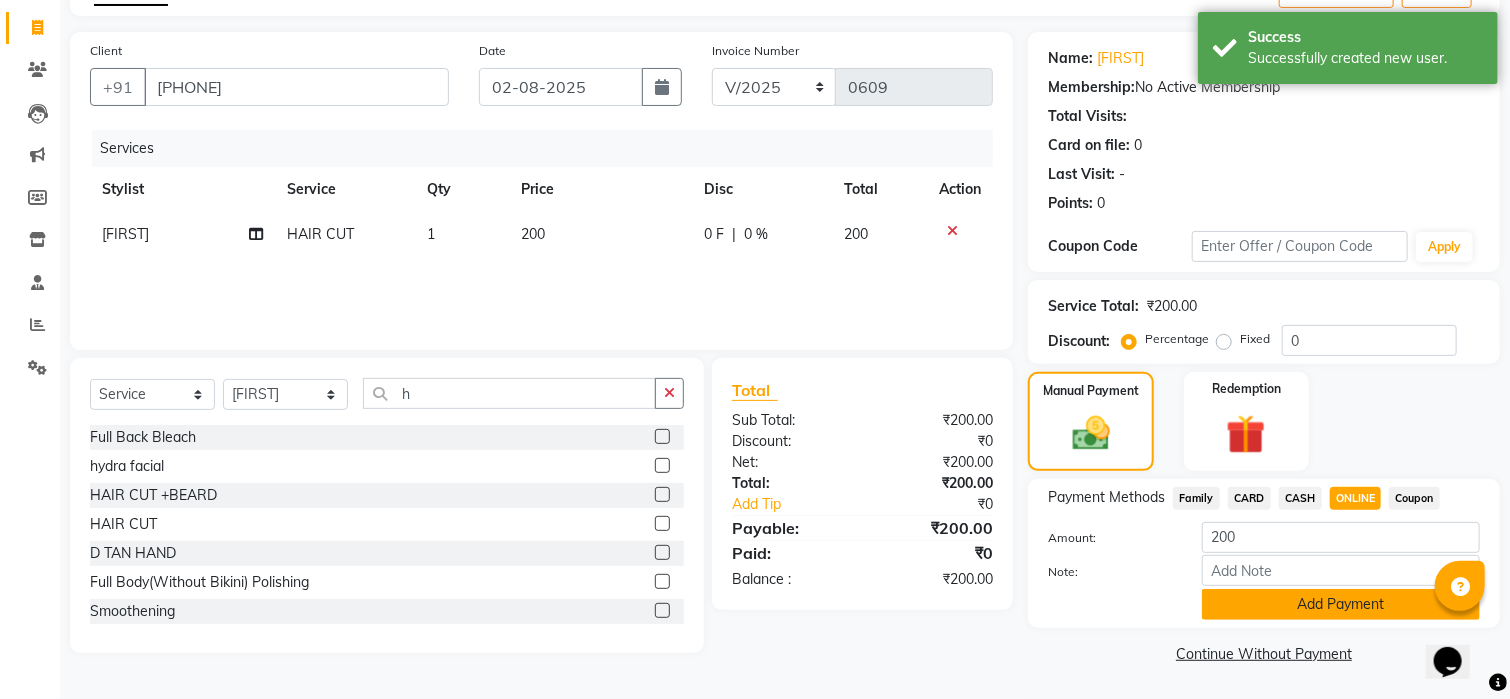 click on "Add Payment" 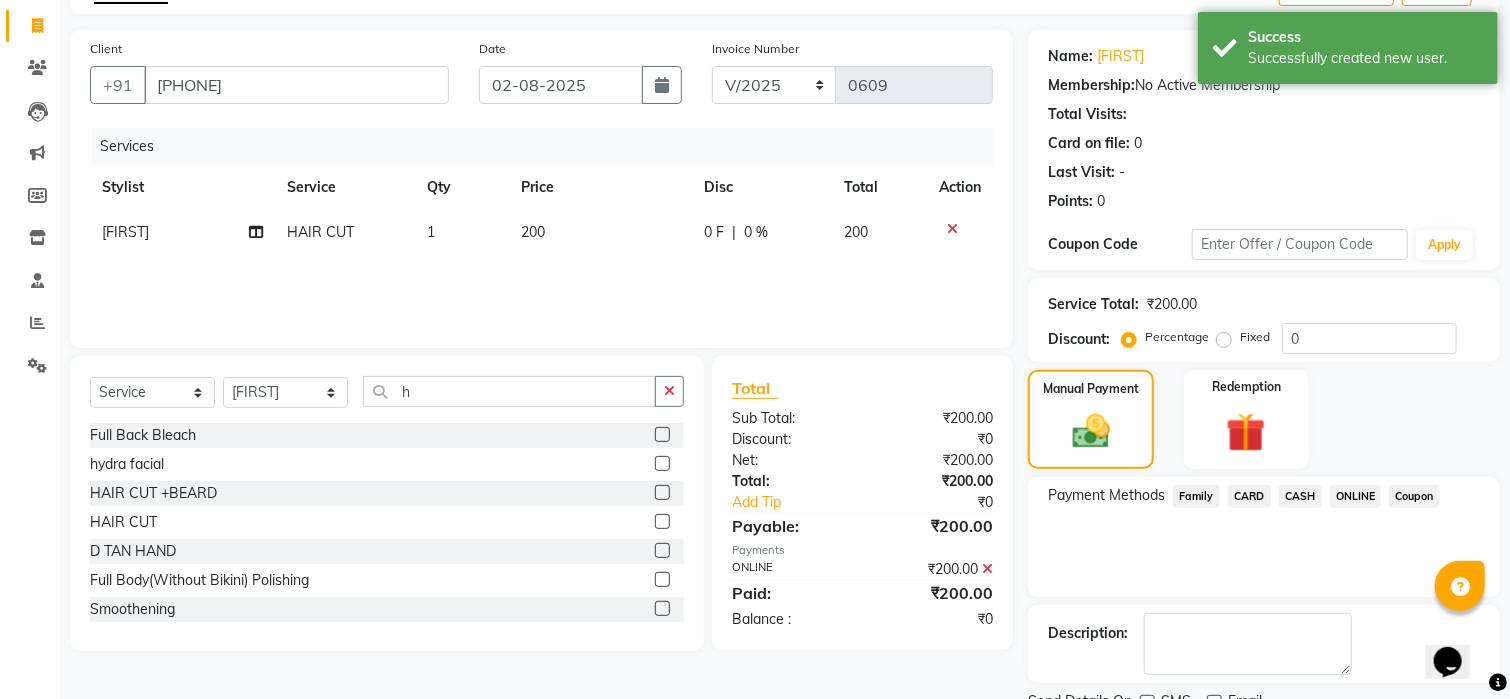 scroll, scrollTop: 200, scrollLeft: 0, axis: vertical 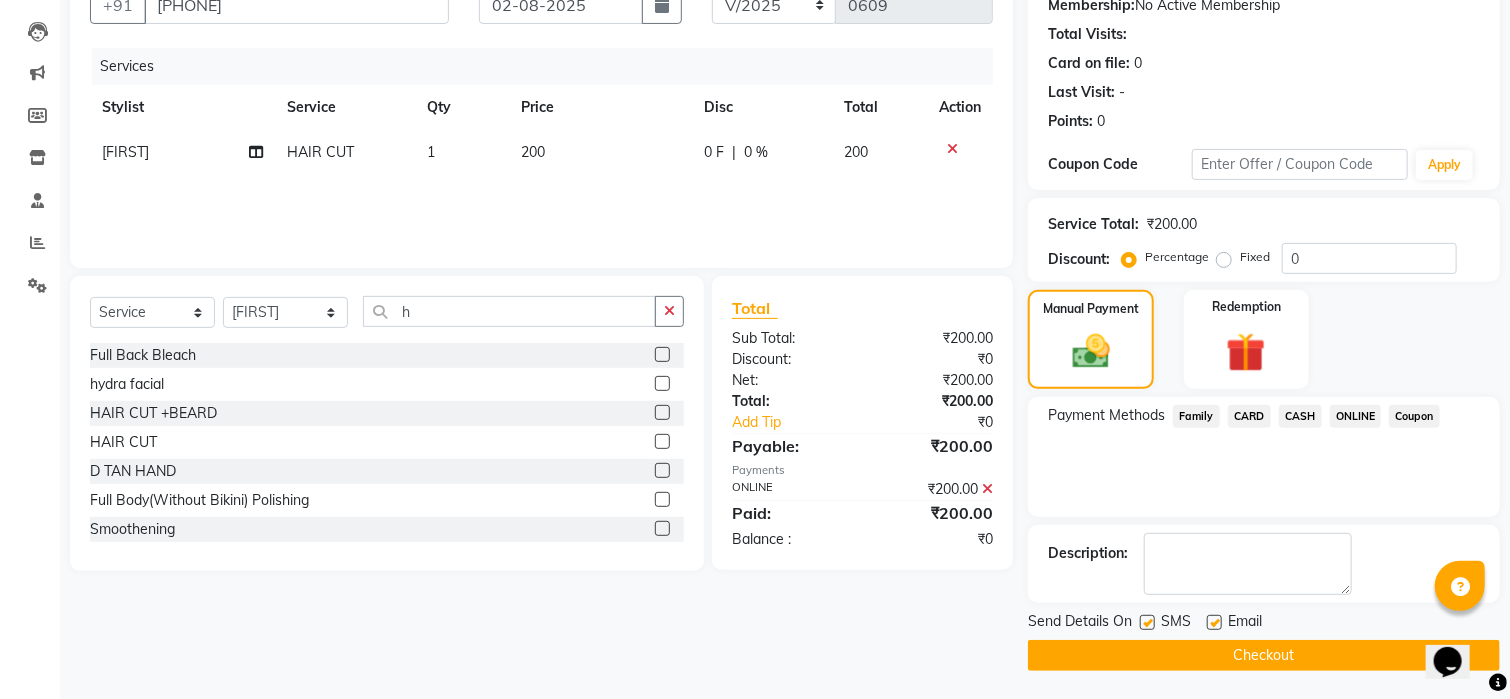 click on "Checkout" 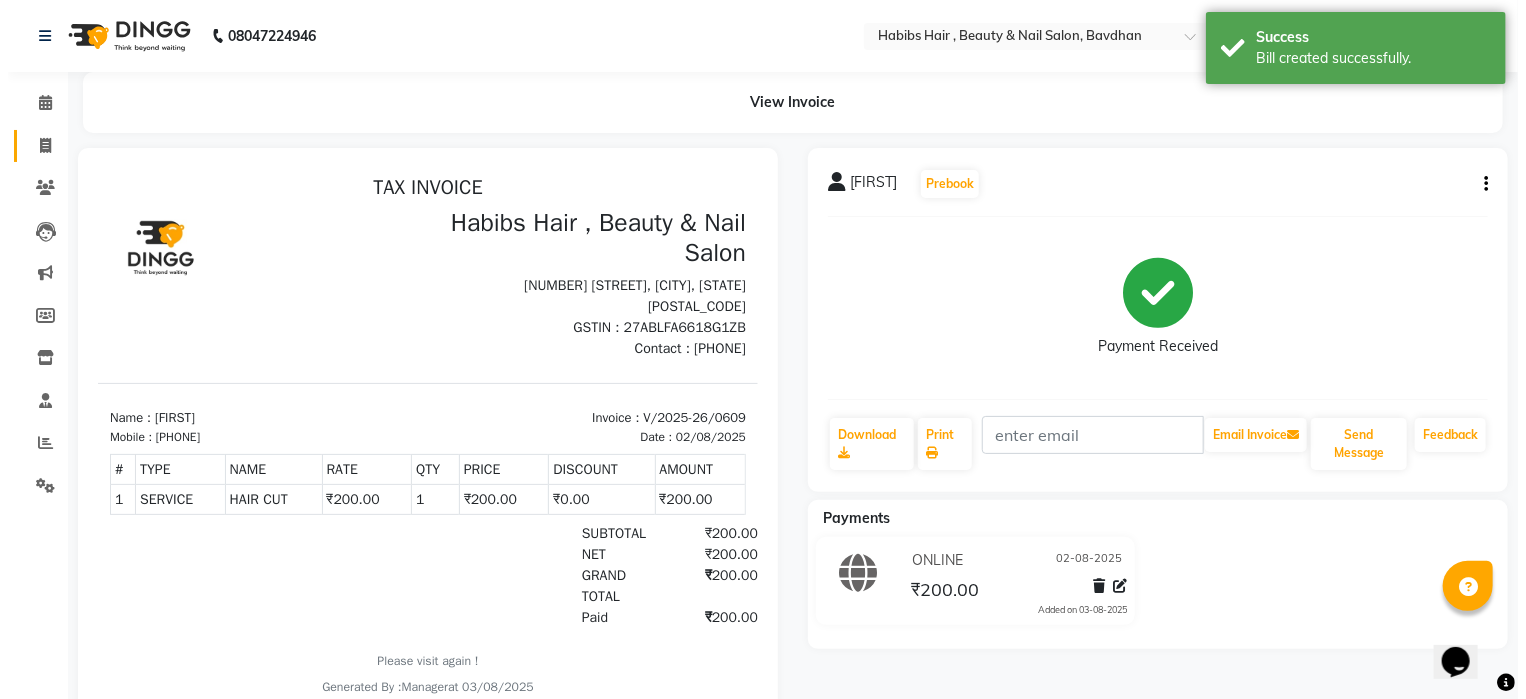 scroll, scrollTop: 0, scrollLeft: 0, axis: both 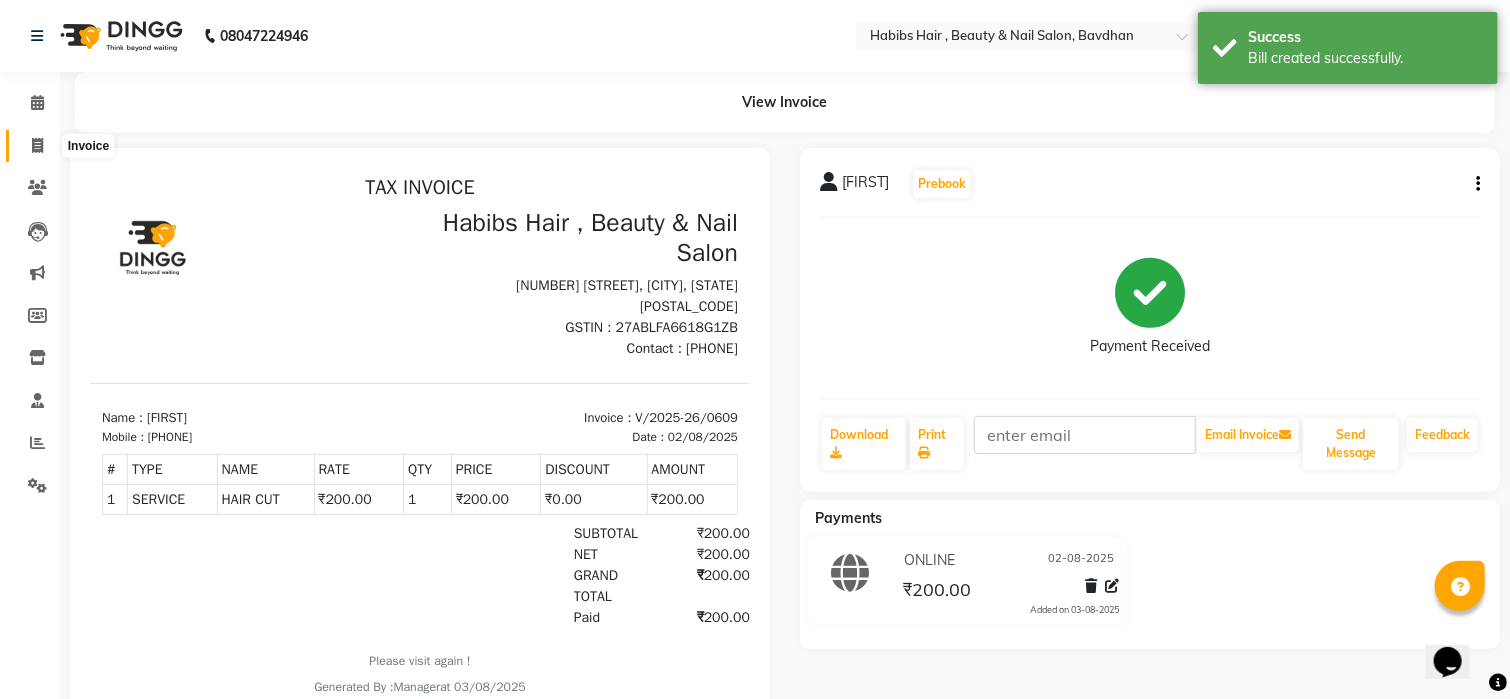 click 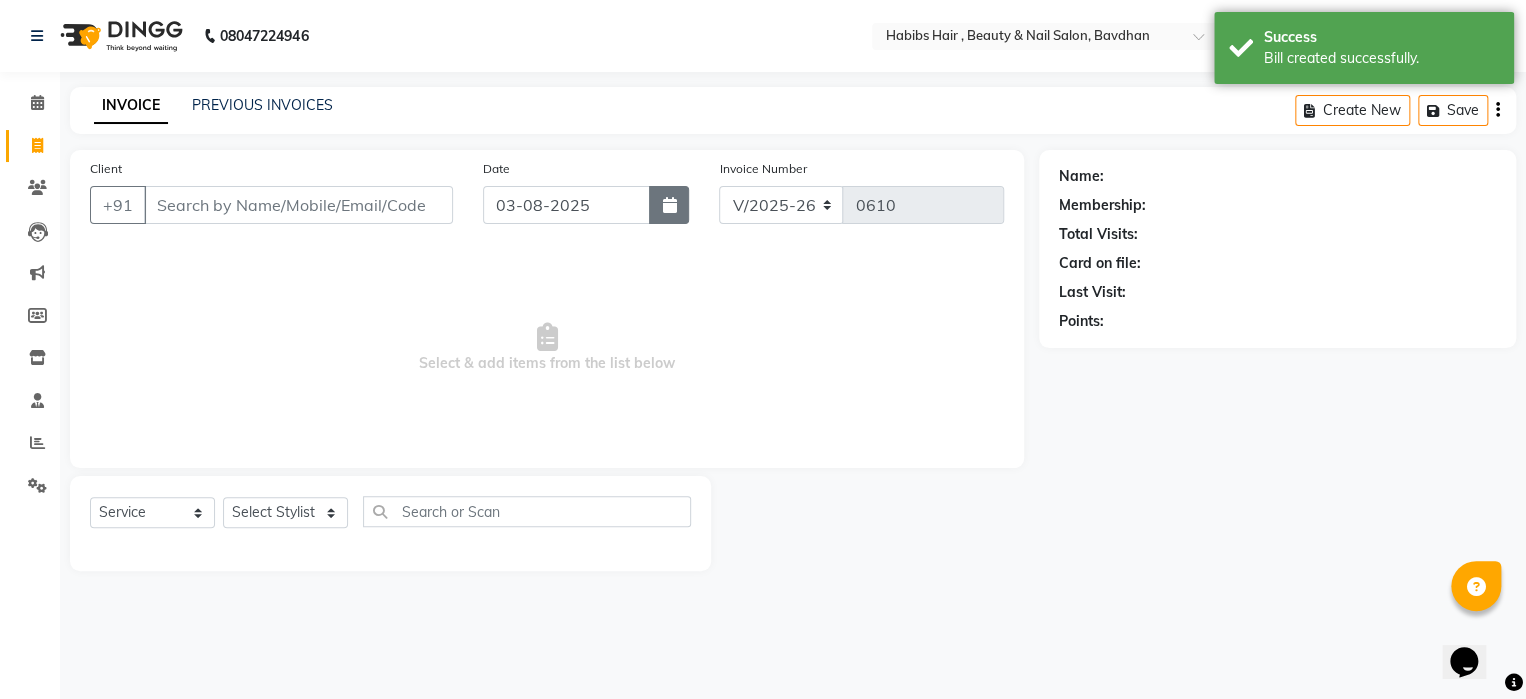 click 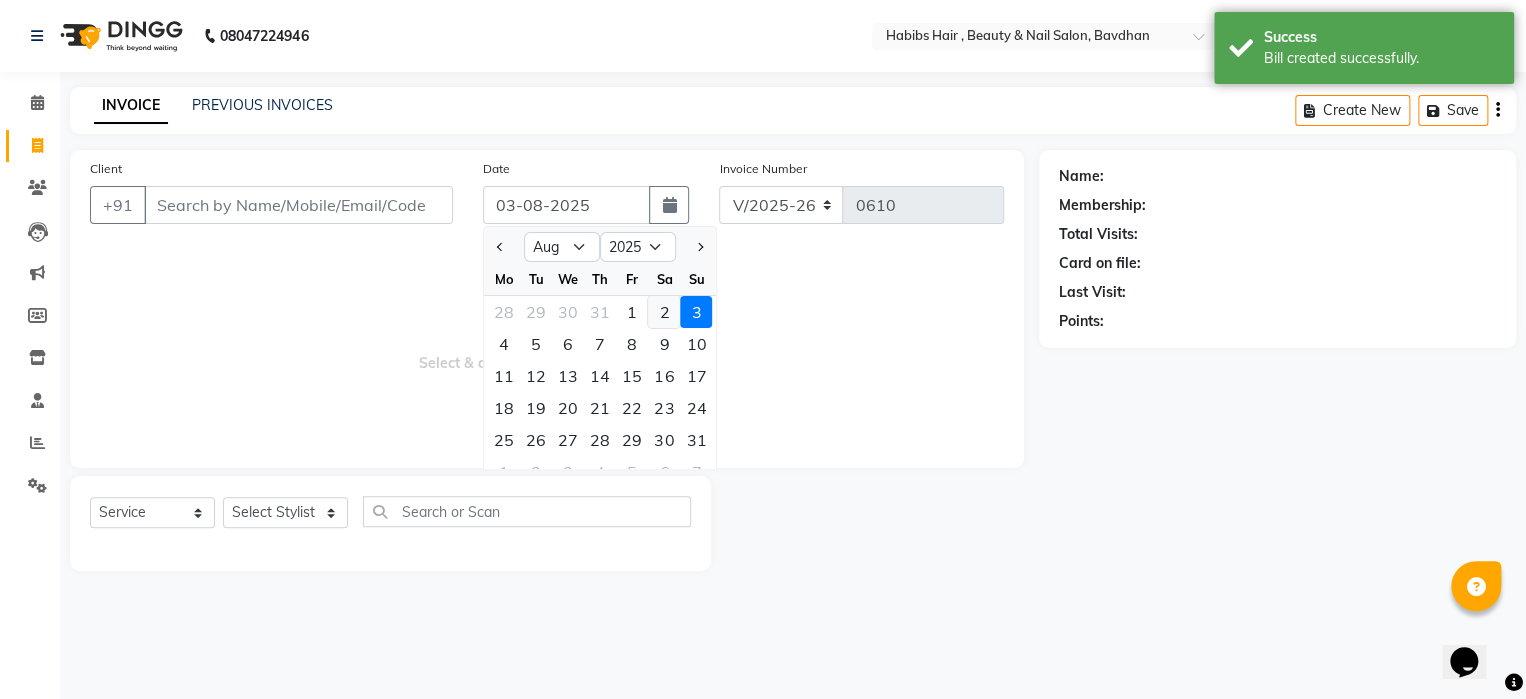 click on "2" 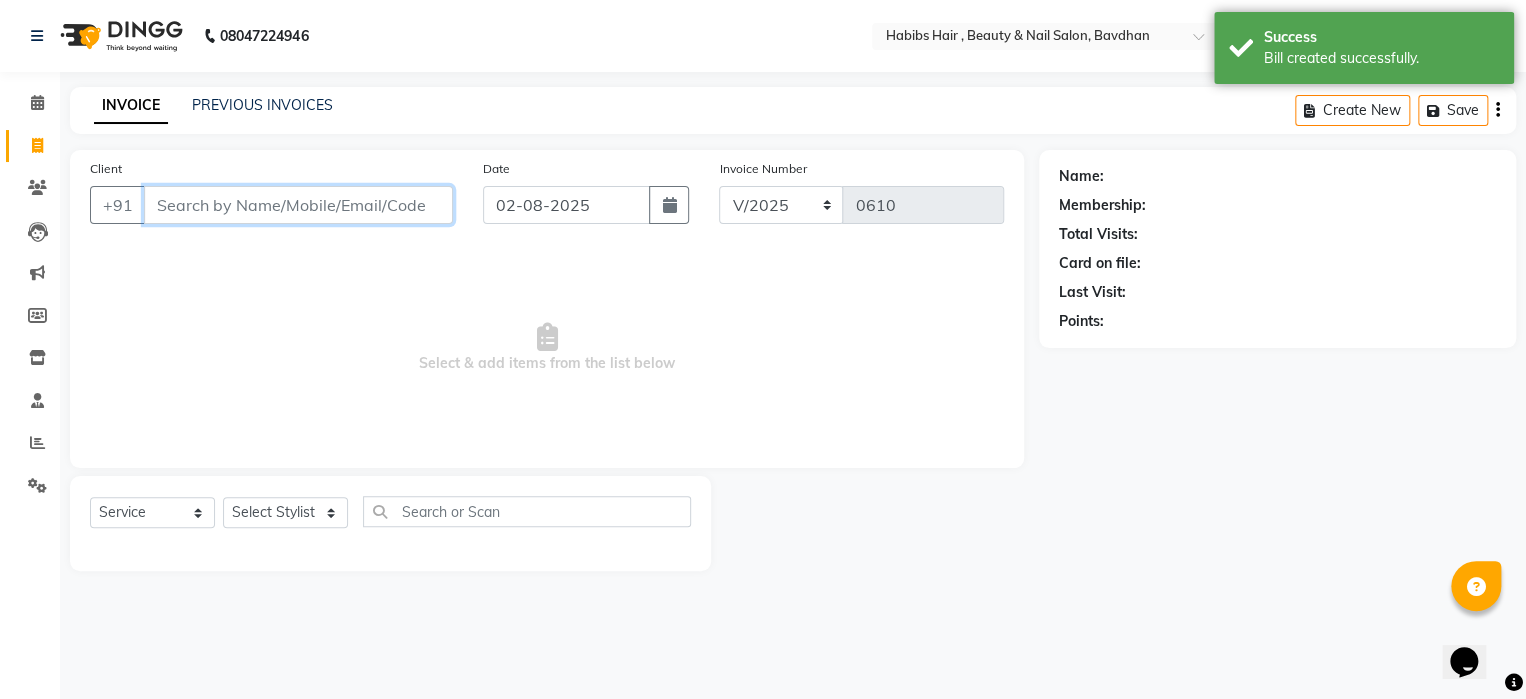 click on "Client" at bounding box center [298, 205] 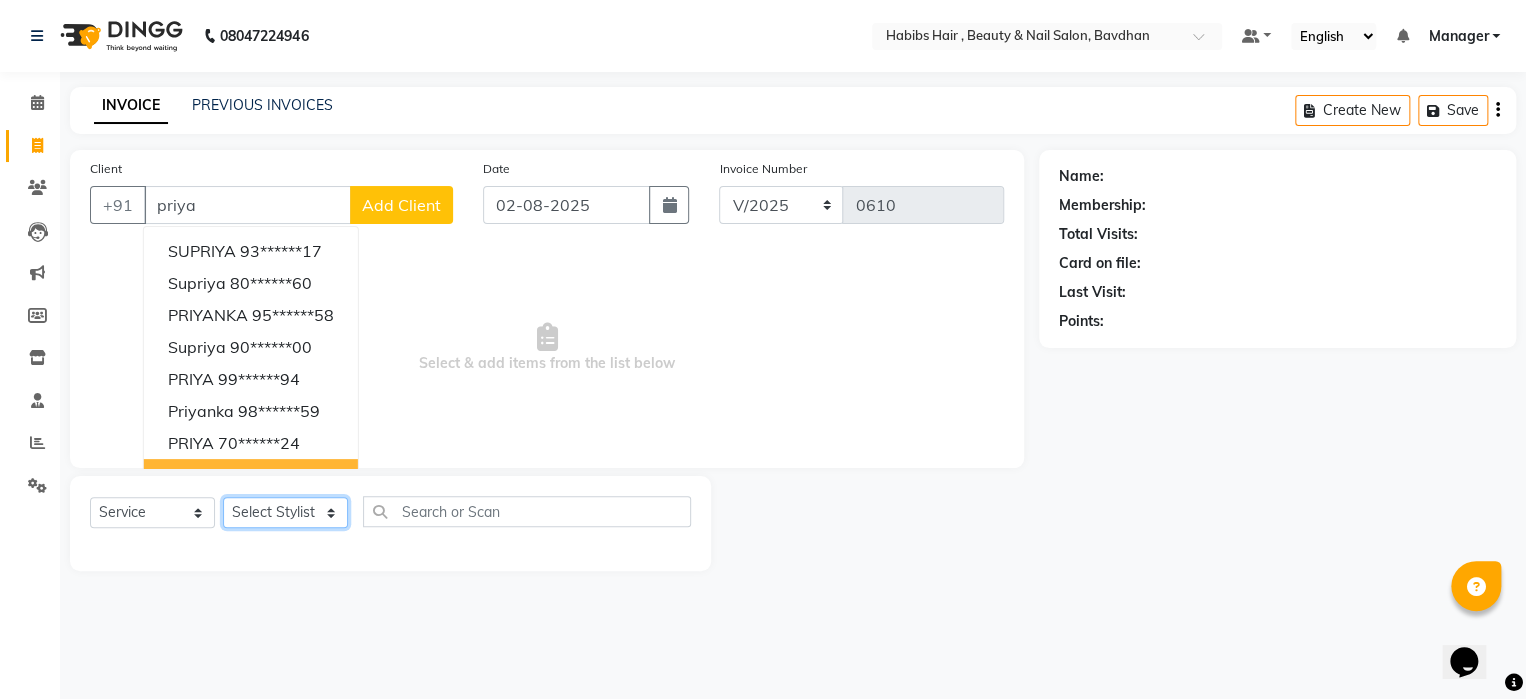 click on "Select Stylist Akash Aman Aniket Ashish Ganesh Manager mayur nikhil sujata" 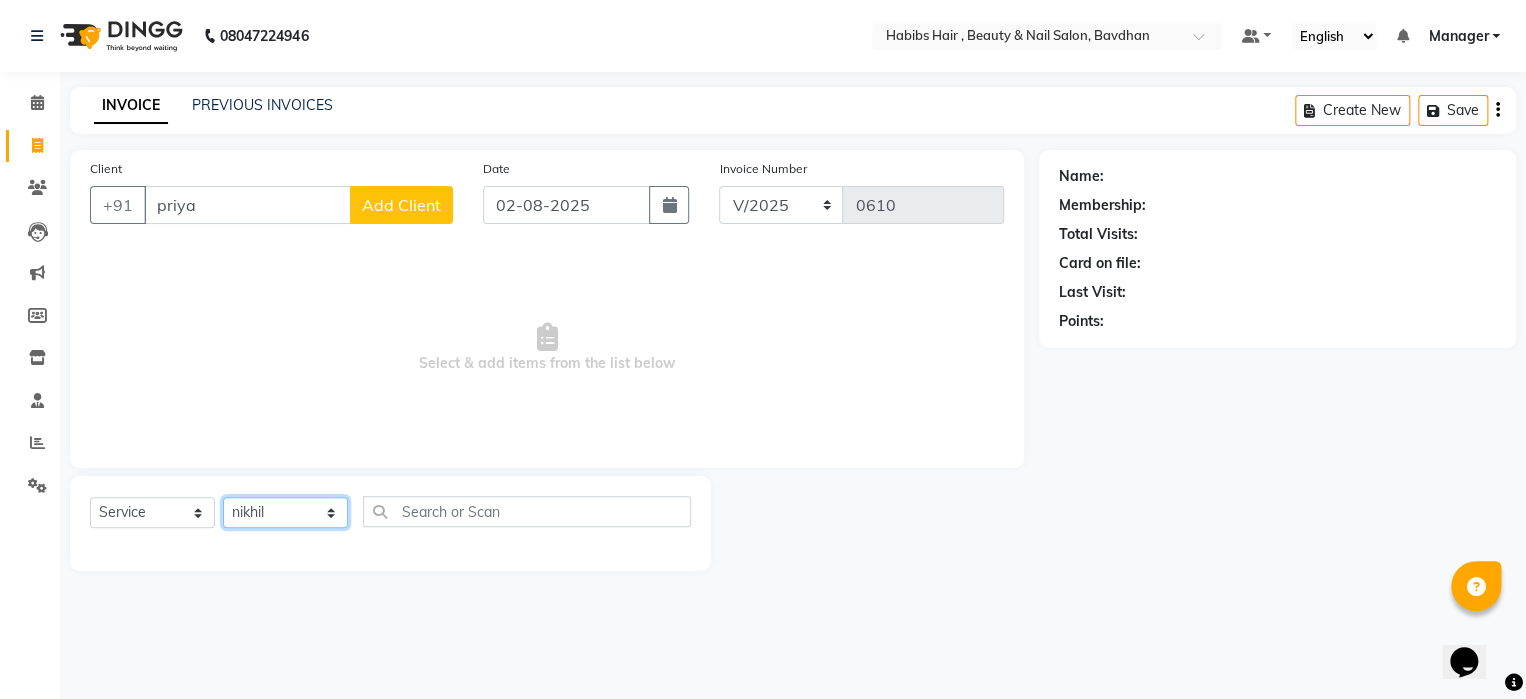 click on "Select Stylist Akash Aman Aniket Ashish Ganesh Manager mayur nikhil sujata" 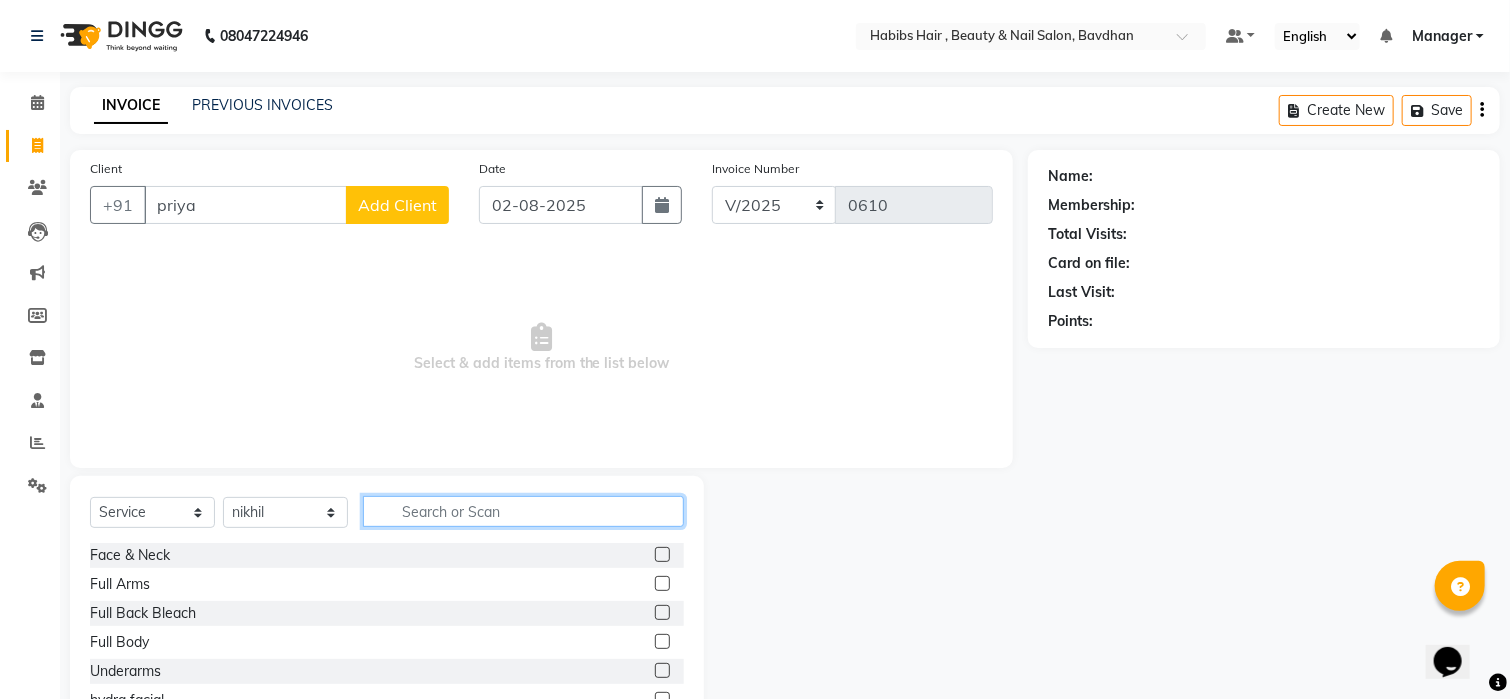 click 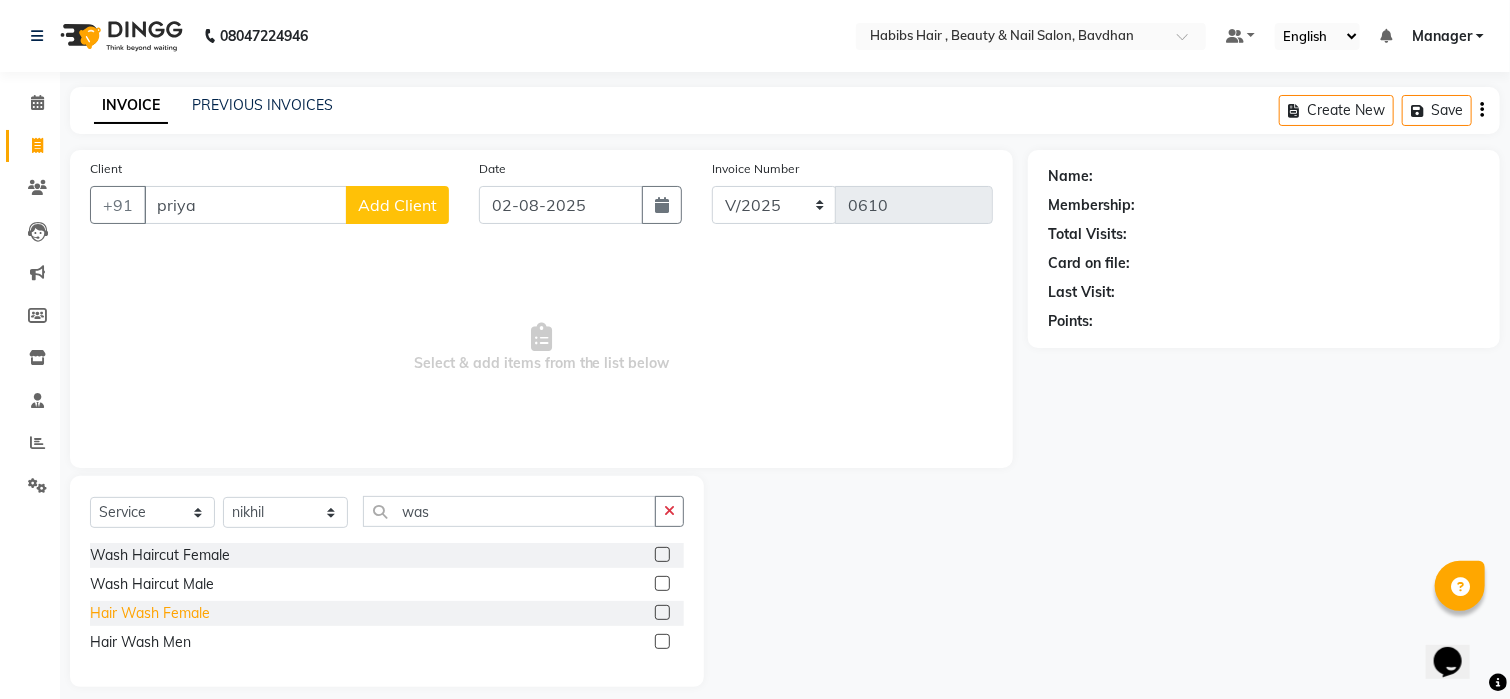 click on "Hair Wash Female" 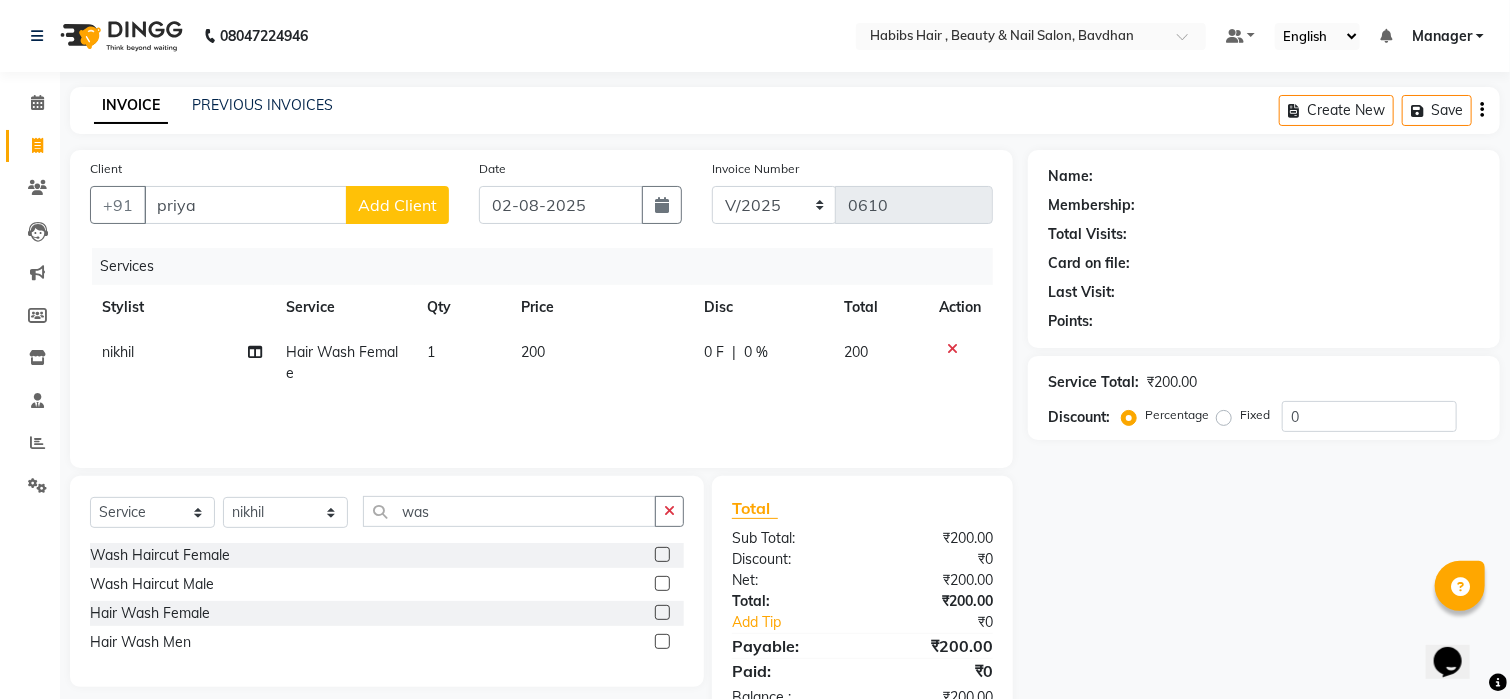 click on "200" 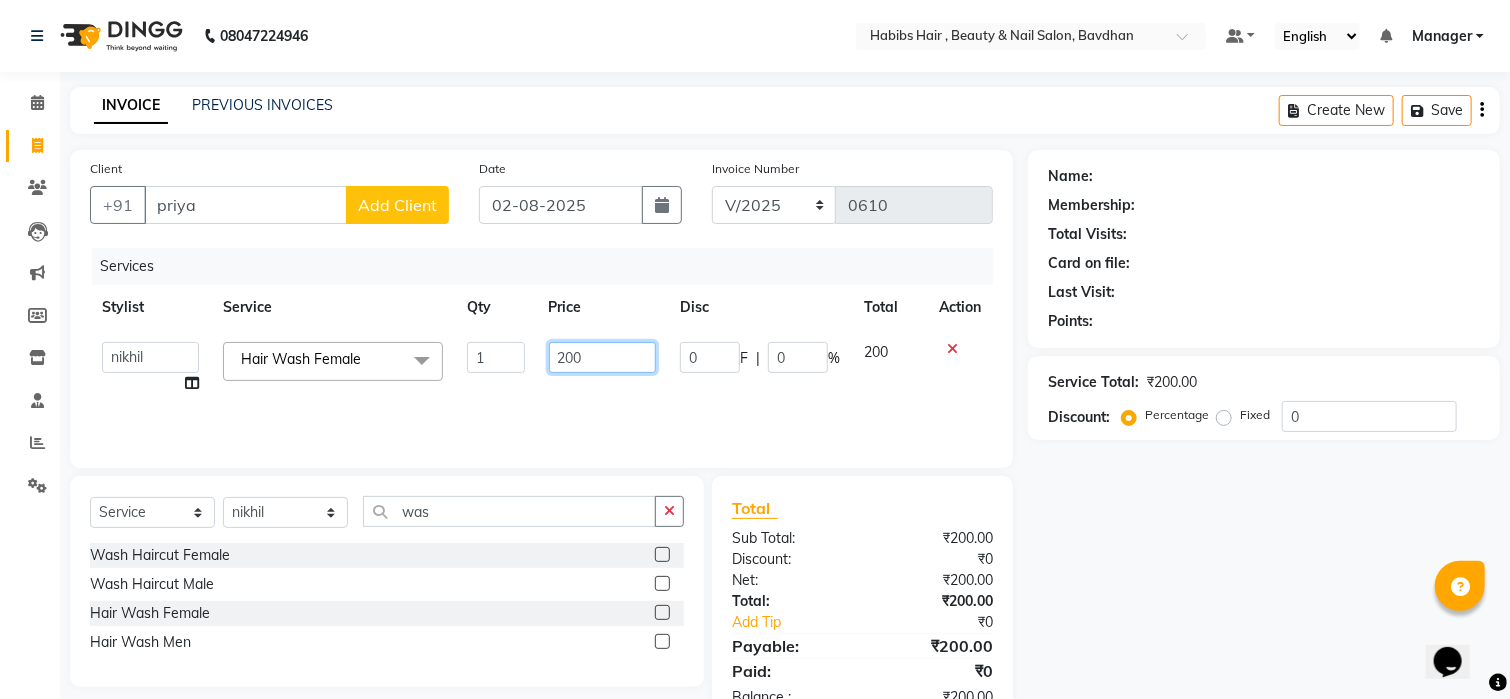 click on "200" 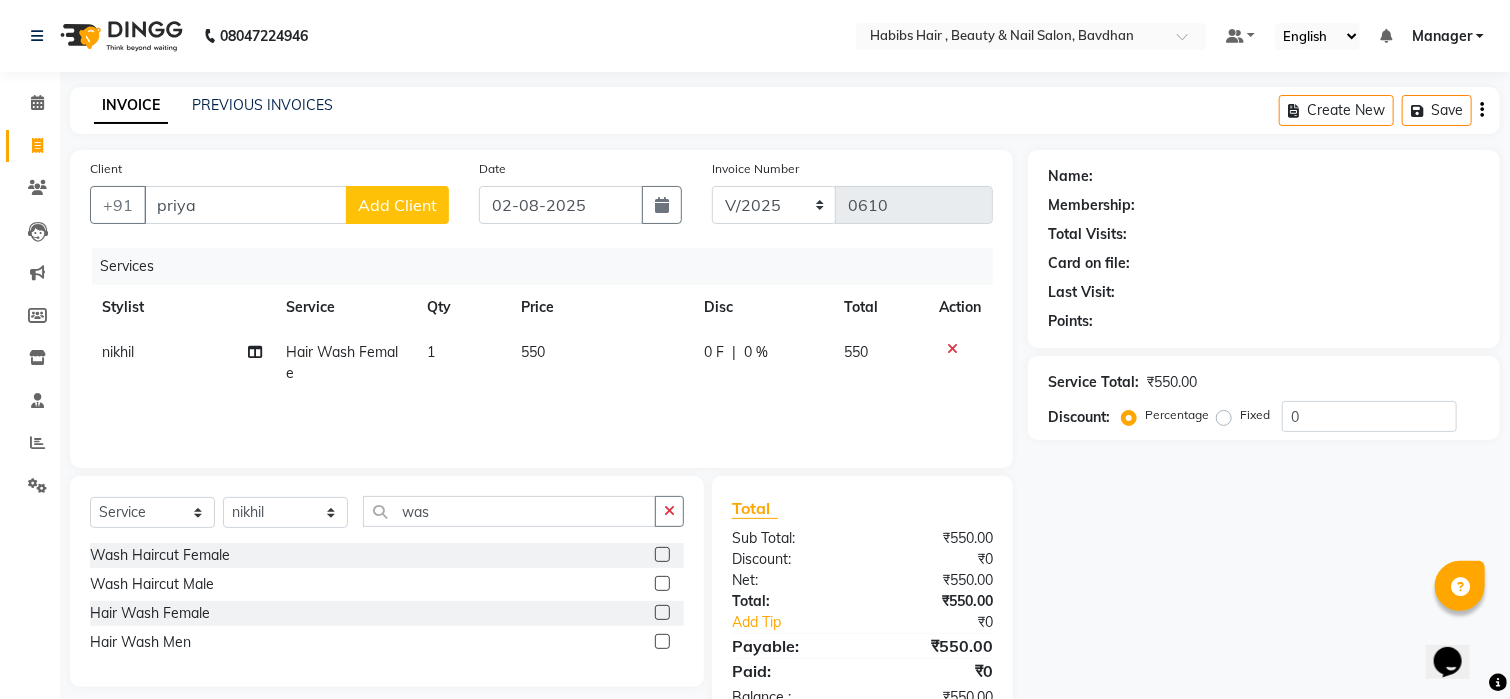 click on "Add Client" 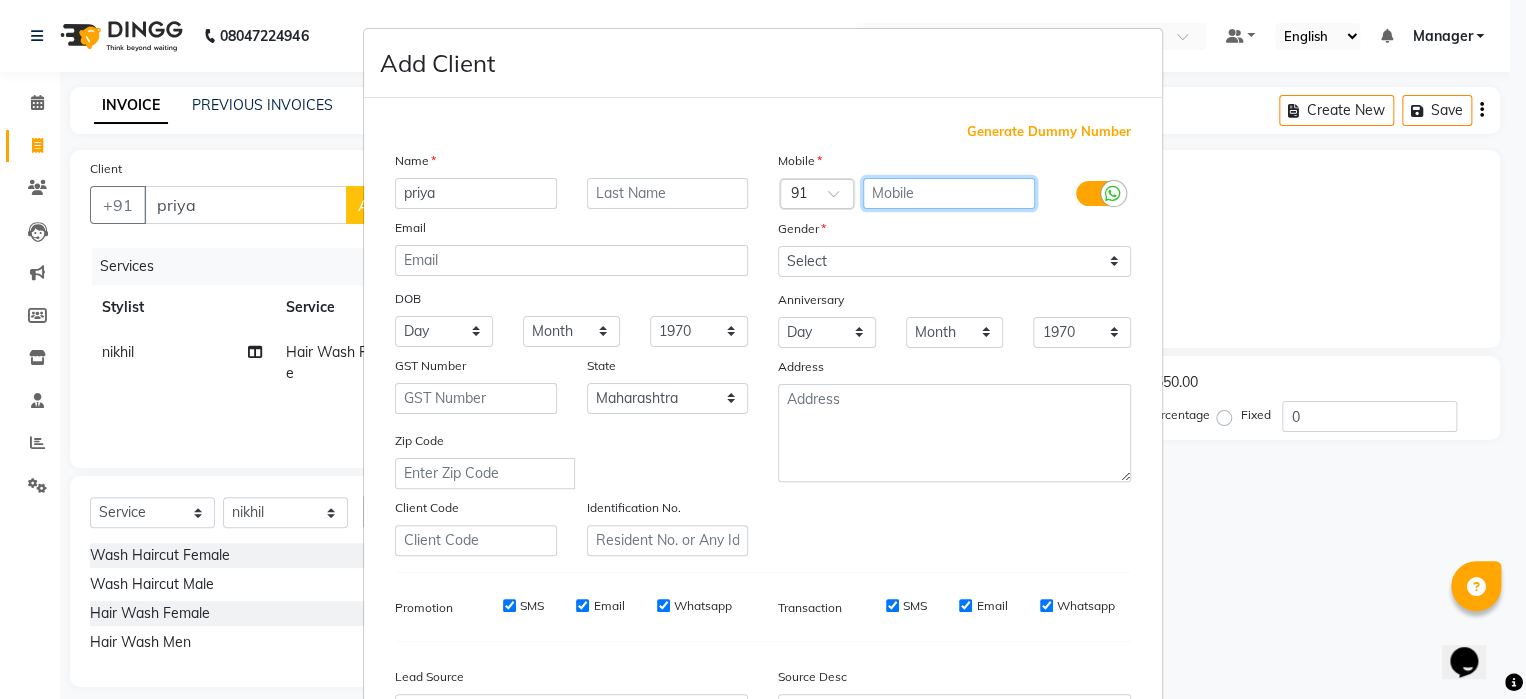 click at bounding box center [949, 193] 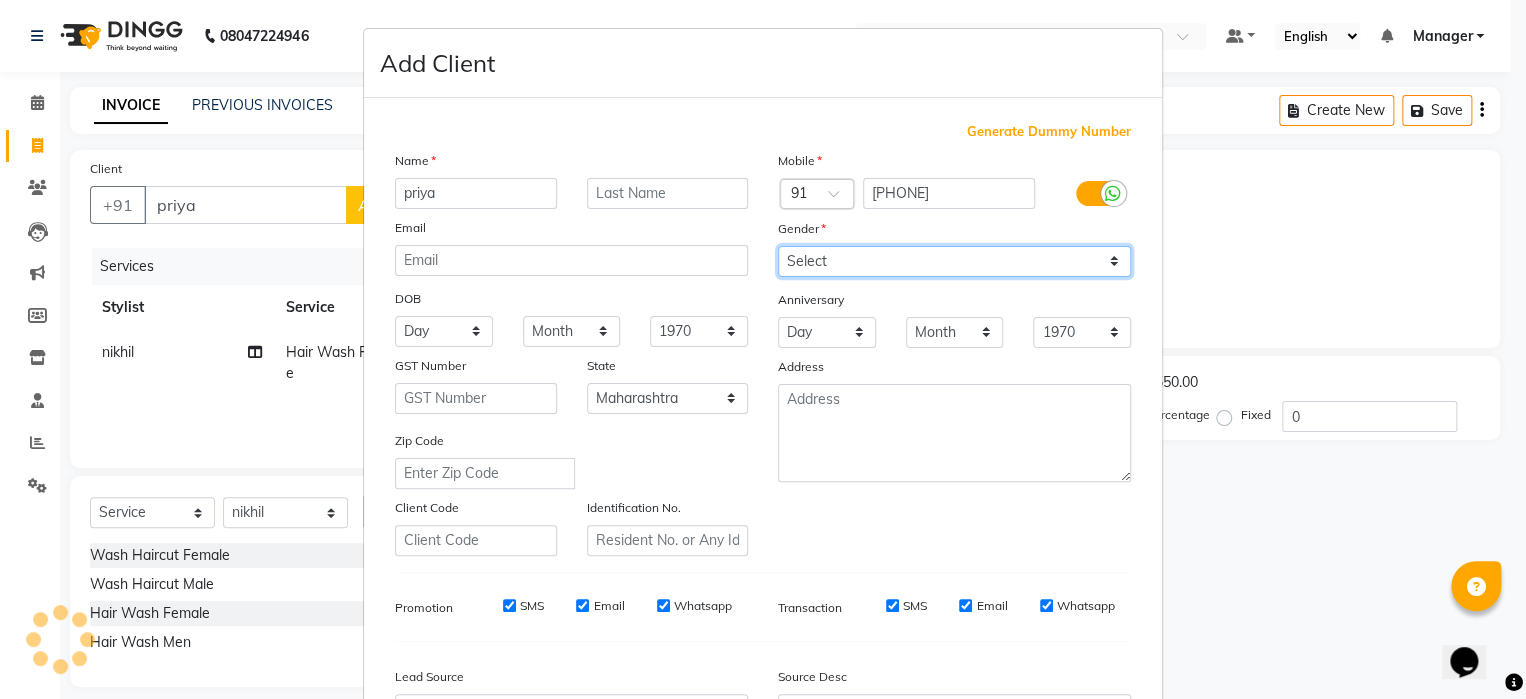 click on "Select Male Female Other Prefer Not To Say" at bounding box center [954, 261] 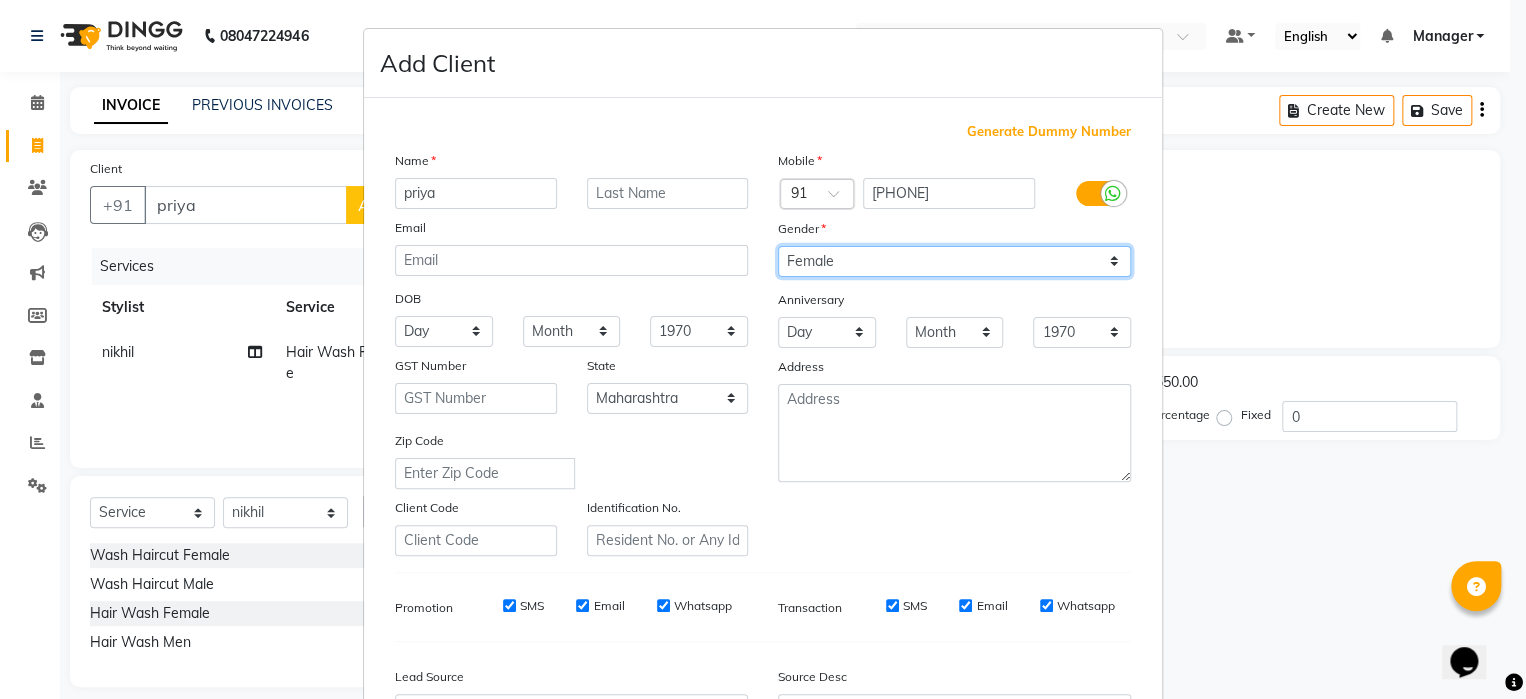 click on "Select Male Female Other Prefer Not To Say" at bounding box center (954, 261) 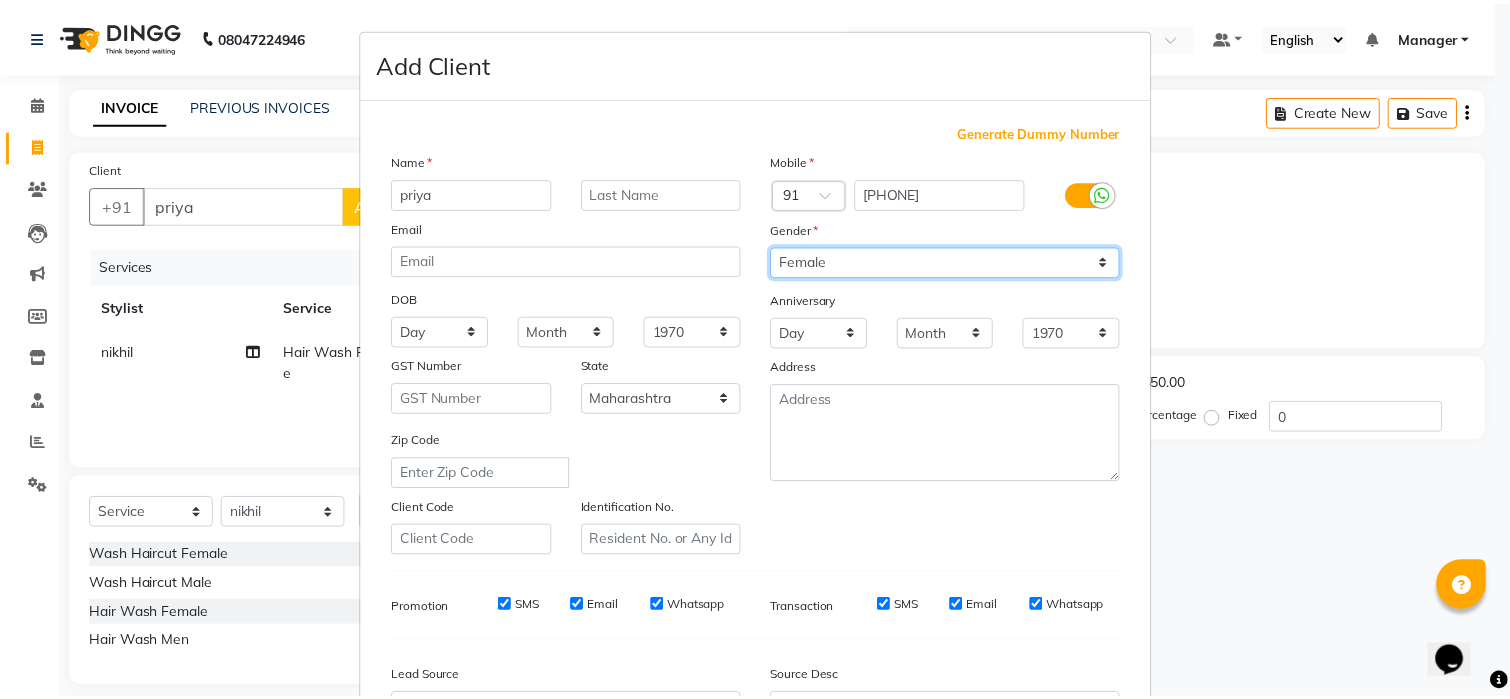 scroll, scrollTop: 233, scrollLeft: 0, axis: vertical 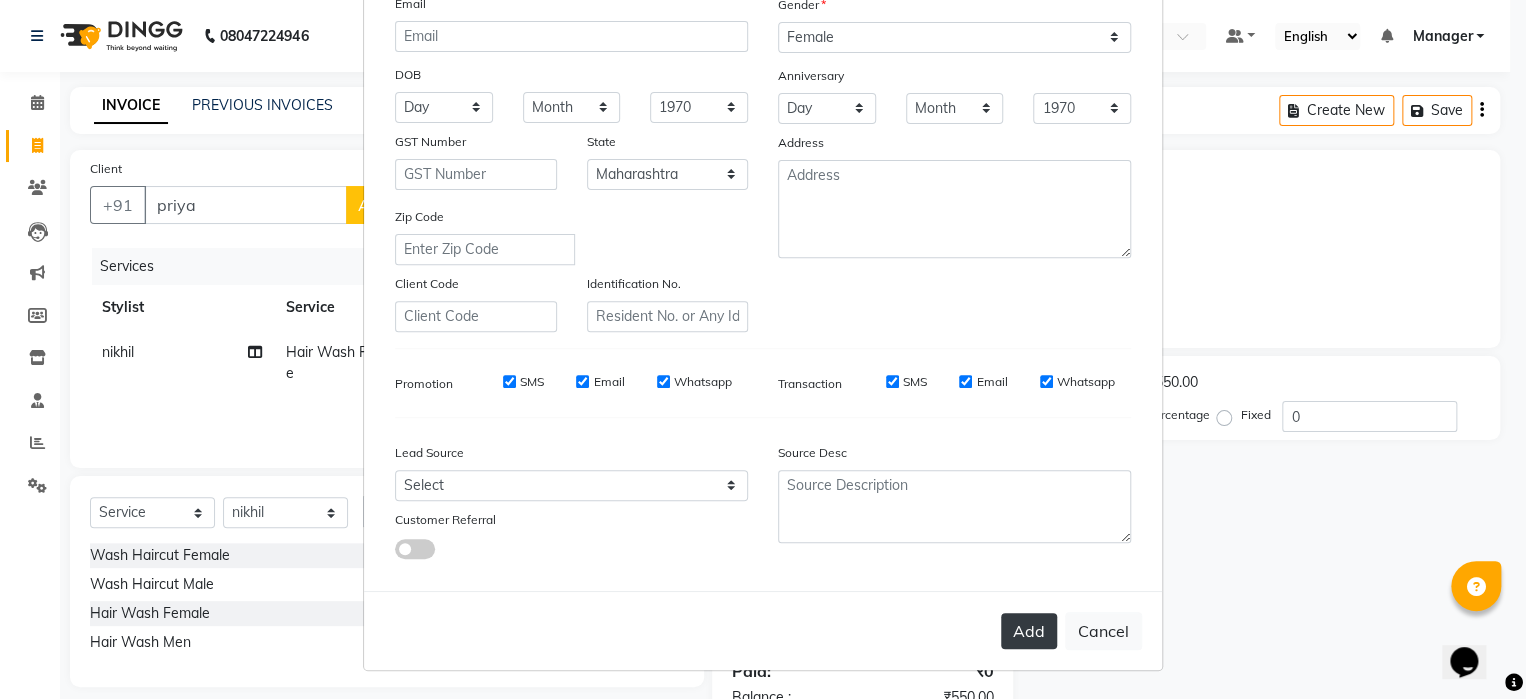 click on "Add" at bounding box center (1029, 631) 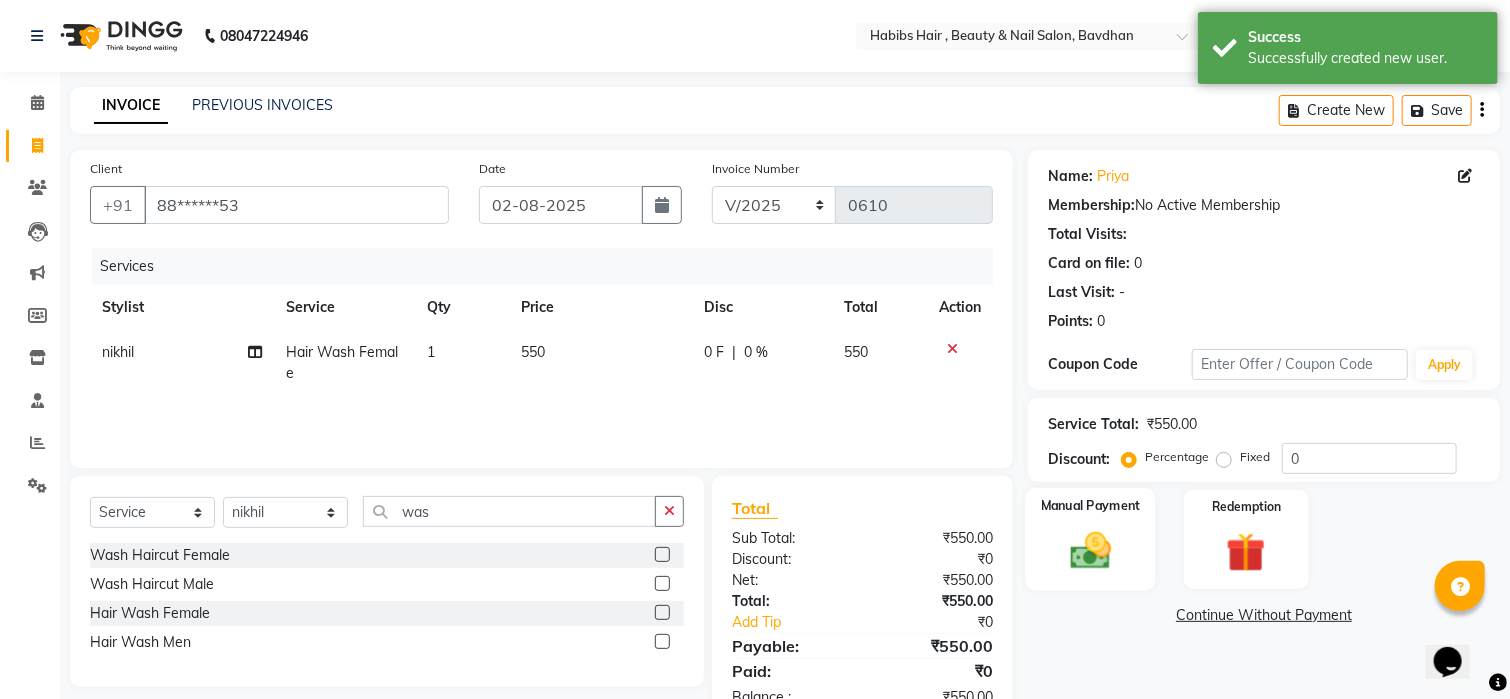click 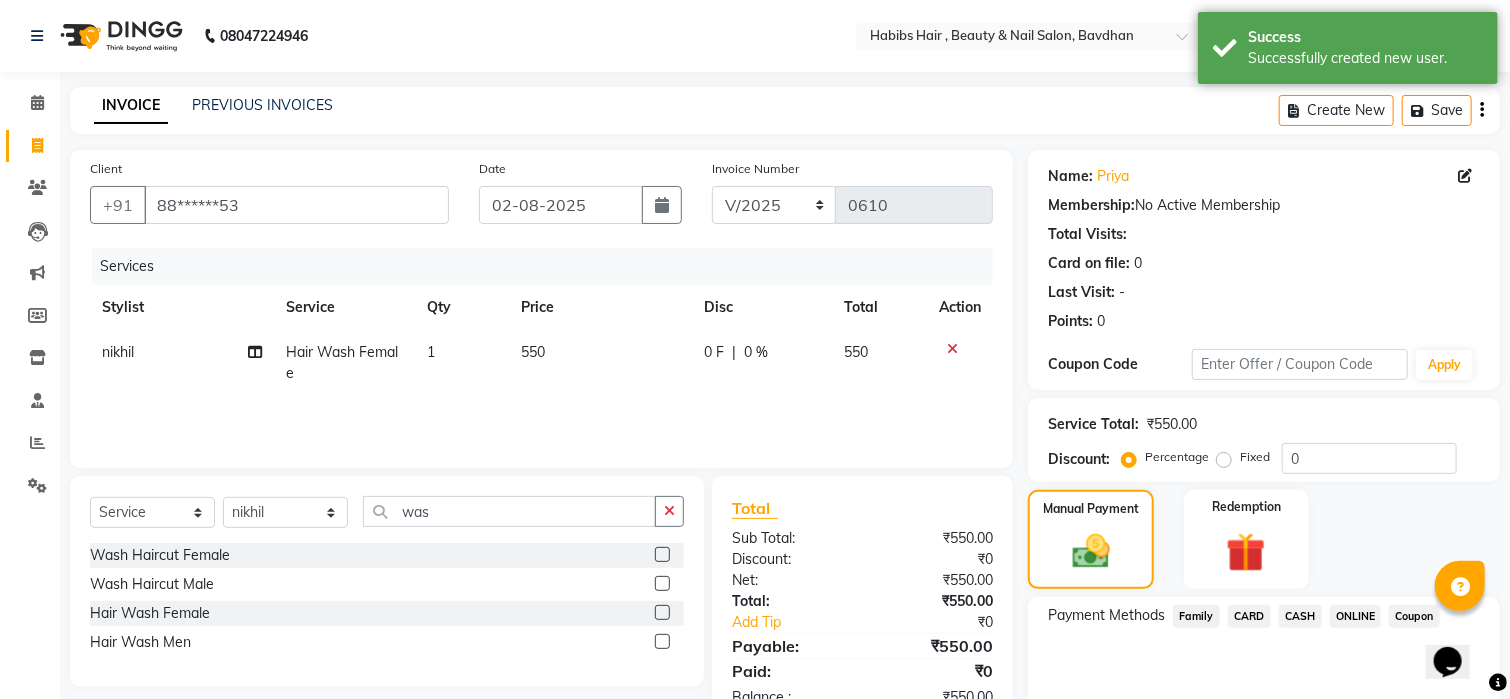 click on "ONLINE" 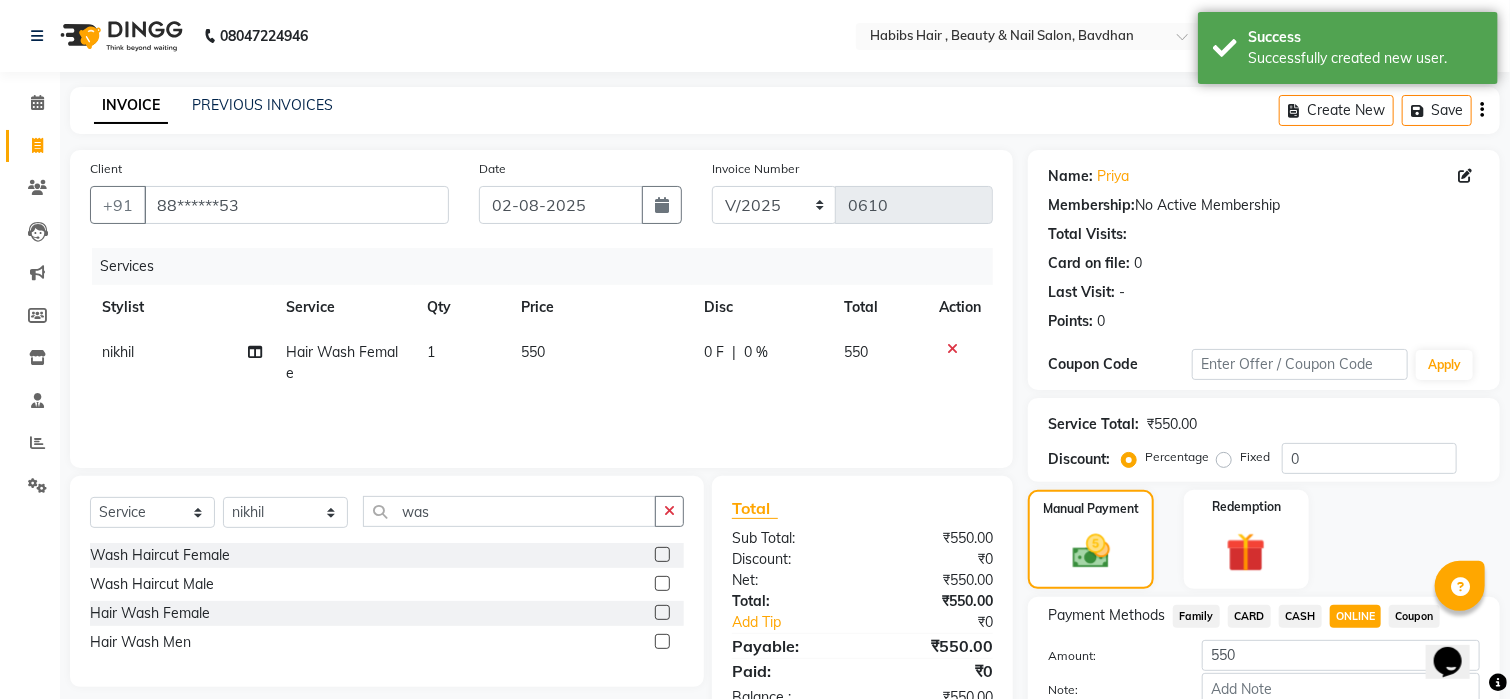 scroll, scrollTop: 120, scrollLeft: 0, axis: vertical 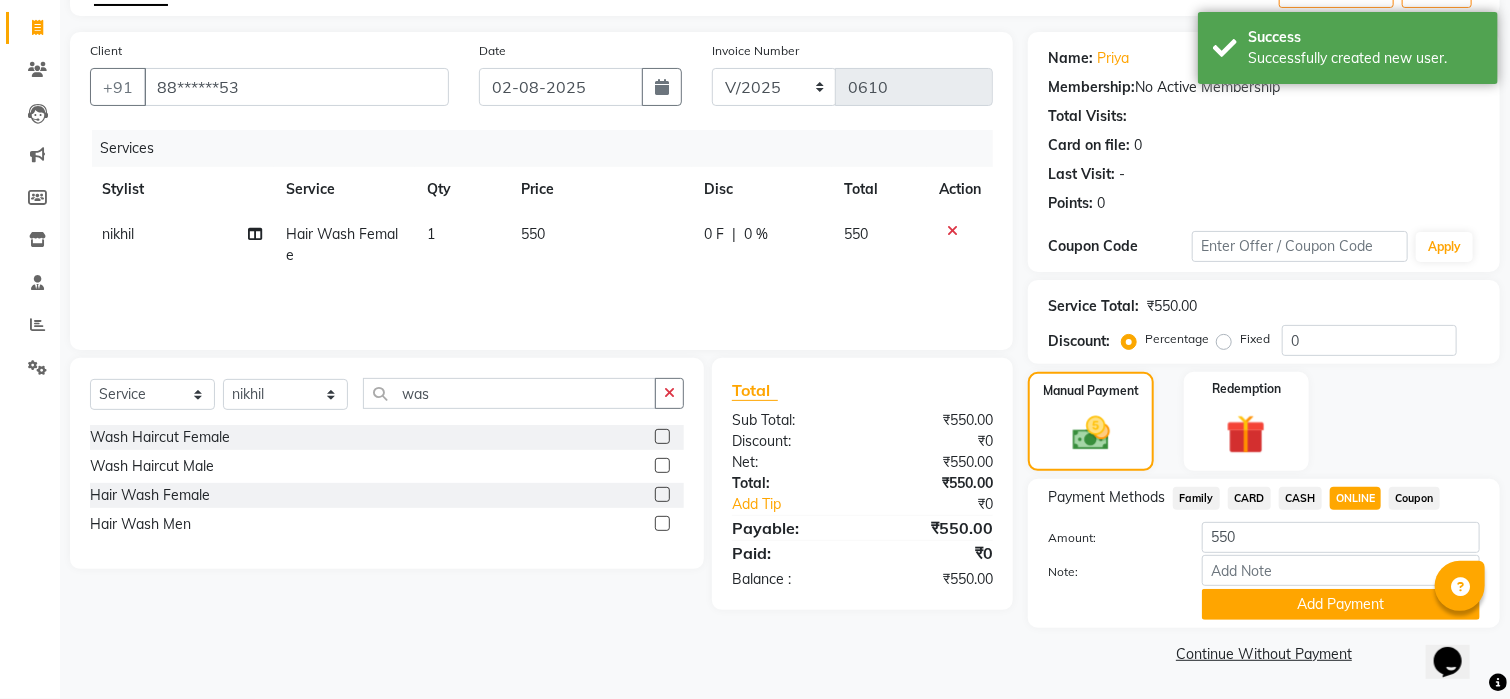 click on "Add Payment" 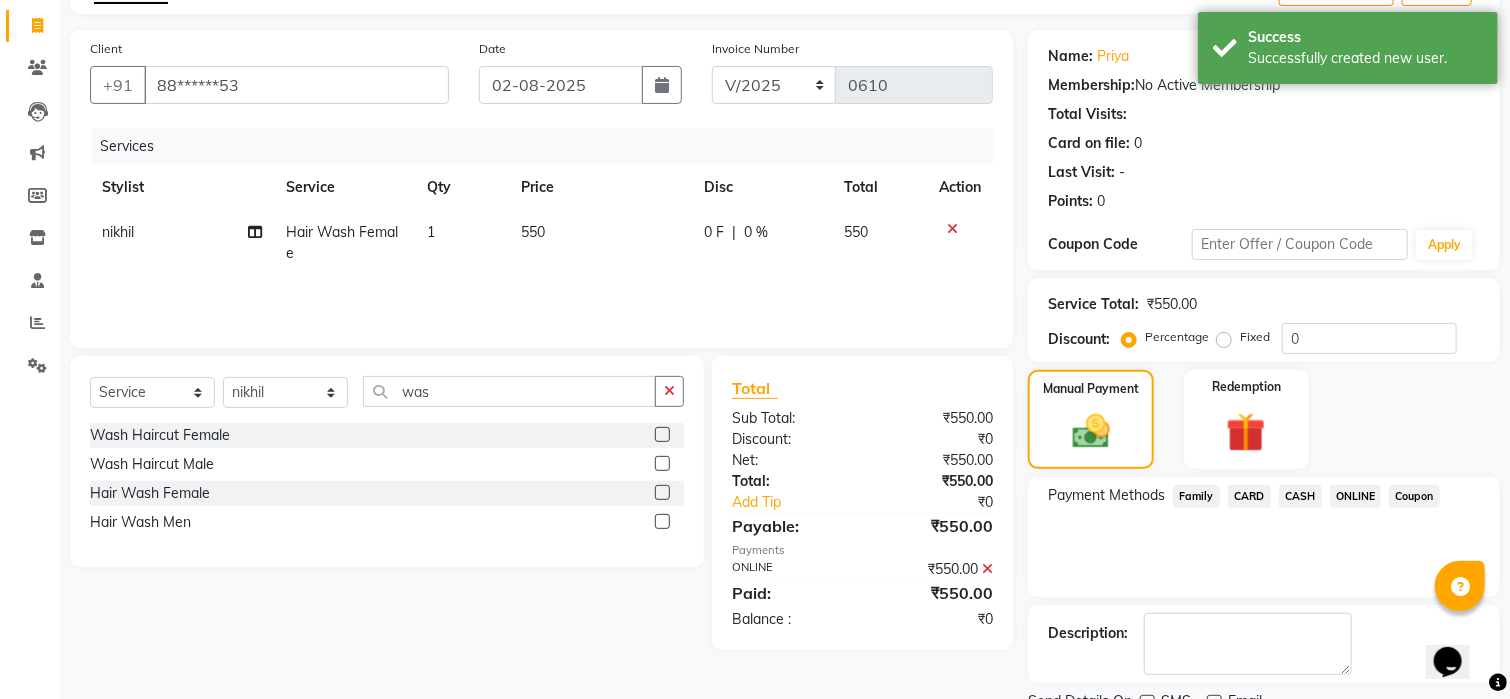scroll, scrollTop: 200, scrollLeft: 0, axis: vertical 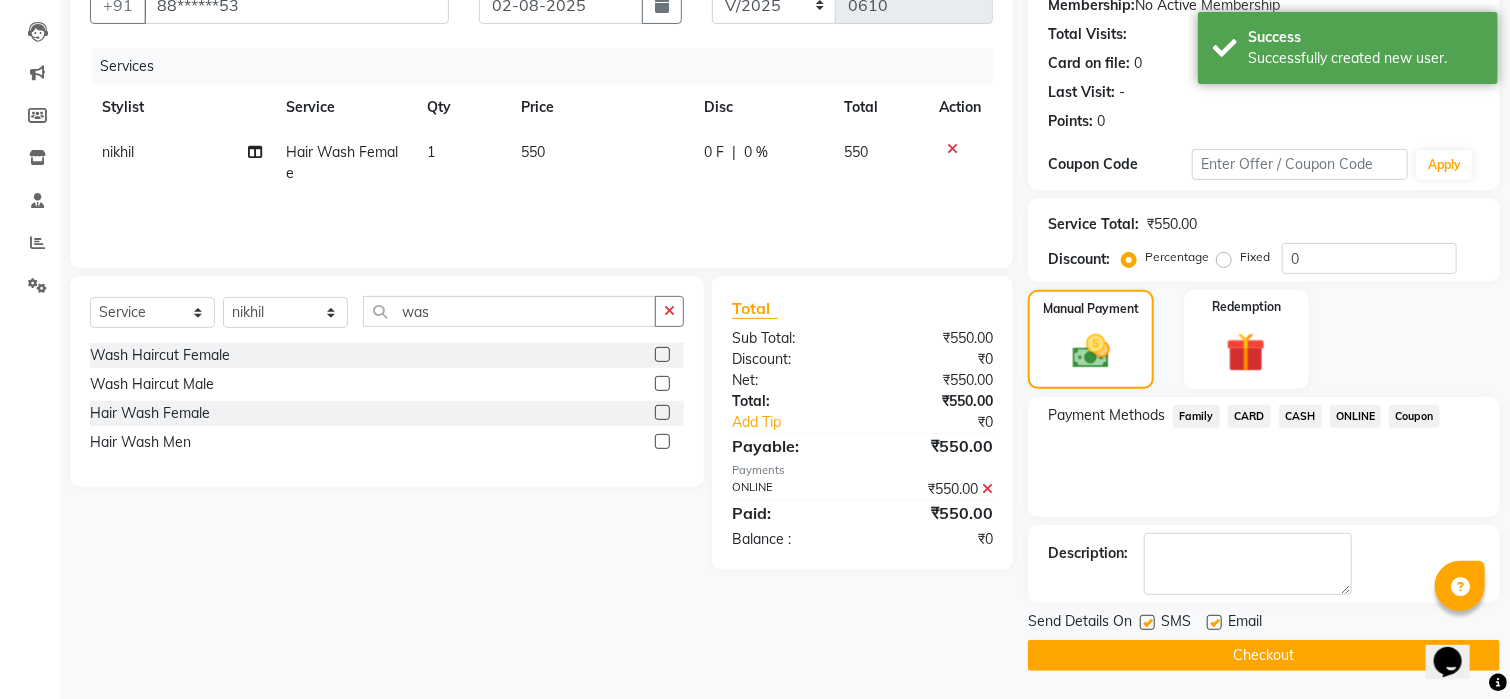 click on "Checkout" 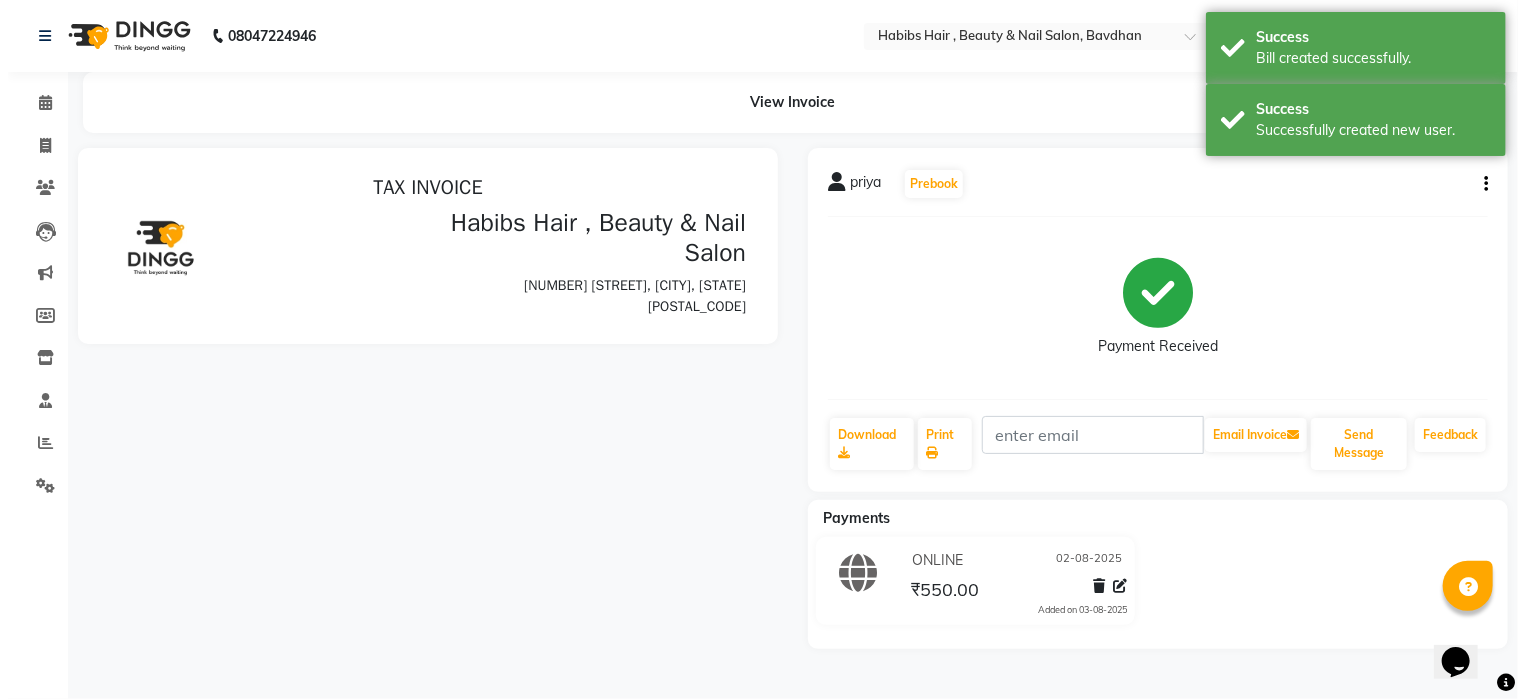 scroll, scrollTop: 0, scrollLeft: 0, axis: both 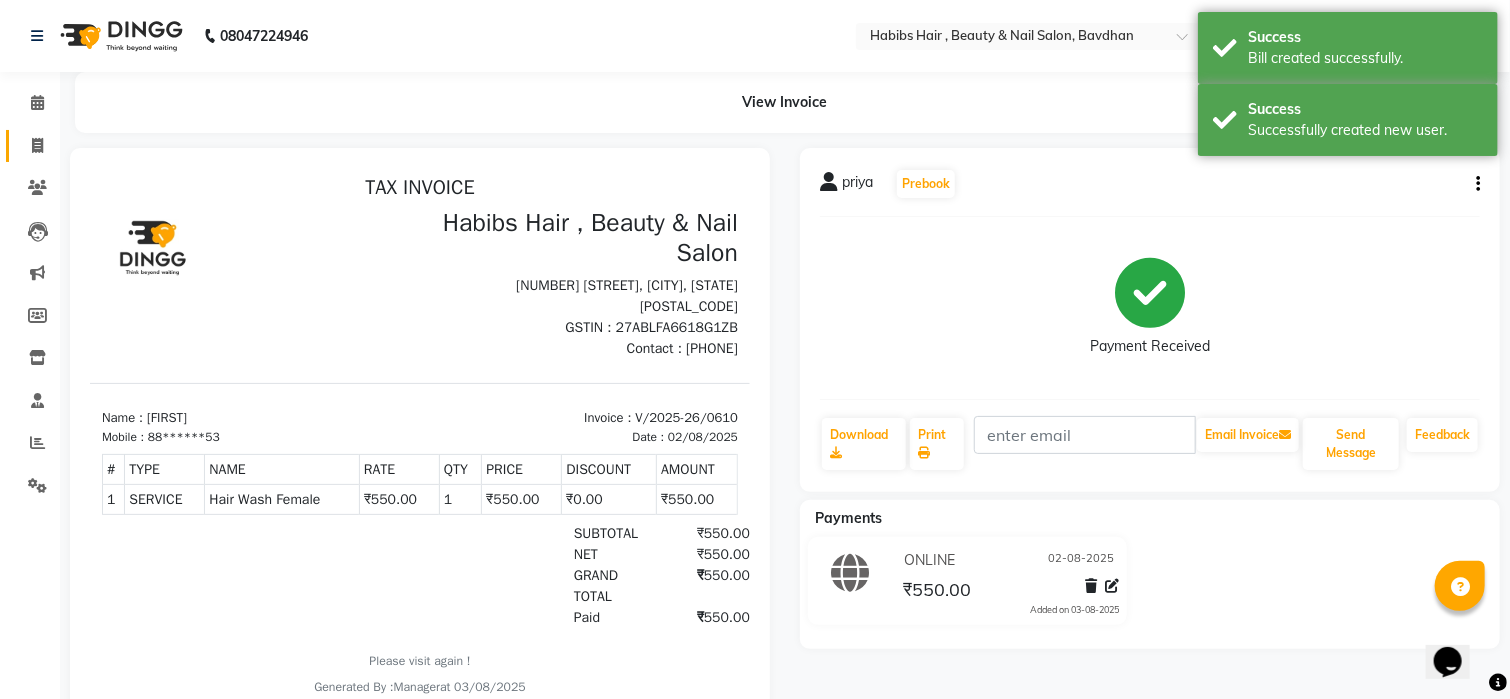 click 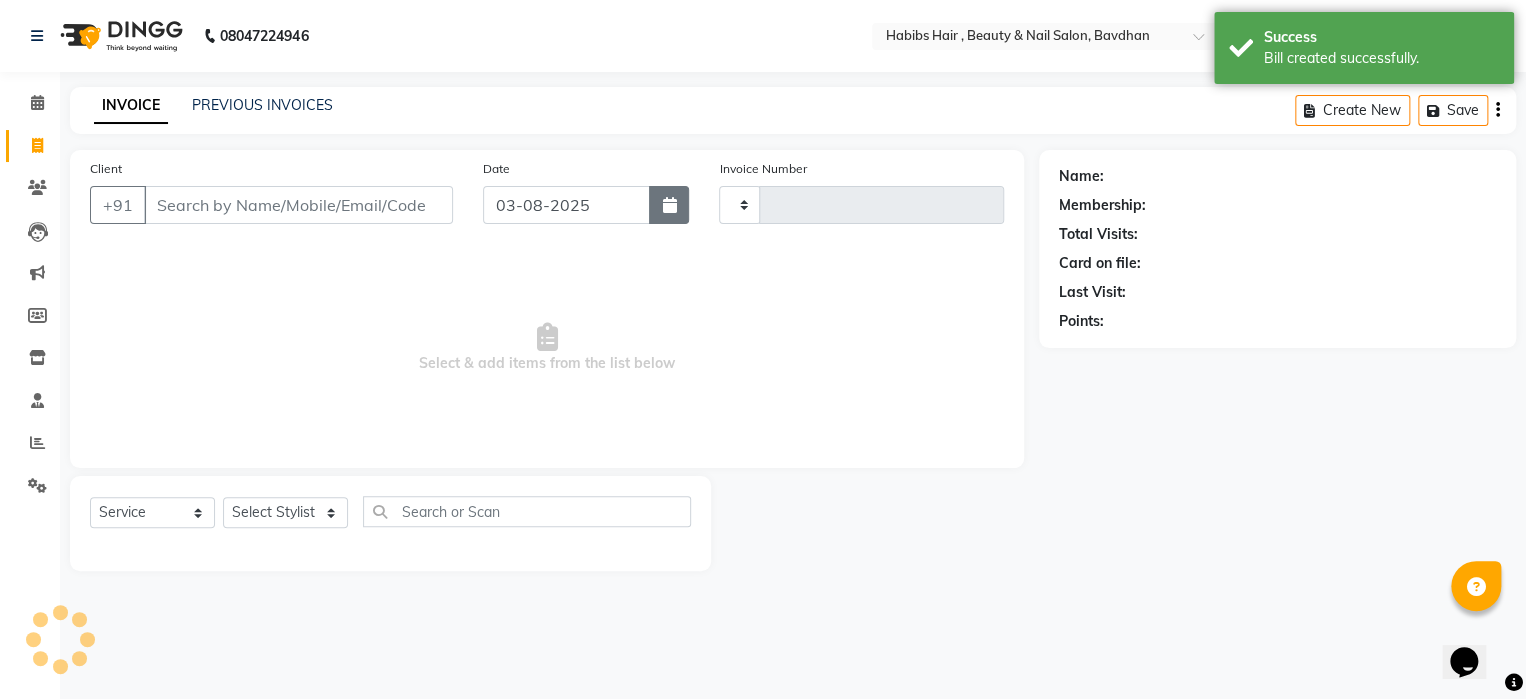 click 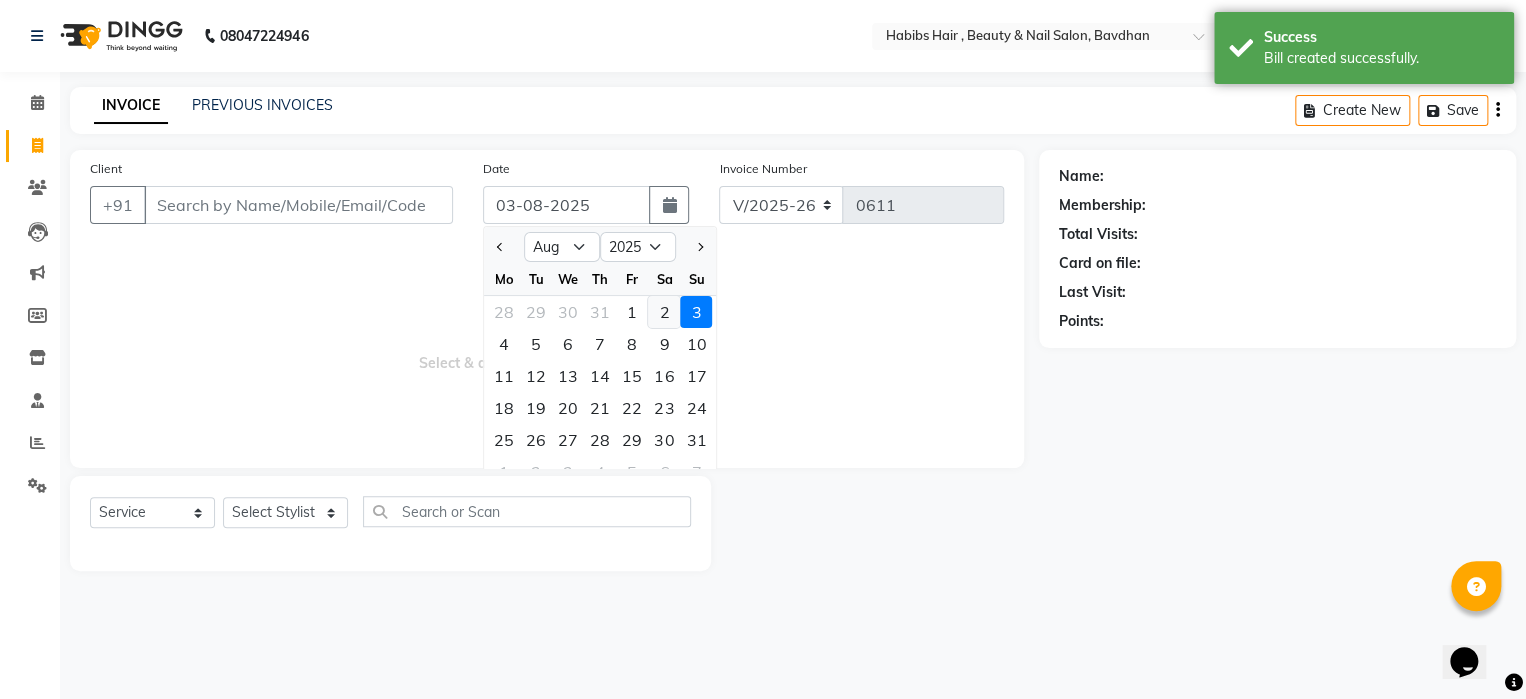 click on "2" 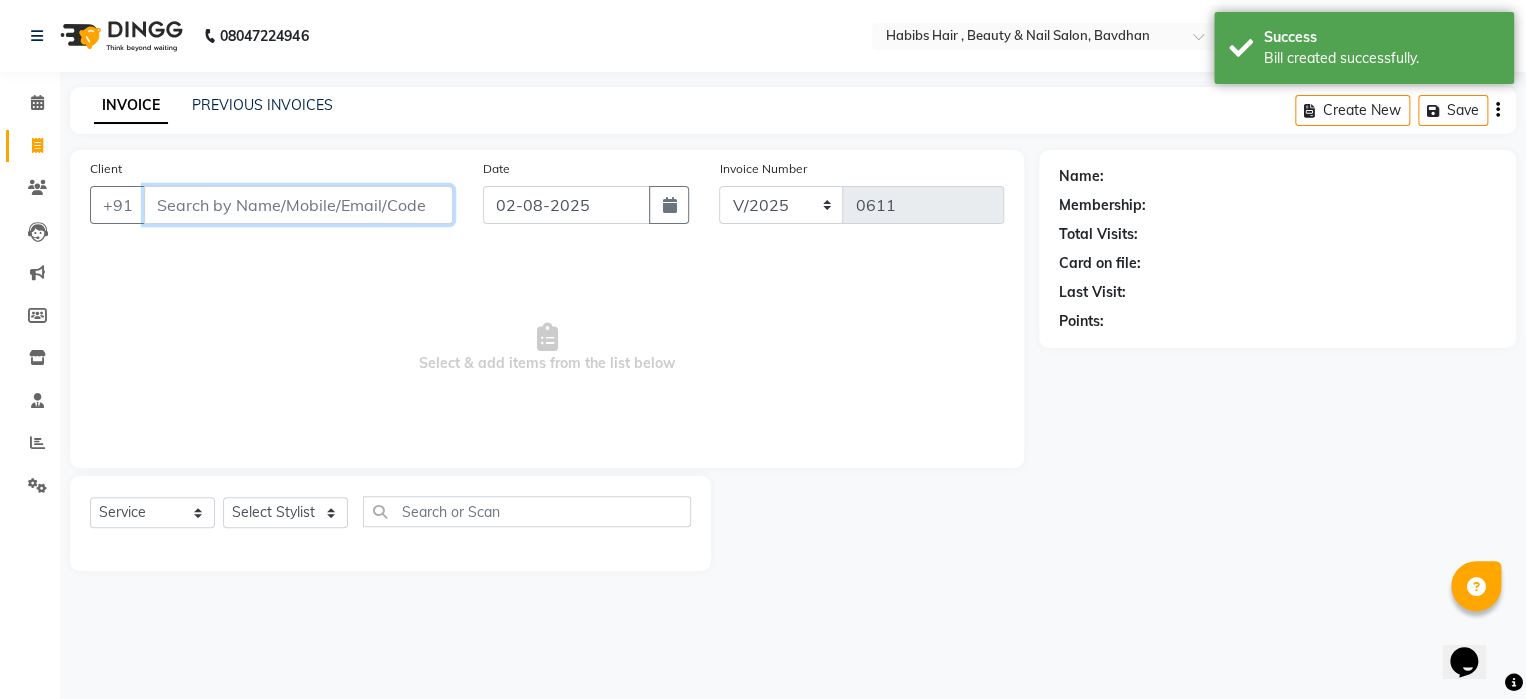 click on "Client" at bounding box center [298, 205] 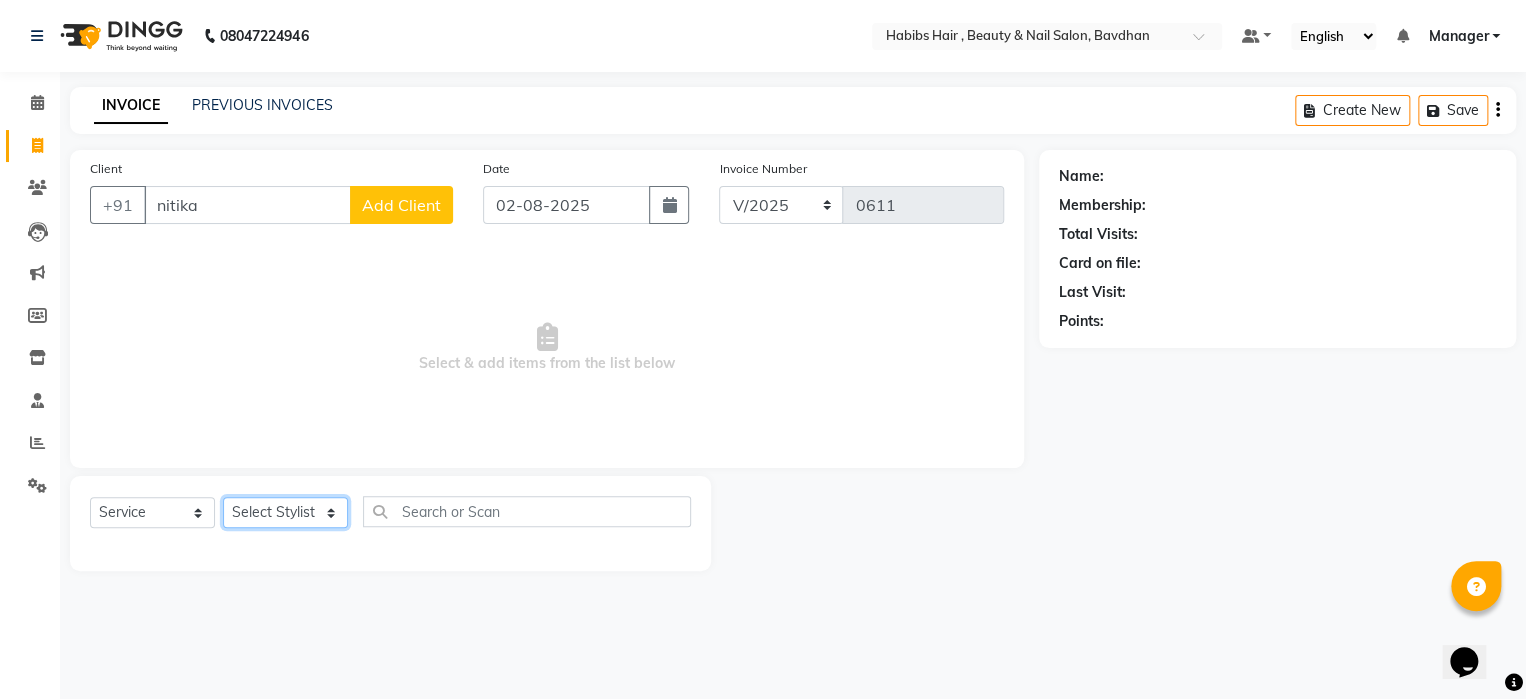 click on "Select Stylist Akash Aman Aniket Ashish Ganesh Manager mayur nikhil sujata" 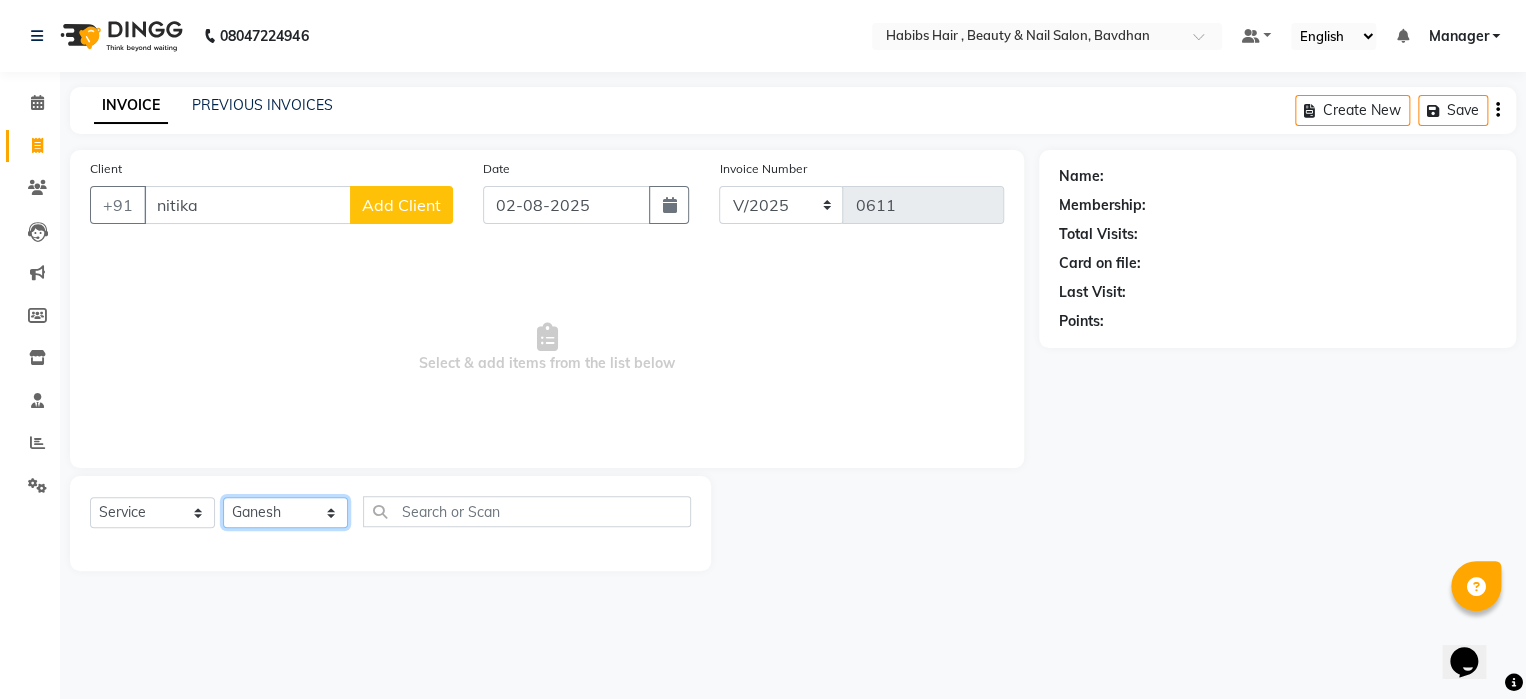 click on "Select Stylist Akash Aman Aniket Ashish Ganesh Manager mayur nikhil sujata" 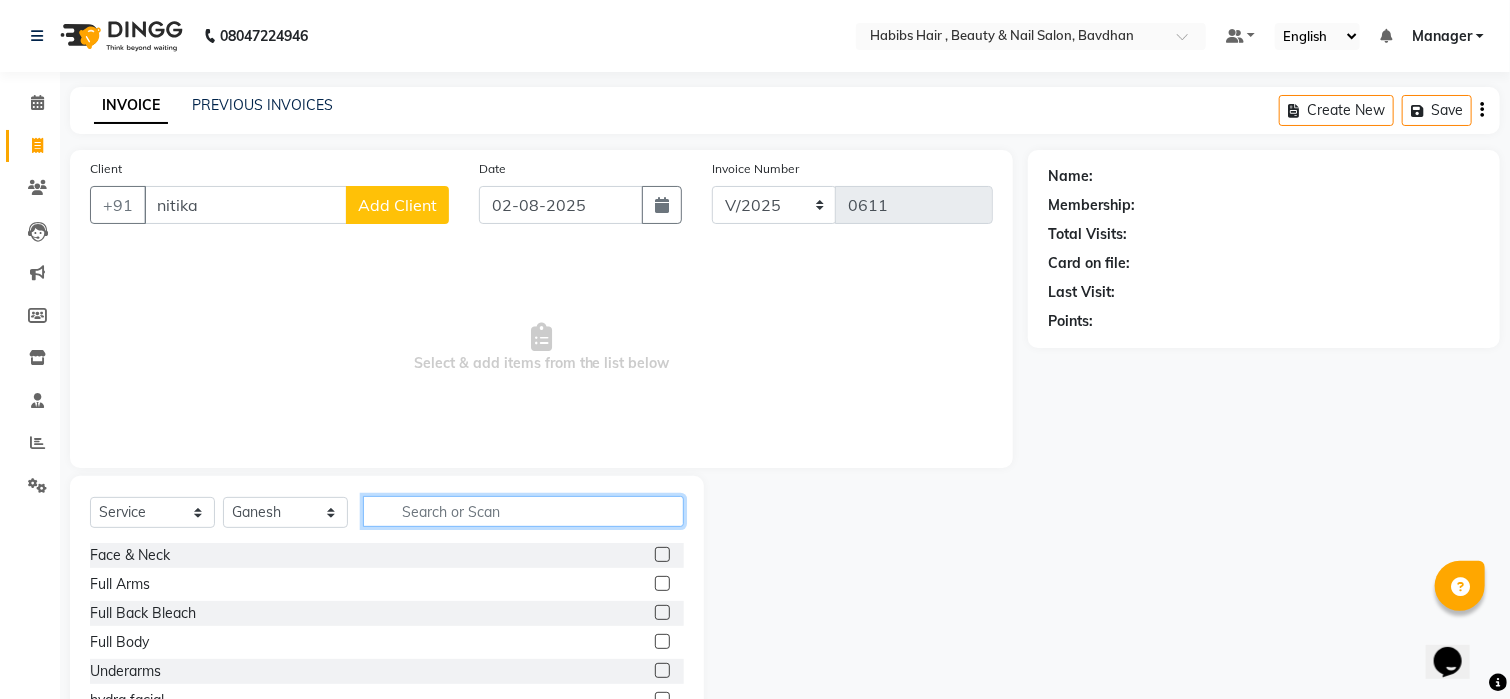click 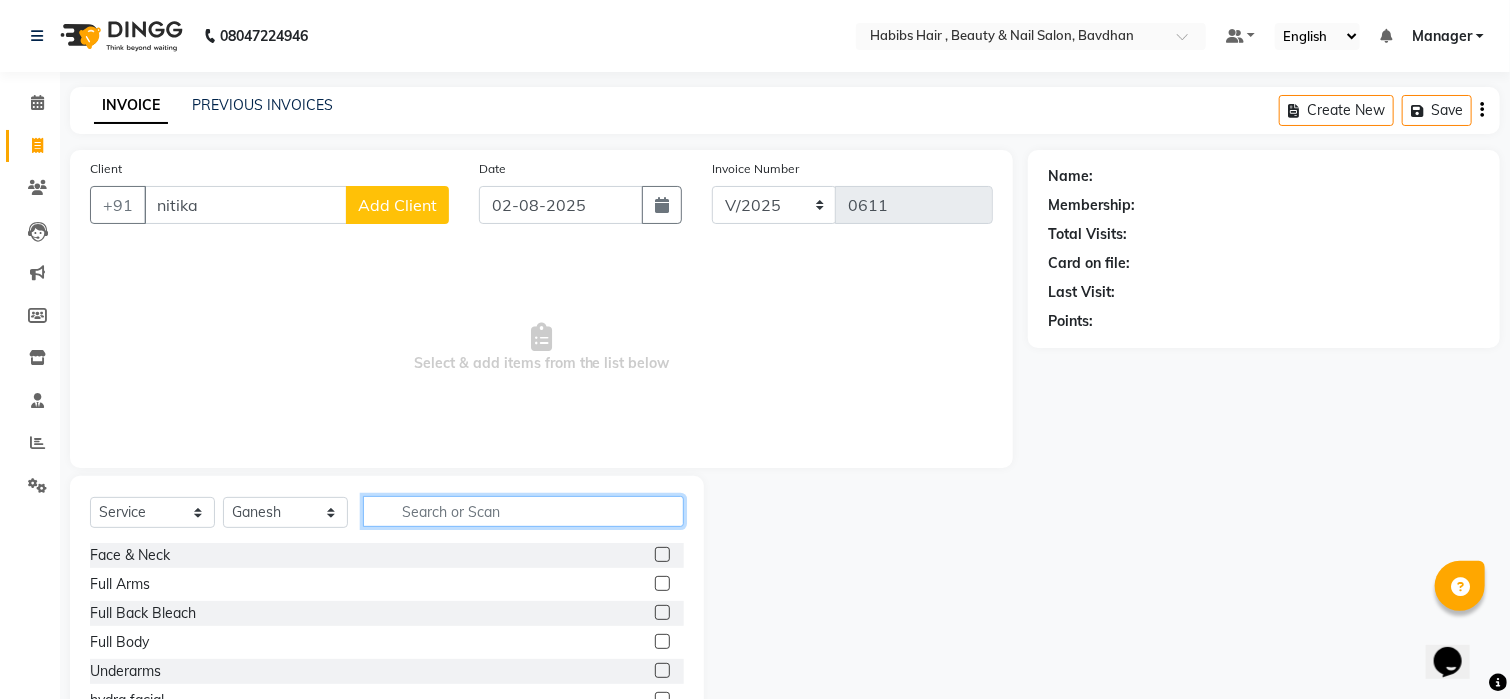 click 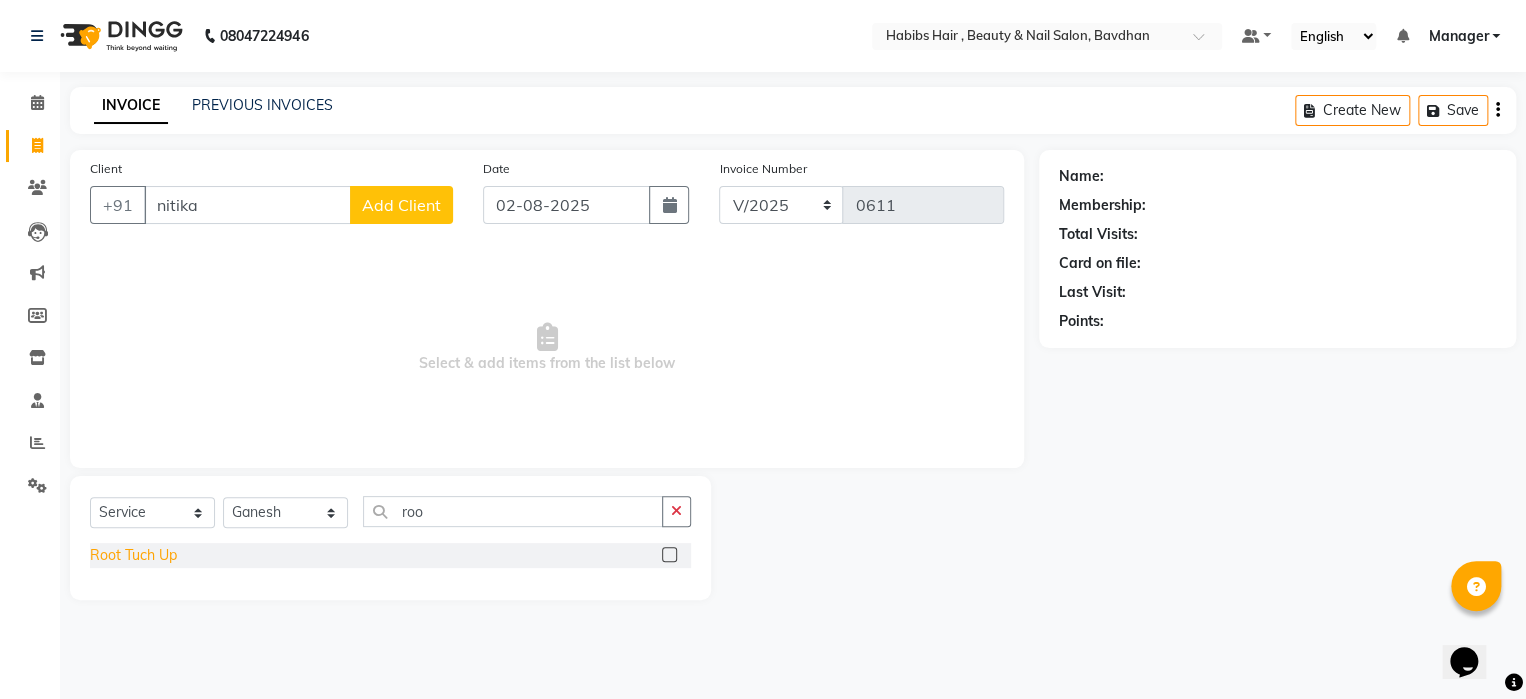click on "Root Tuch Up" 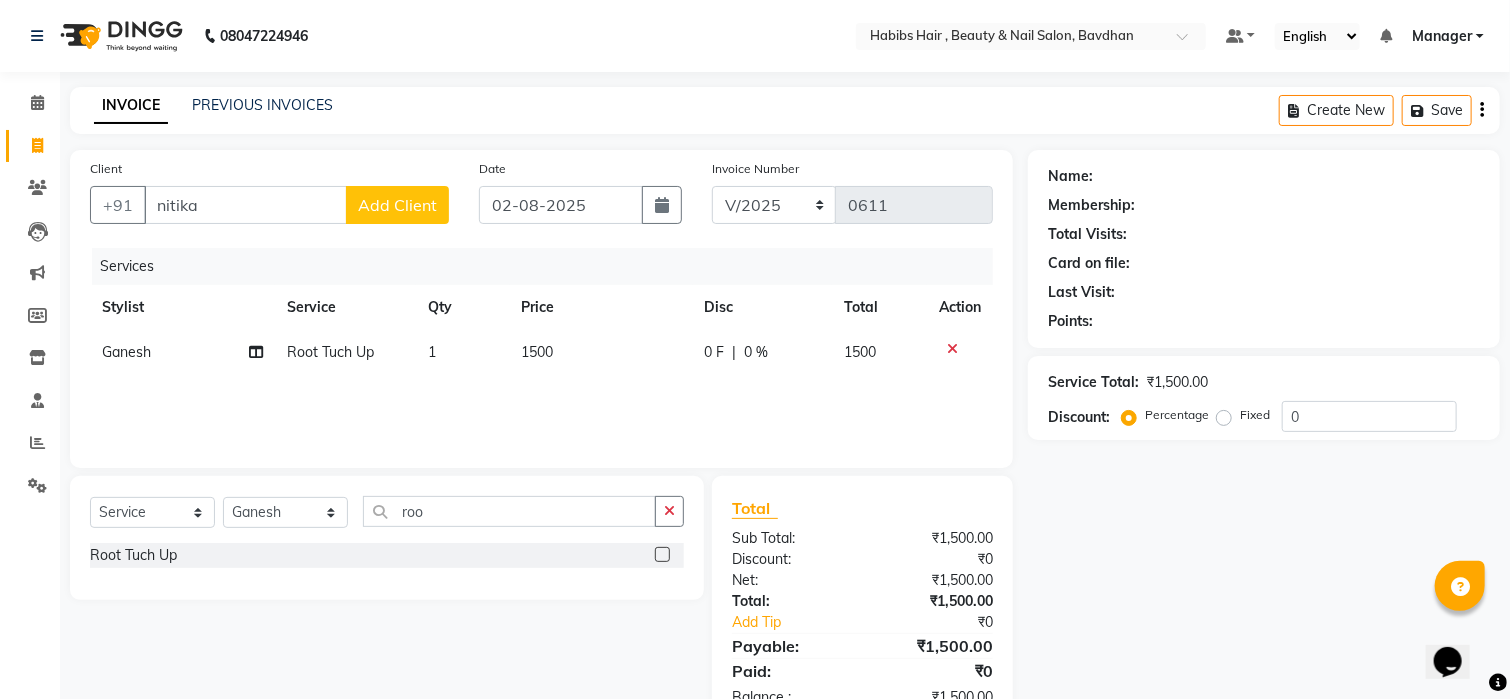 click on "1500" 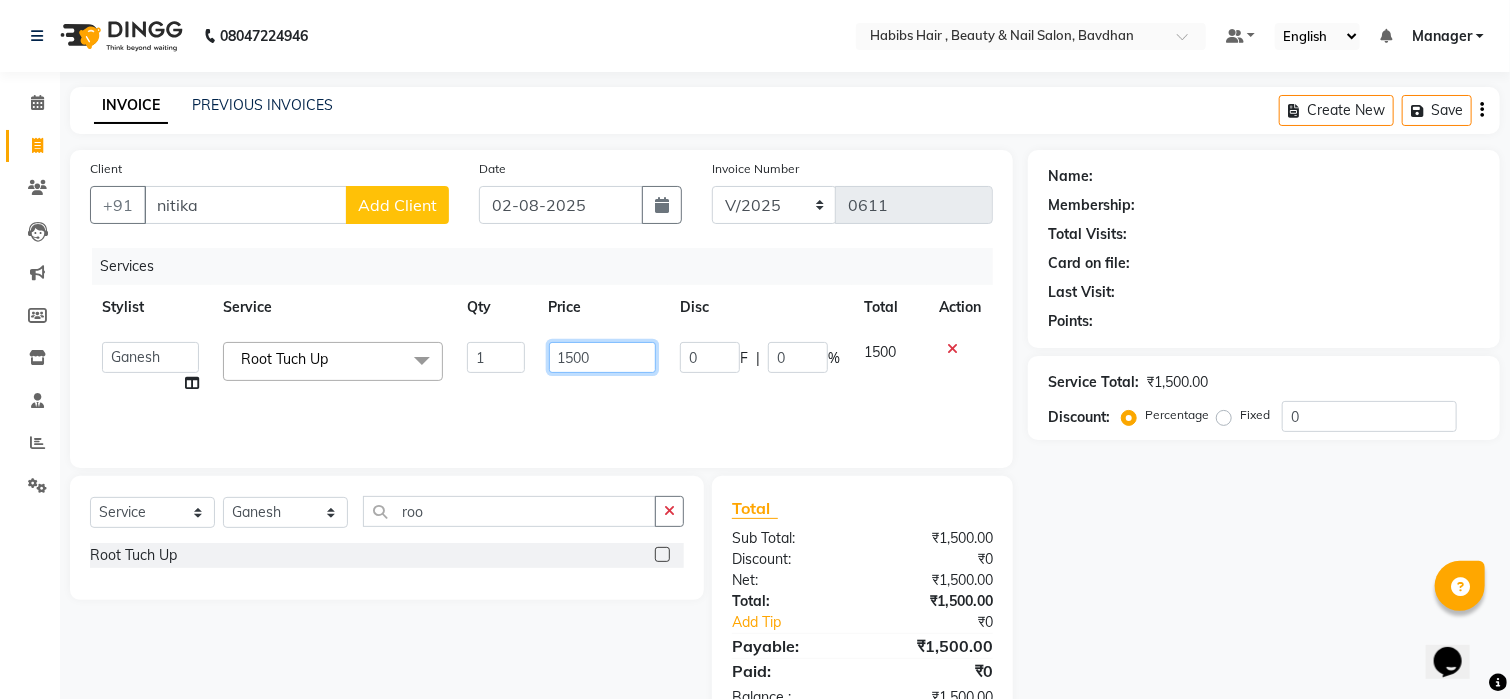 click on "1500" 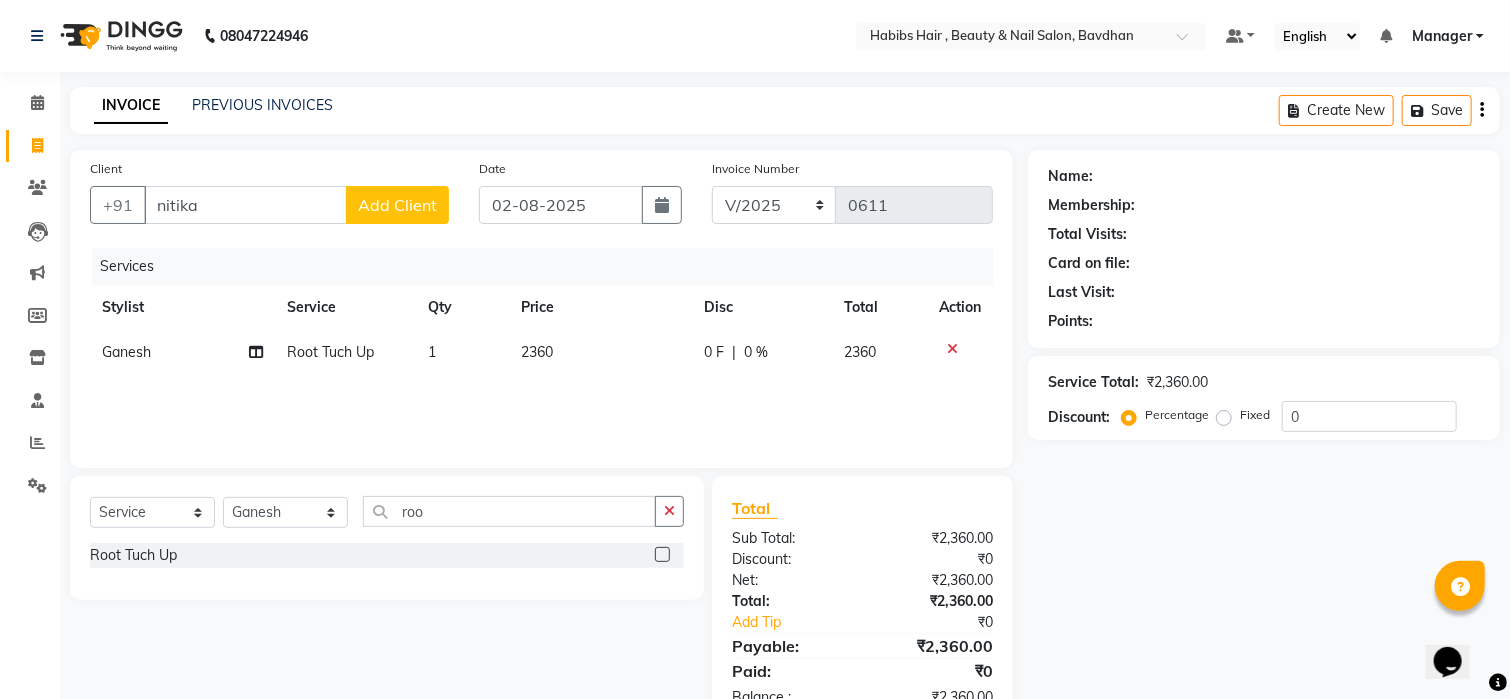 click on "Add Client" 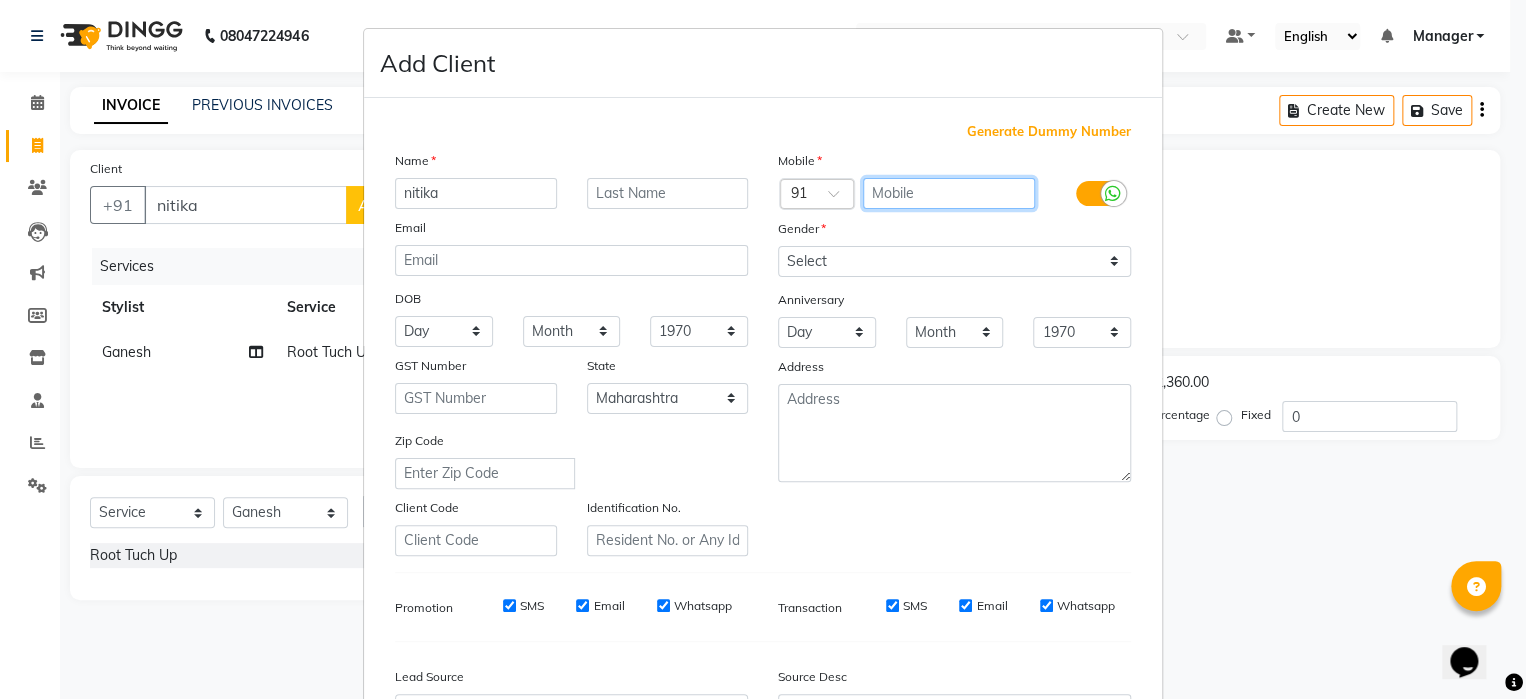 click at bounding box center [949, 193] 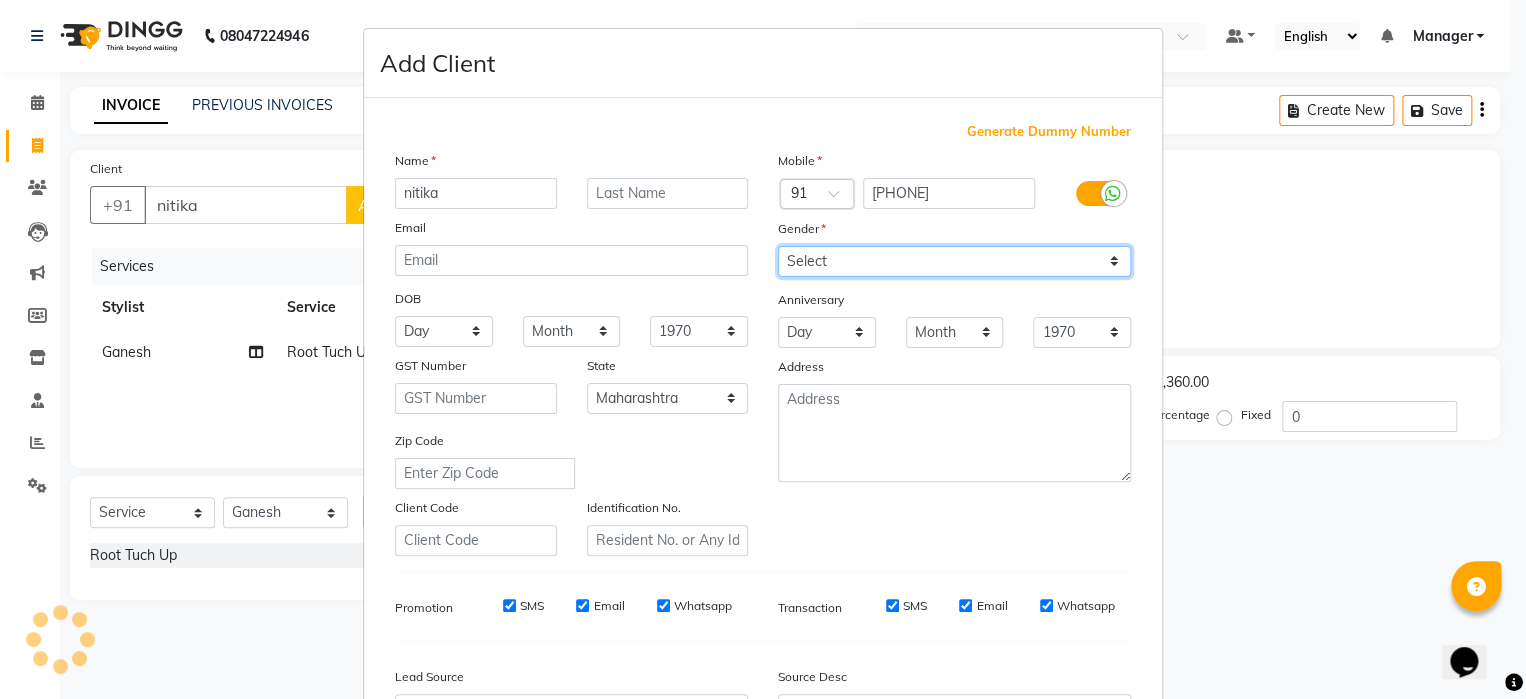 click on "Select Male Female Other Prefer Not To Say" at bounding box center [954, 261] 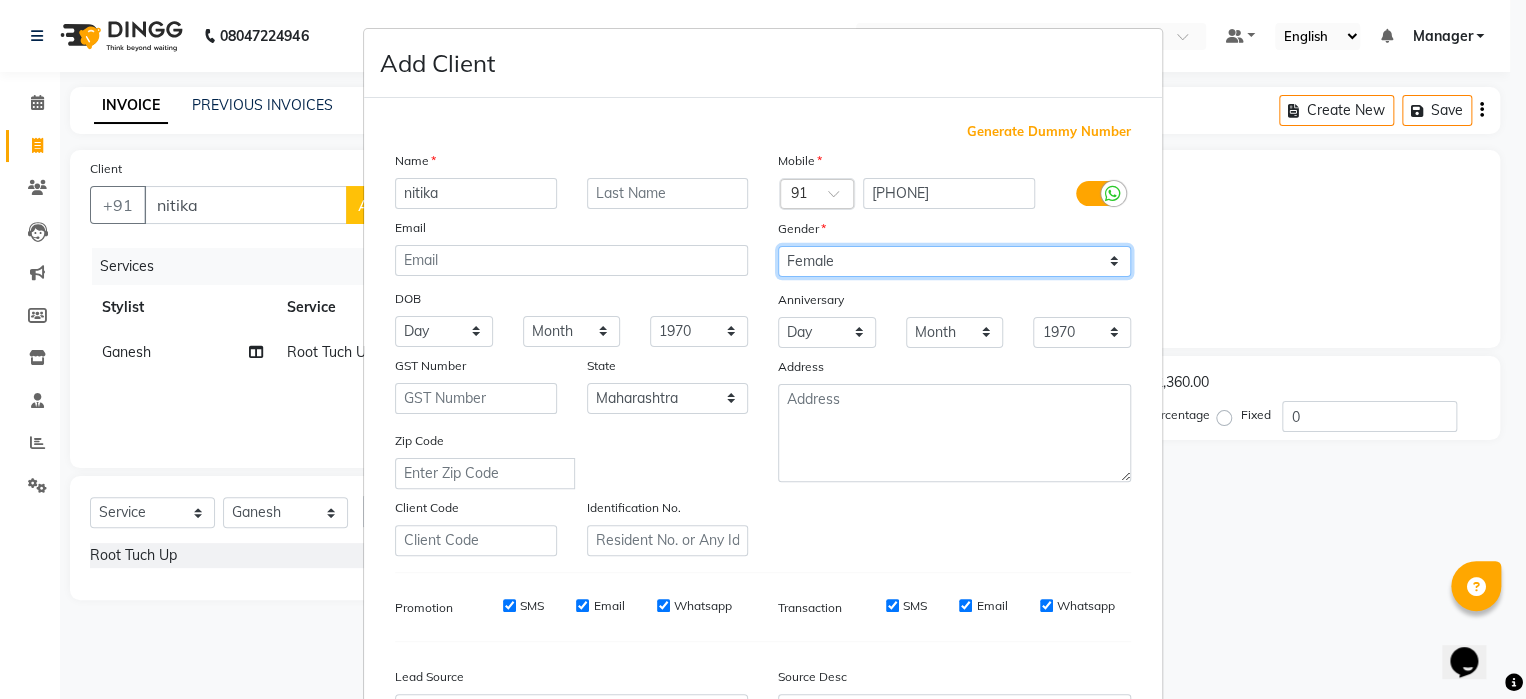 click on "Select Male Female Other Prefer Not To Say" at bounding box center (954, 261) 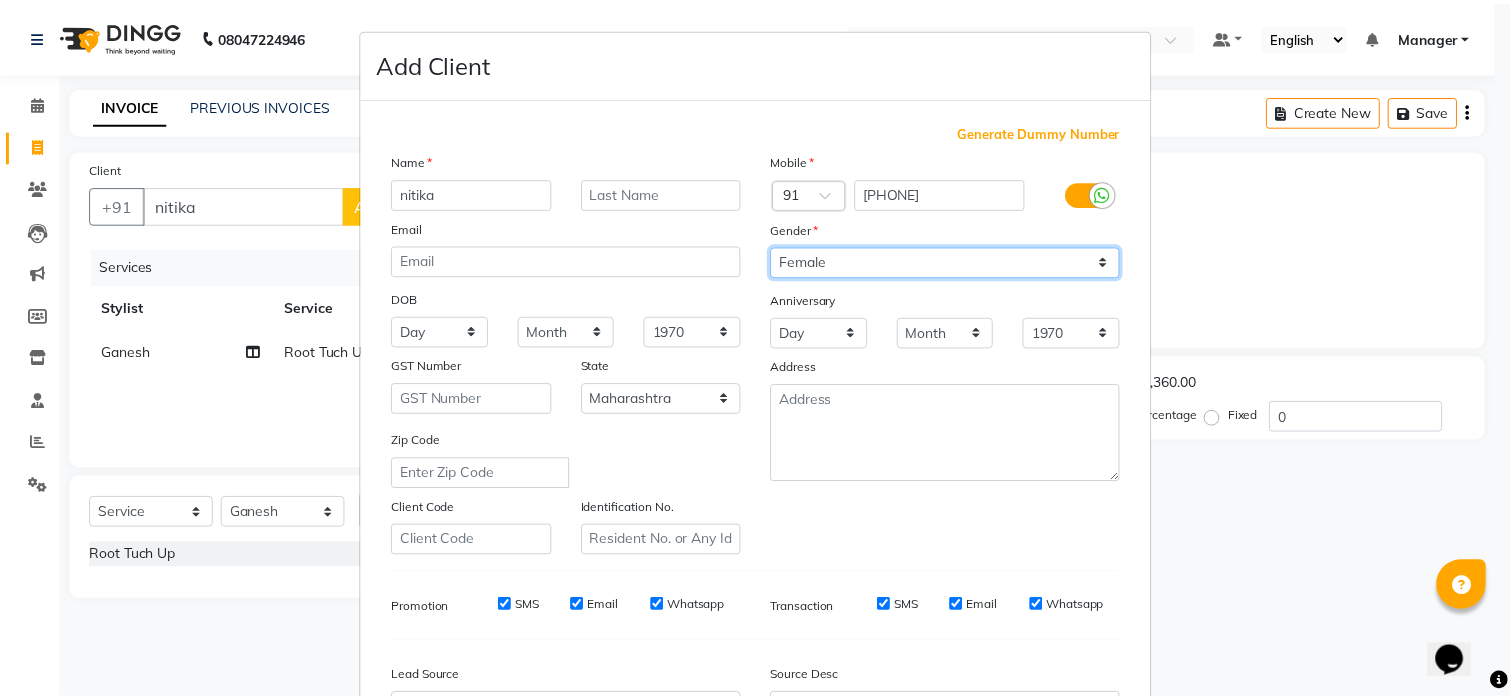 scroll, scrollTop: 233, scrollLeft: 0, axis: vertical 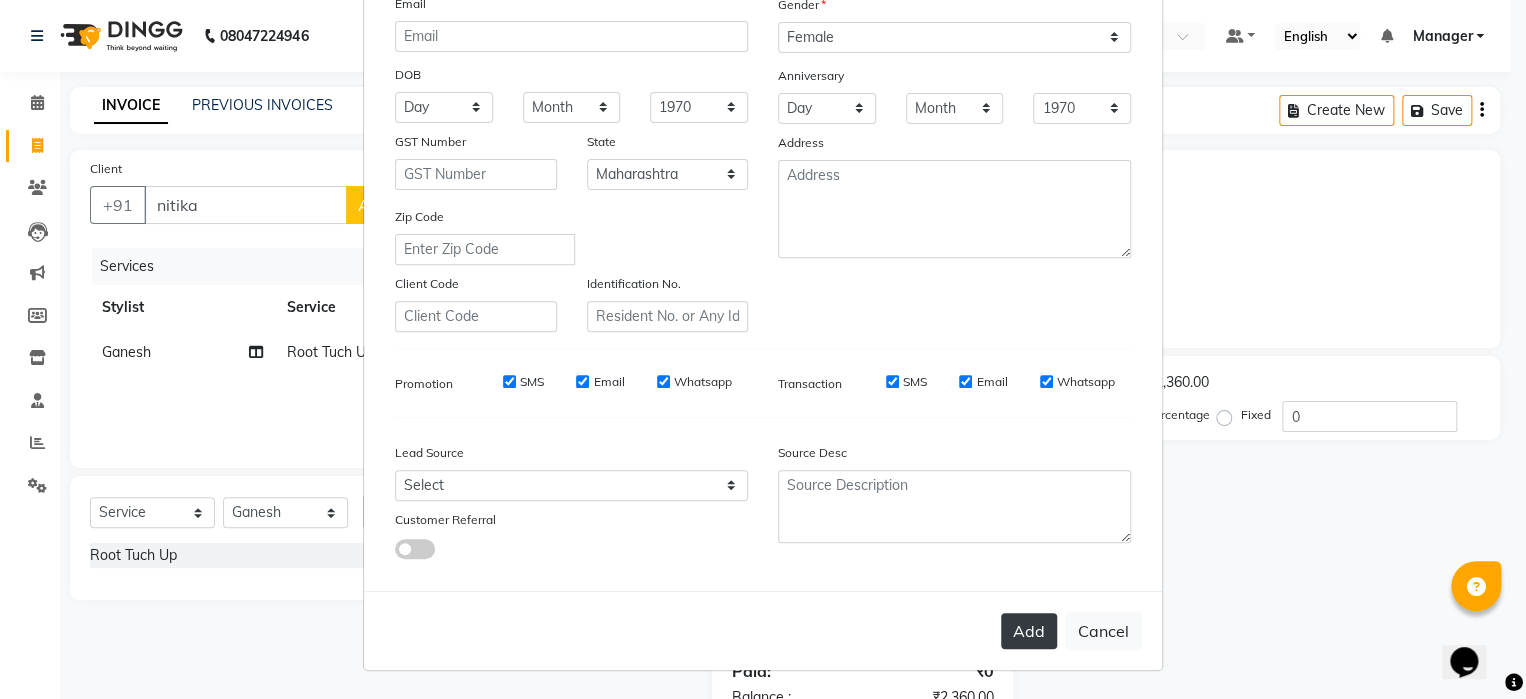 click on "Add" at bounding box center [1029, 631] 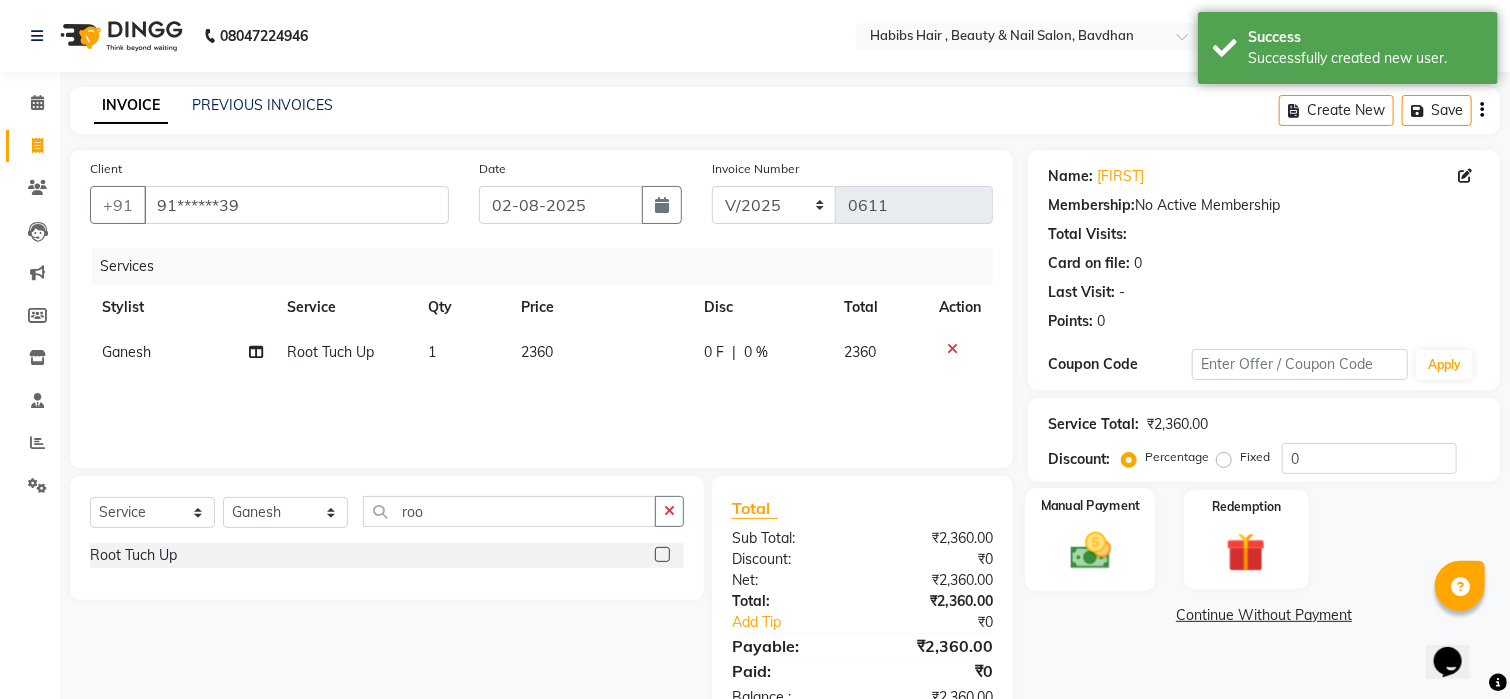 click on "Manual Payment" 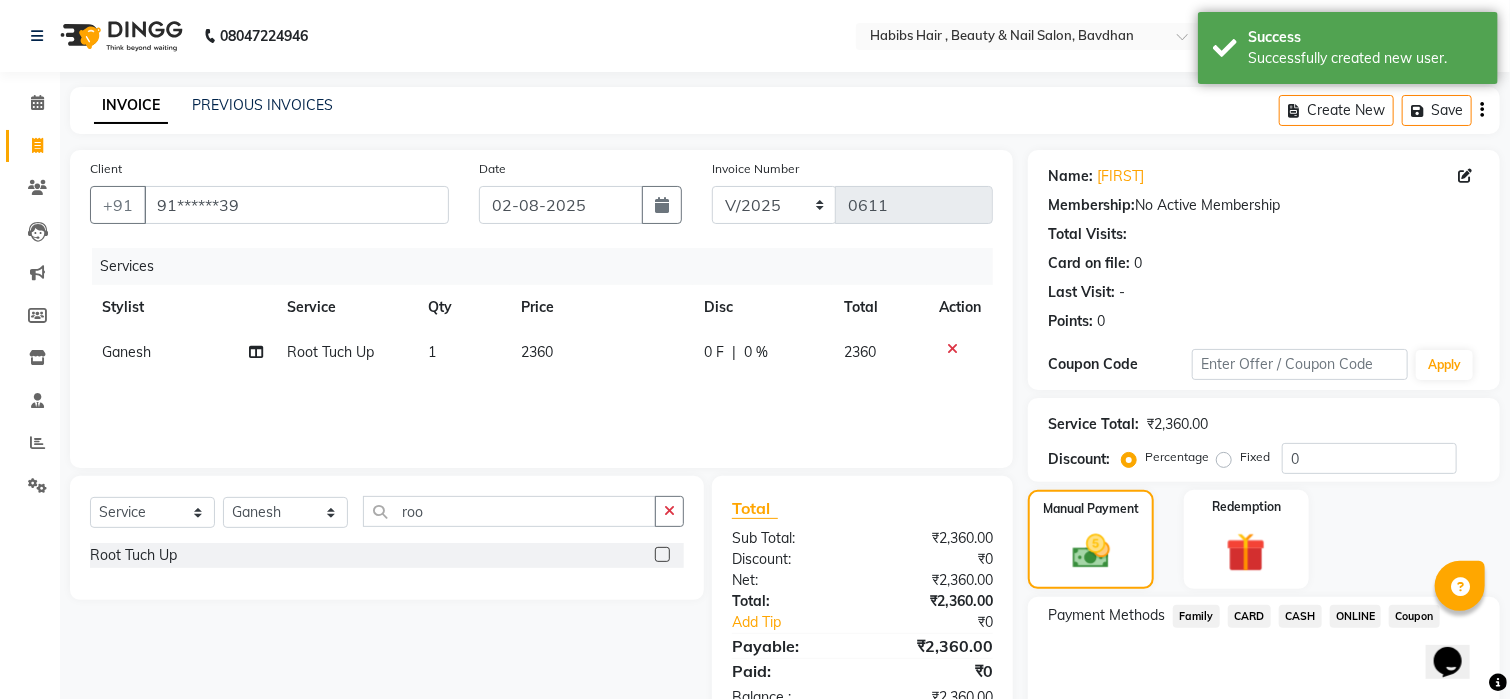 click on "ONLINE" 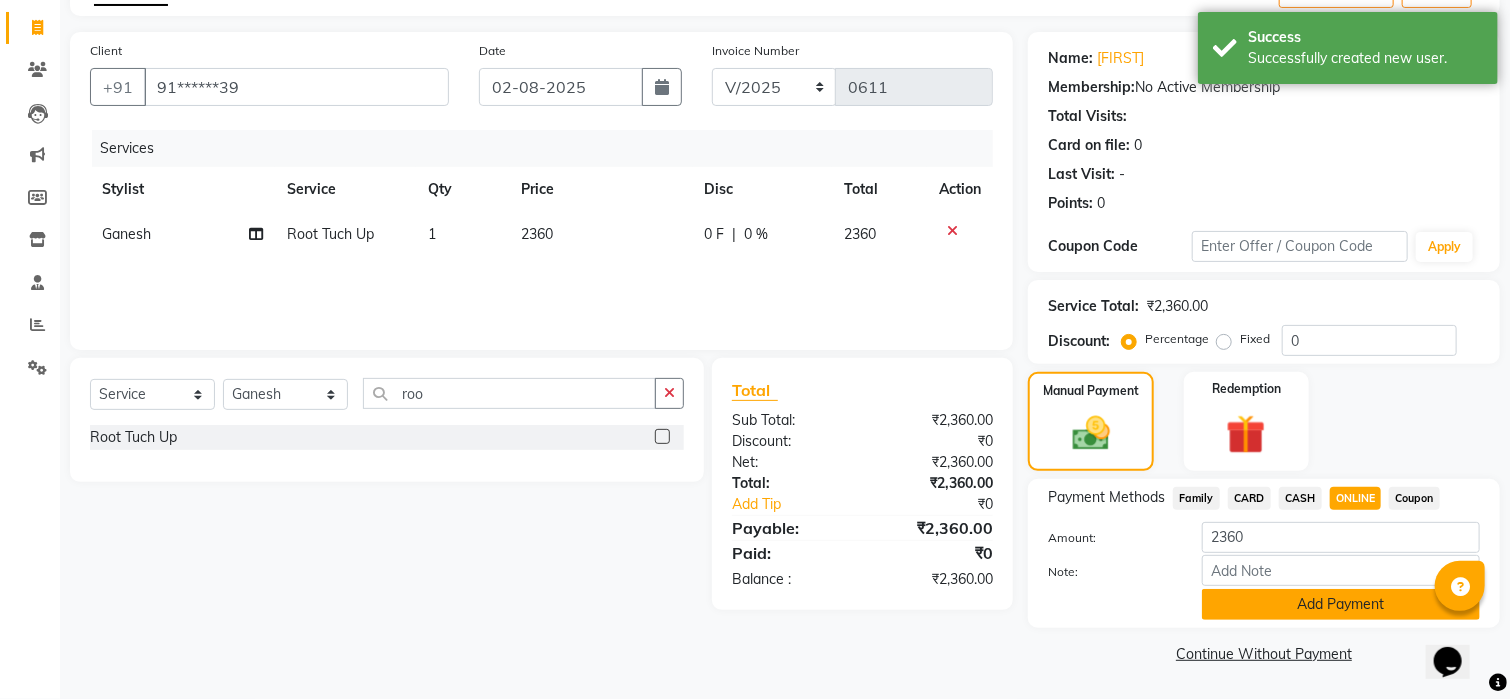 scroll, scrollTop: 119, scrollLeft: 0, axis: vertical 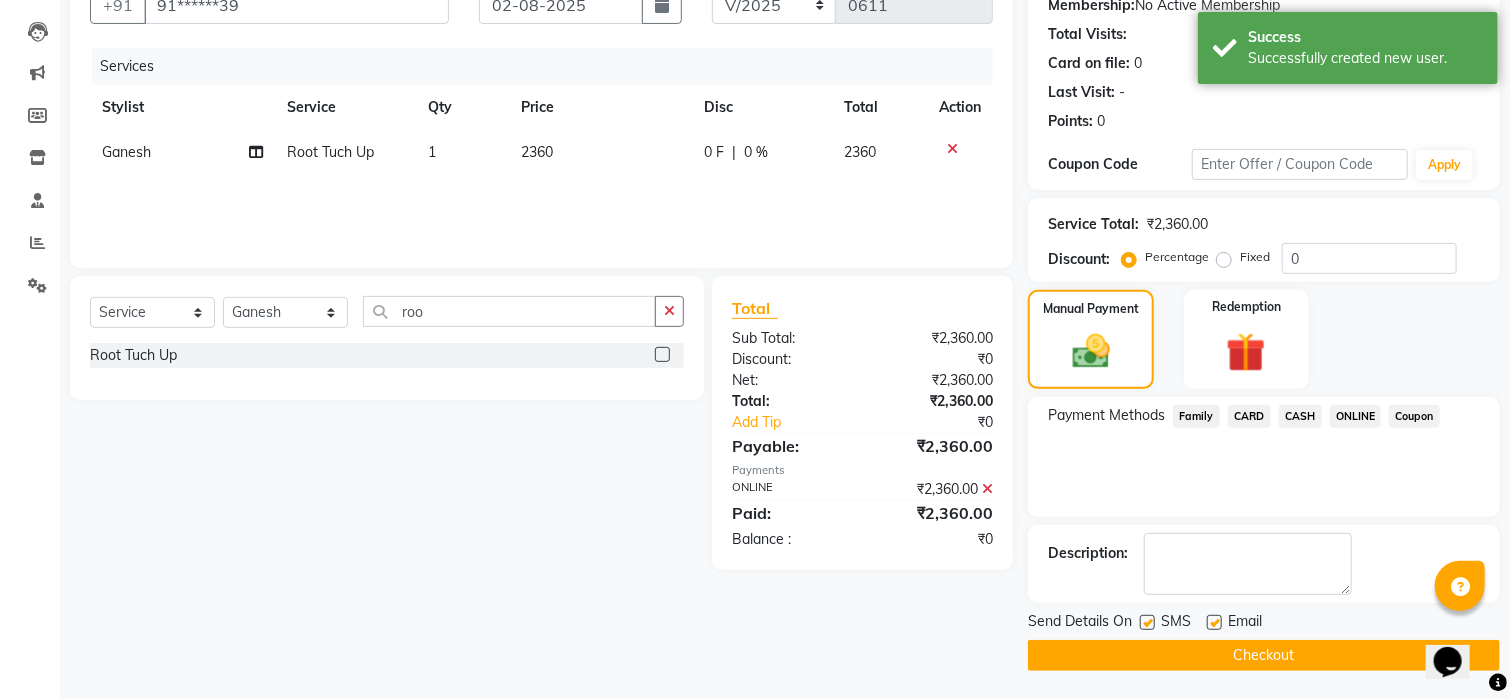 click on "Checkout" 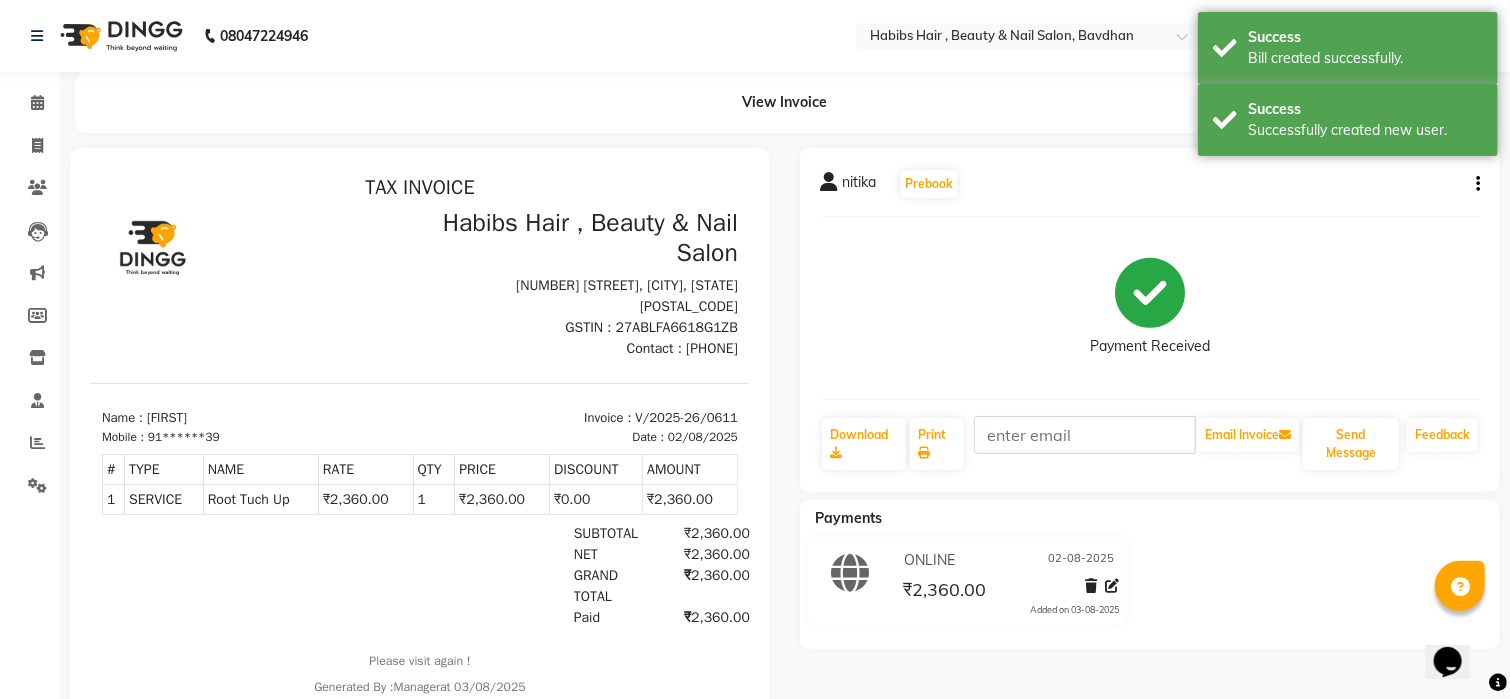 scroll, scrollTop: 0, scrollLeft: 0, axis: both 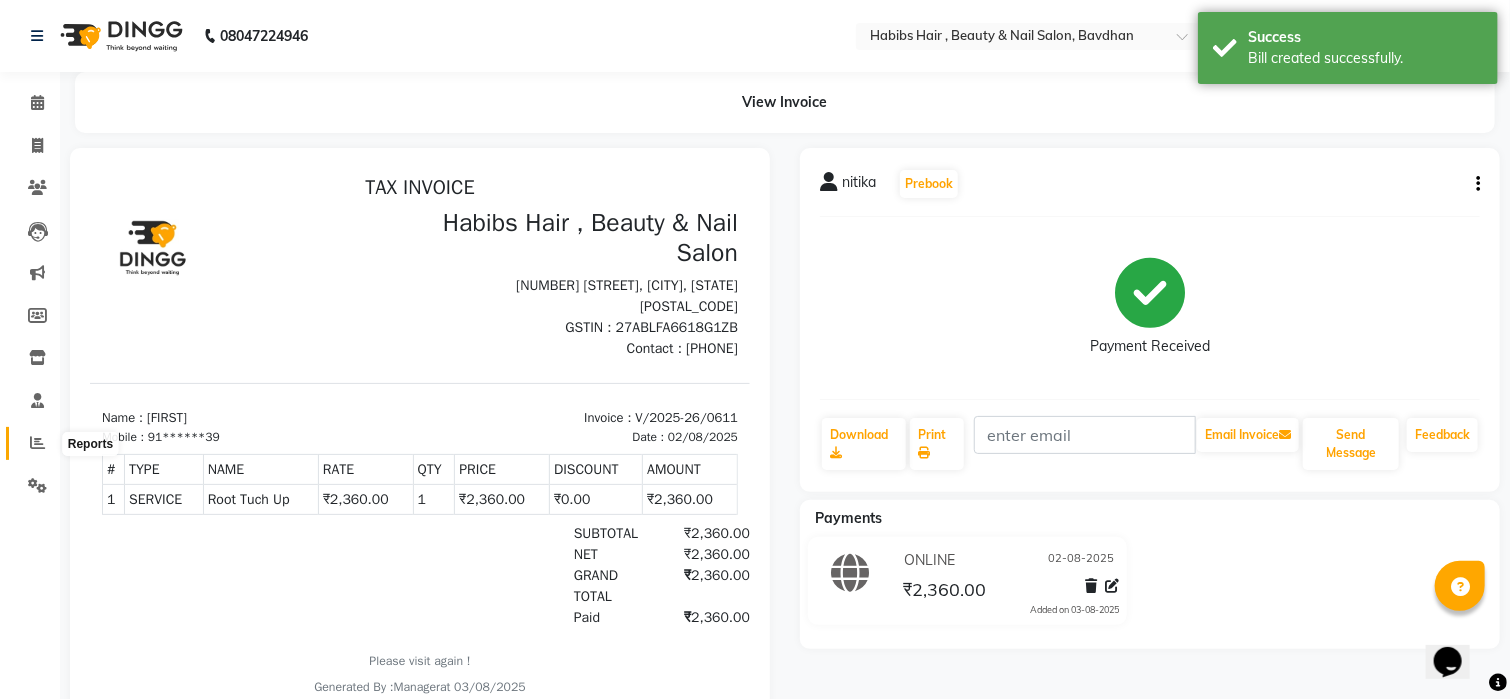 click 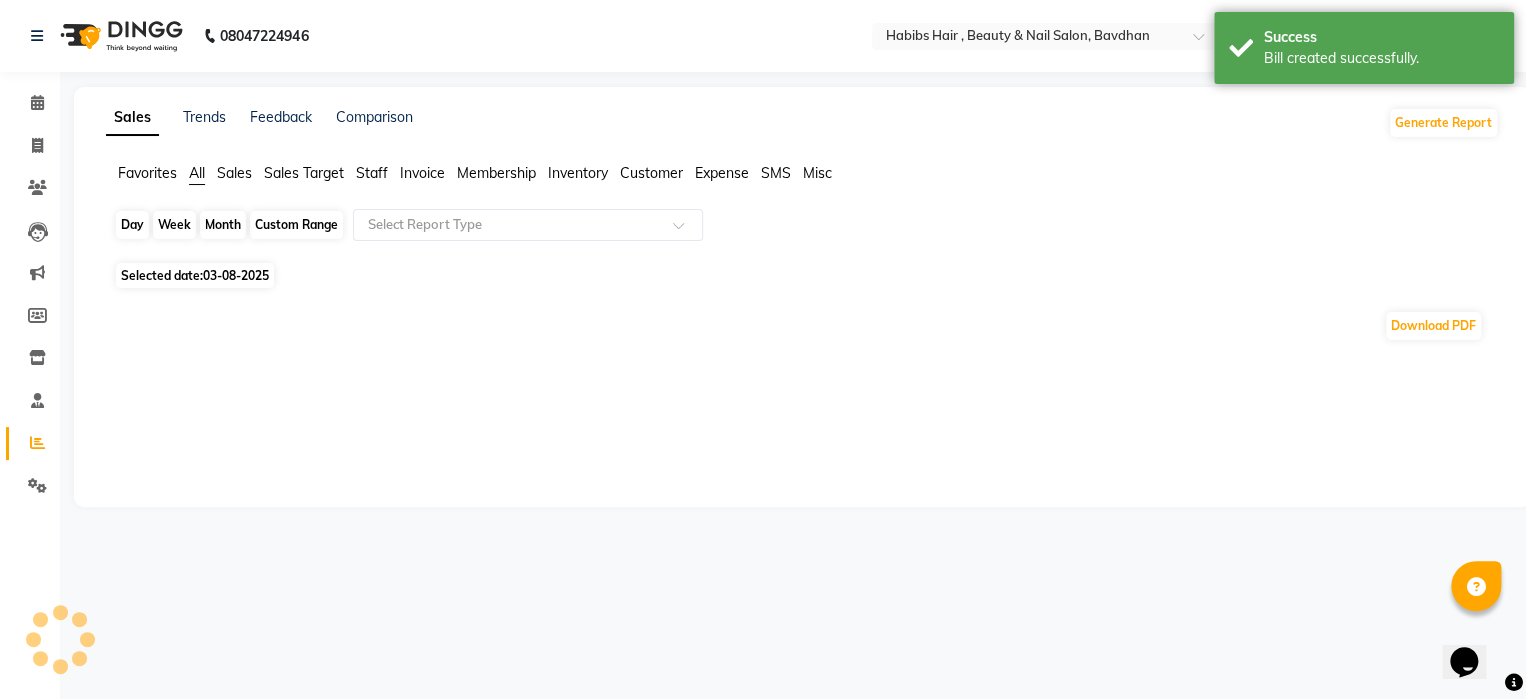 click on "Day" 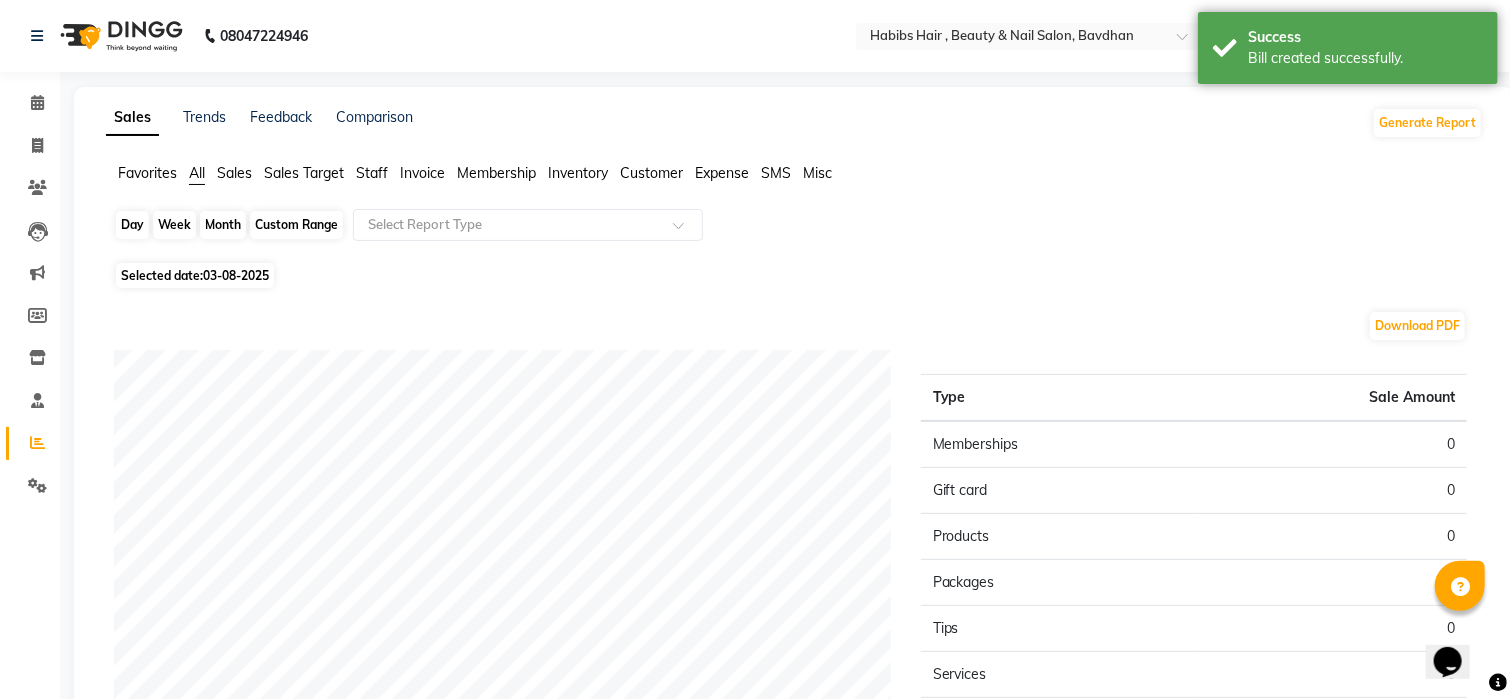 click on "Day" 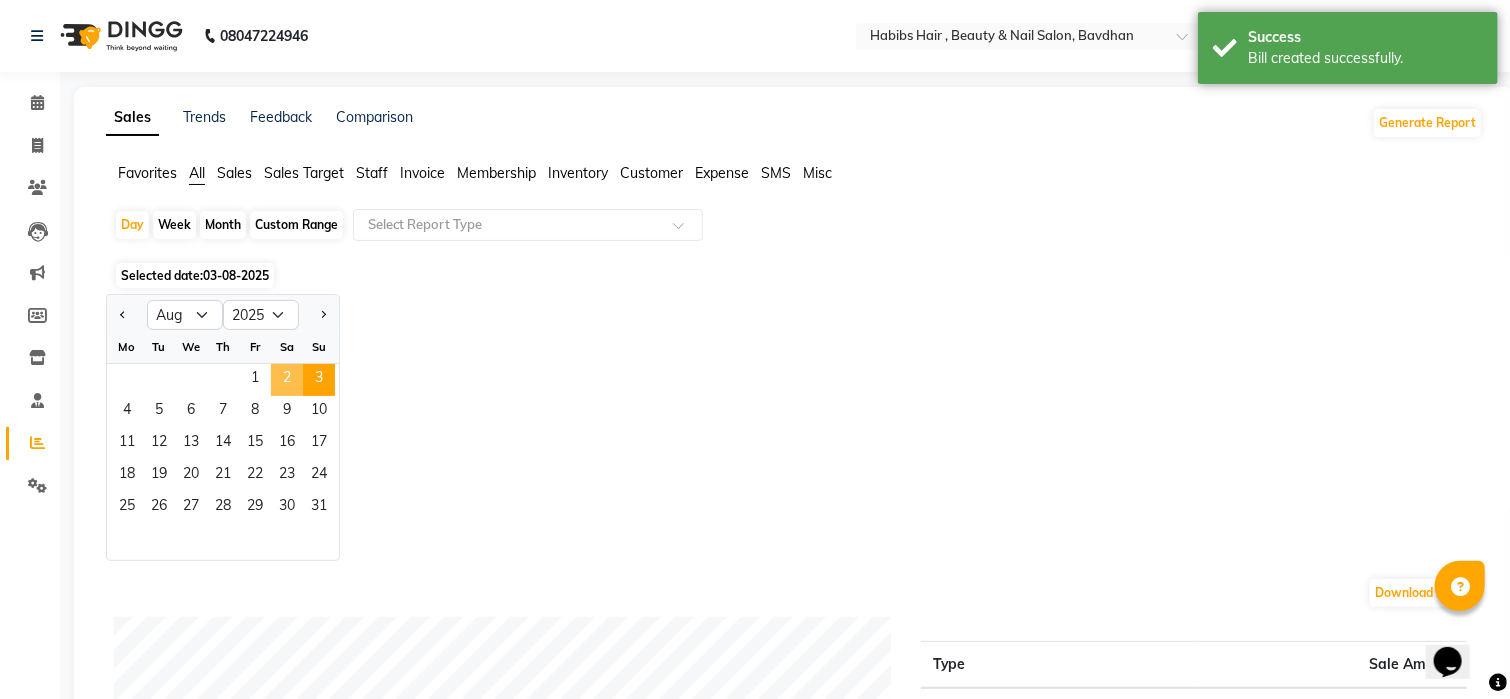 click on "2" 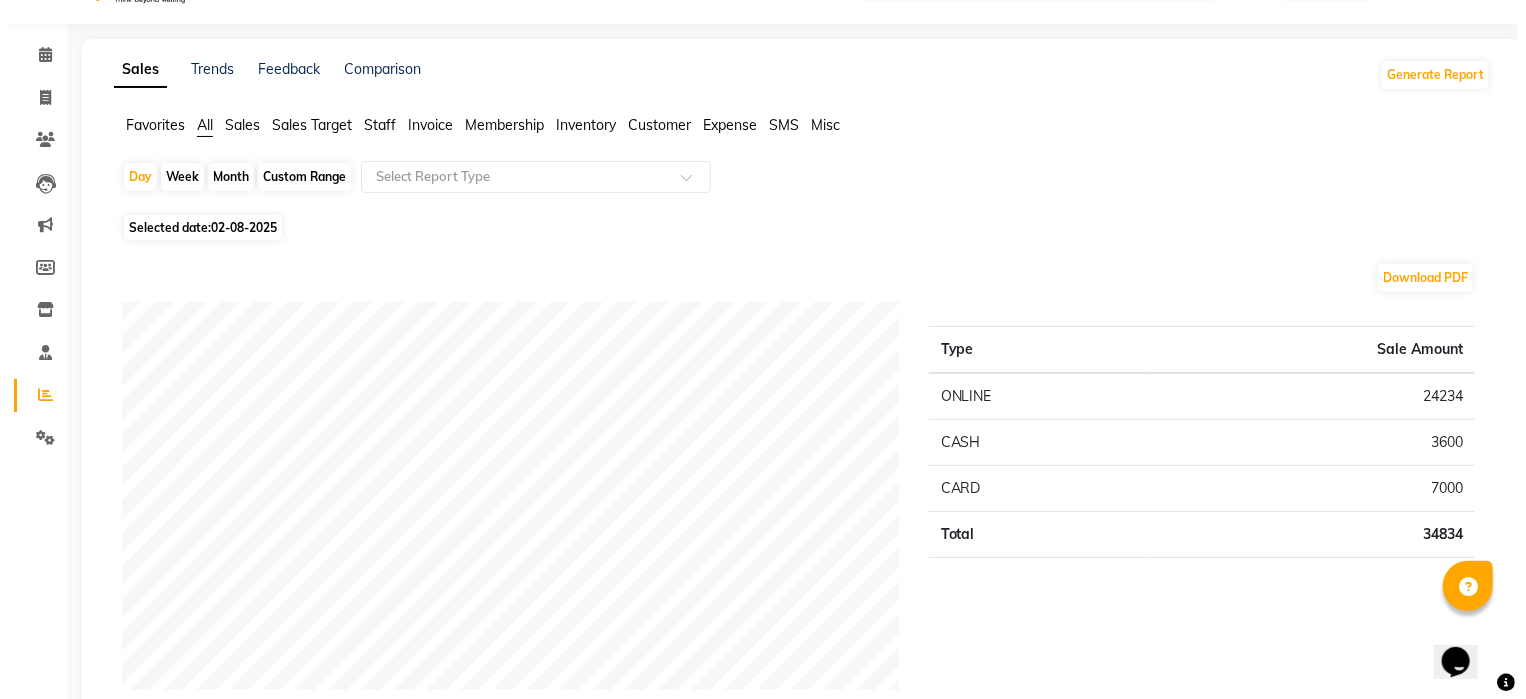scroll, scrollTop: 0, scrollLeft: 0, axis: both 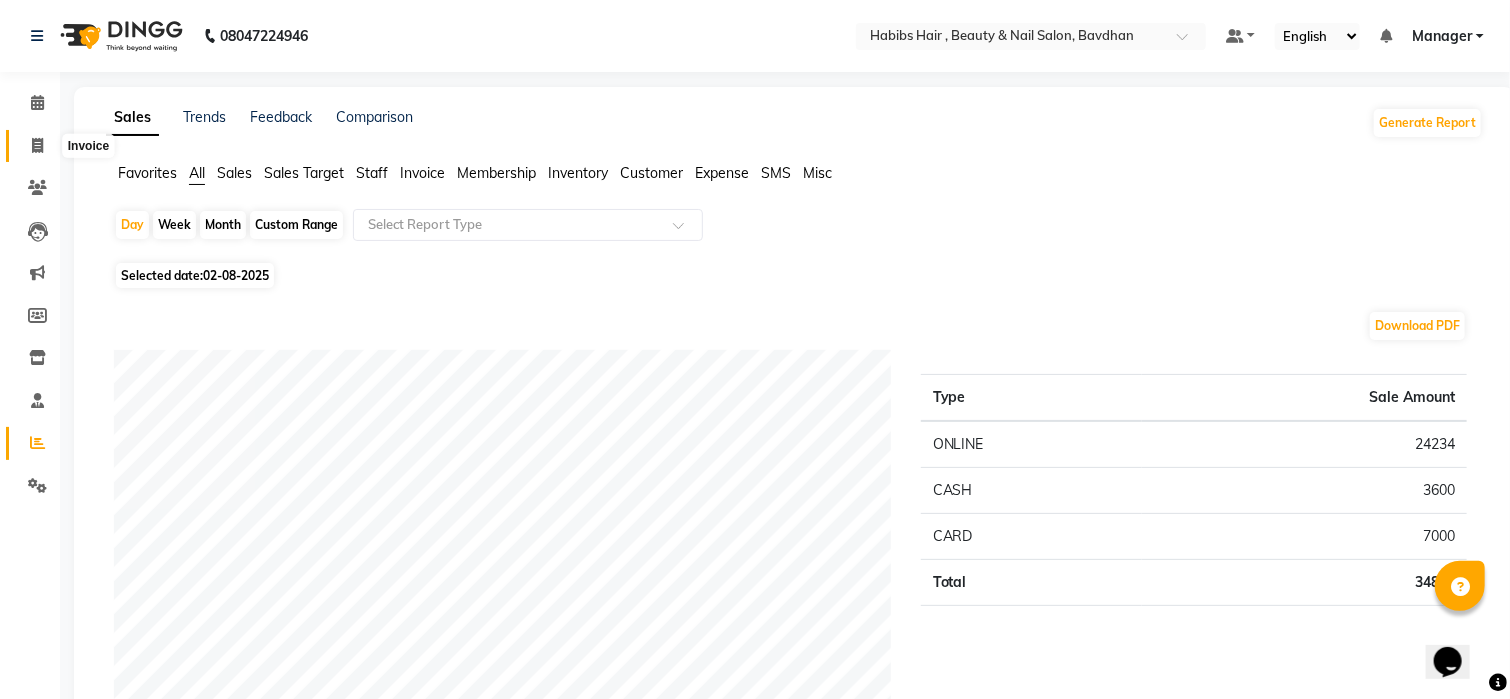 click 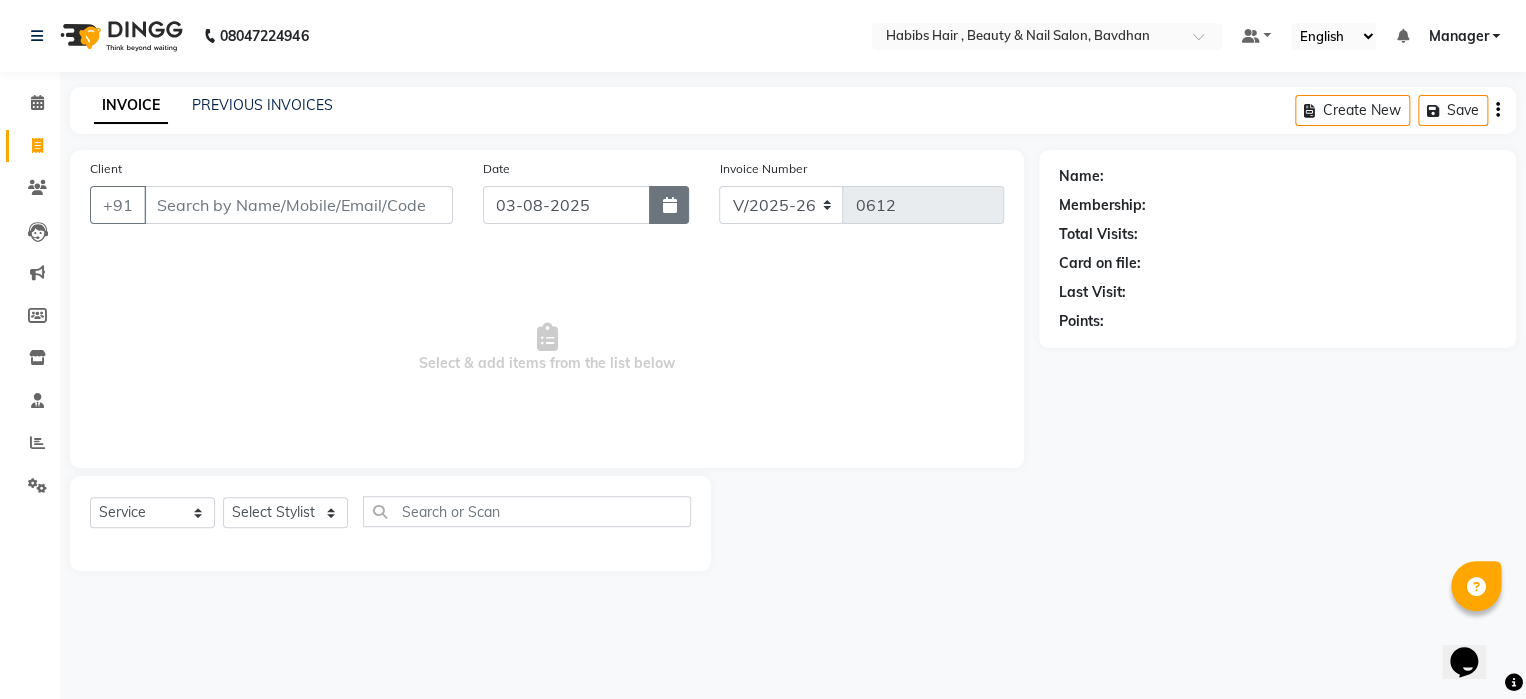 click 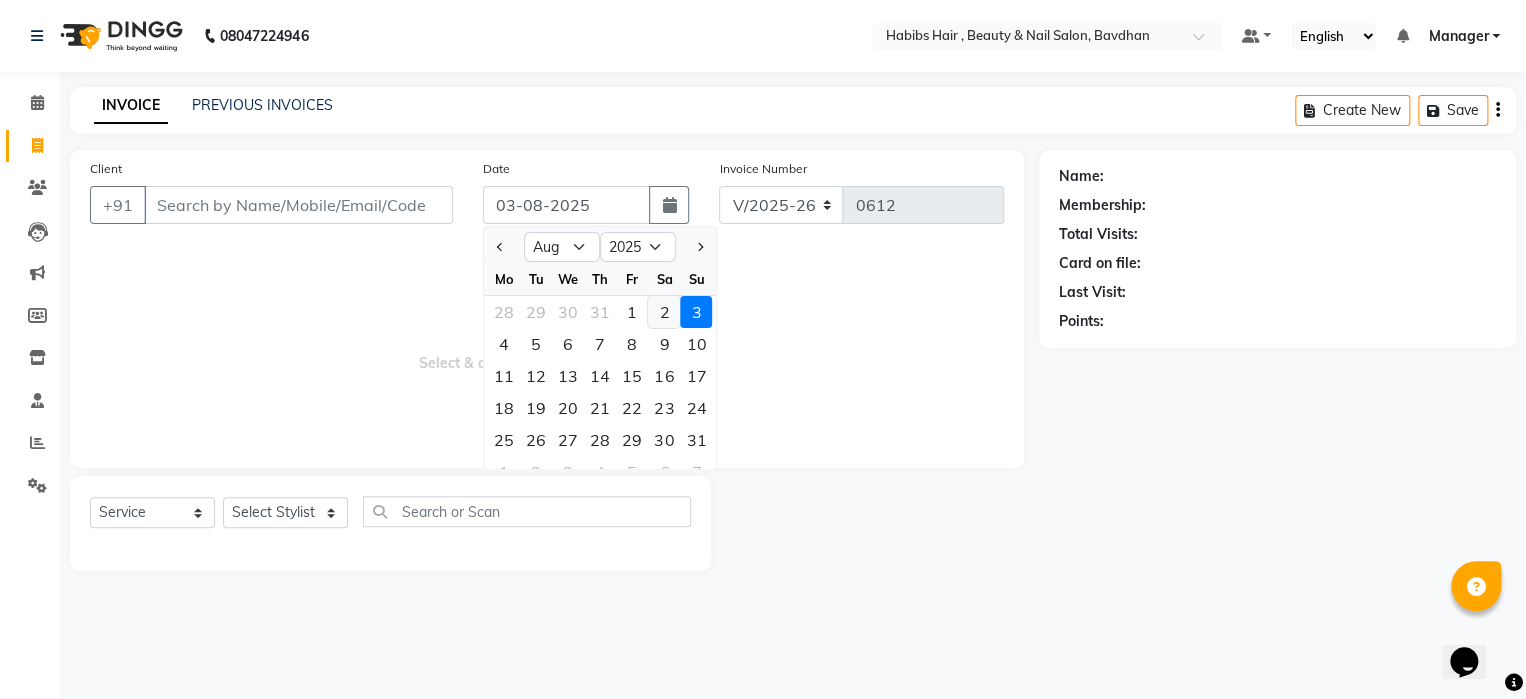 click on "2" 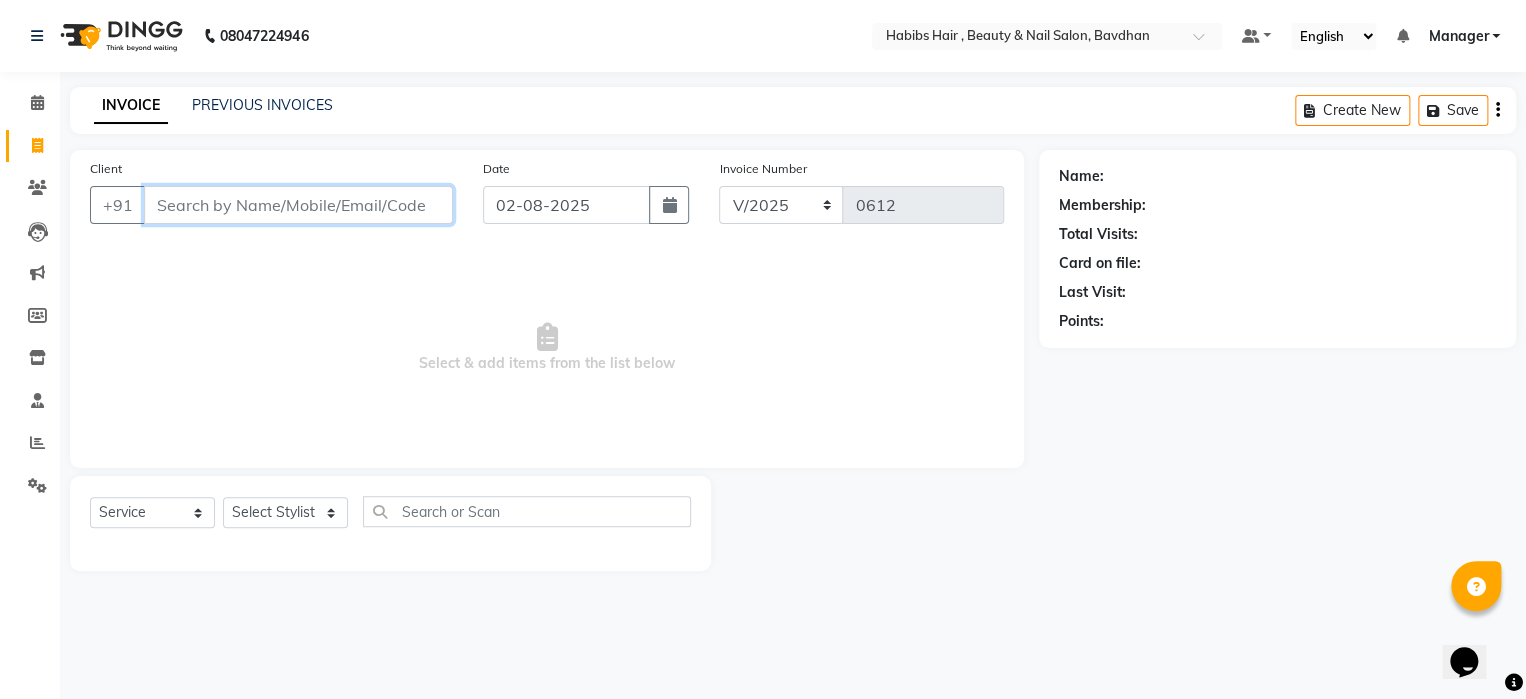 click on "Client" at bounding box center (298, 205) 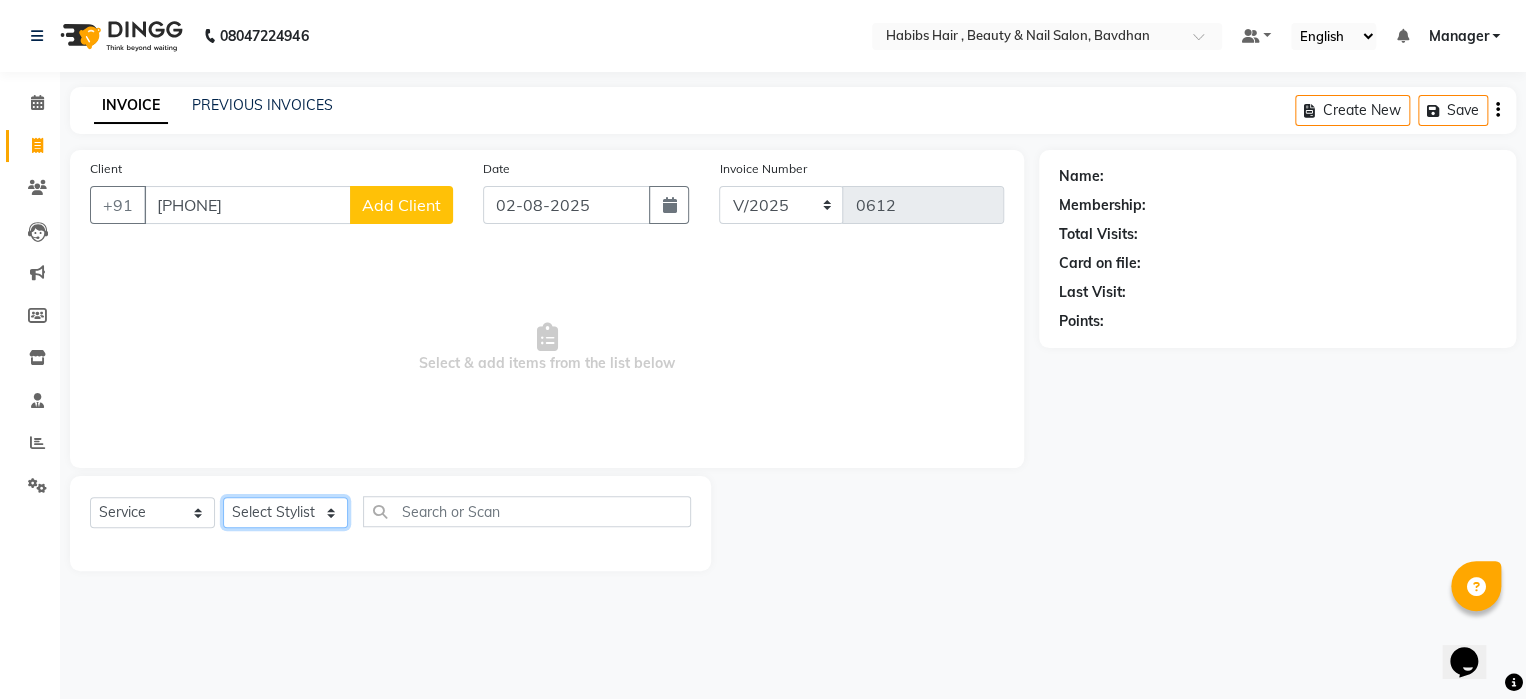 click on "Select Stylist Akash Aman Aniket Ashish Ganesh Manager mayur nikhil sujata" 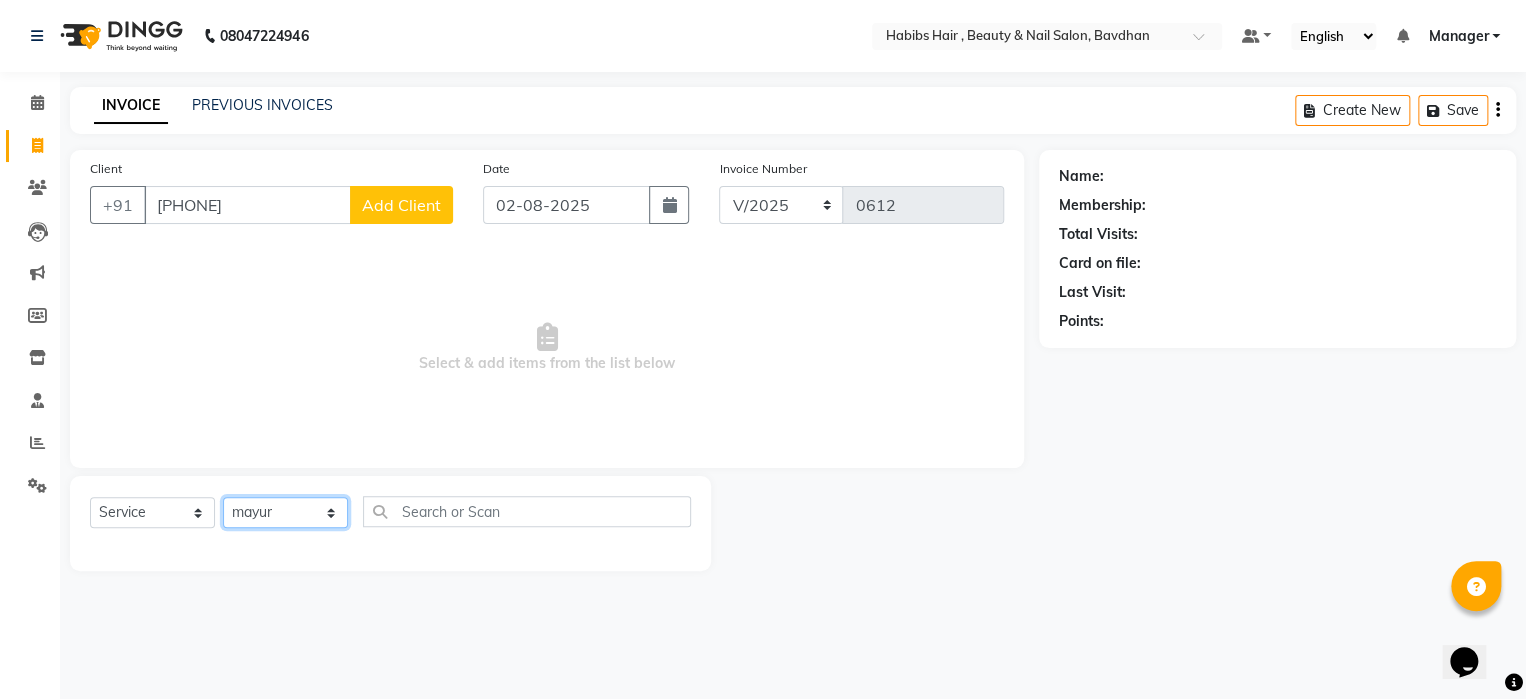 click on "Select Stylist Akash Aman Aniket Ashish Ganesh Manager mayur nikhil sujata" 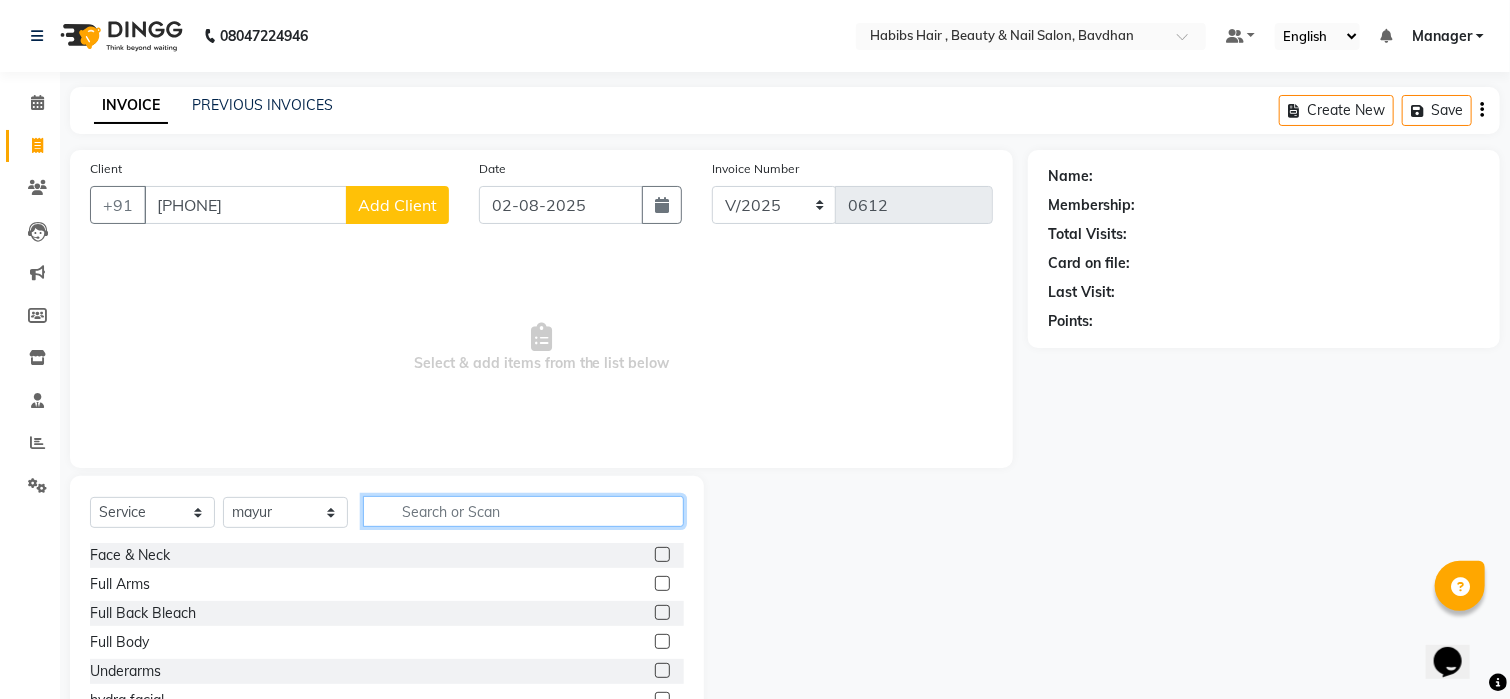 click 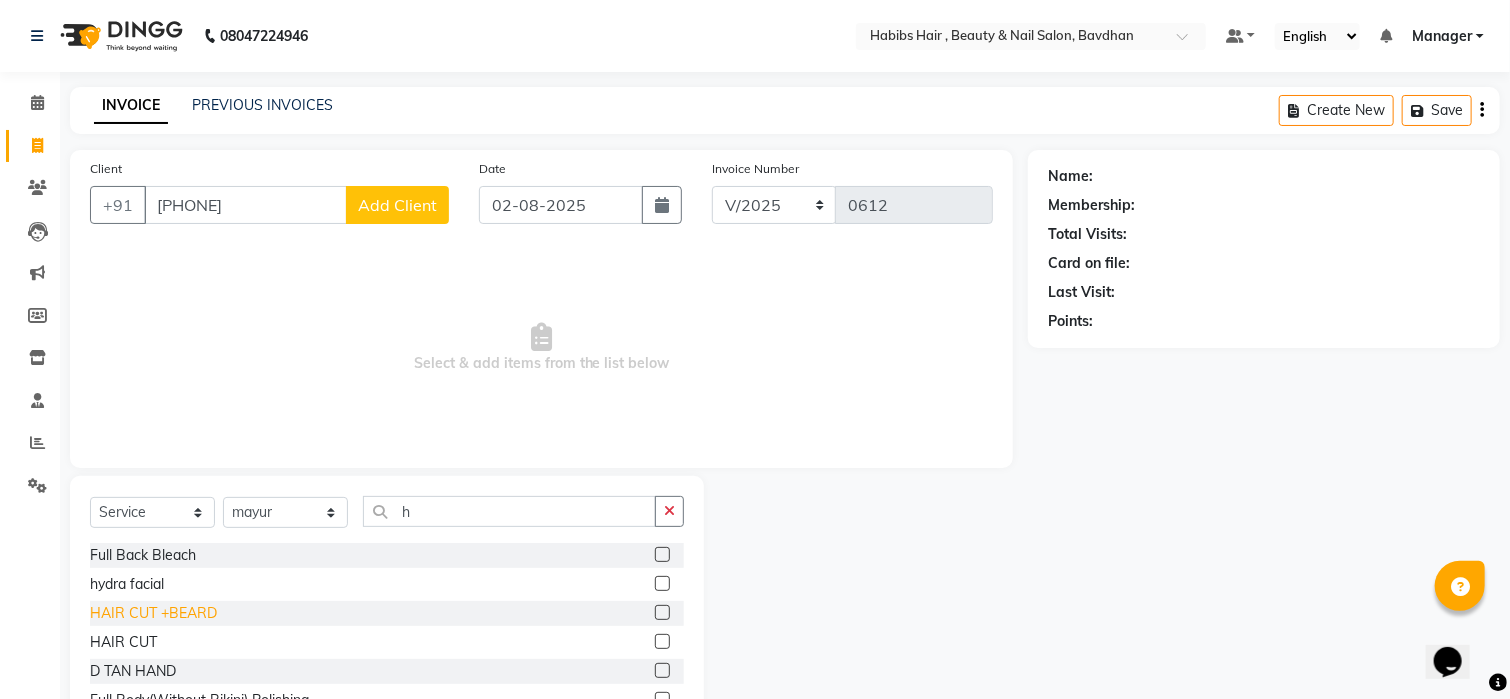 click on "HAIR CUT +BEARD" 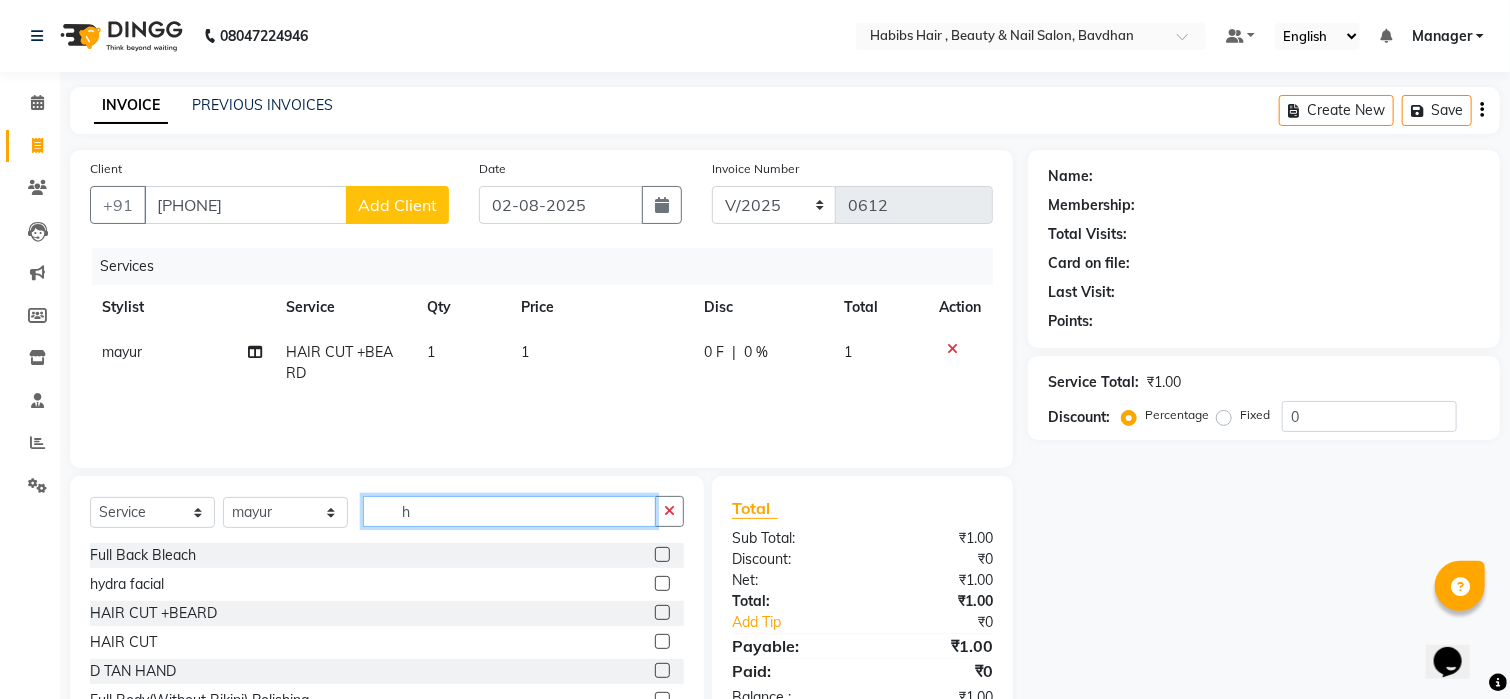 click on "h" 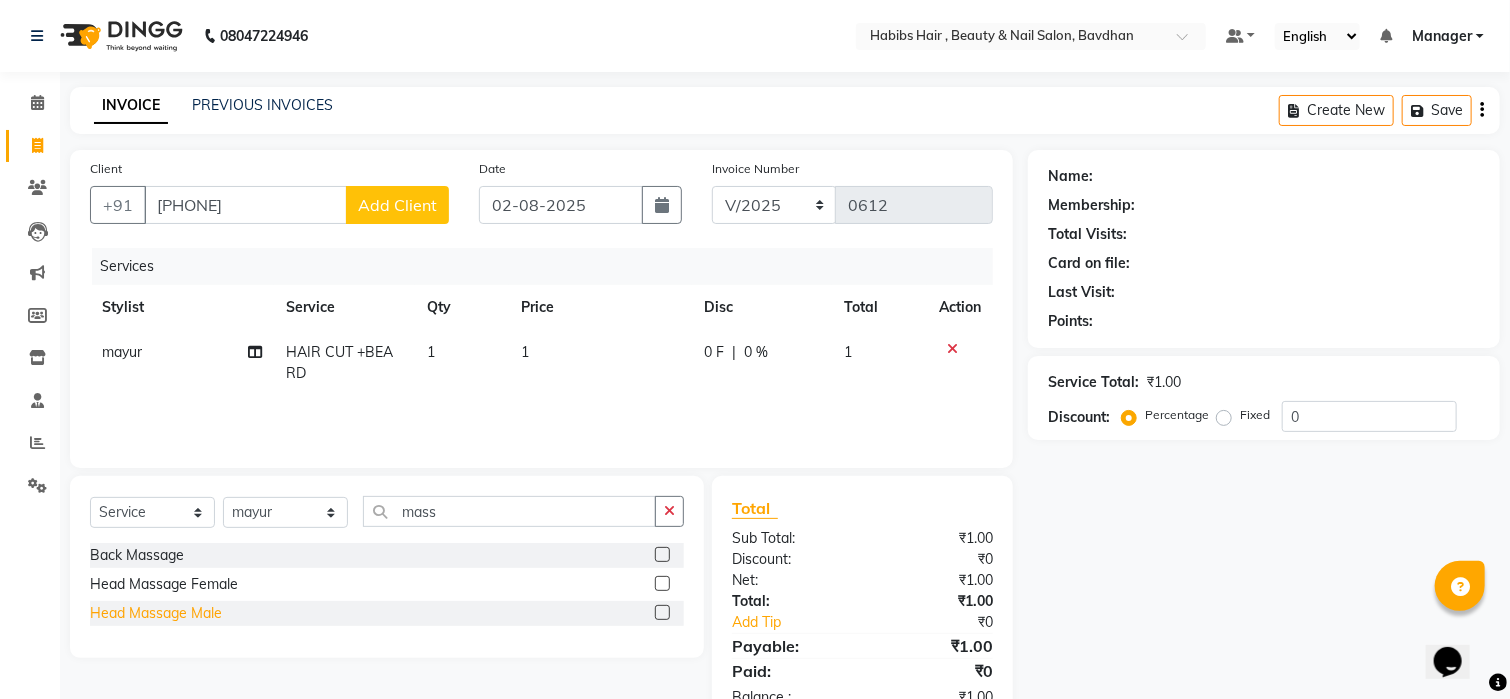 click on "Head Massage Male" 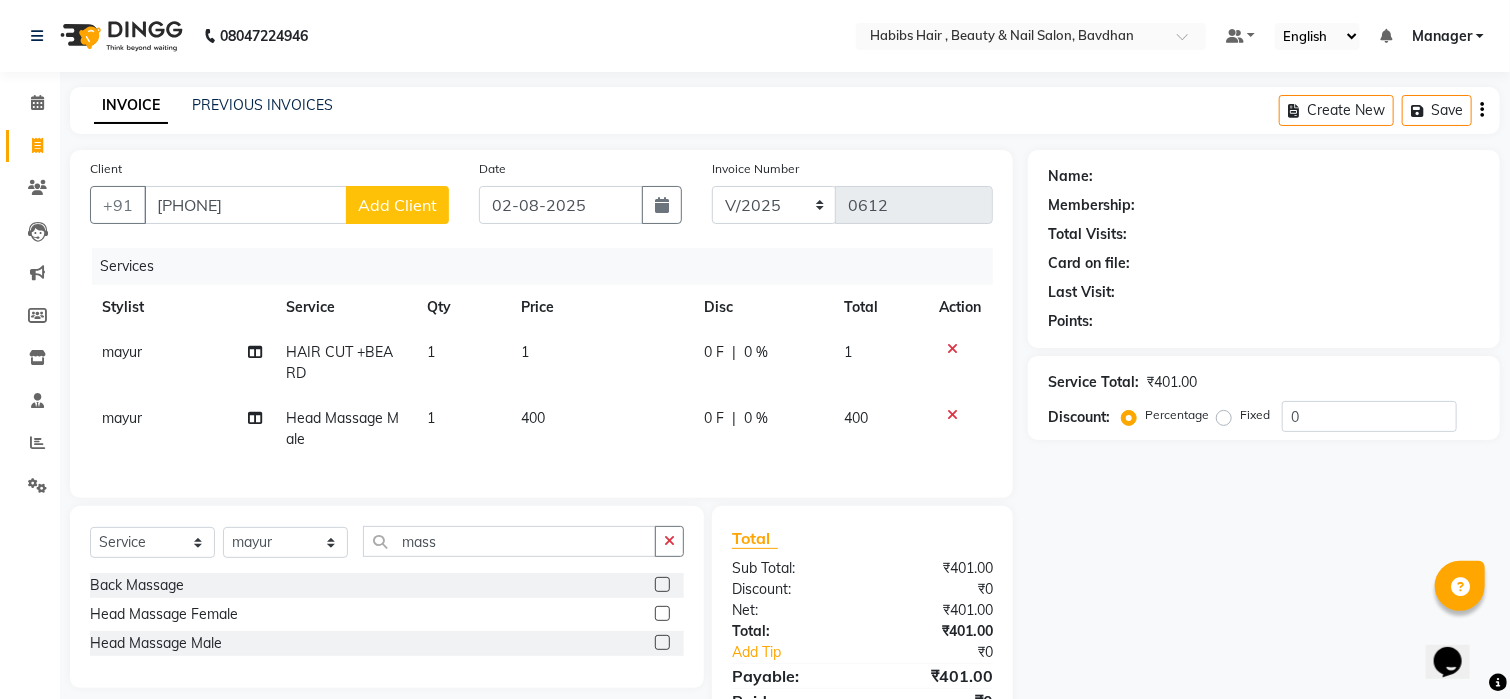 click on "1" 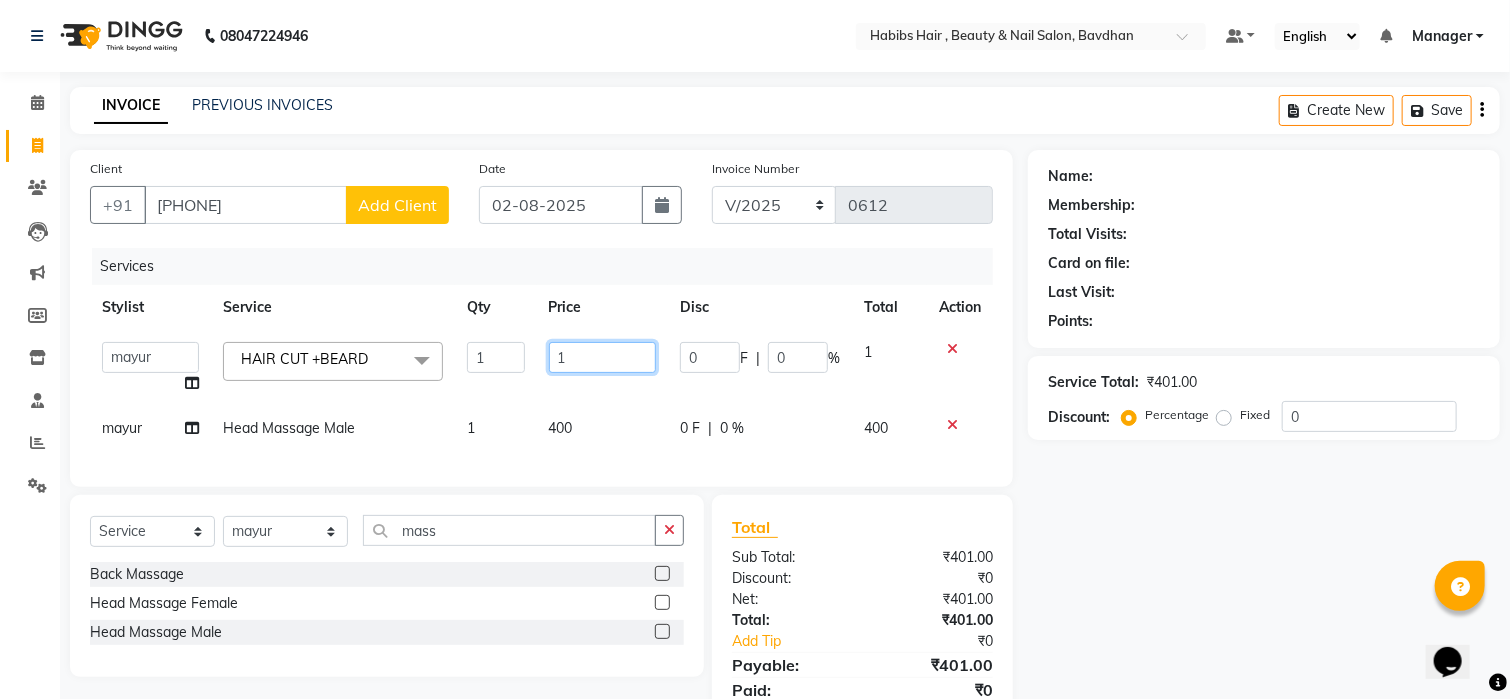 click on "1" 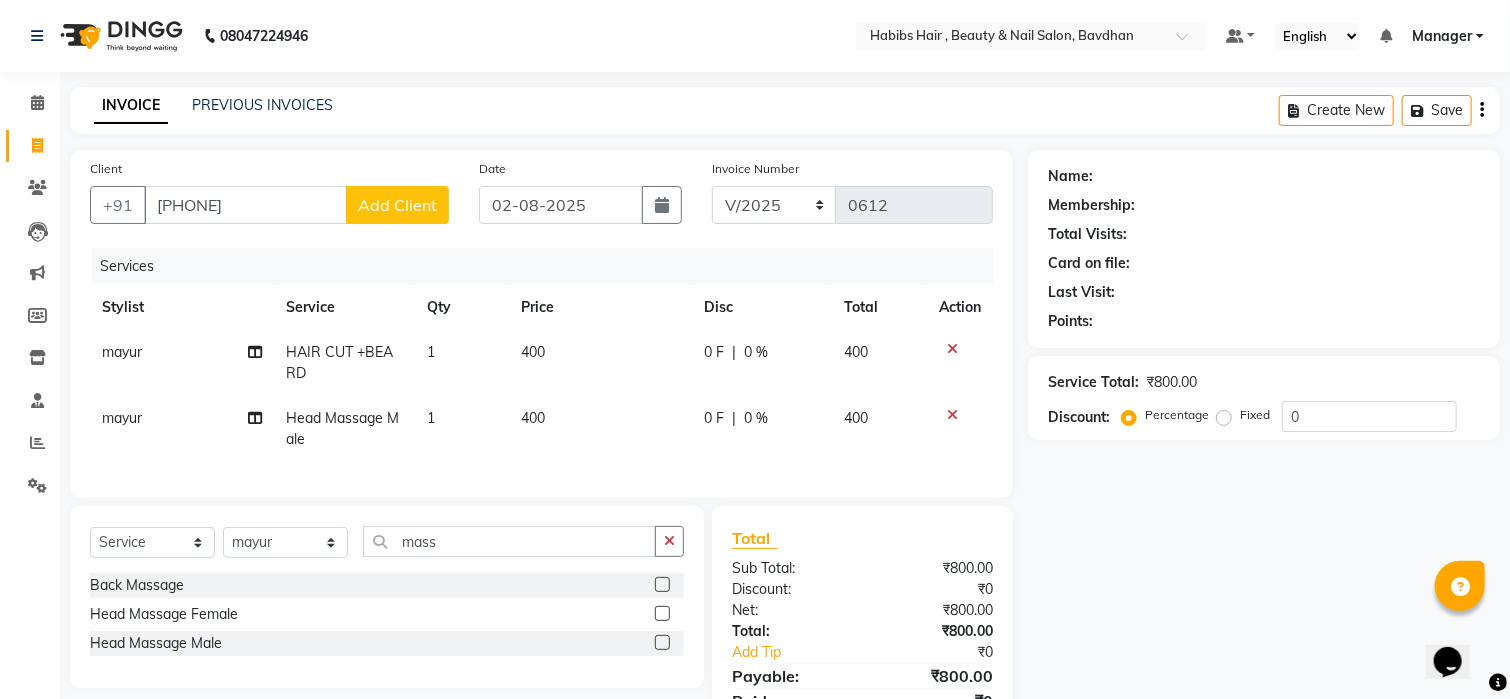 click on "400" 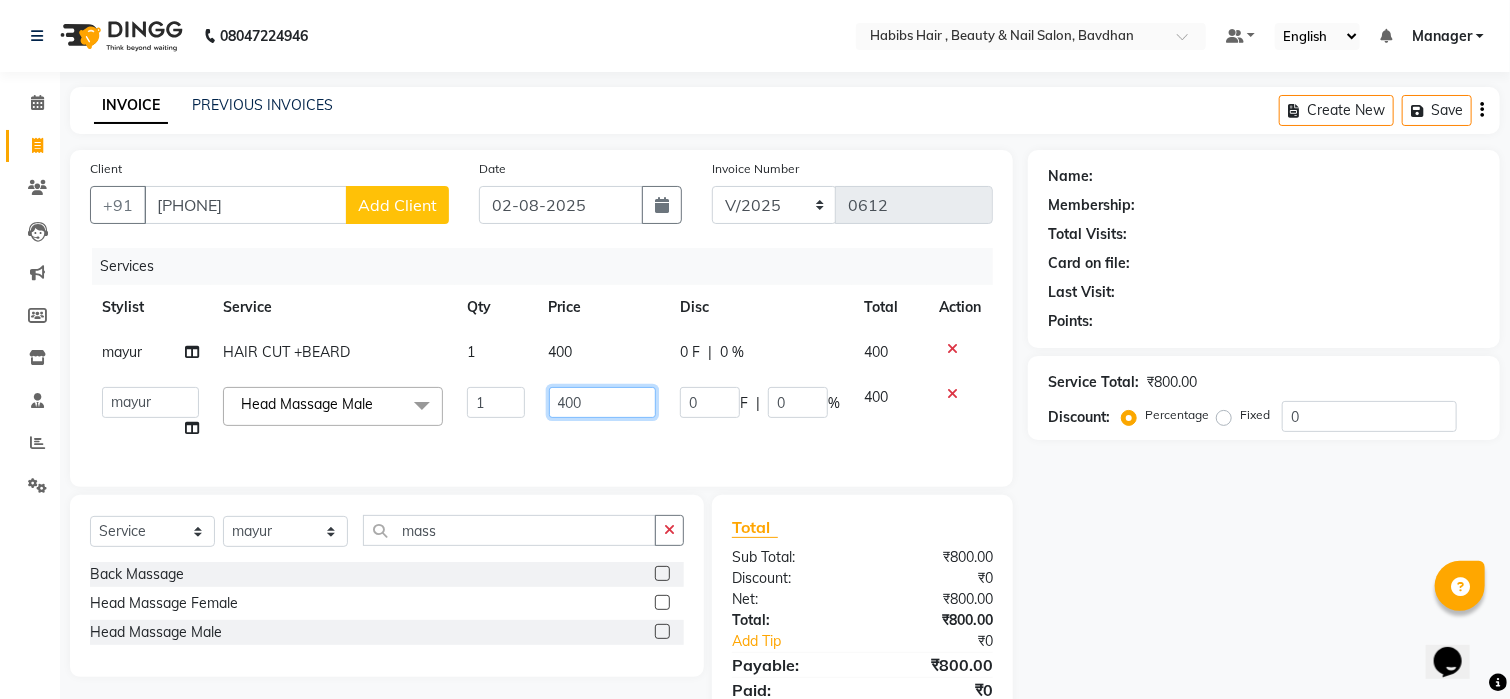 click on "400" 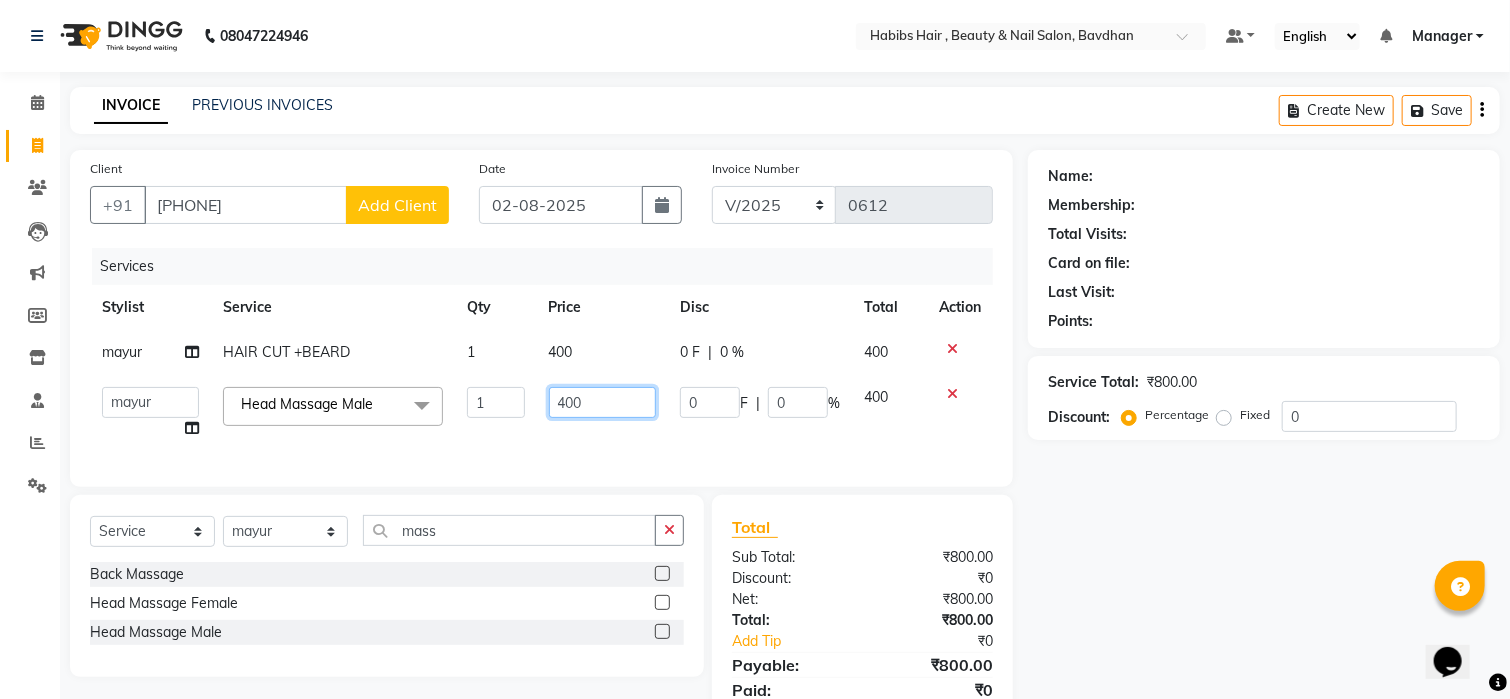 click on "400" 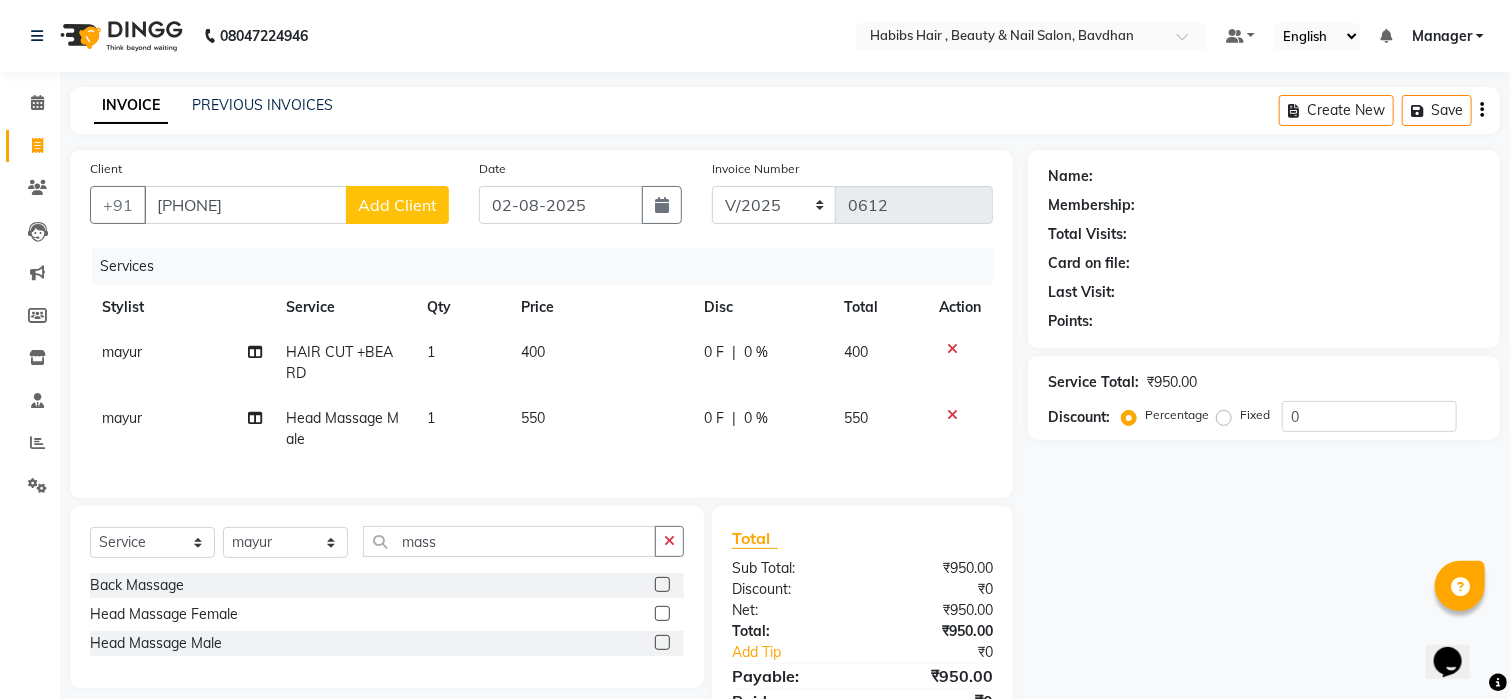 click on "550" 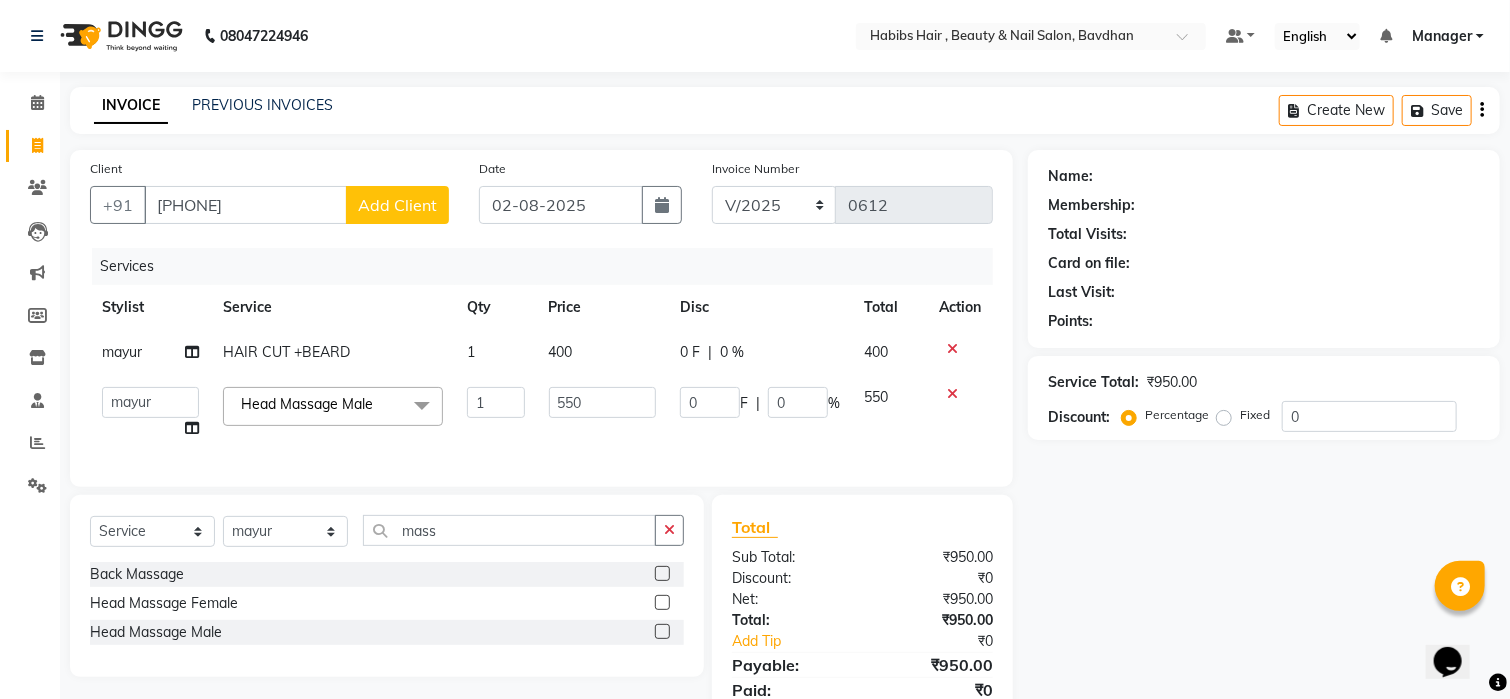 click on "Add Client" 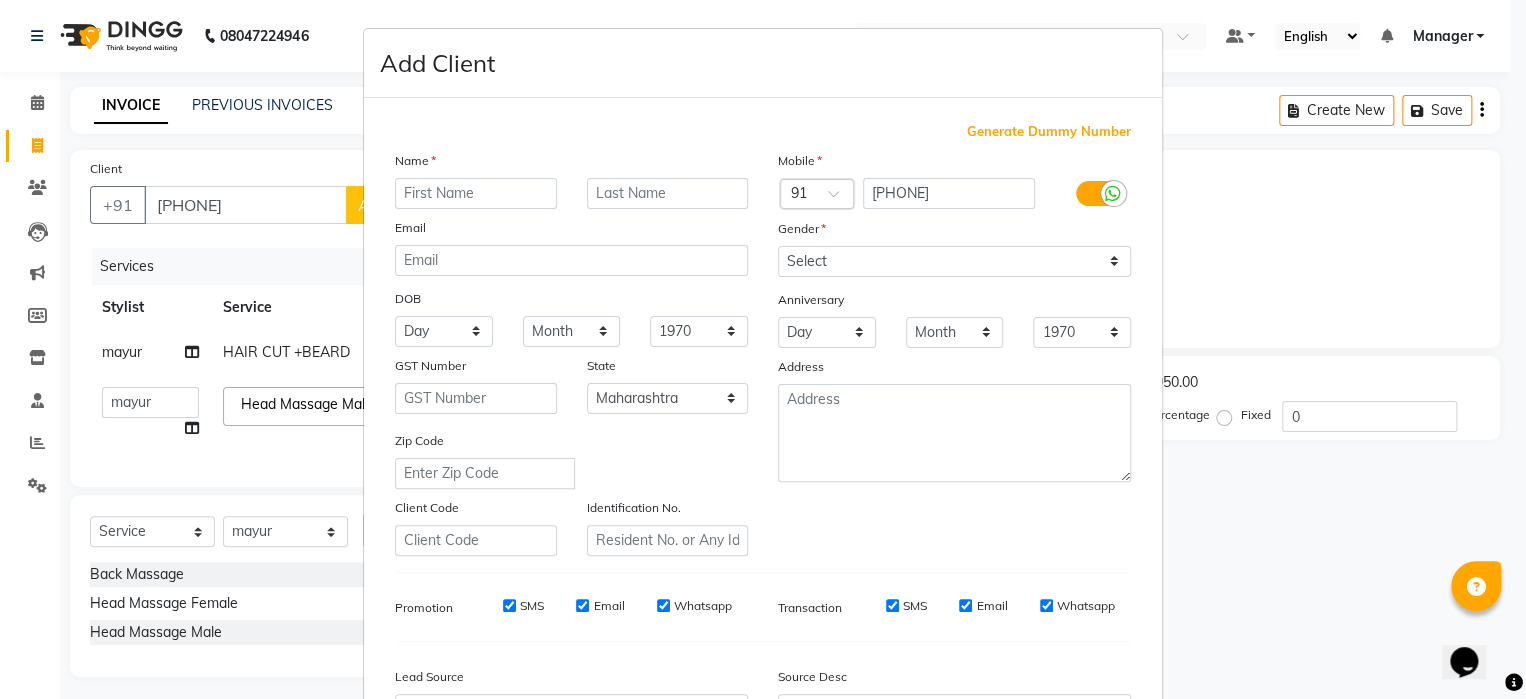 click at bounding box center (476, 193) 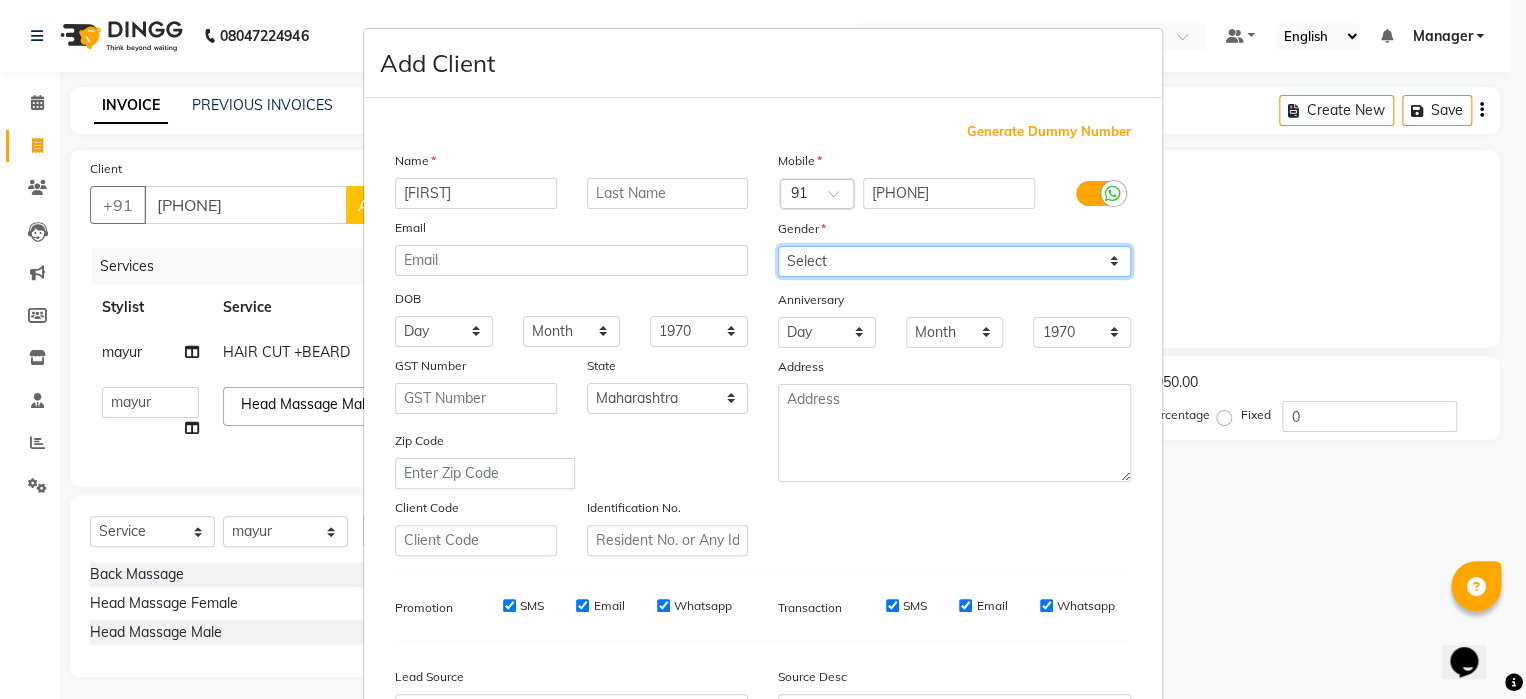 click on "Select Male Female Other Prefer Not To Say" at bounding box center [954, 261] 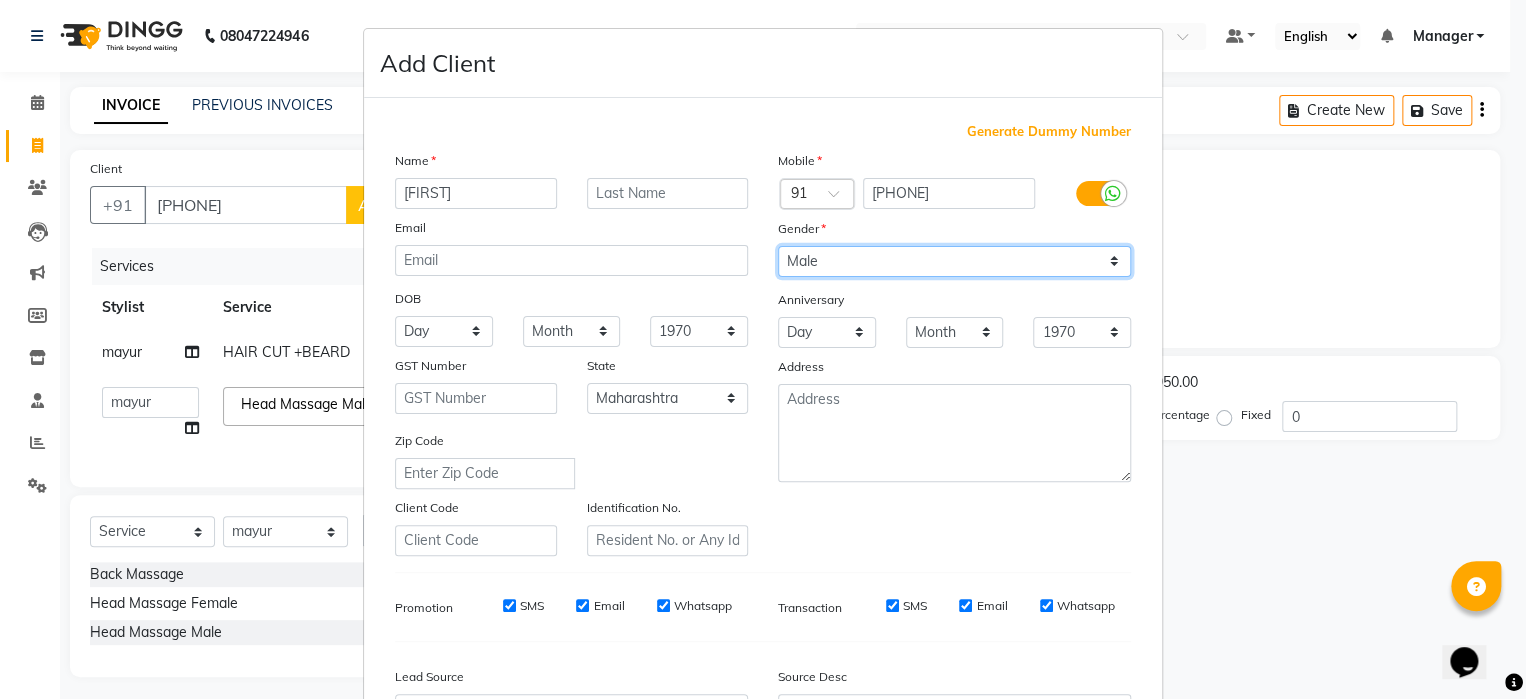 click on "Select Male Female Other Prefer Not To Say" at bounding box center [954, 261] 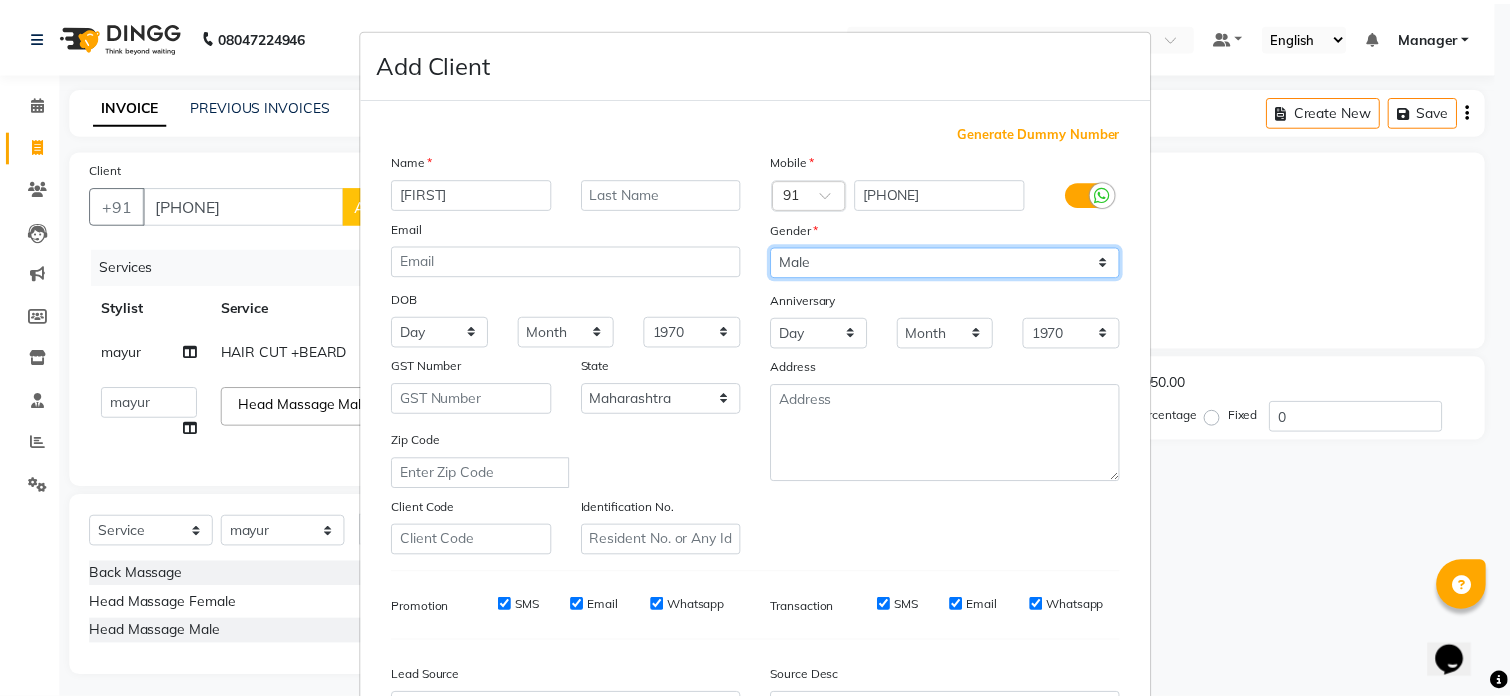 scroll, scrollTop: 233, scrollLeft: 0, axis: vertical 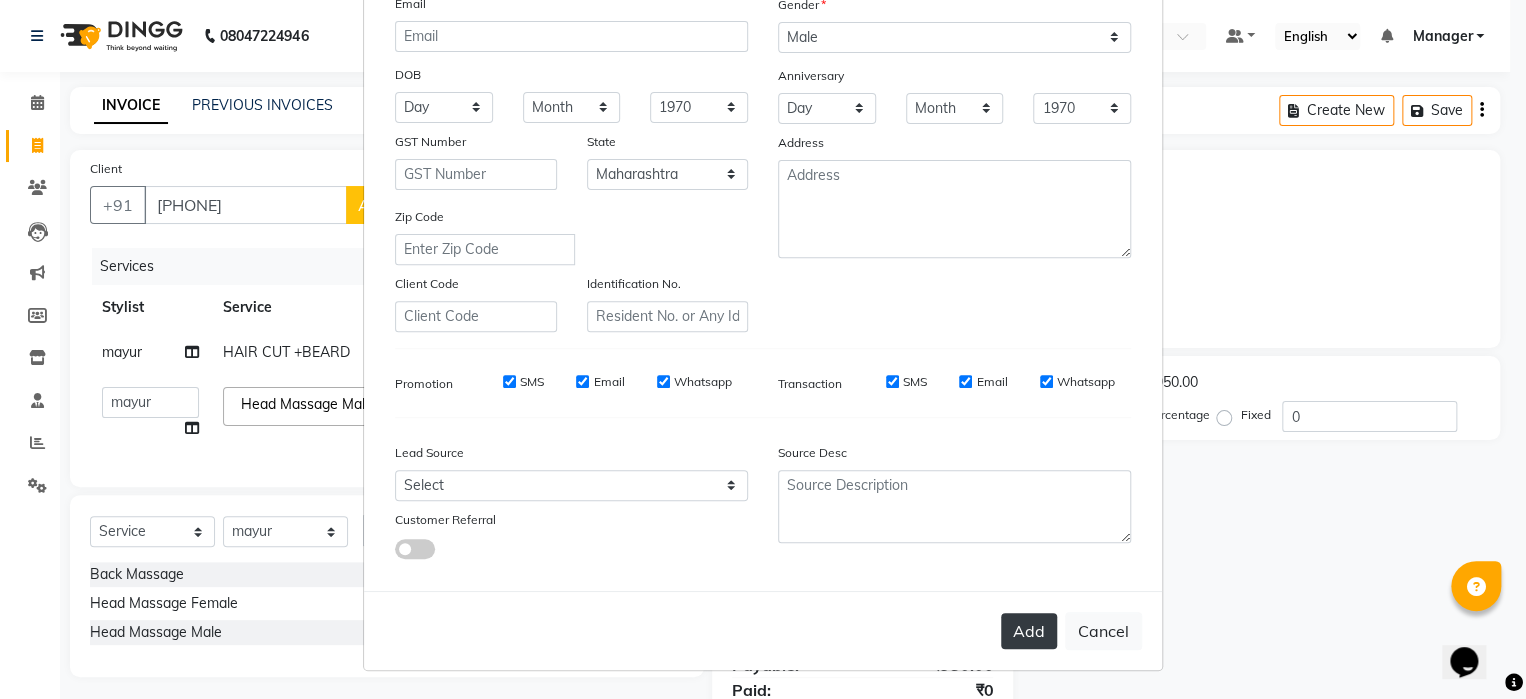 click on "Add" at bounding box center (1029, 631) 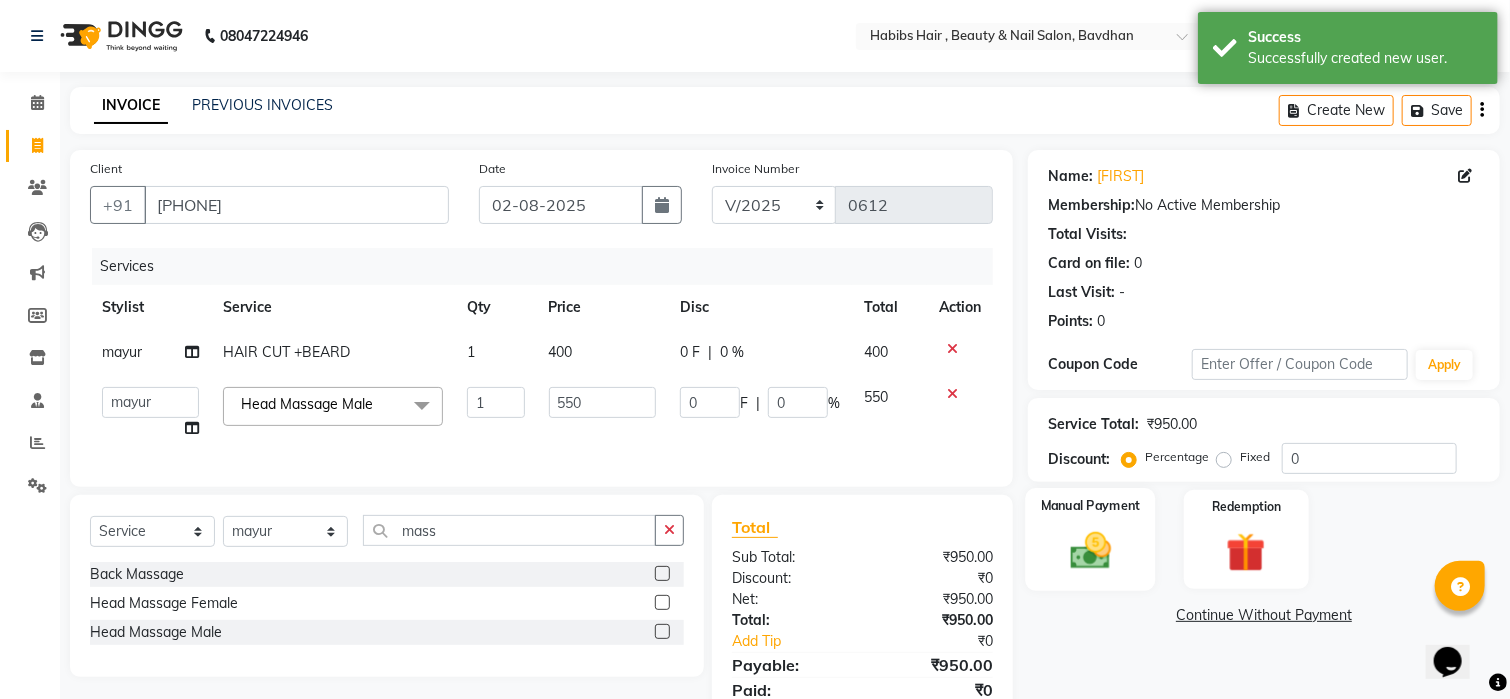click 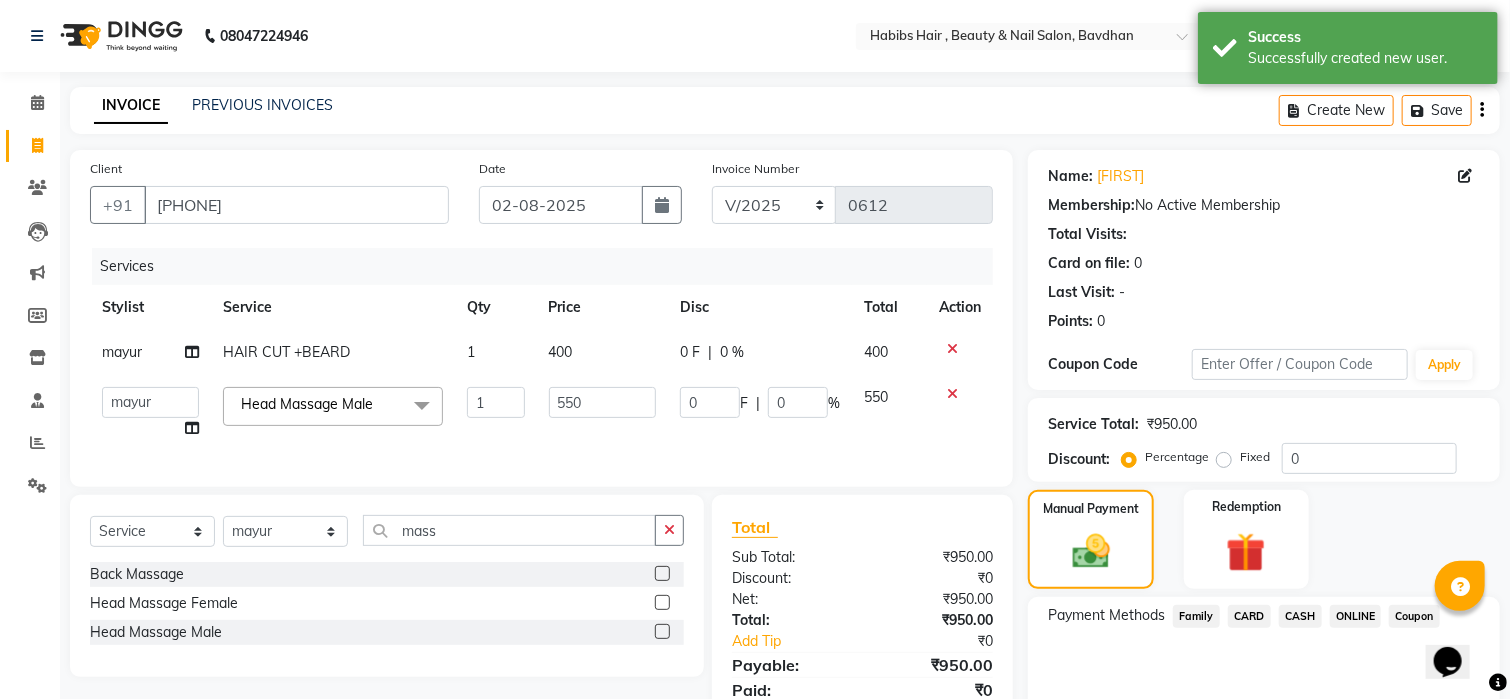 click on "ONLINE" 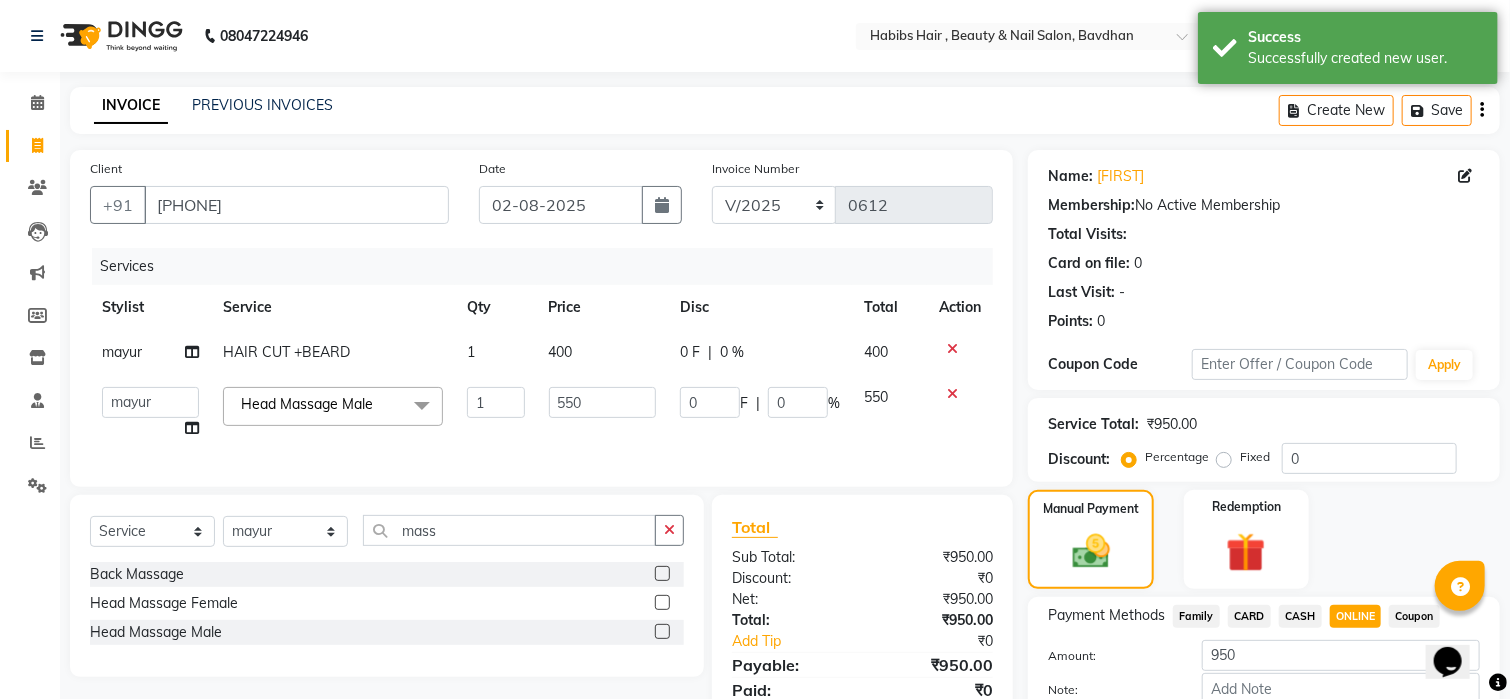 scroll, scrollTop: 120, scrollLeft: 0, axis: vertical 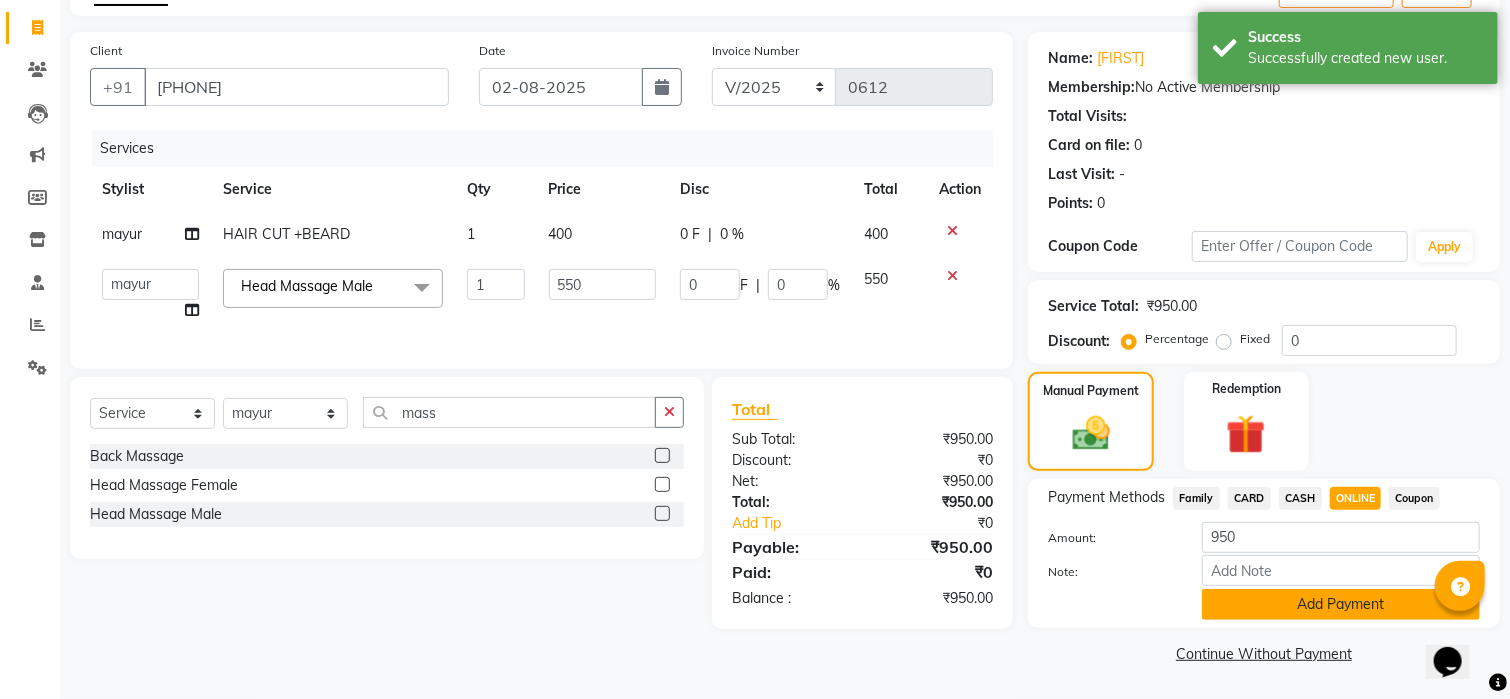 click on "Add Payment" 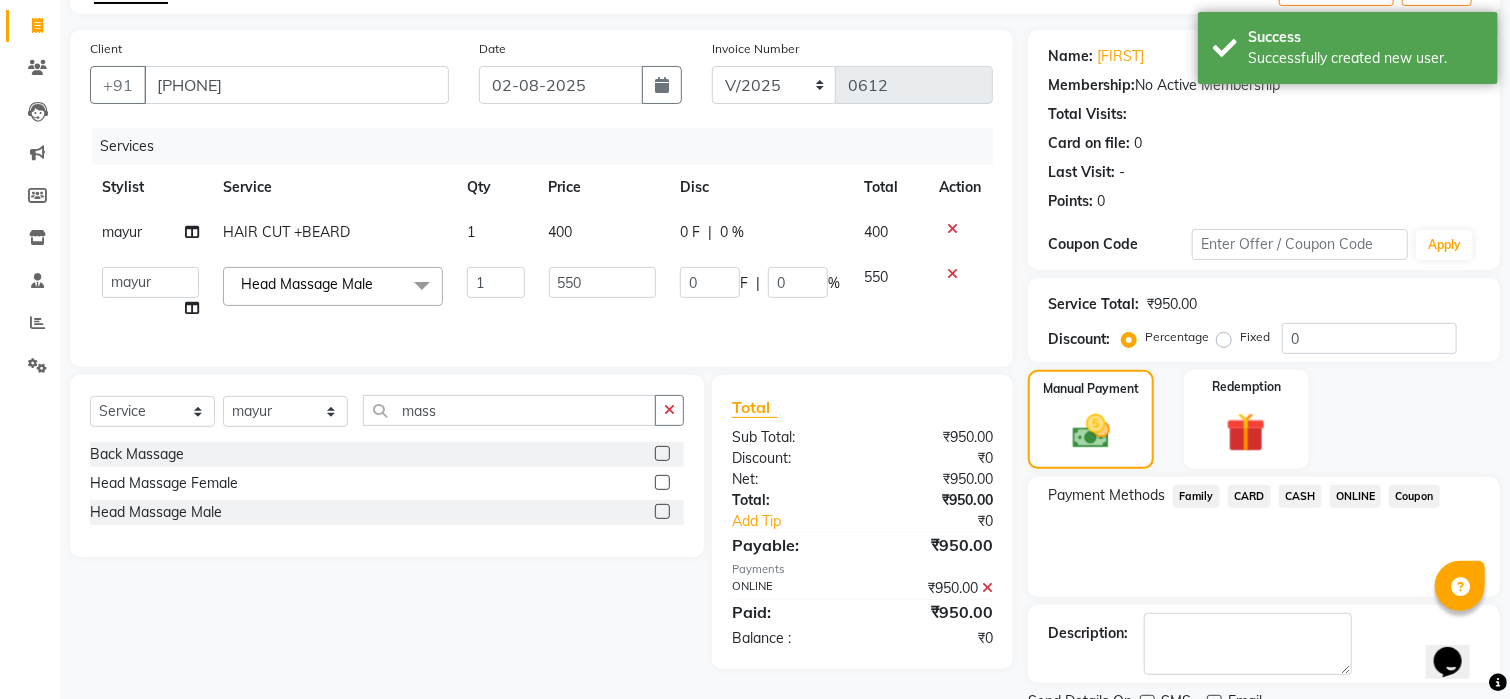 scroll, scrollTop: 200, scrollLeft: 0, axis: vertical 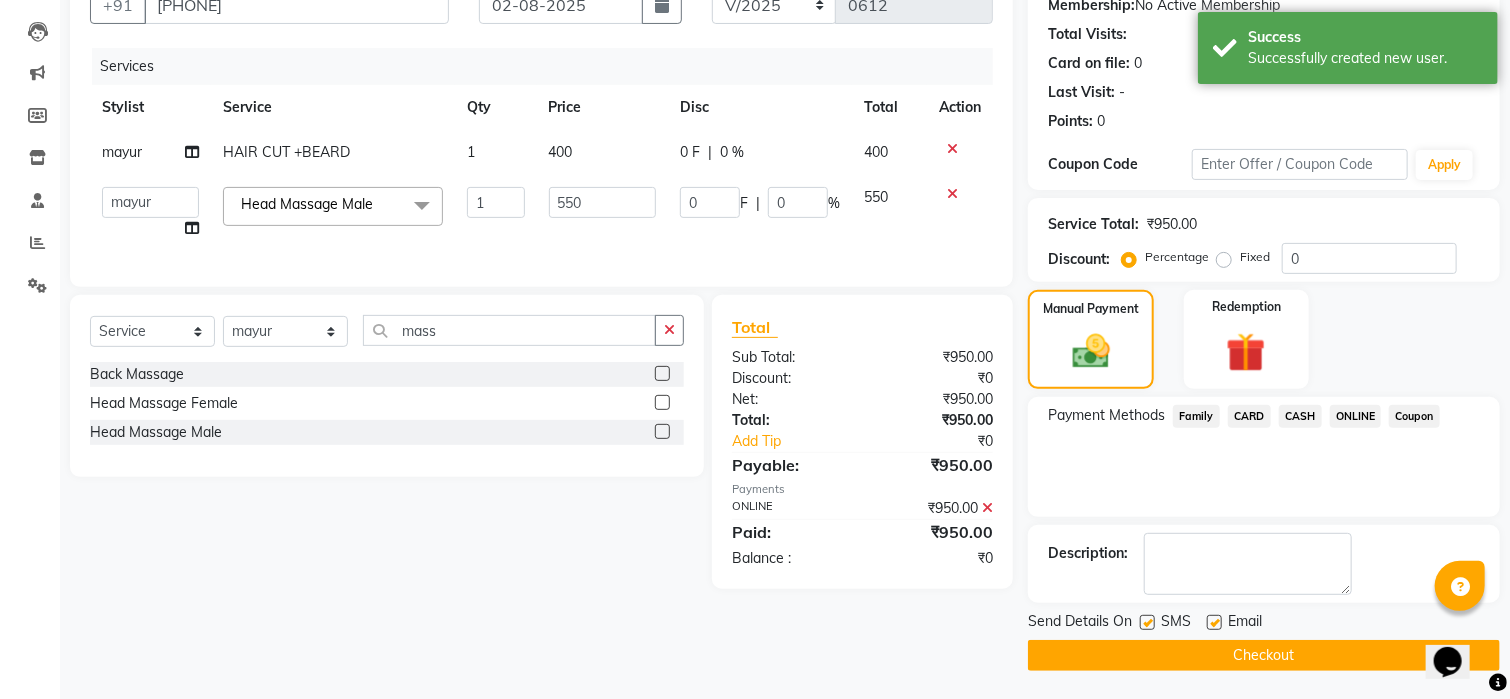 click on "Checkout" 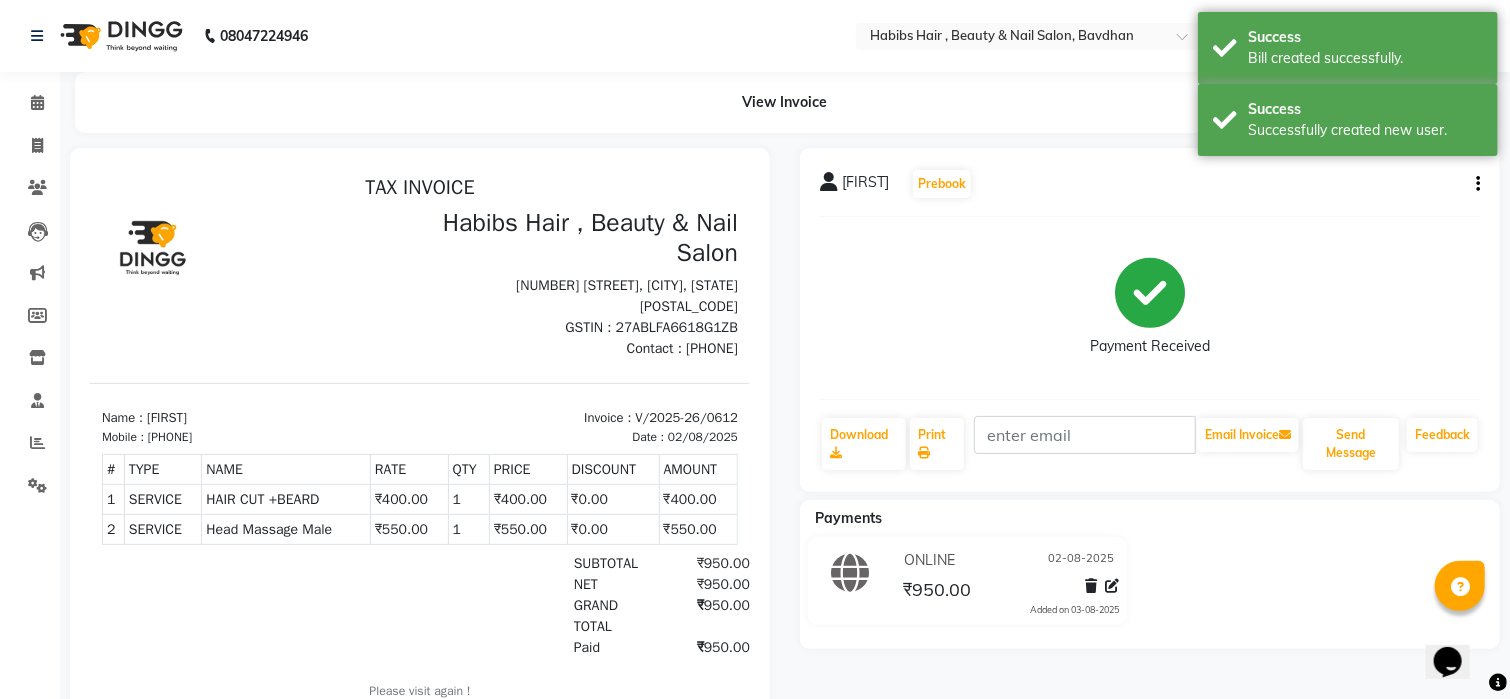scroll, scrollTop: 0, scrollLeft: 0, axis: both 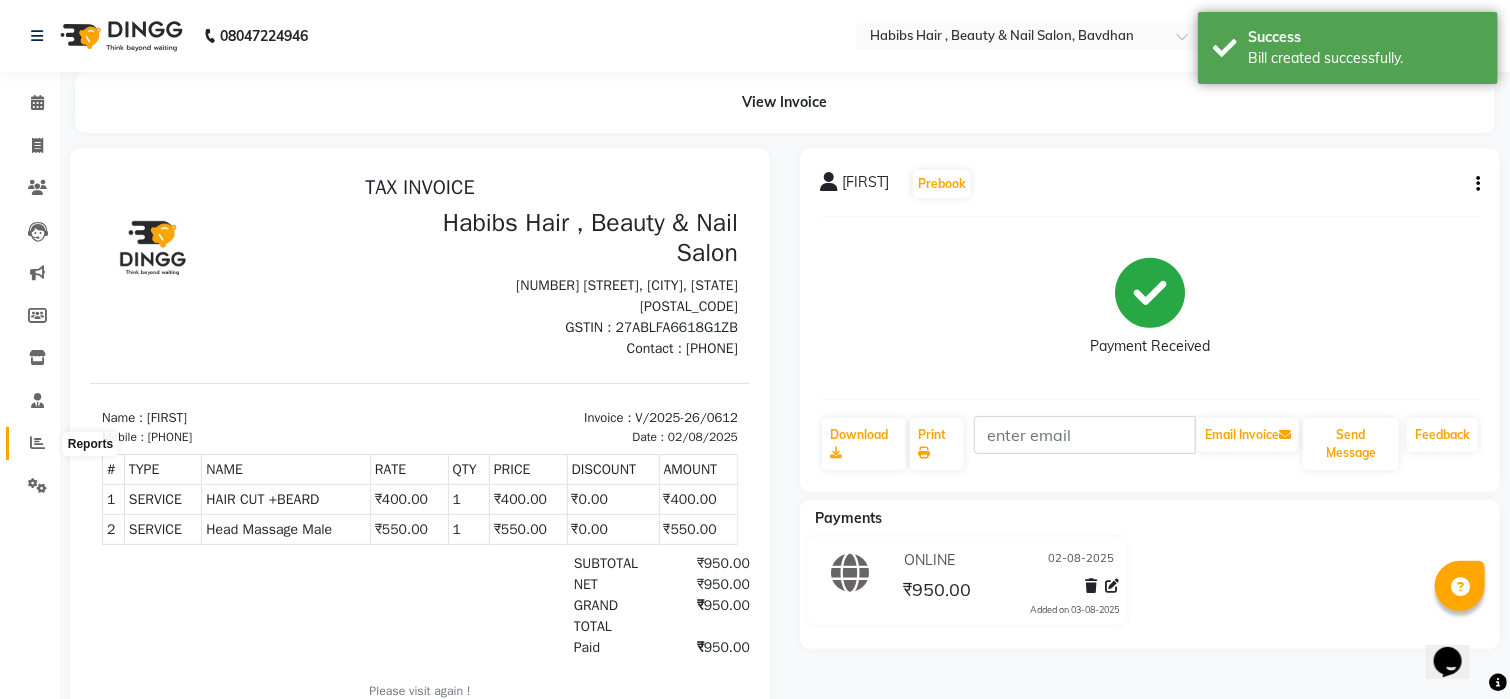 click 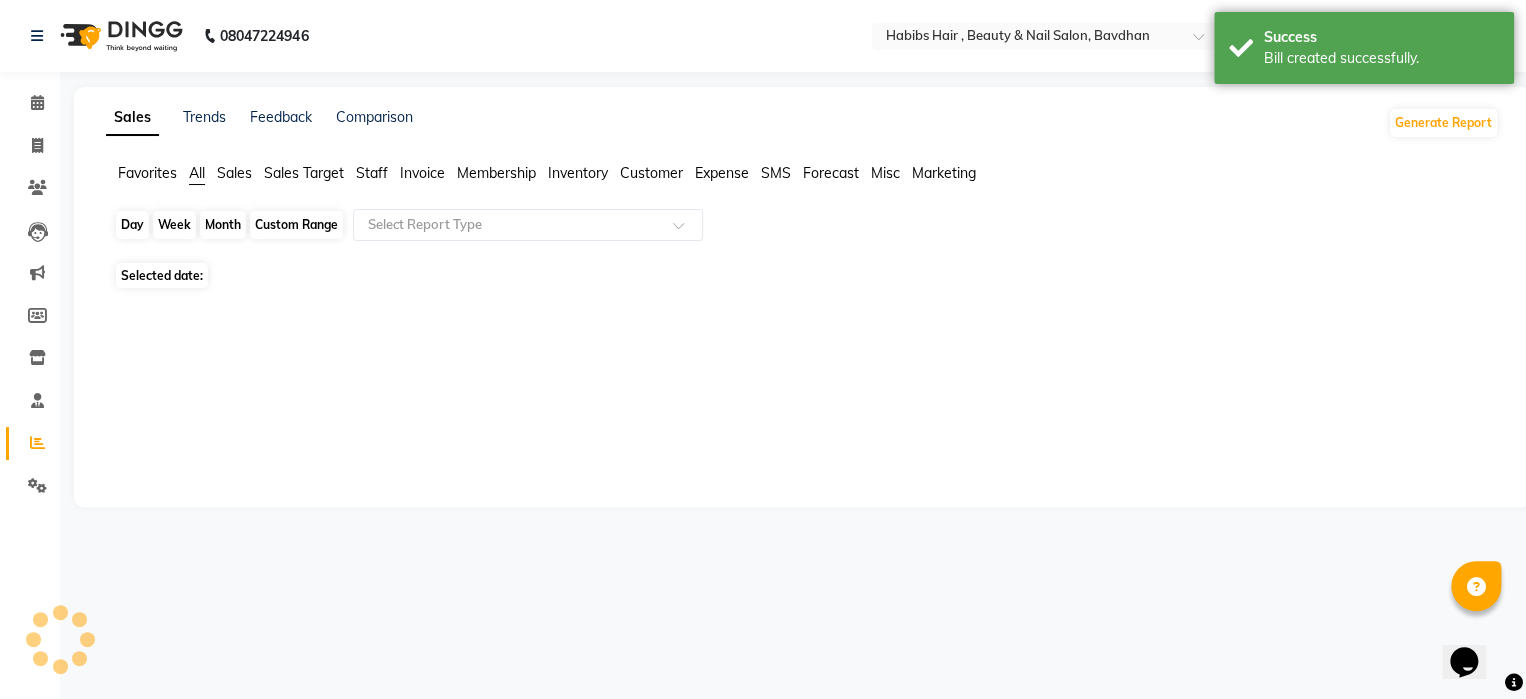 click on "Day" 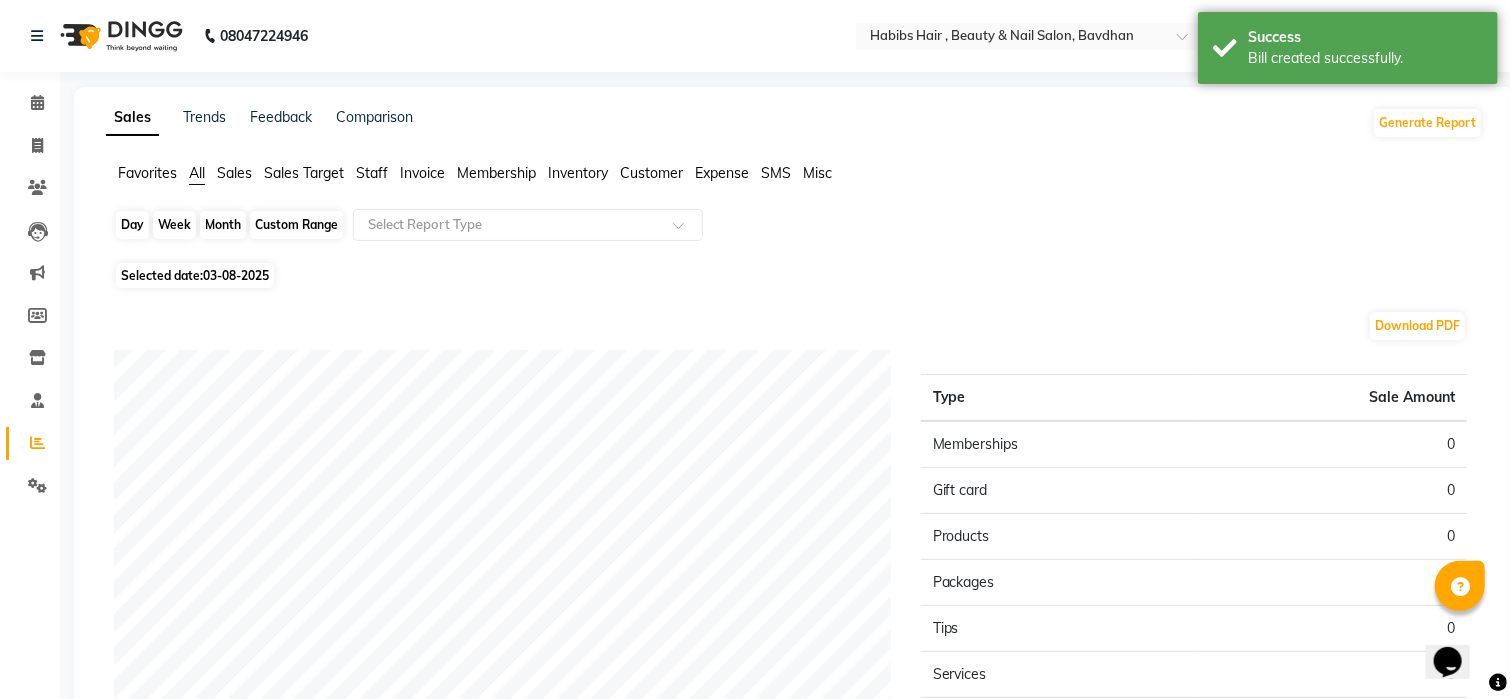 click on "Day" 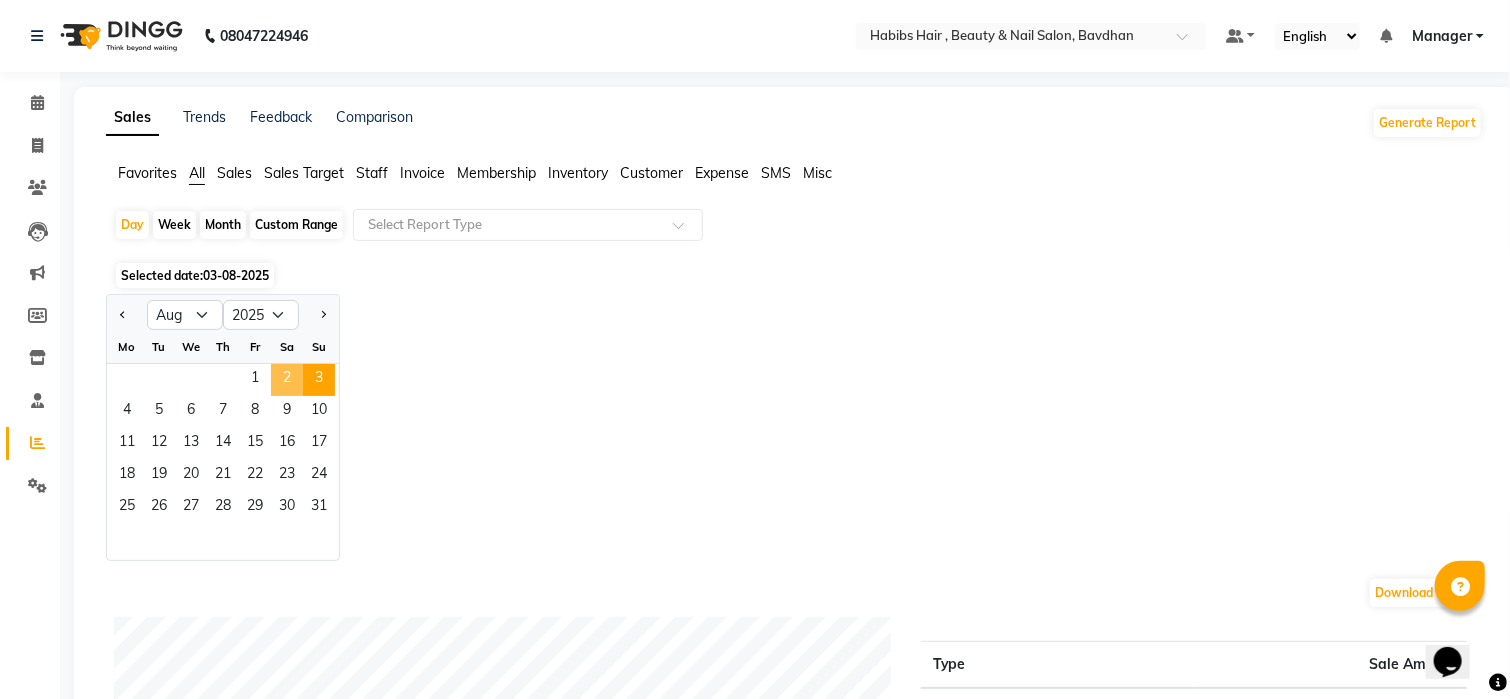 click on "2" 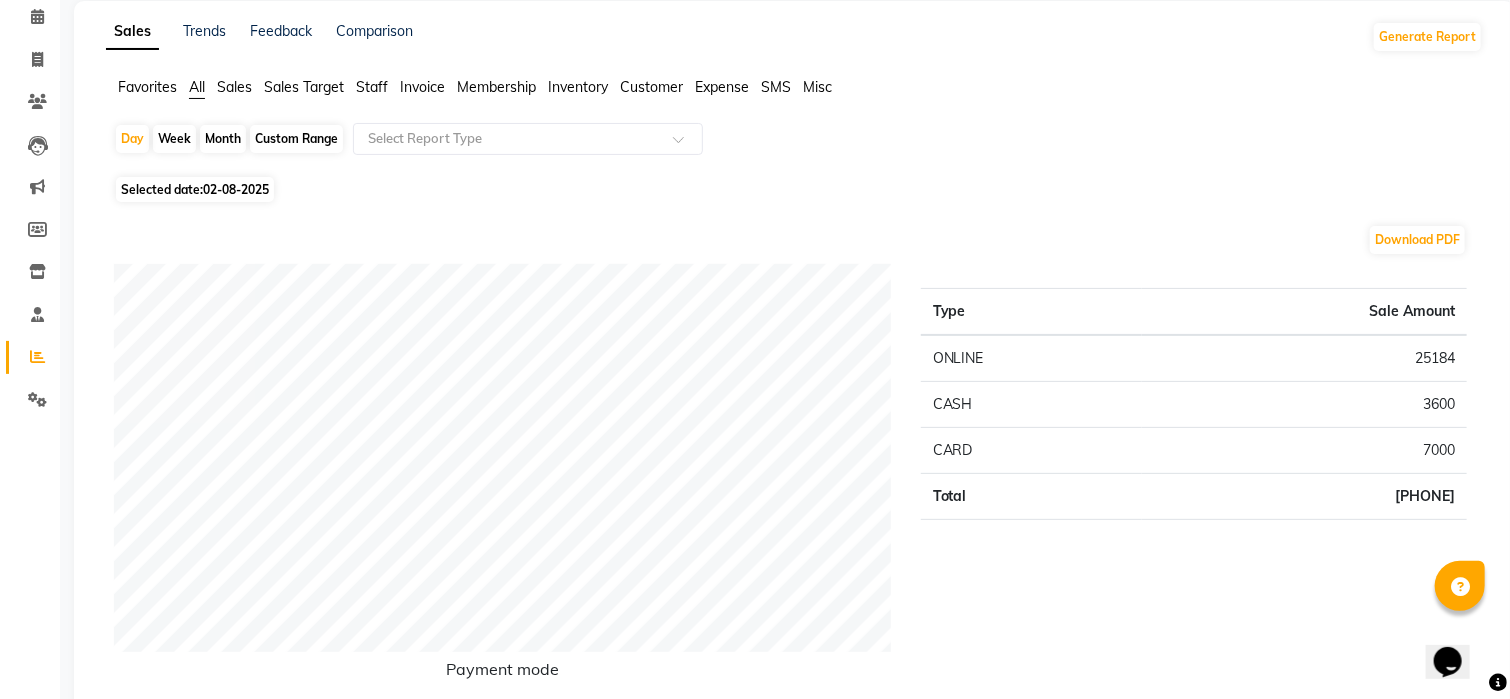 scroll, scrollTop: 0, scrollLeft: 0, axis: both 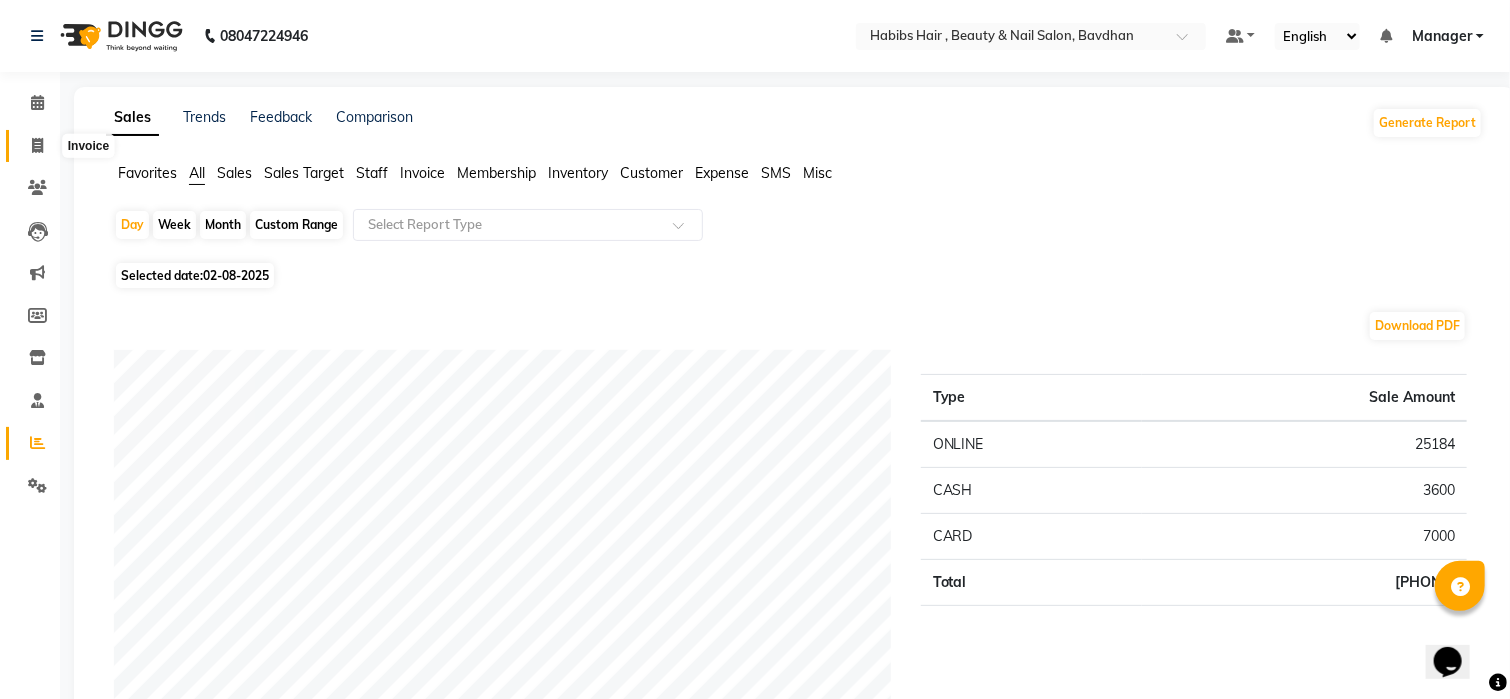 click 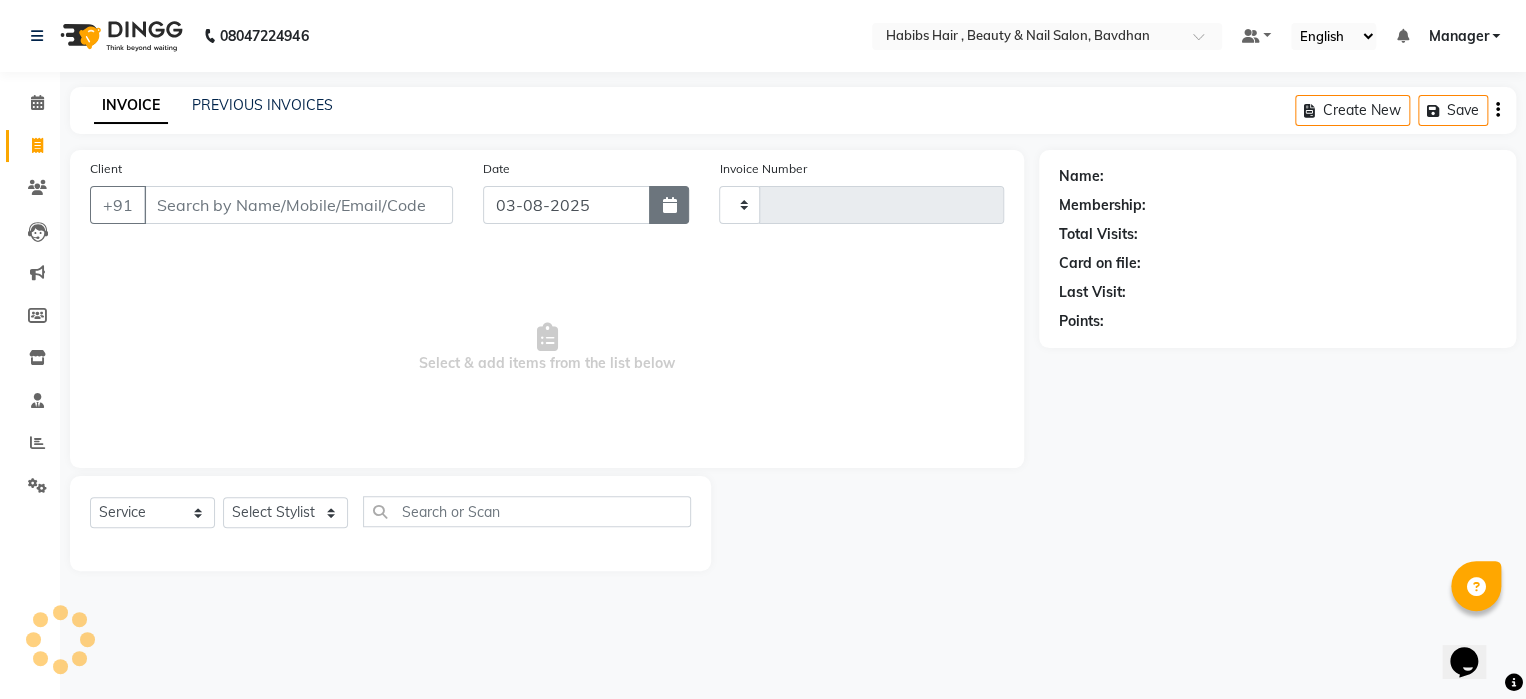 click 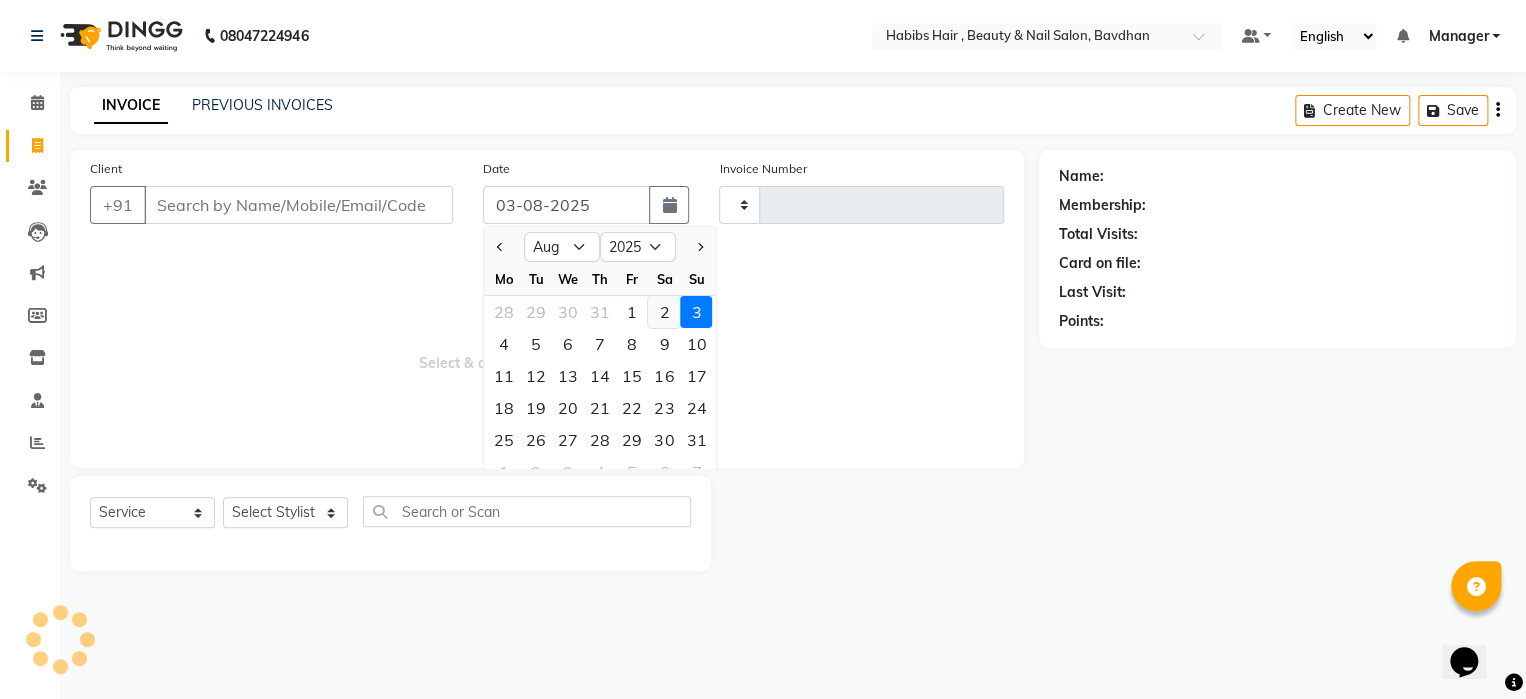 click on "2" 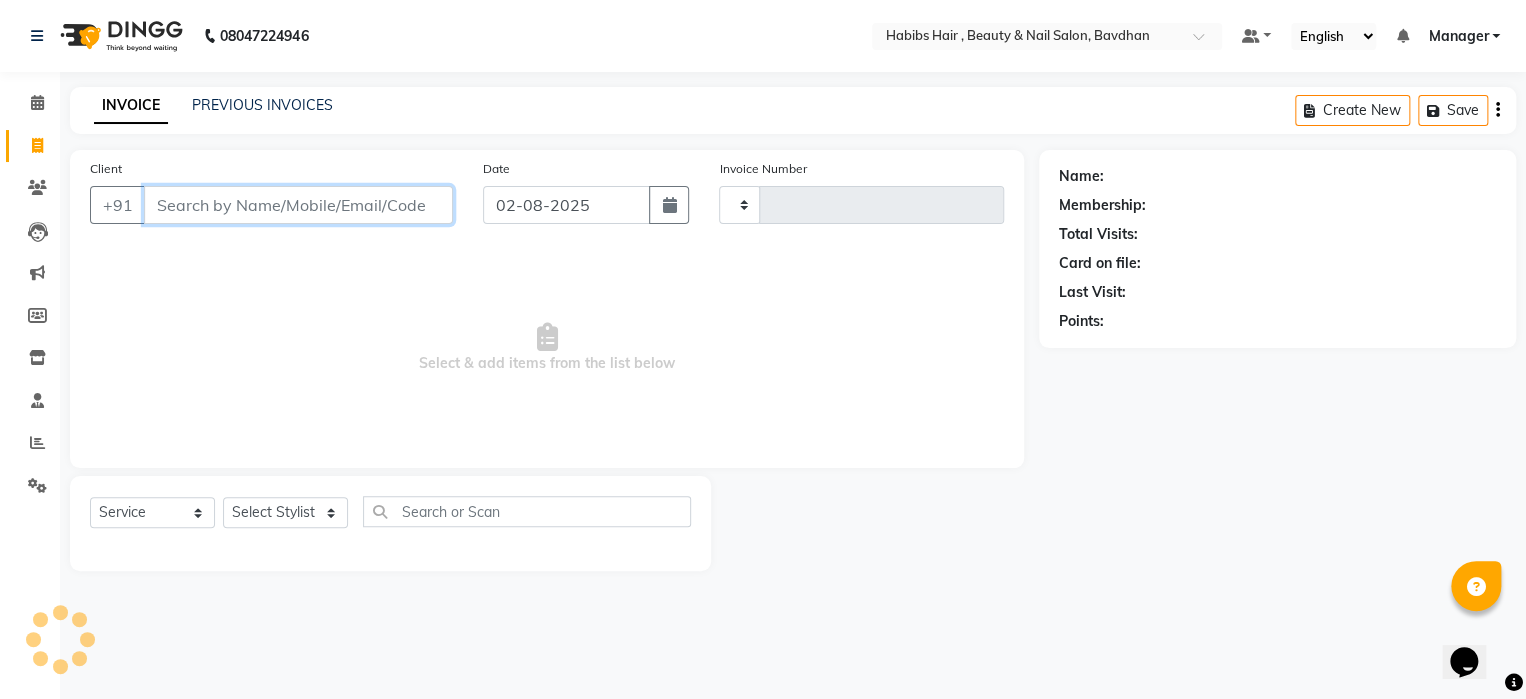 click on "Client" at bounding box center [298, 205] 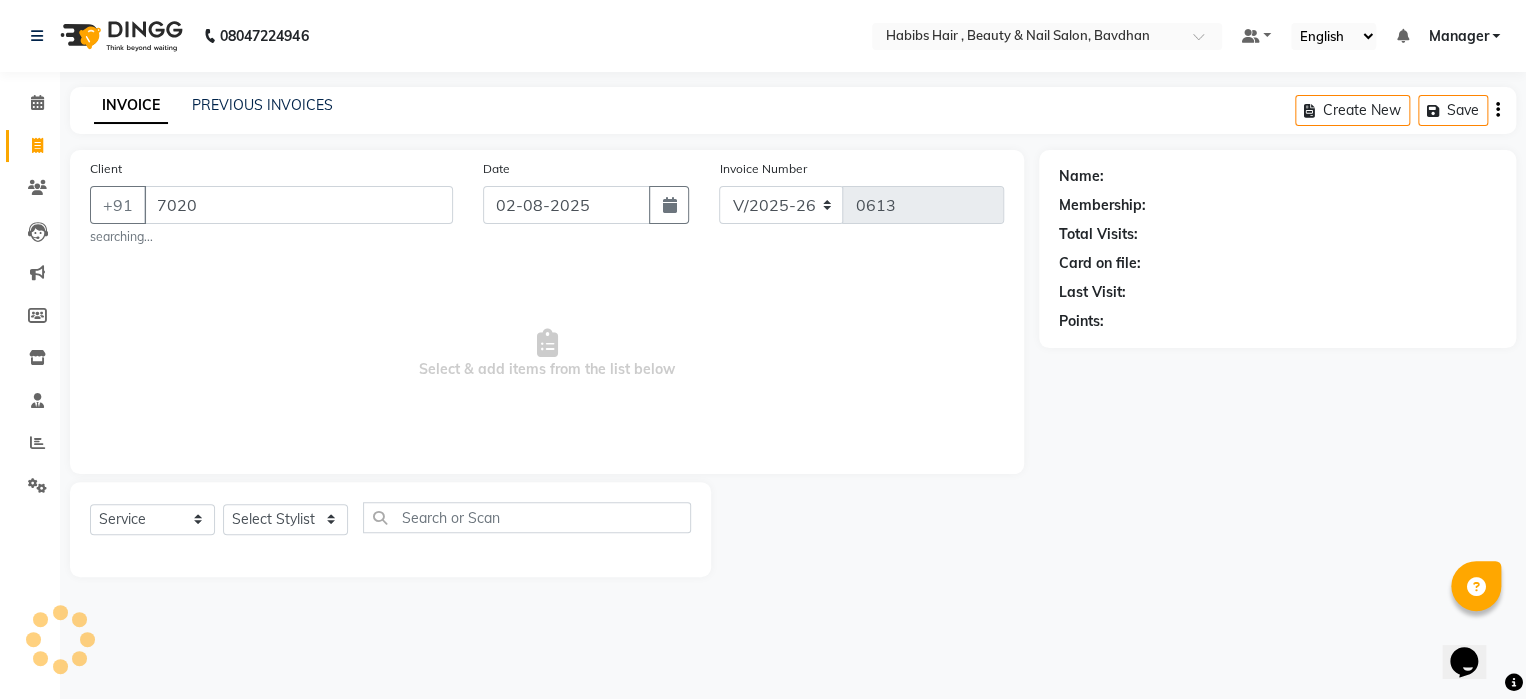 click on "Client +91 [PHONE] searching... Date [DATE] Invoice Number V/2025 V/2025-26 0613 Select & add items from the list below" 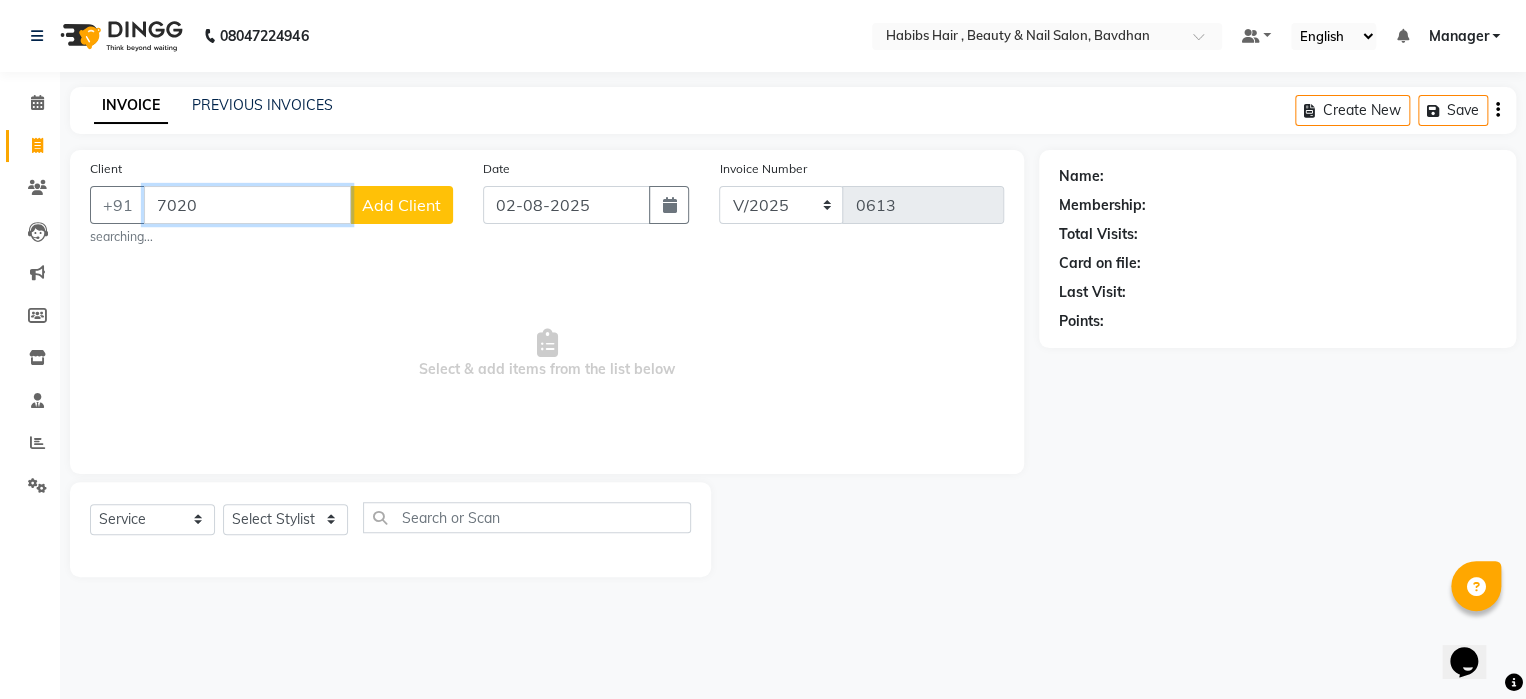 click on "7020" at bounding box center [247, 205] 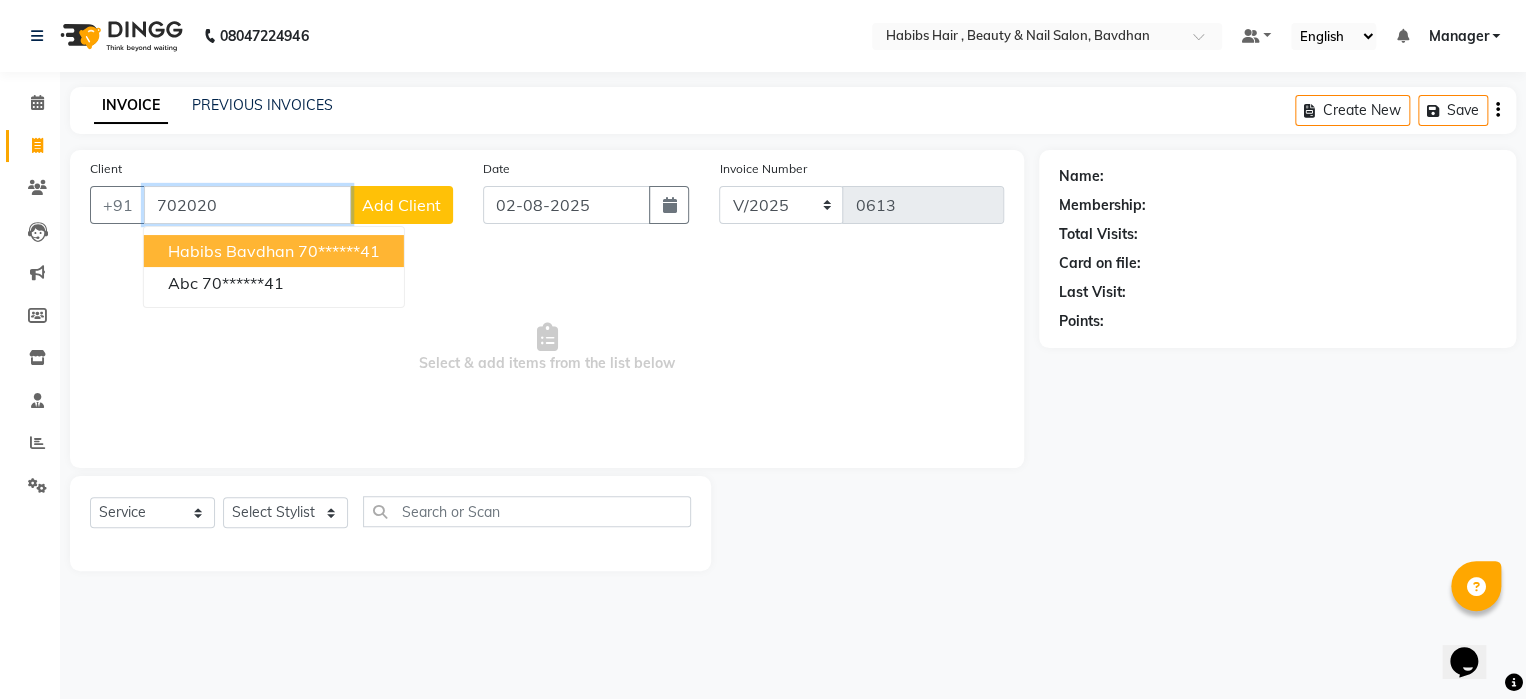 click on "habibs bavdhan" at bounding box center (231, 251) 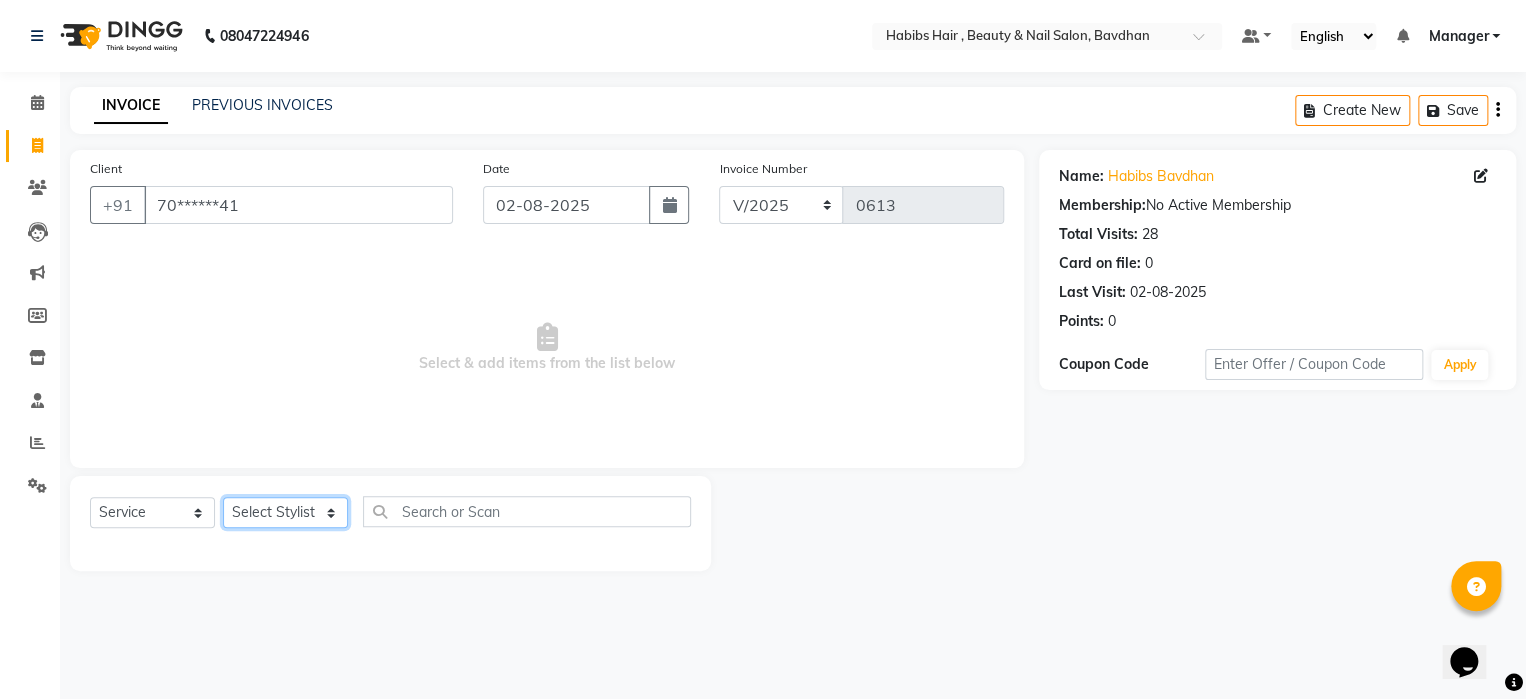 click on "Select Stylist Akash Aman Aniket Ashish Ganesh Manager mayur nikhil sujata" 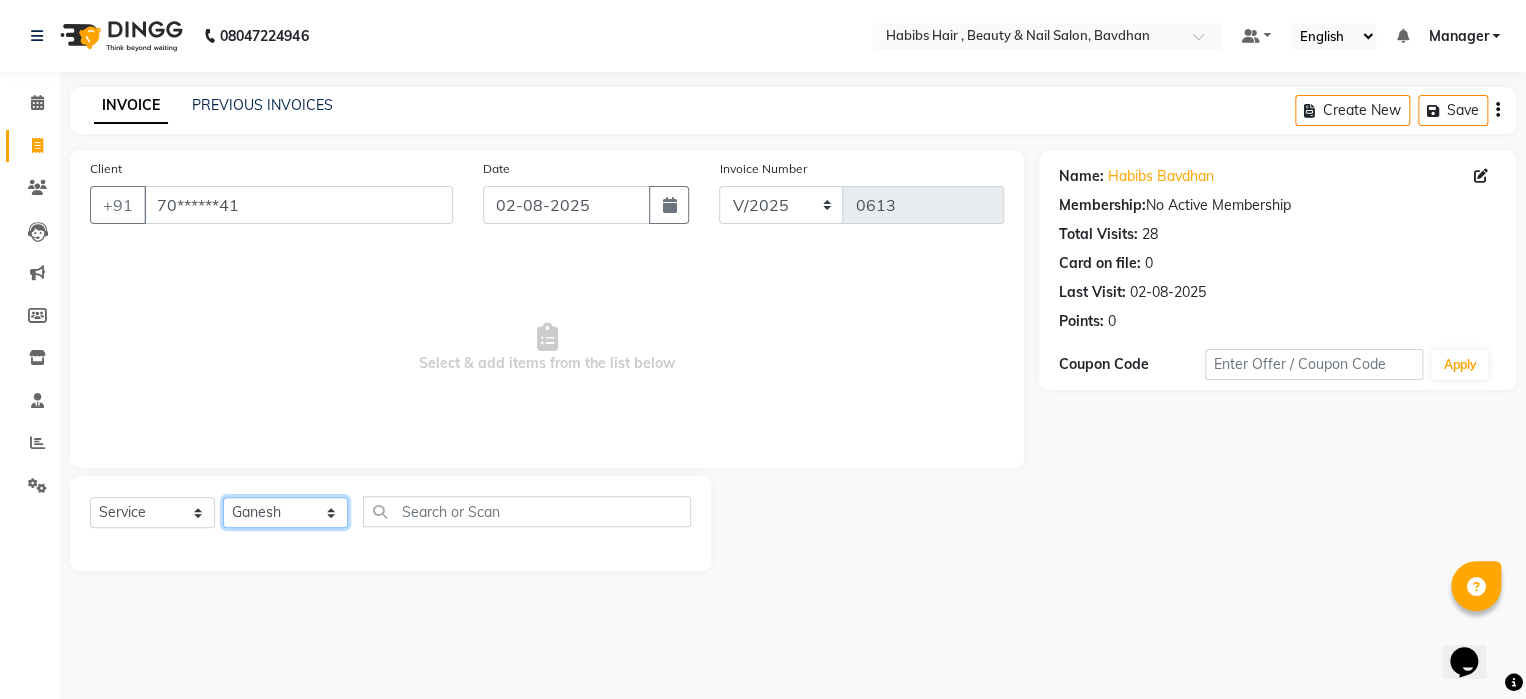 click on "Select Stylist Akash Aman Aniket Ashish Ganesh Manager mayur nikhil sujata" 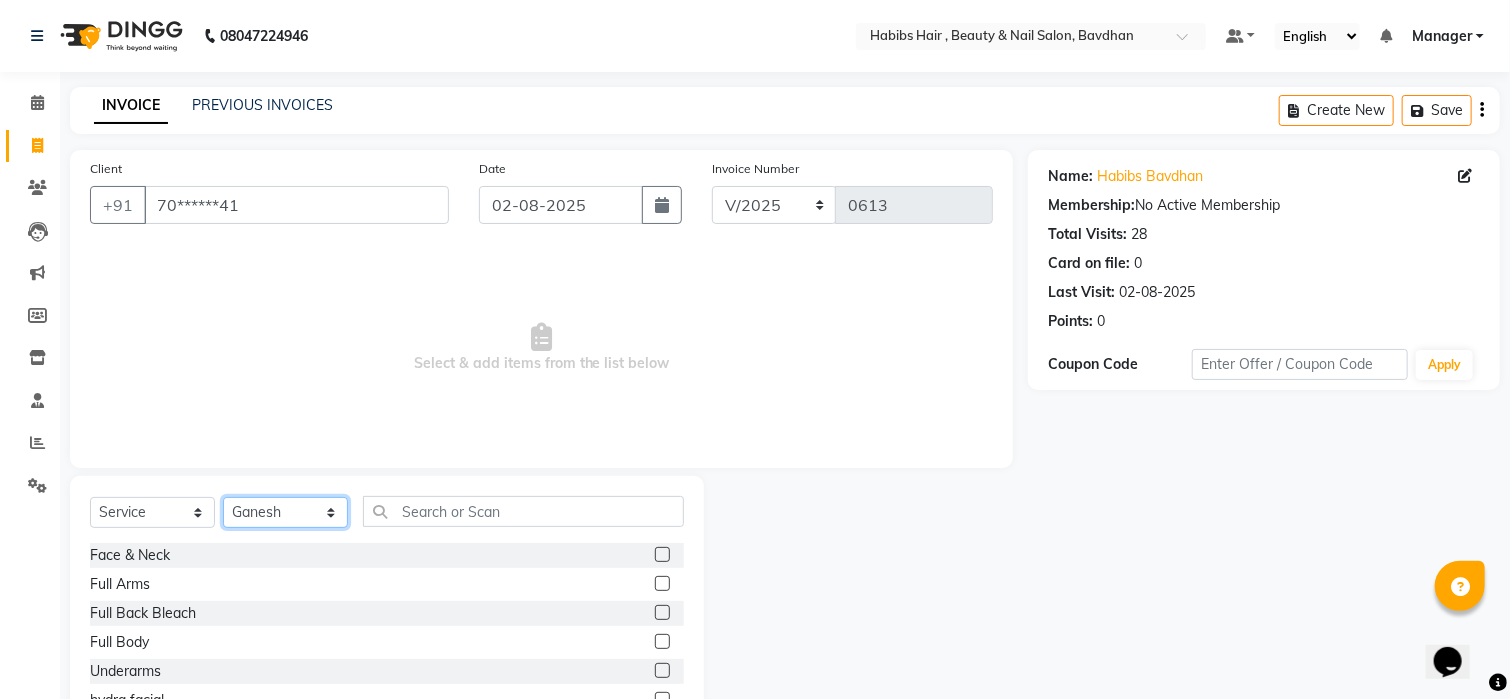 click on "Select Stylist Akash Aman Aniket Ashish Ganesh Manager mayur nikhil sujata" 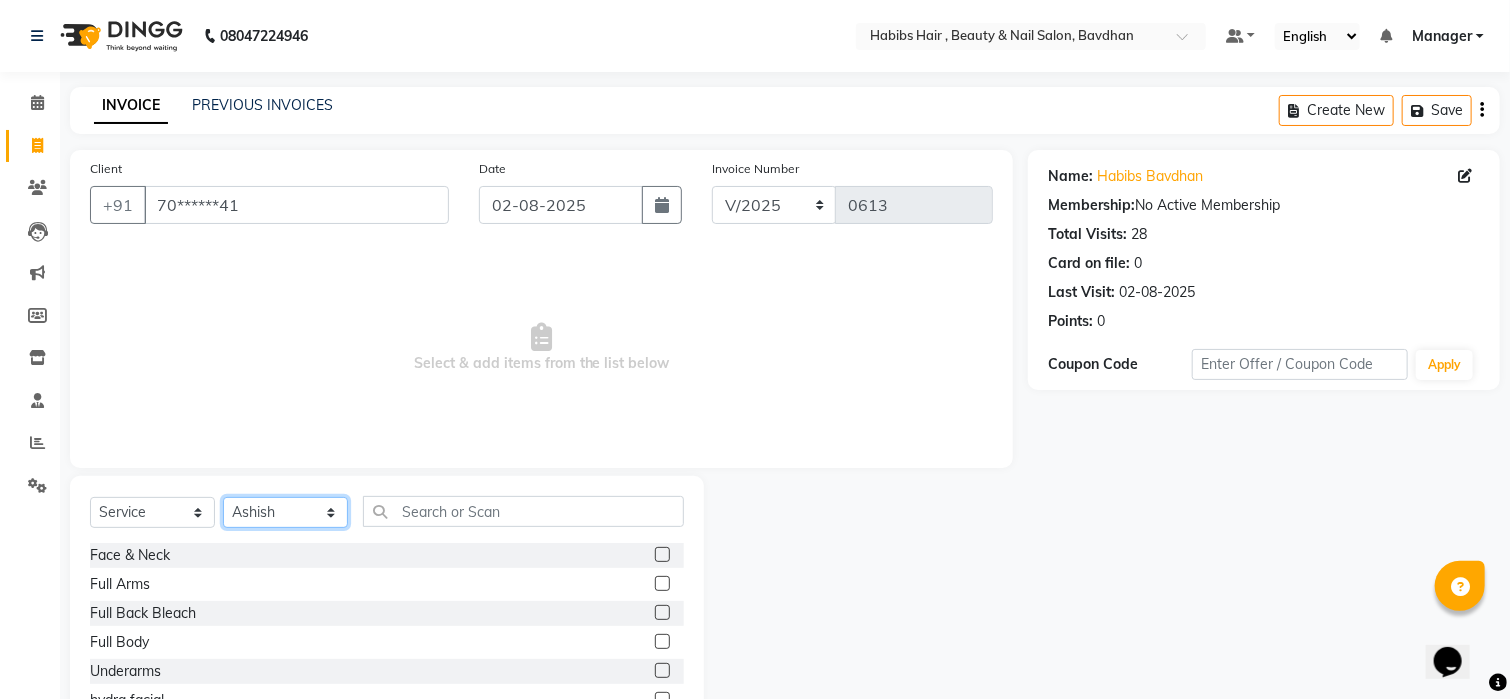 click on "Select Stylist Akash Aman Aniket Ashish Ganesh Manager mayur nikhil sujata" 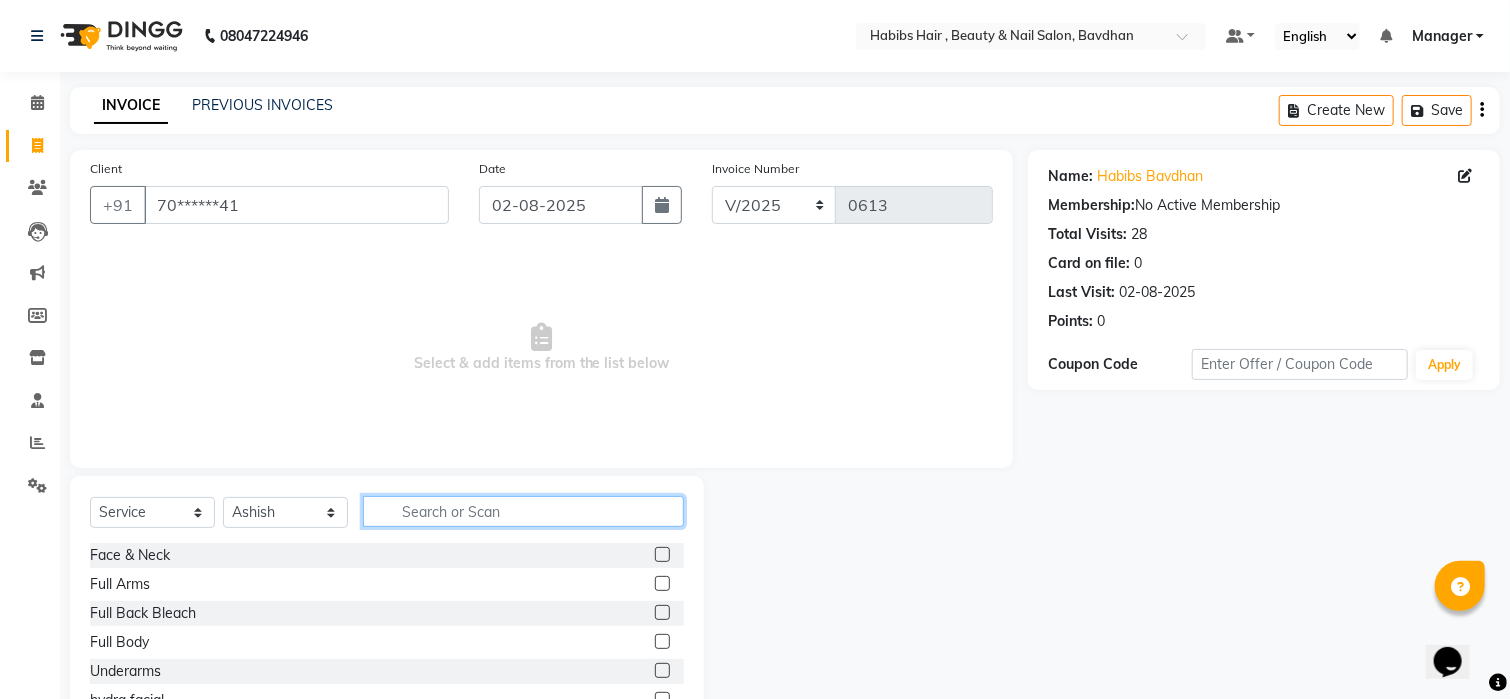 click 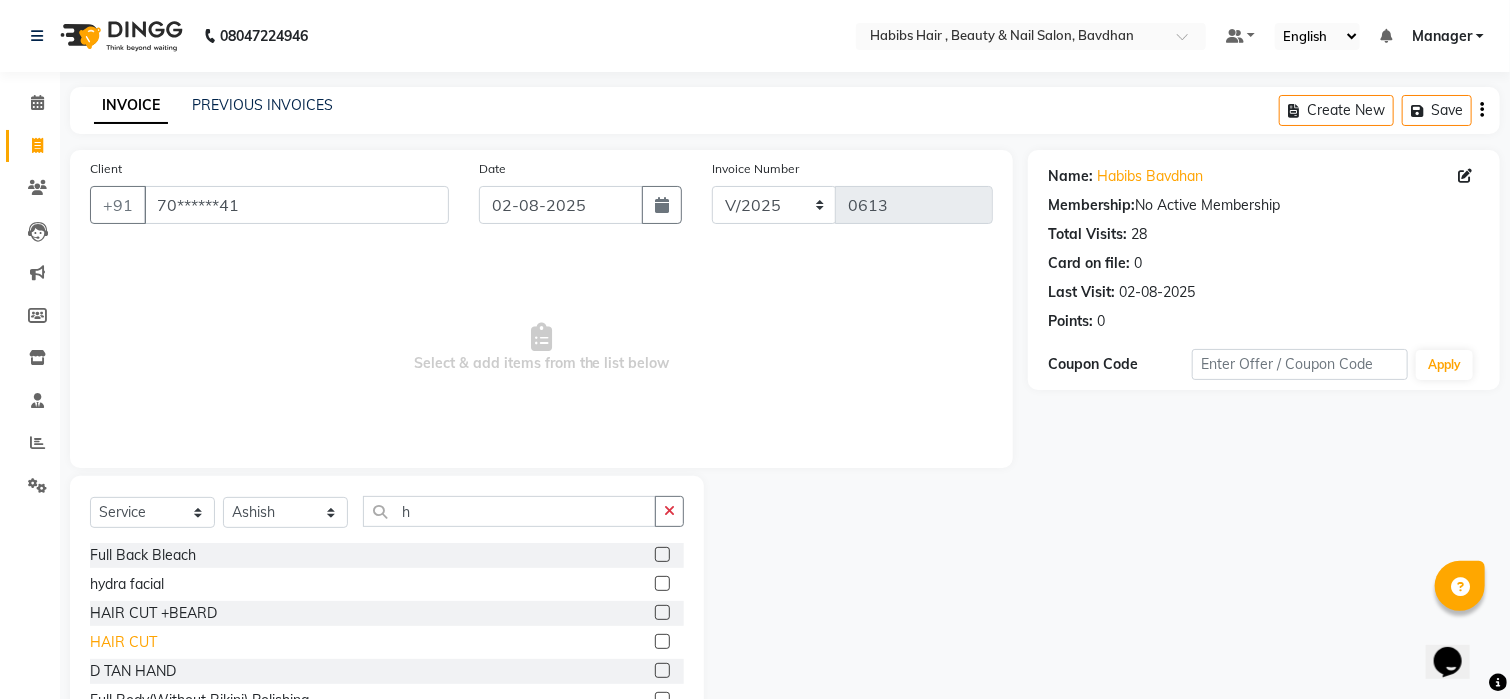 click on "HAIR CUT" 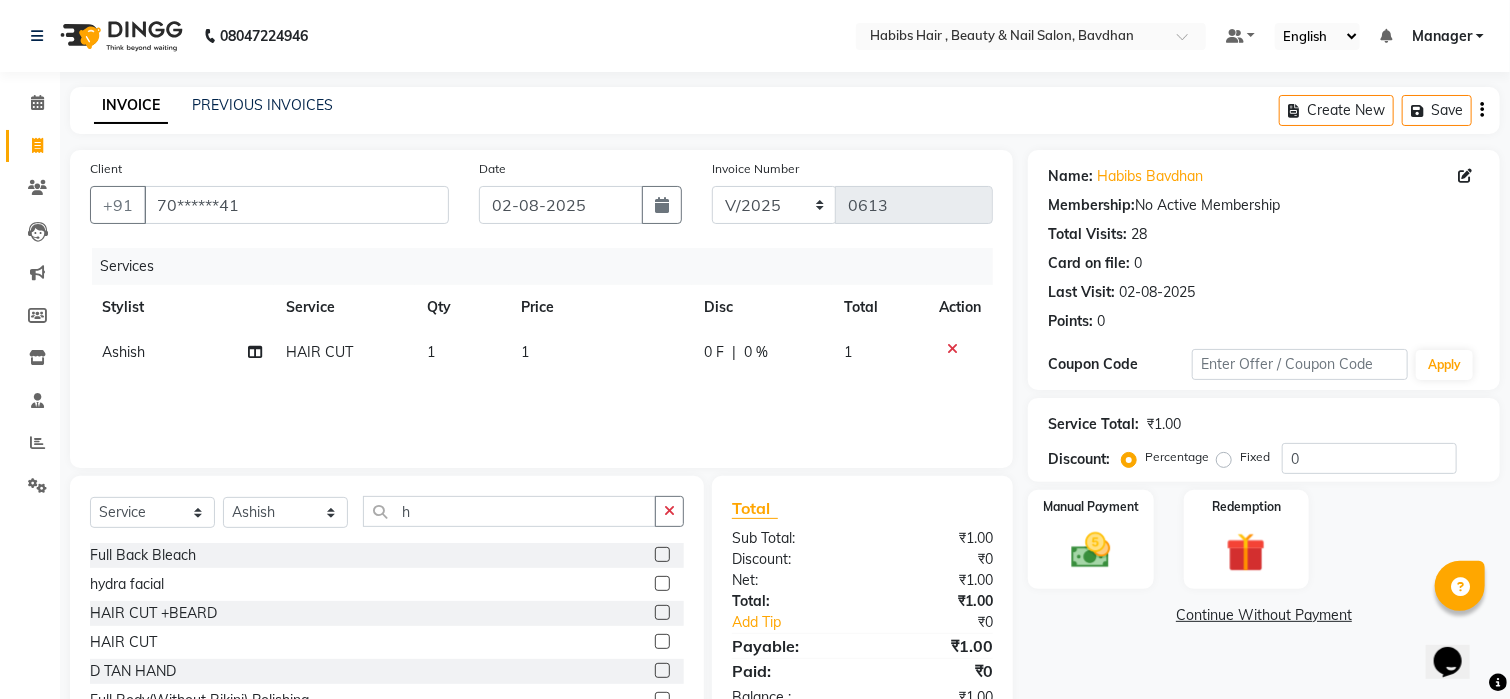 click on "1" 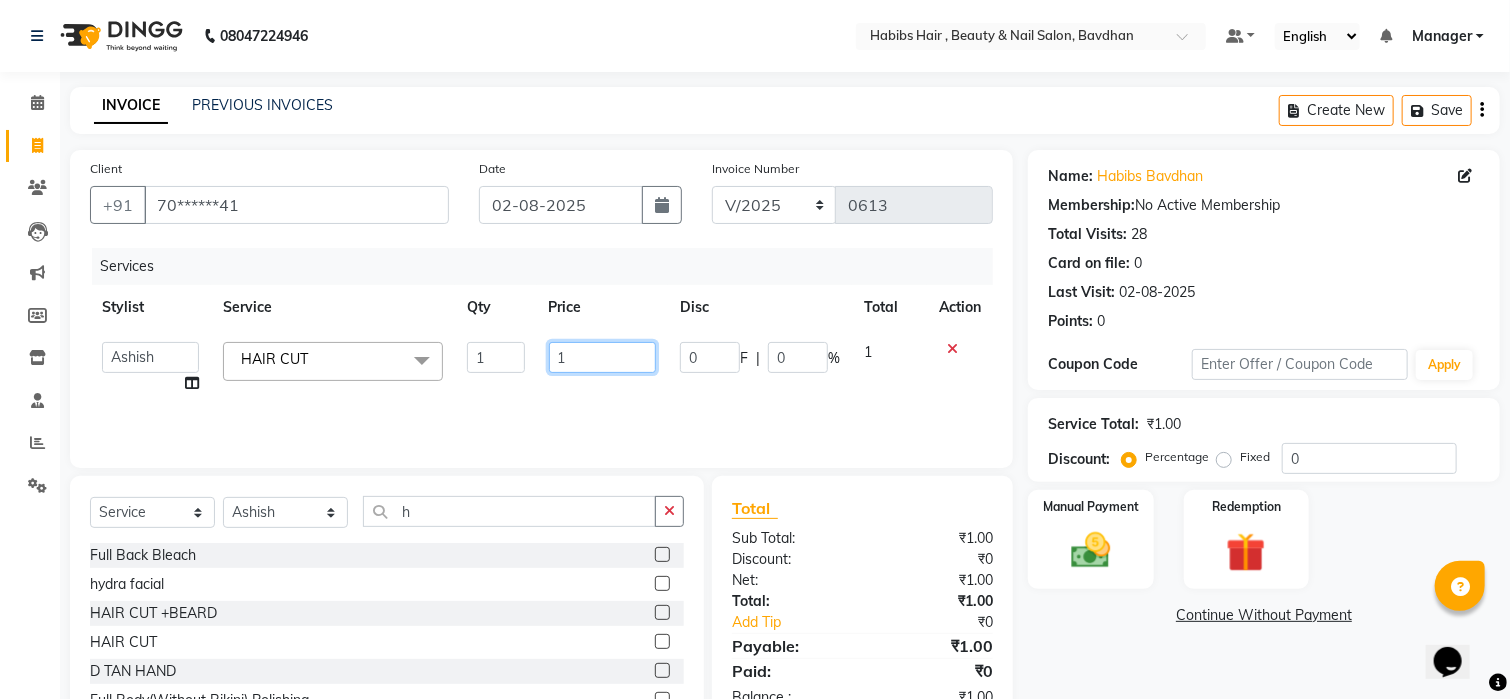 click on "1" 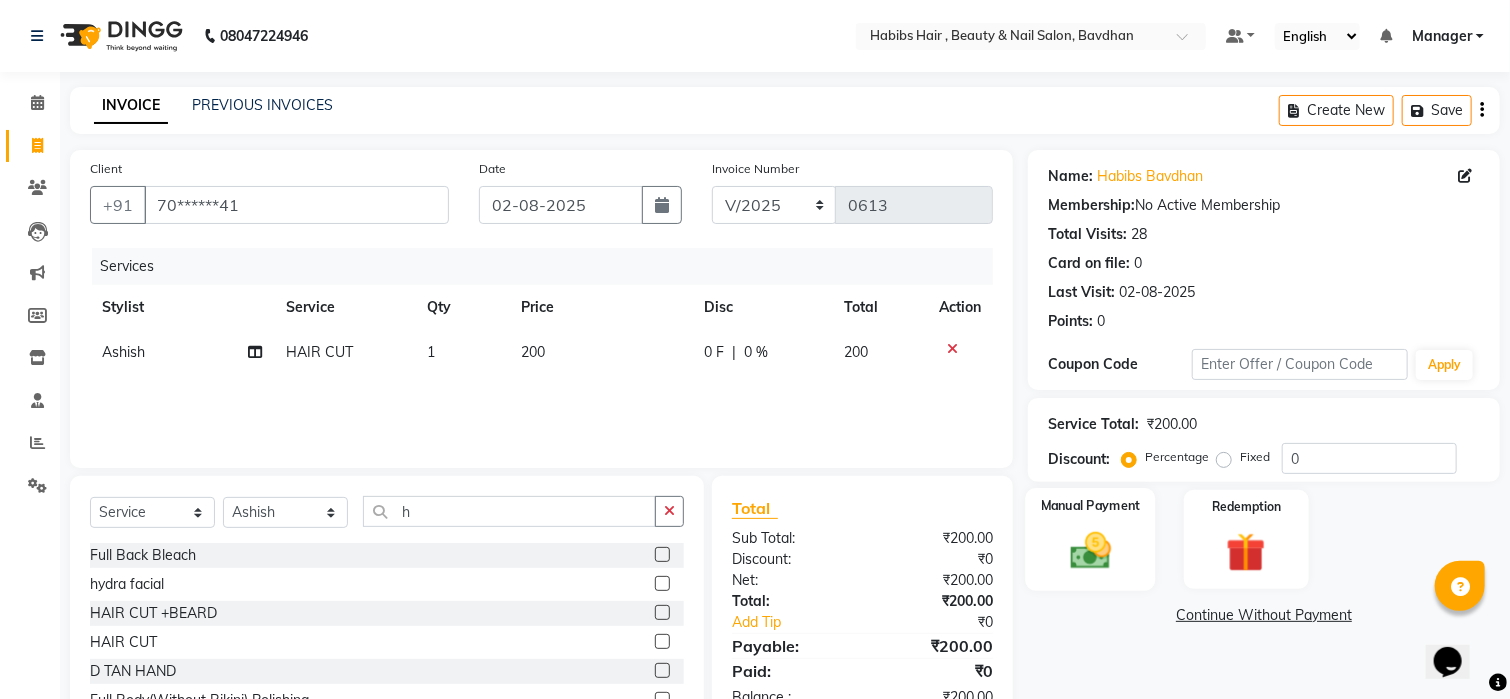 click 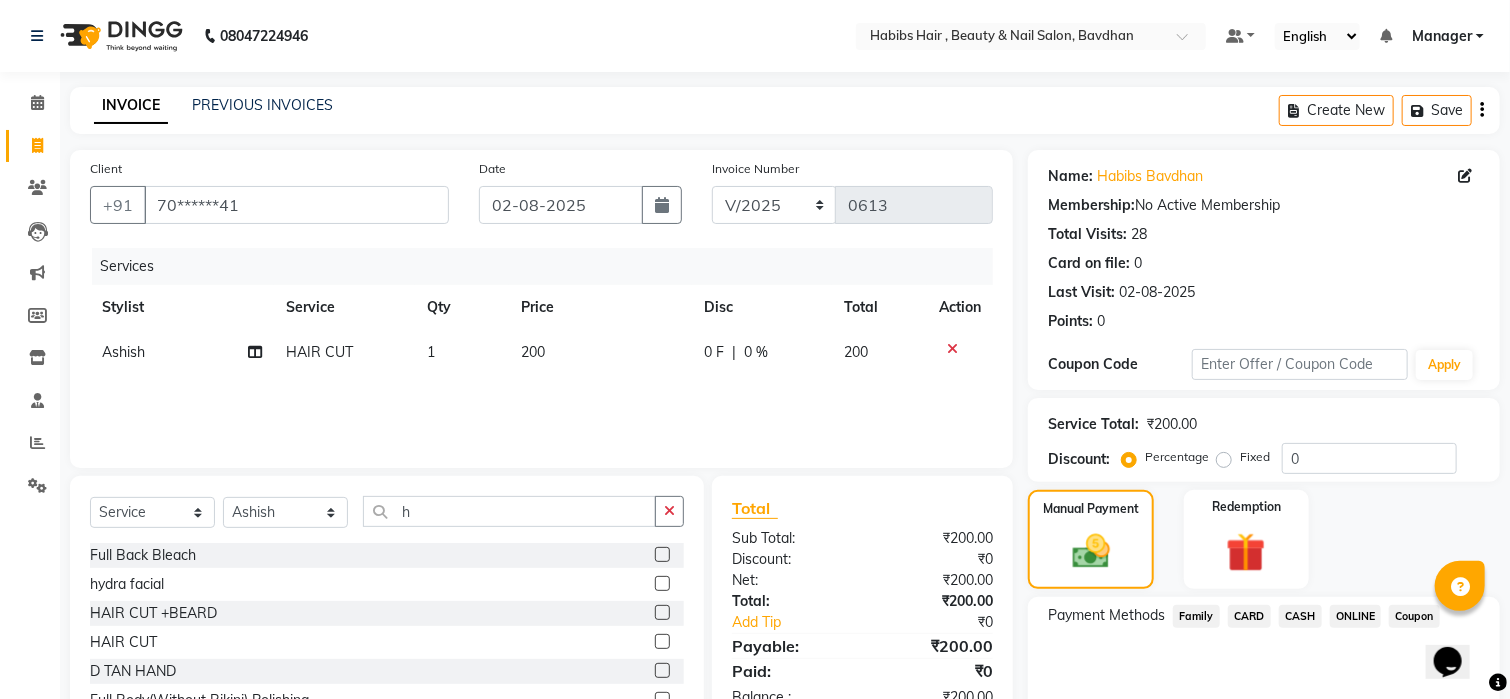click on "ONLINE" 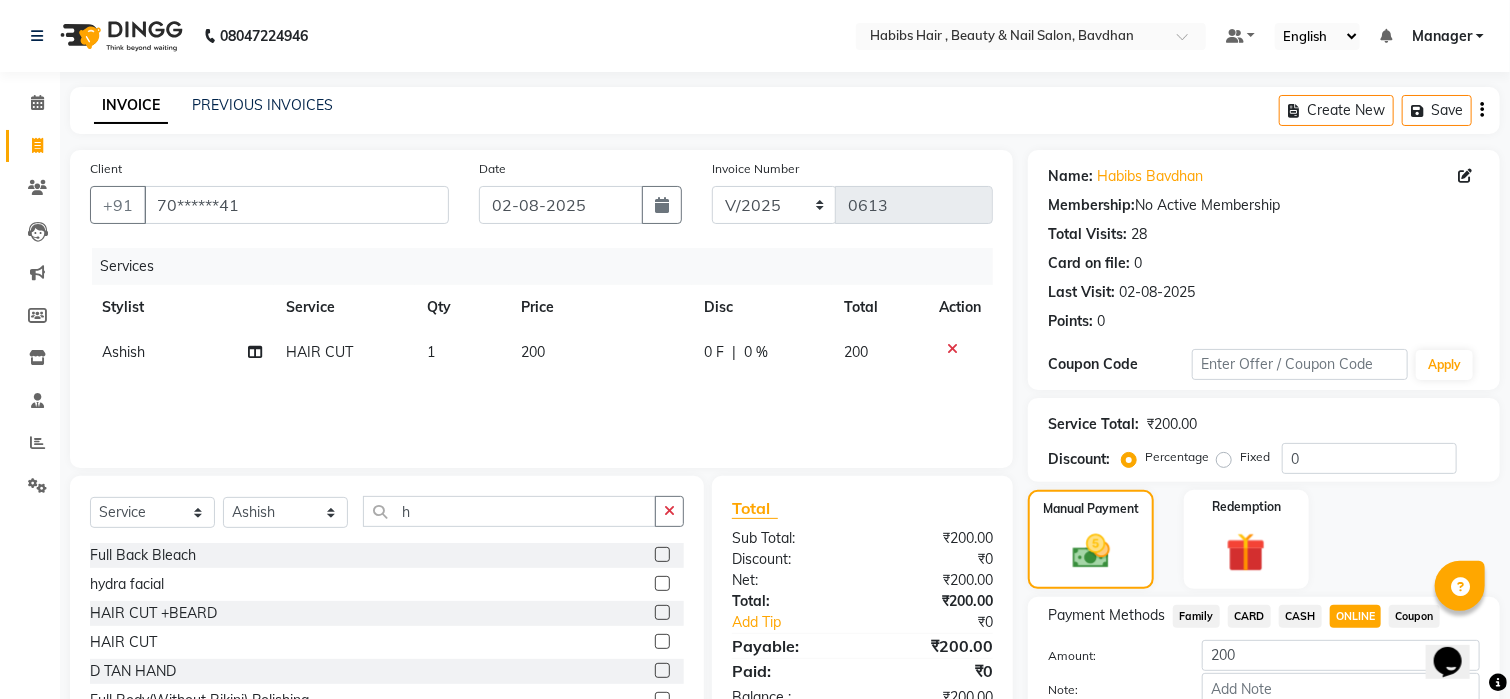 scroll, scrollTop: 120, scrollLeft: 0, axis: vertical 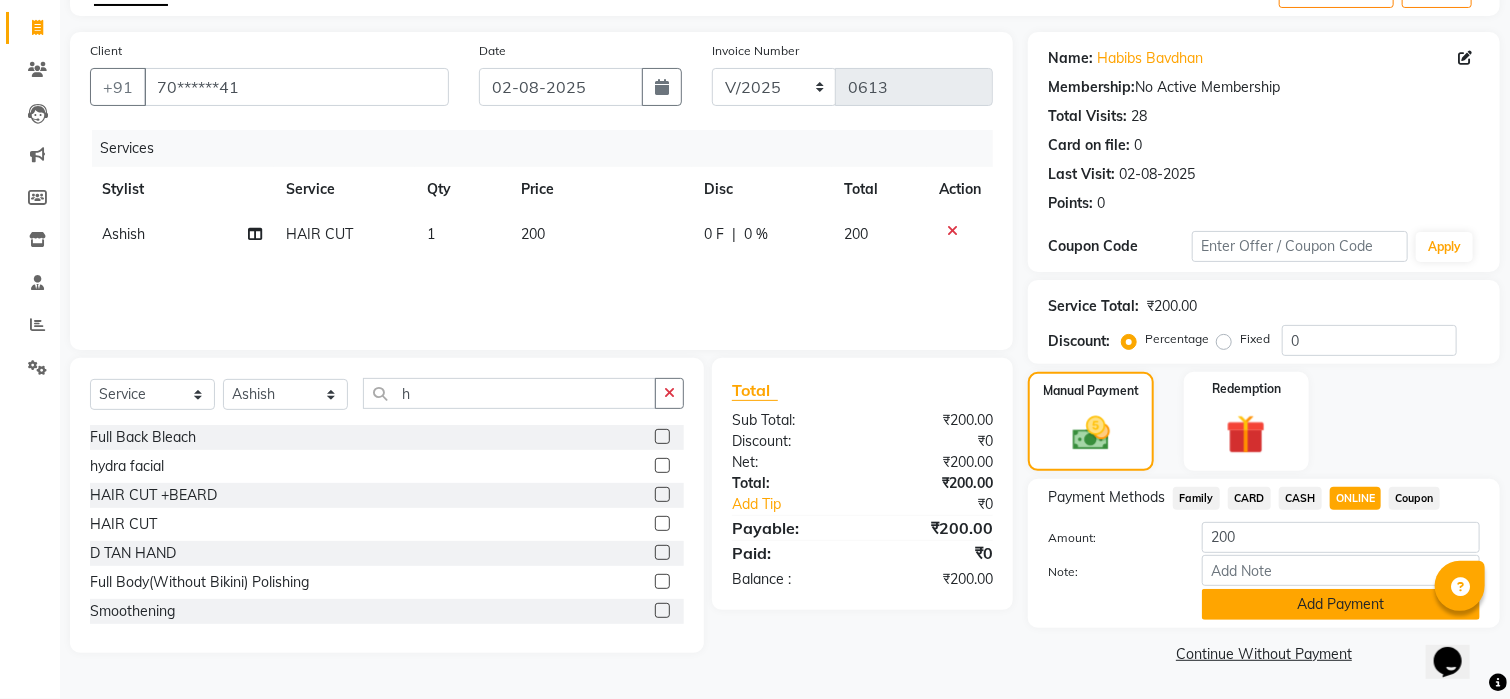 click on "Add Payment" 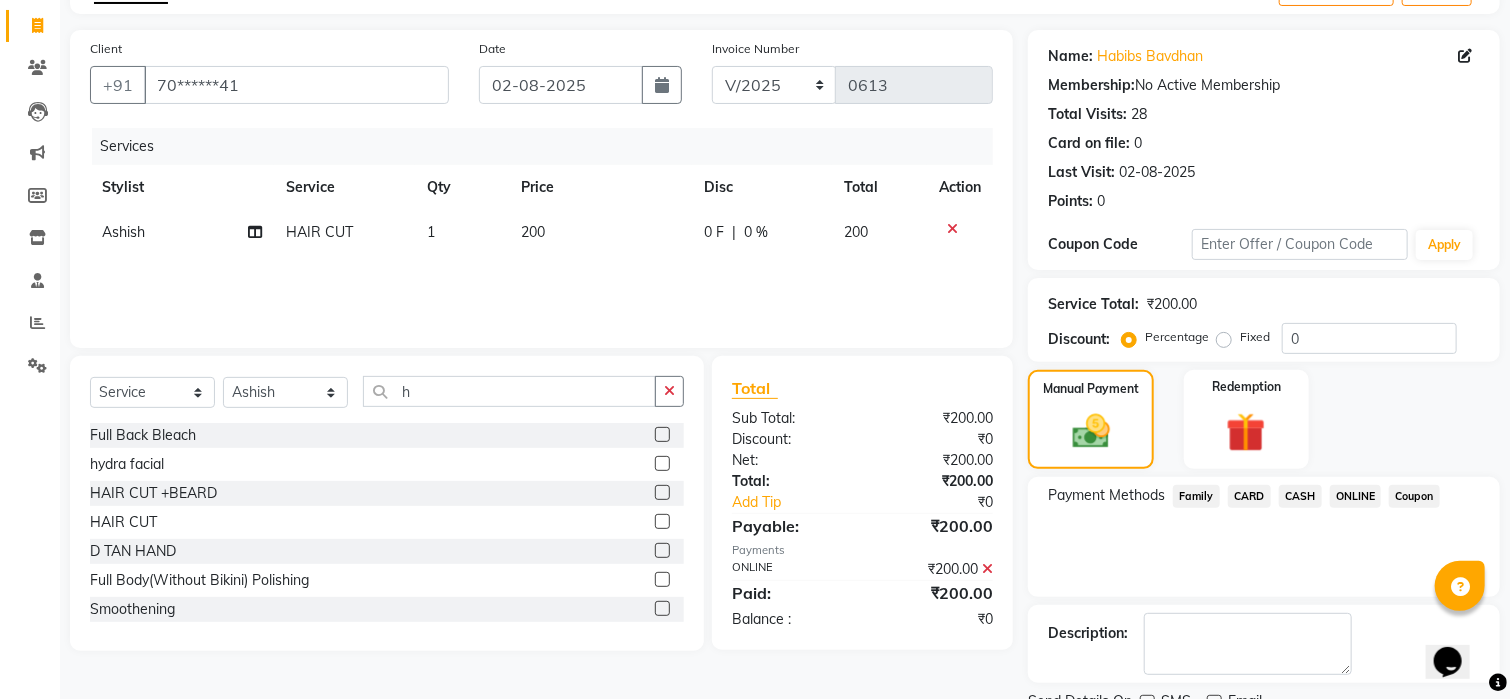 scroll, scrollTop: 200, scrollLeft: 0, axis: vertical 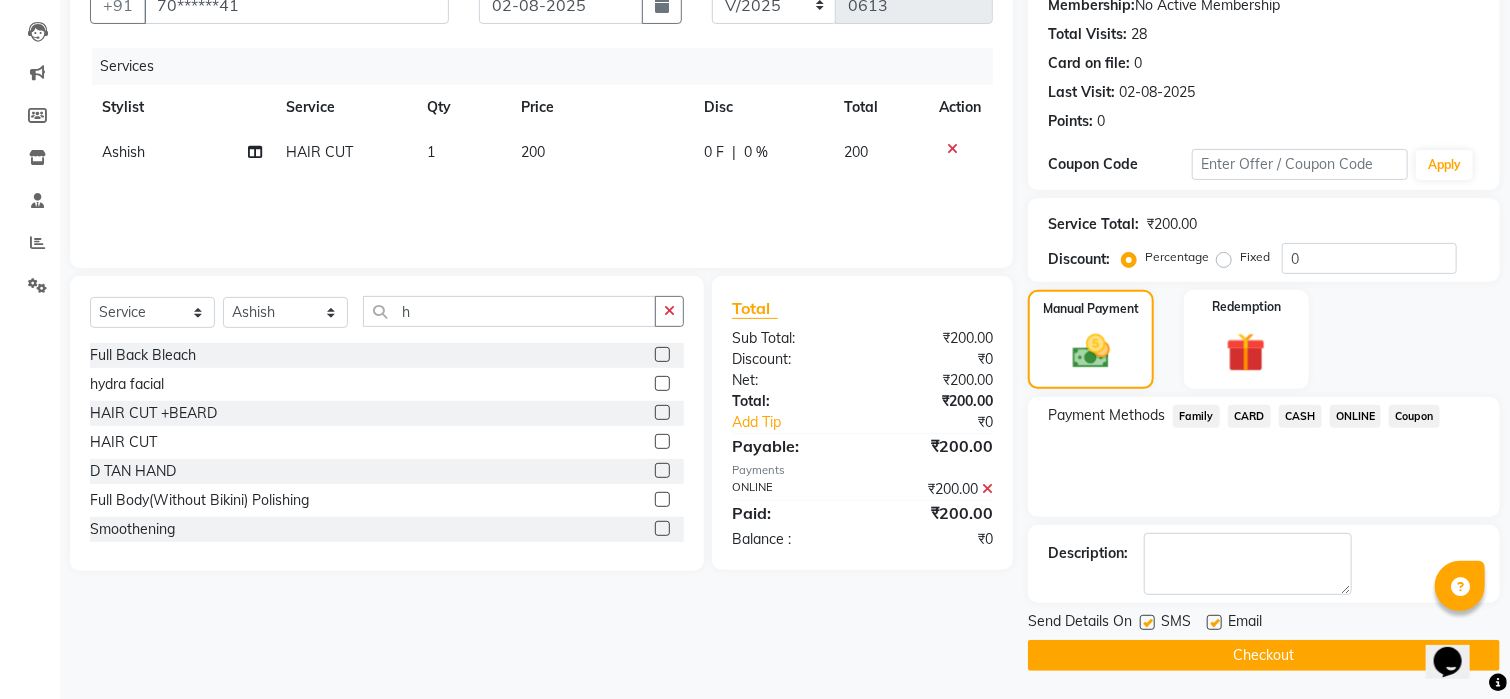 click on "Checkout" 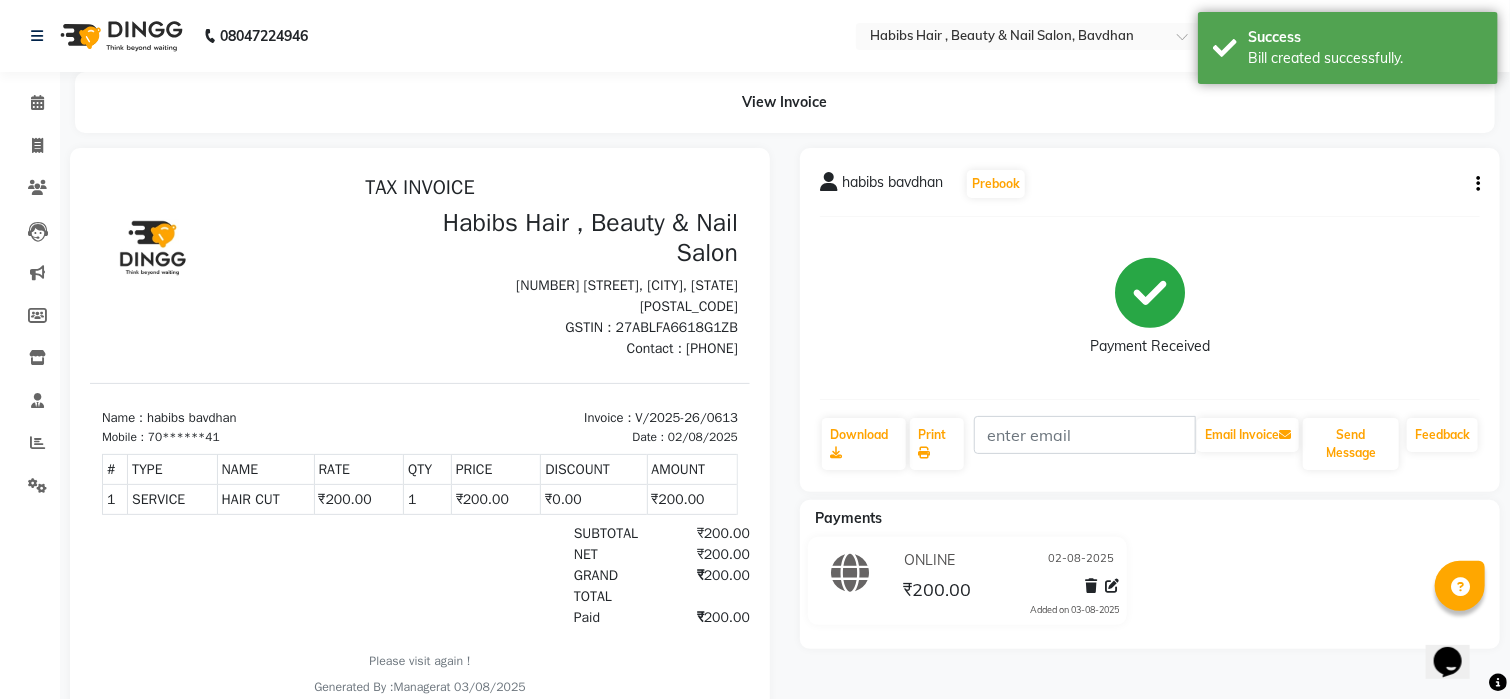 scroll, scrollTop: 0, scrollLeft: 0, axis: both 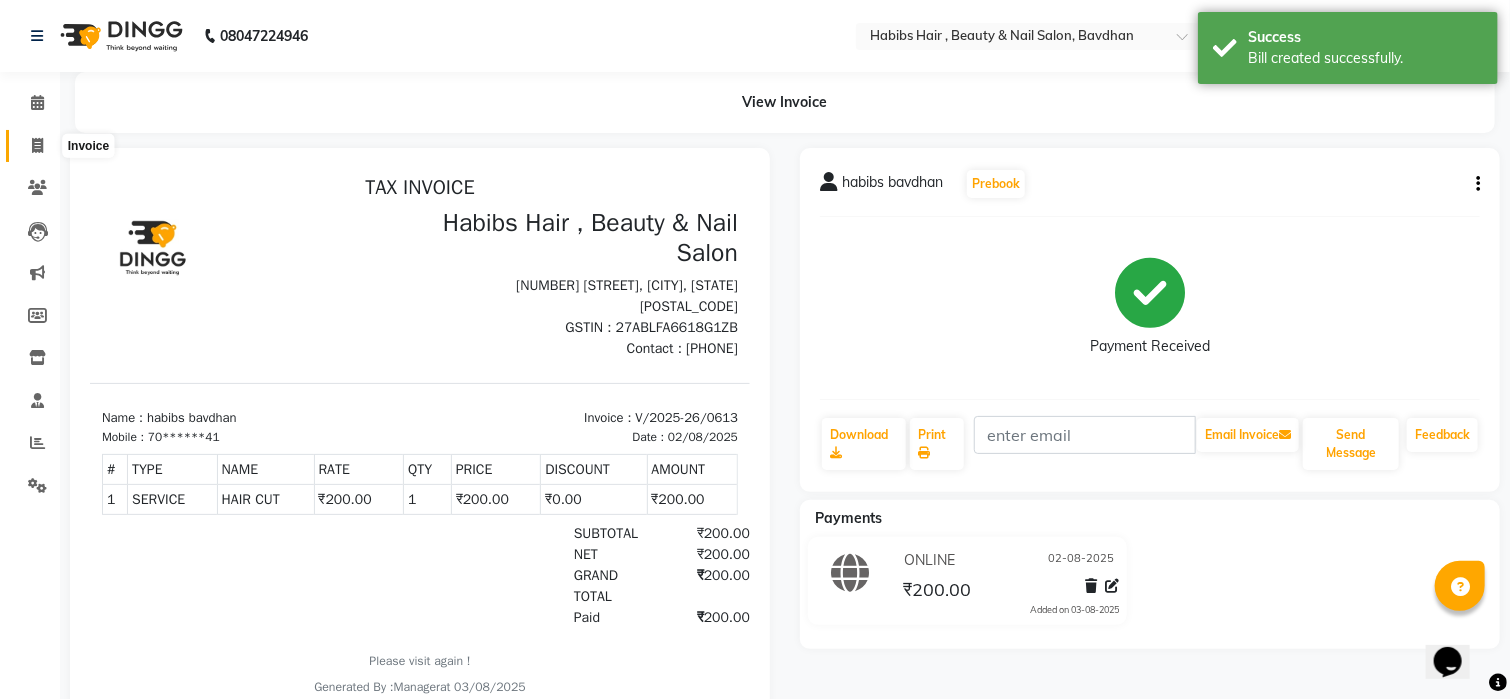 click 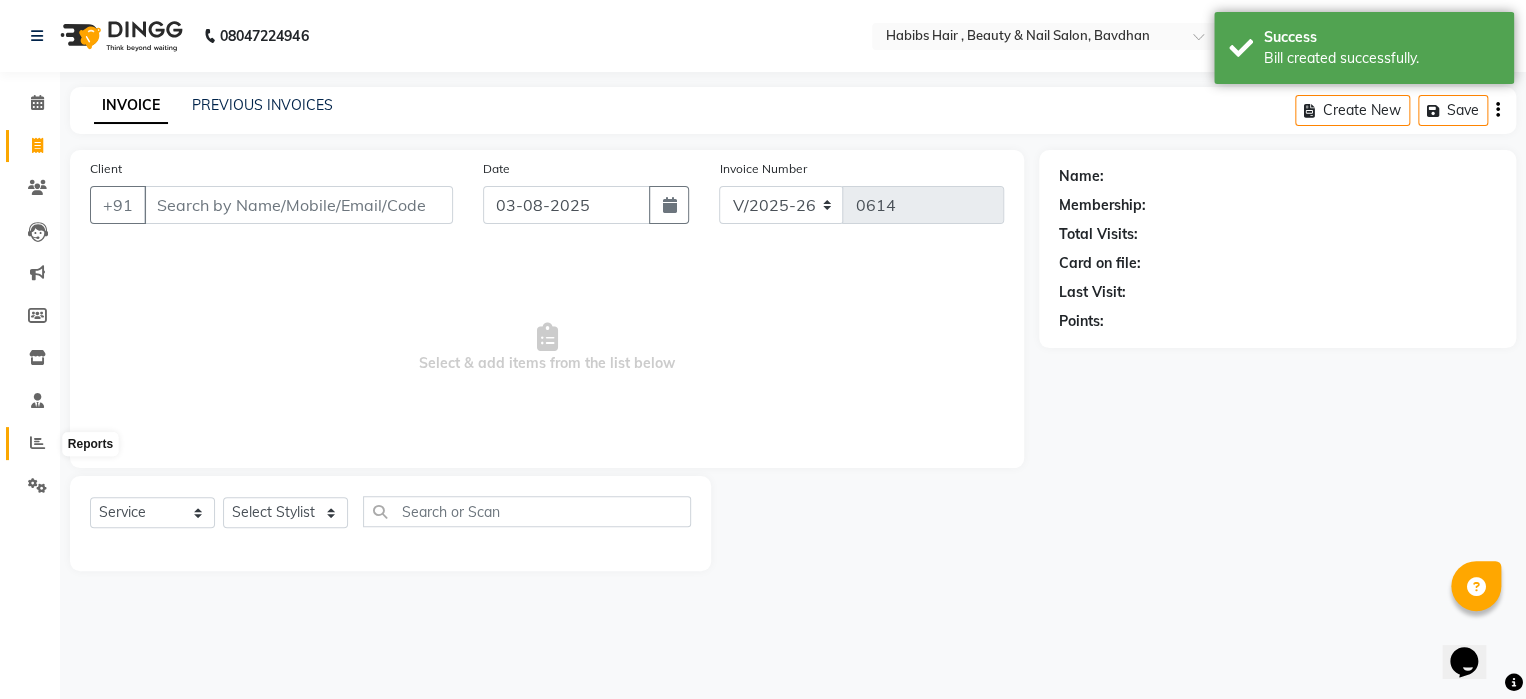 click 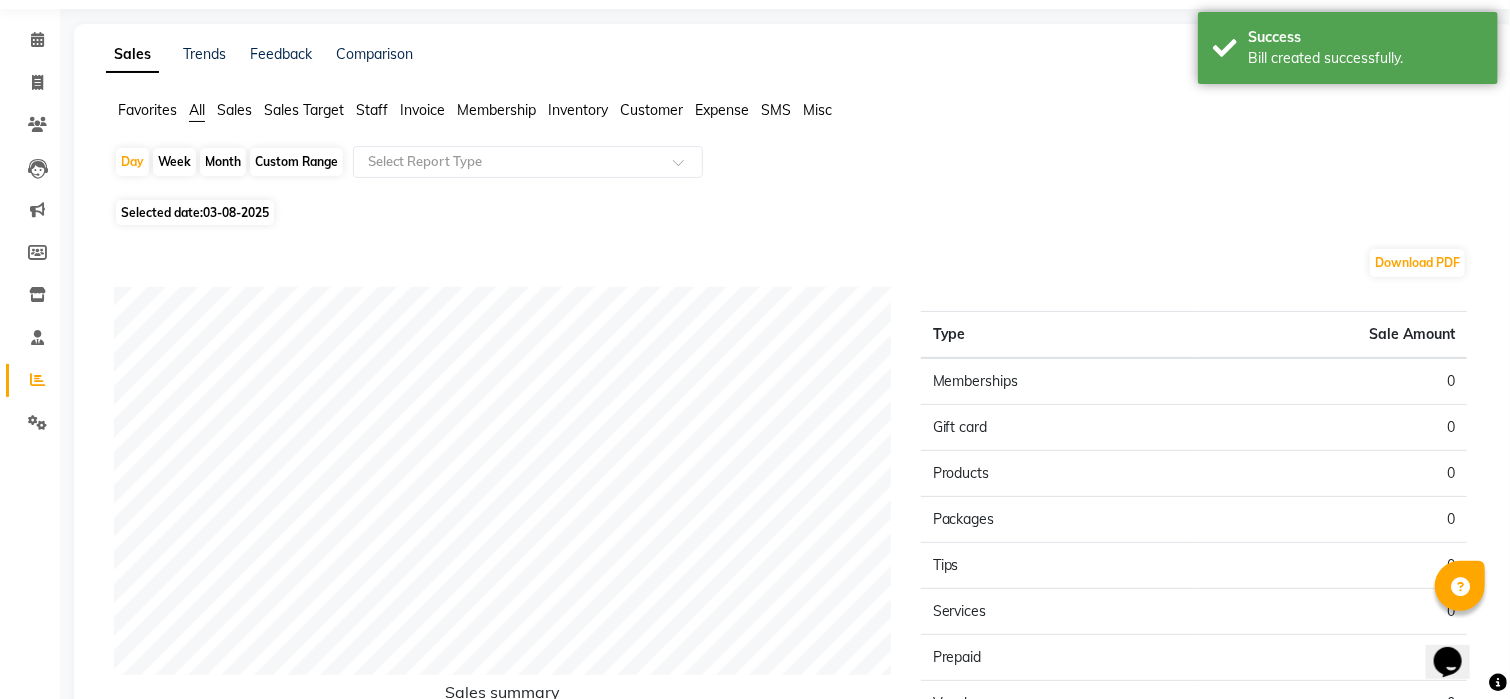 scroll, scrollTop: 56, scrollLeft: 0, axis: vertical 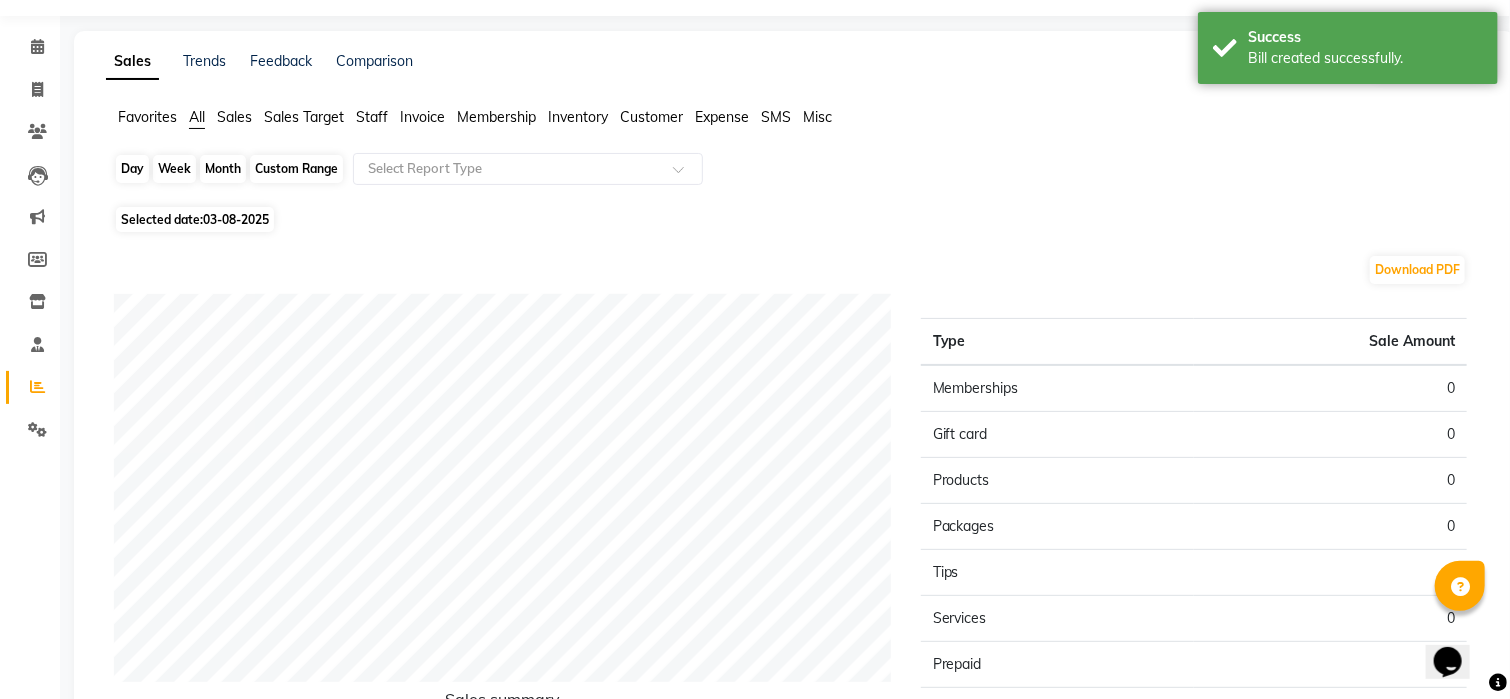 click on "Day" 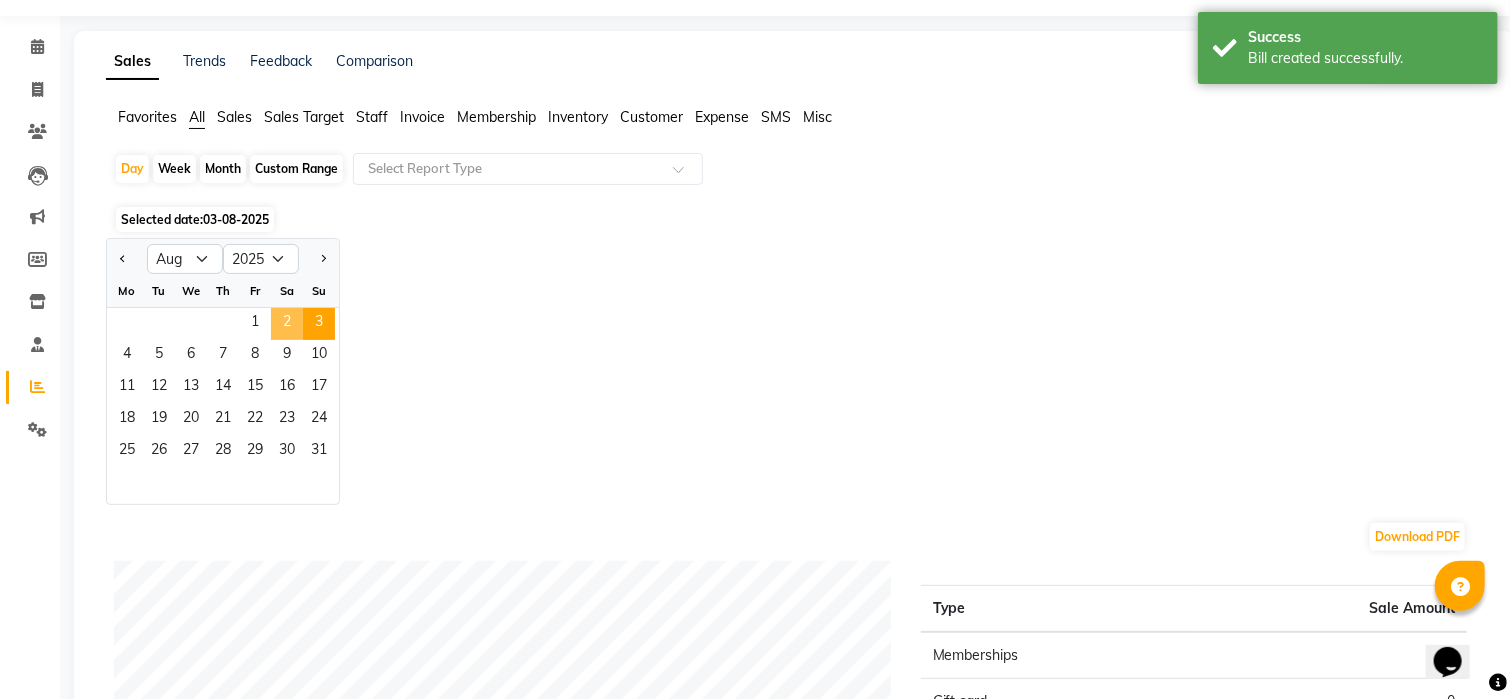 click on "2" 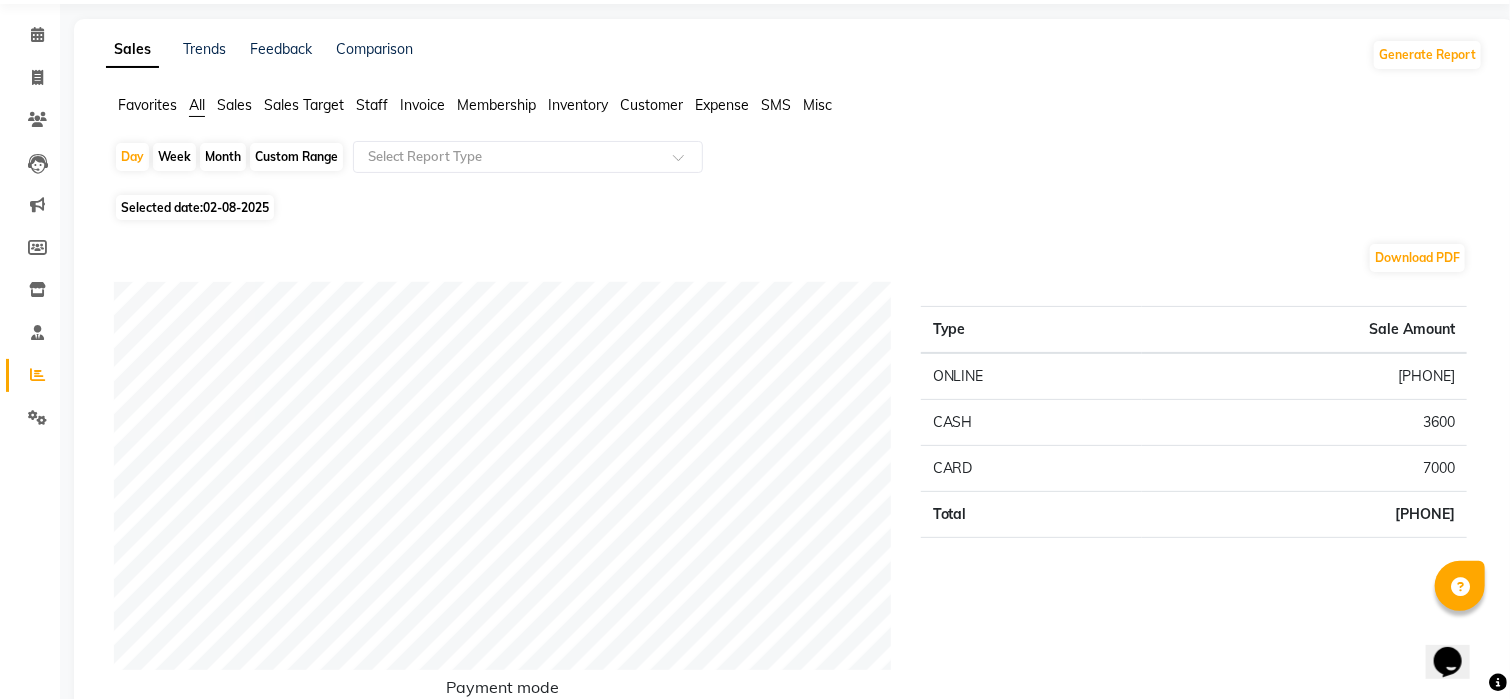 scroll, scrollTop: 0, scrollLeft: 0, axis: both 